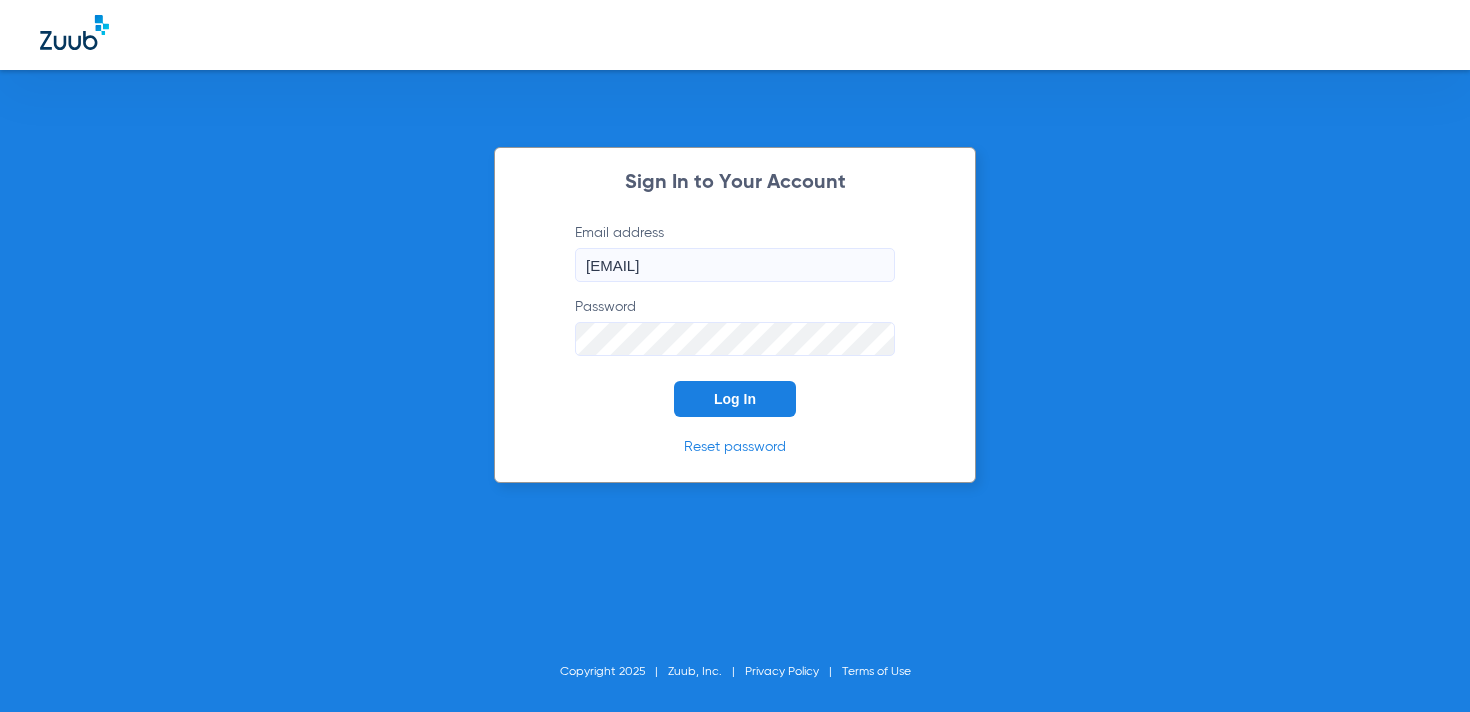 scroll, scrollTop: 0, scrollLeft: 0, axis: both 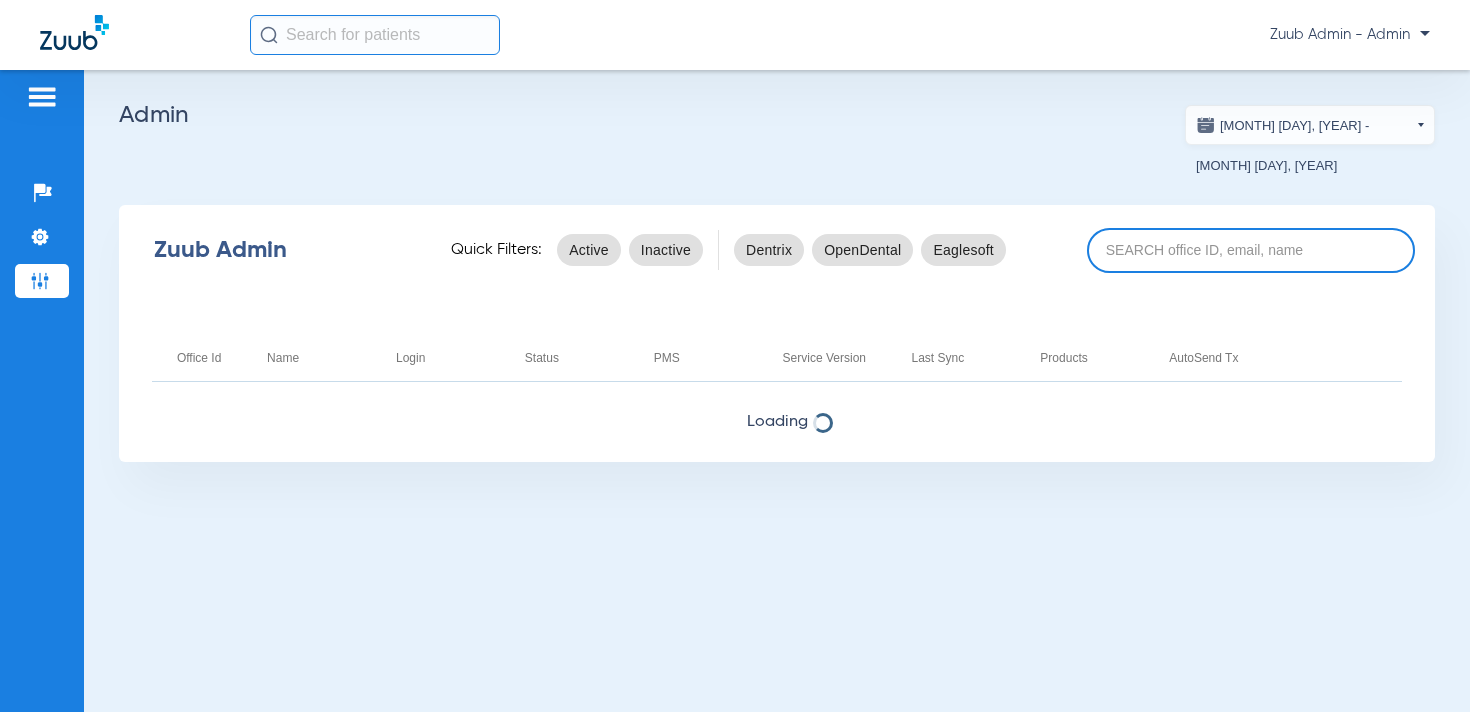 click at bounding box center [1251, 250] 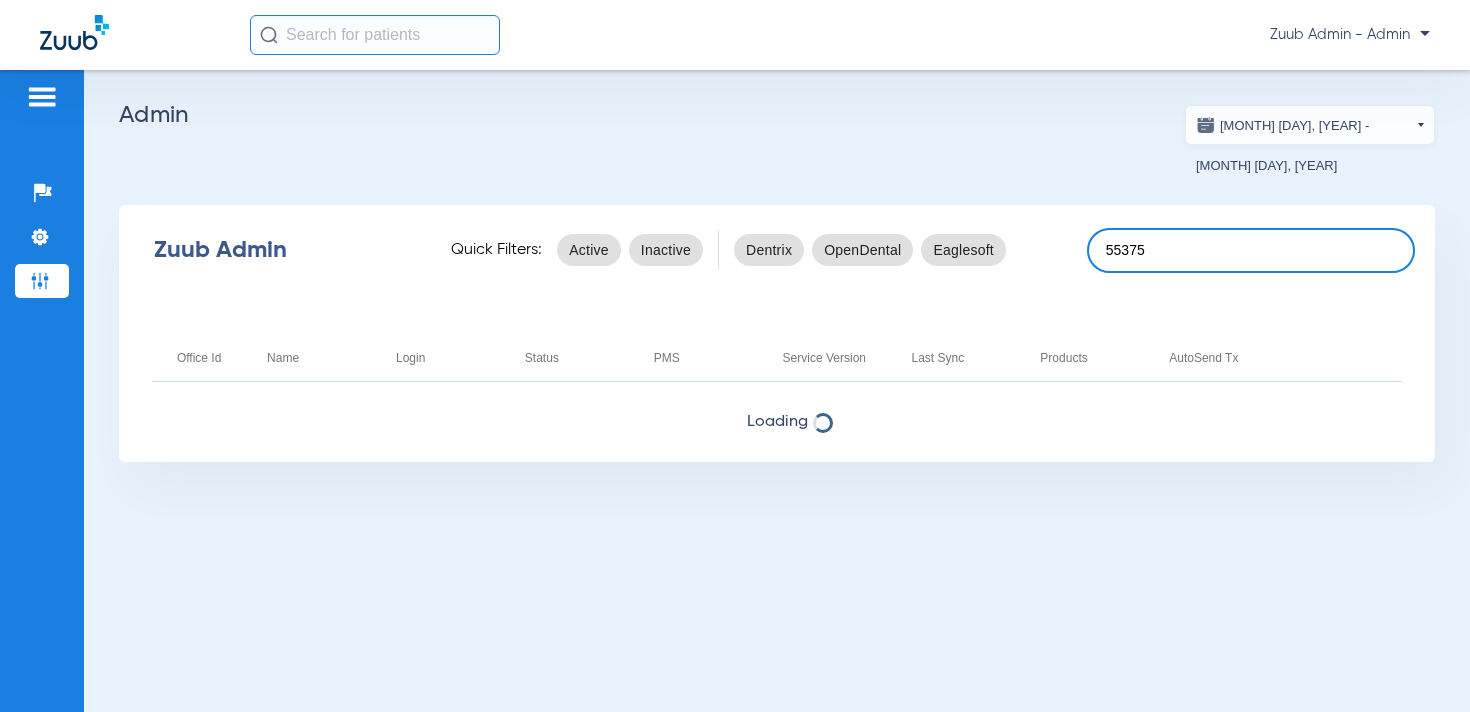 click on "55375" at bounding box center (1251, 250) 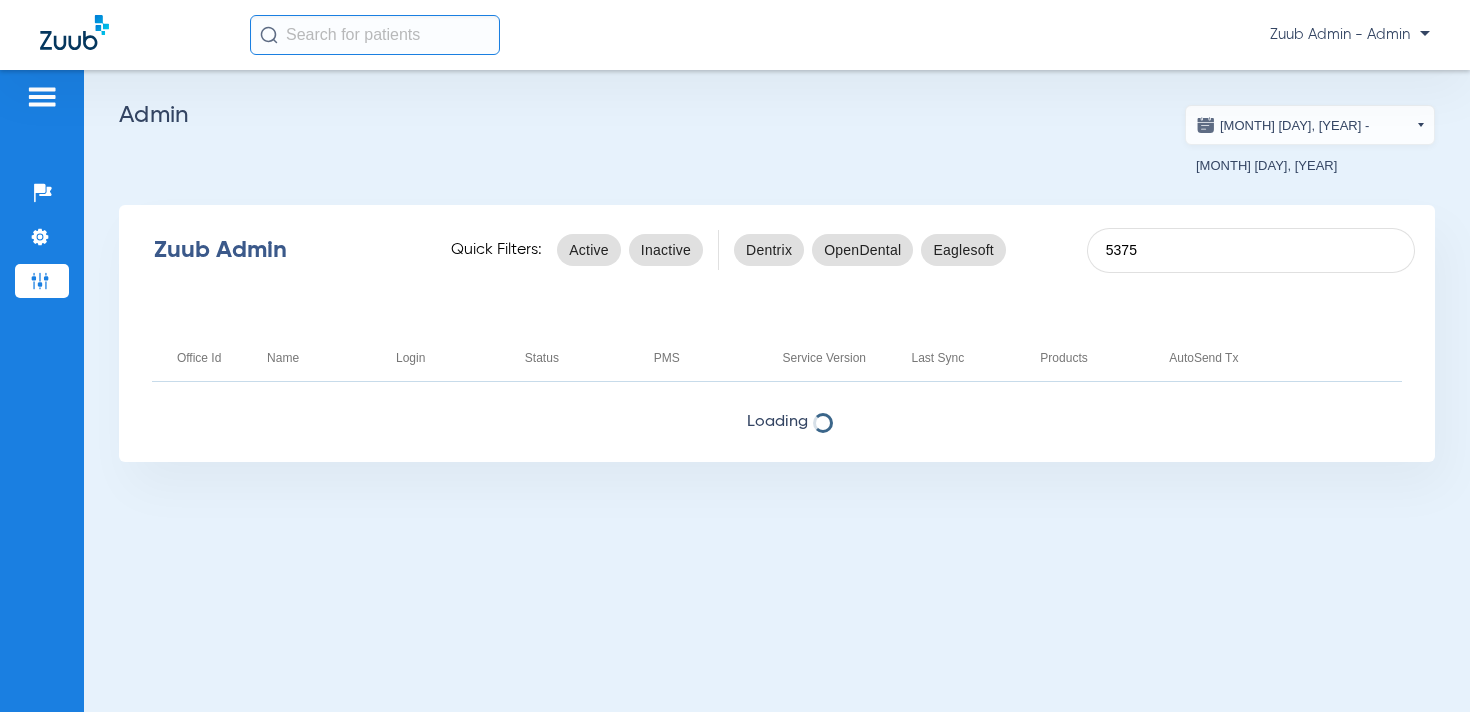 type on "5375" 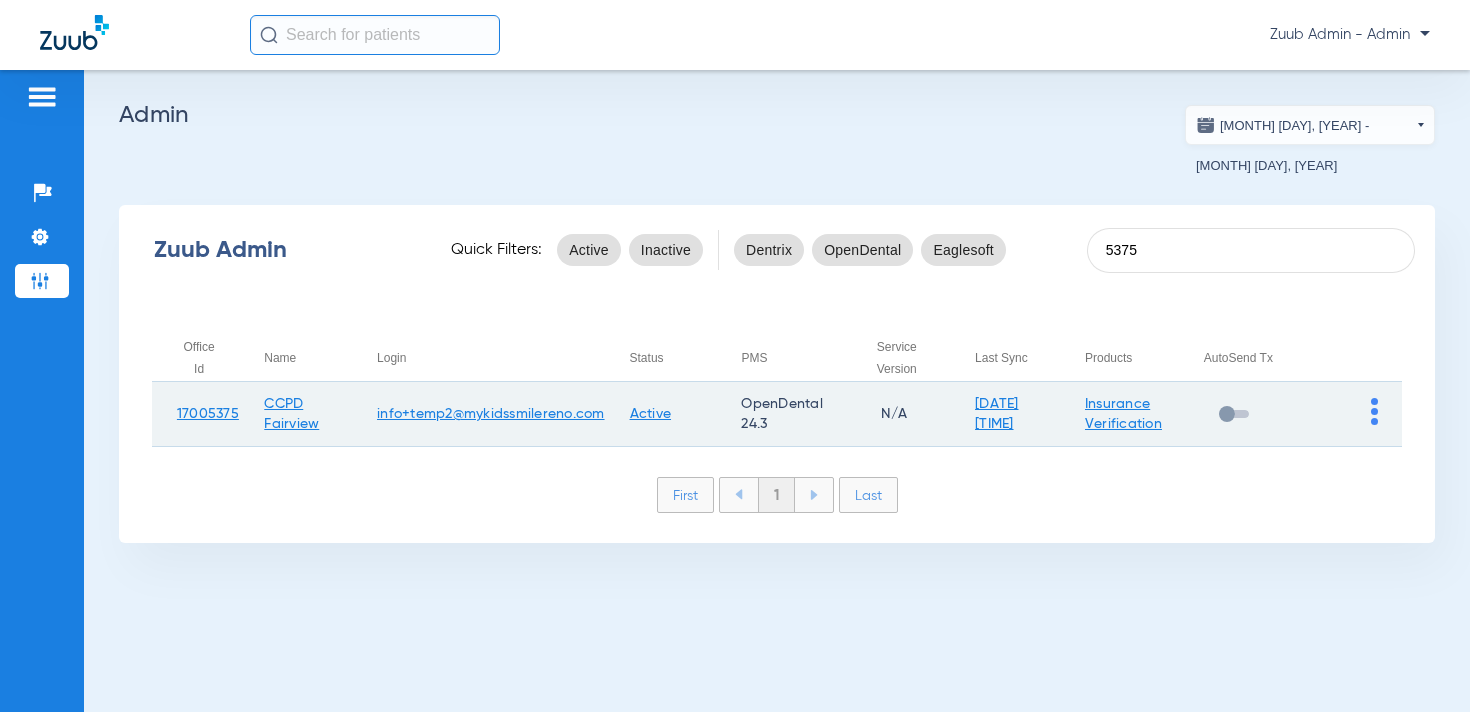 click 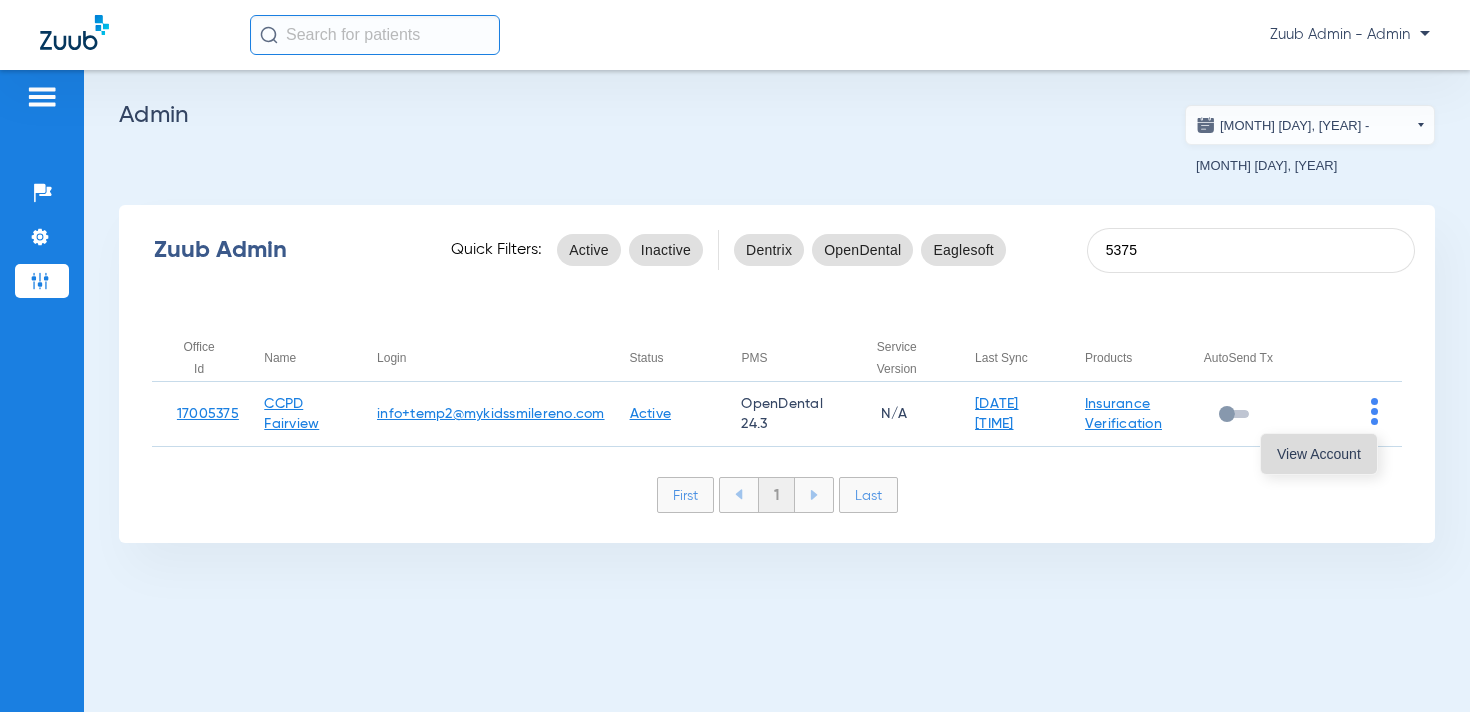 click on "View Account" at bounding box center [1319, 454] 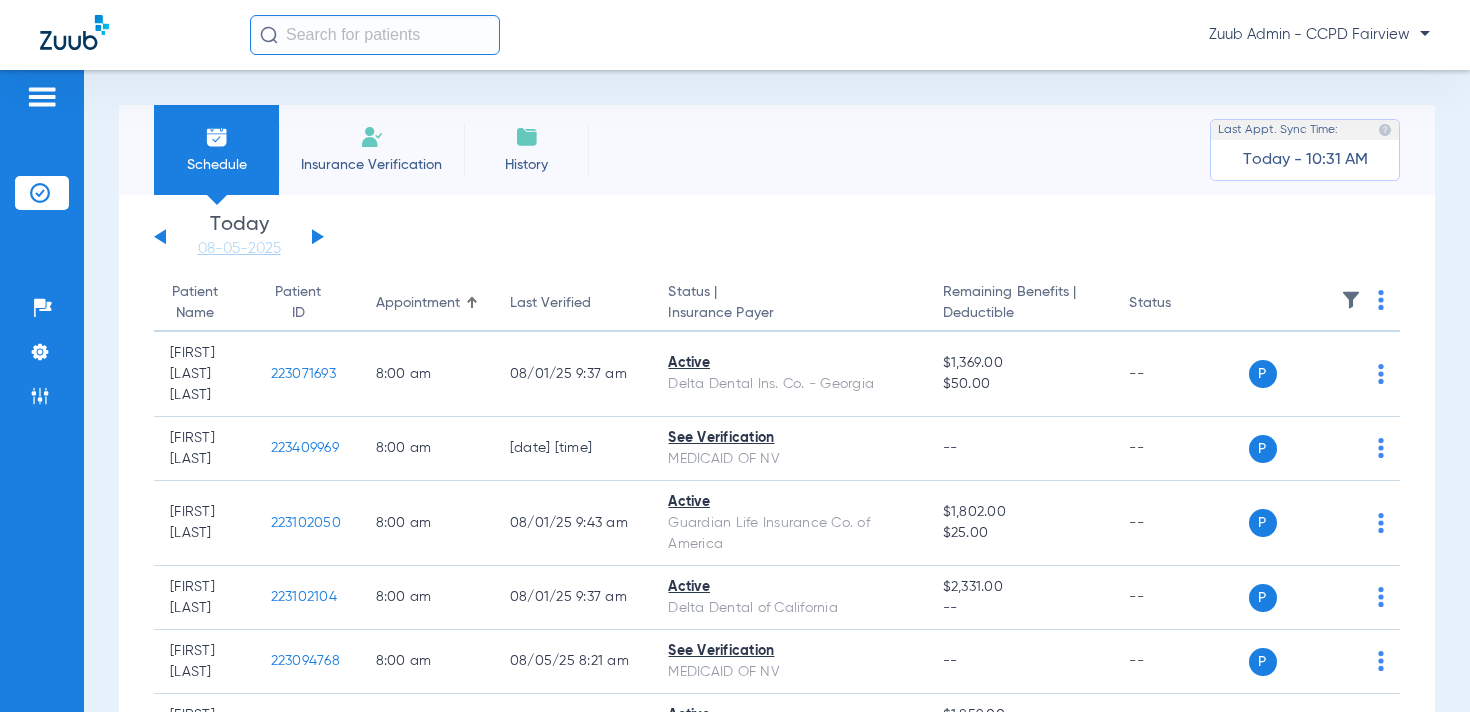 click 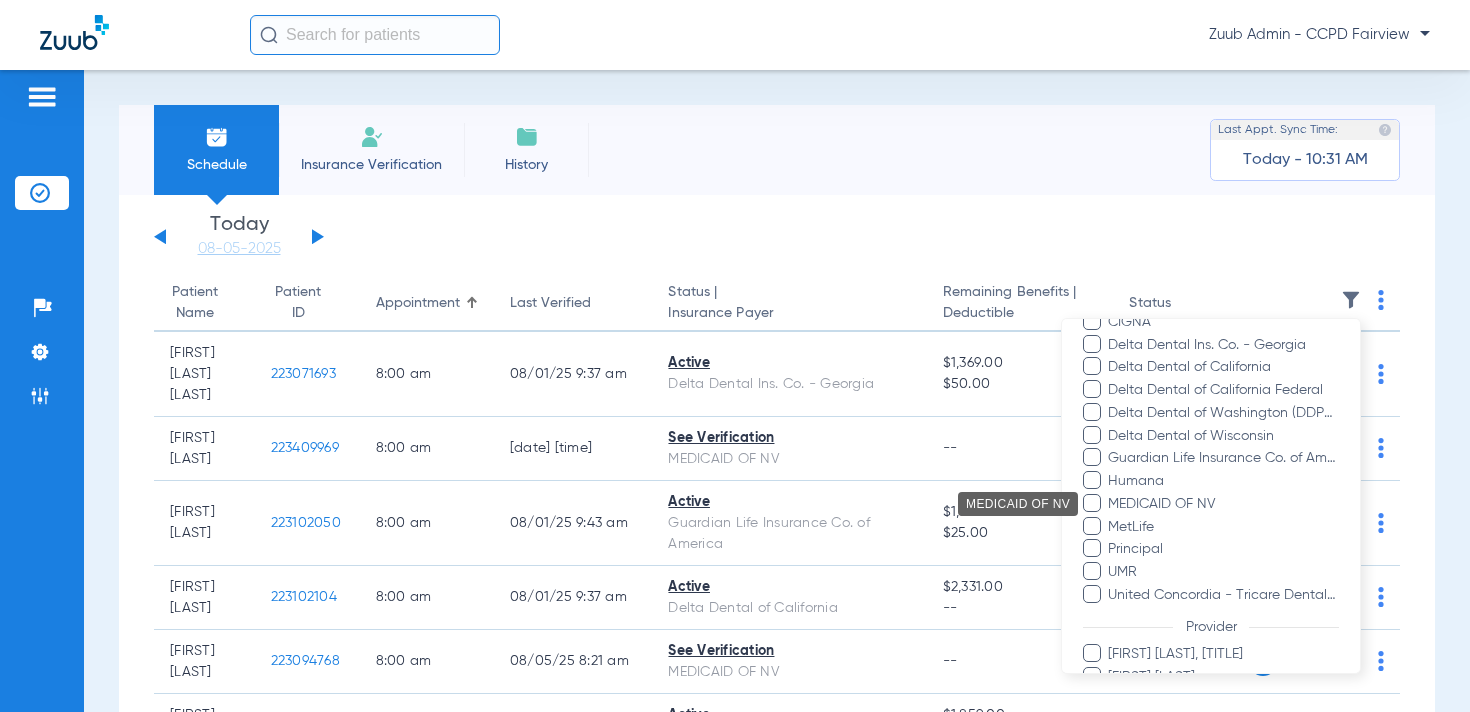 click on "MEDICAID OF NV" at bounding box center (1223, 503) 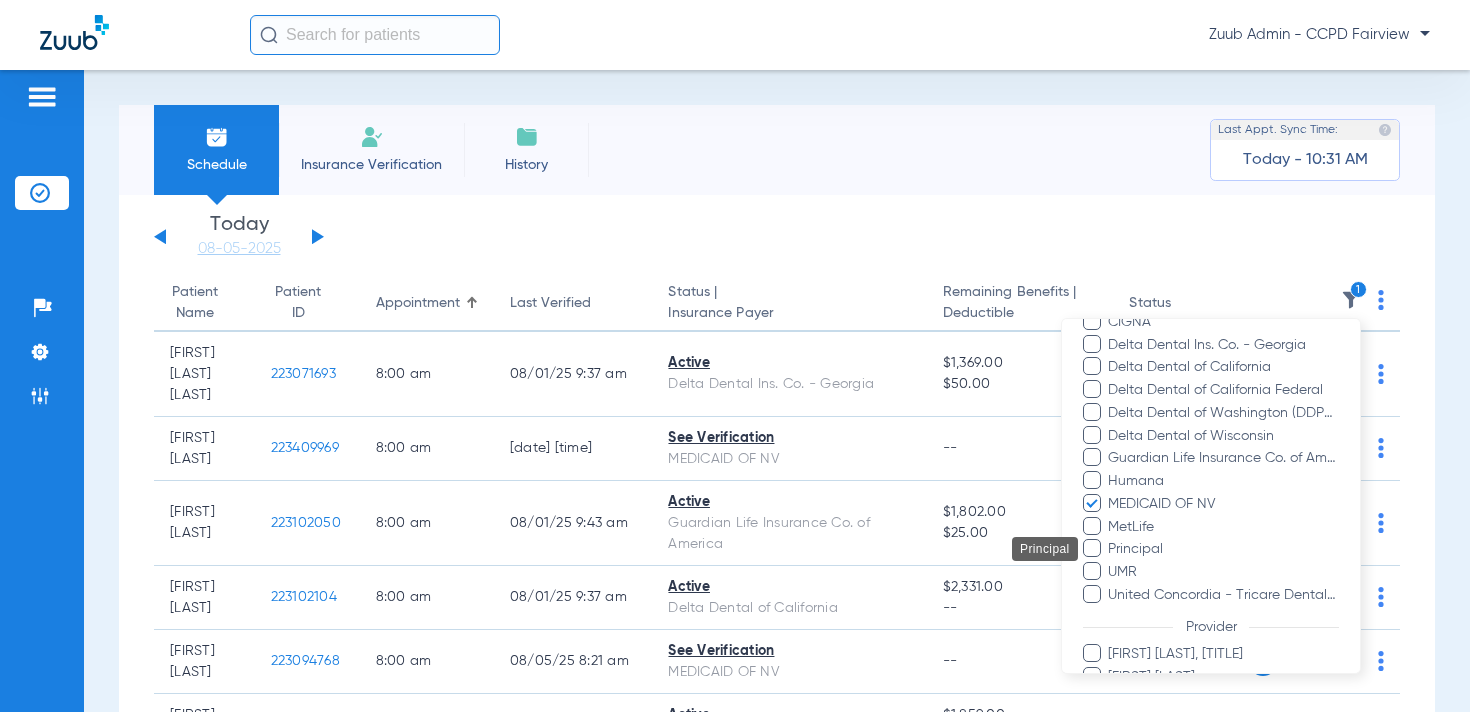scroll, scrollTop: 511, scrollLeft: 0, axis: vertical 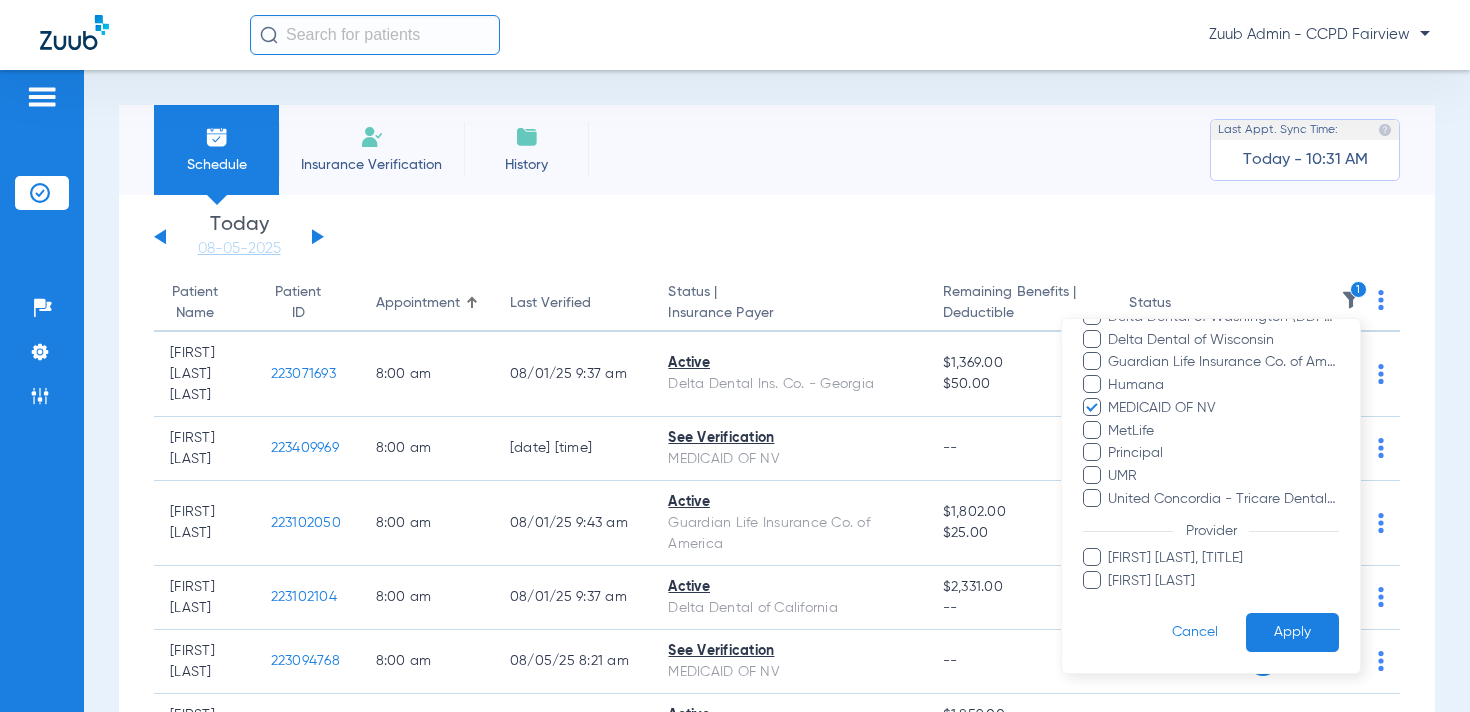 click on "Apply" at bounding box center [1292, 632] 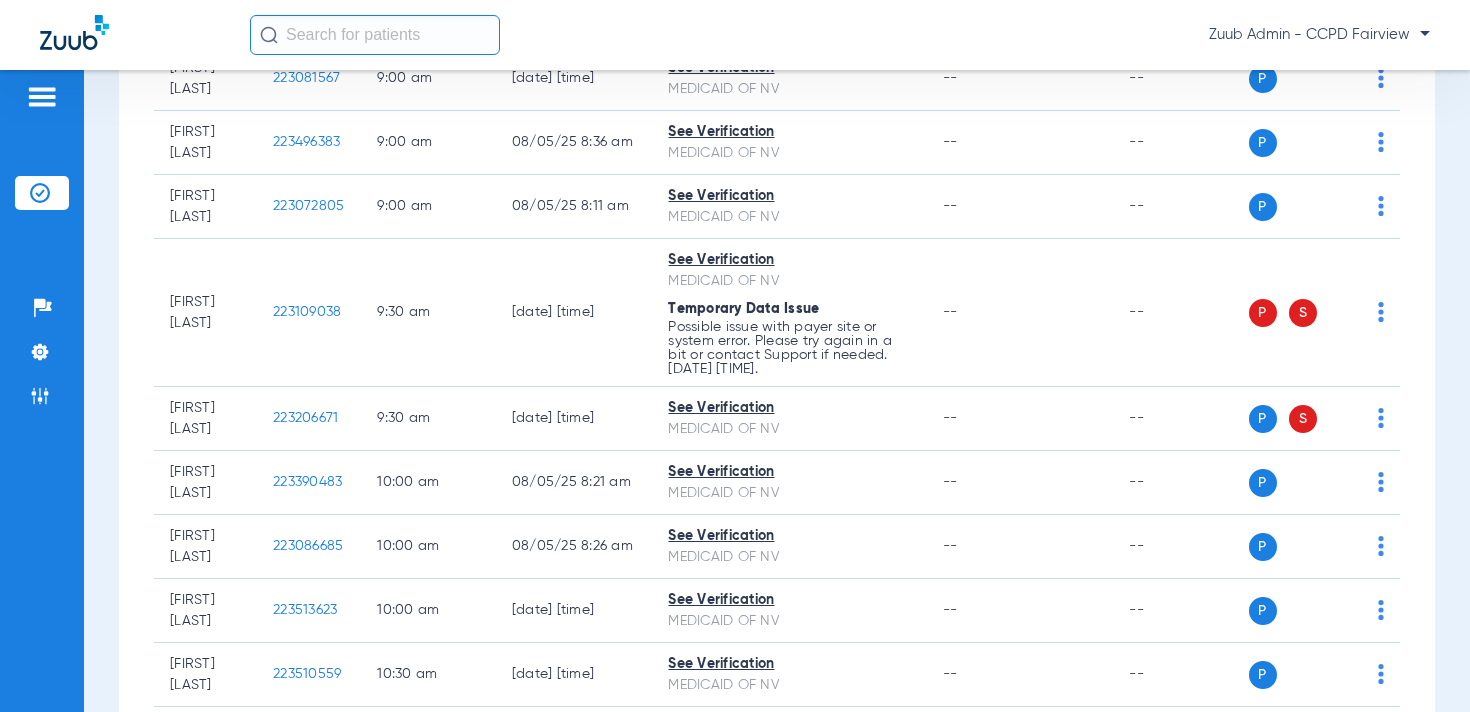 scroll, scrollTop: 480, scrollLeft: 0, axis: vertical 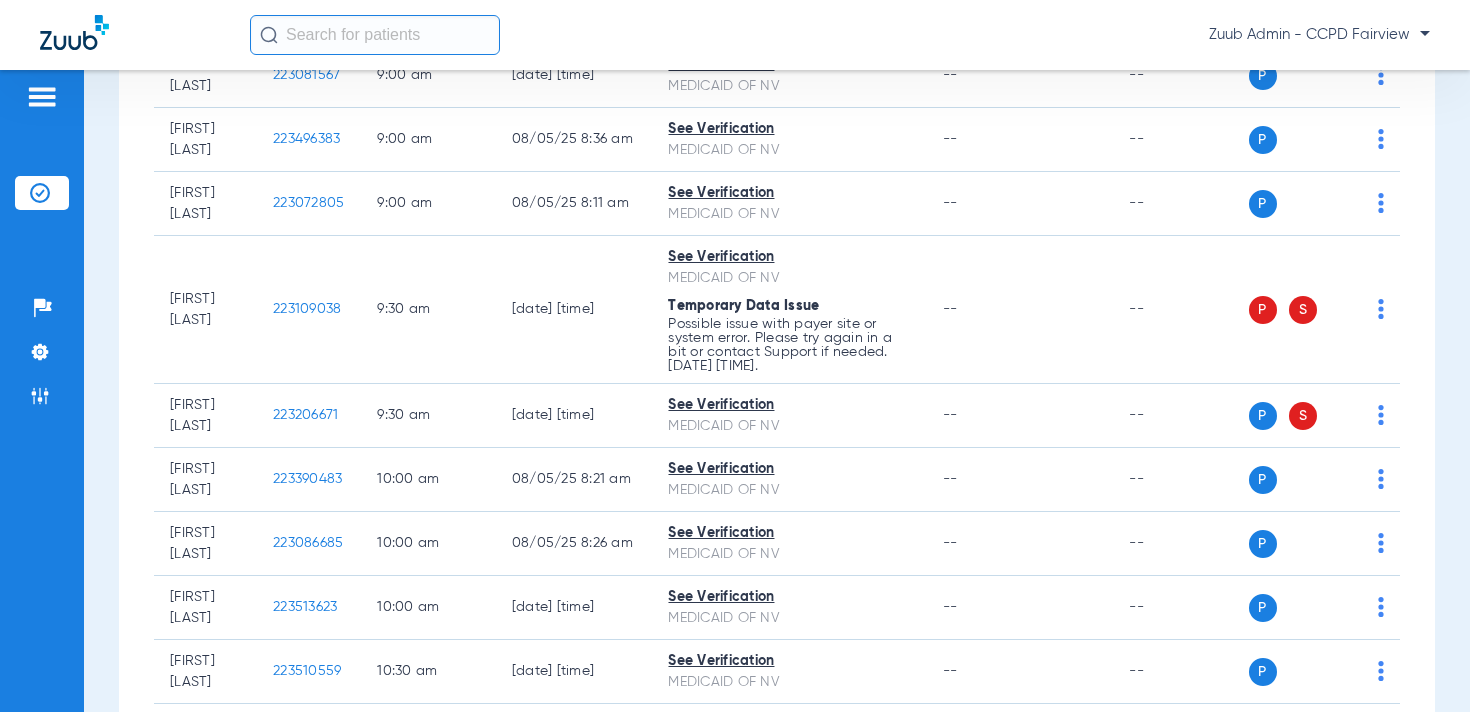 click 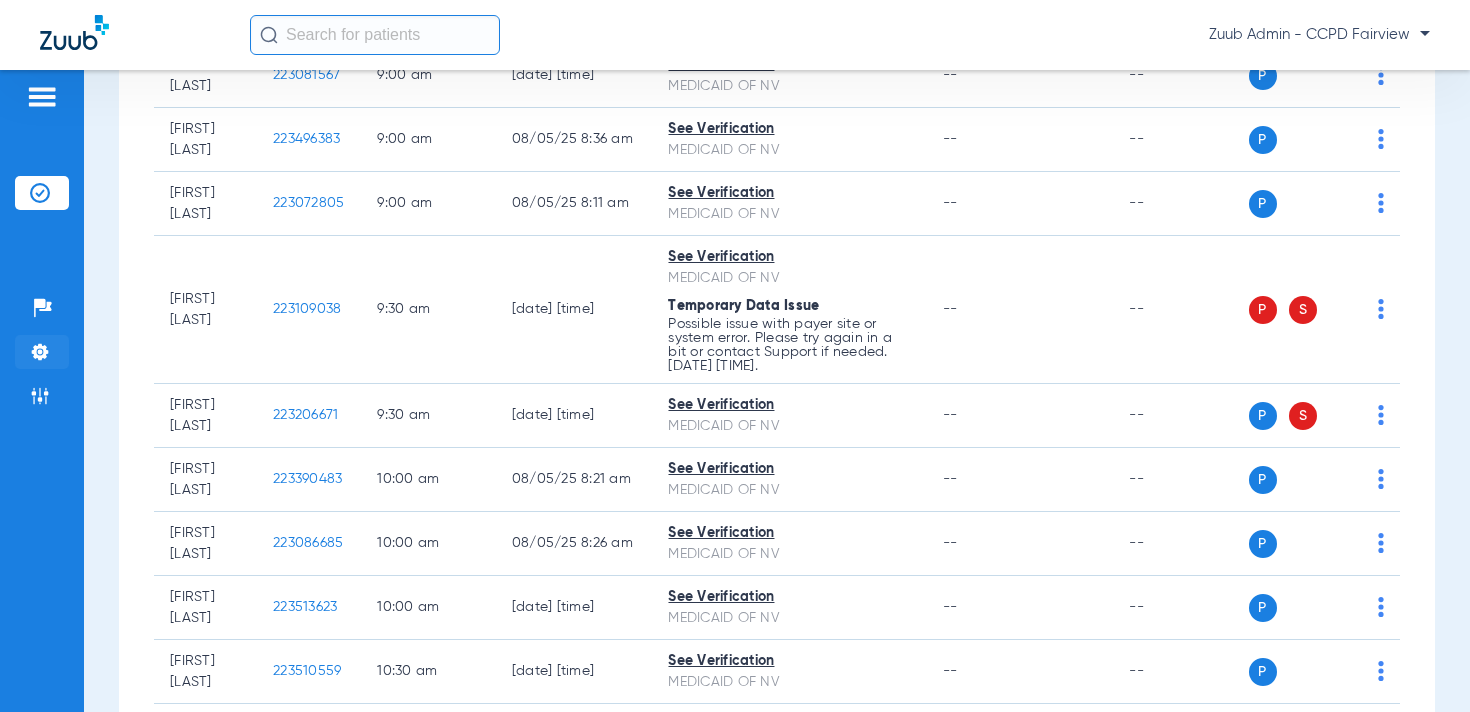 click 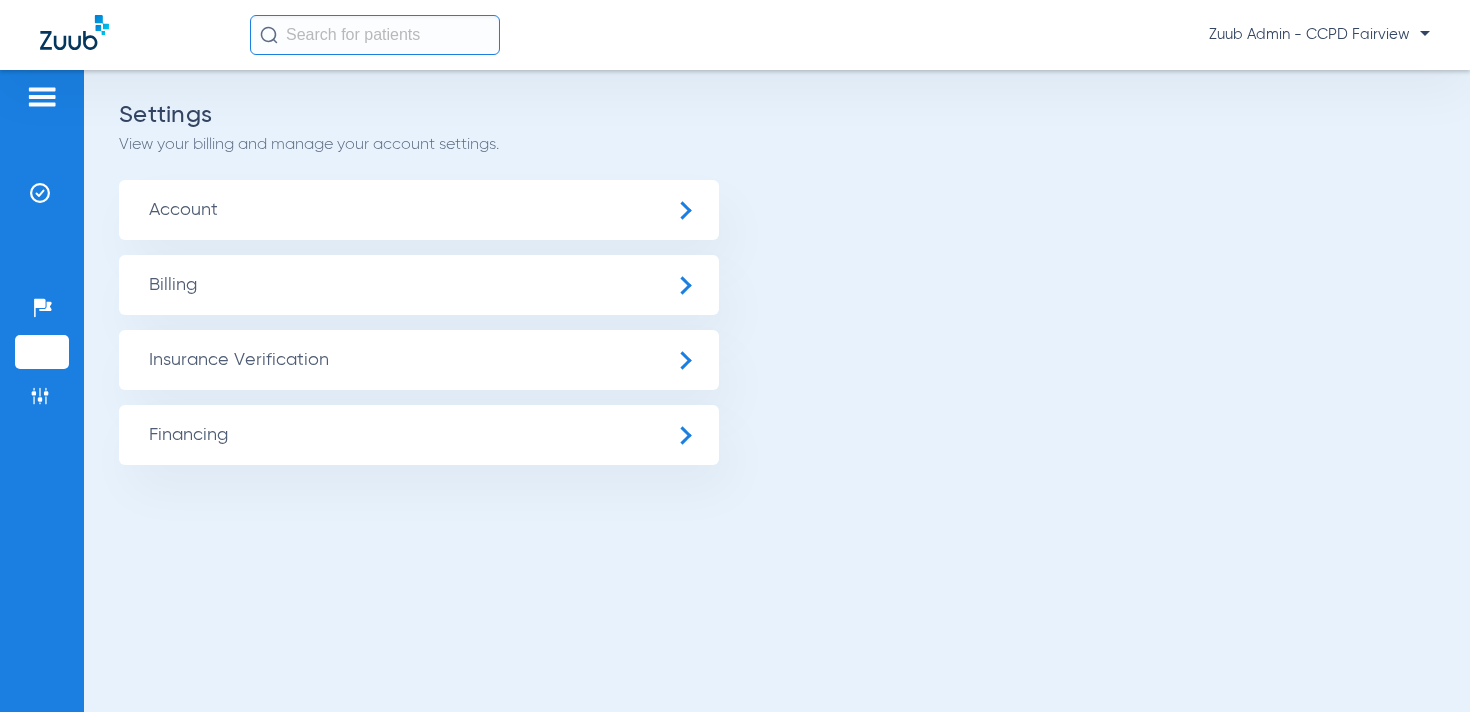 scroll, scrollTop: 0, scrollLeft: 0, axis: both 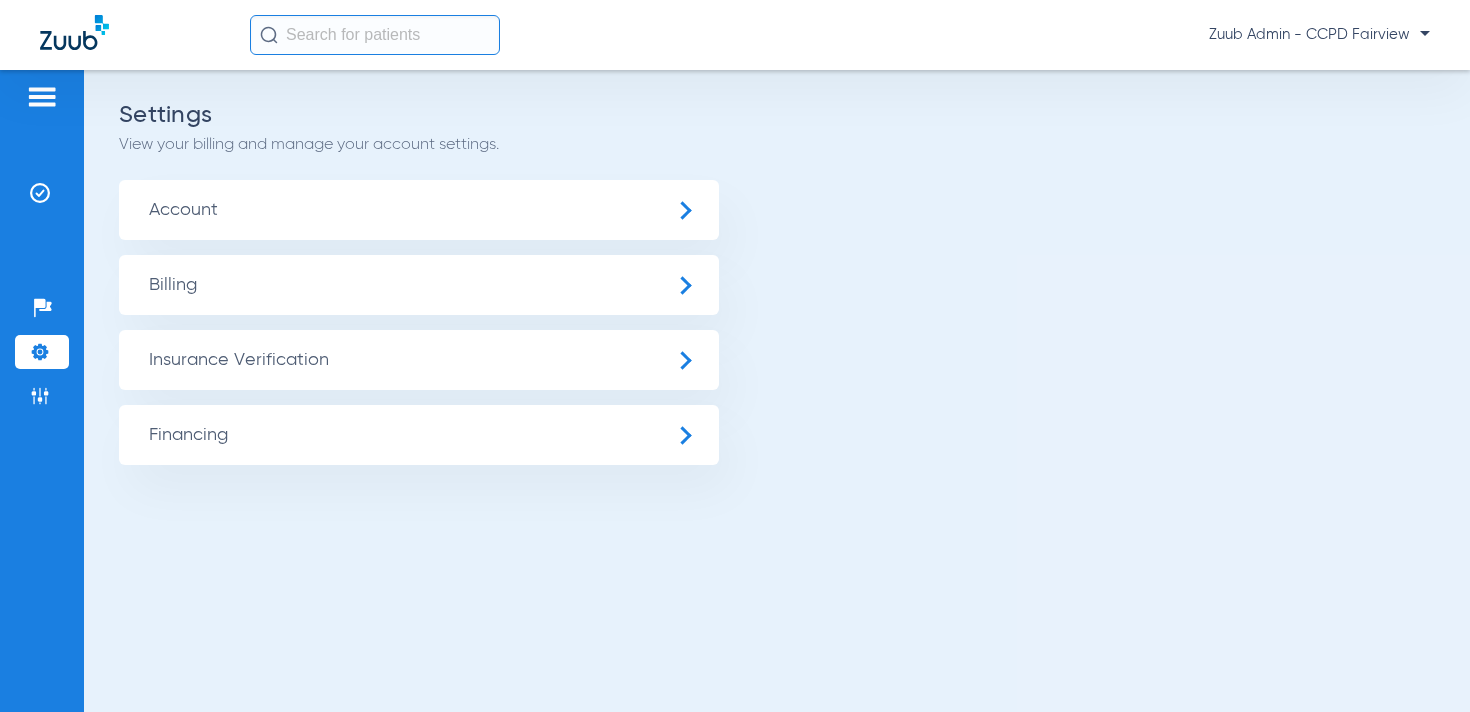 click on "Account" 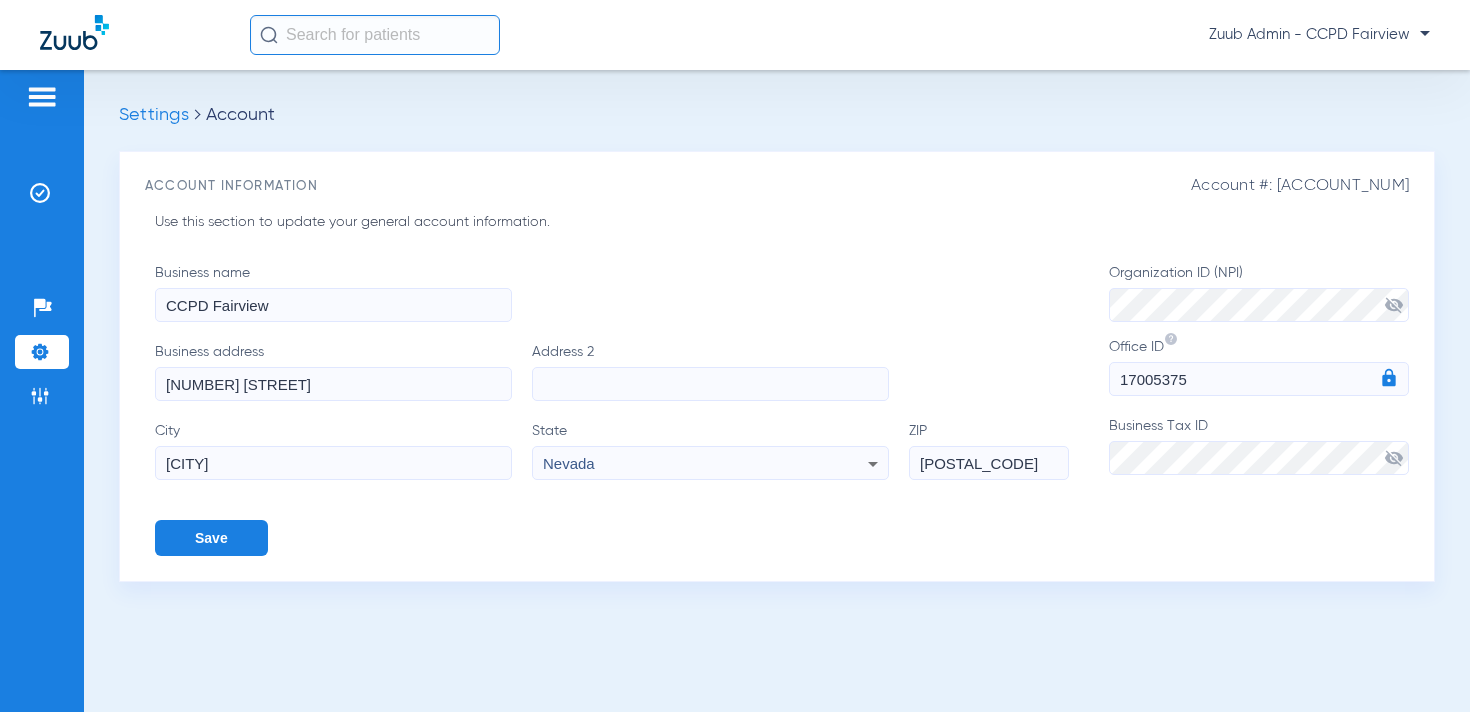 click 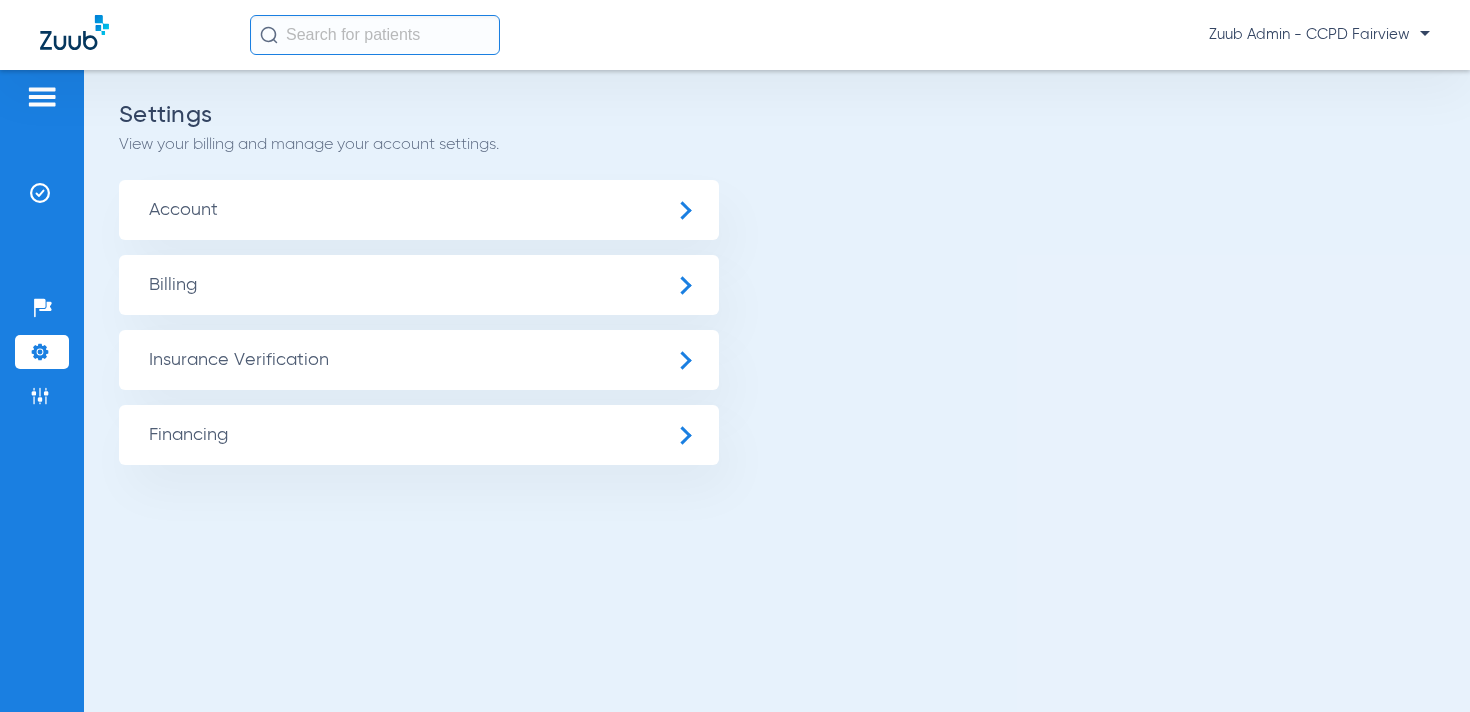 click on "Insurance Verification" 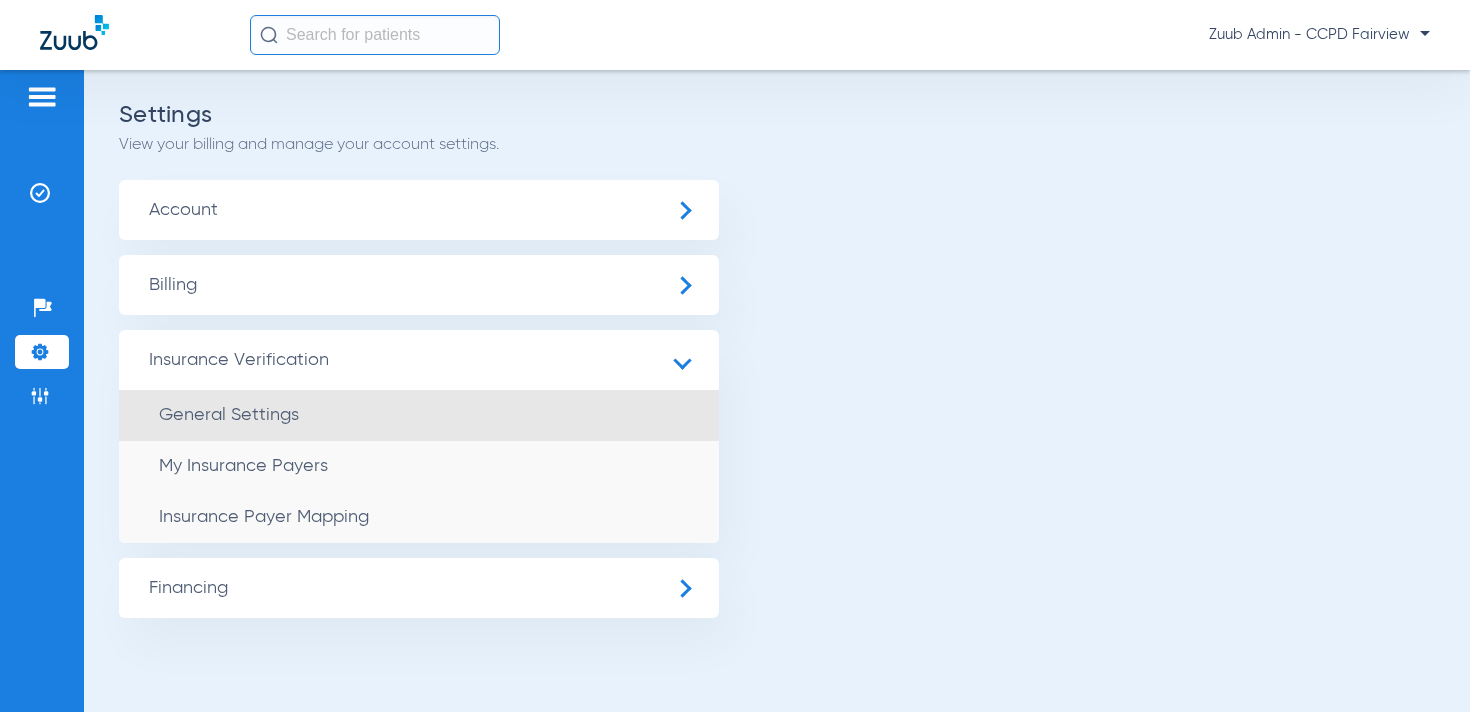 click on "General Settings" 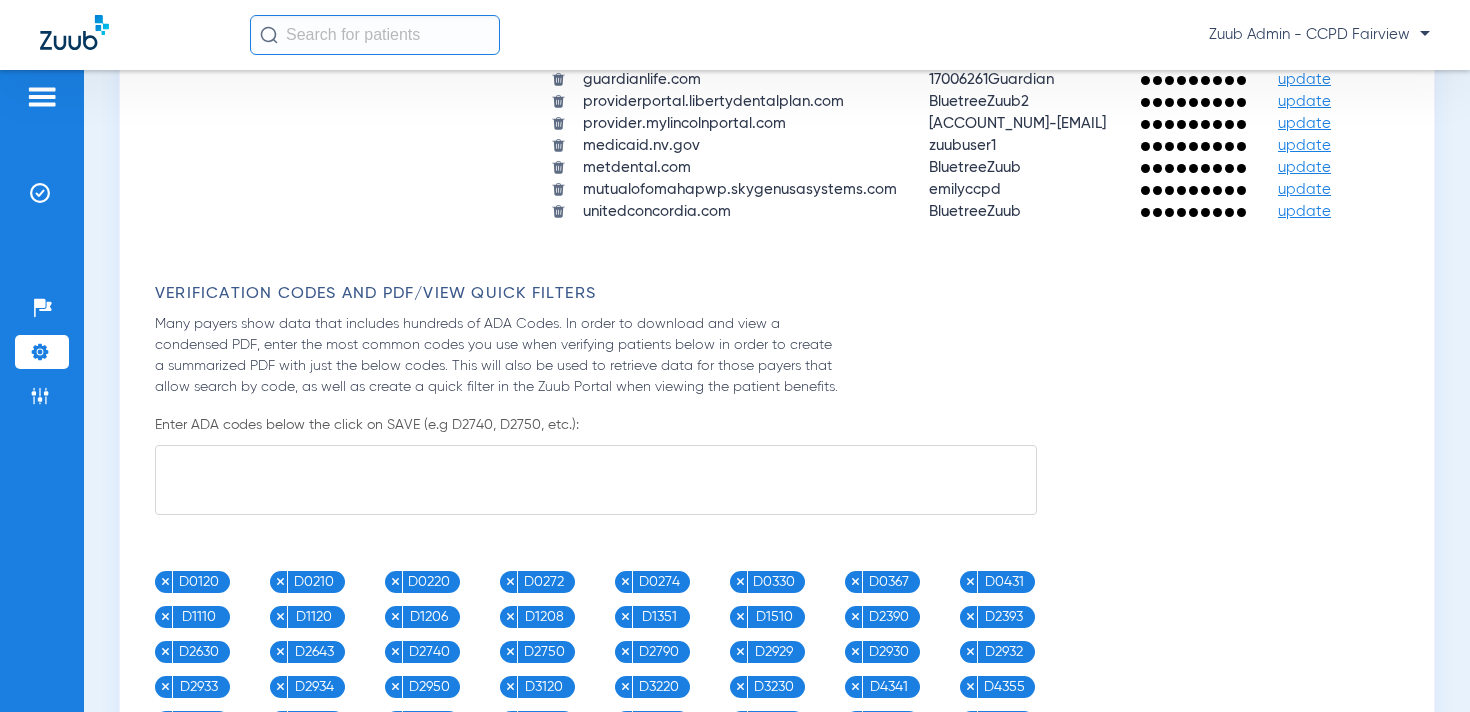 scroll, scrollTop: 2451, scrollLeft: 0, axis: vertical 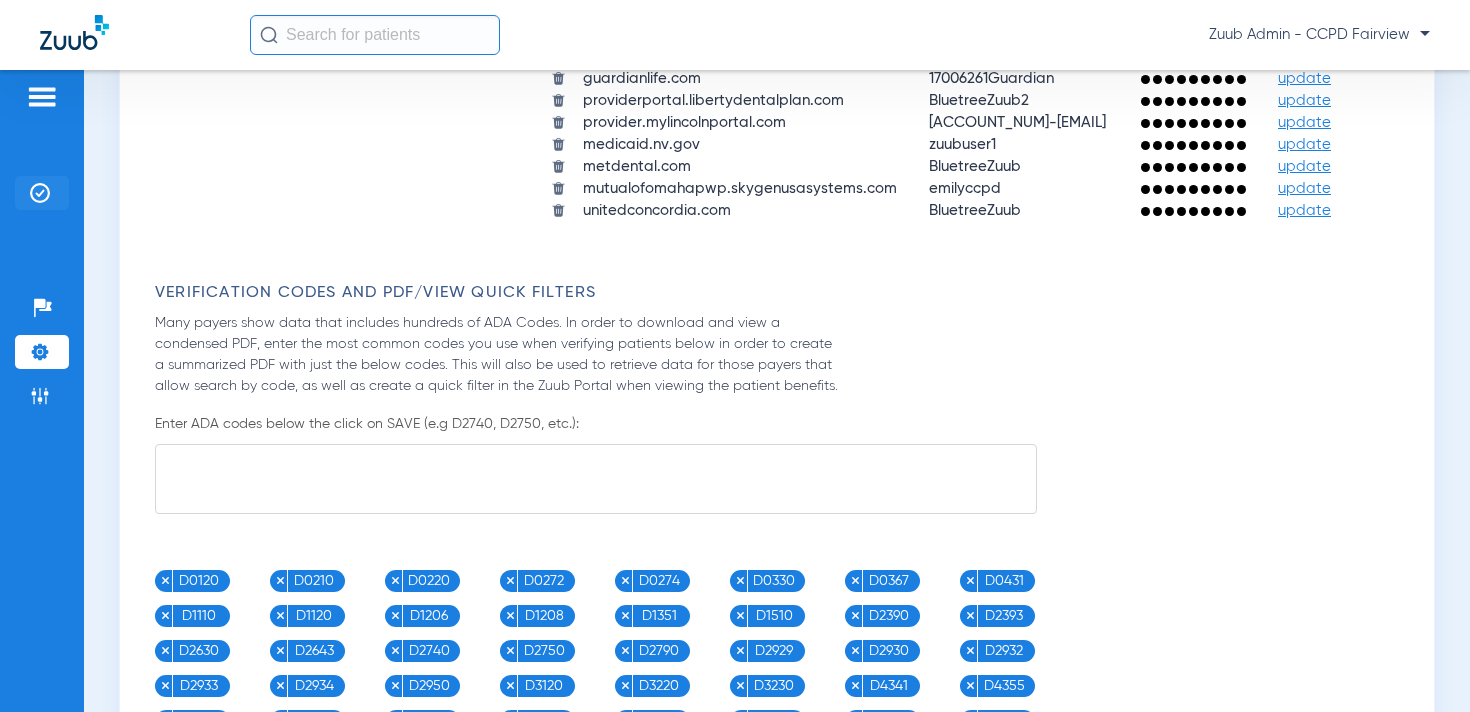 click 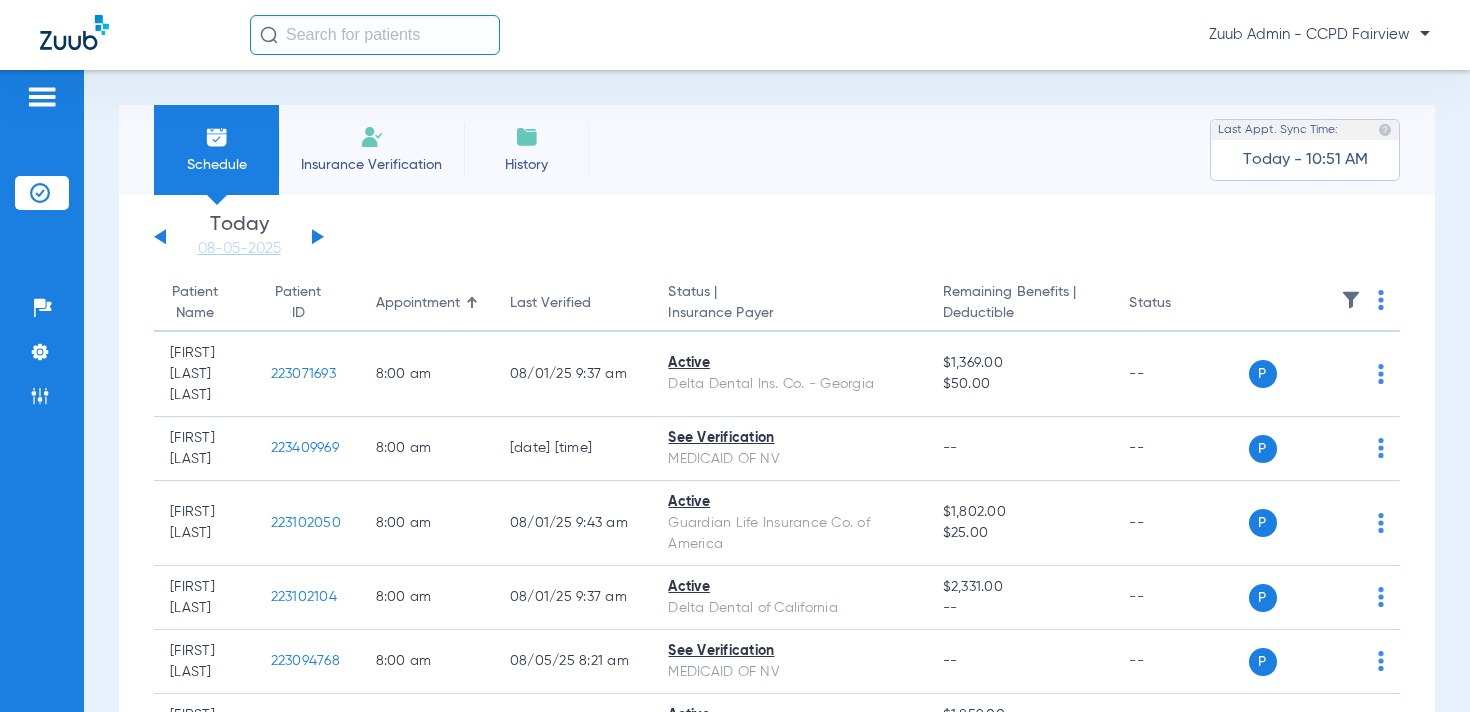 click 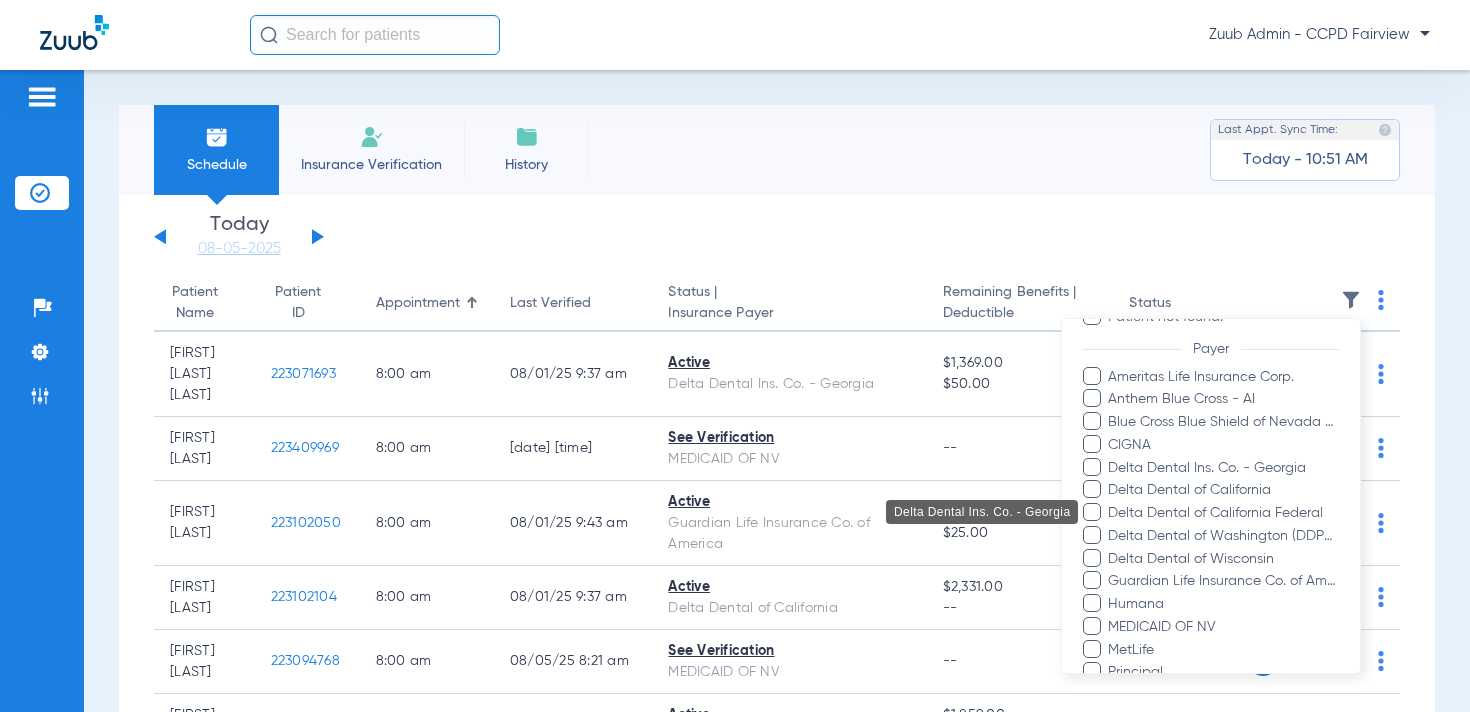 scroll, scrollTop: 375, scrollLeft: 0, axis: vertical 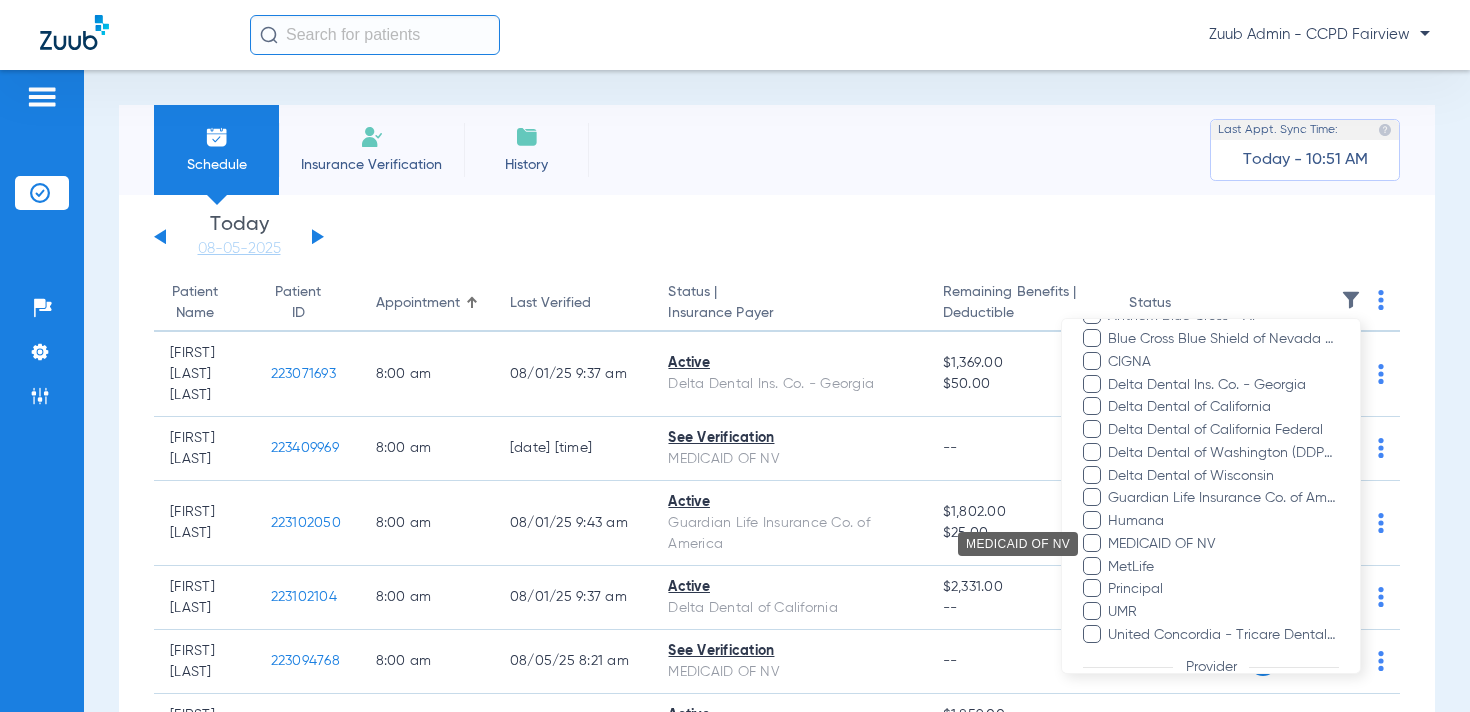 click on "MEDICAID OF NV" at bounding box center [1223, 543] 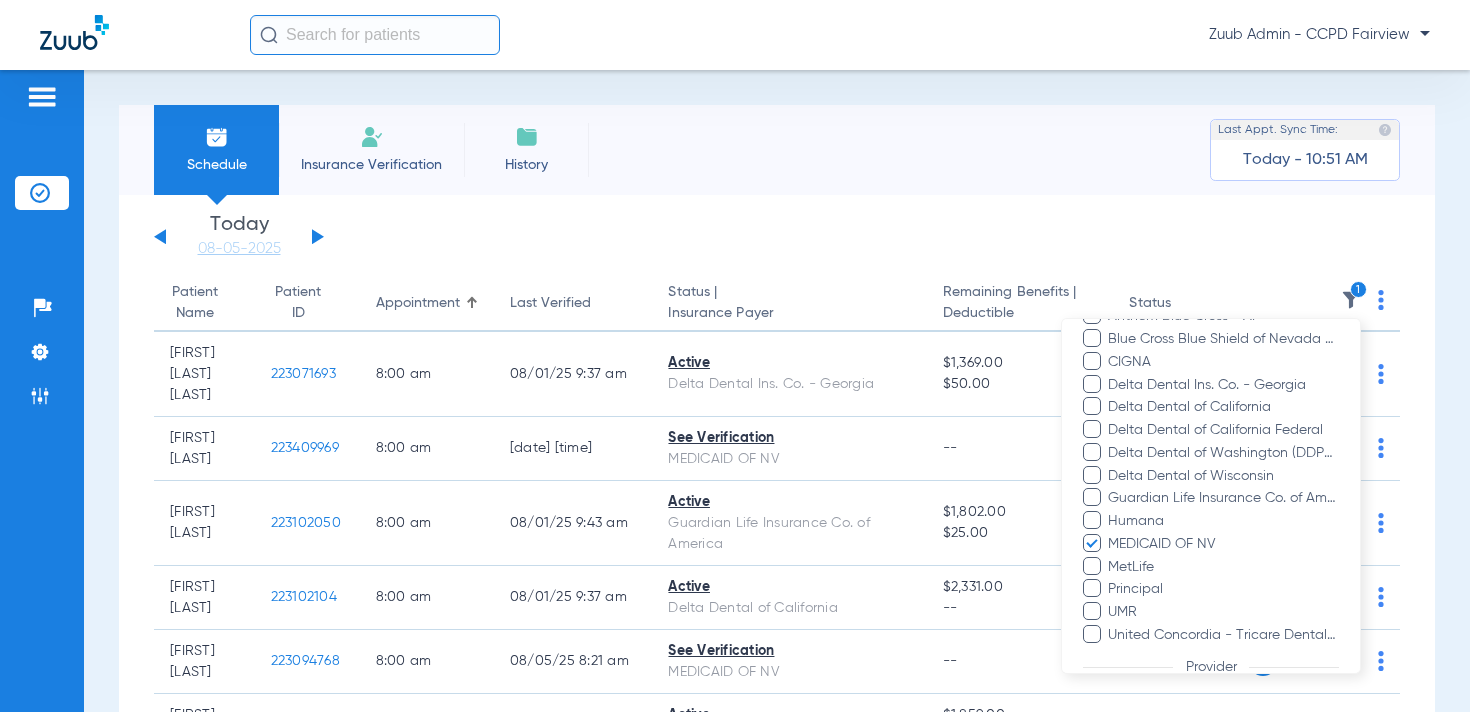 scroll, scrollTop: 511, scrollLeft: 0, axis: vertical 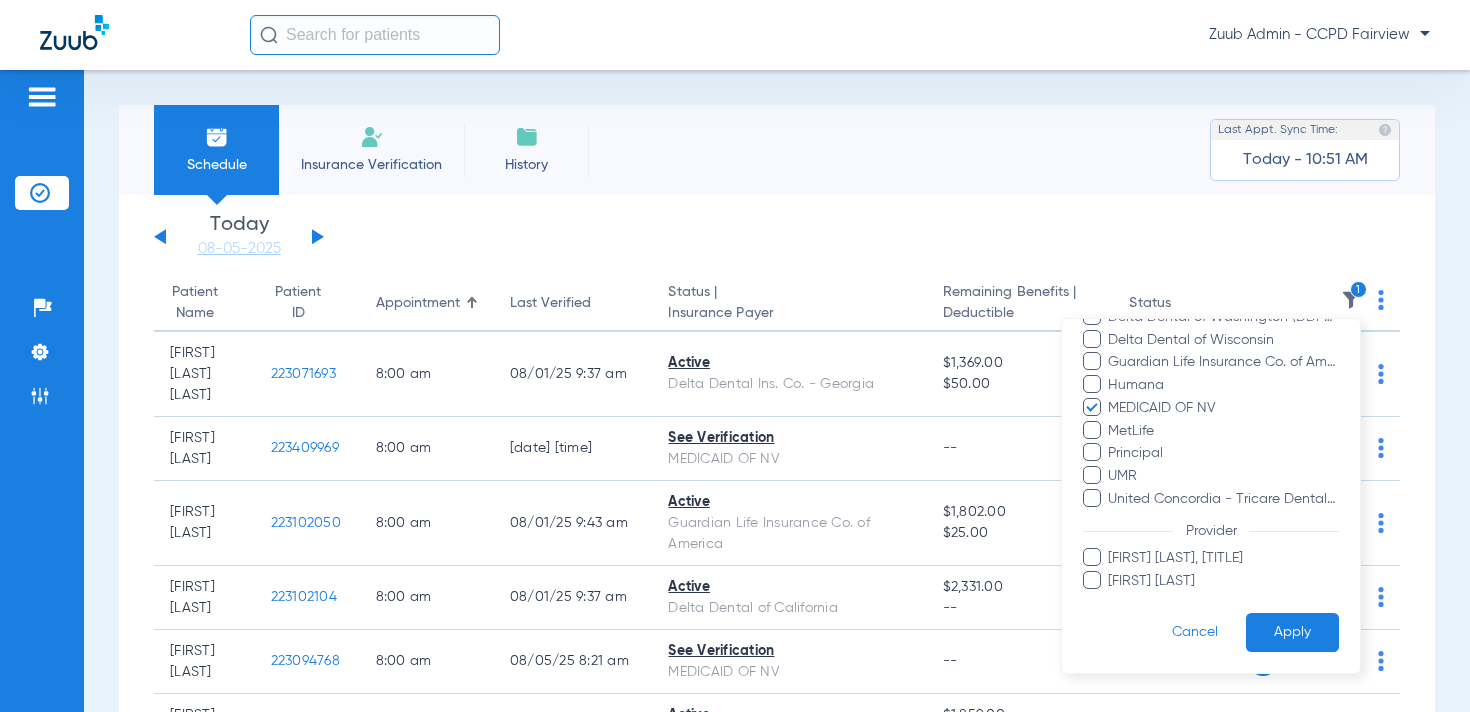 click on "Apply" at bounding box center [1292, 632] 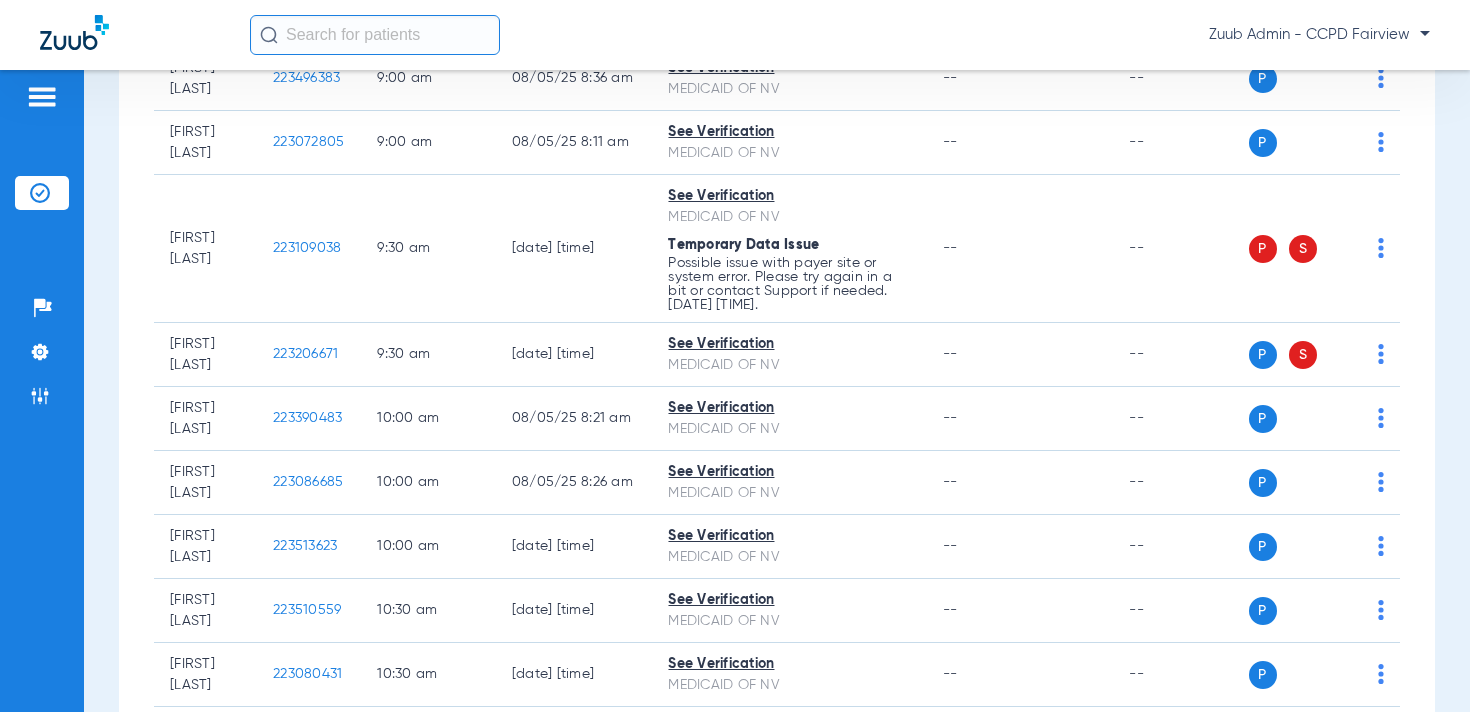 scroll, scrollTop: 514, scrollLeft: 0, axis: vertical 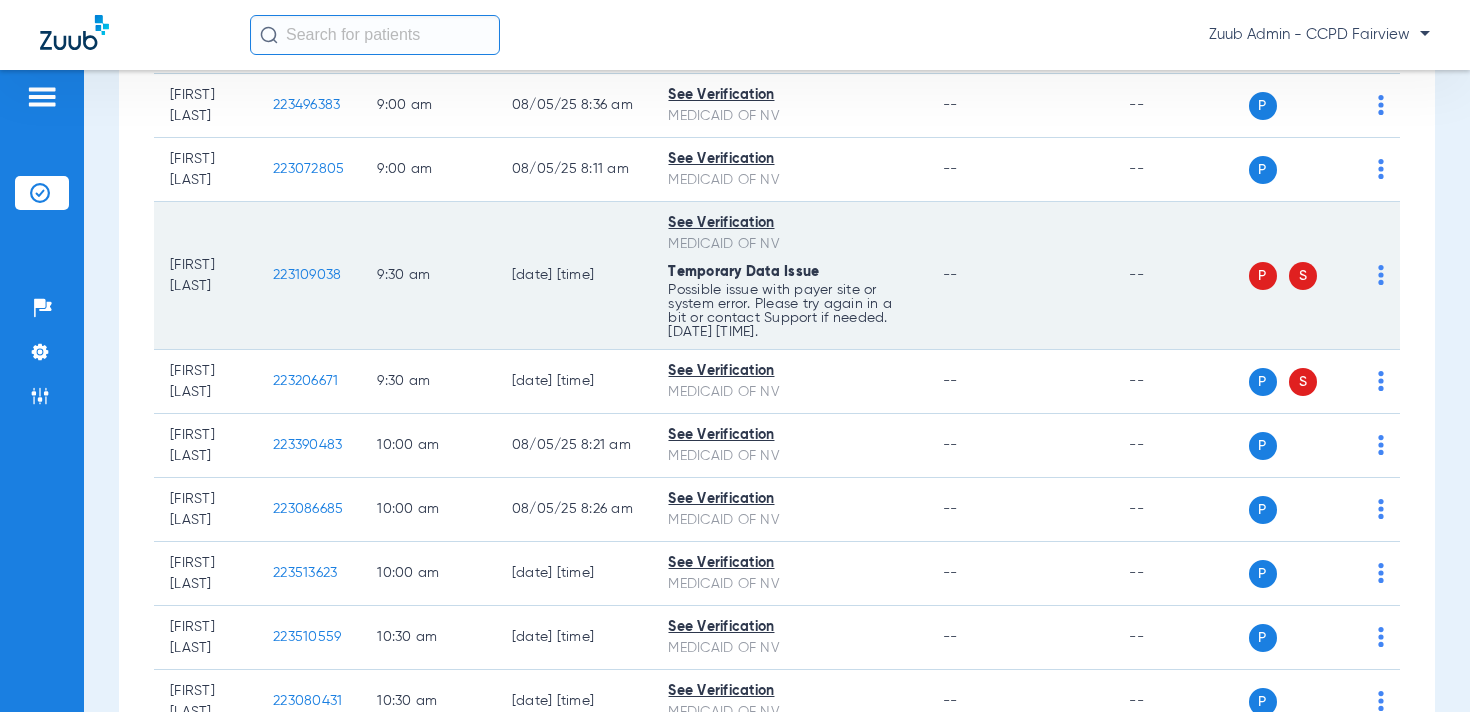 click 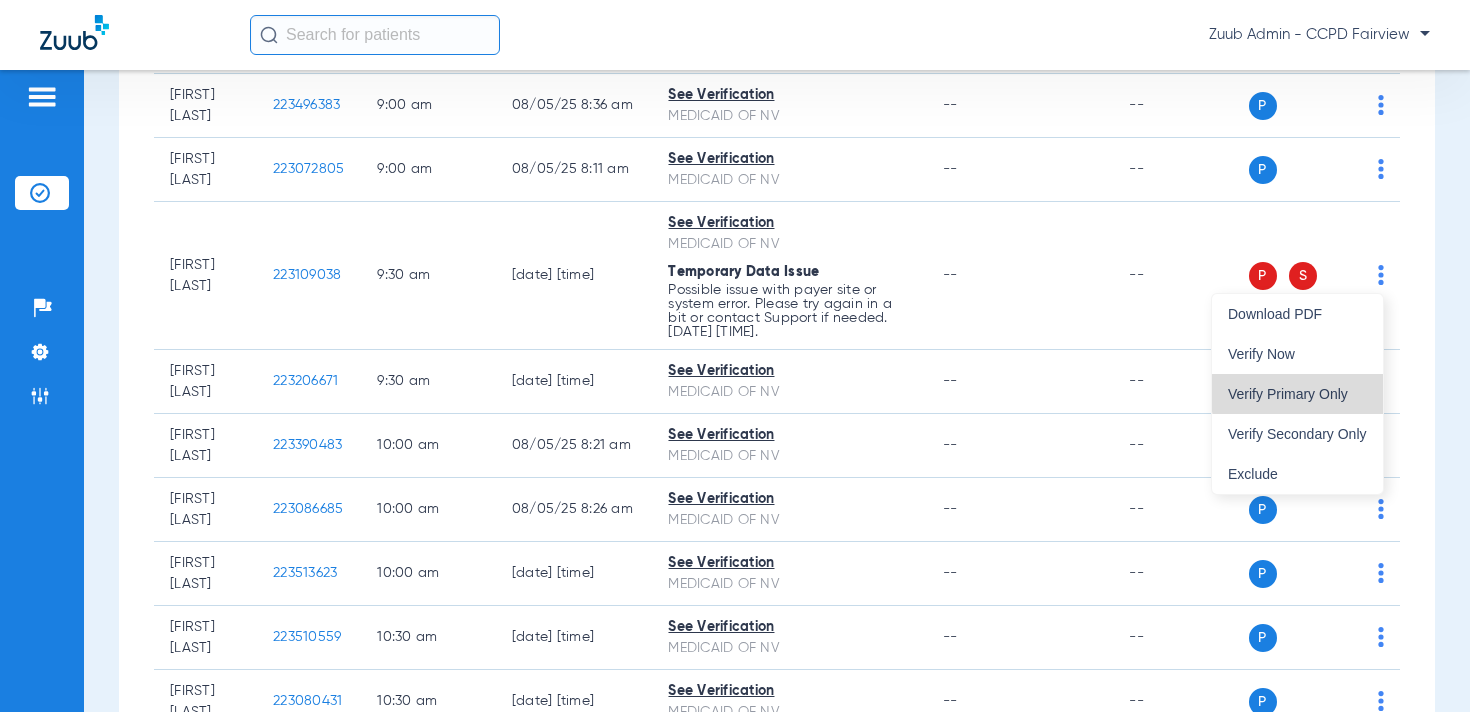 click on "Verify Primary Only" at bounding box center [1297, 394] 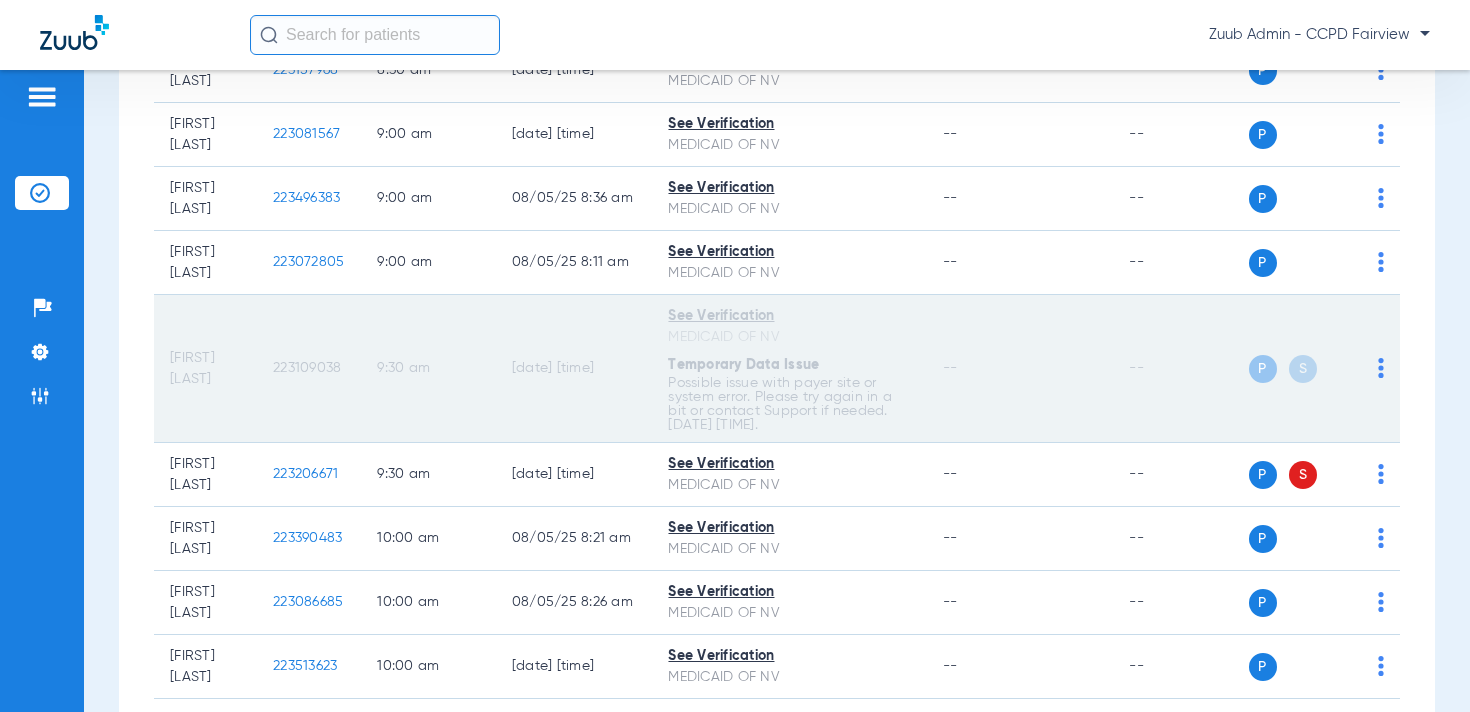 scroll, scrollTop: 0, scrollLeft: 0, axis: both 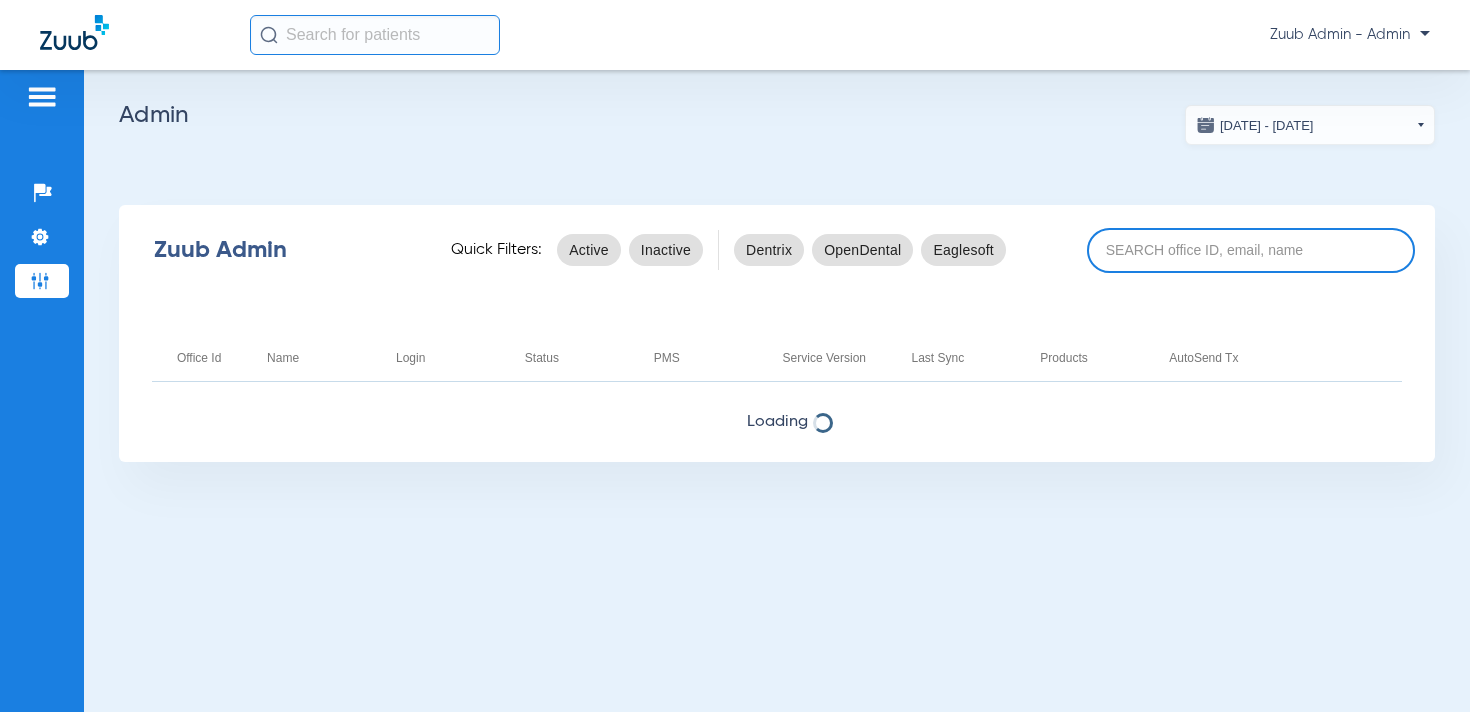 click at bounding box center [1251, 250] 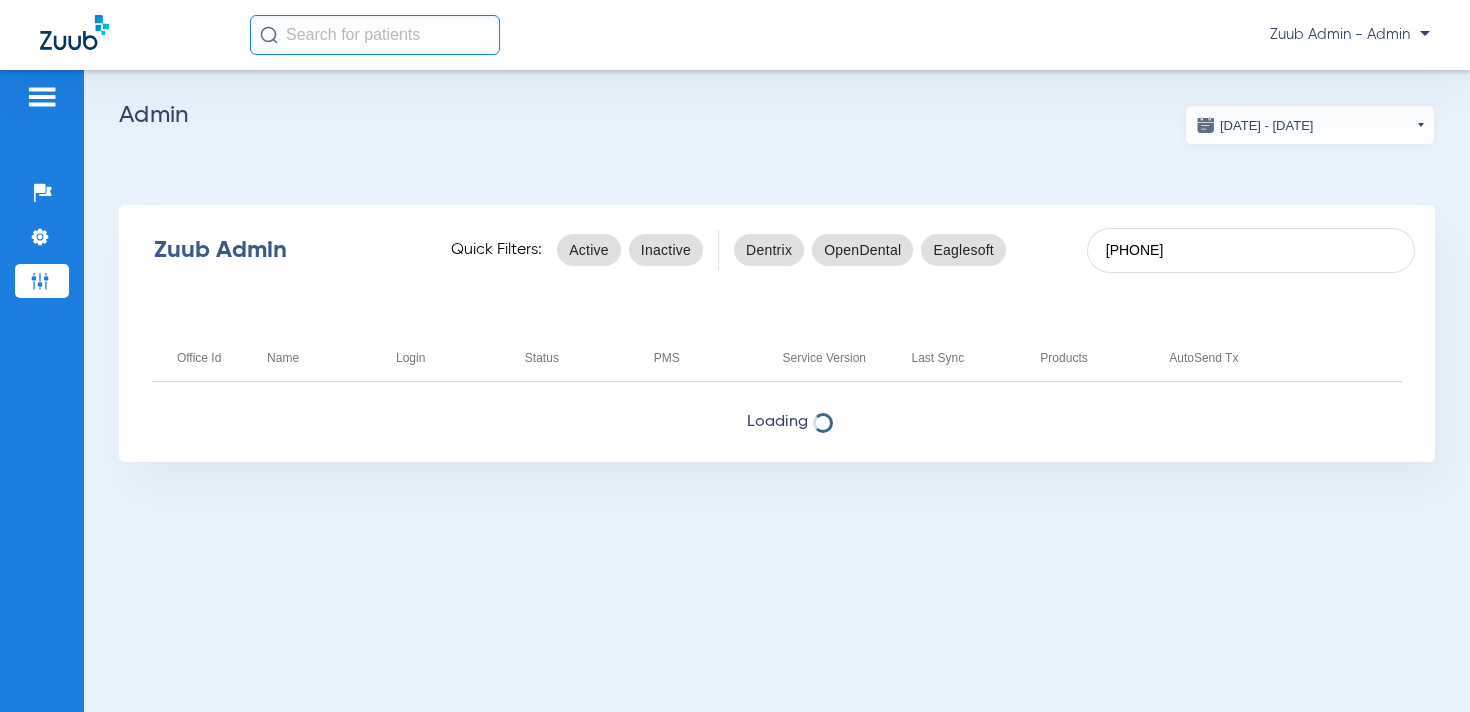 type on "[PHONE]" 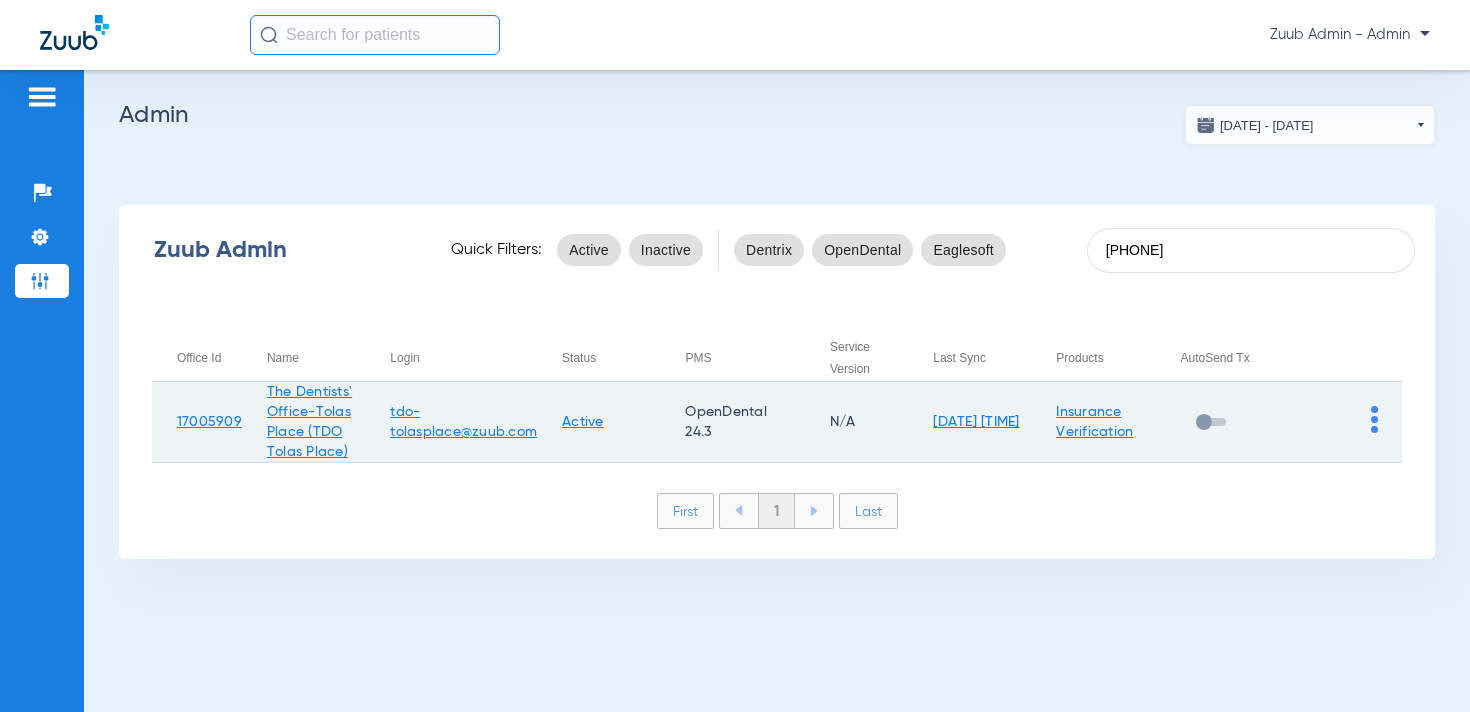click 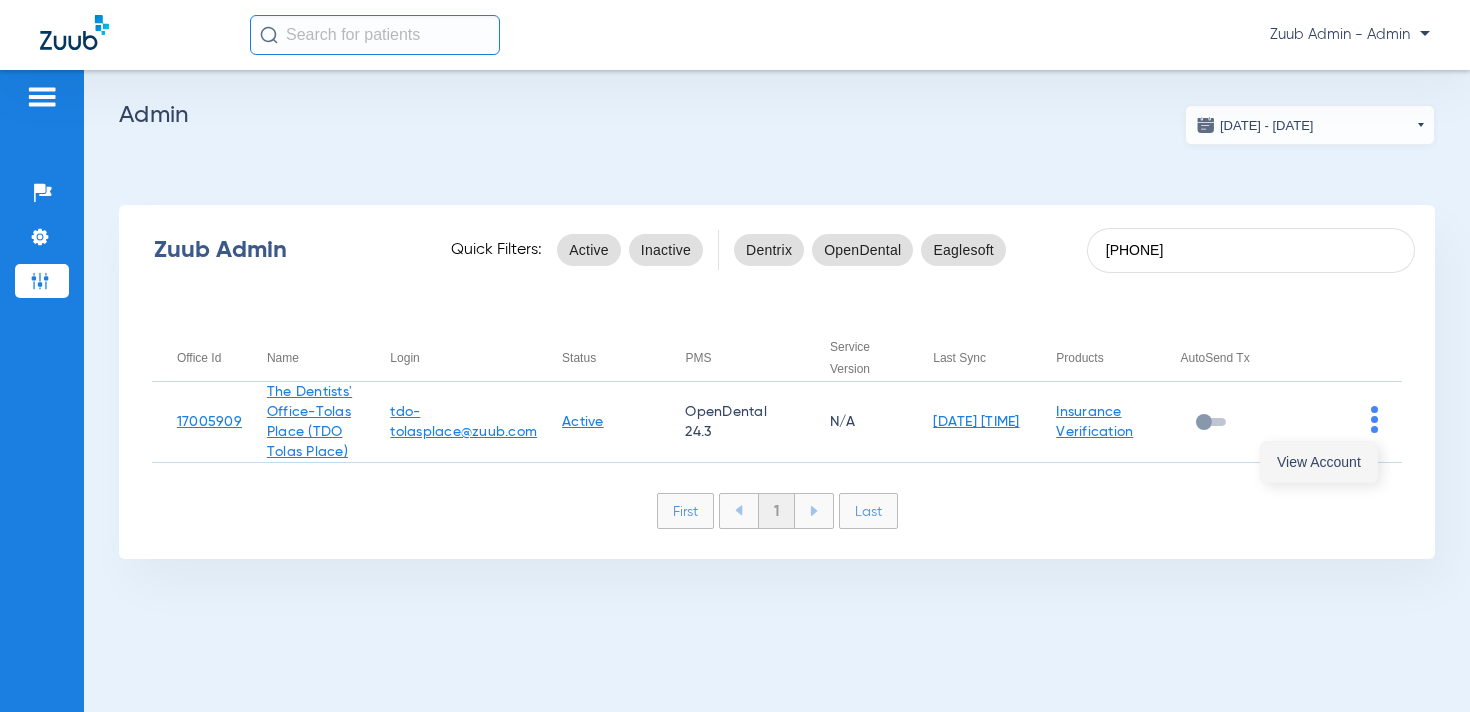 click on "View Account" at bounding box center [1319, 462] 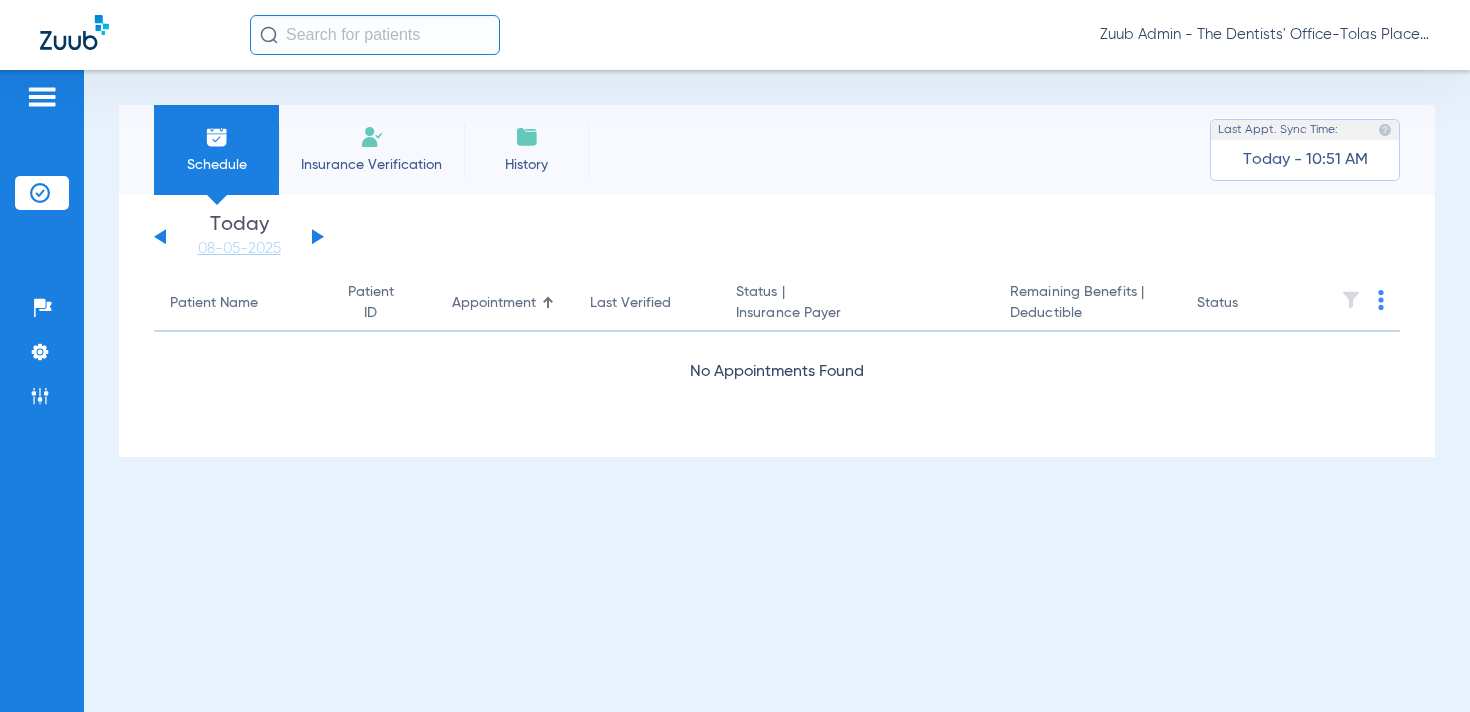 click 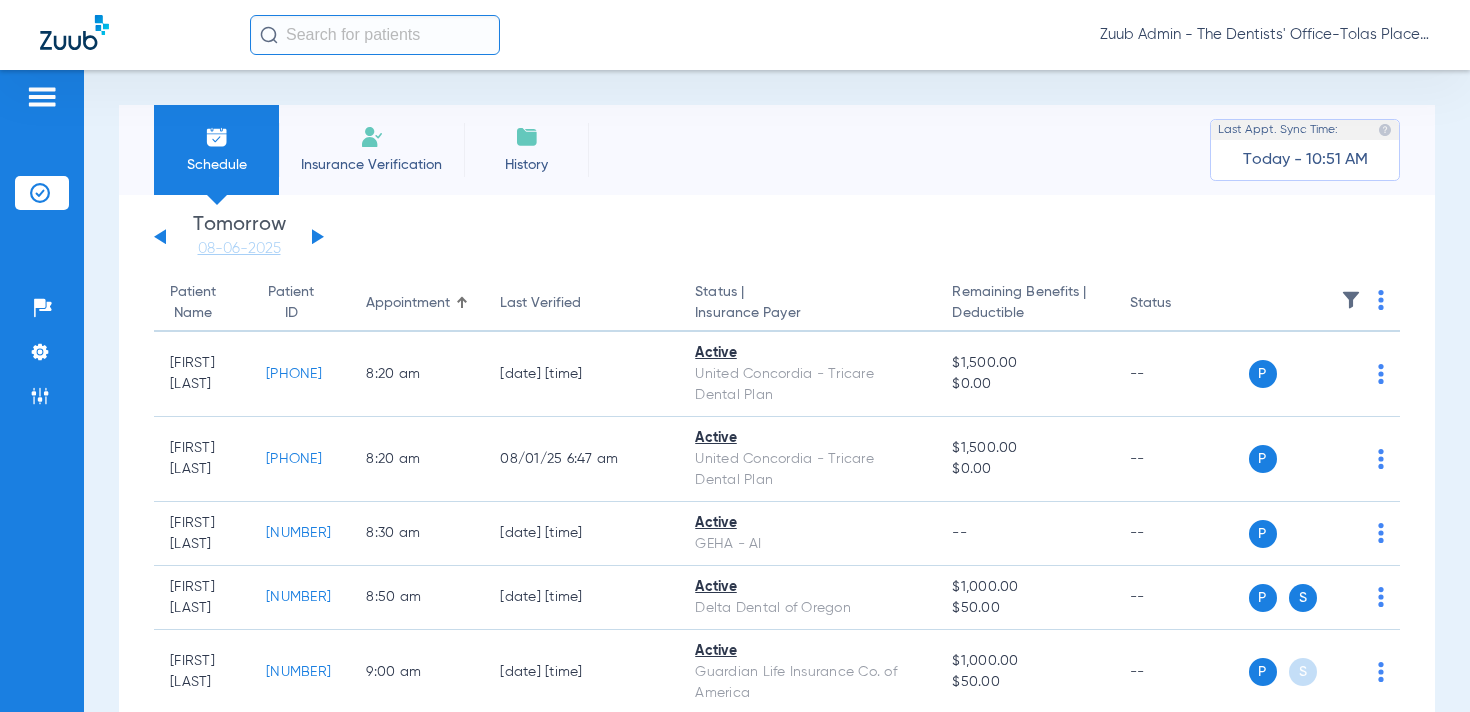 click 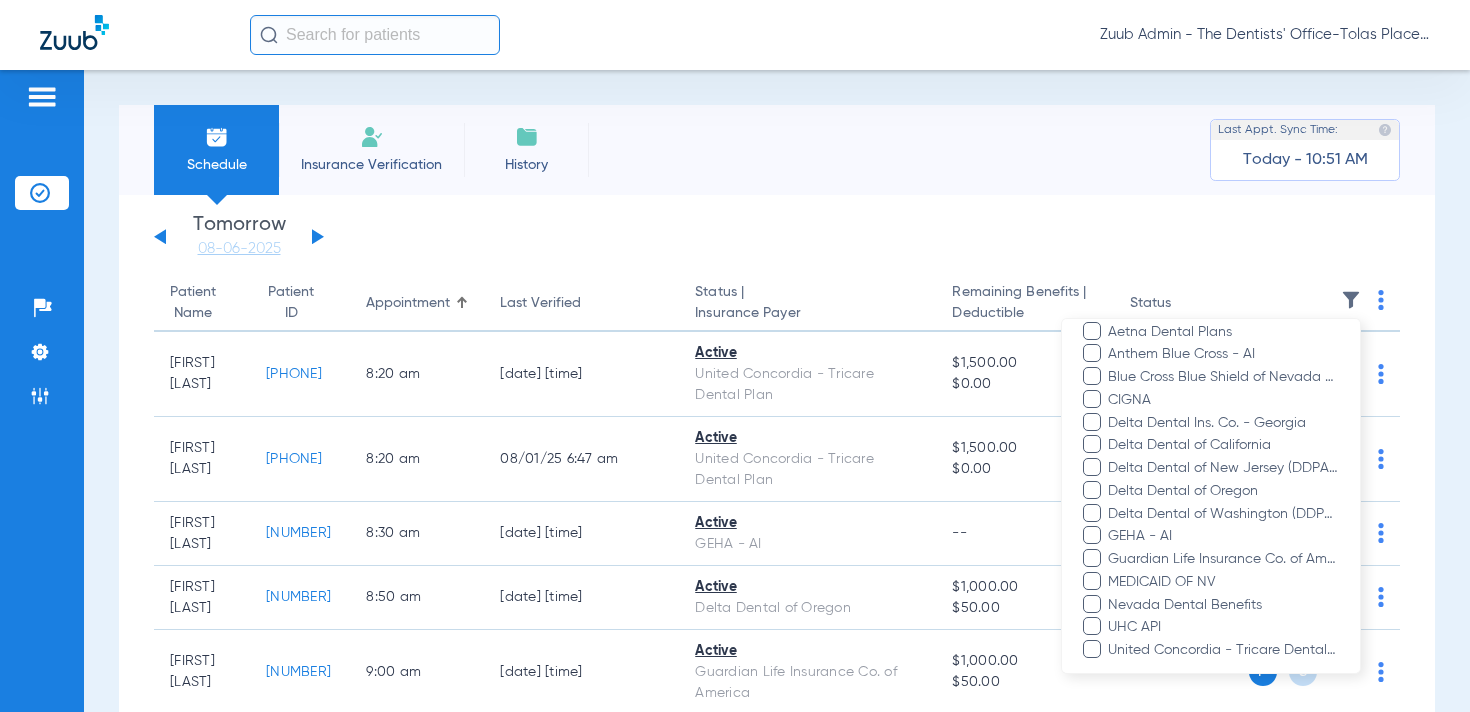 scroll, scrollTop: 339, scrollLeft: 0, axis: vertical 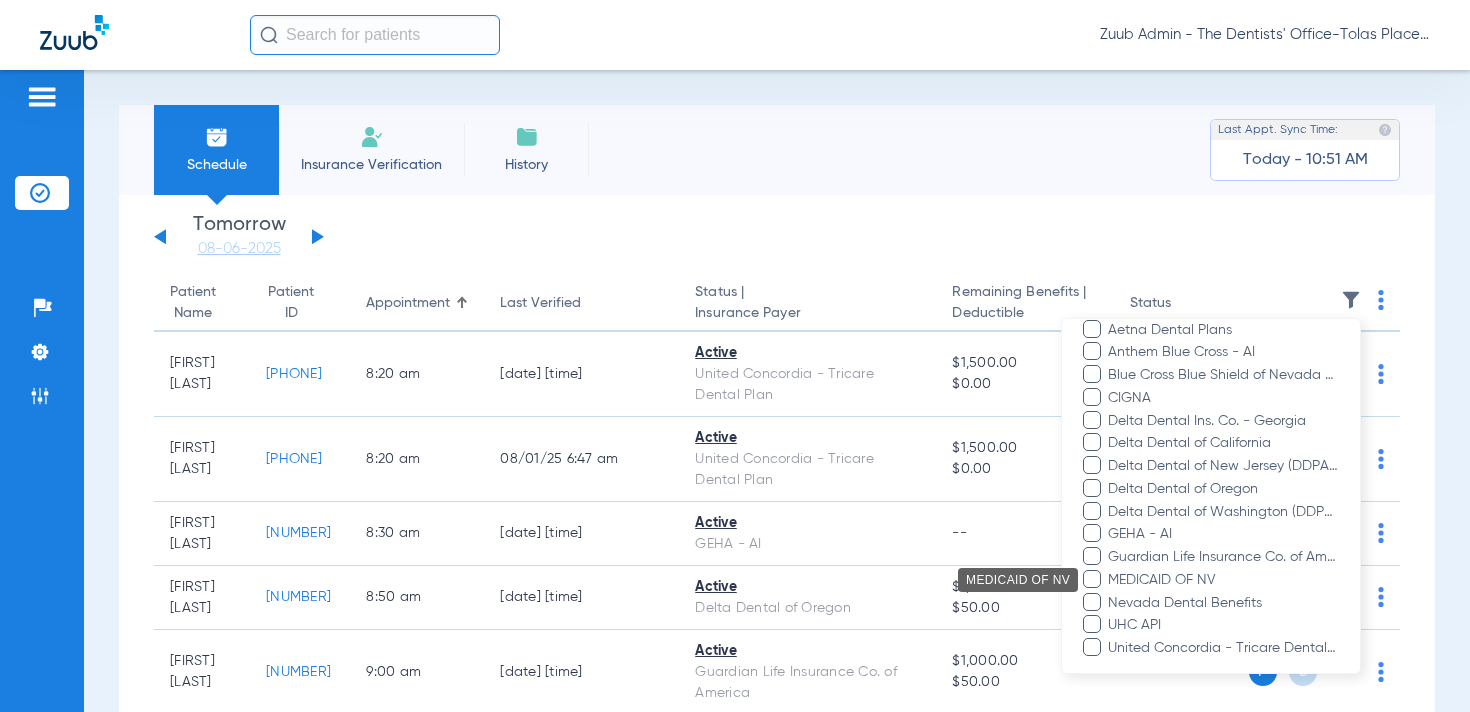 click on "MEDICAID OF NV" at bounding box center (1223, 579) 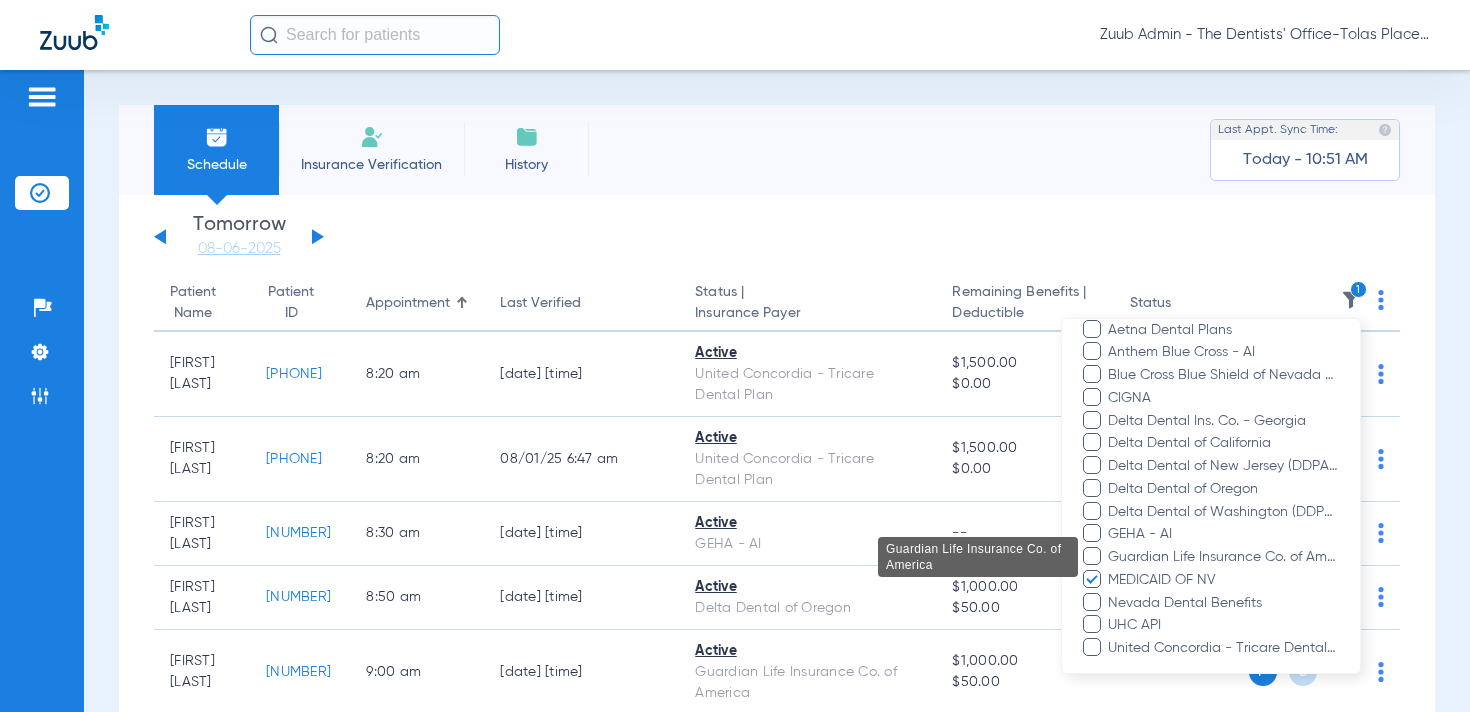 scroll, scrollTop: 488, scrollLeft: 0, axis: vertical 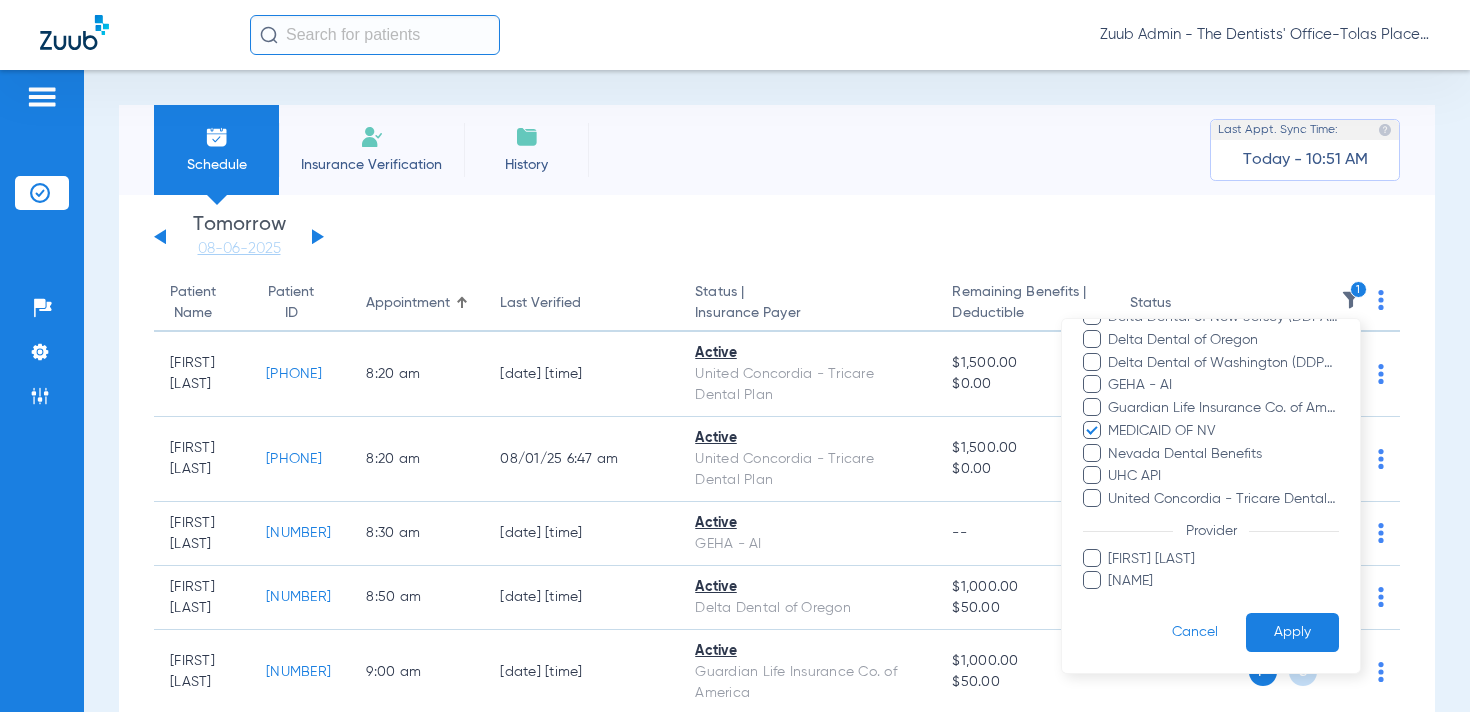 click on "Apply" at bounding box center (1292, 632) 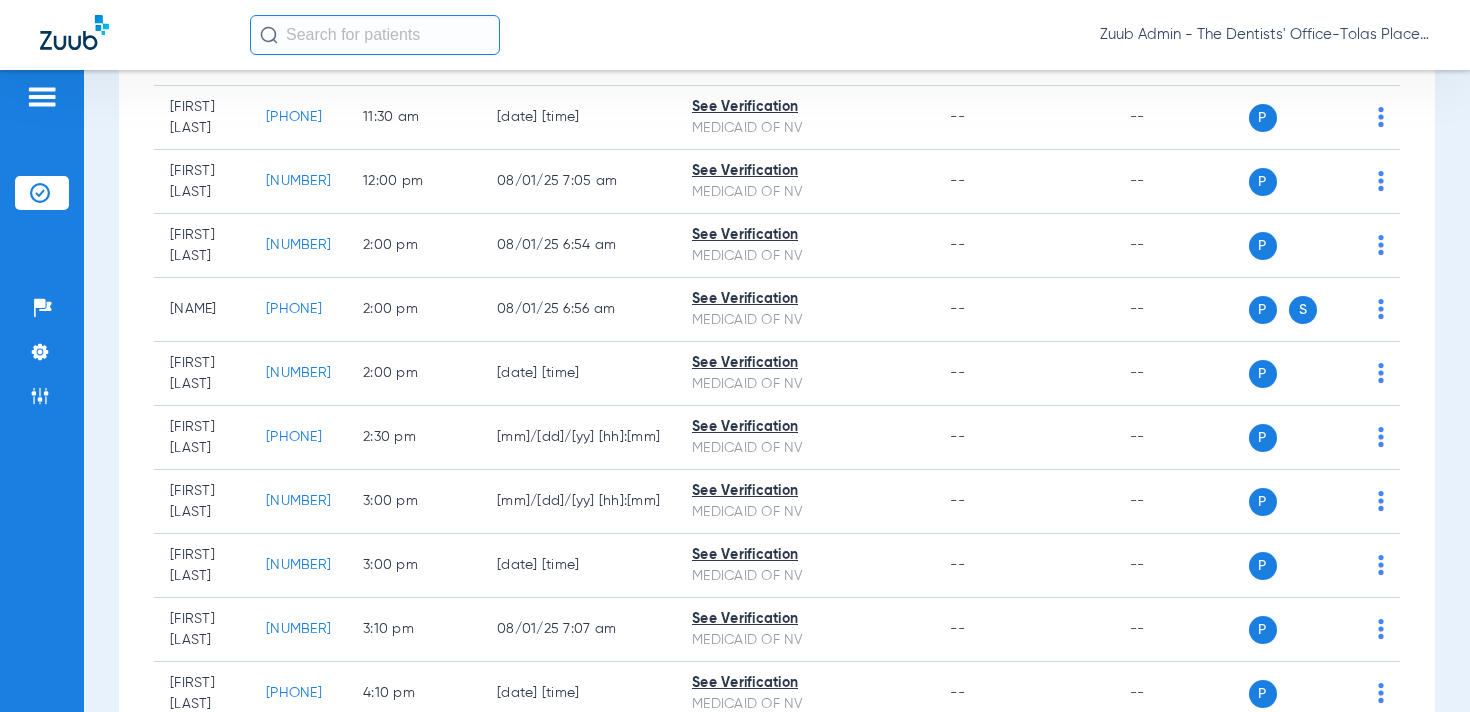 scroll, scrollTop: 921, scrollLeft: 0, axis: vertical 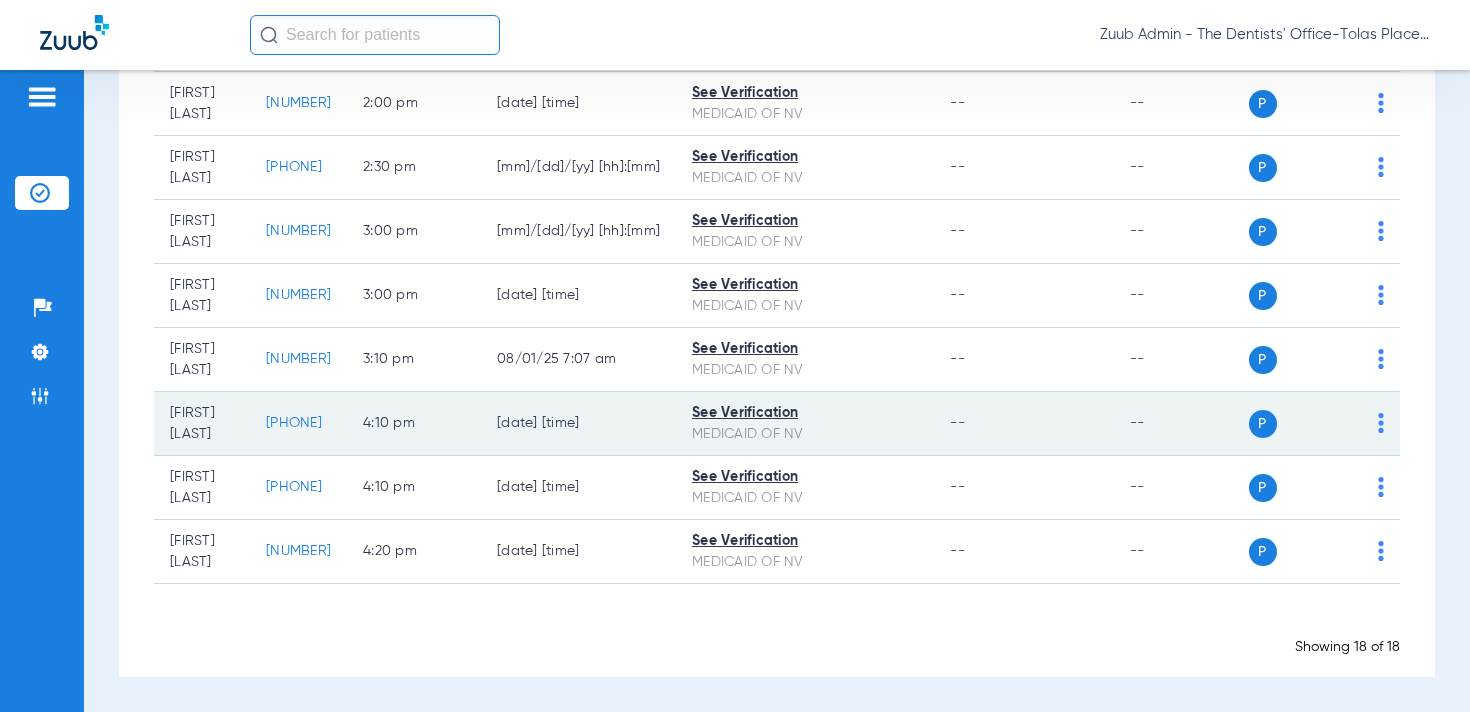 click 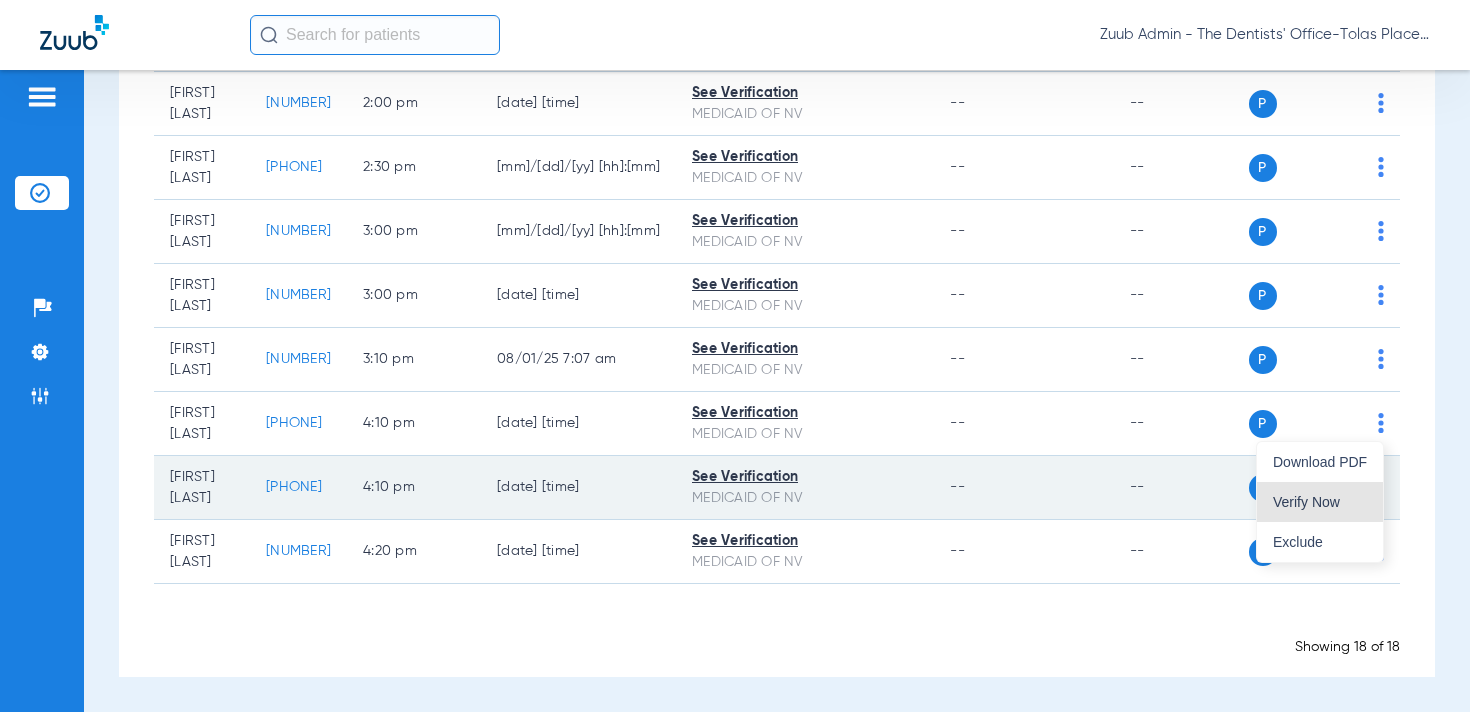click on "Verify Now" at bounding box center (1320, 502) 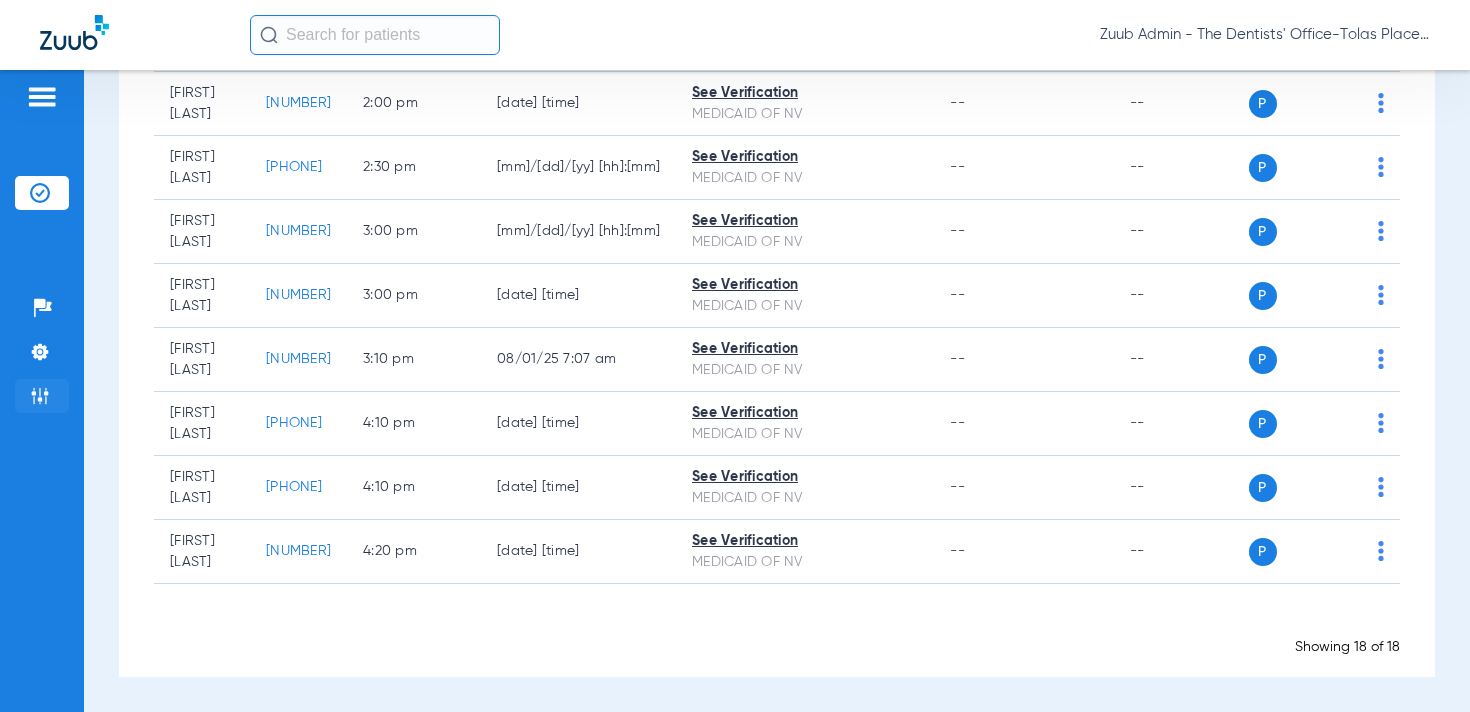 click on "Admin" 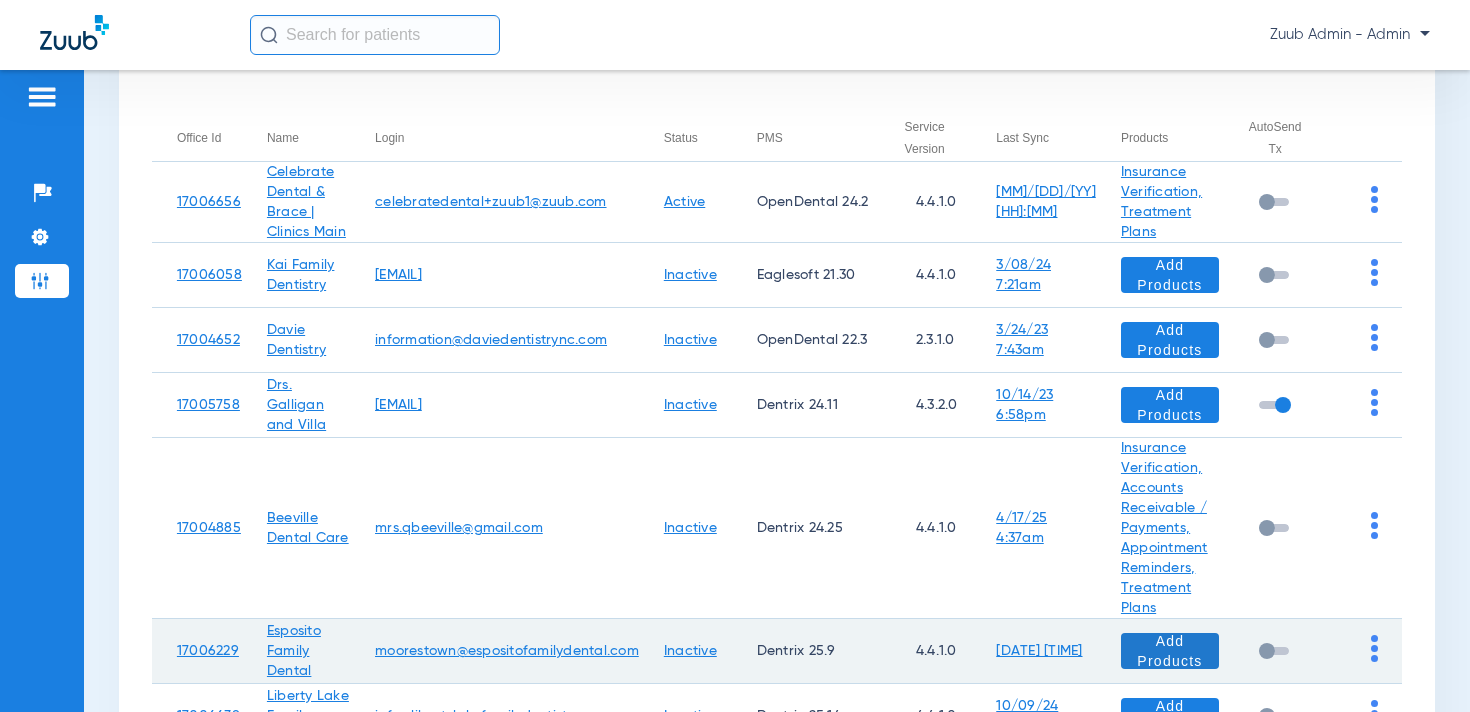 scroll, scrollTop: 0, scrollLeft: 0, axis: both 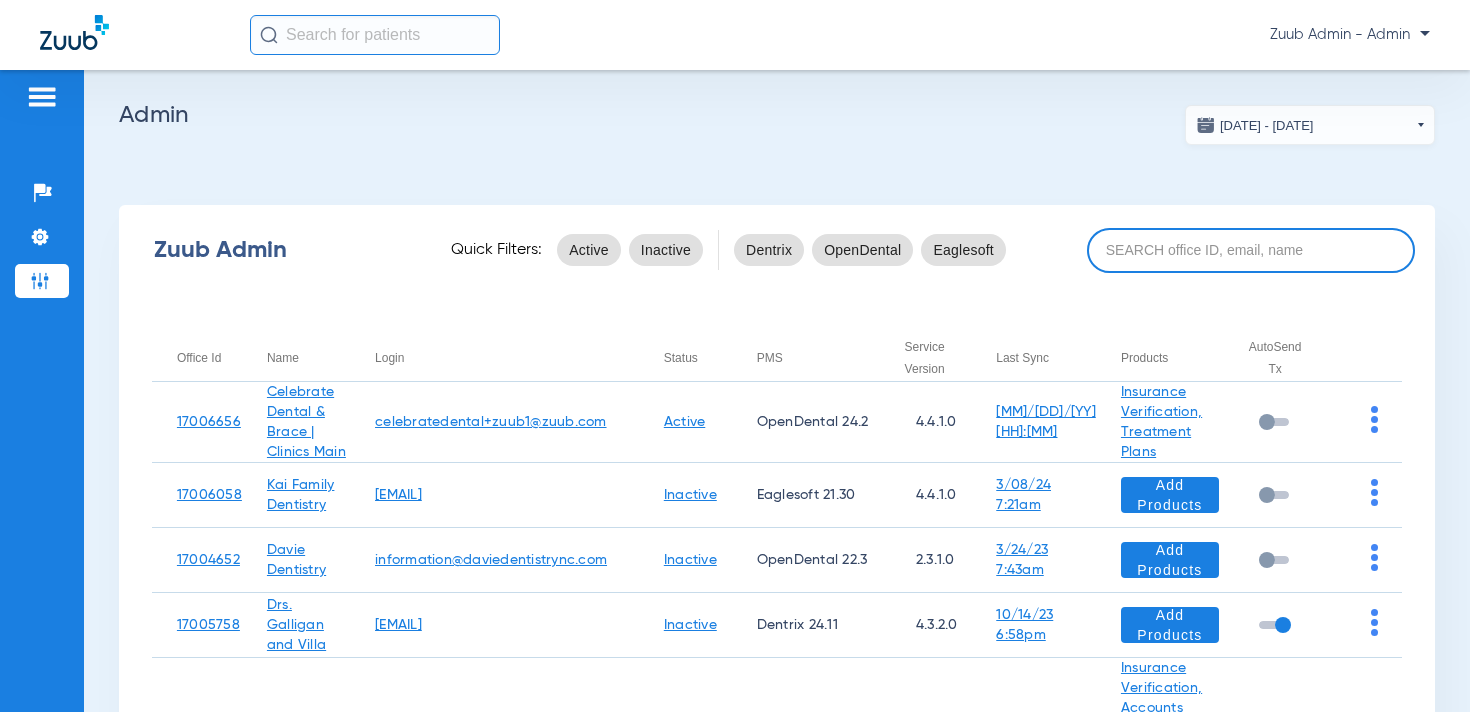 click at bounding box center (1251, 250) 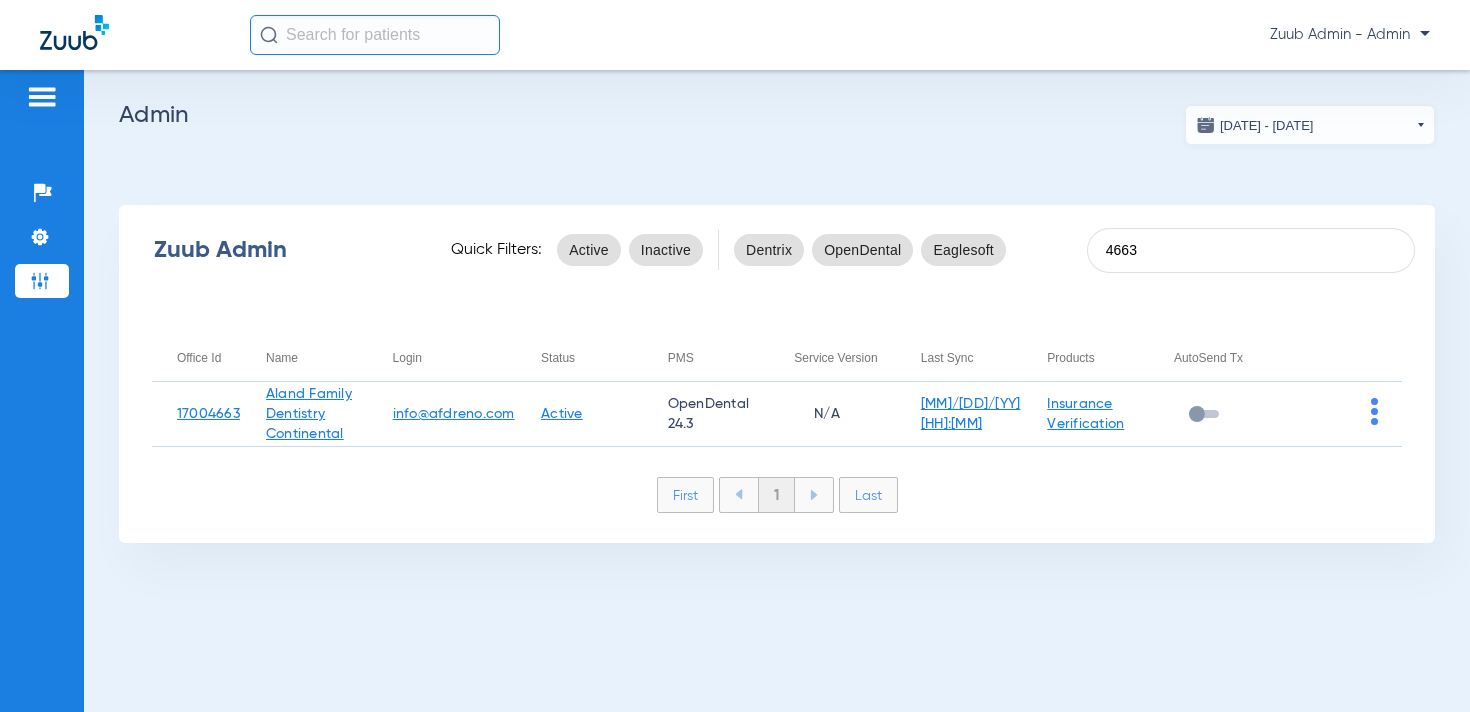 drag, startPoint x: 1162, startPoint y: 256, endPoint x: 1076, endPoint y: 256, distance: 86 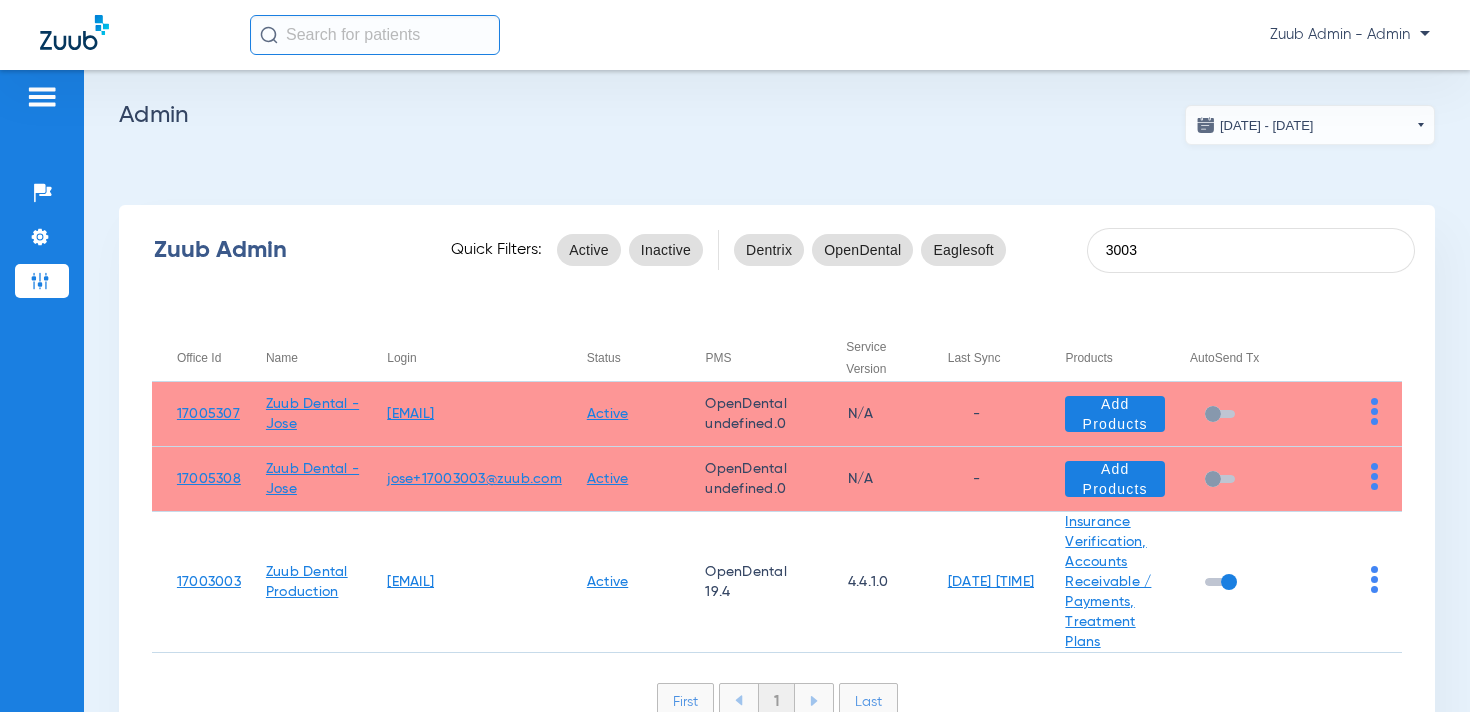 scroll, scrollTop: 93, scrollLeft: 0, axis: vertical 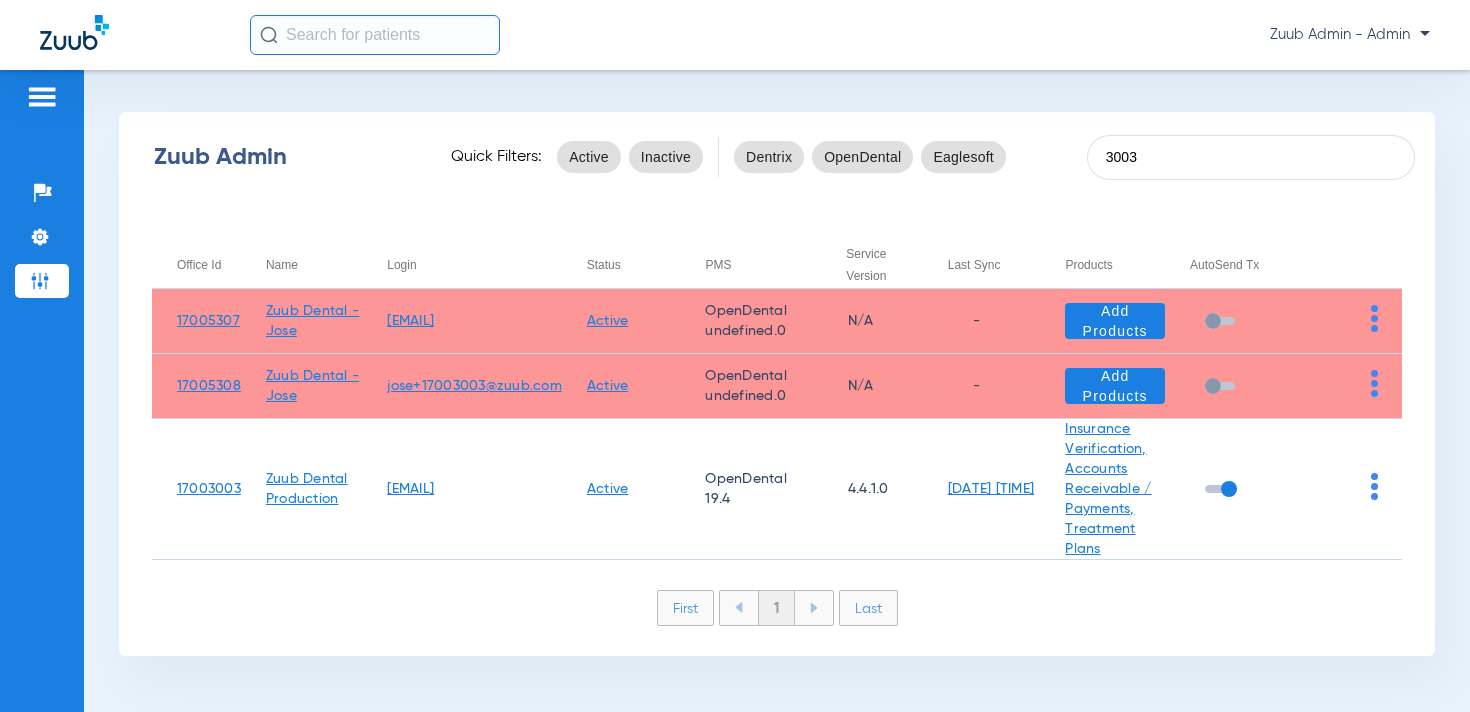 drag, startPoint x: 1130, startPoint y: 158, endPoint x: 1072, endPoint y: 155, distance: 58.077534 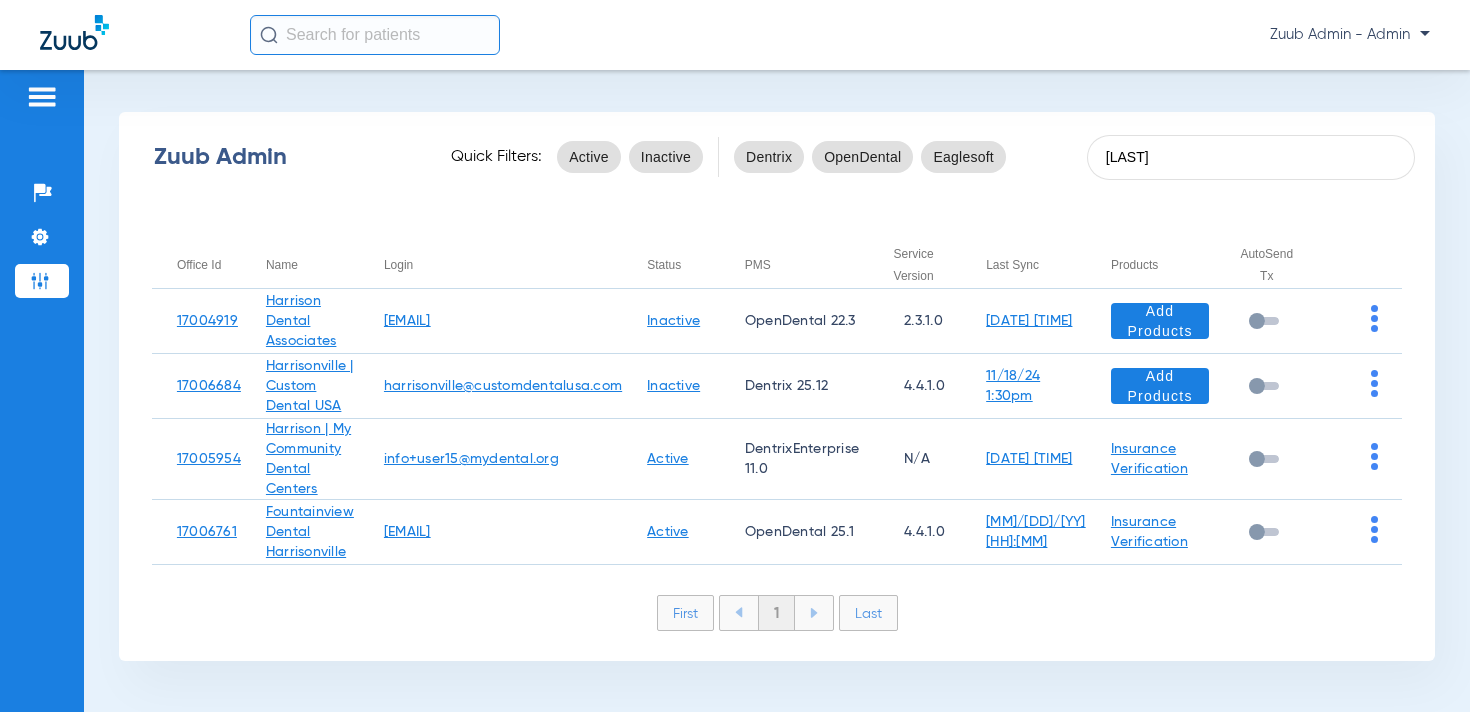 type on "[LAST]" 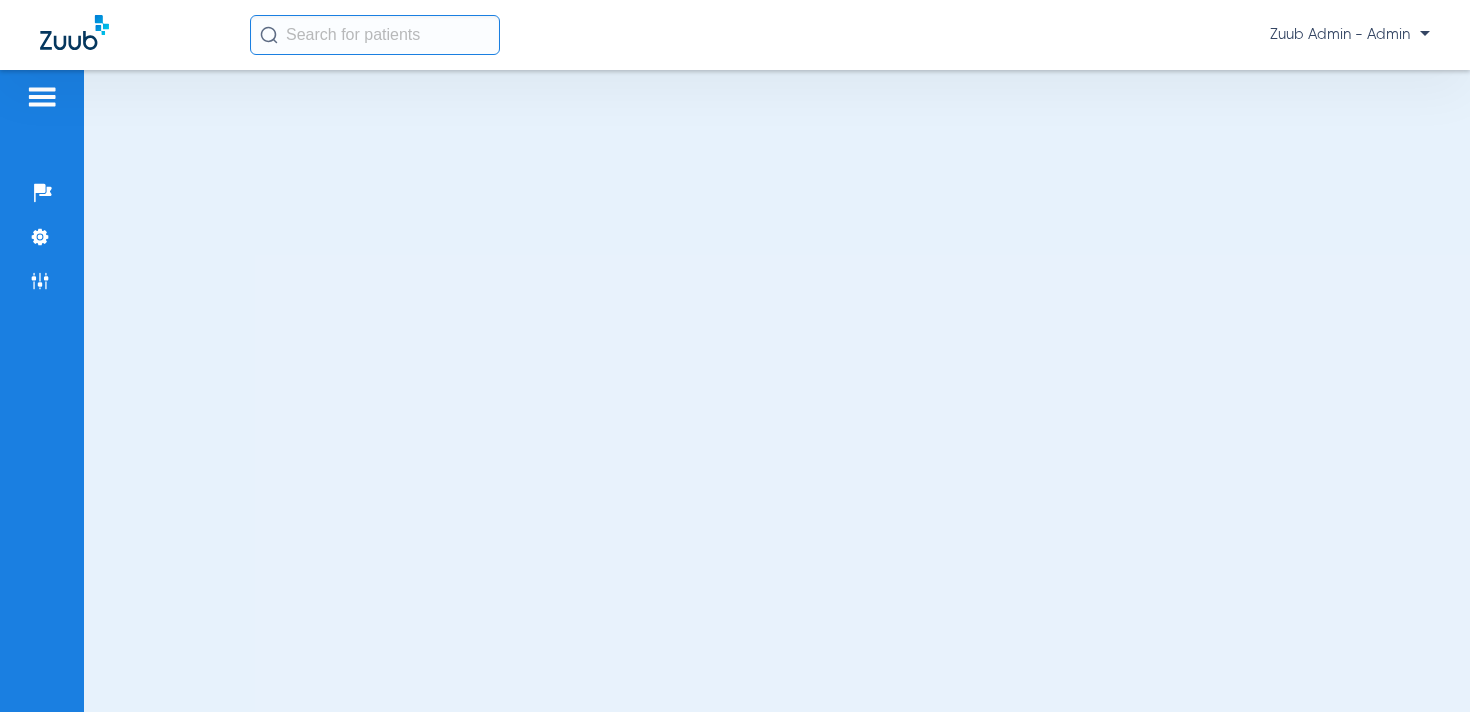 scroll, scrollTop: 0, scrollLeft: 0, axis: both 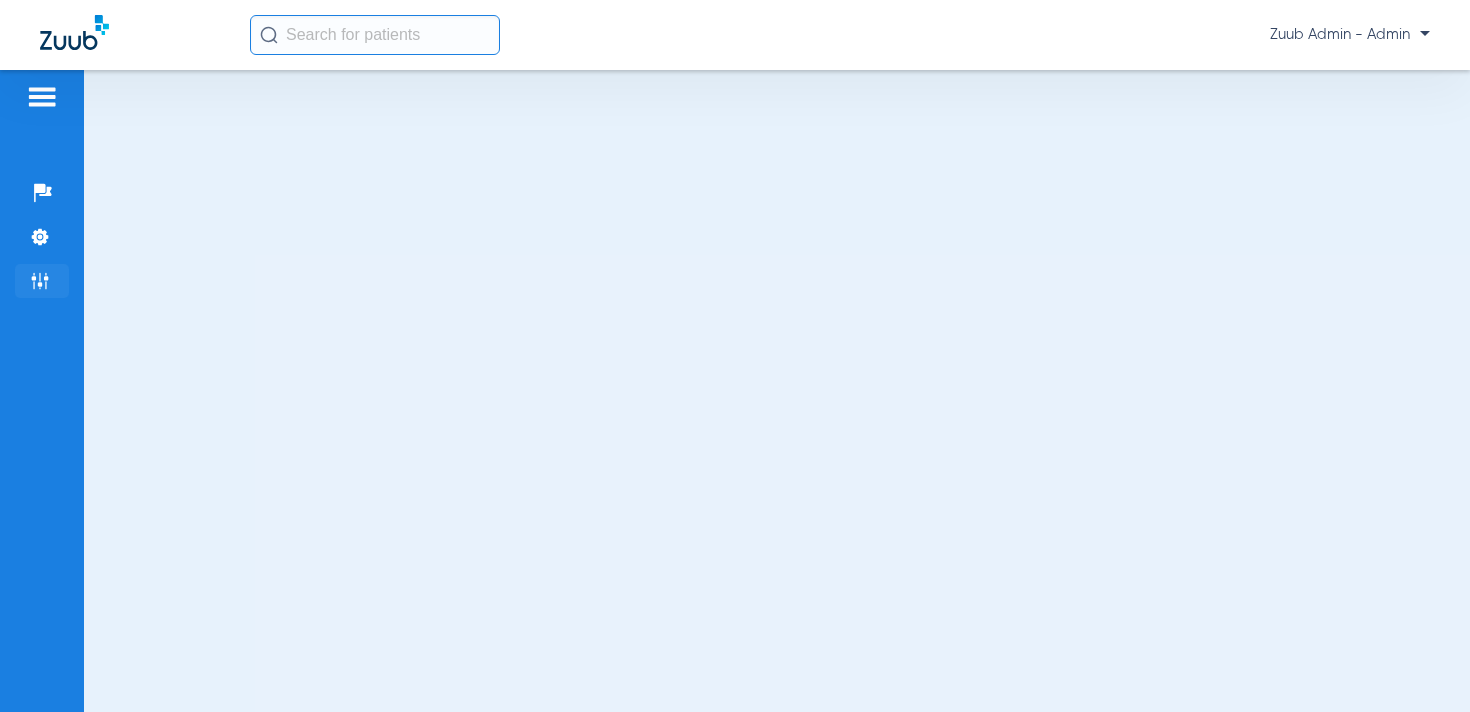 click 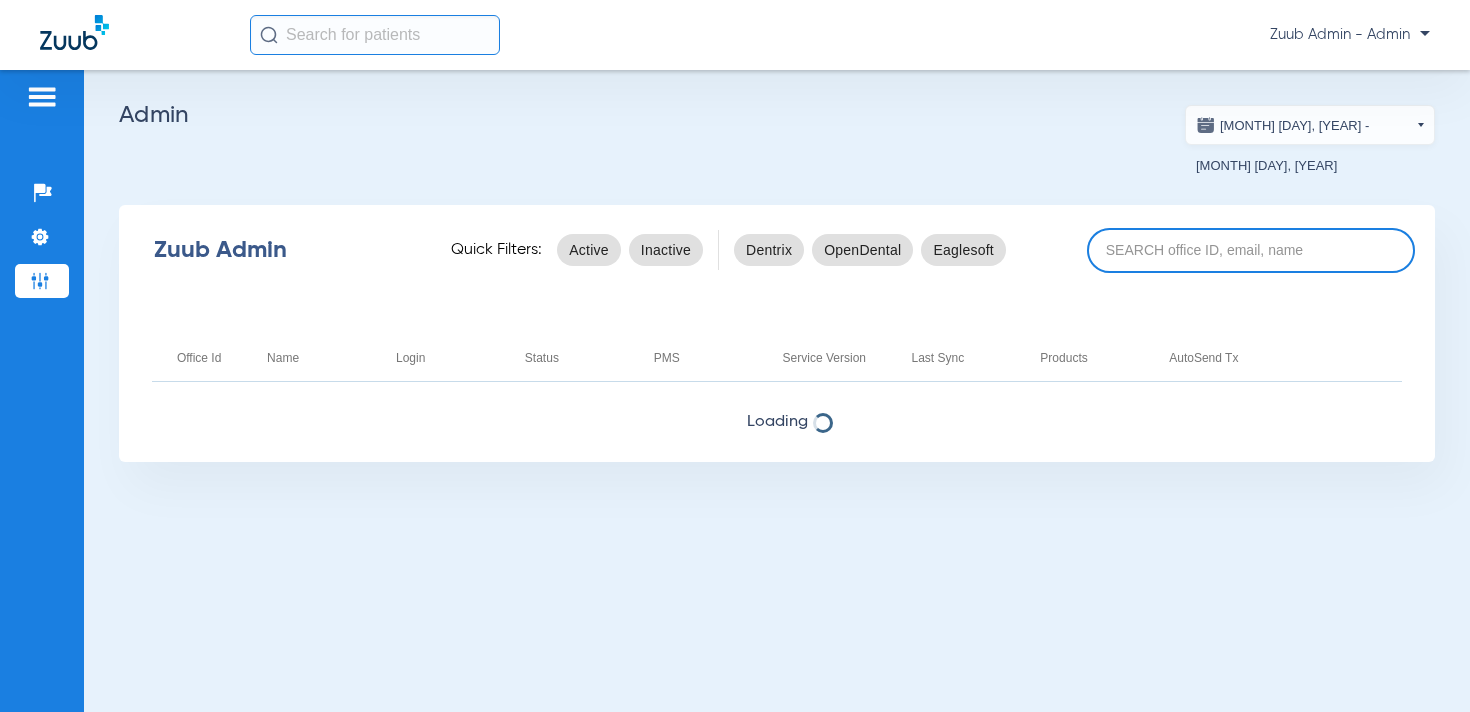 click at bounding box center (1251, 250) 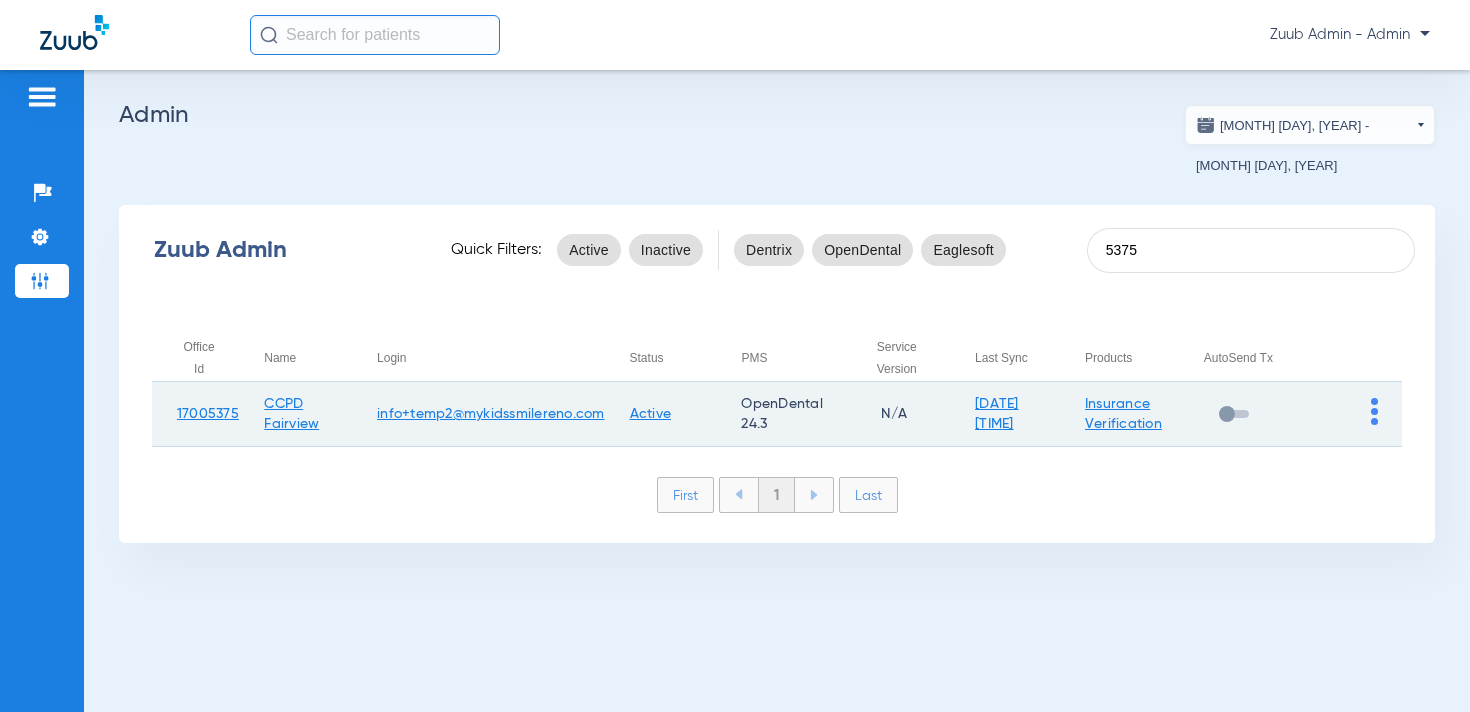 type on "5375" 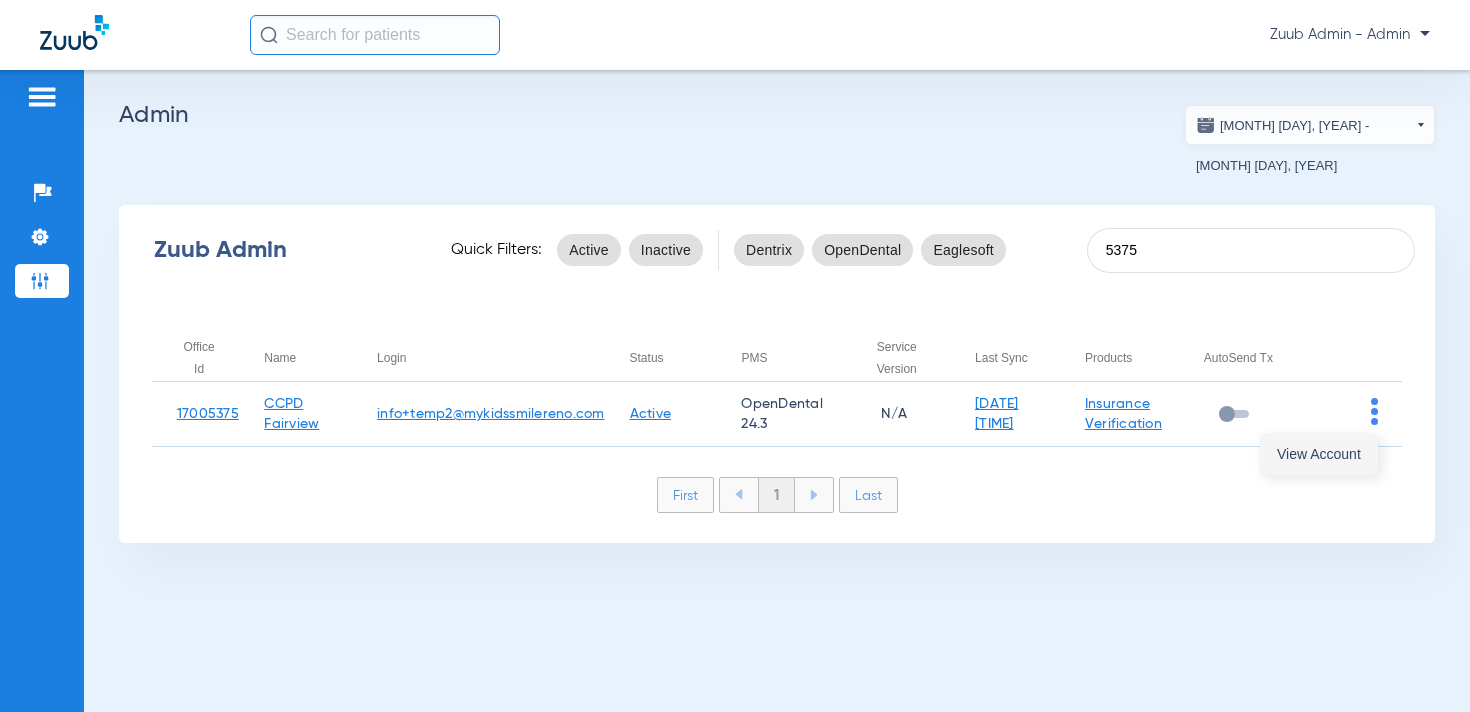 click on "View Account" at bounding box center [1319, 454] 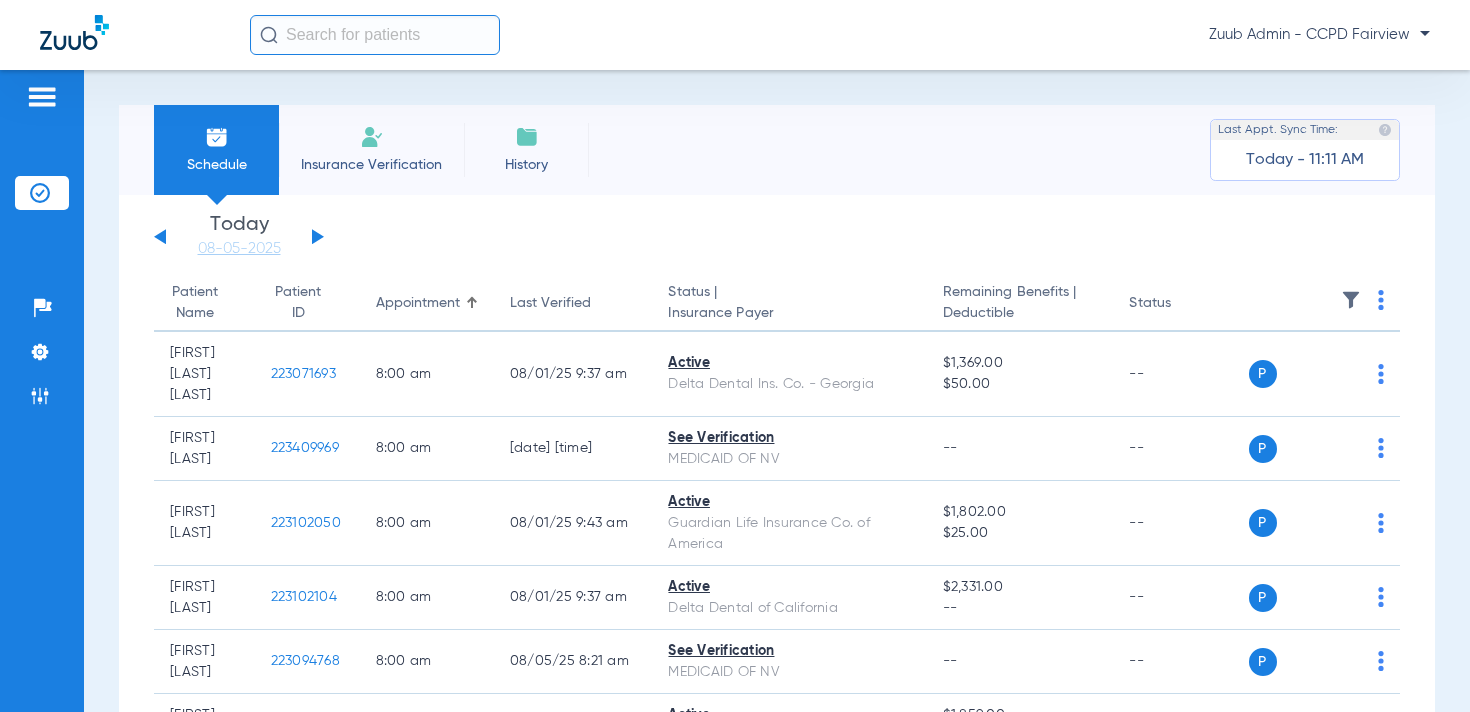 click 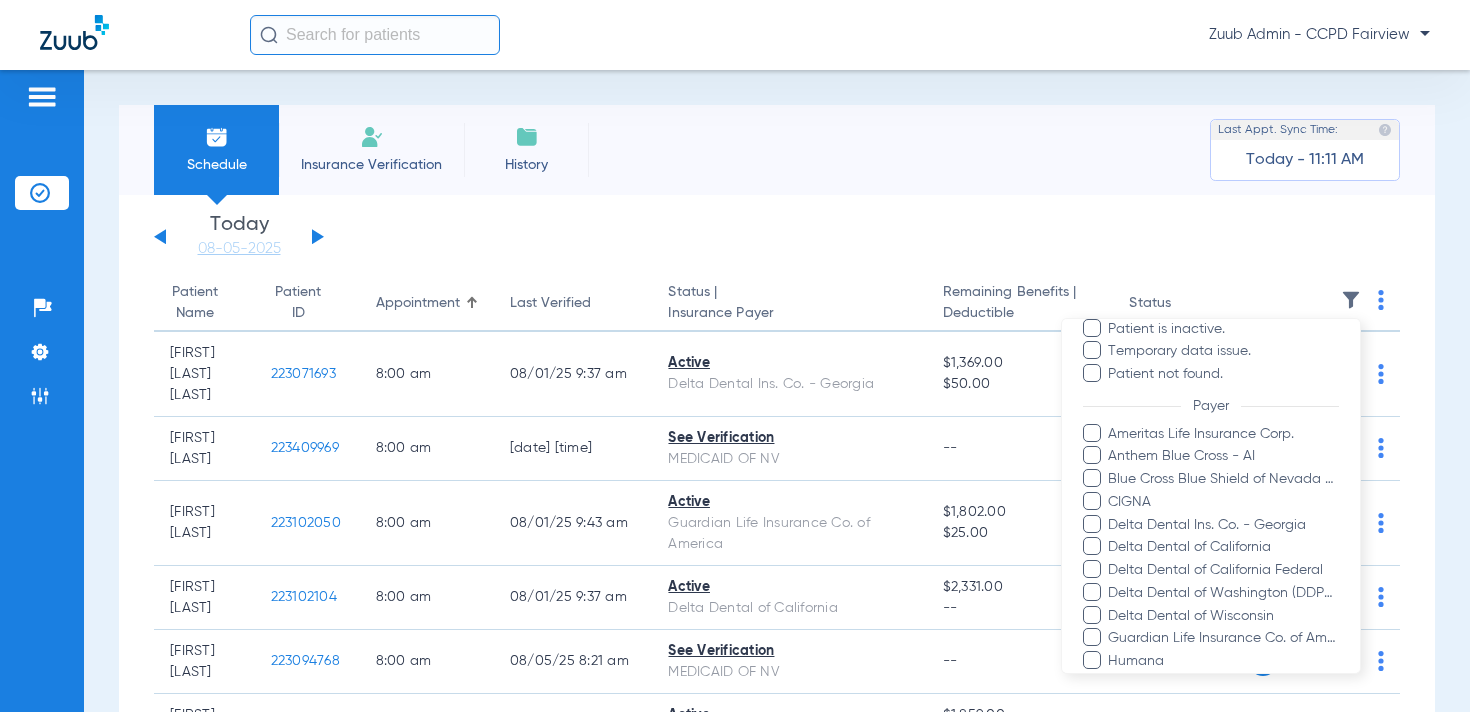scroll, scrollTop: 302, scrollLeft: 0, axis: vertical 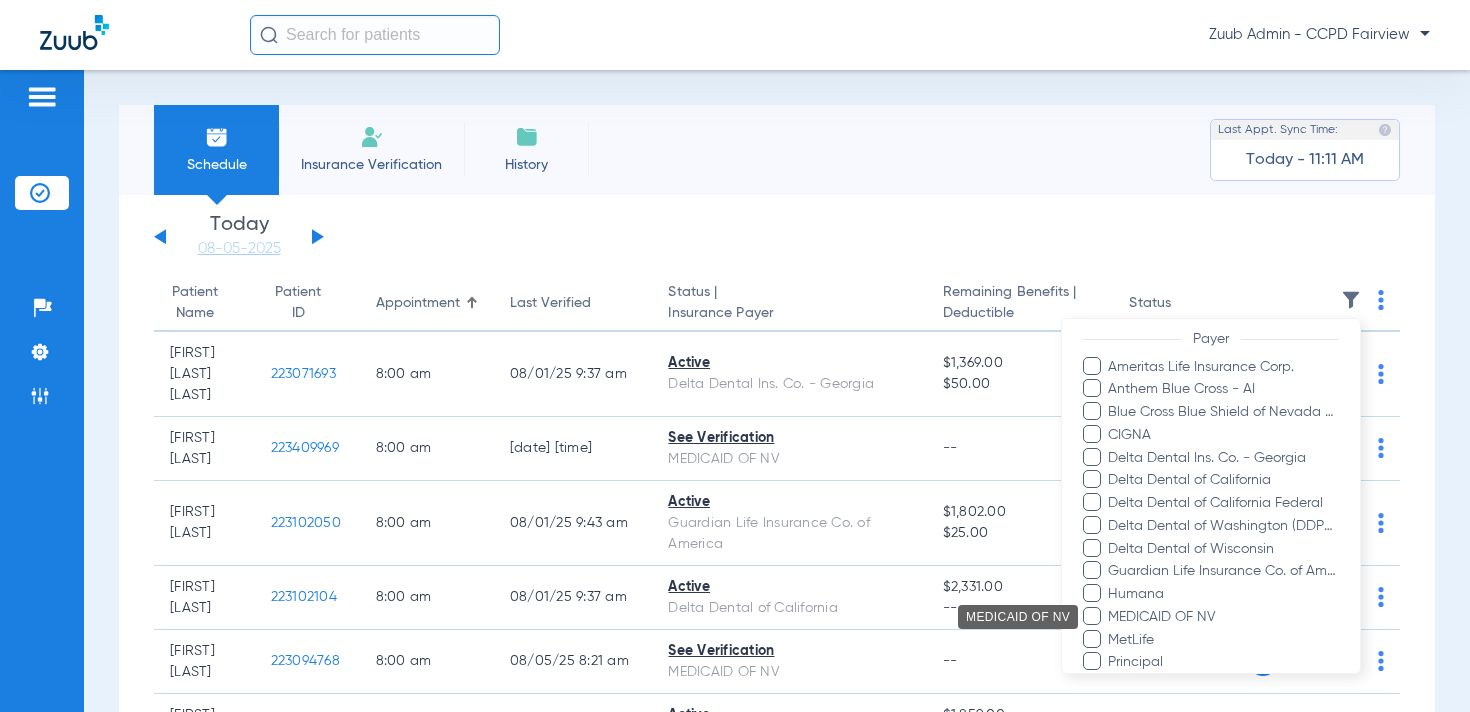click on "MEDICAID OF NV" at bounding box center (1223, 616) 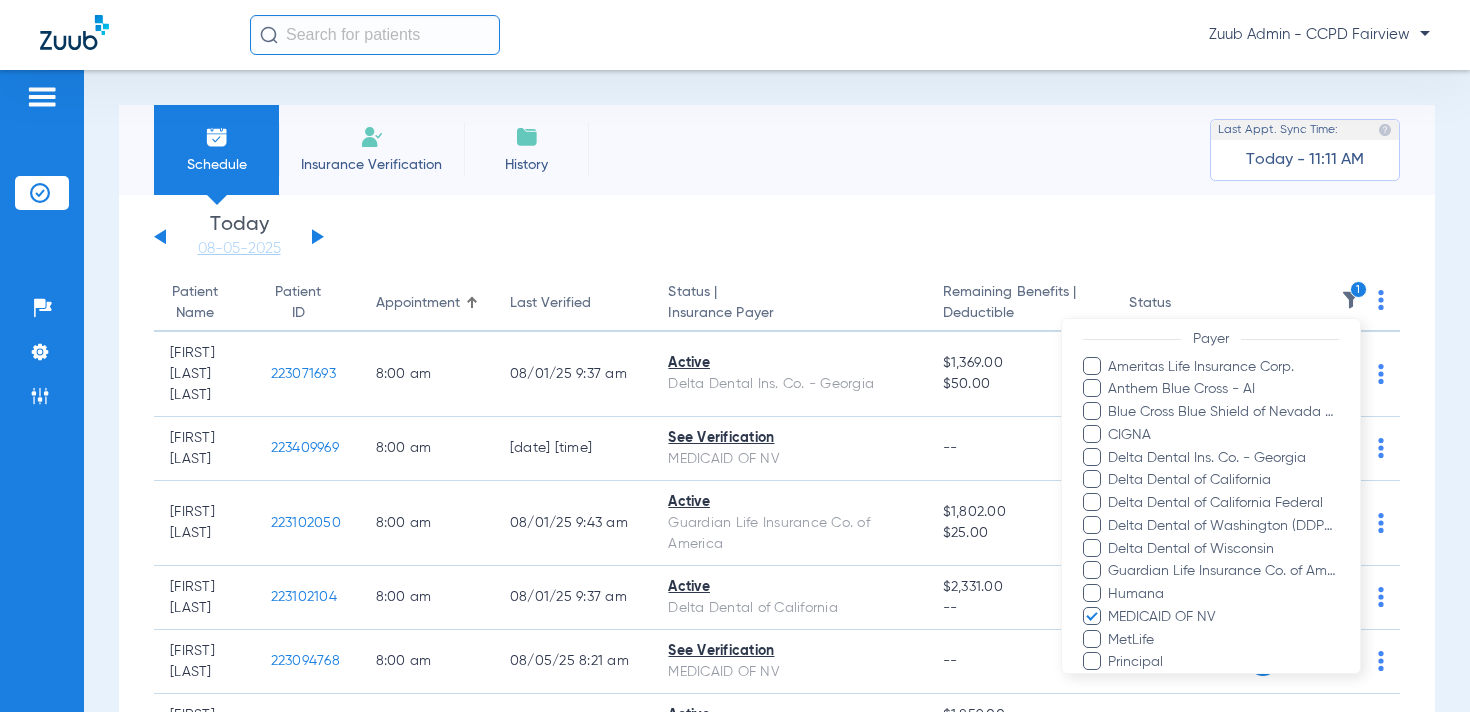 scroll, scrollTop: 511, scrollLeft: 0, axis: vertical 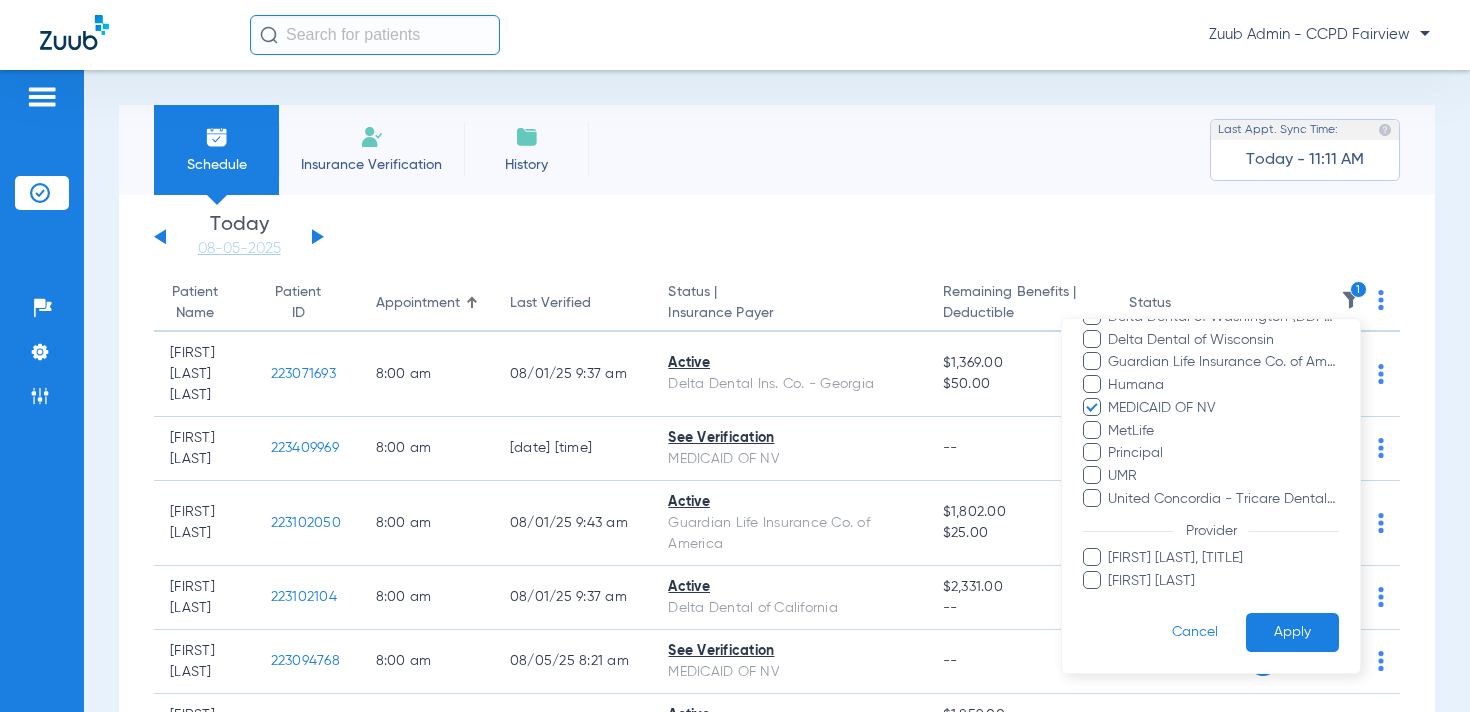 click on "Apply" at bounding box center (1292, 632) 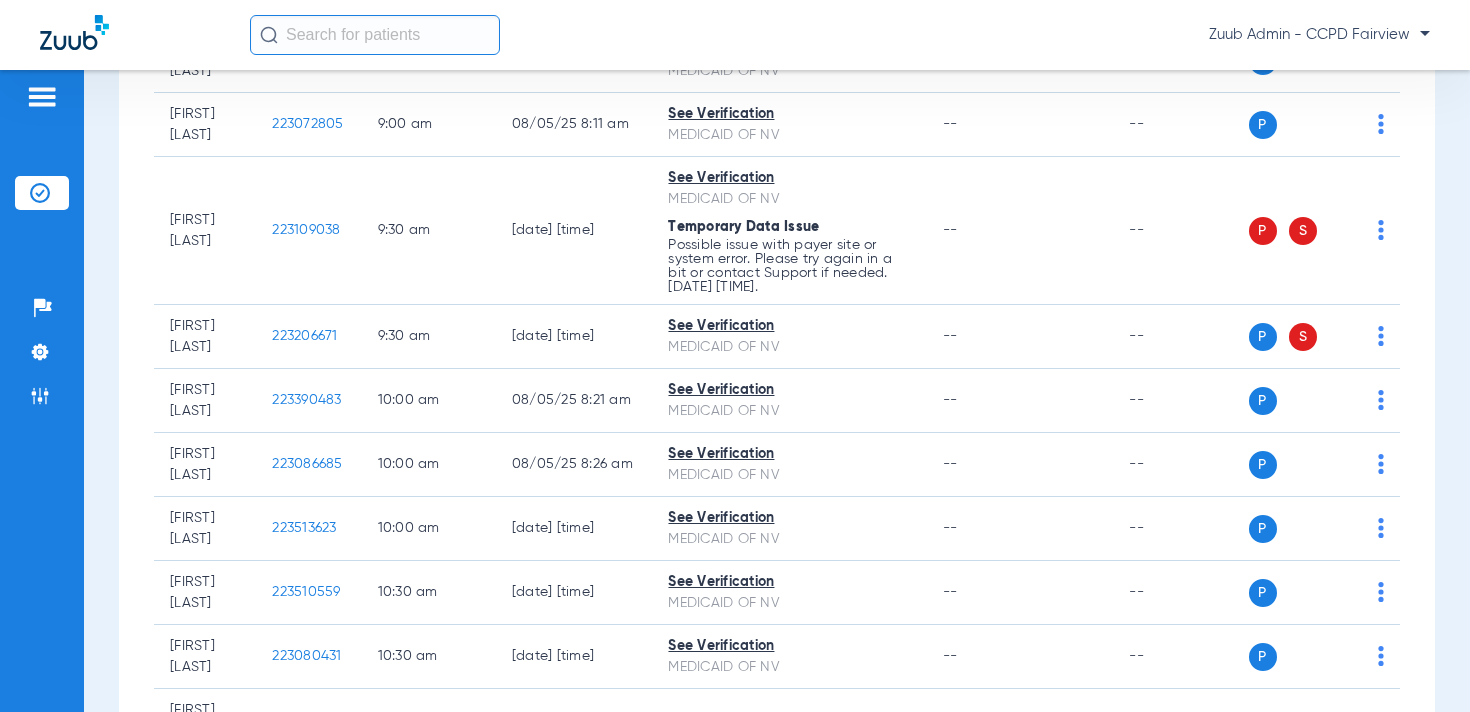 scroll, scrollTop: 565, scrollLeft: 0, axis: vertical 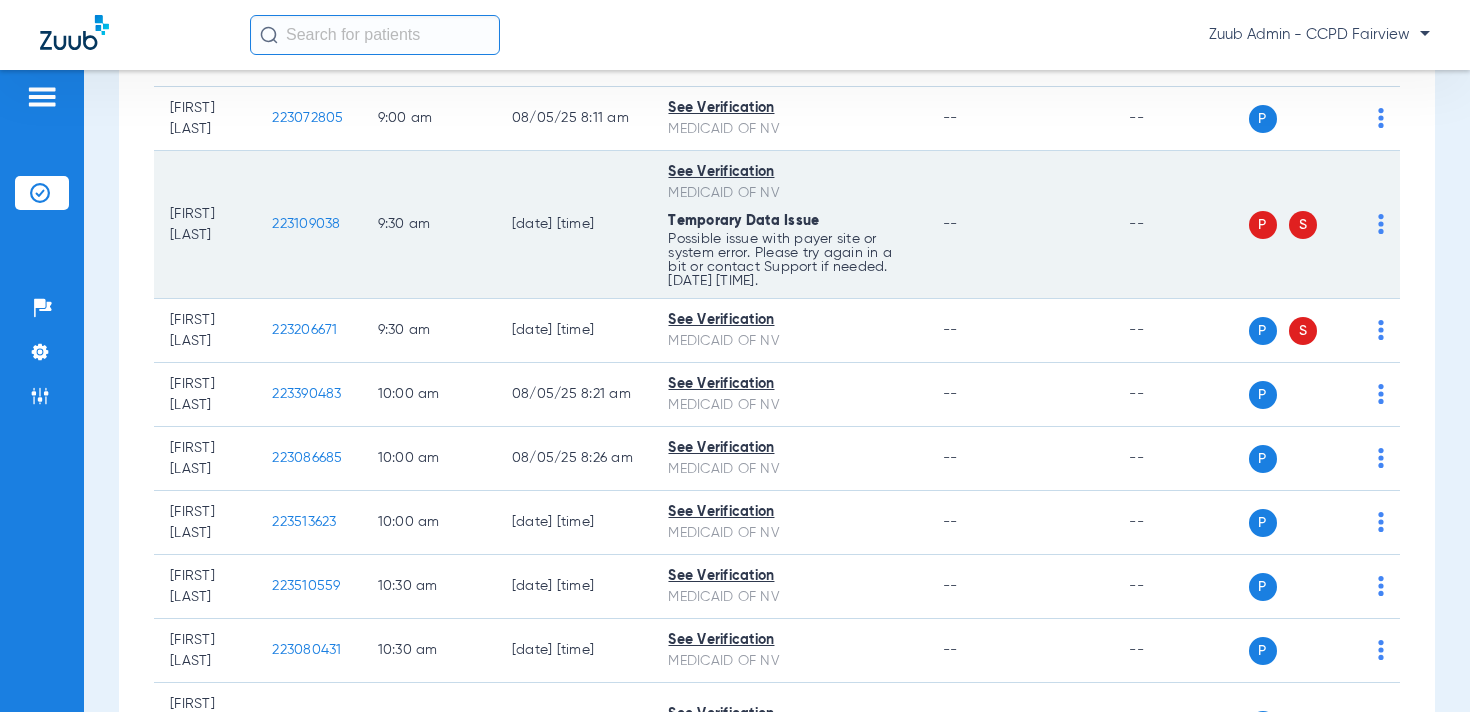 click 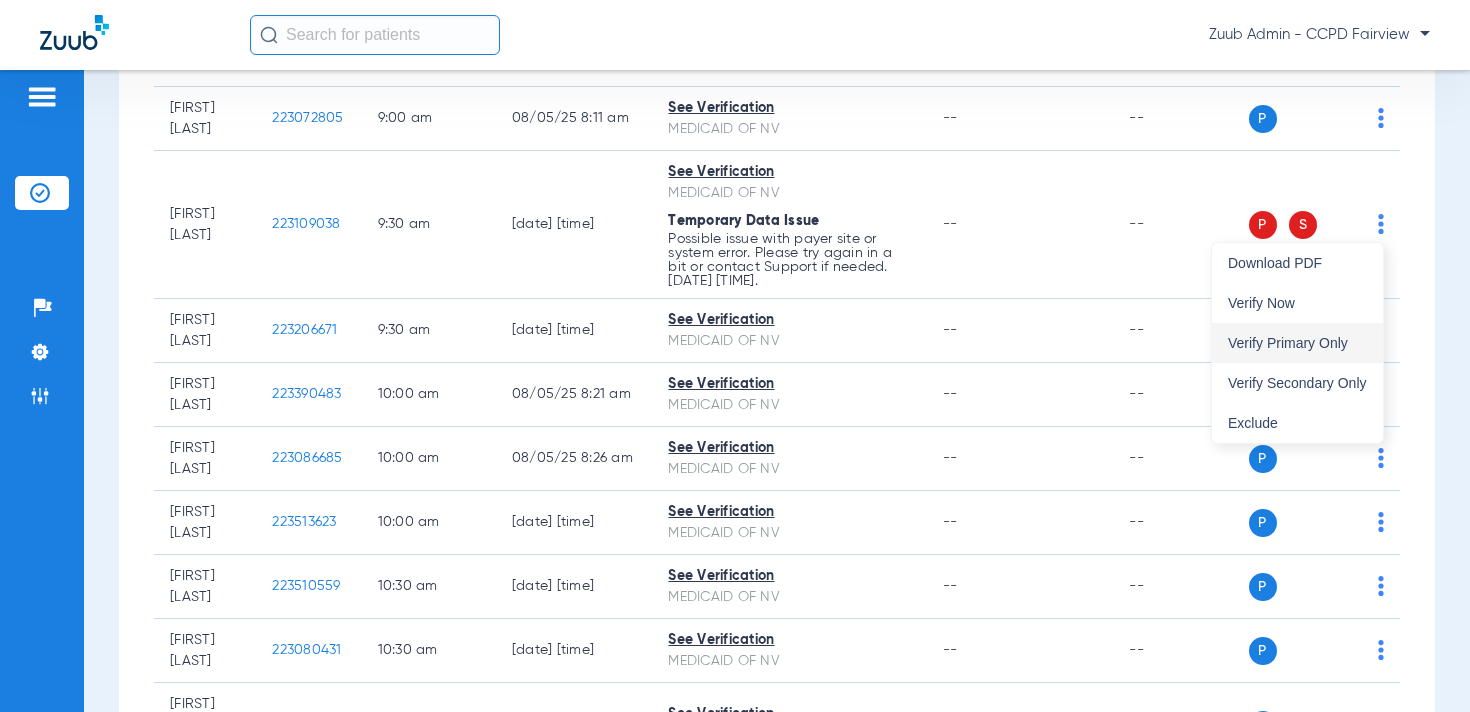 click on "Verify Primary Only" at bounding box center (1297, 343) 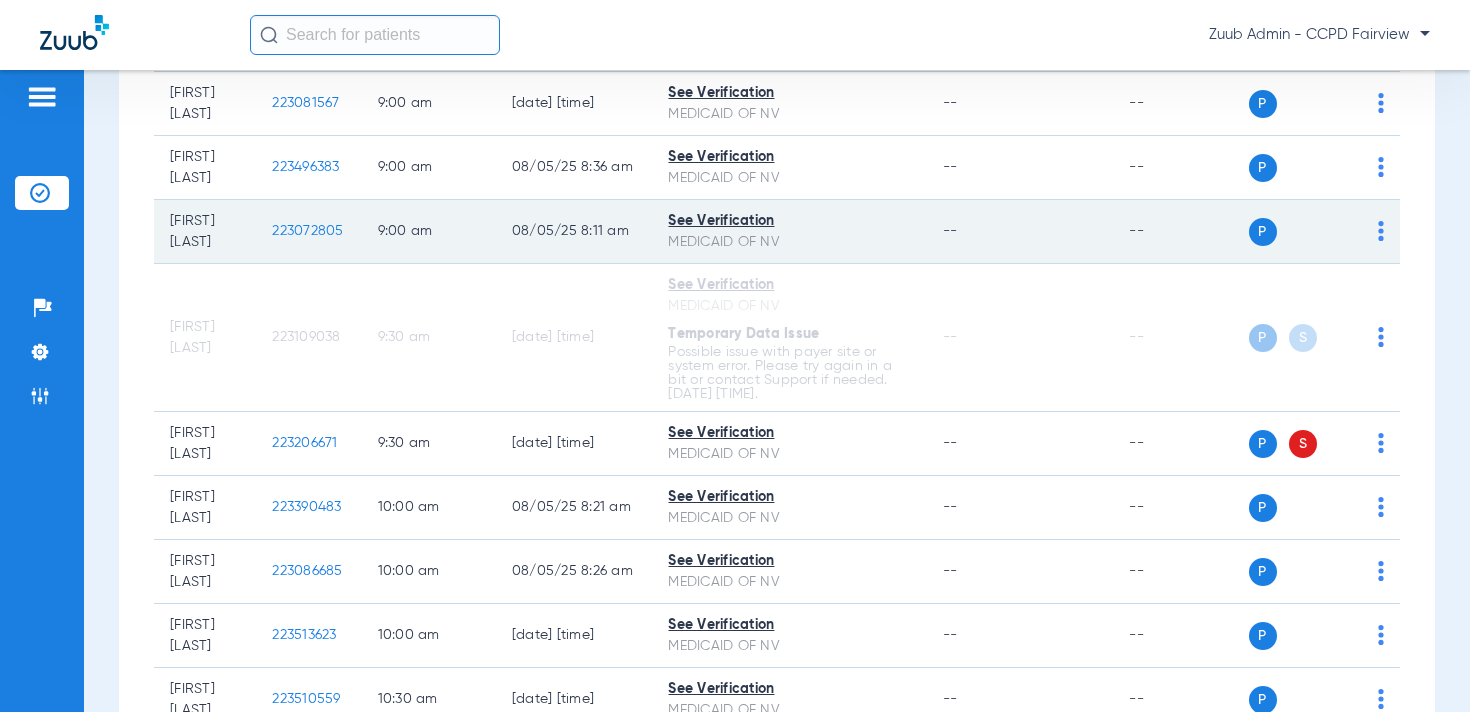 scroll, scrollTop: 421, scrollLeft: 0, axis: vertical 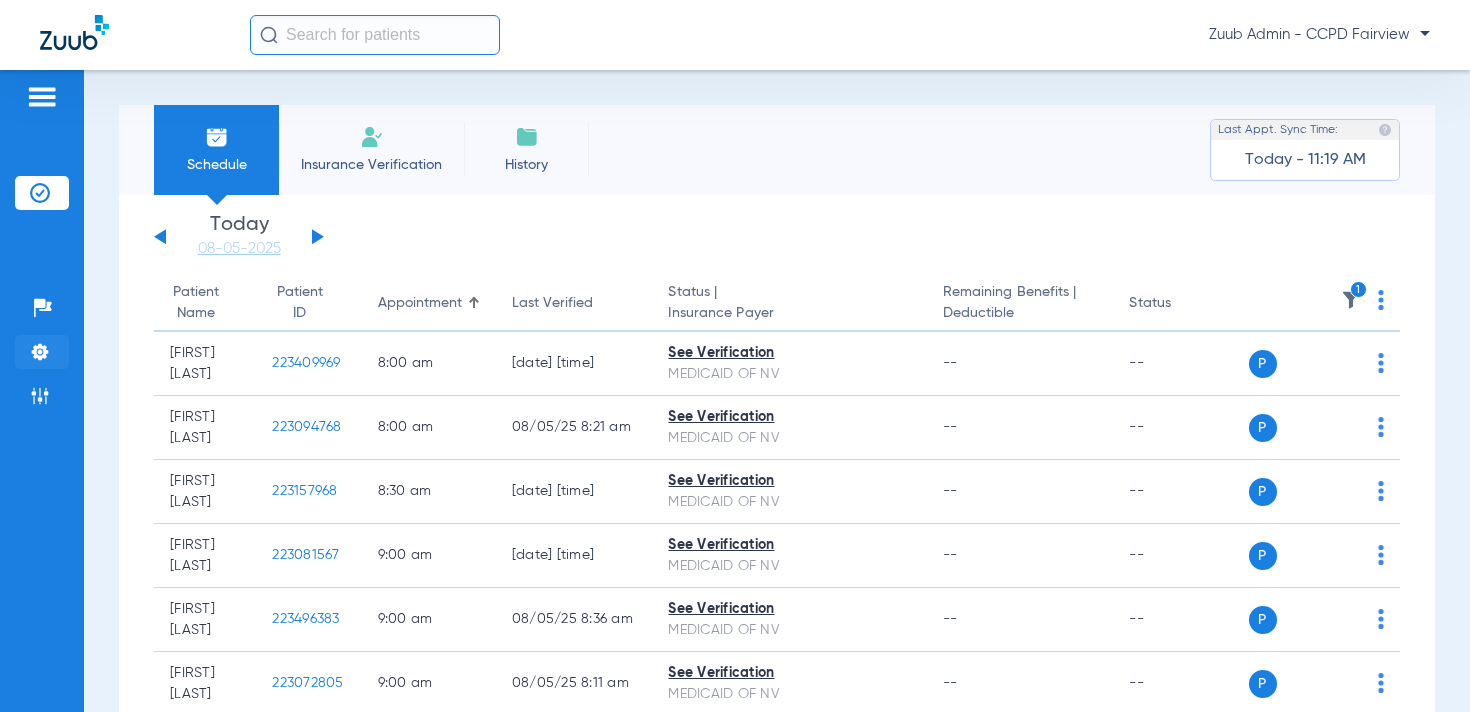 drag, startPoint x: 31, startPoint y: 365, endPoint x: 63, endPoint y: 353, distance: 34.176014 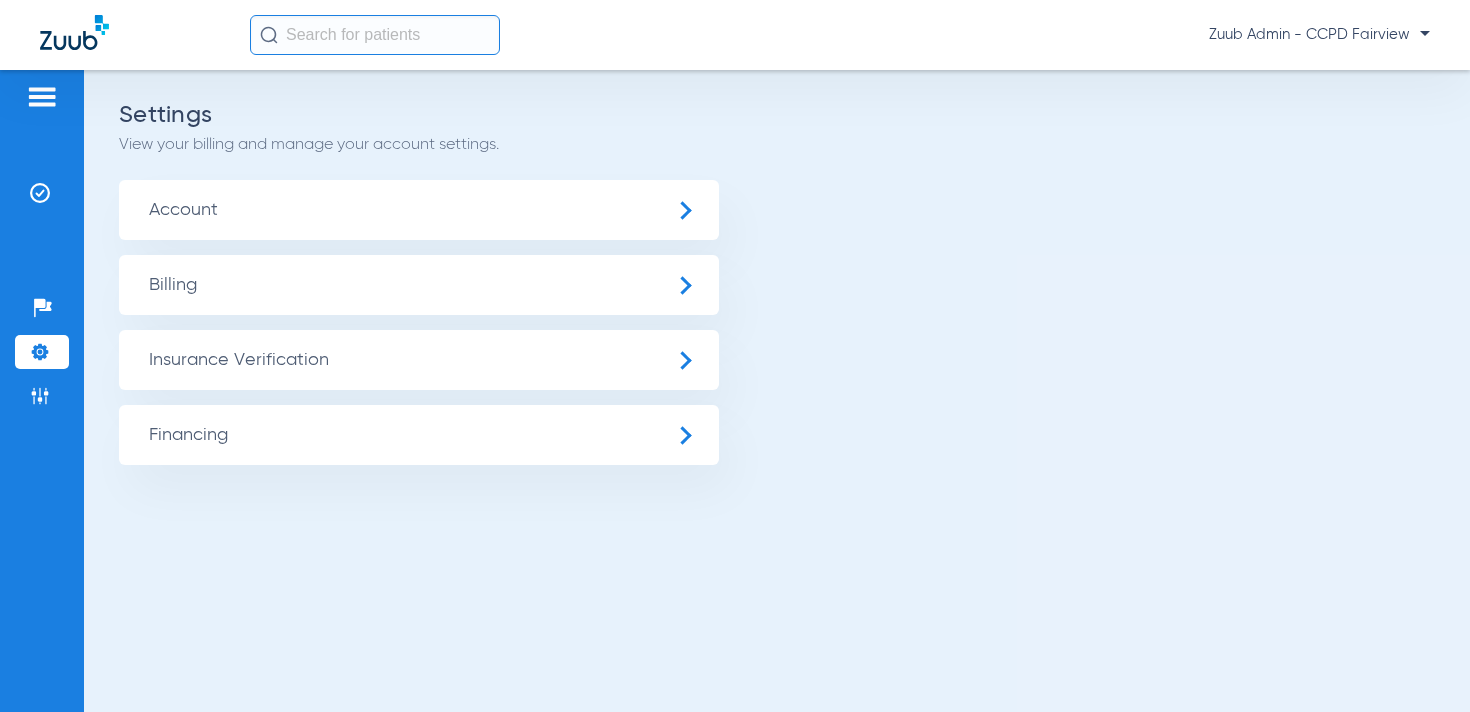 click on "Insurance Verification" 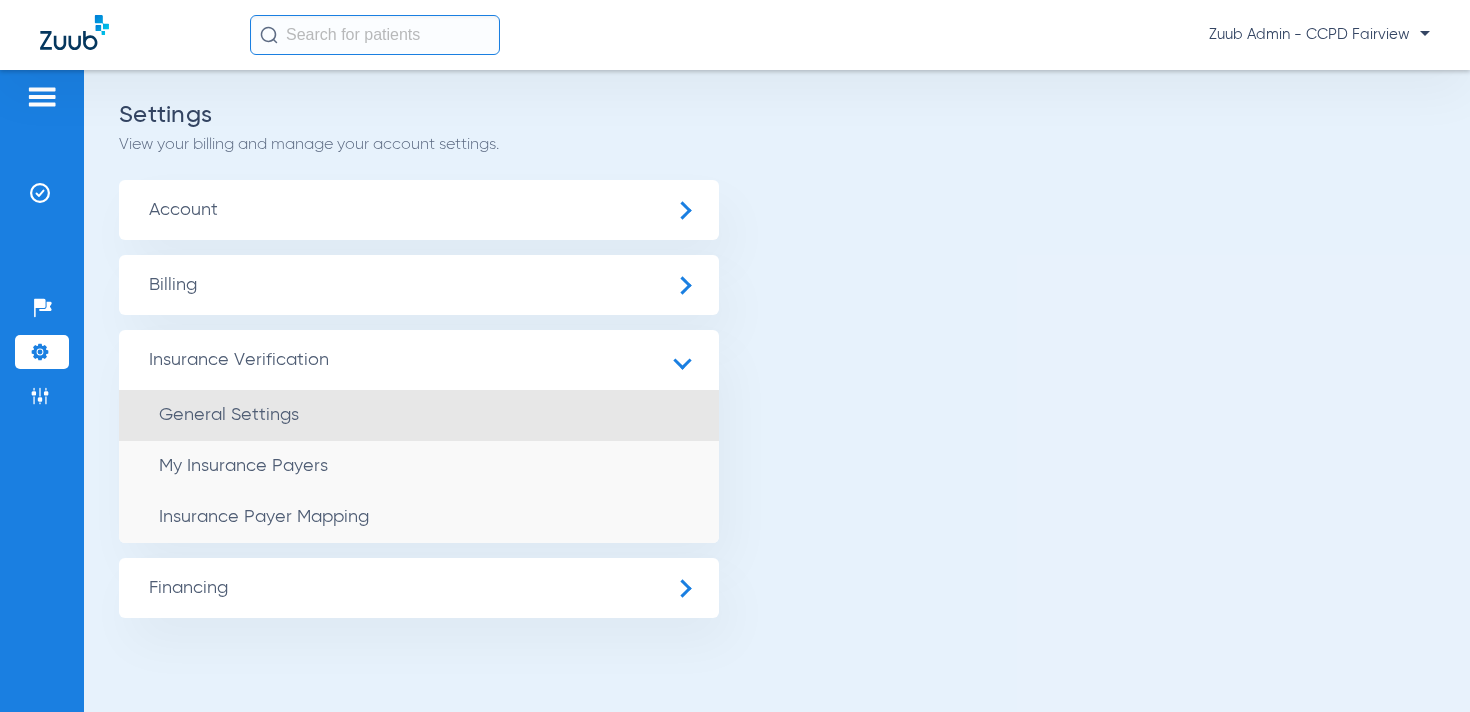 click on "General Settings" 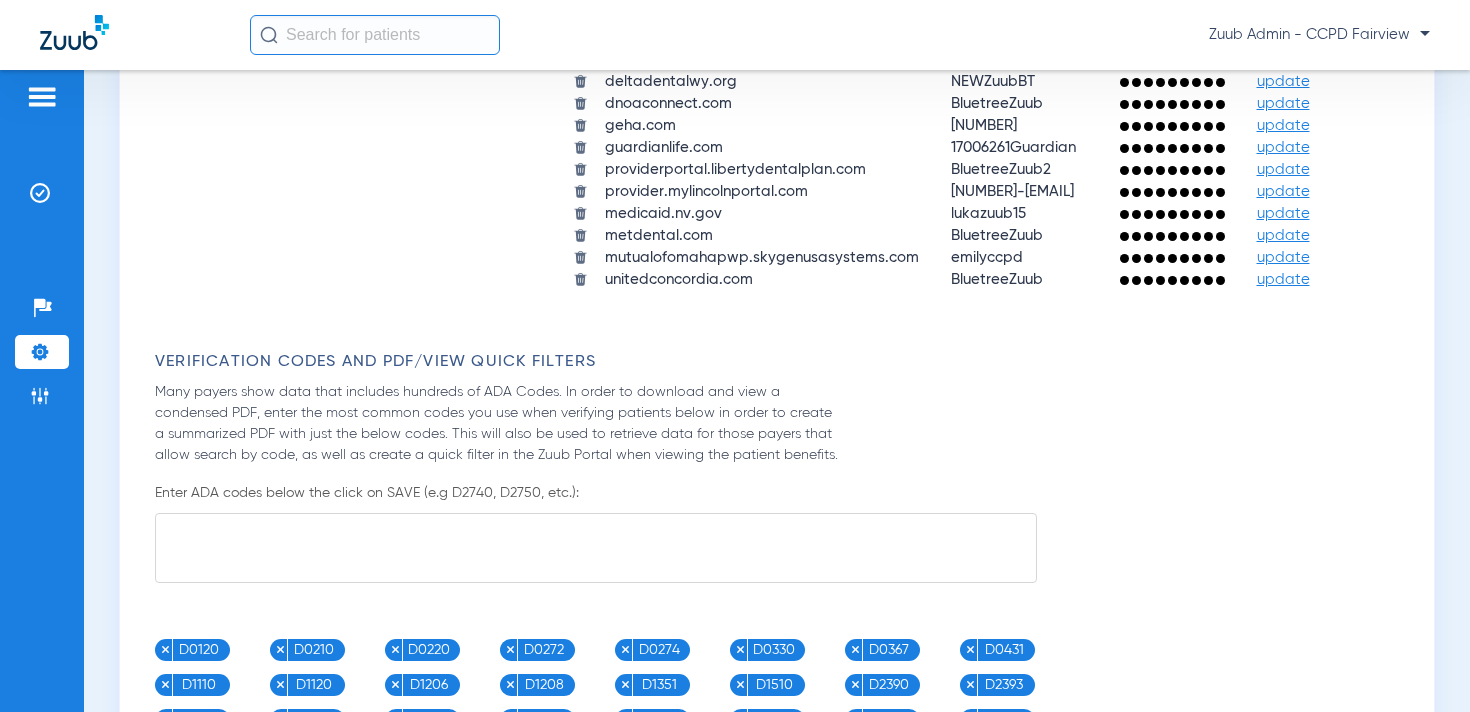 scroll, scrollTop: 2398, scrollLeft: 0, axis: vertical 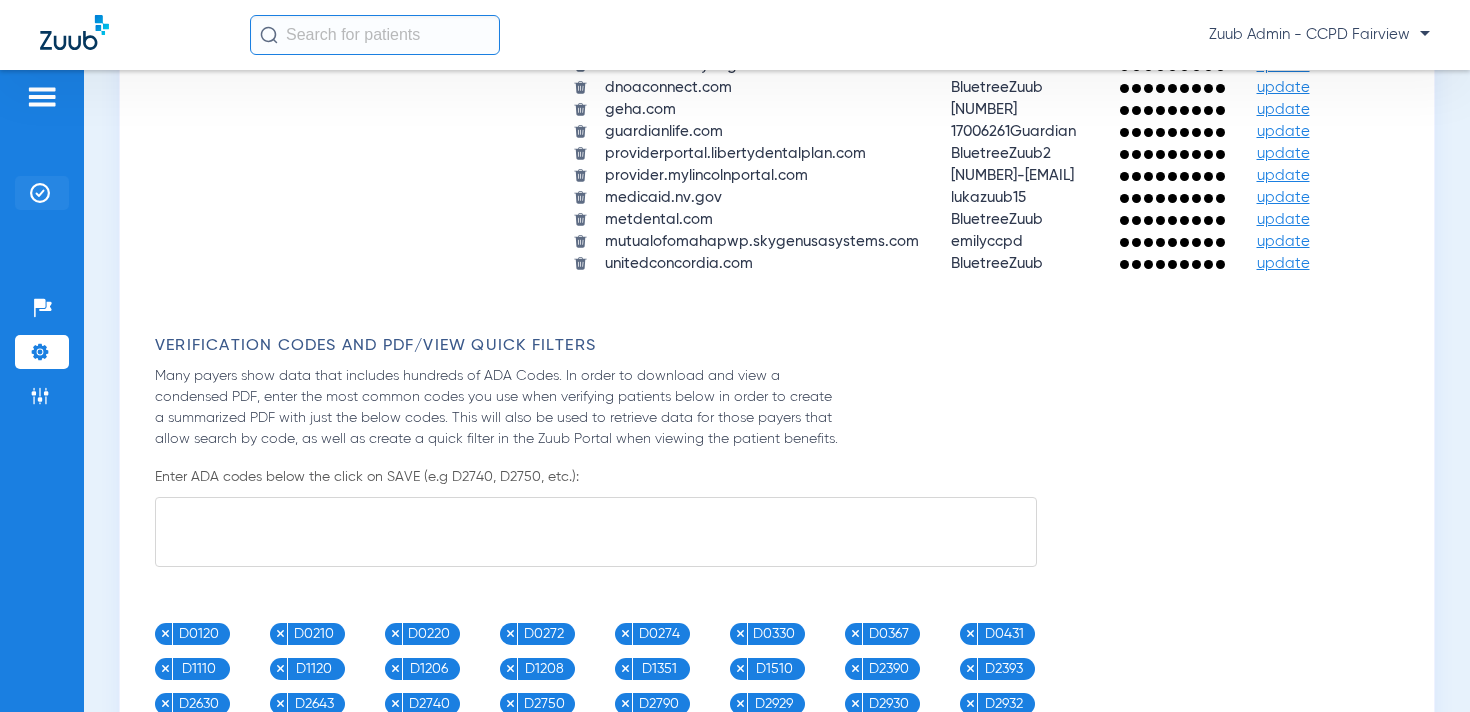 click 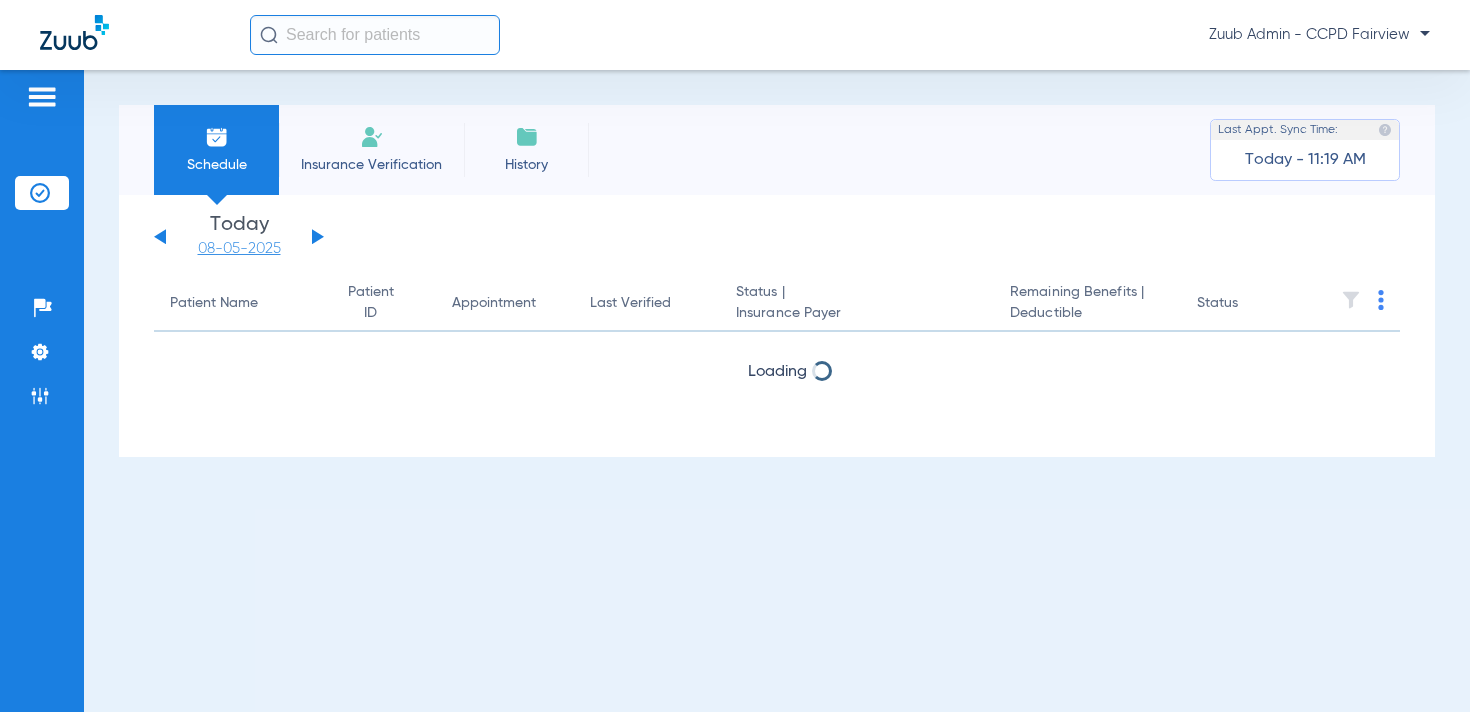 click on "08-05-2025" 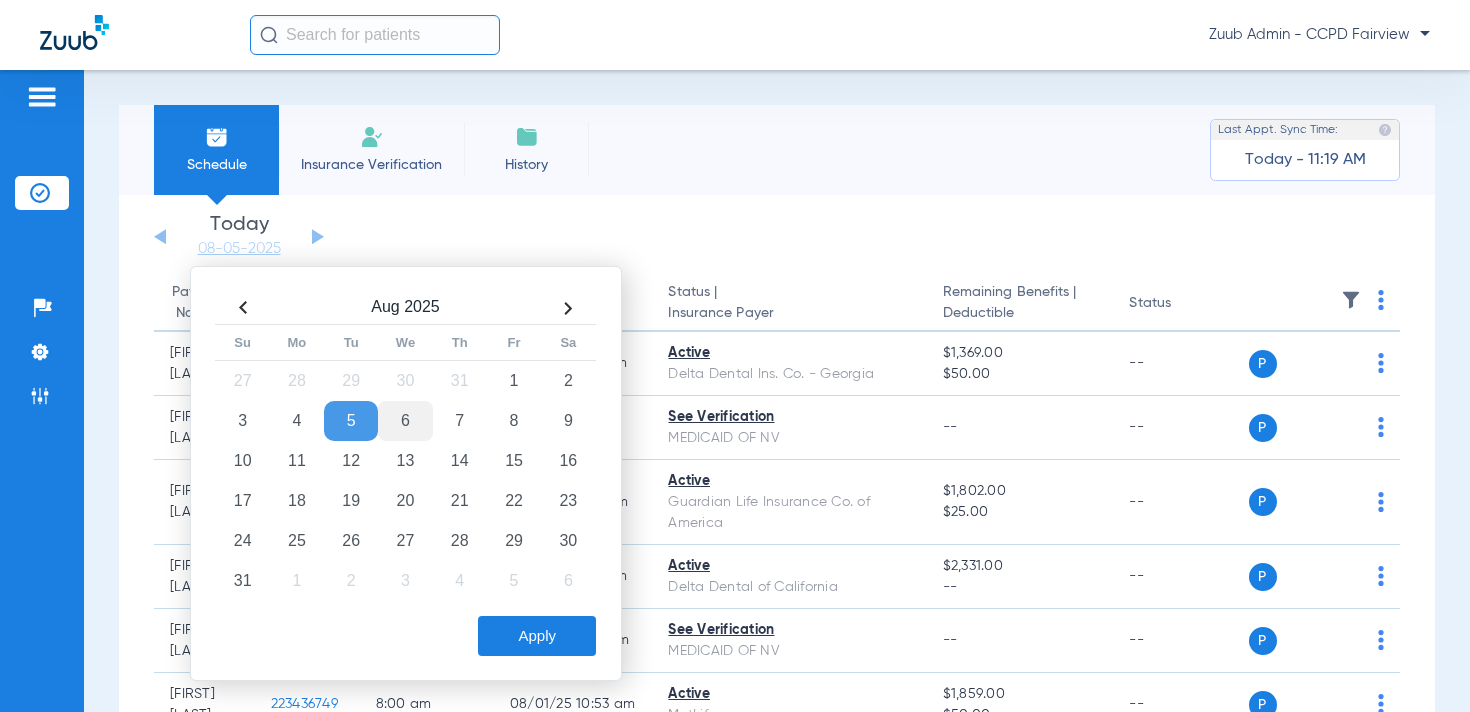 click on "6" 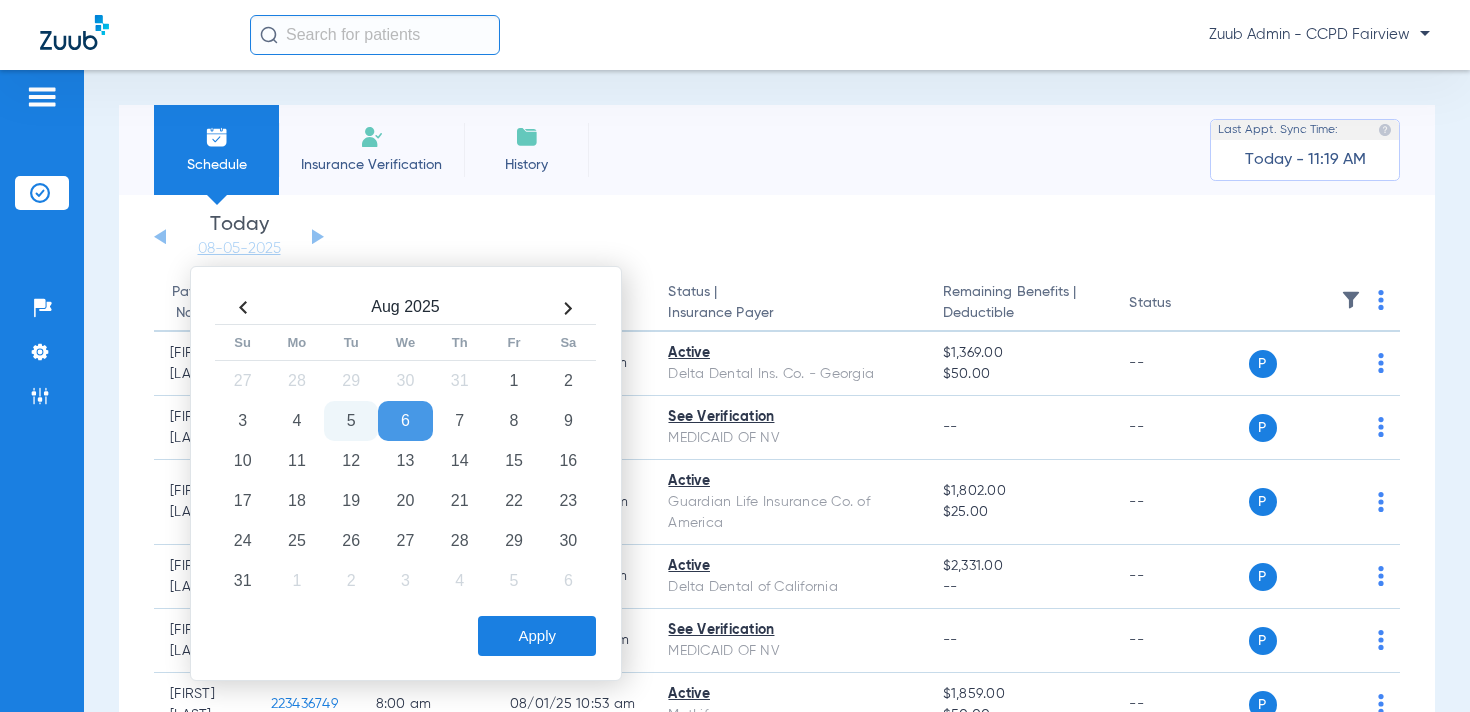 click on "Apply" 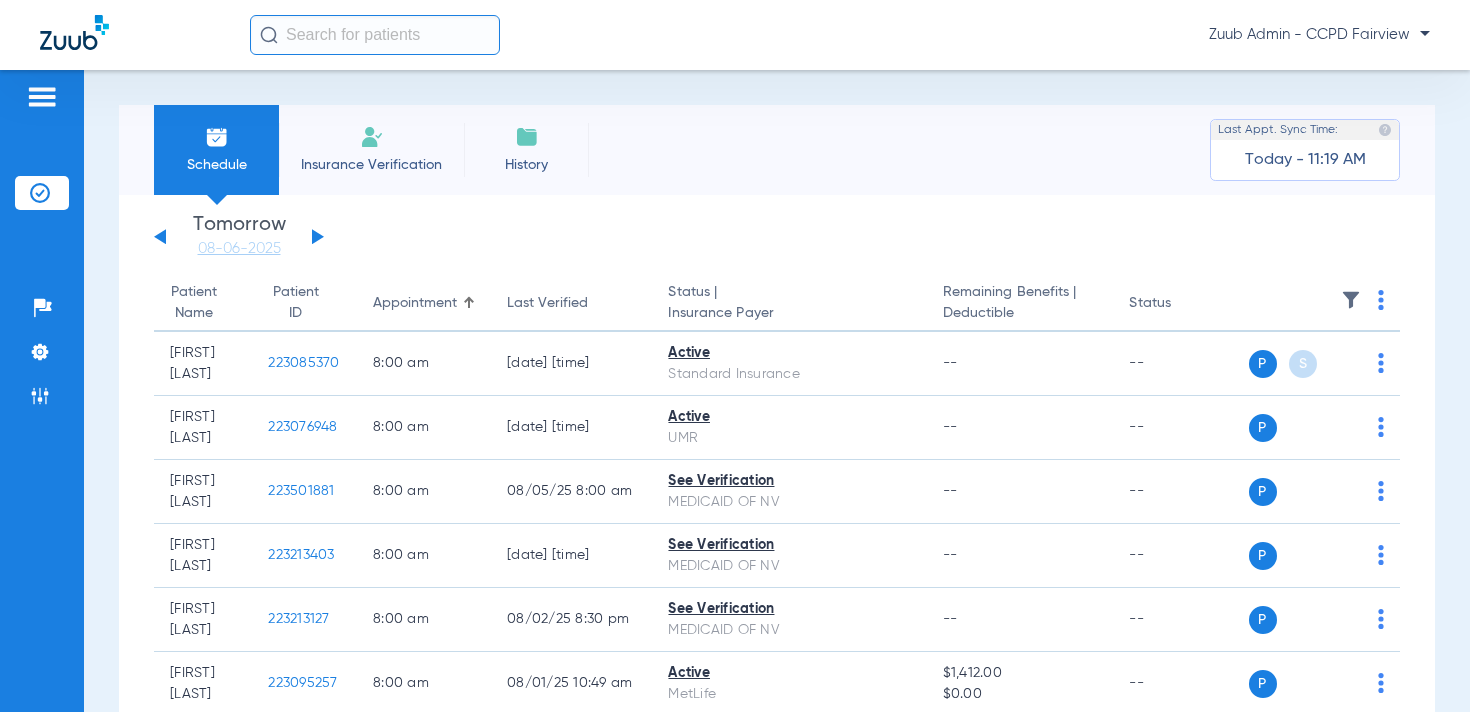 click 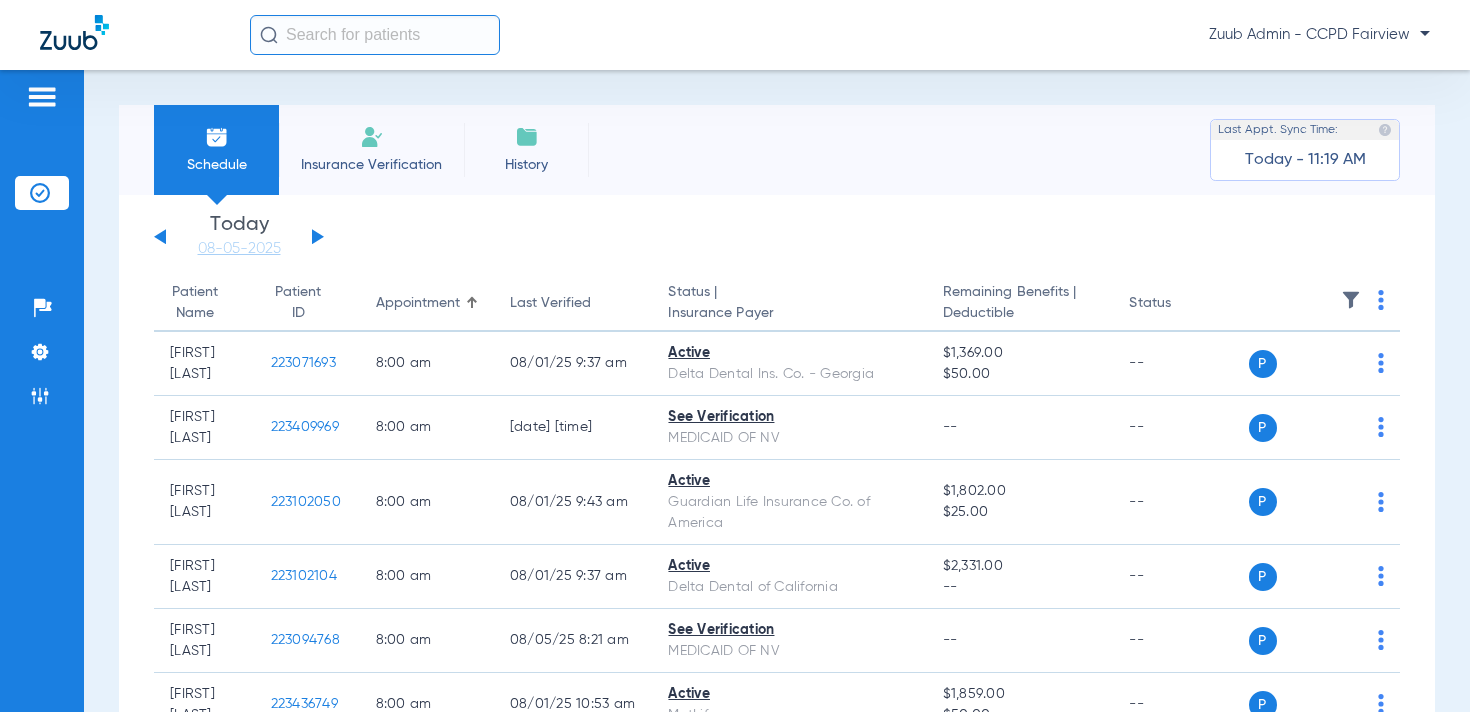 click 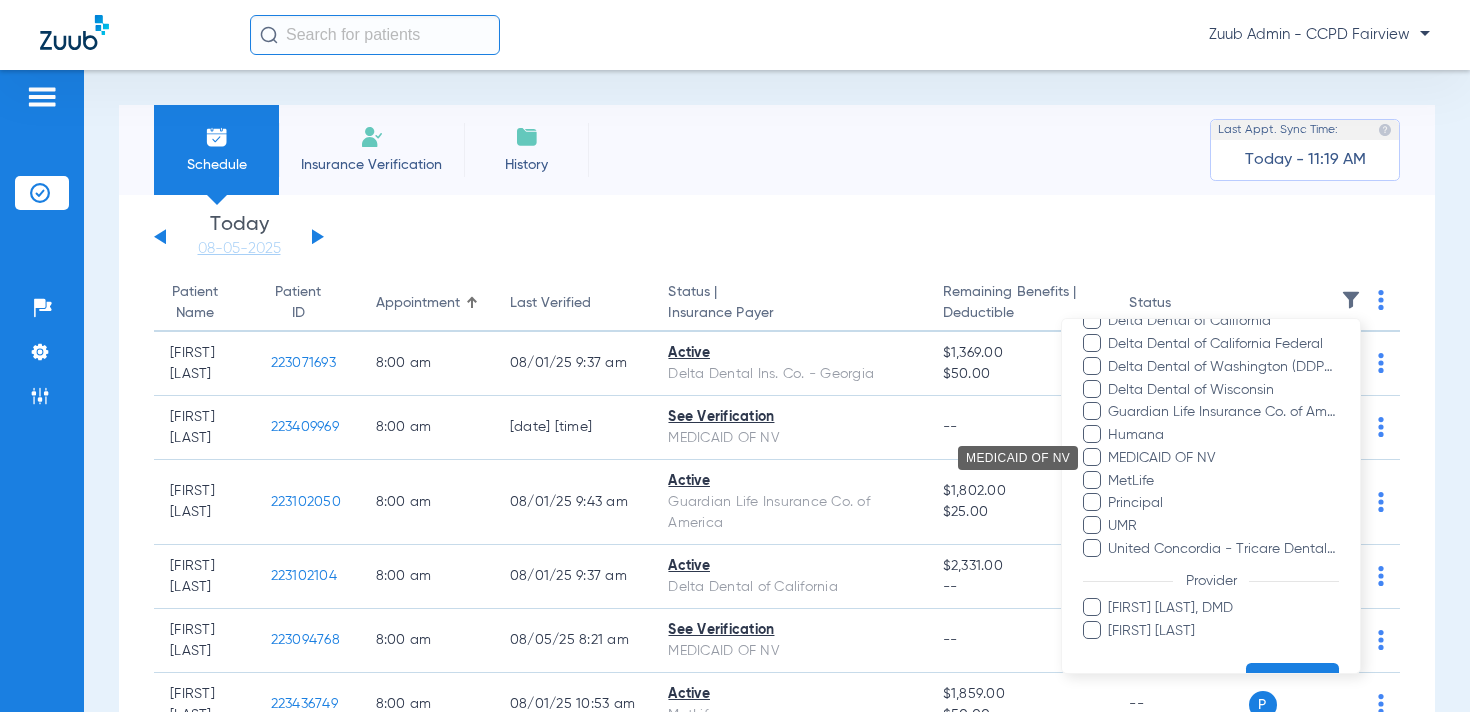 drag, startPoint x: 1177, startPoint y: 452, endPoint x: 1256, endPoint y: 501, distance: 92.96236 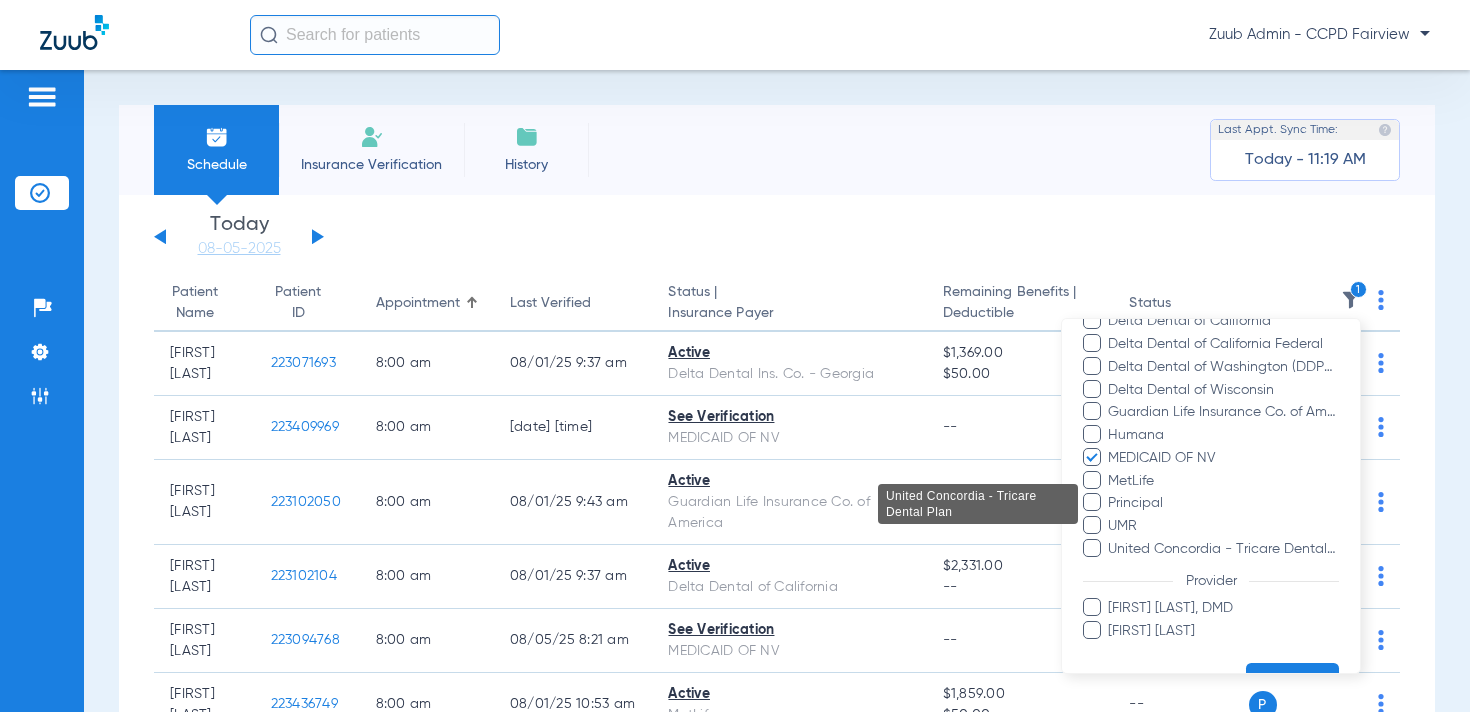 scroll, scrollTop: 511, scrollLeft: 0, axis: vertical 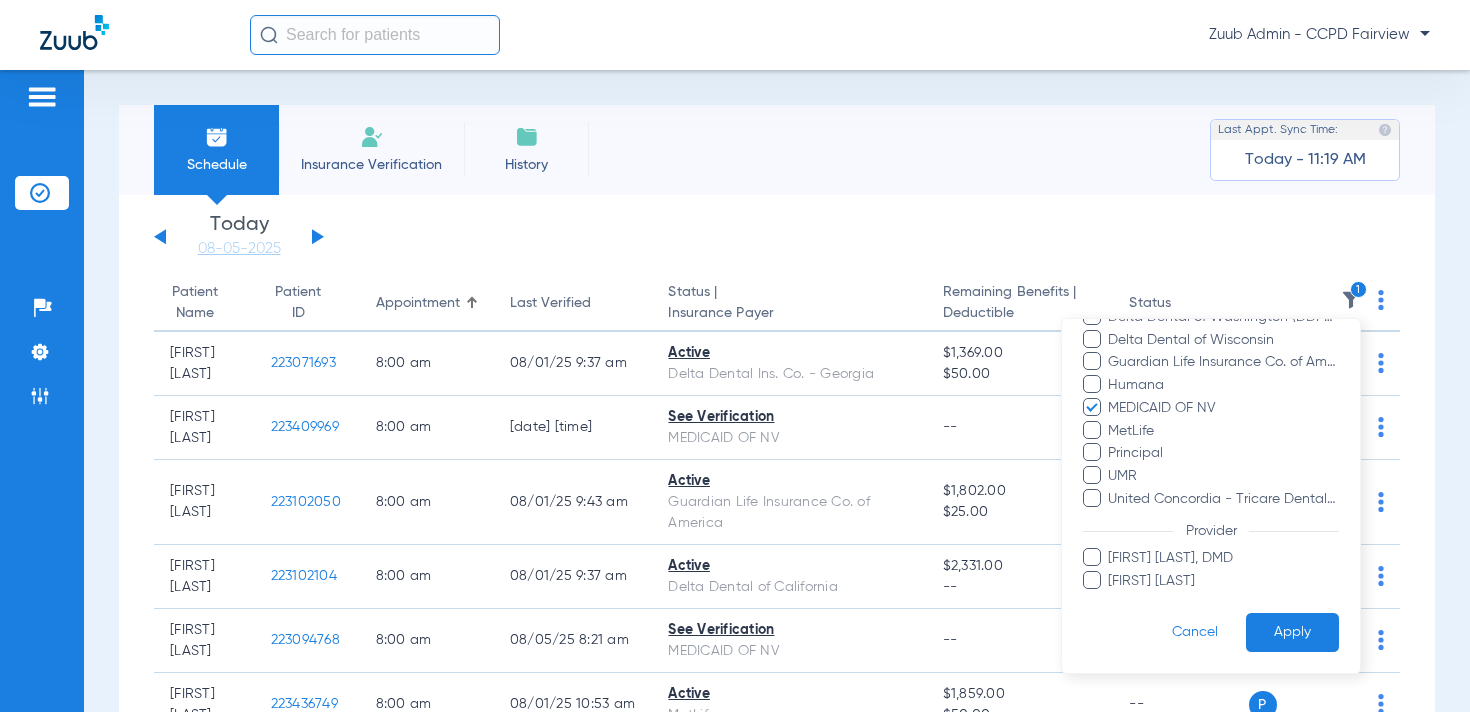 click on "Apply" at bounding box center [1292, 632] 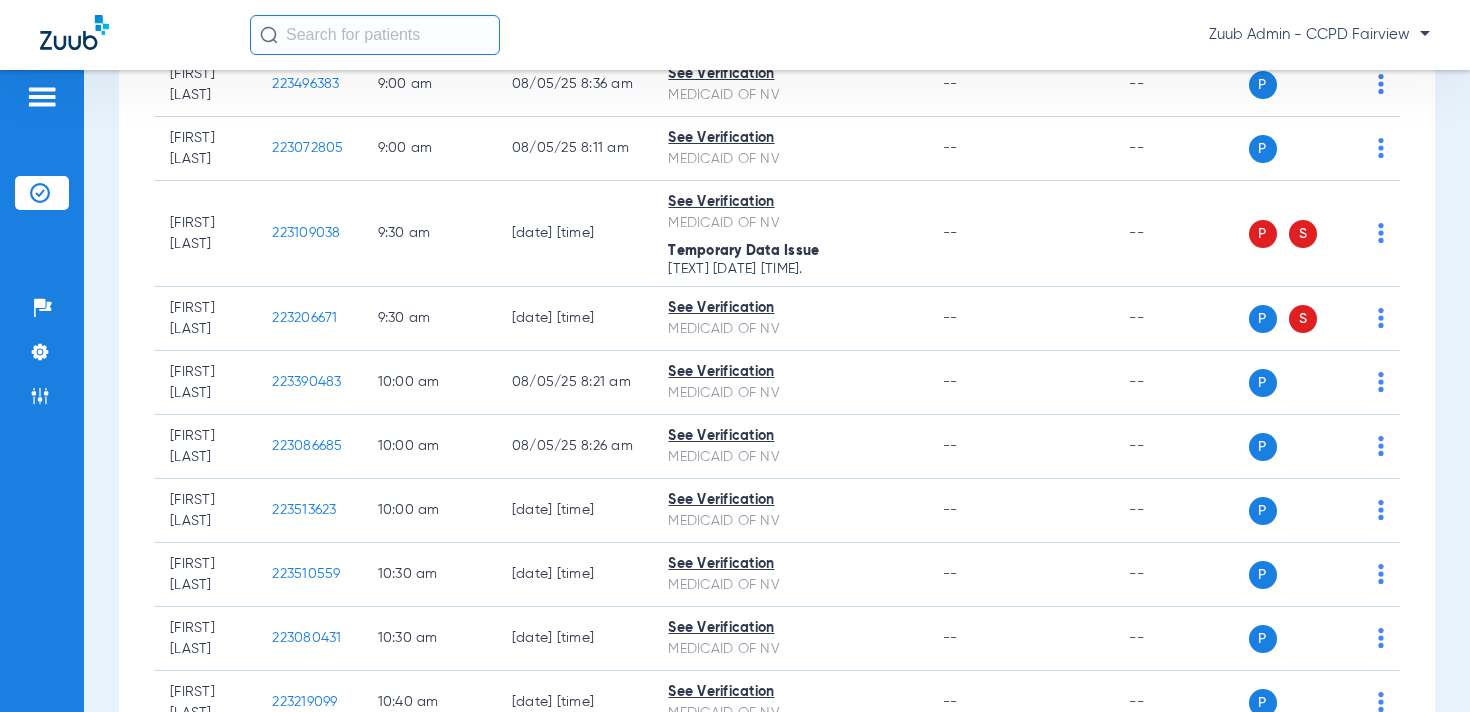 scroll, scrollTop: 540, scrollLeft: 0, axis: vertical 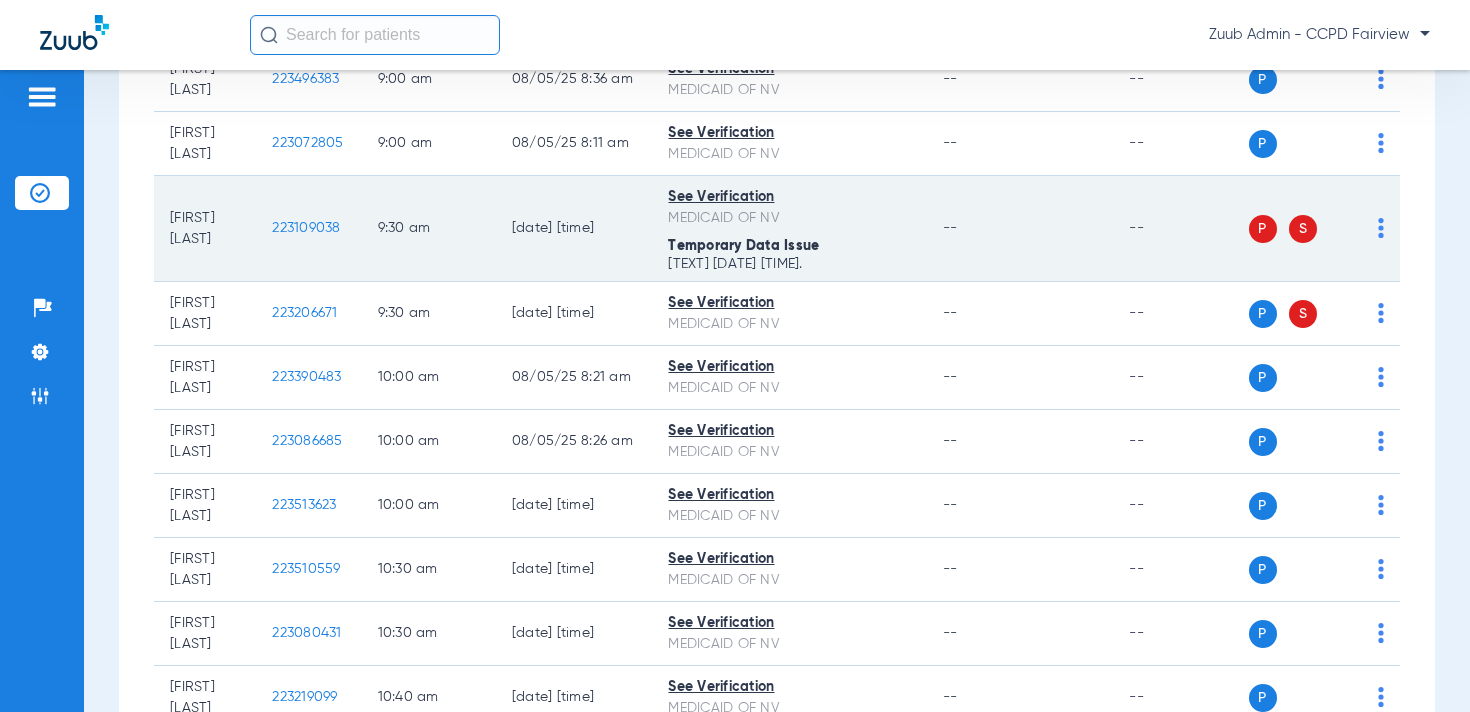 click 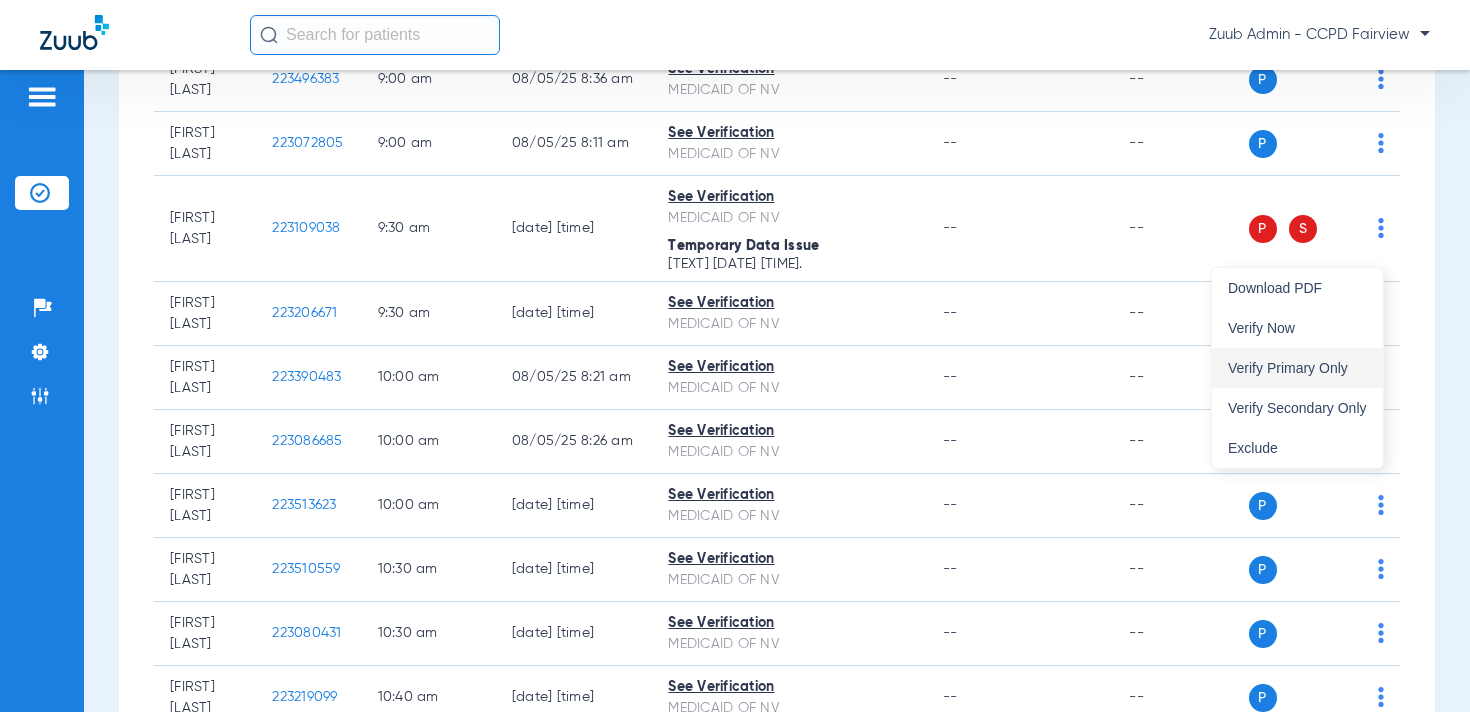 click on "Verify Primary Only" at bounding box center [1297, 368] 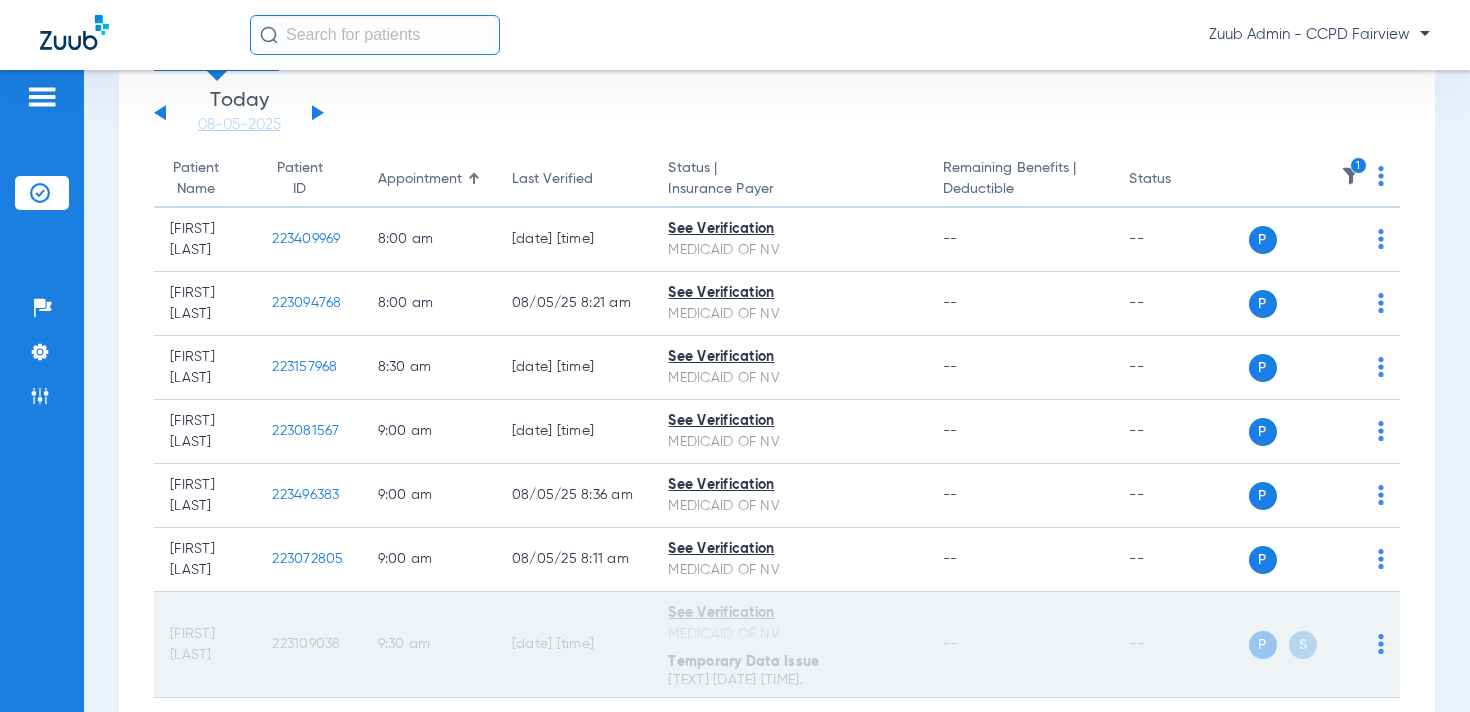 scroll, scrollTop: 0, scrollLeft: 0, axis: both 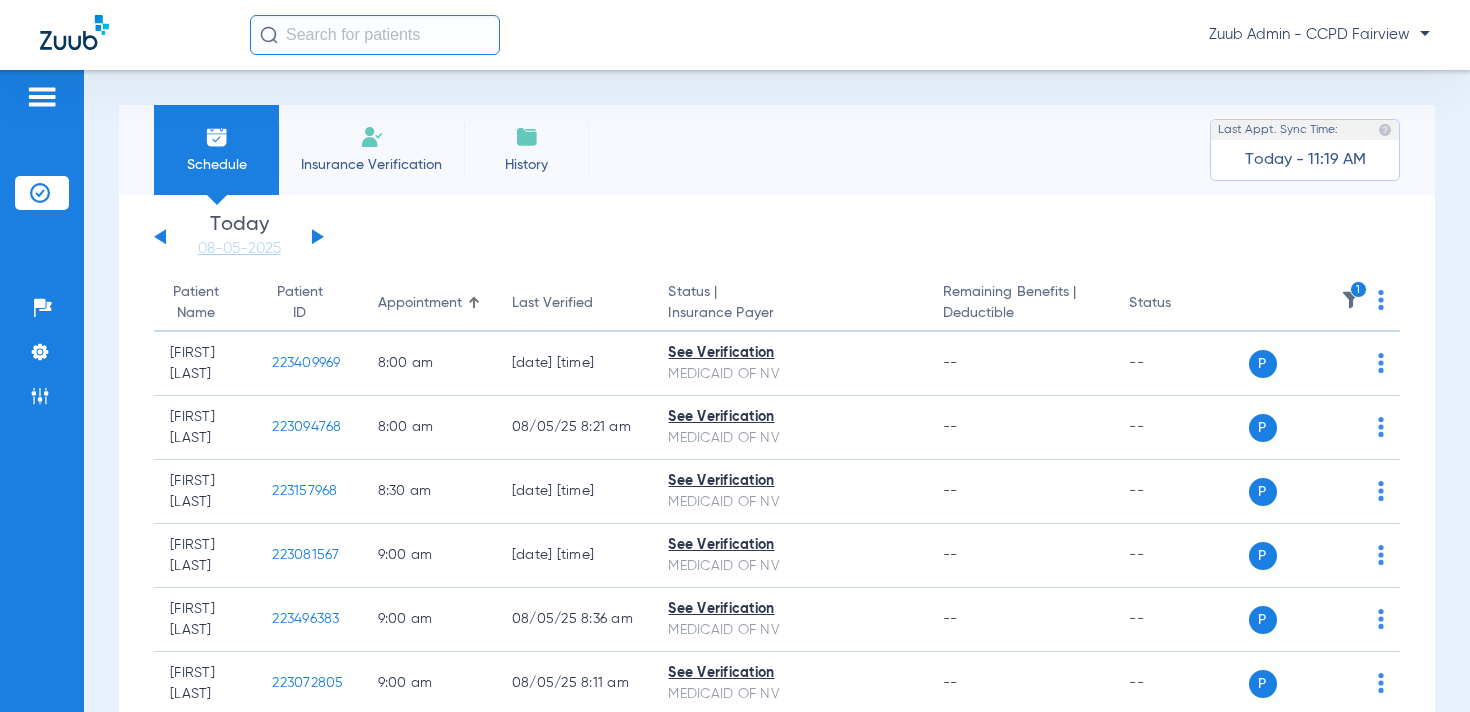 click 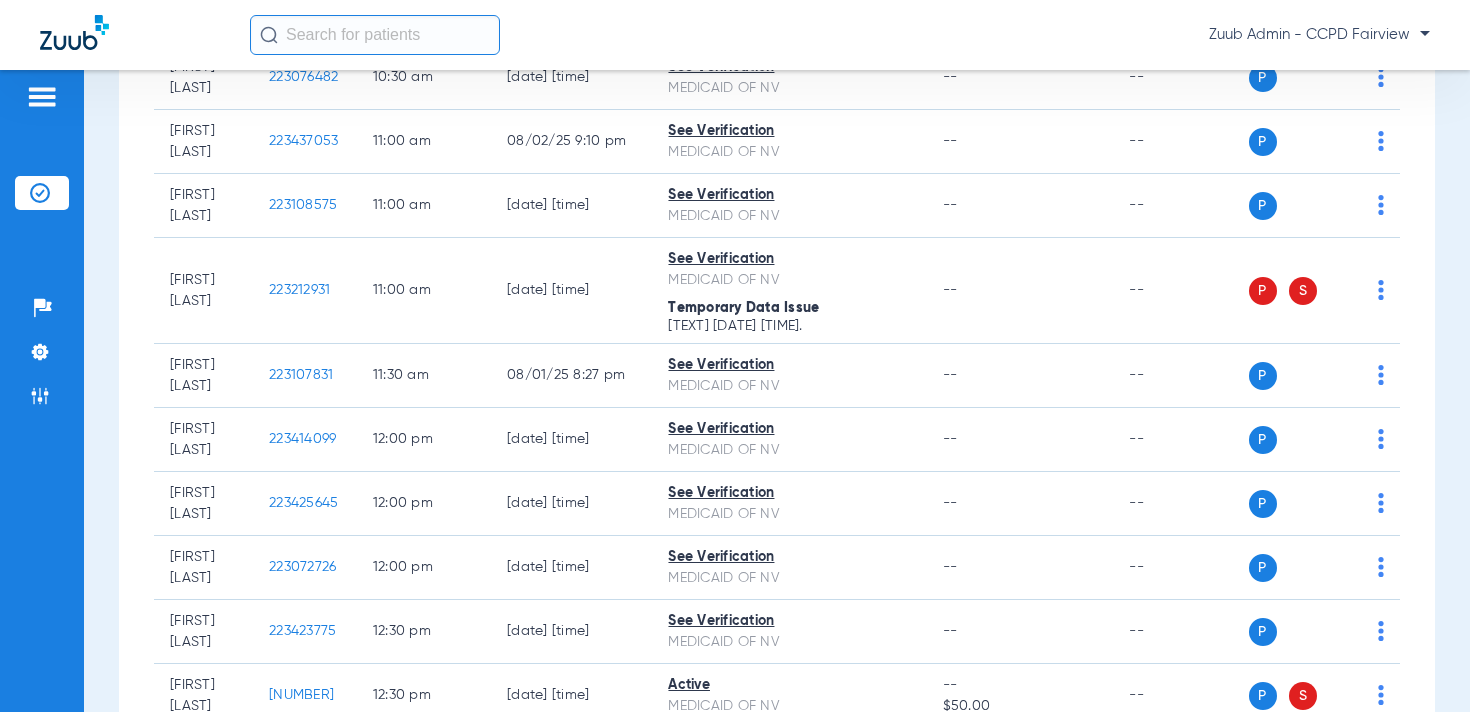 scroll, scrollTop: 850, scrollLeft: 0, axis: vertical 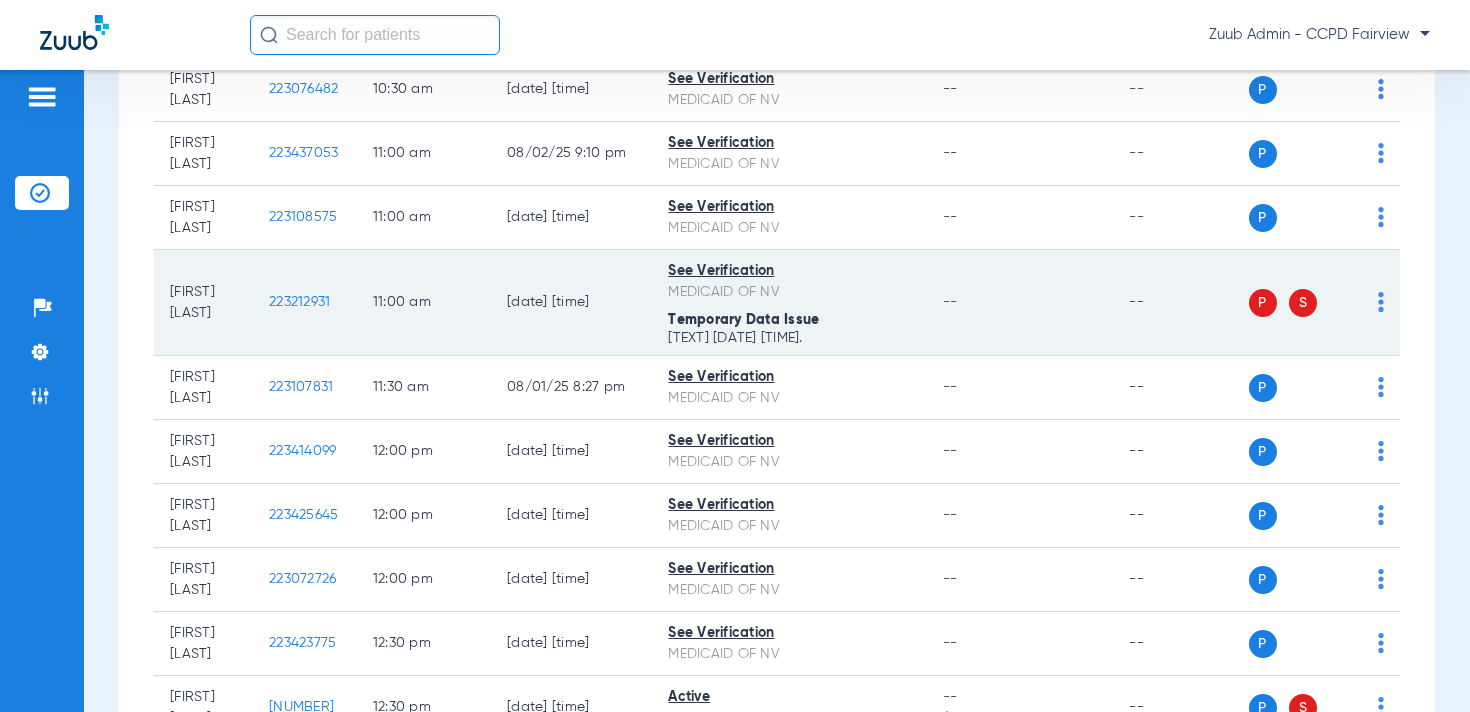 click 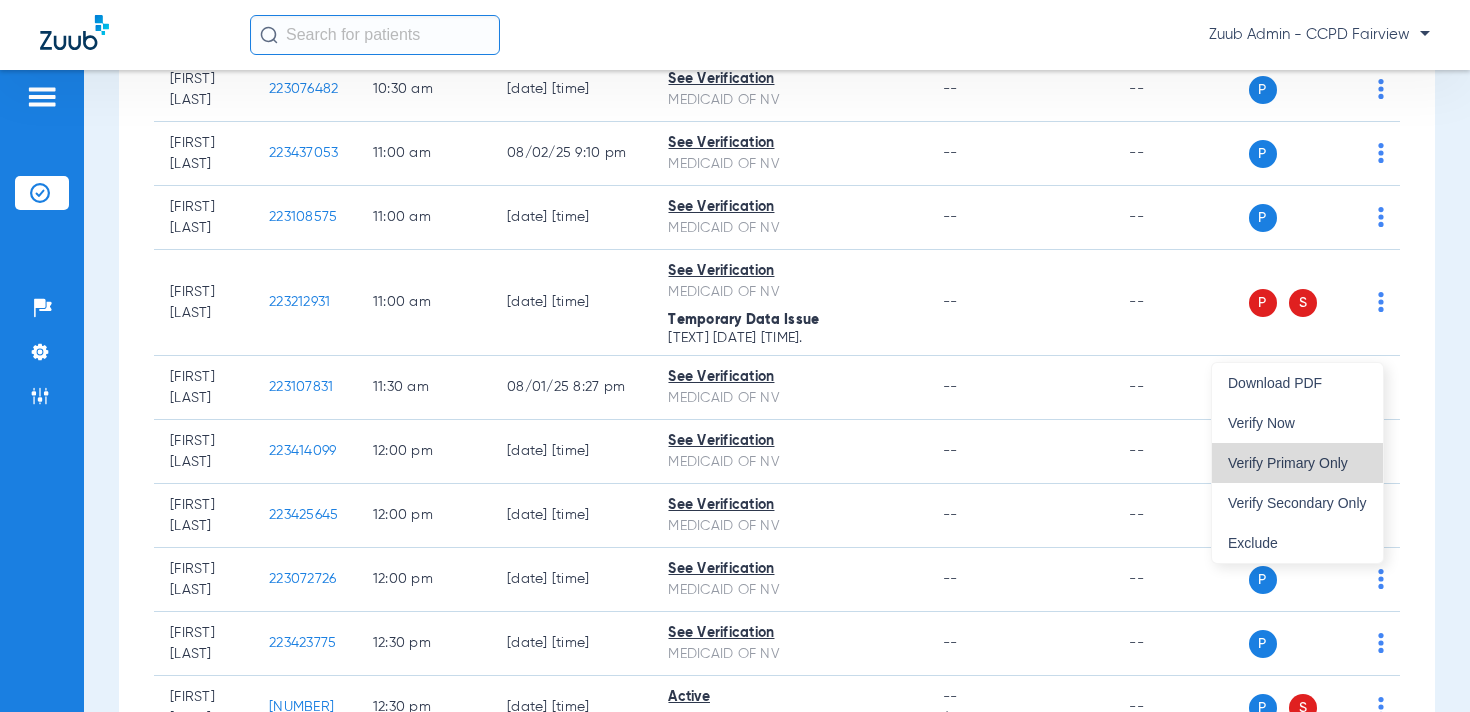click on "Verify Primary Only" at bounding box center (1297, 463) 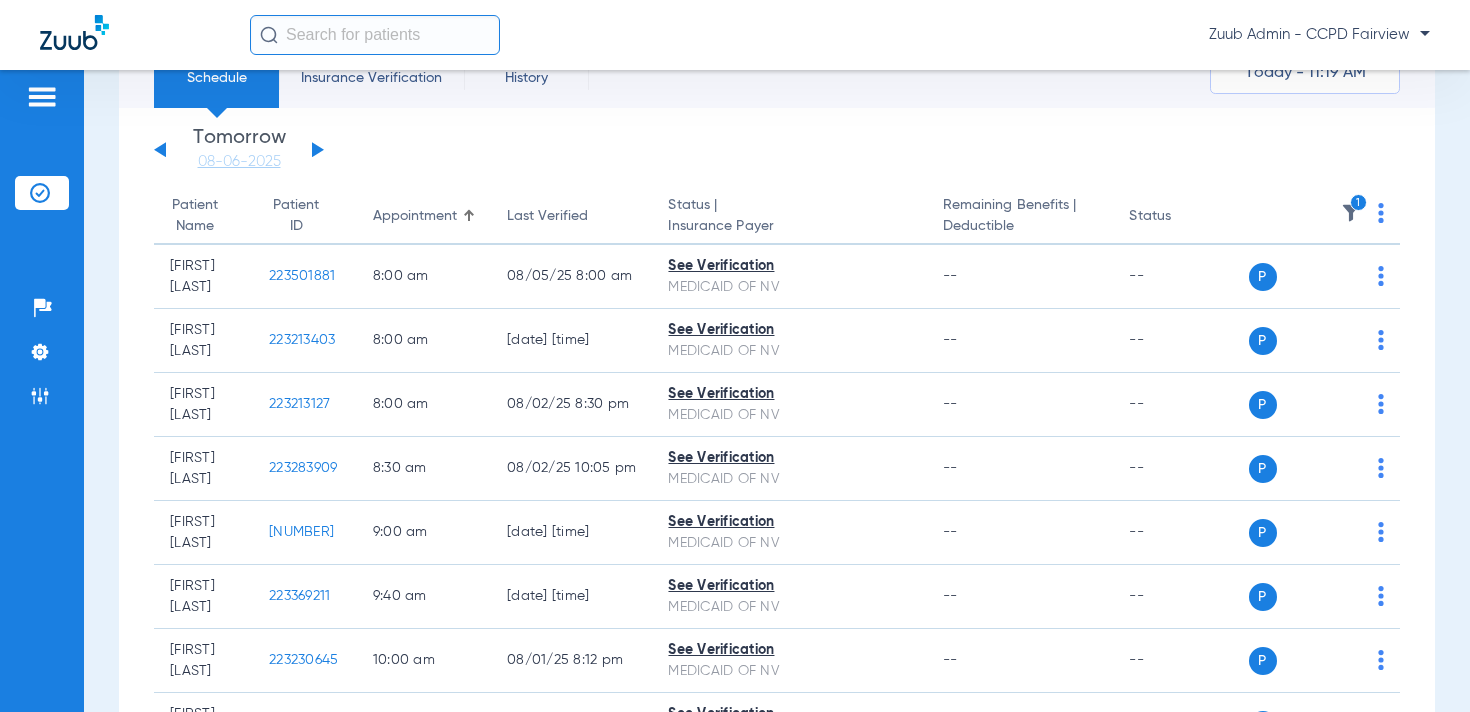 scroll, scrollTop: 0, scrollLeft: 0, axis: both 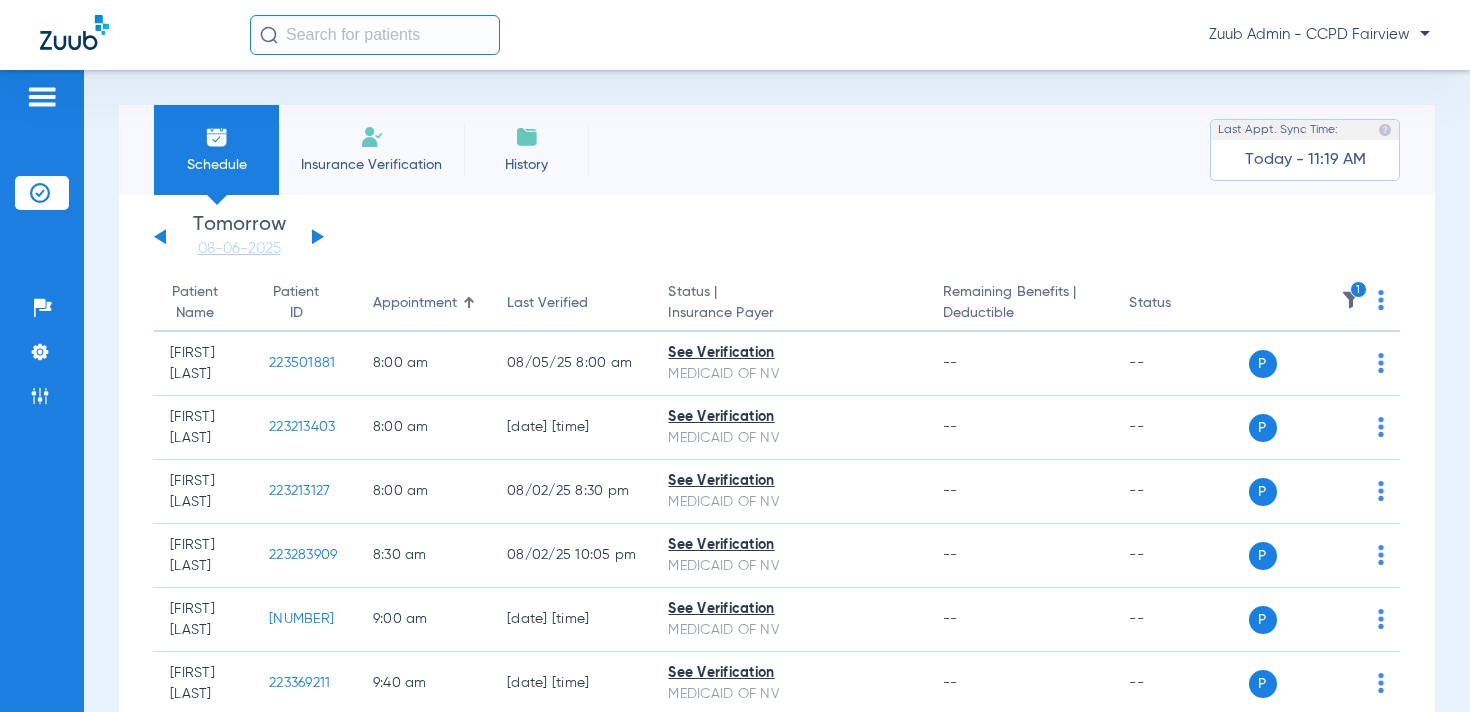 click 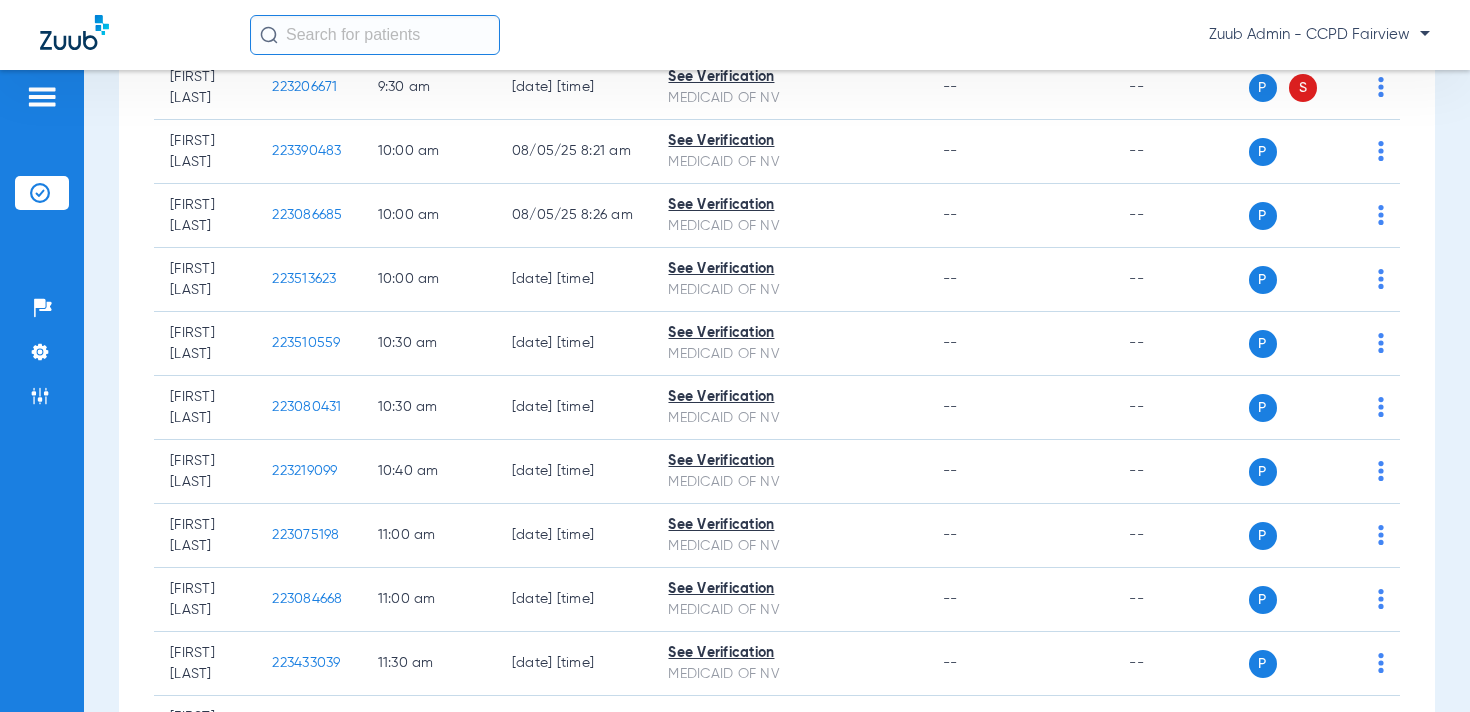 scroll, scrollTop: 358, scrollLeft: 0, axis: vertical 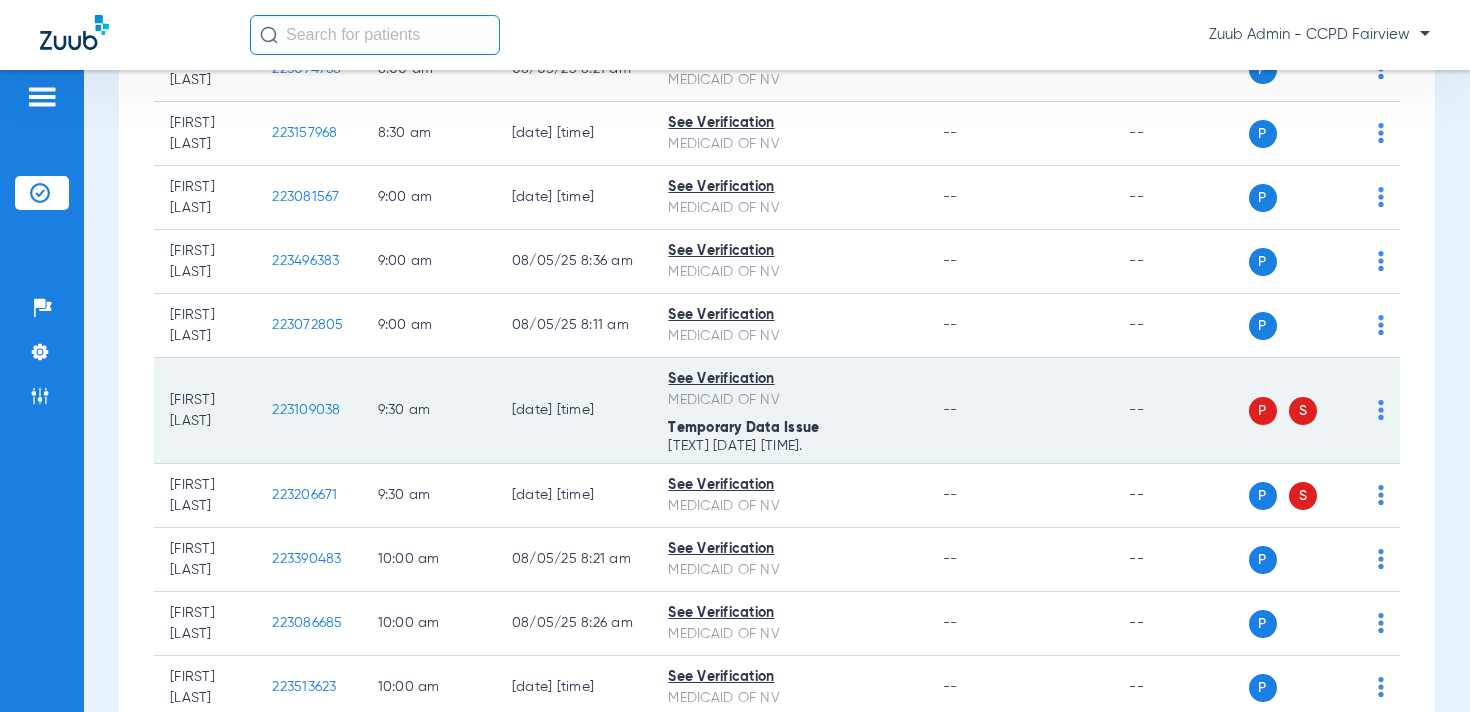 click 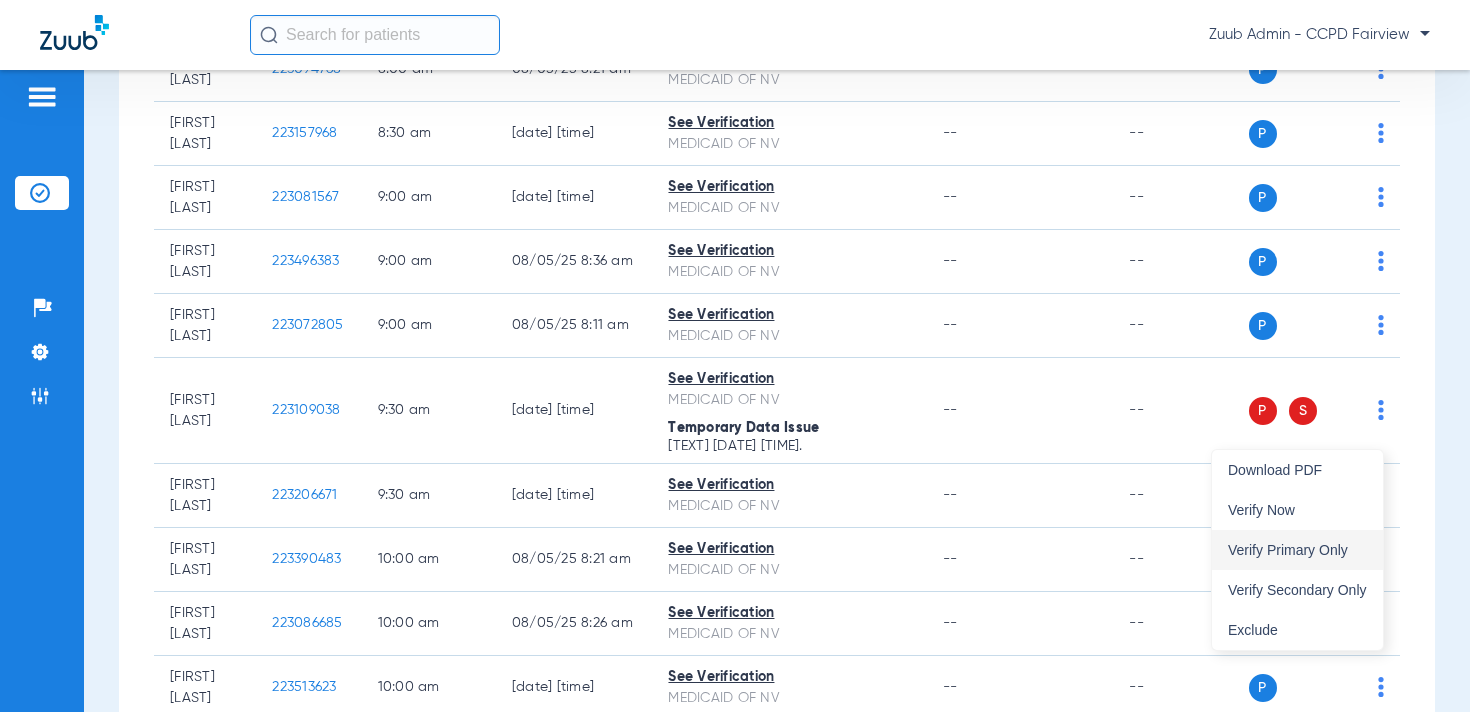 click on "Verify Primary Only" at bounding box center [1297, 550] 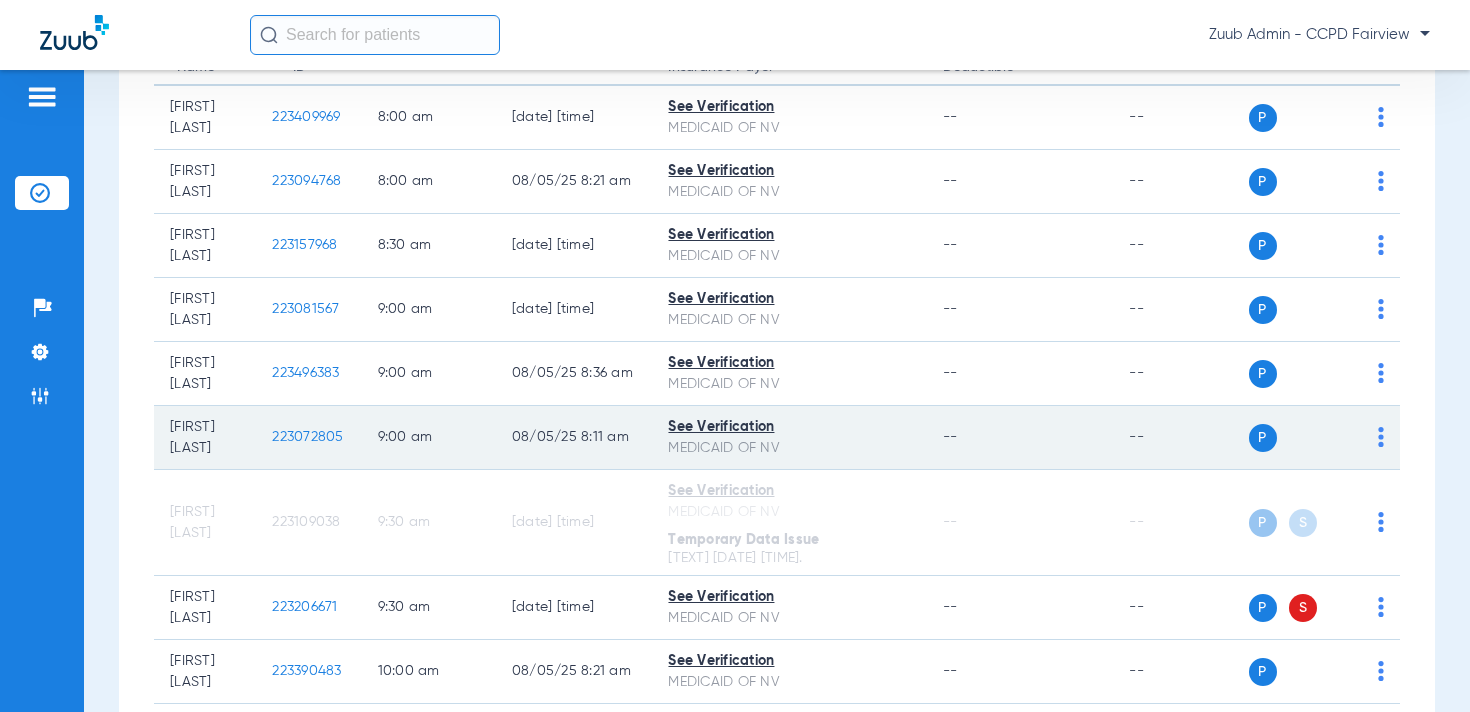 scroll, scrollTop: 280, scrollLeft: 0, axis: vertical 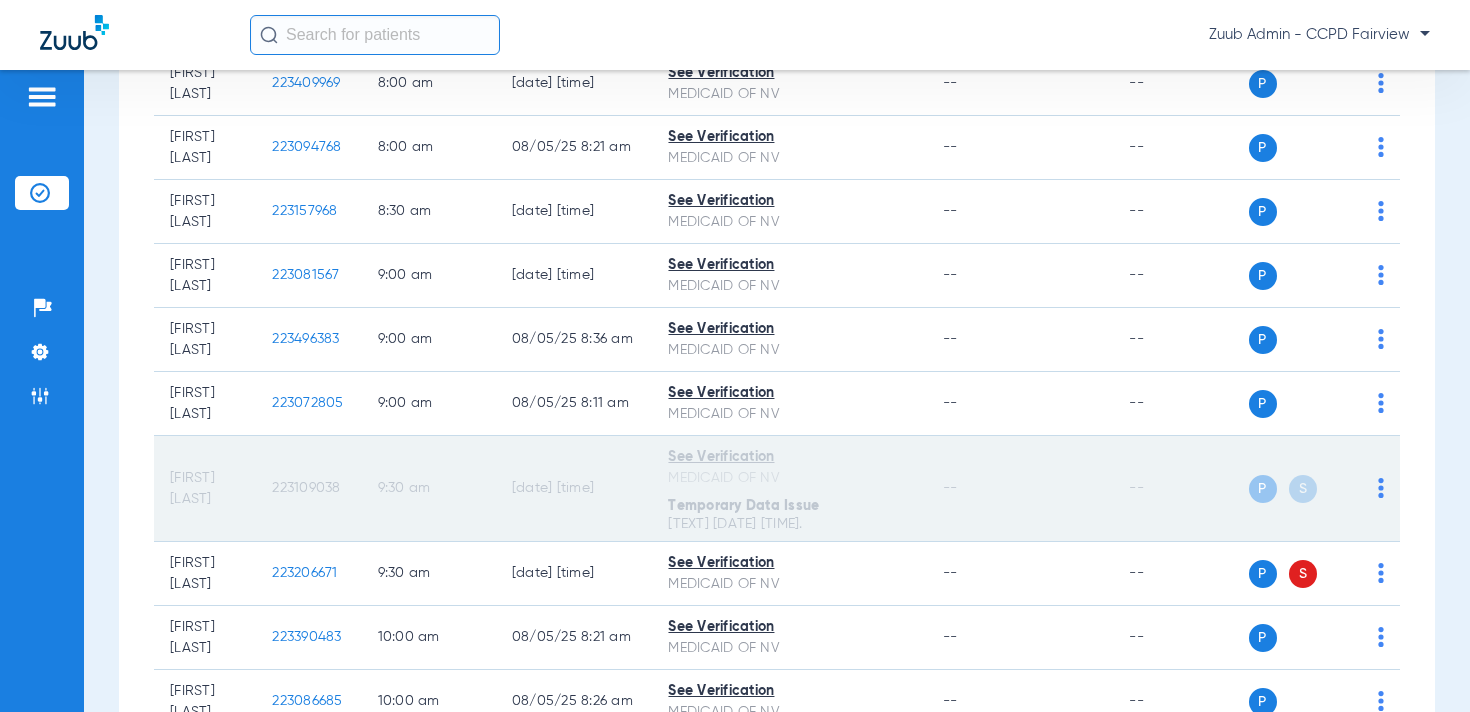 click on "223109038" 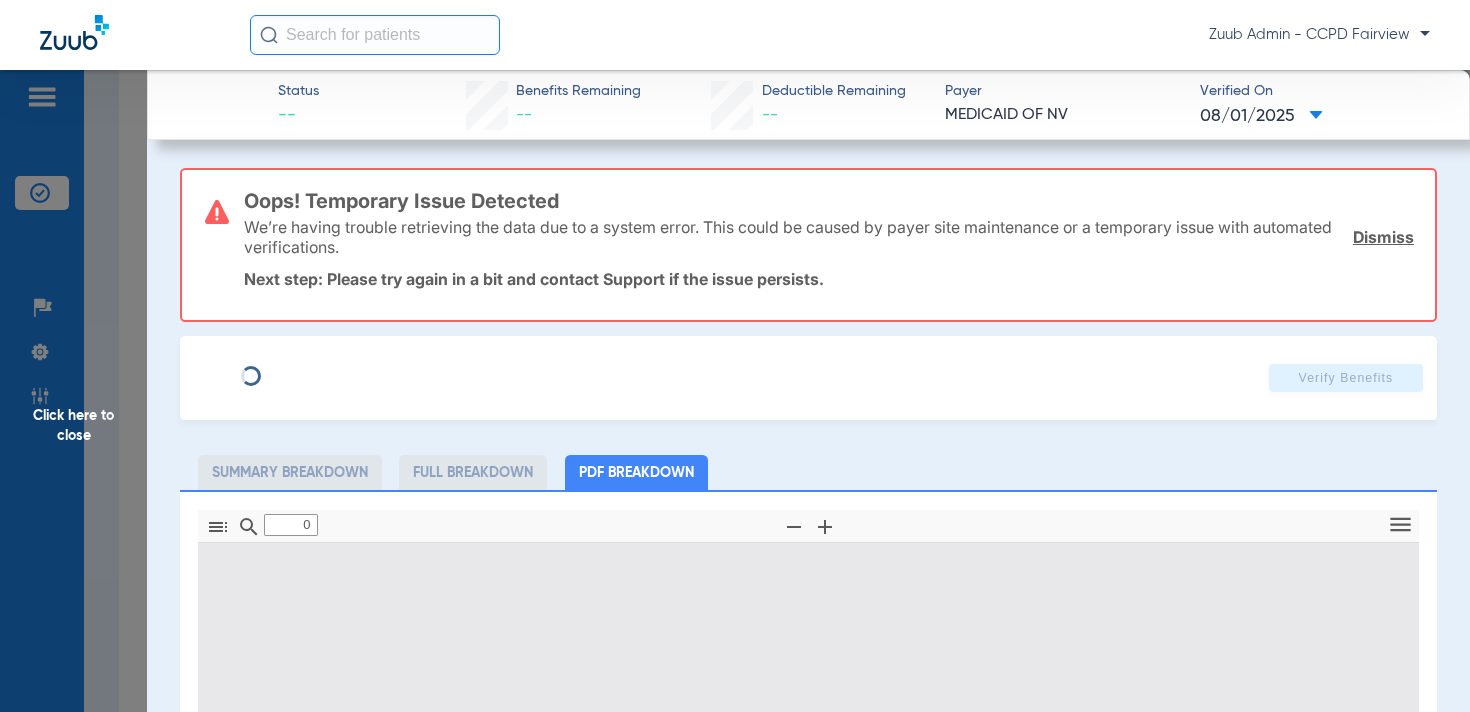 type on "1" 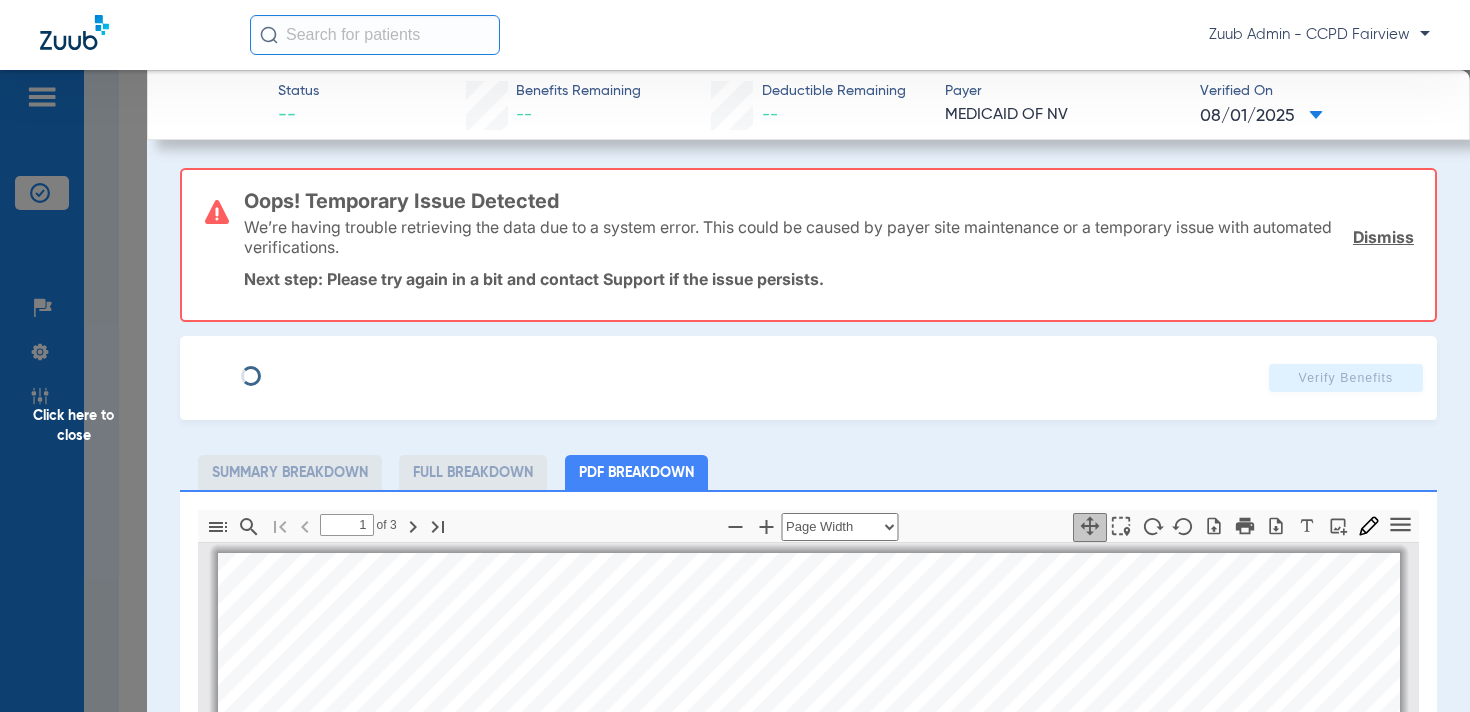 scroll, scrollTop: 10, scrollLeft: 0, axis: vertical 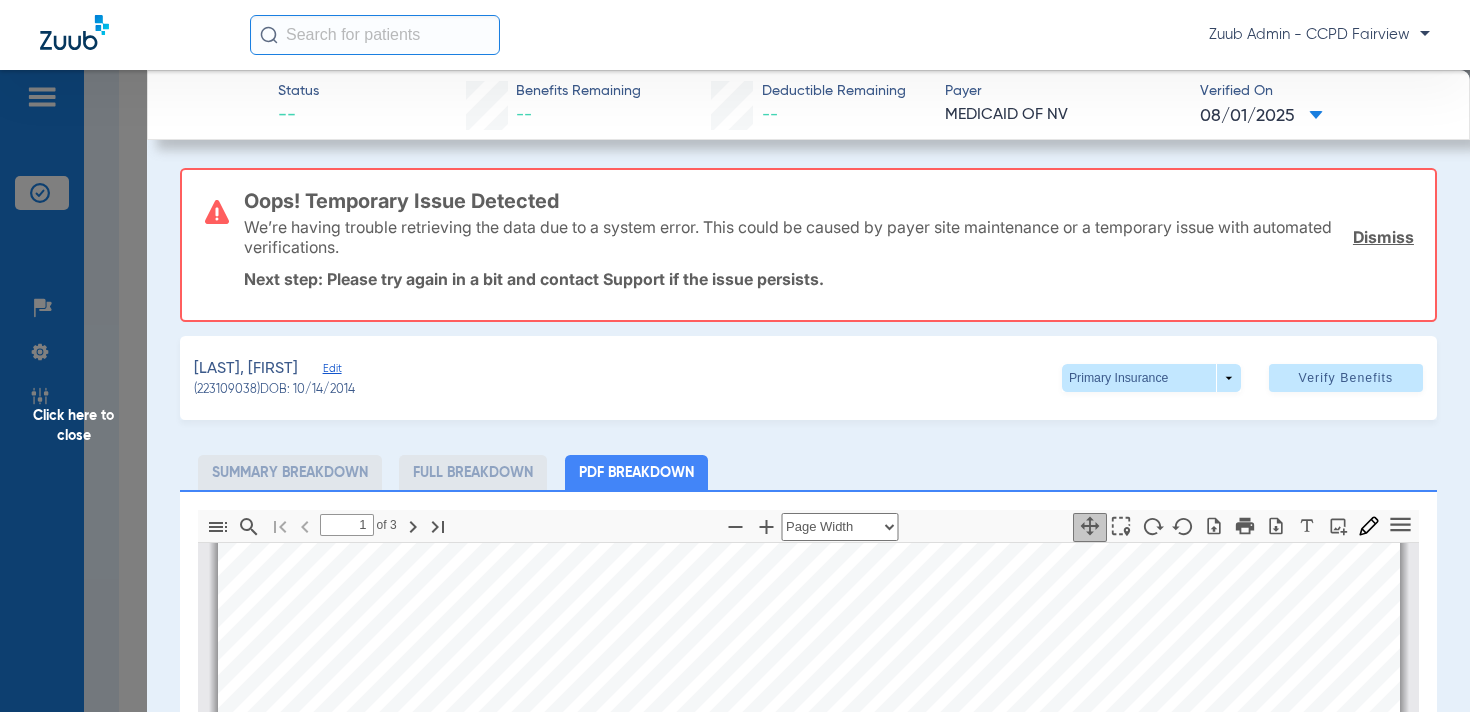 click on "Click here to close" 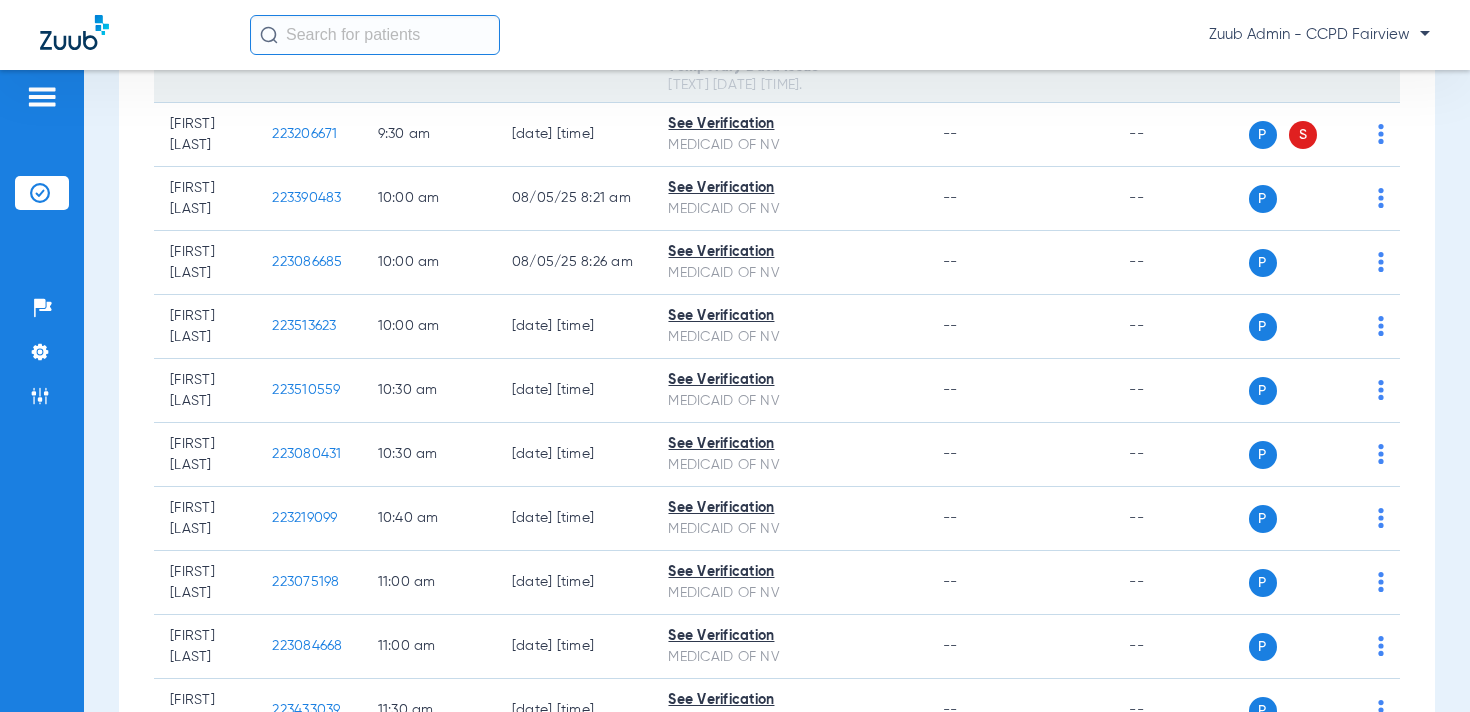 scroll, scrollTop: 0, scrollLeft: 0, axis: both 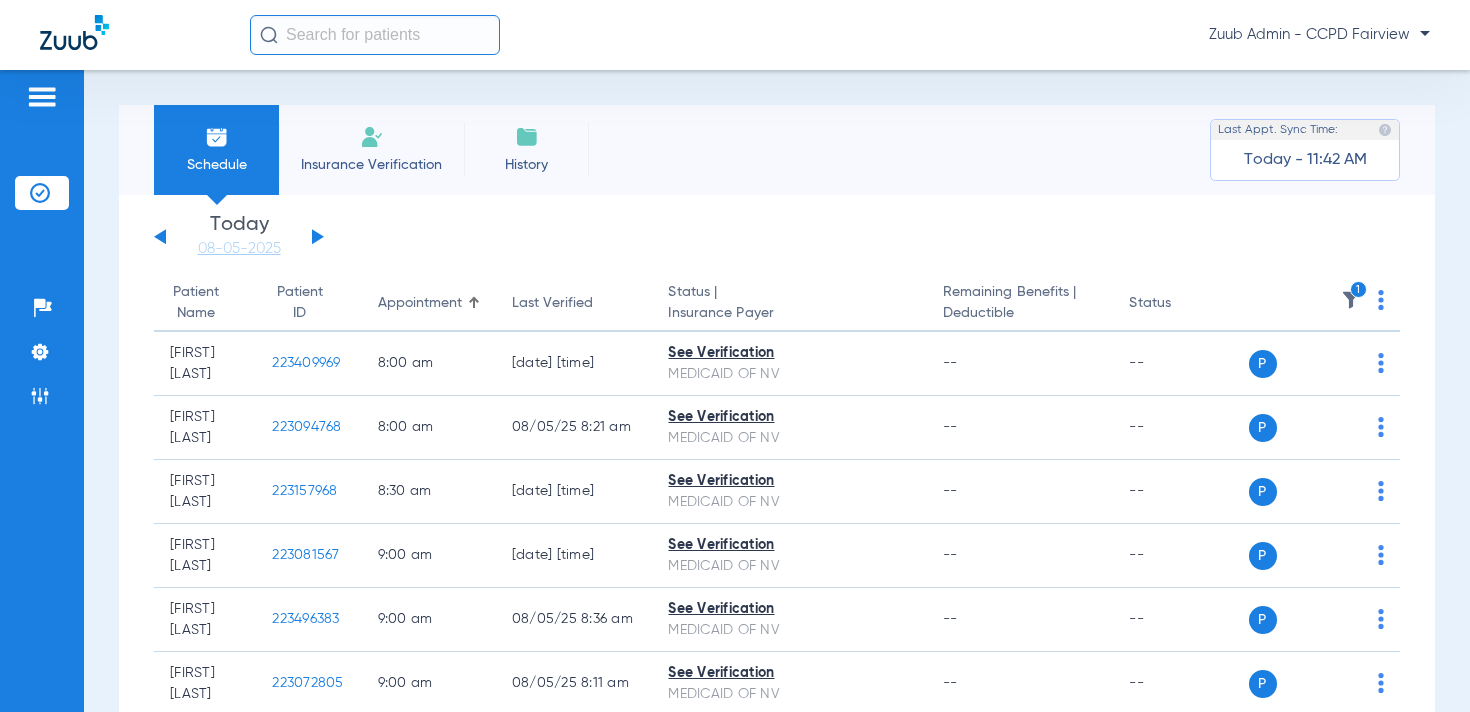 click 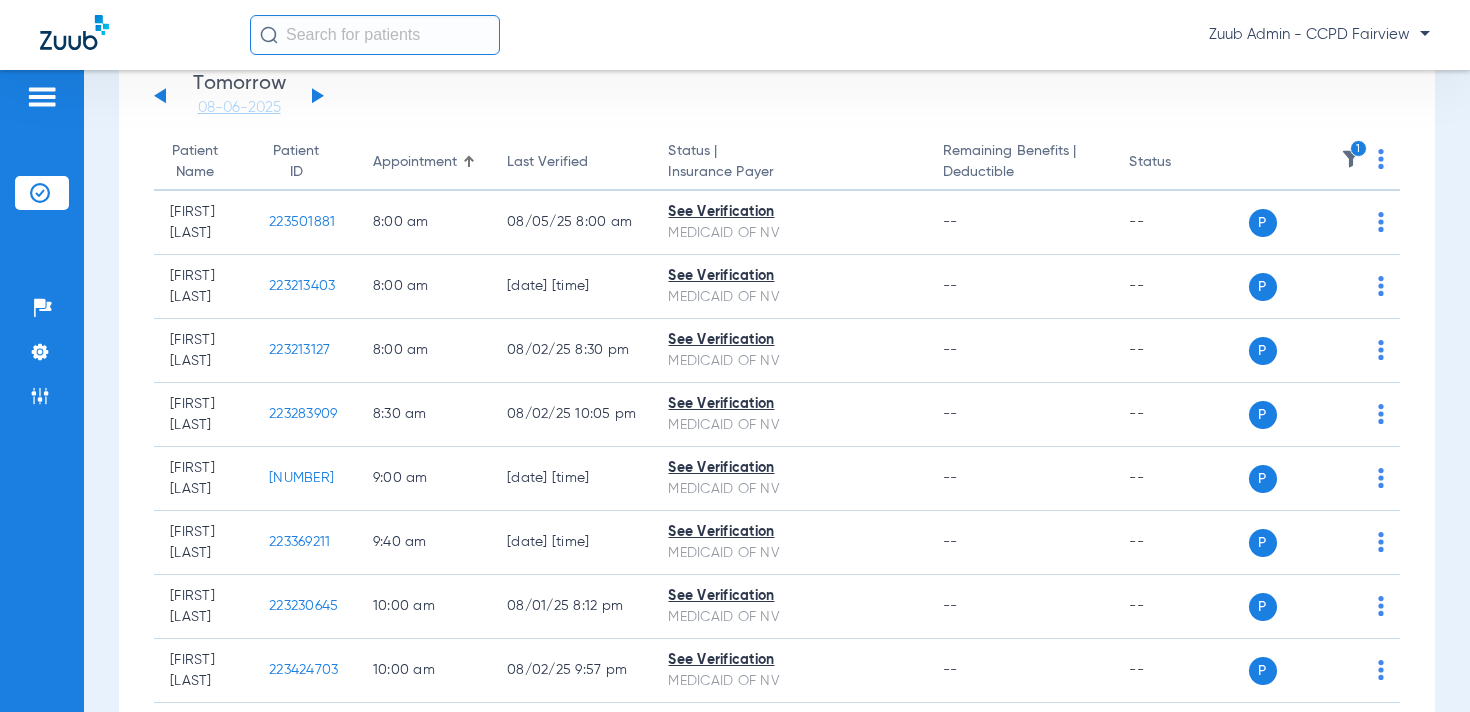 scroll, scrollTop: 0, scrollLeft: 0, axis: both 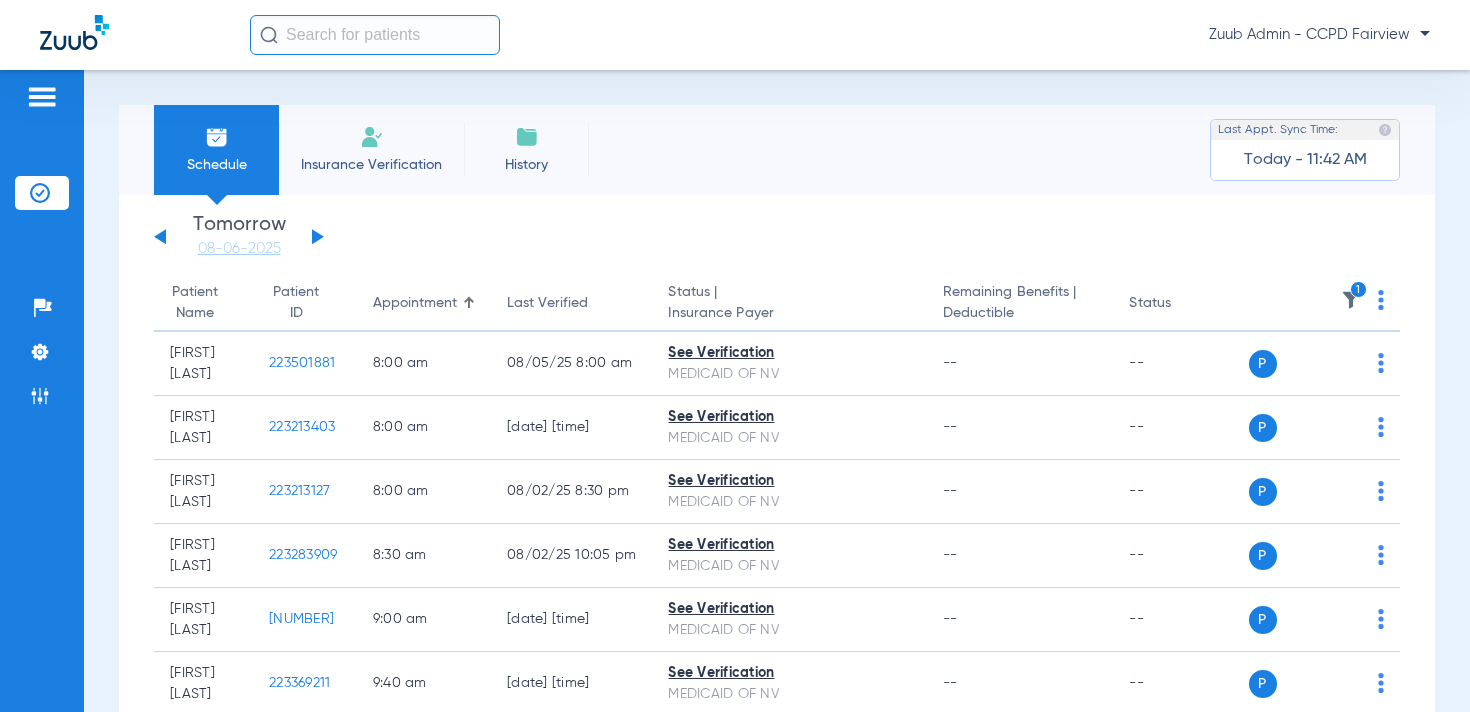 click on "Sunday   06-01-2025   Monday   06-02-2025   Tuesday   06-03-2025   Wednesday   06-04-2025   Thursday   06-05-2025   Friday   06-06-2025   Saturday   06-07-2025   Sunday   06-08-2025   Monday   06-09-2025   Tuesday   06-10-2025   Wednesday   06-11-2025   Thursday   06-12-2025   Friday   06-13-2025   Saturday   06-14-2025   Sunday   06-15-2025   Monday   06-16-2025   Tuesday   06-17-2025   Wednesday   06-18-2025   Thursday   06-19-2025   Friday   06-20-2025   Saturday   06-21-2025   Sunday   06-22-2025   Monday   06-23-2025   Tuesday   06-24-2025   Wednesday   06-25-2025   Thursday   06-26-2025   Friday   06-27-2025   Saturday   06-28-2025   Sunday   06-29-2025   Monday   06-30-2025   Tuesday   07-01-2025   Wednesday   07-02-2025   Thursday   07-03-2025   Friday   07-04-2025   Saturday   07-05-2025   Sunday   07-06-2025   Monday   07-07-2025   Tuesday   07-08-2025   Wednesday   07-09-2025   Thursday   07-10-2025   Friday   07-11-2025   Saturday   07-12-2025   Sunday   07-13-2025   Monday   07-14-2025   Friday" 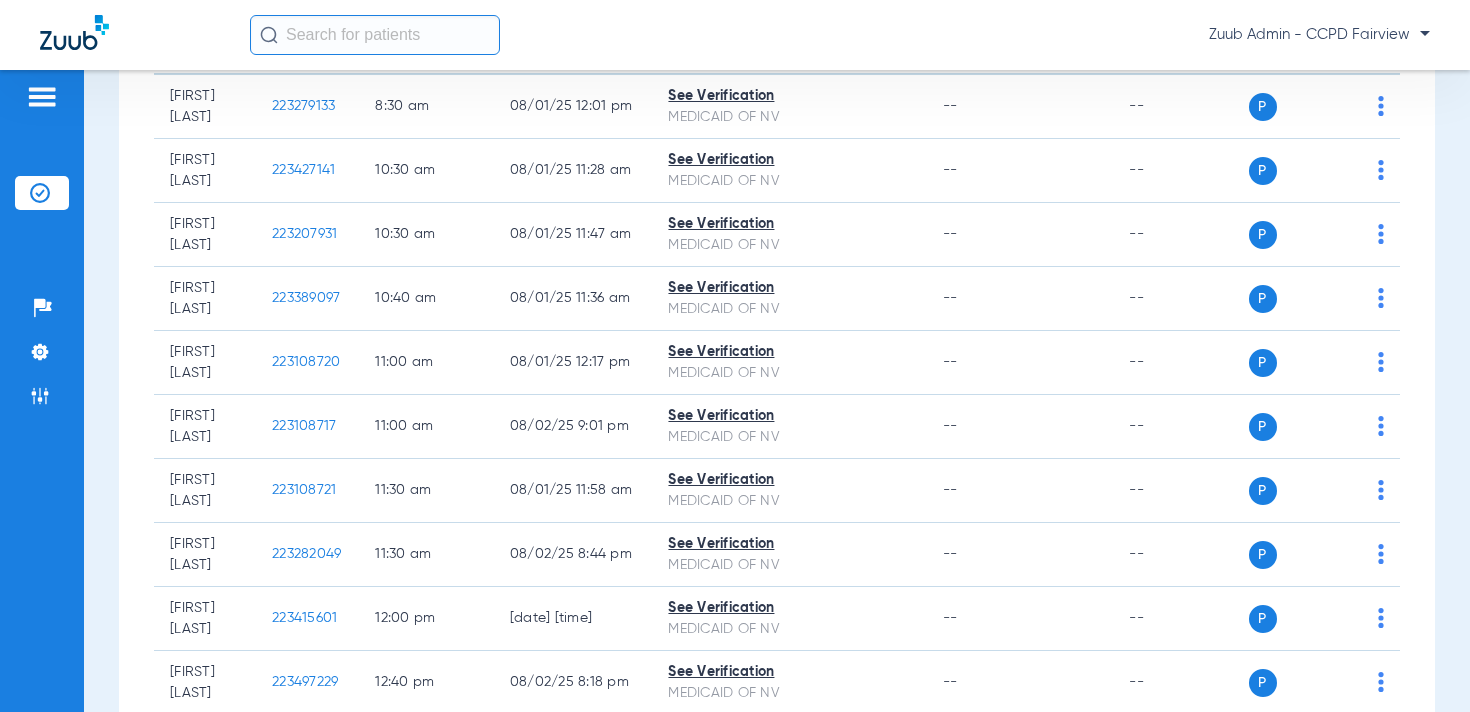 scroll, scrollTop: 0, scrollLeft: 0, axis: both 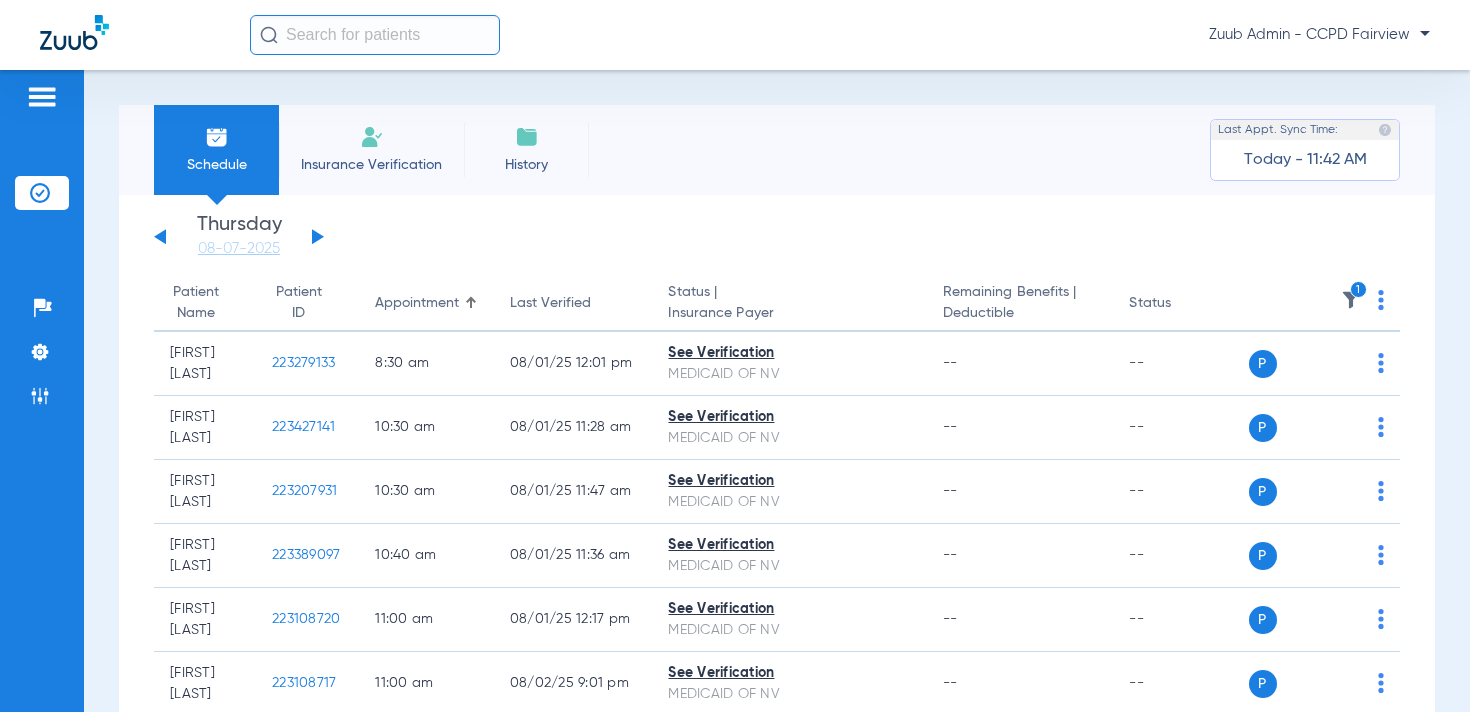 click 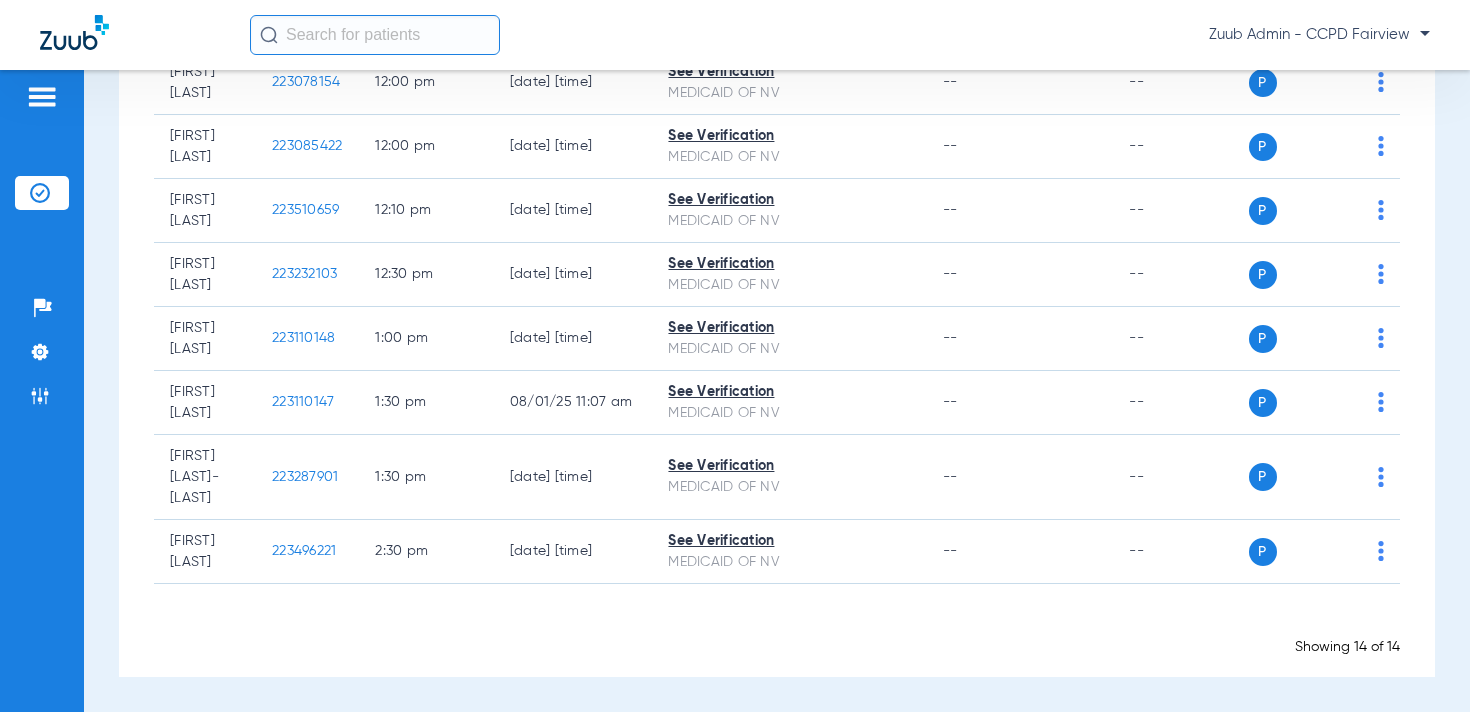 scroll, scrollTop: 0, scrollLeft: 0, axis: both 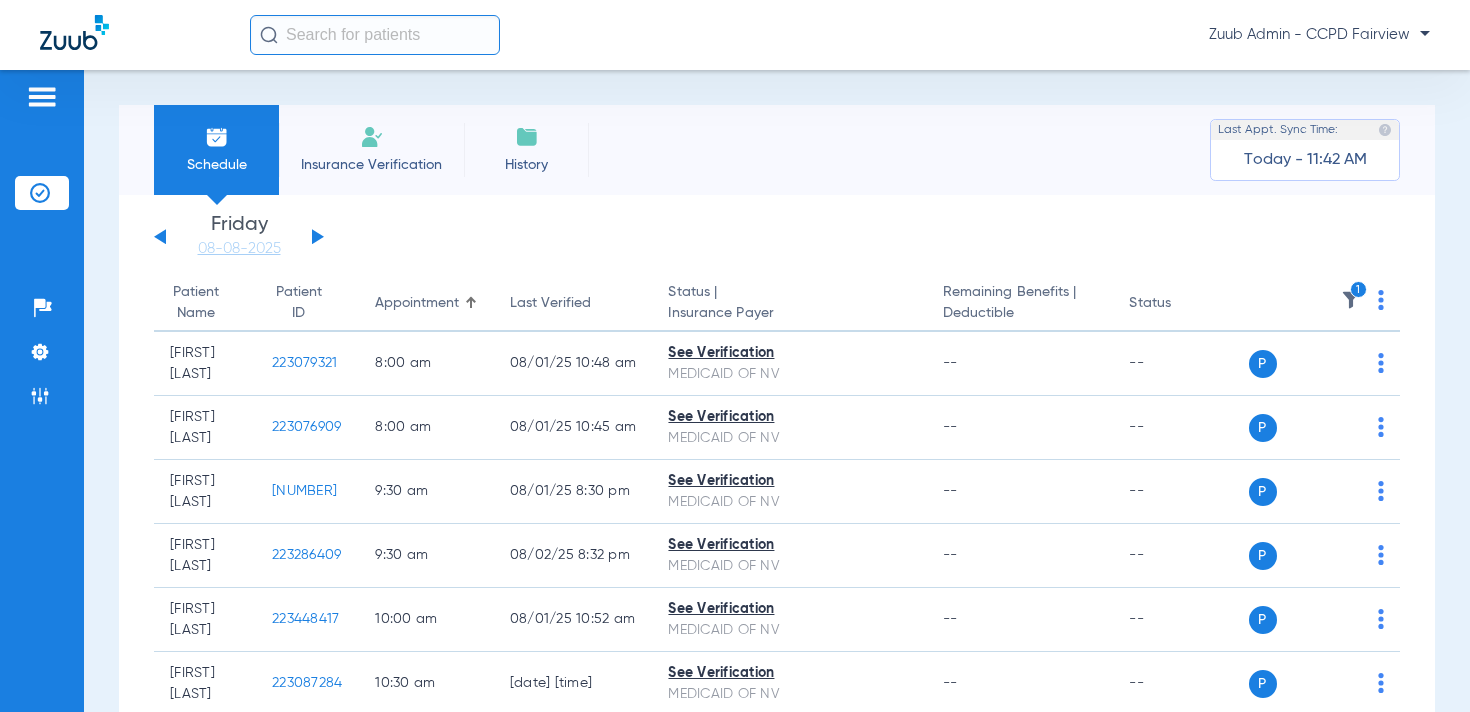 click 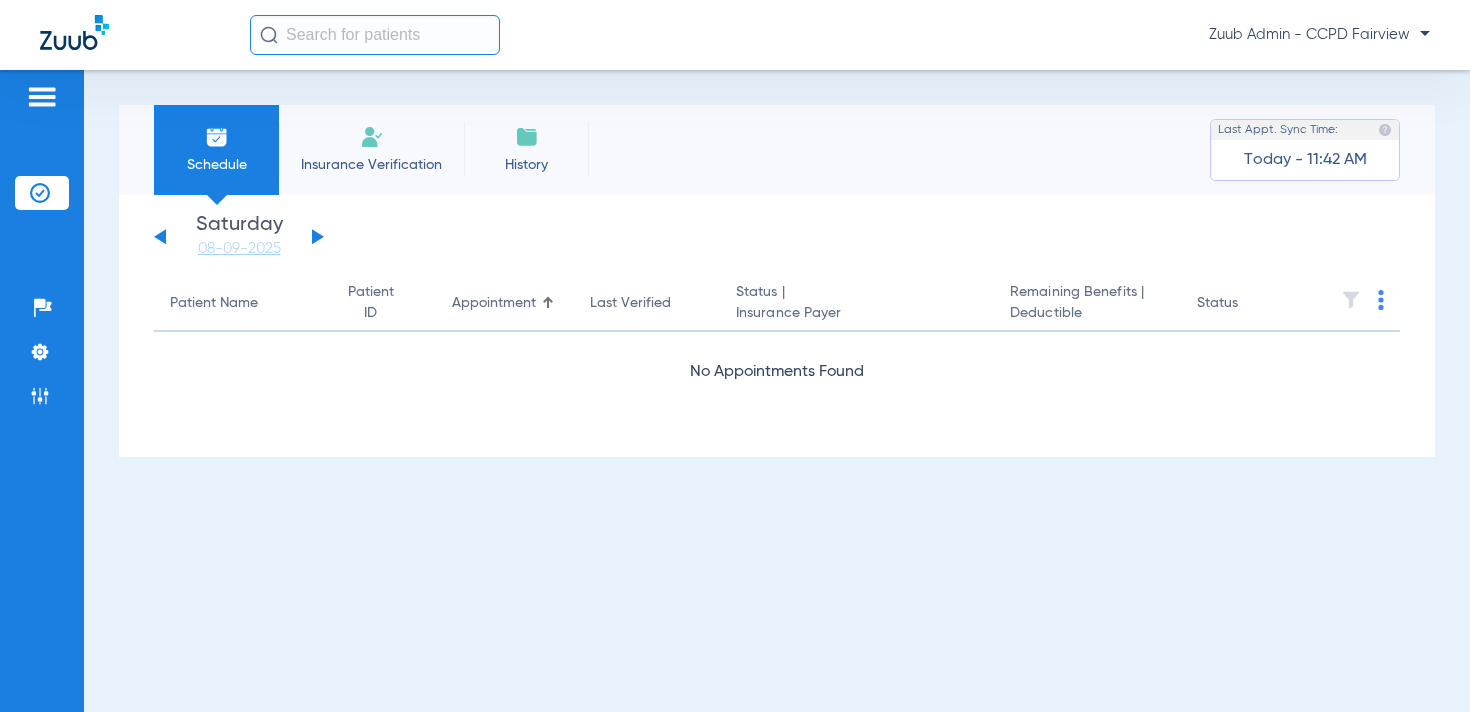 click 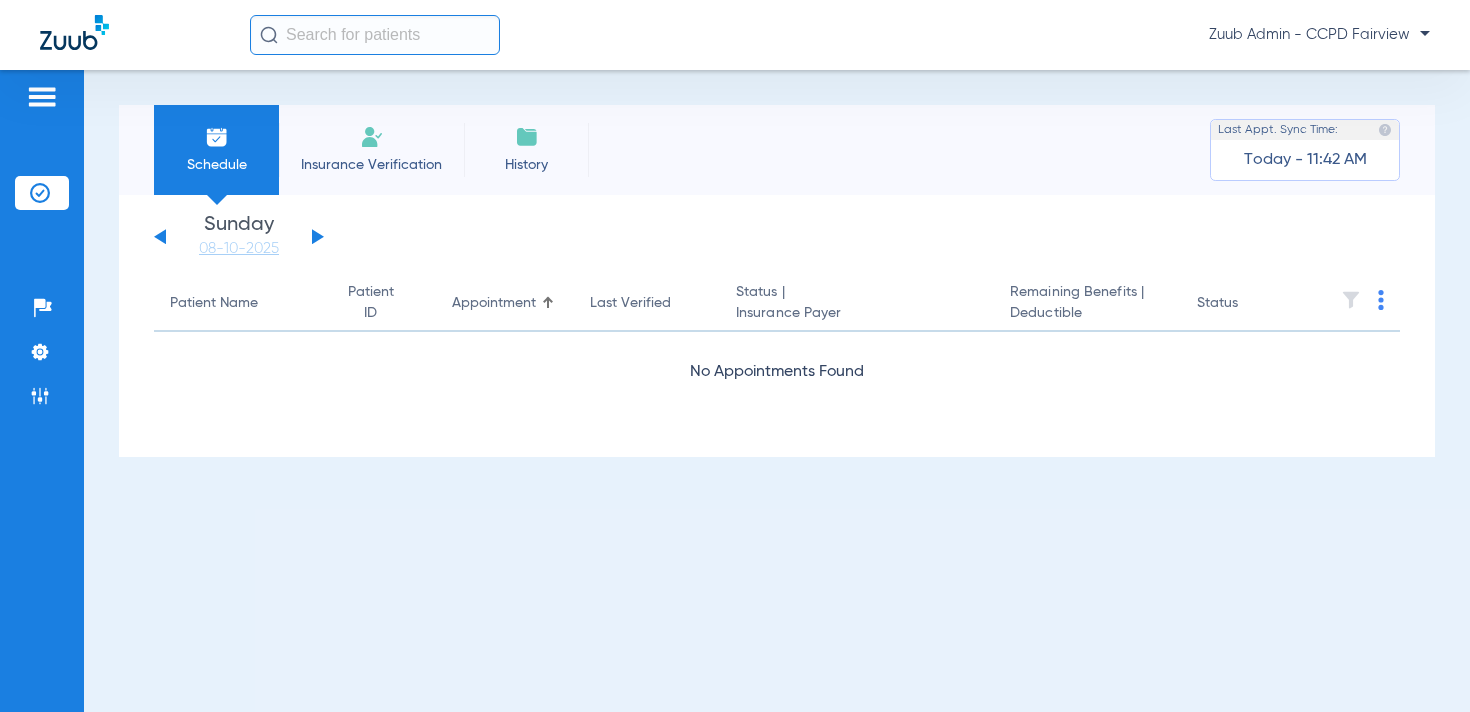 click 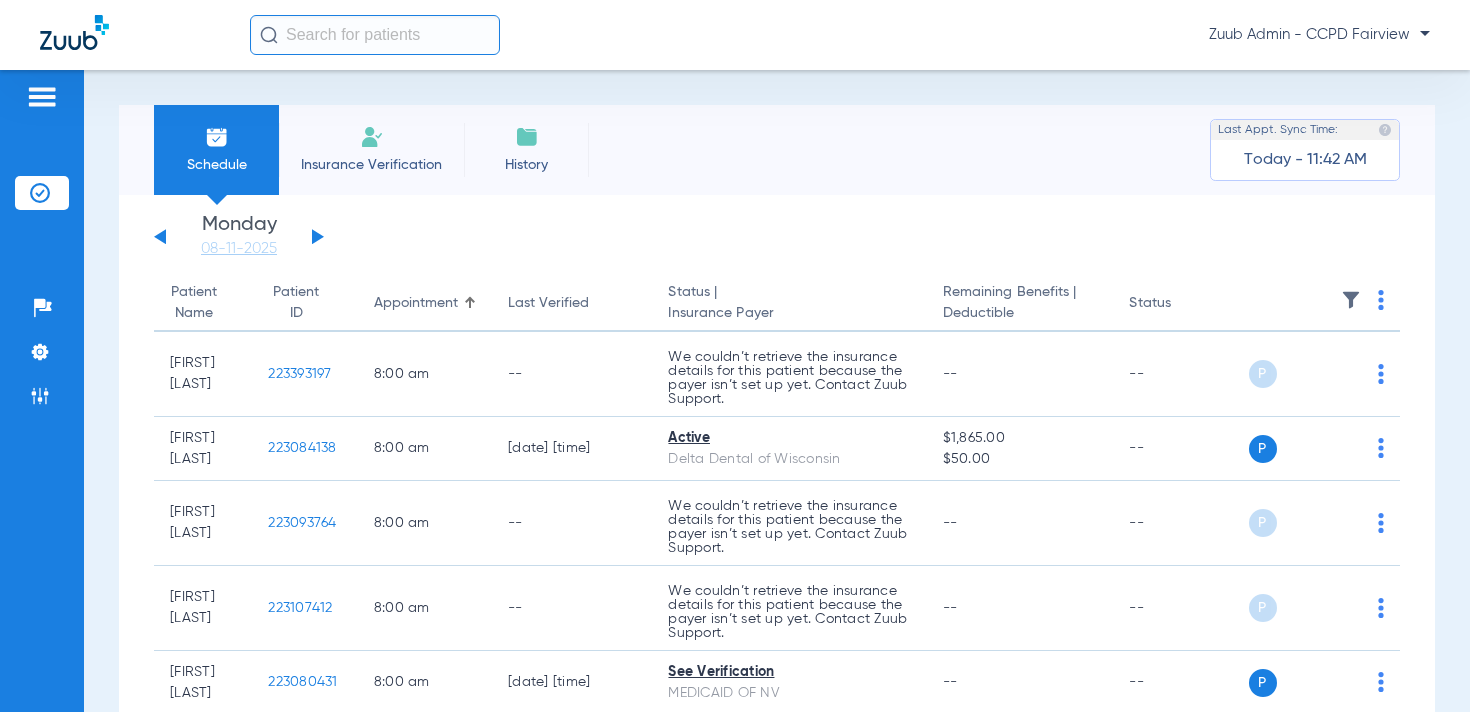 click 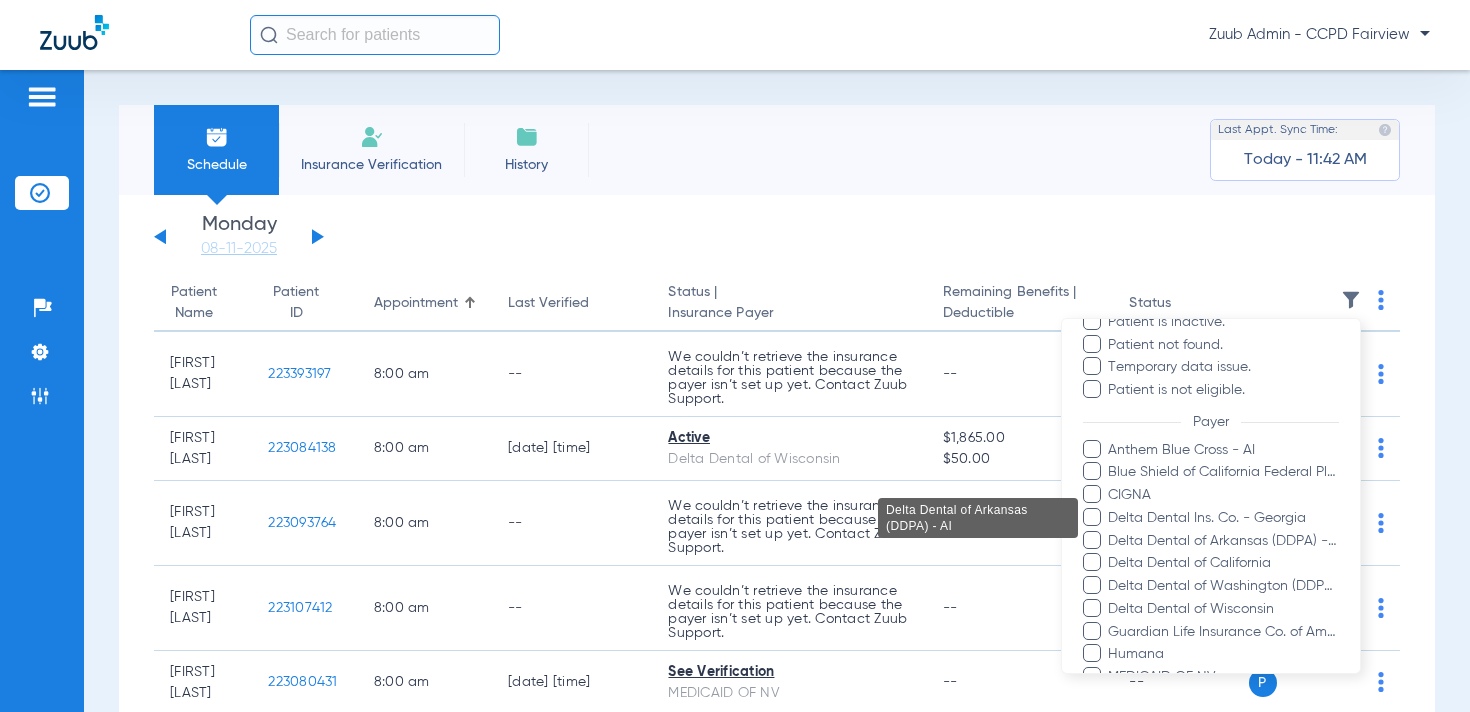 scroll, scrollTop: 451, scrollLeft: 0, axis: vertical 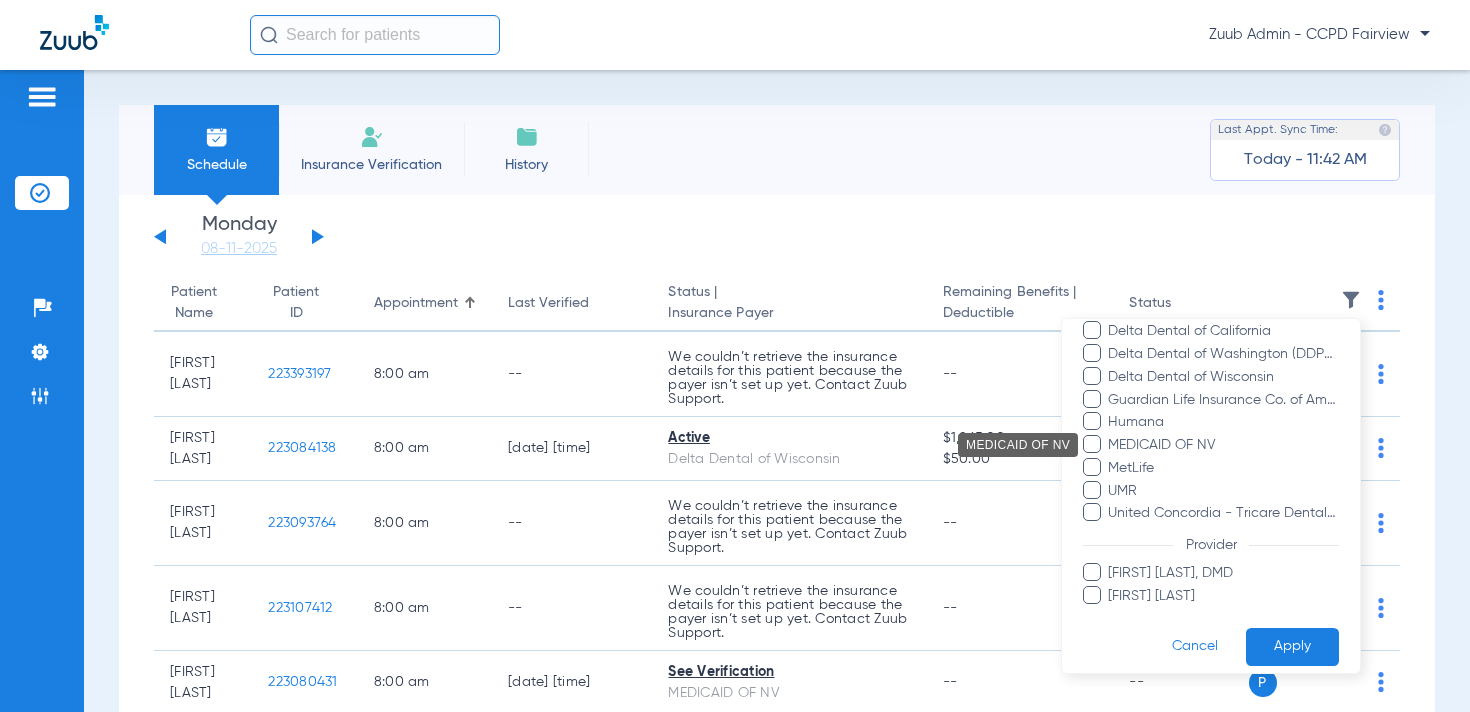 drag, startPoint x: 1179, startPoint y: 443, endPoint x: 1211, endPoint y: 478, distance: 47.423622 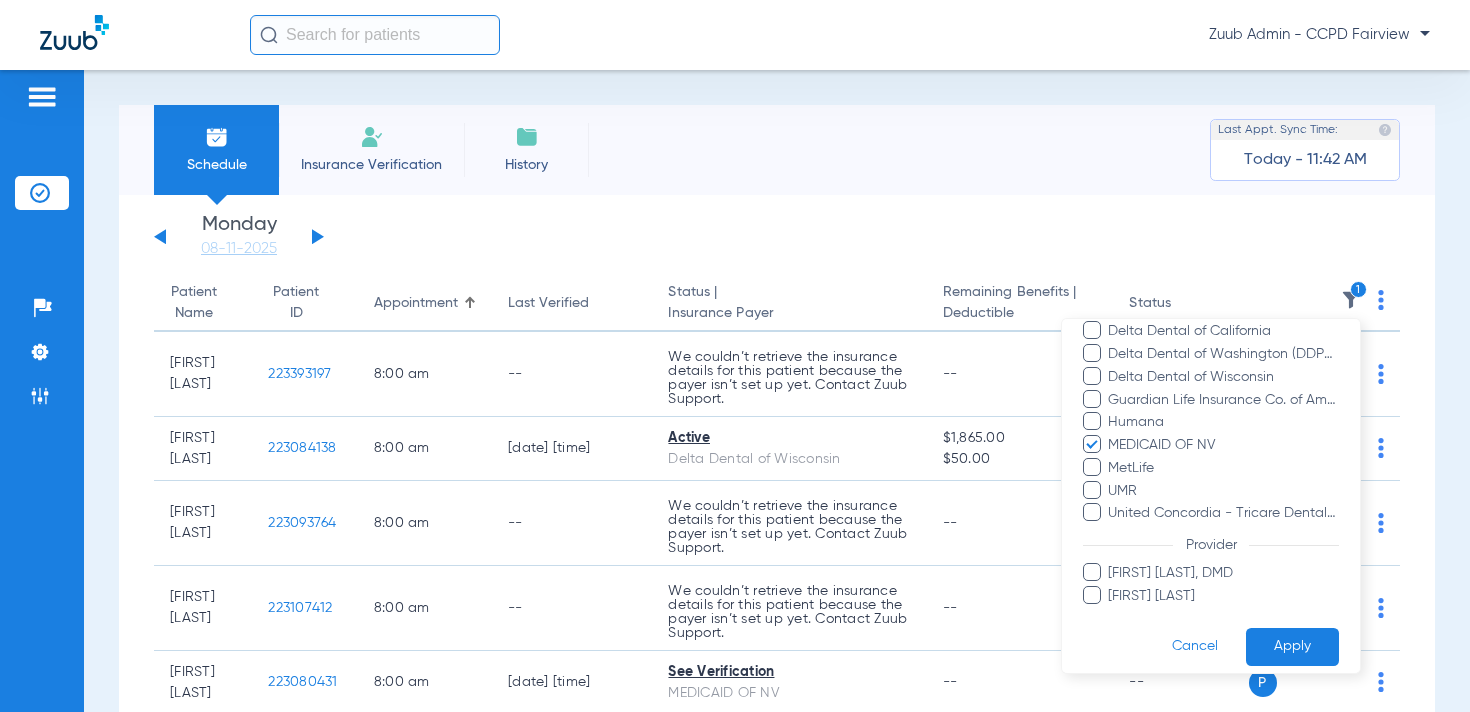 click on "Apply" at bounding box center [1292, 646] 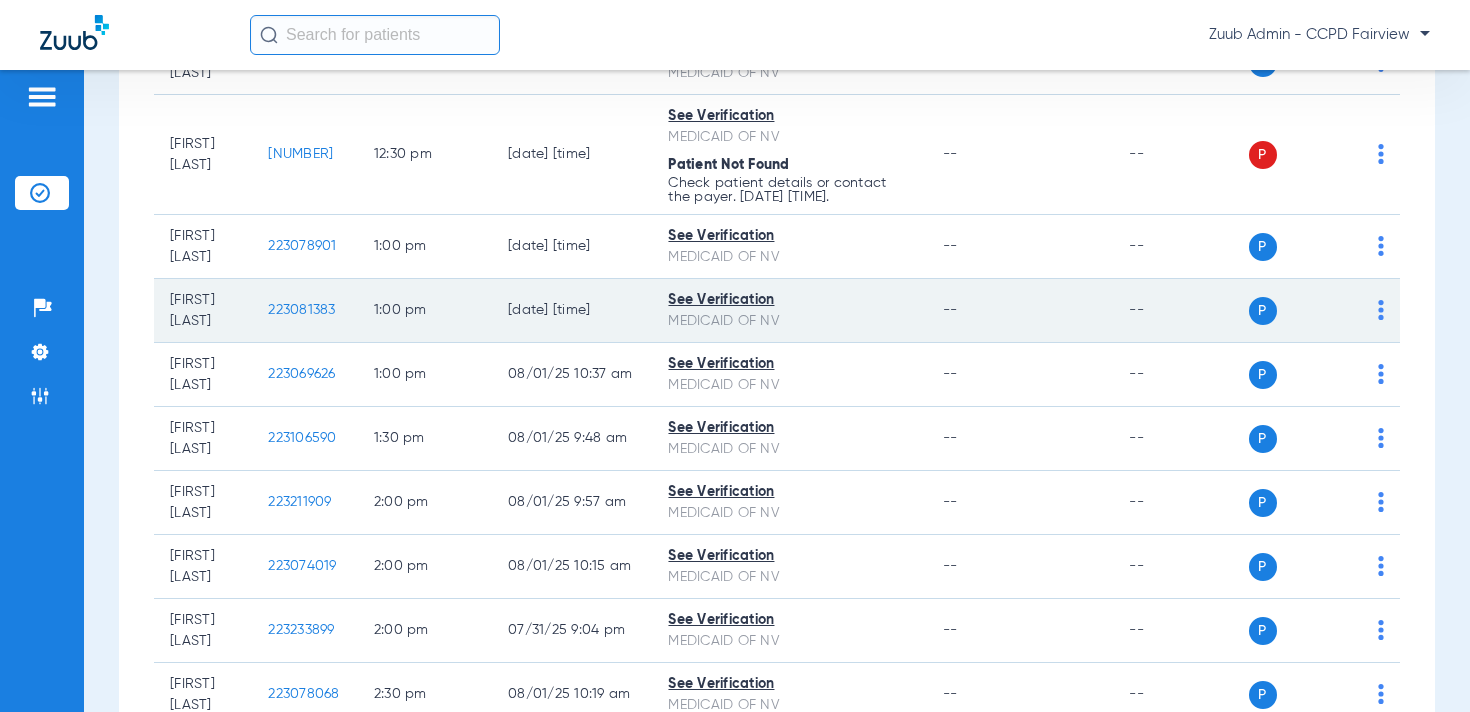 scroll, scrollTop: 1597, scrollLeft: 0, axis: vertical 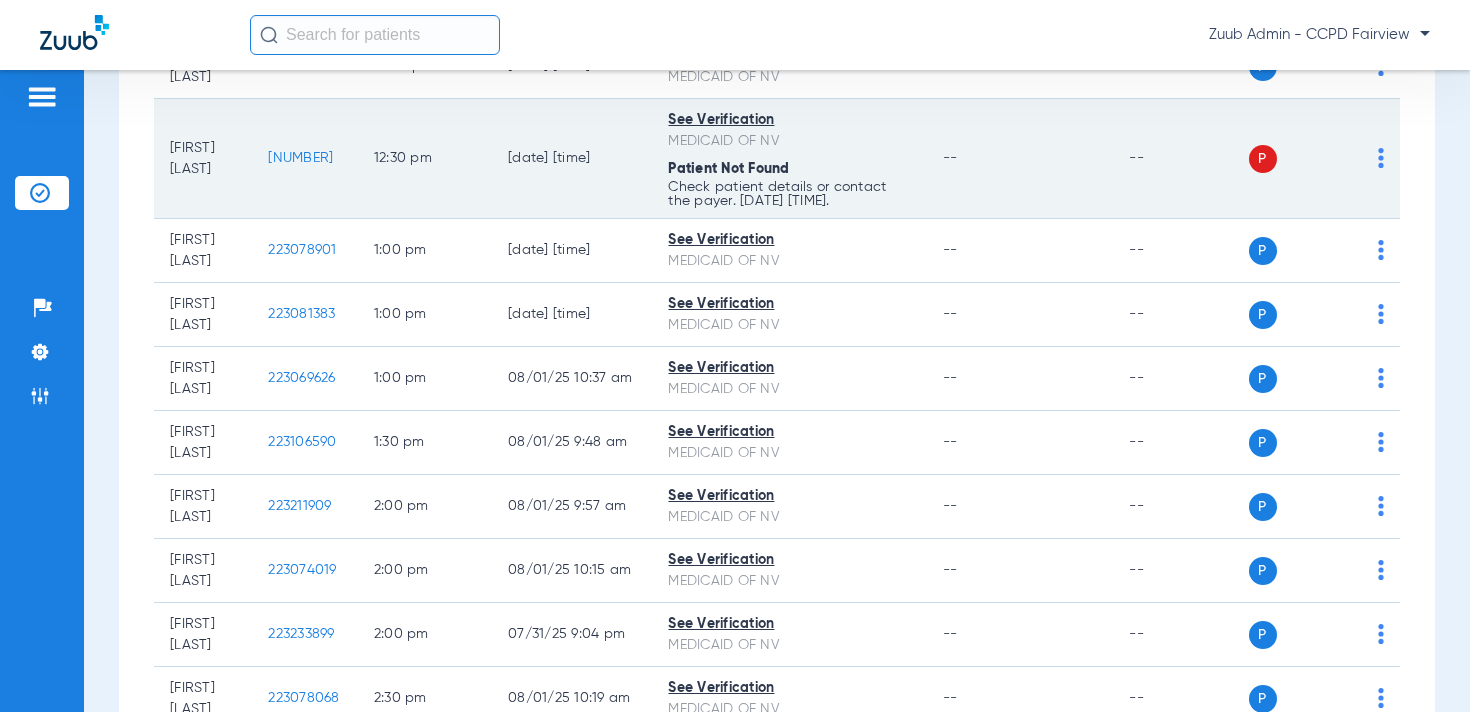 click 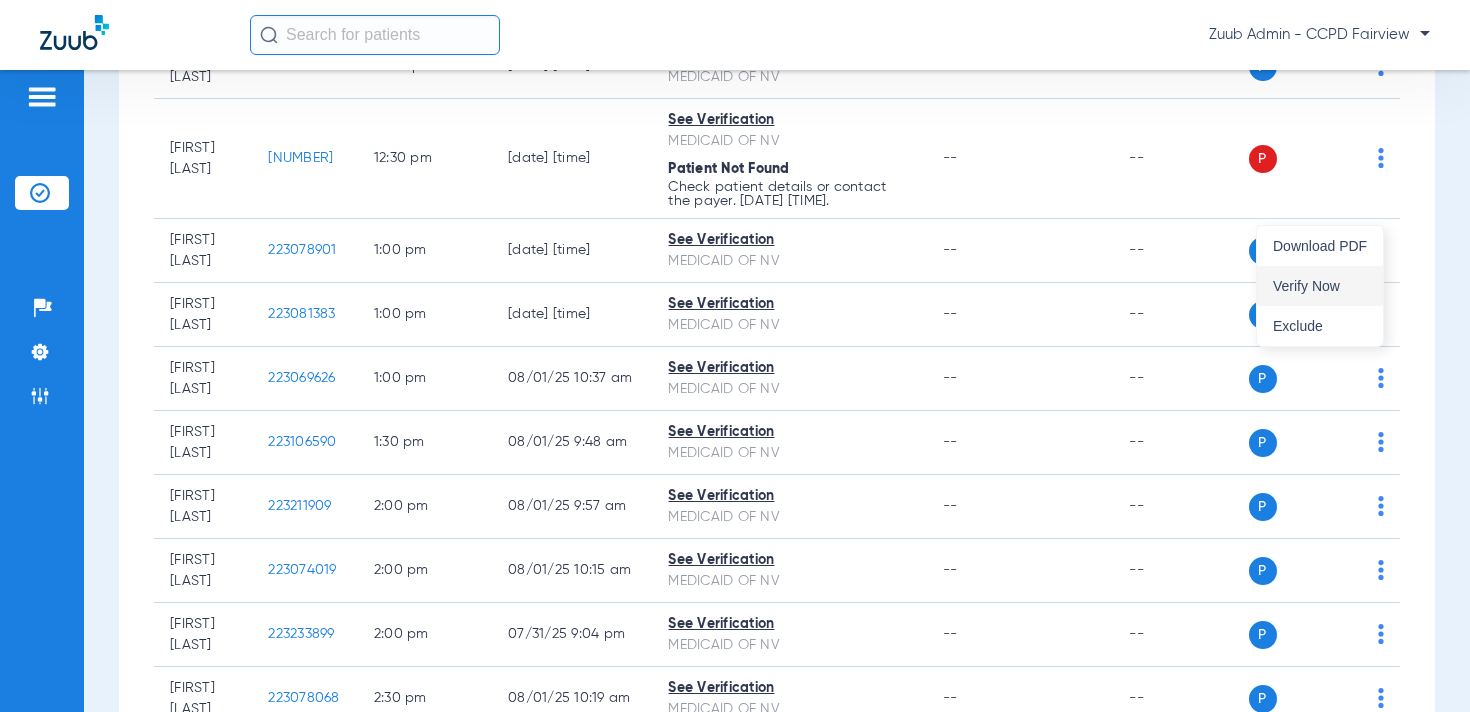 click on "Verify Now" at bounding box center (1320, 286) 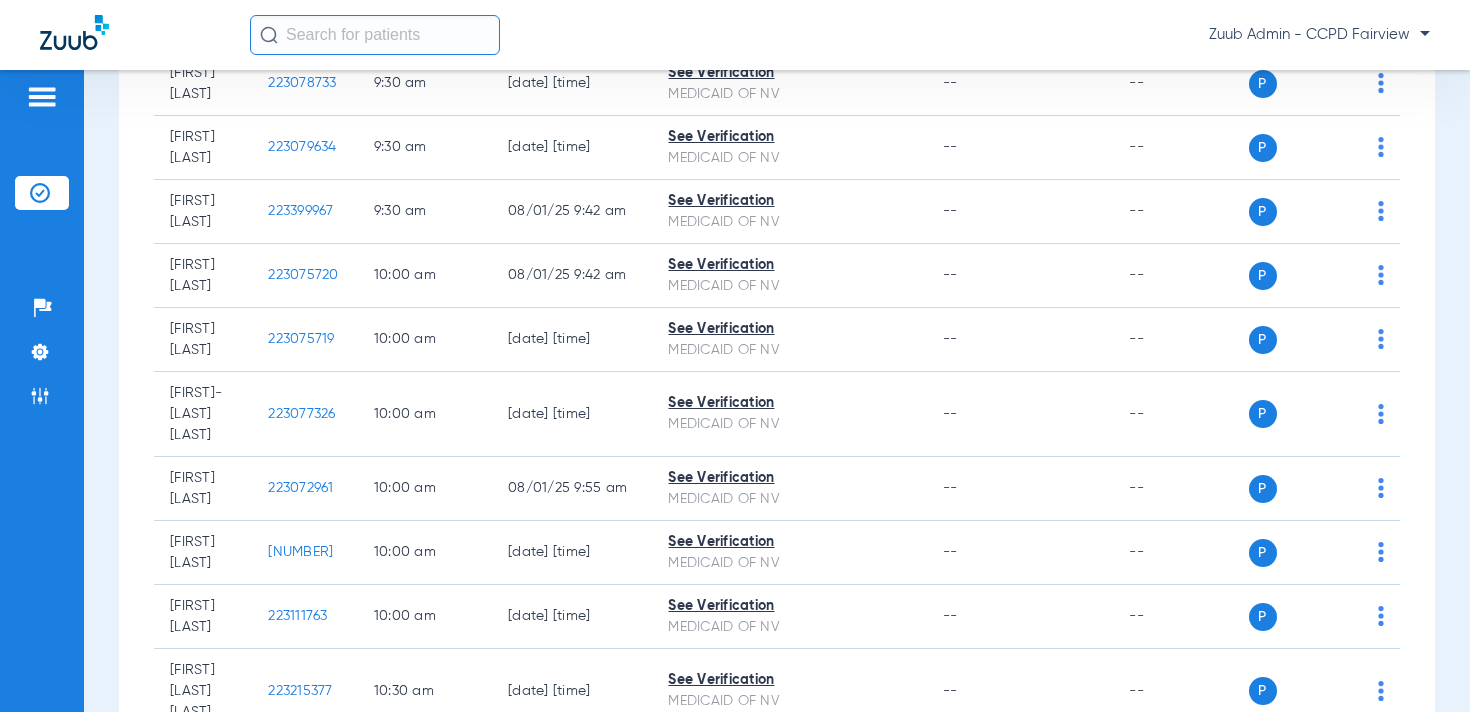 scroll, scrollTop: 0, scrollLeft: 0, axis: both 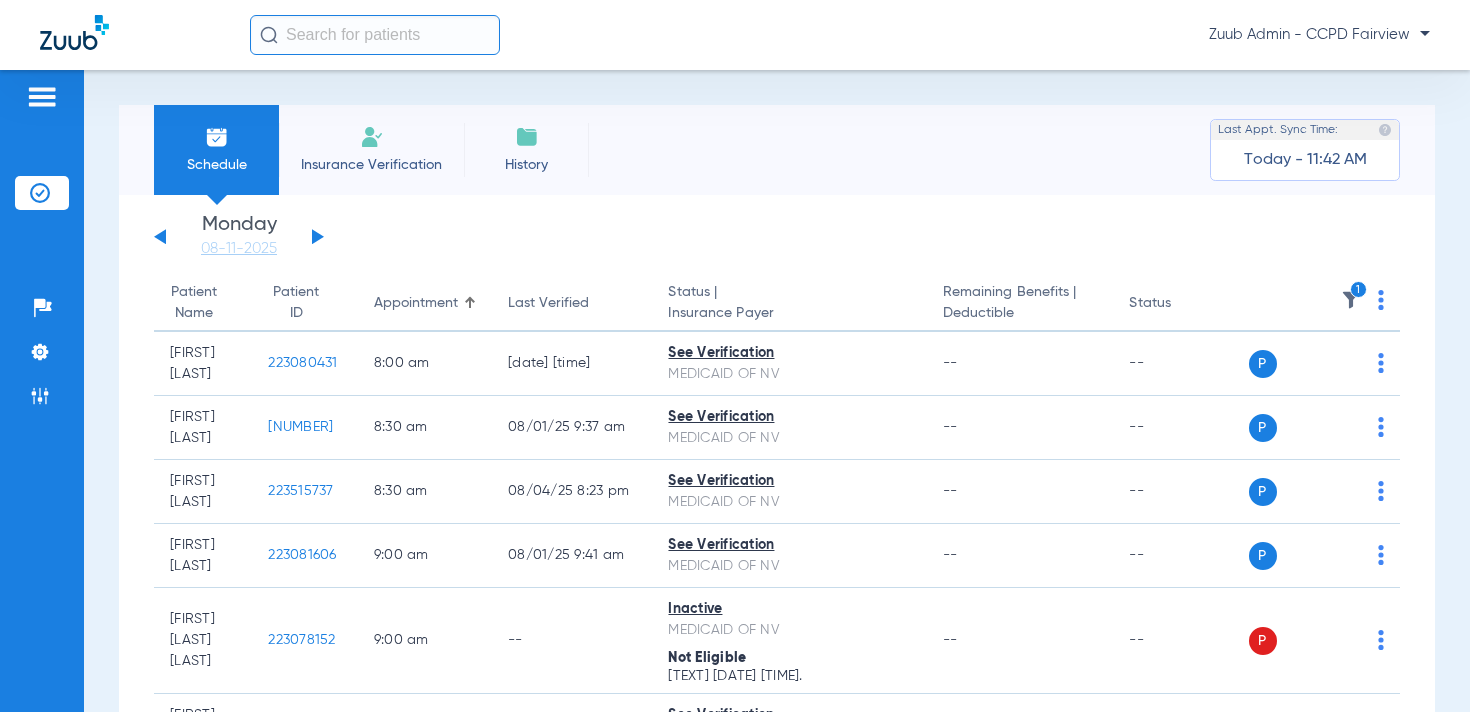 click 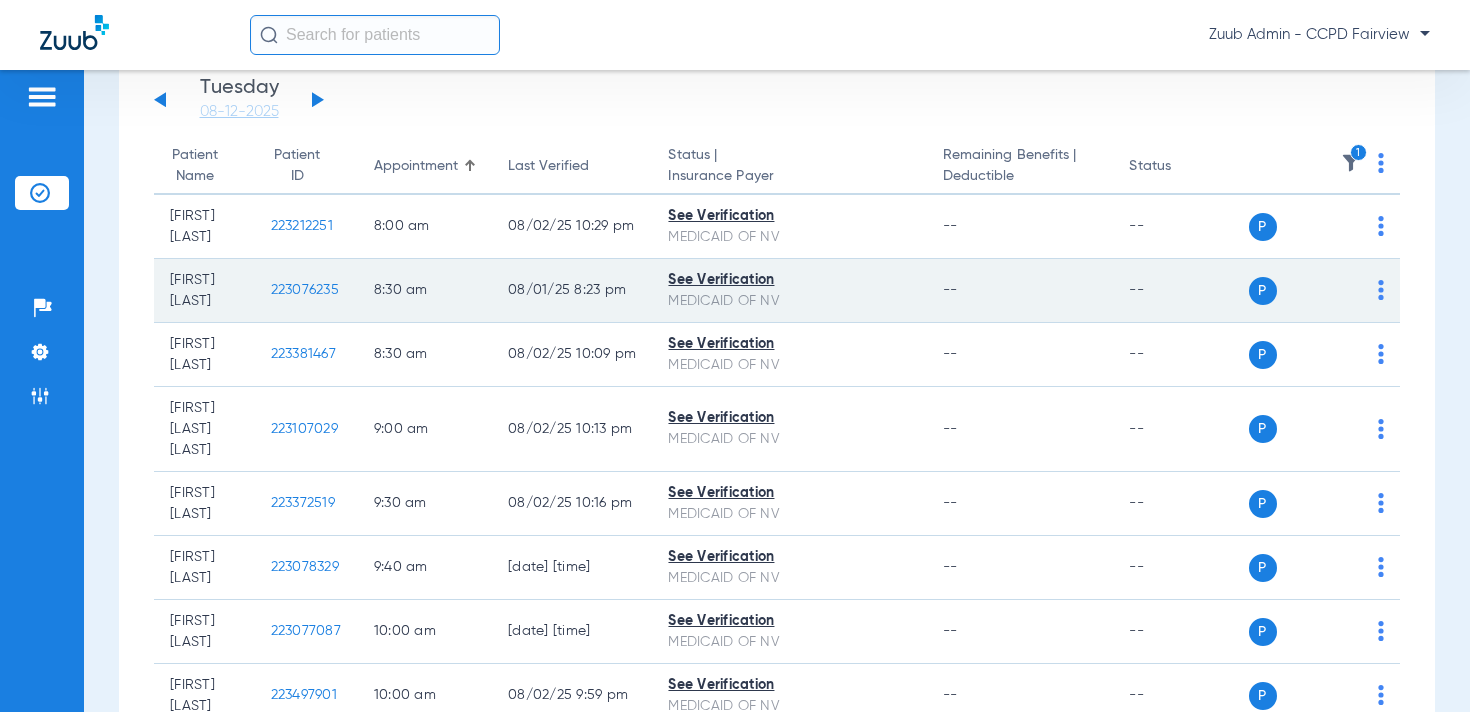 scroll, scrollTop: 0, scrollLeft: 0, axis: both 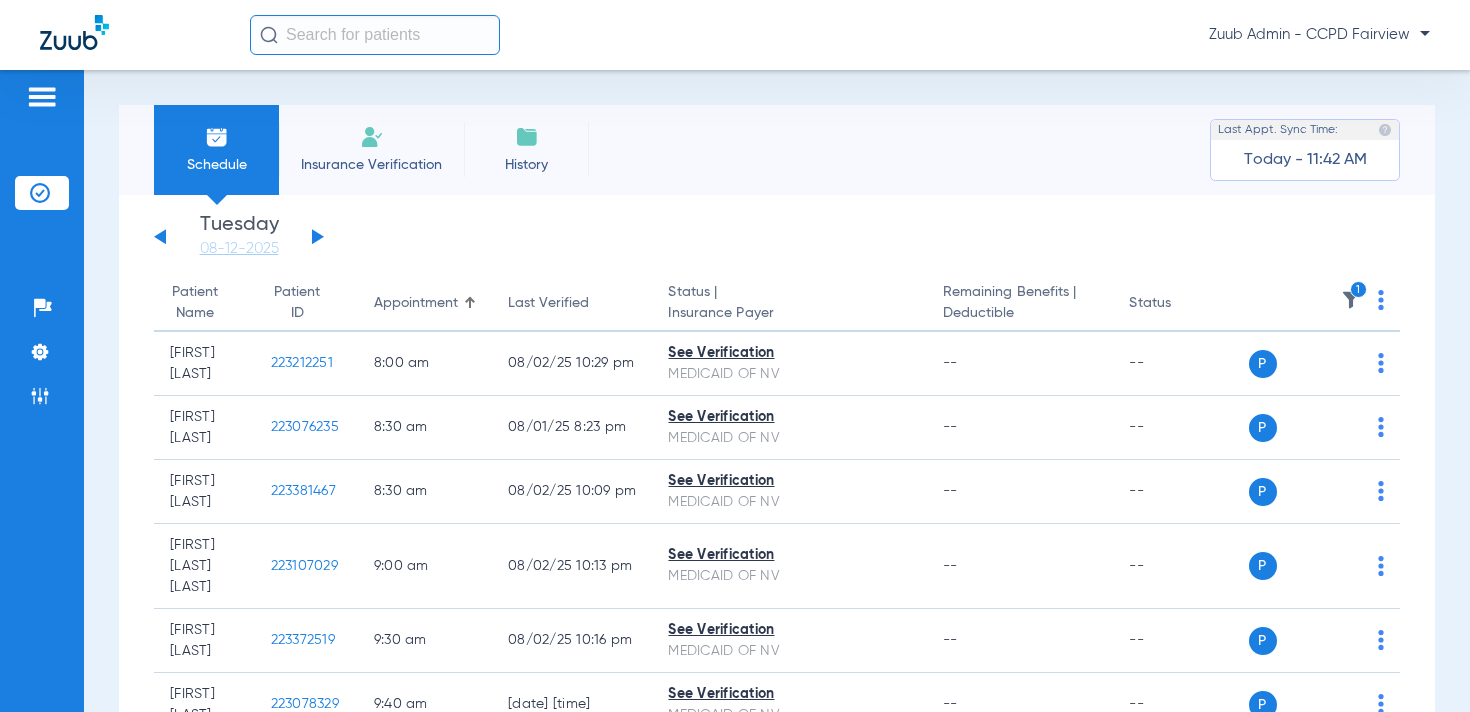click 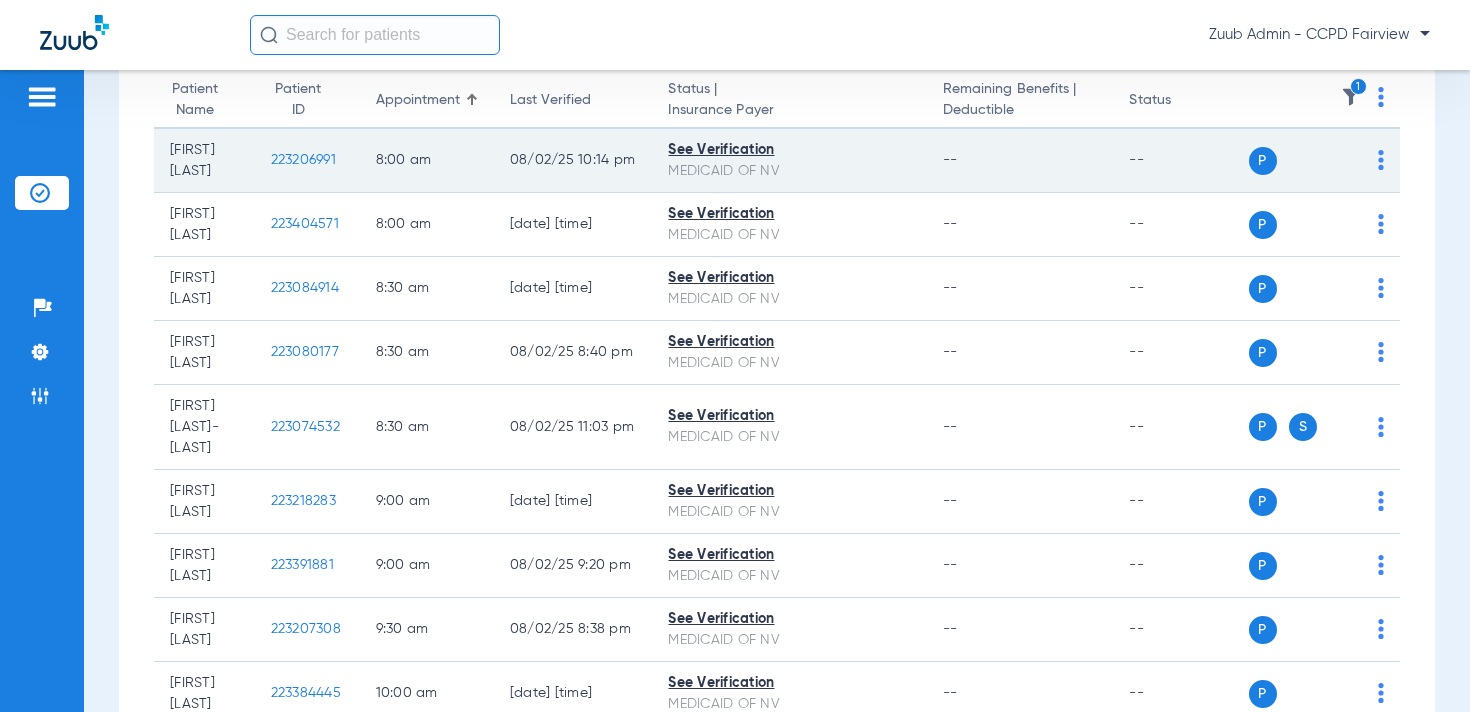 scroll, scrollTop: 0, scrollLeft: 0, axis: both 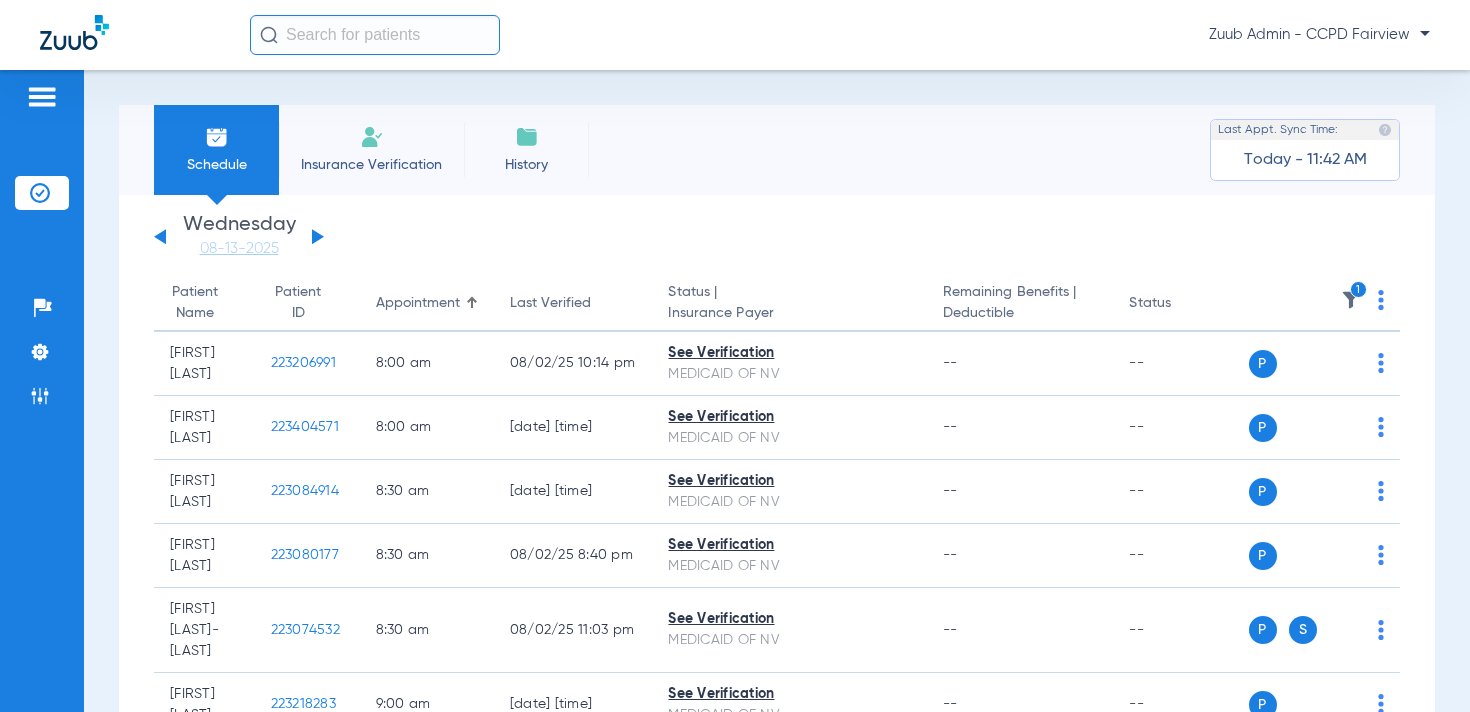 click 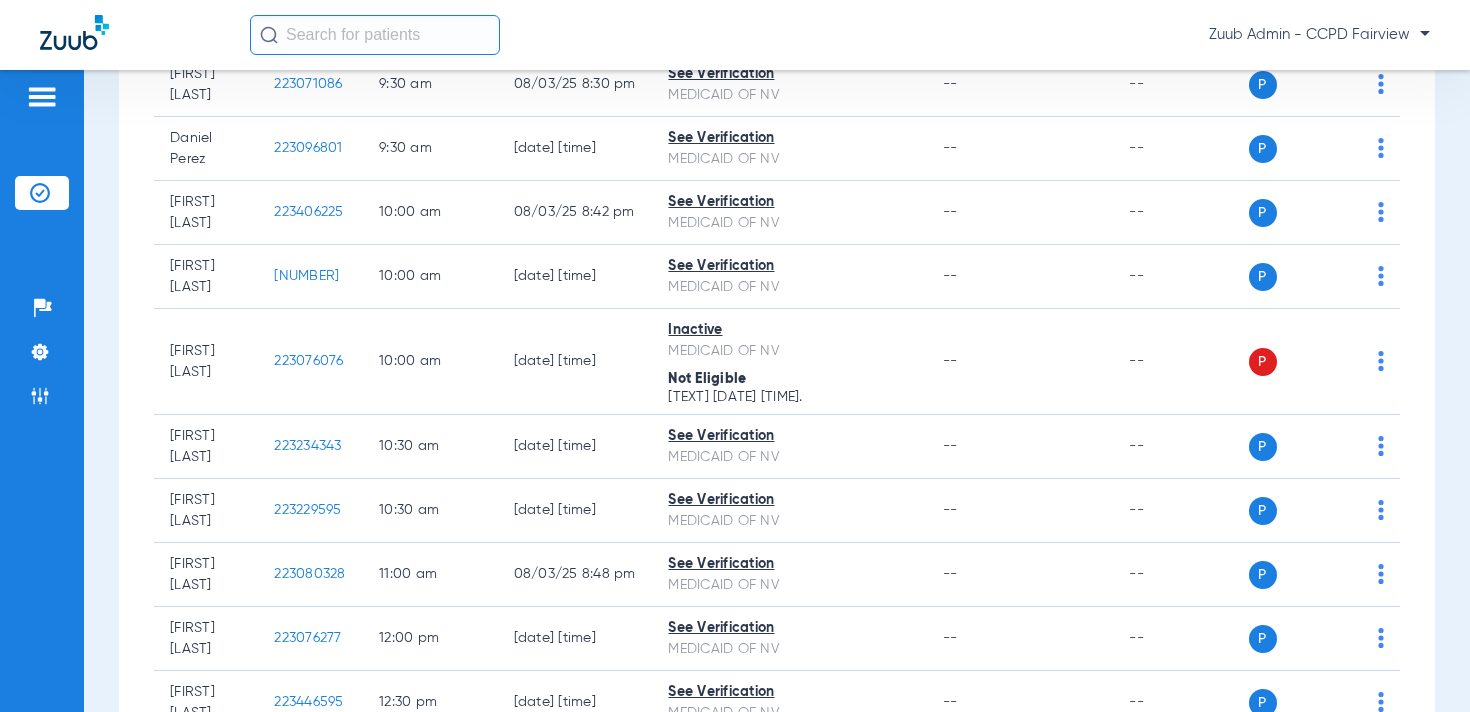 scroll, scrollTop: 0, scrollLeft: 0, axis: both 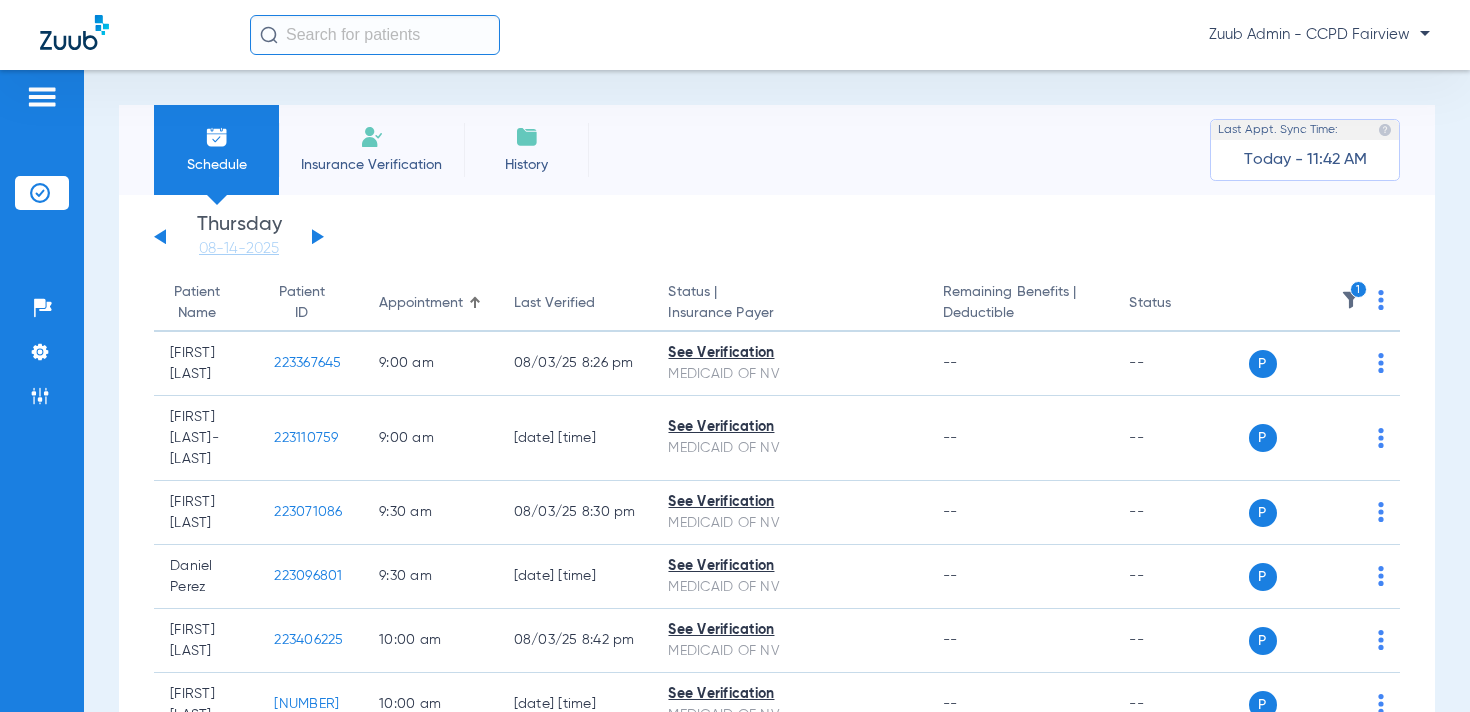click 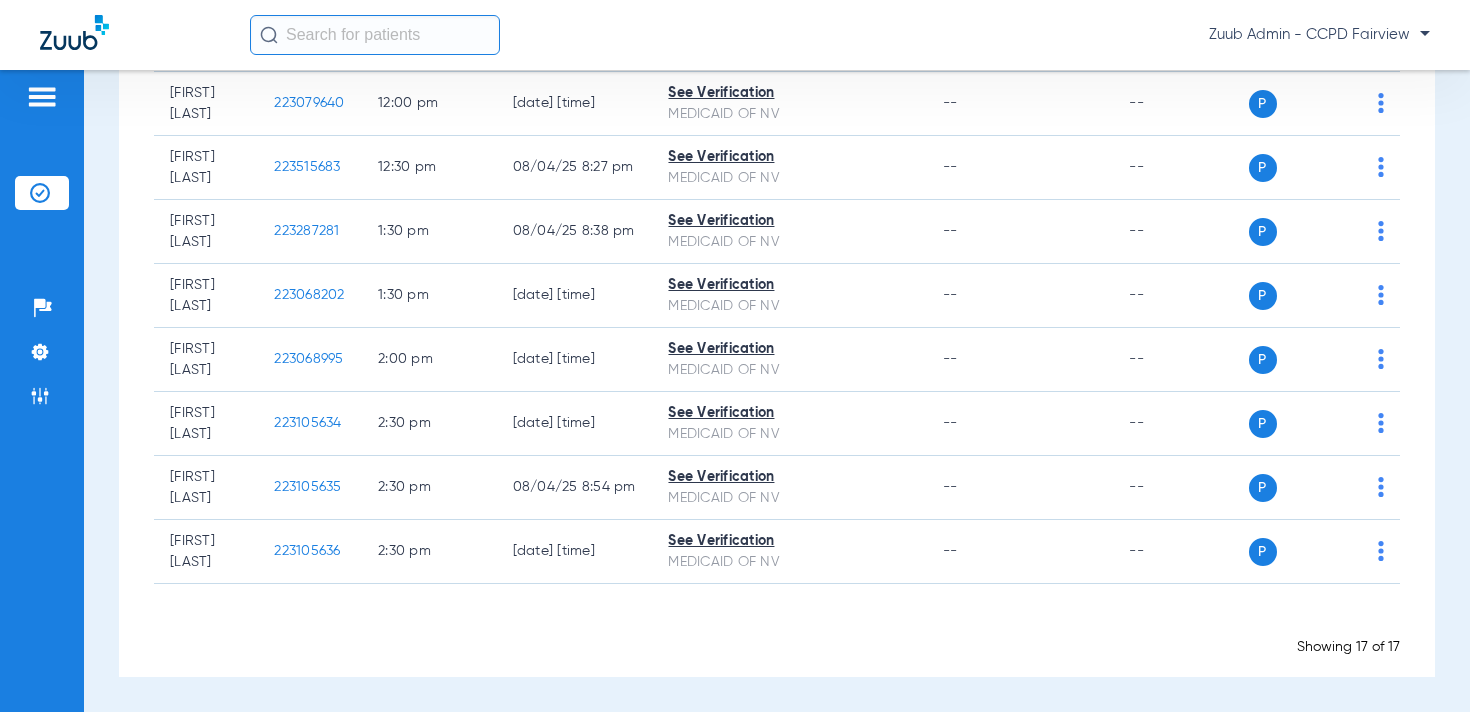 scroll, scrollTop: 0, scrollLeft: 0, axis: both 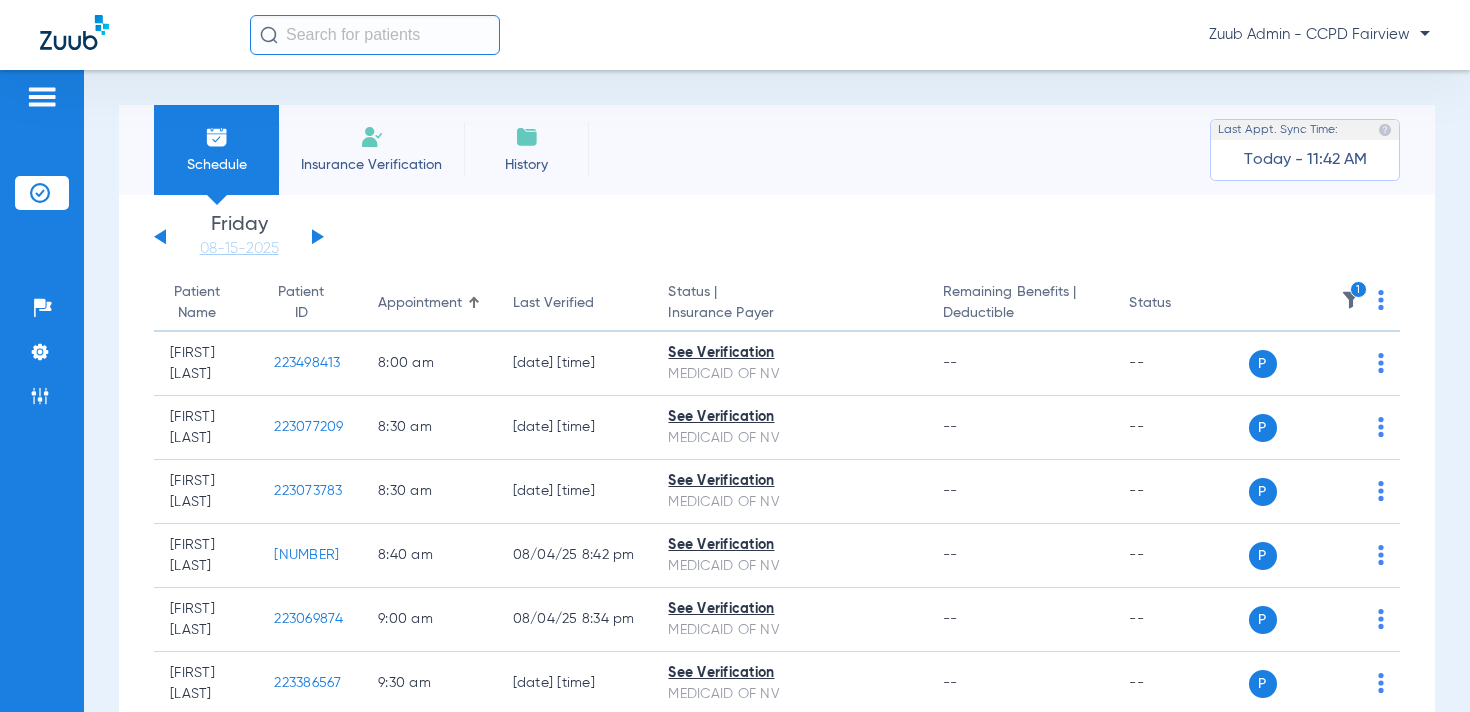 click 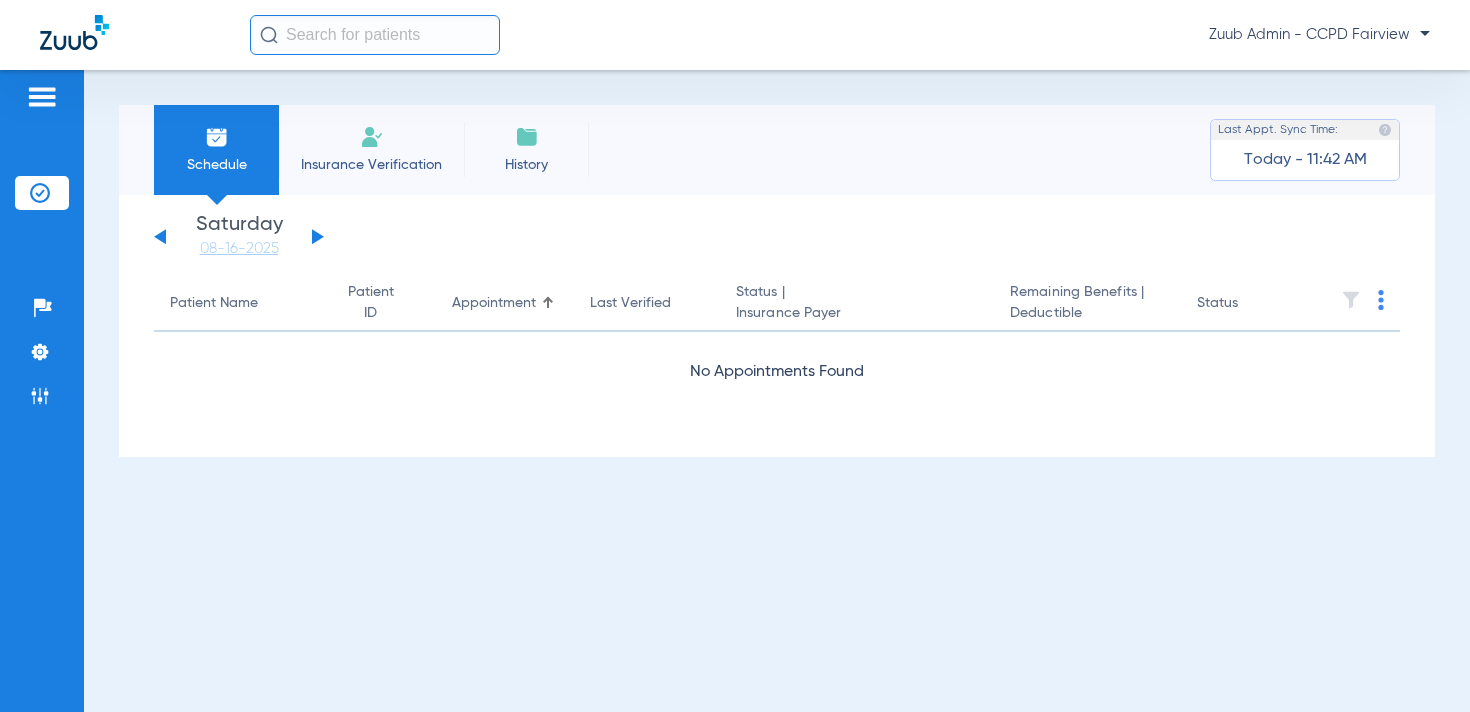 click 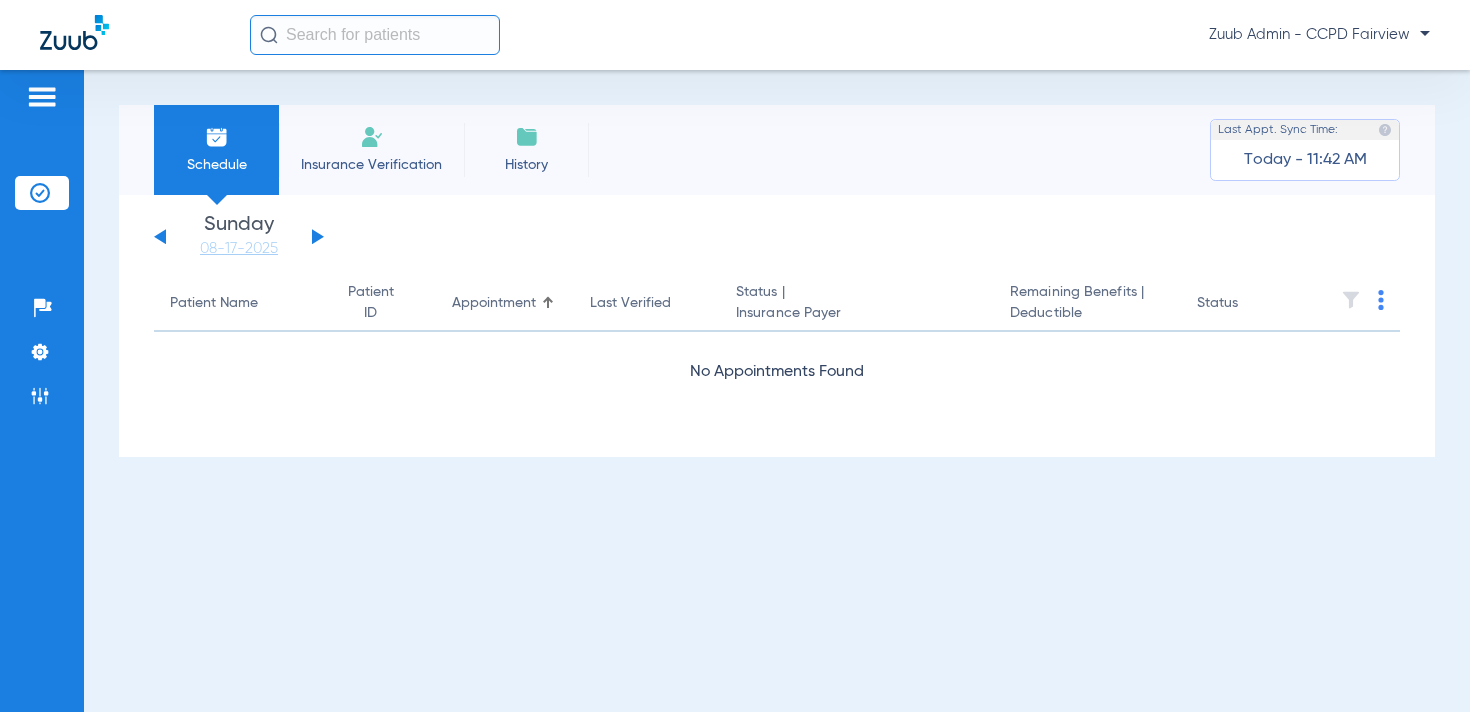 click 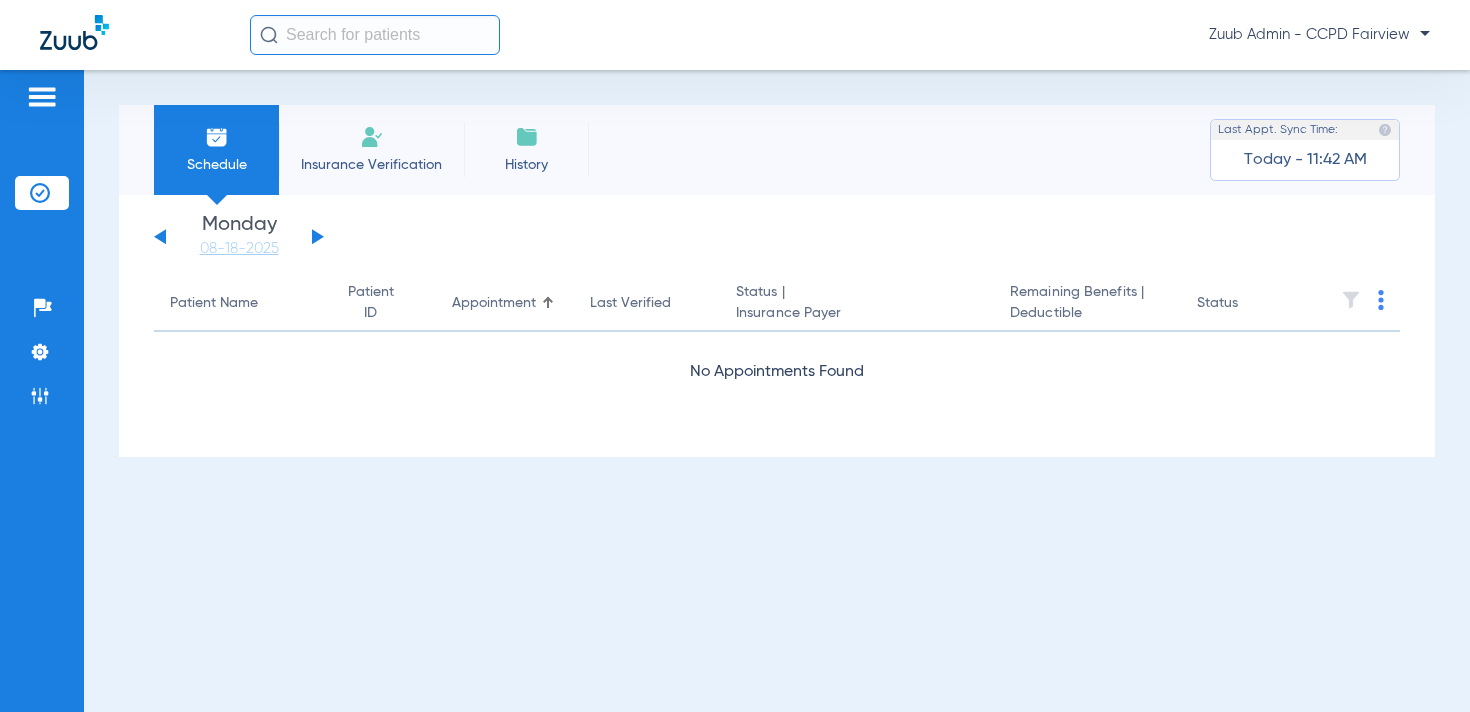 click 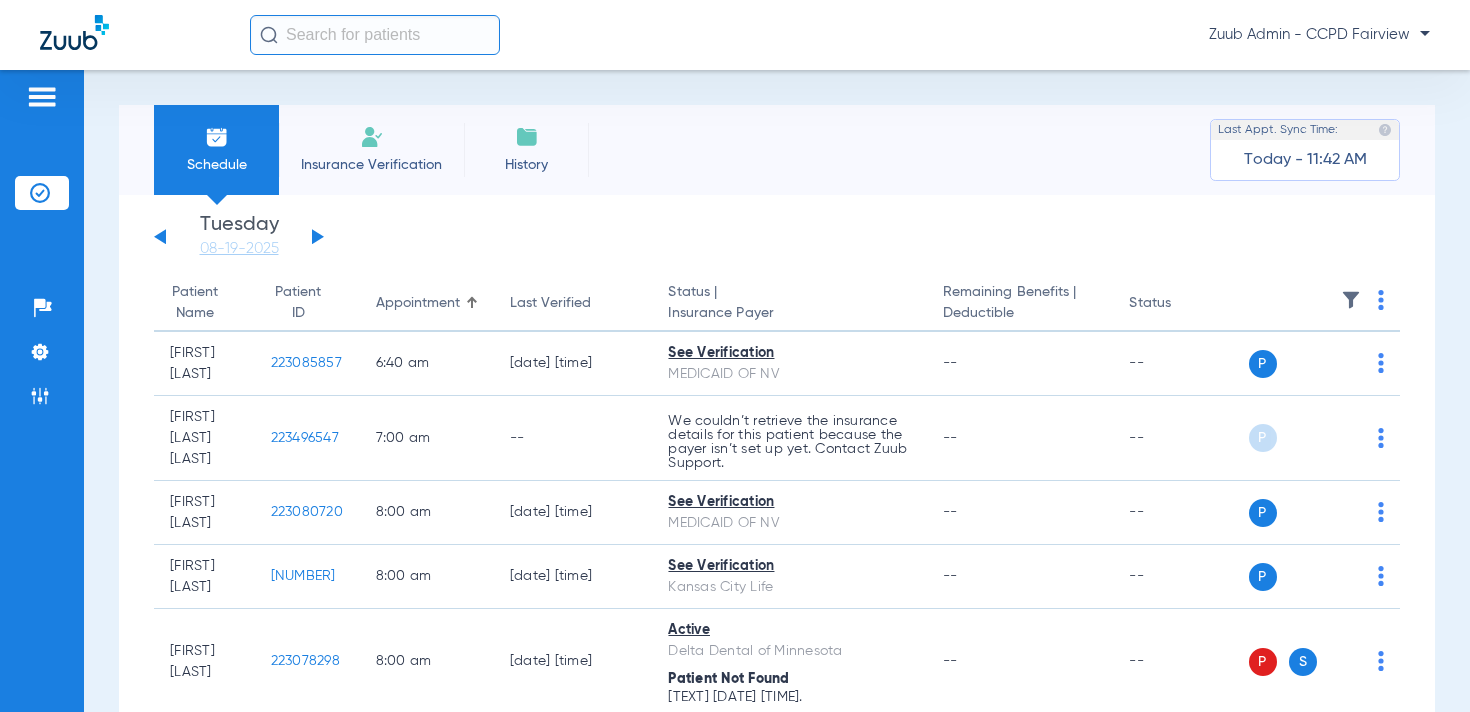 click 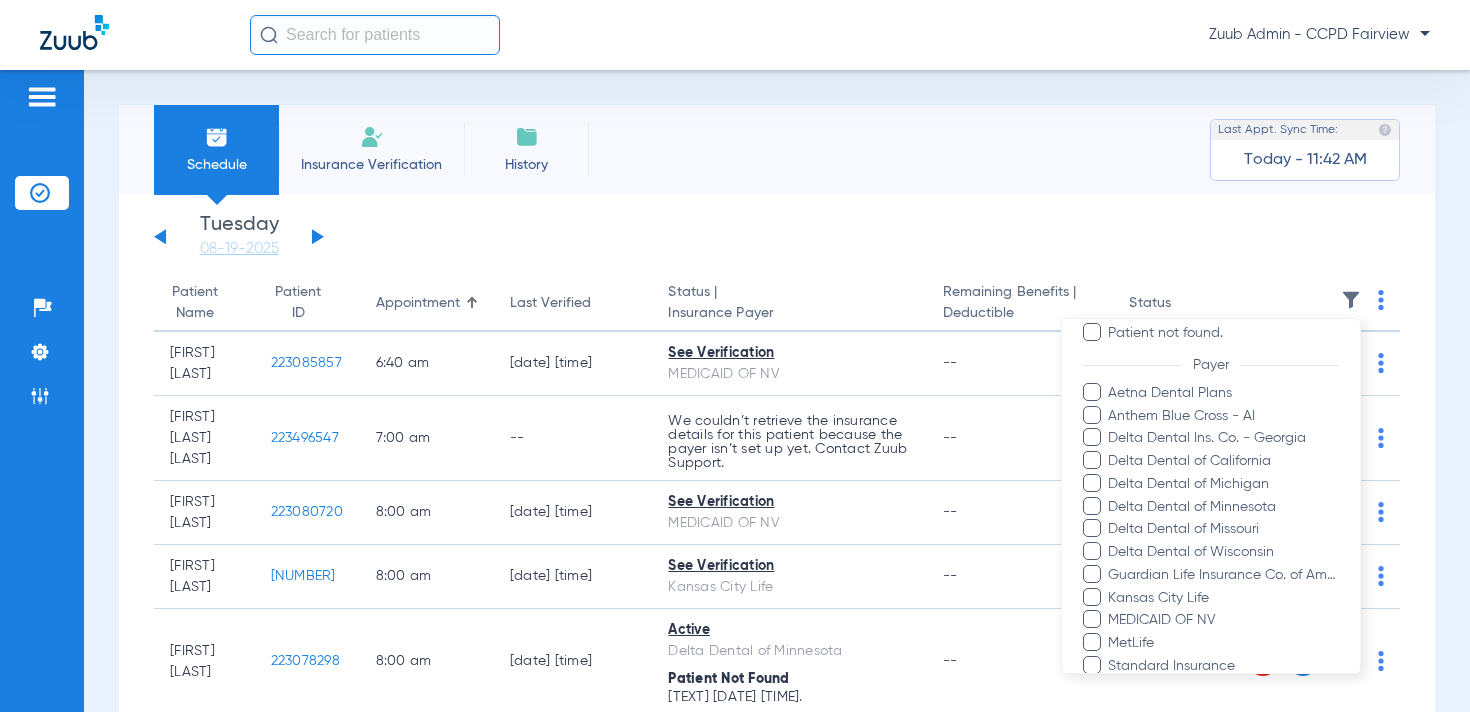 scroll, scrollTop: 252, scrollLeft: 0, axis: vertical 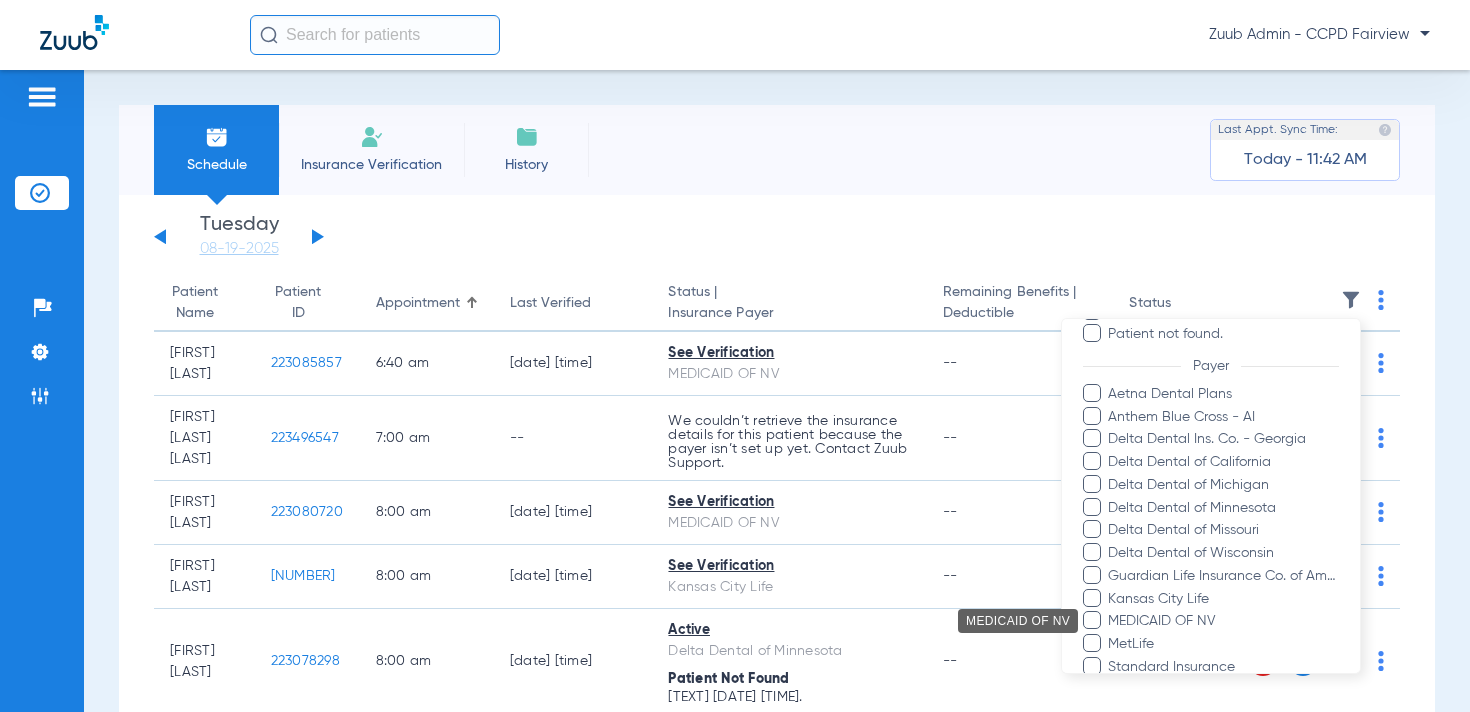 click on "MEDICAID OF NV" at bounding box center (1223, 621) 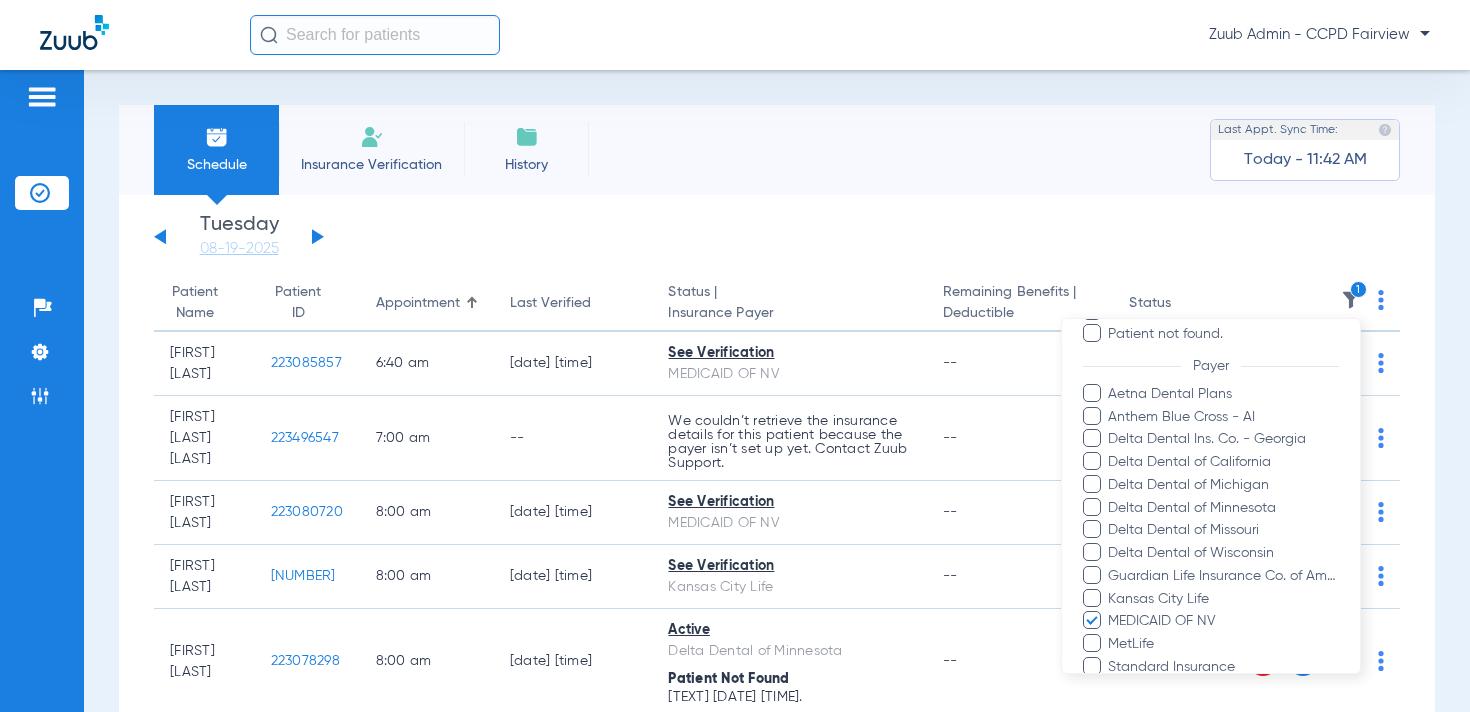 scroll, scrollTop: 465, scrollLeft: 0, axis: vertical 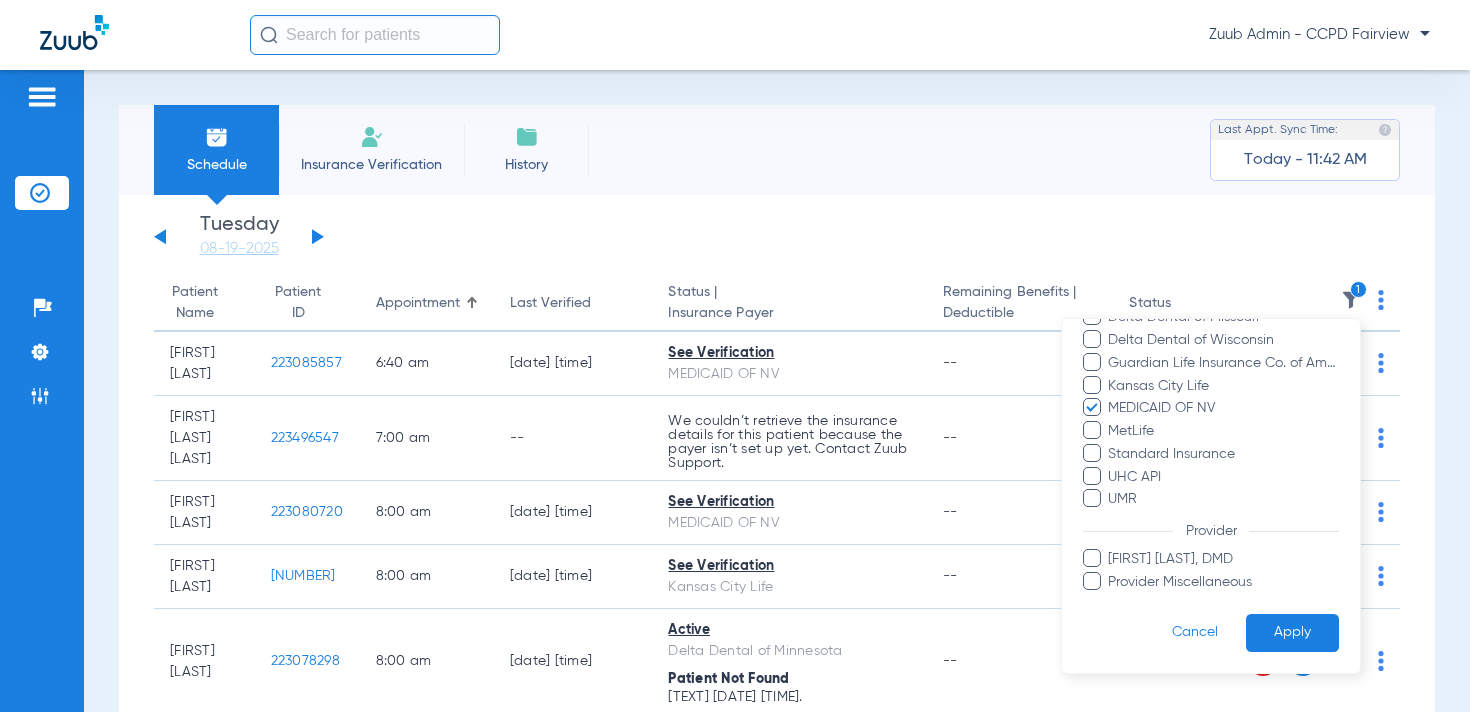 click on "Apply" at bounding box center [1292, 632] 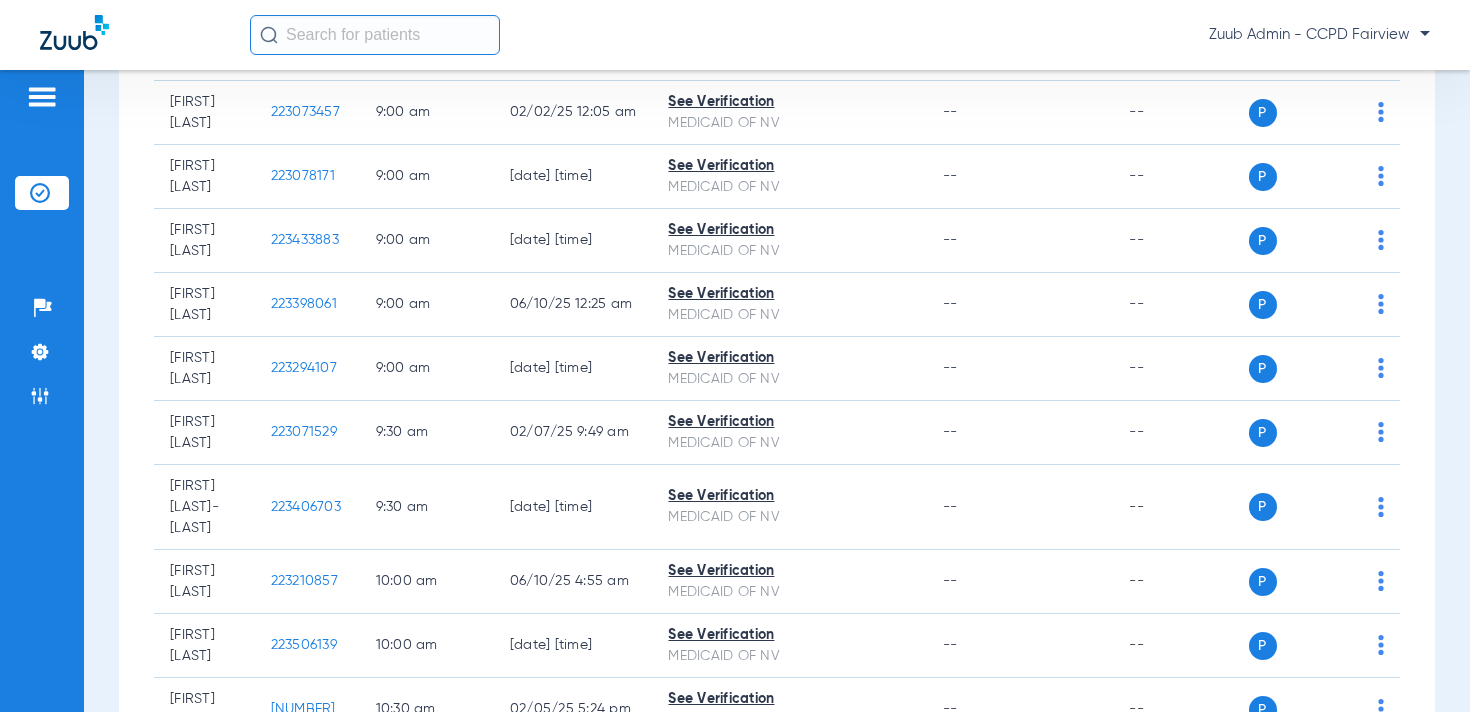 scroll, scrollTop: 0, scrollLeft: 0, axis: both 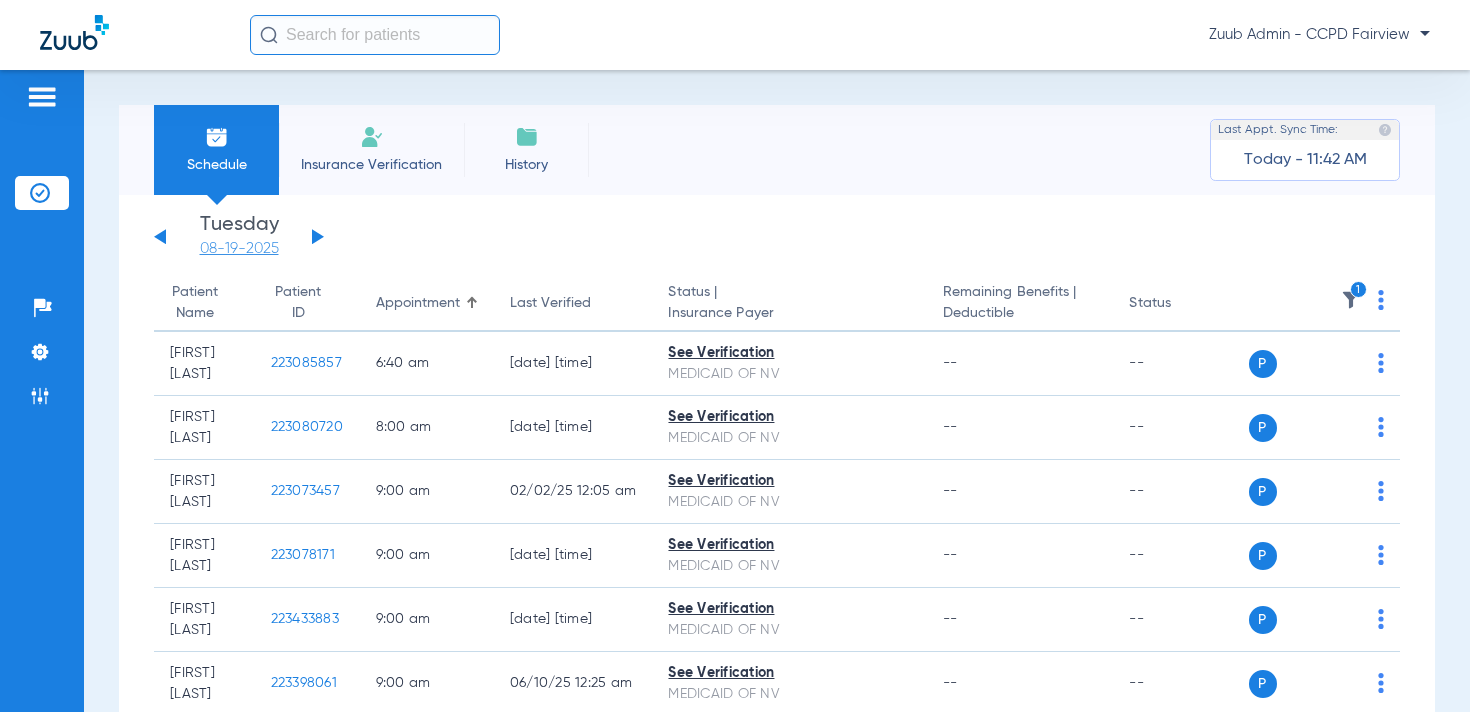 click on "08-19-2025" 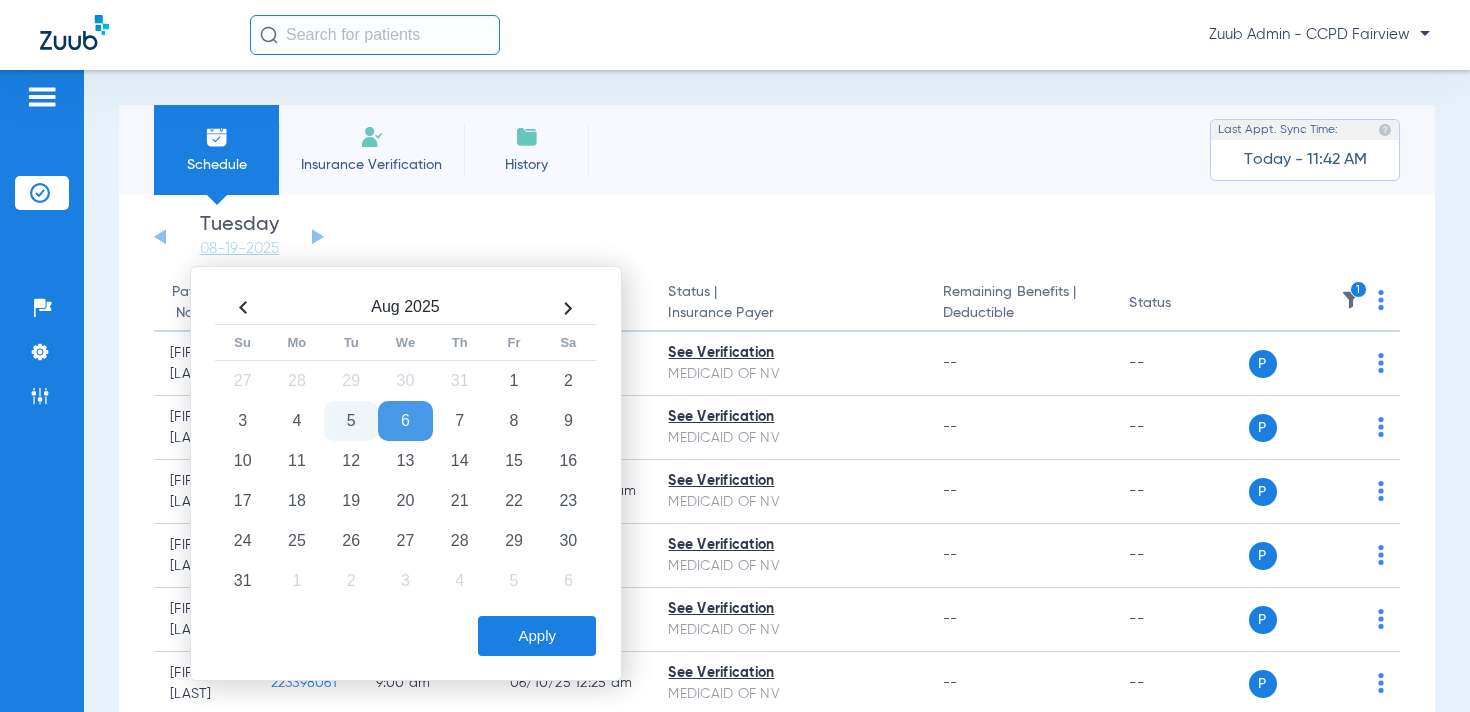click on "Apply" 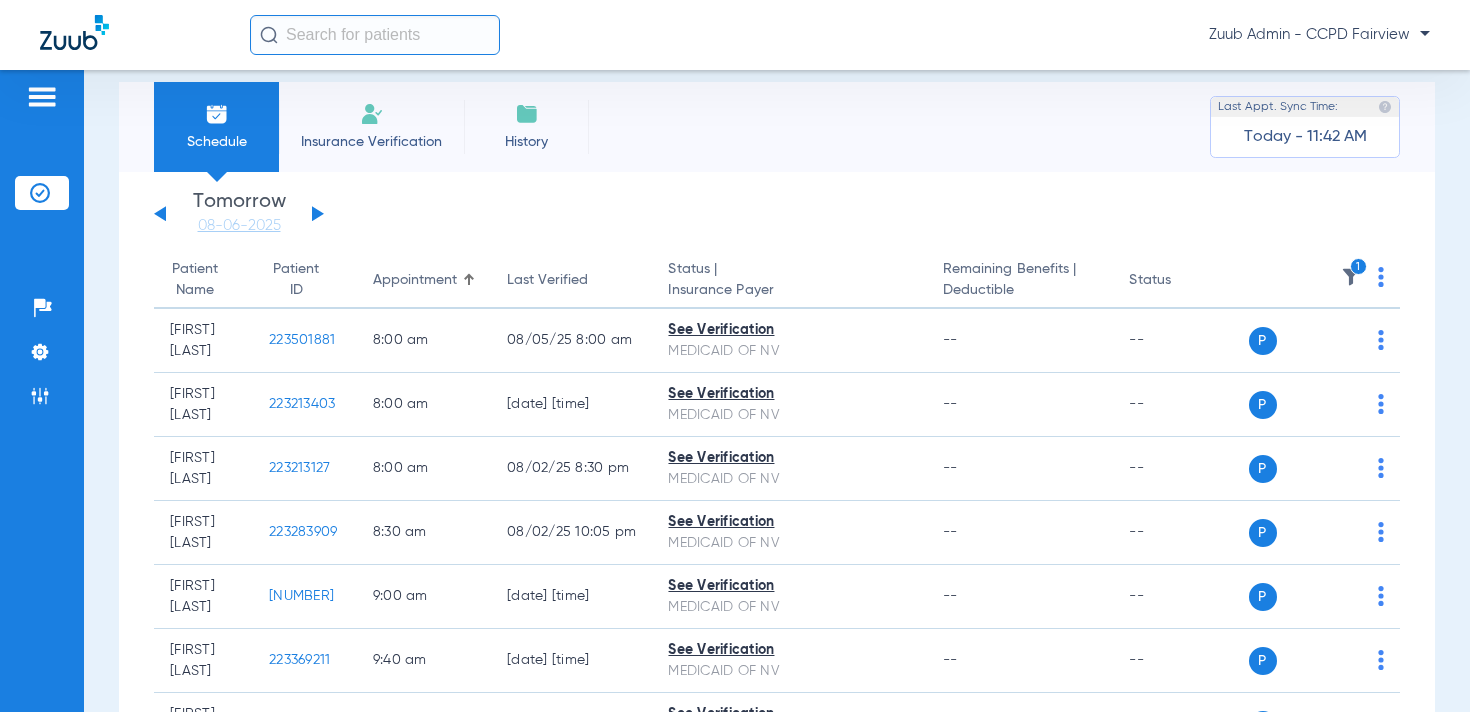 scroll, scrollTop: 0, scrollLeft: 0, axis: both 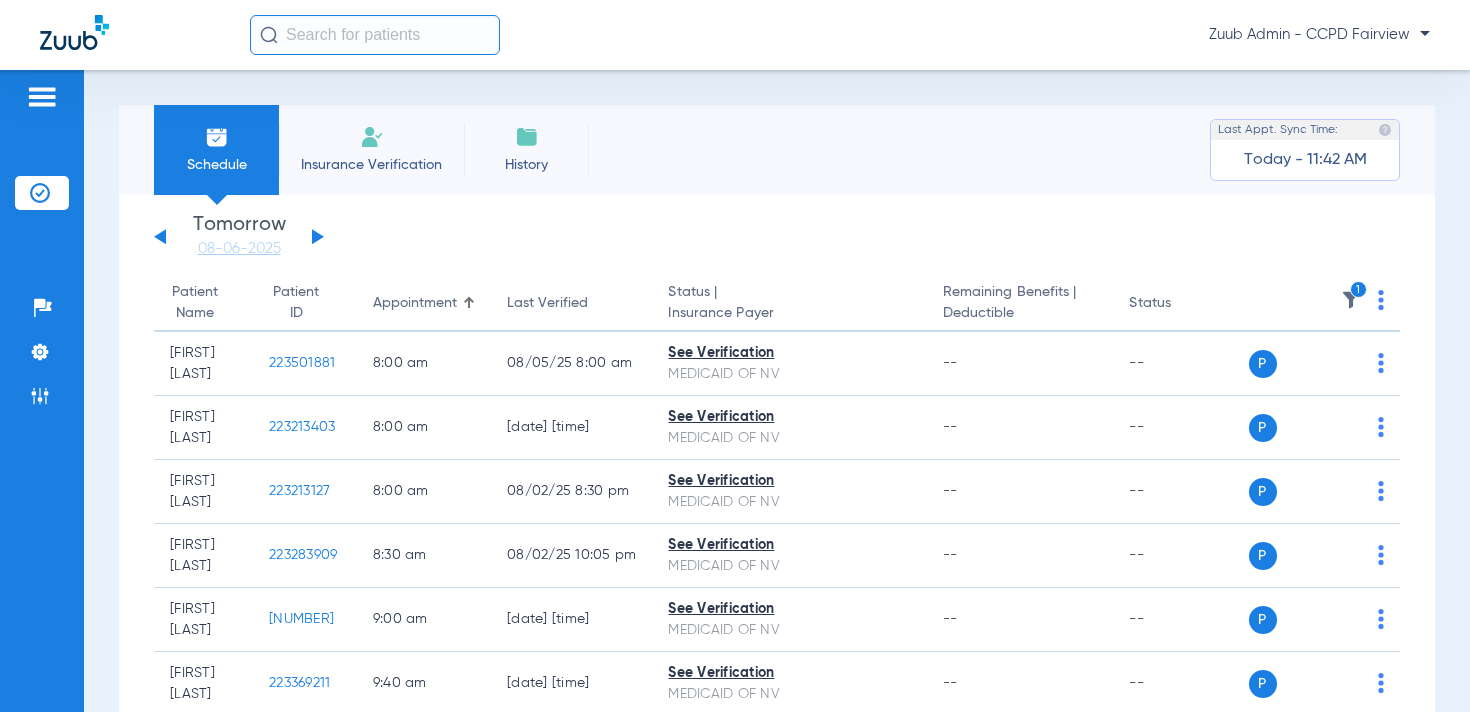 click 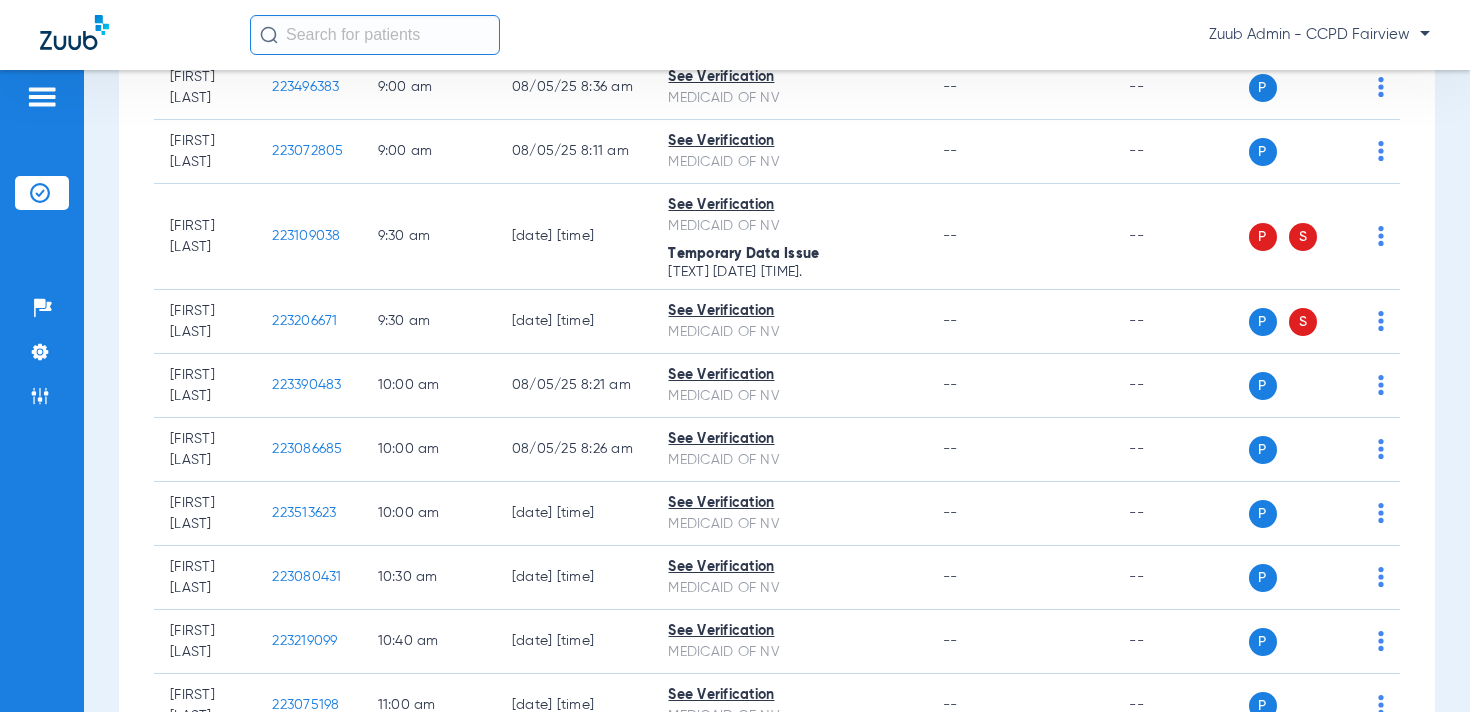 scroll, scrollTop: 556, scrollLeft: 0, axis: vertical 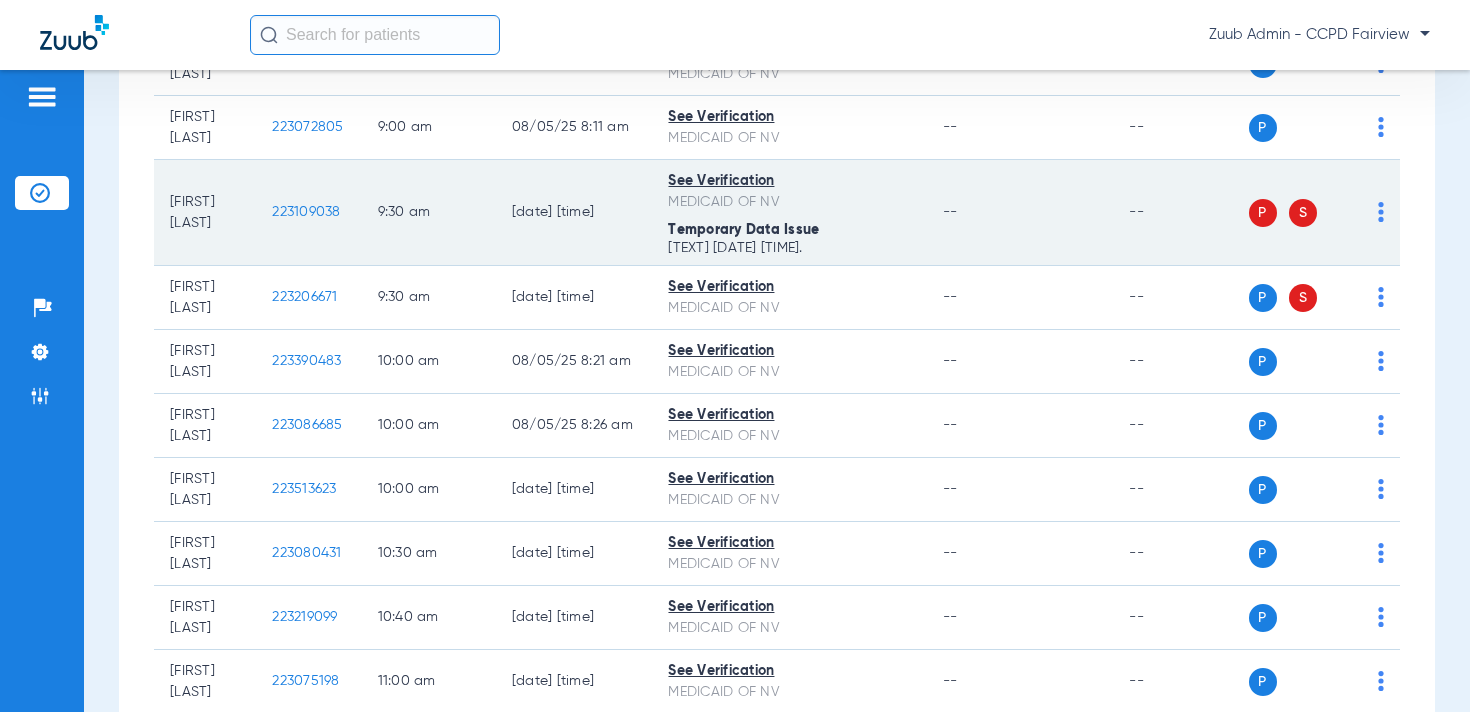 click on "223109038" 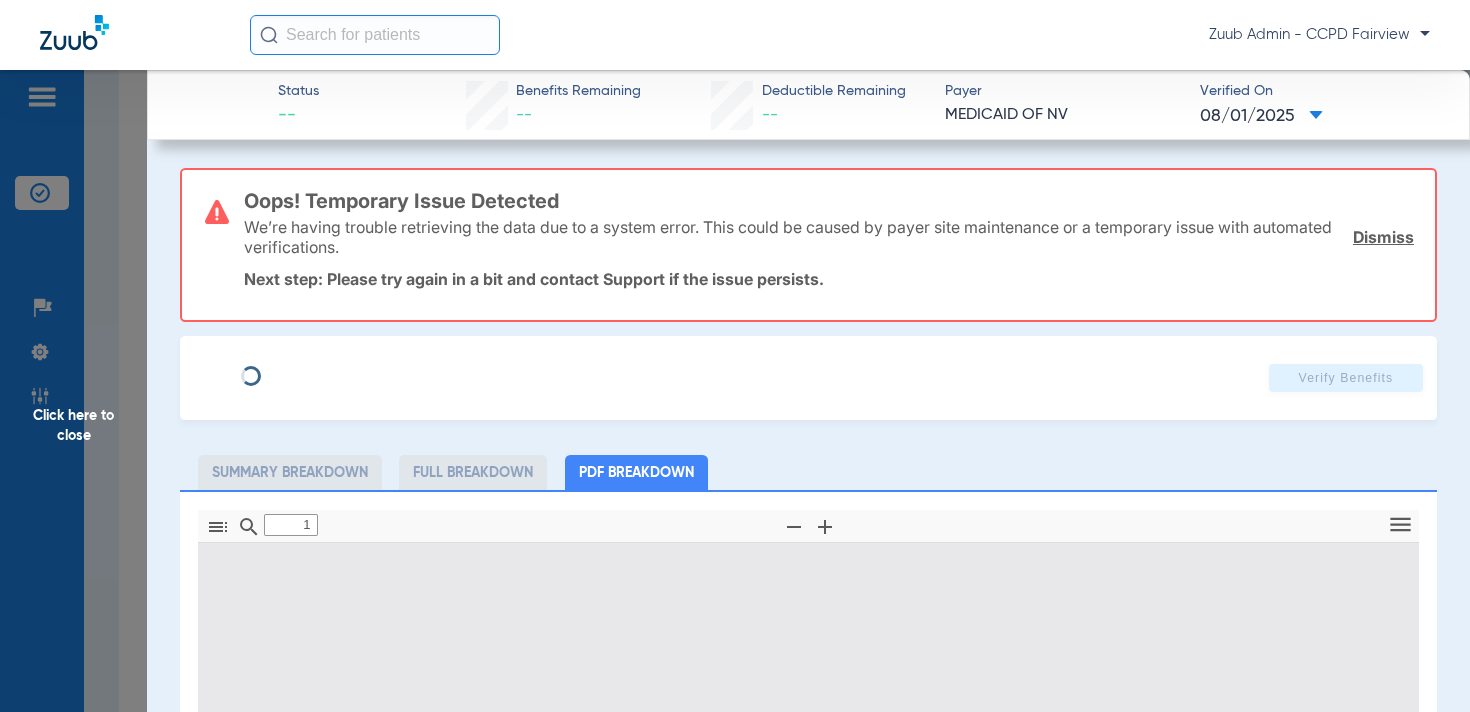 type on "0" 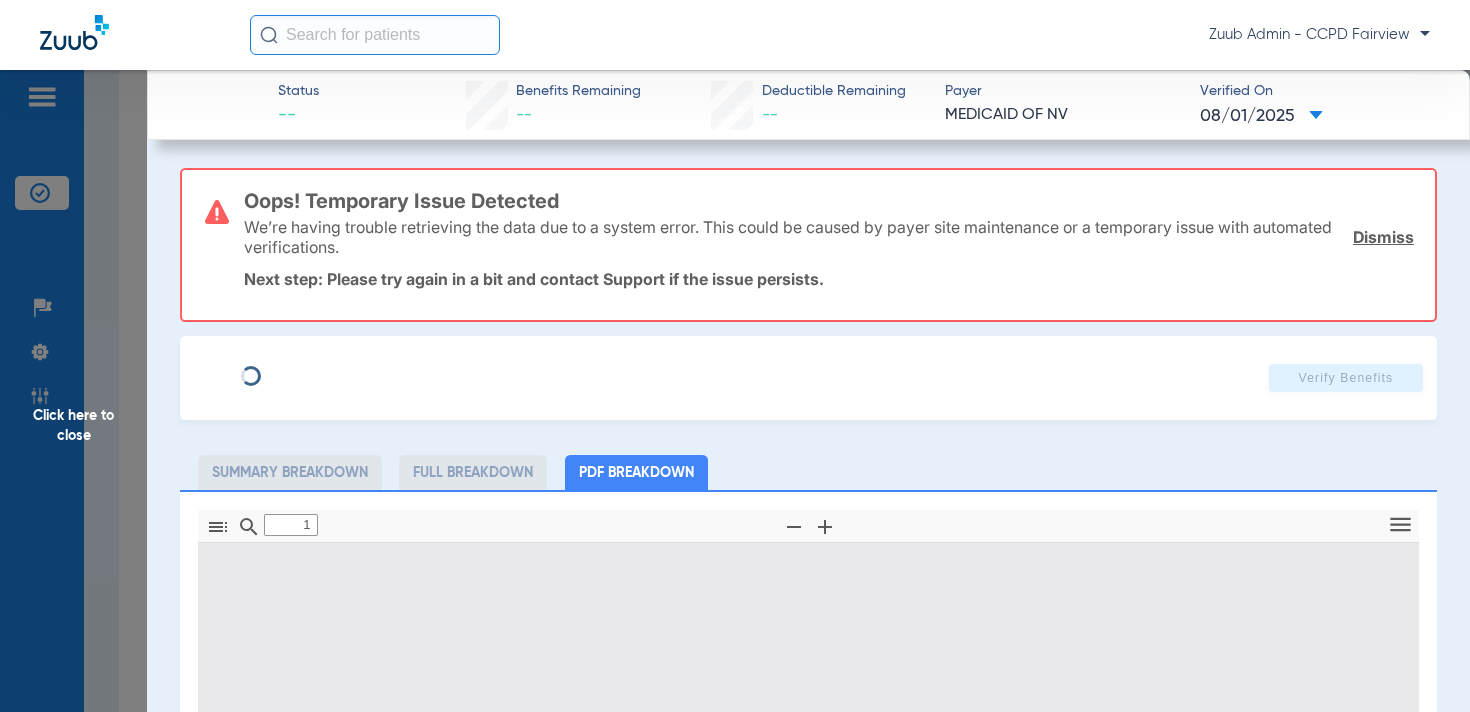 select on "page-width" 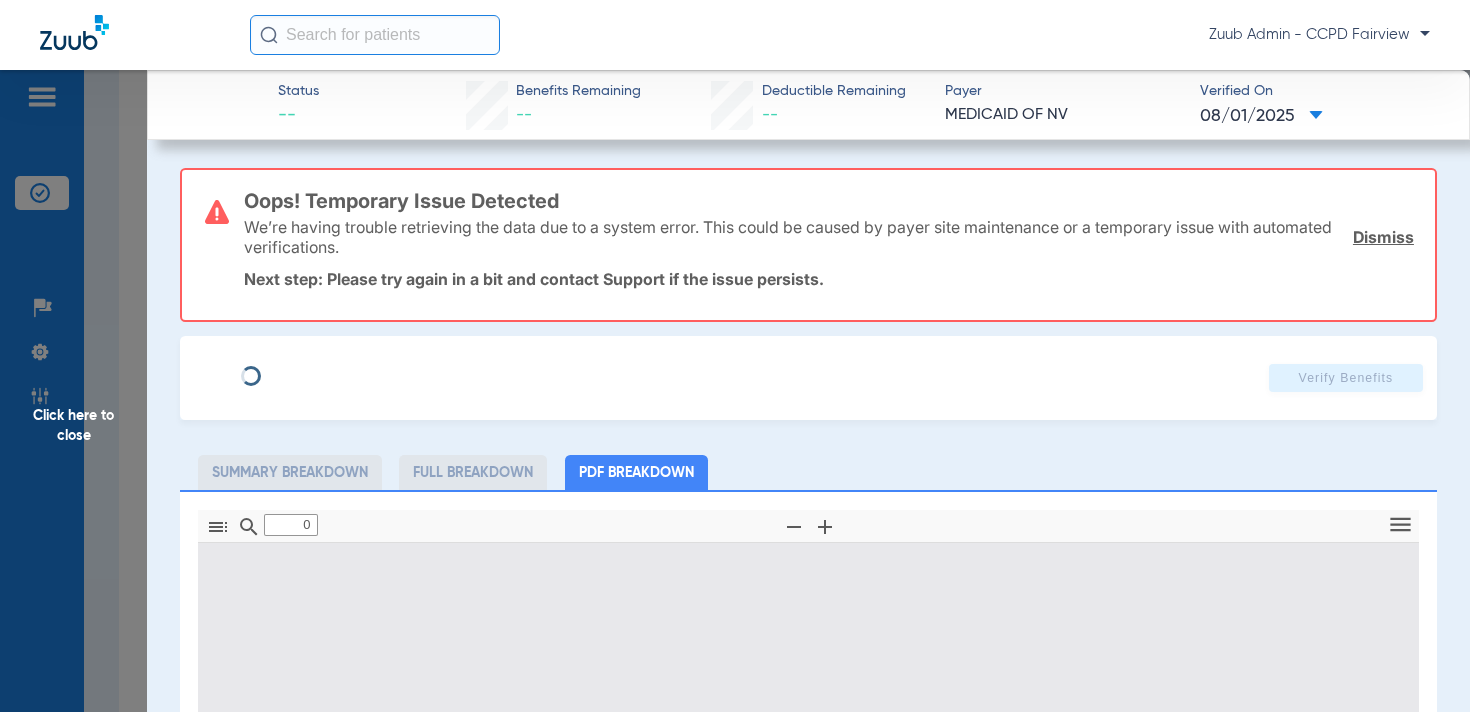 type on "1" 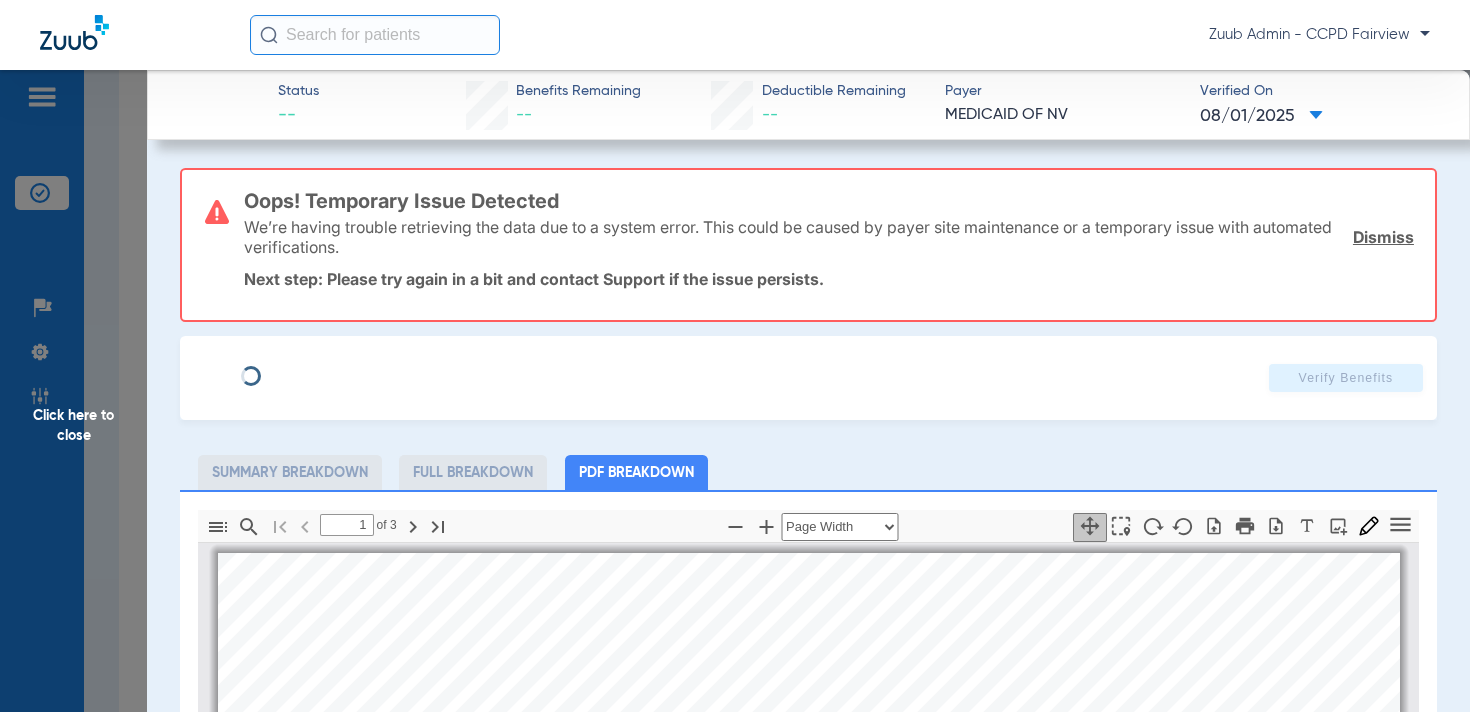 scroll, scrollTop: 10, scrollLeft: 0, axis: vertical 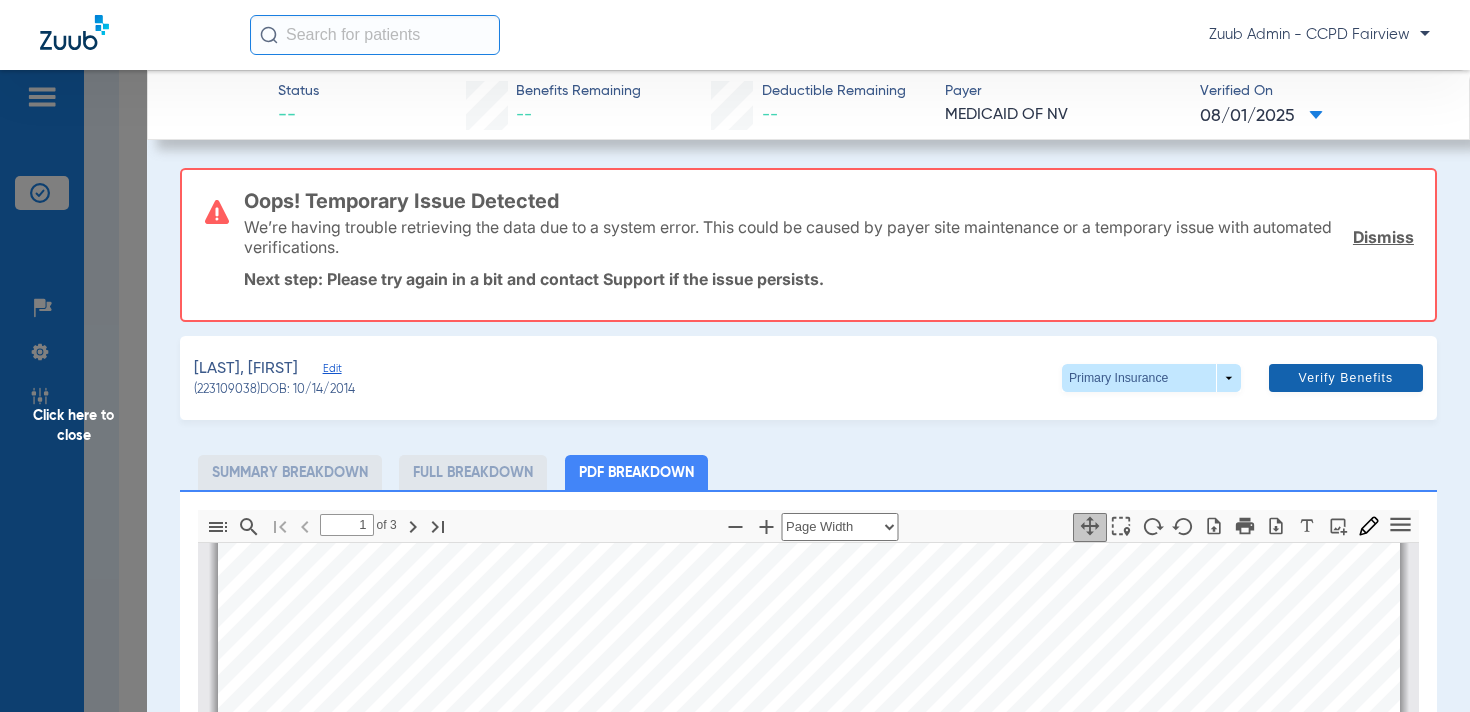 click on "Verify Benefits" 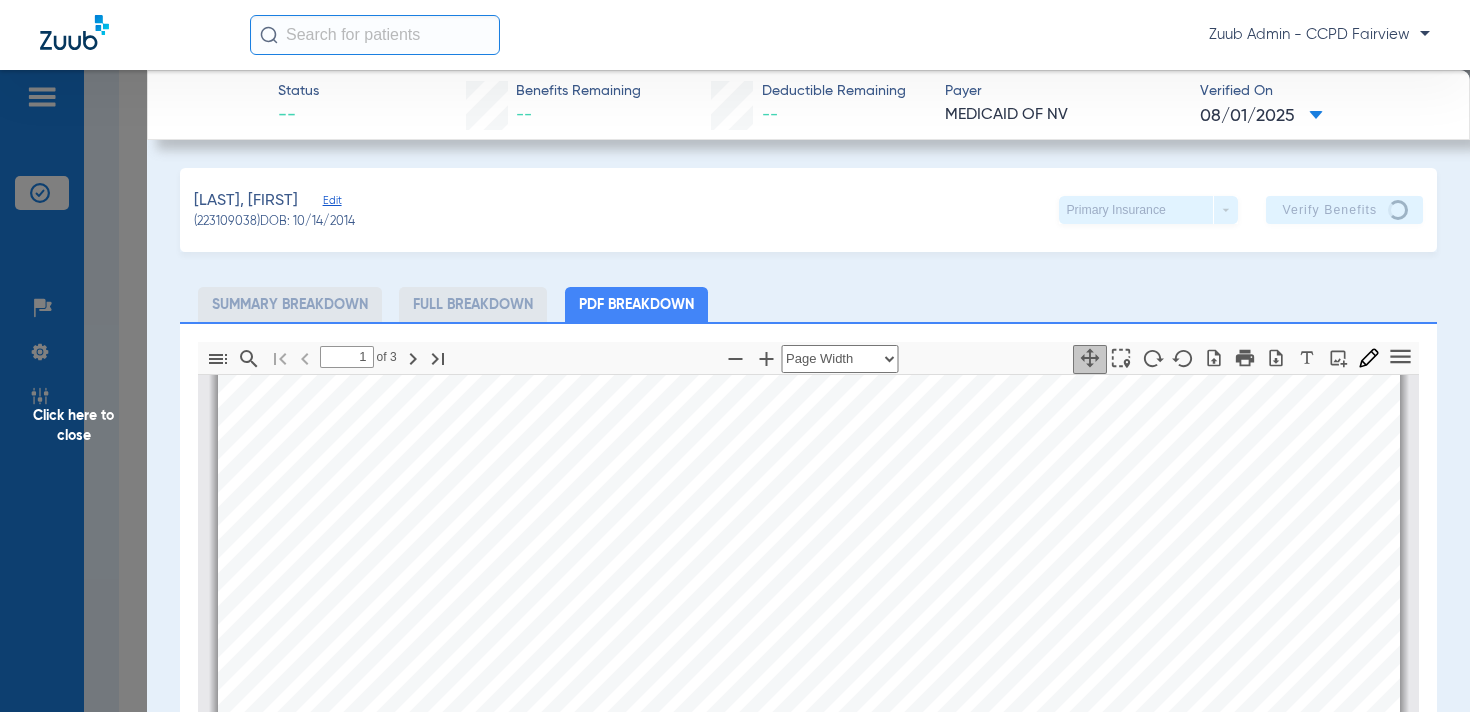 click on "Click here to close" 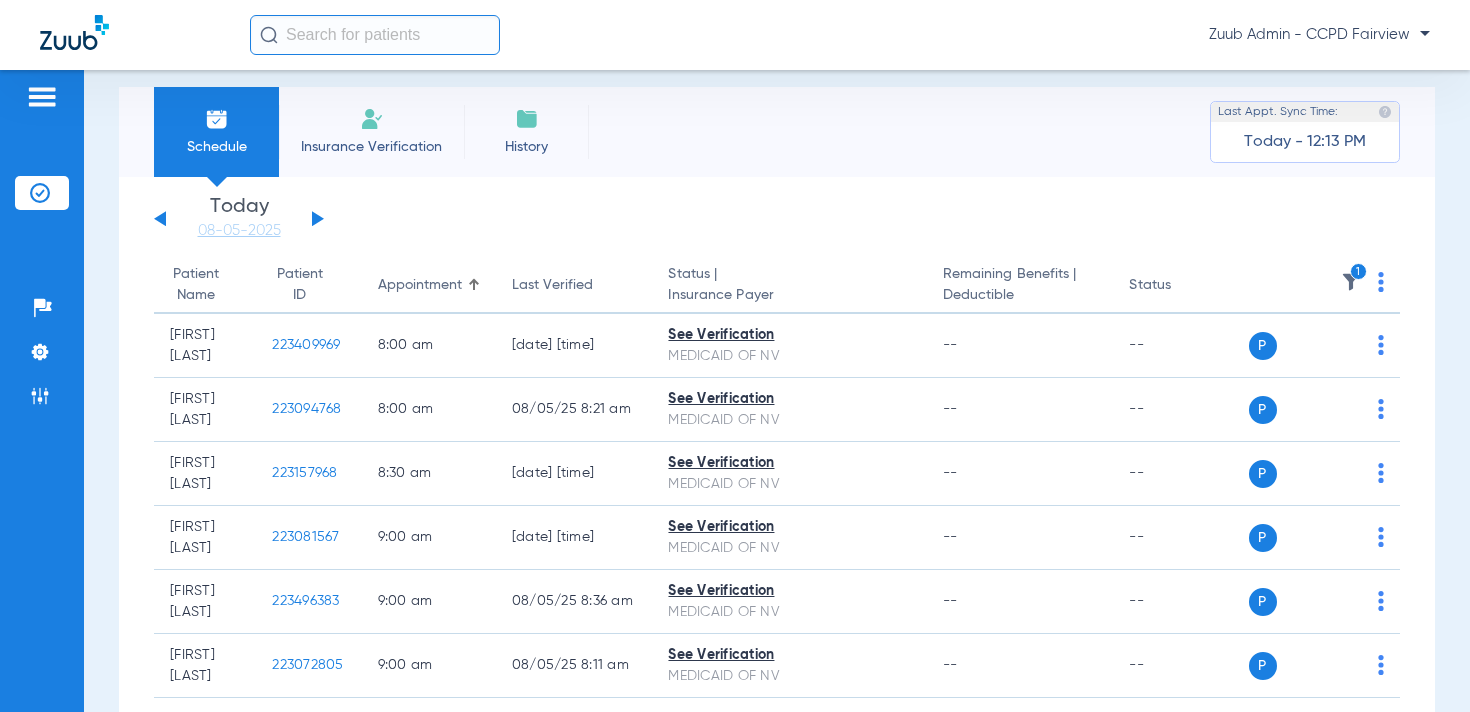 scroll, scrollTop: 0, scrollLeft: 0, axis: both 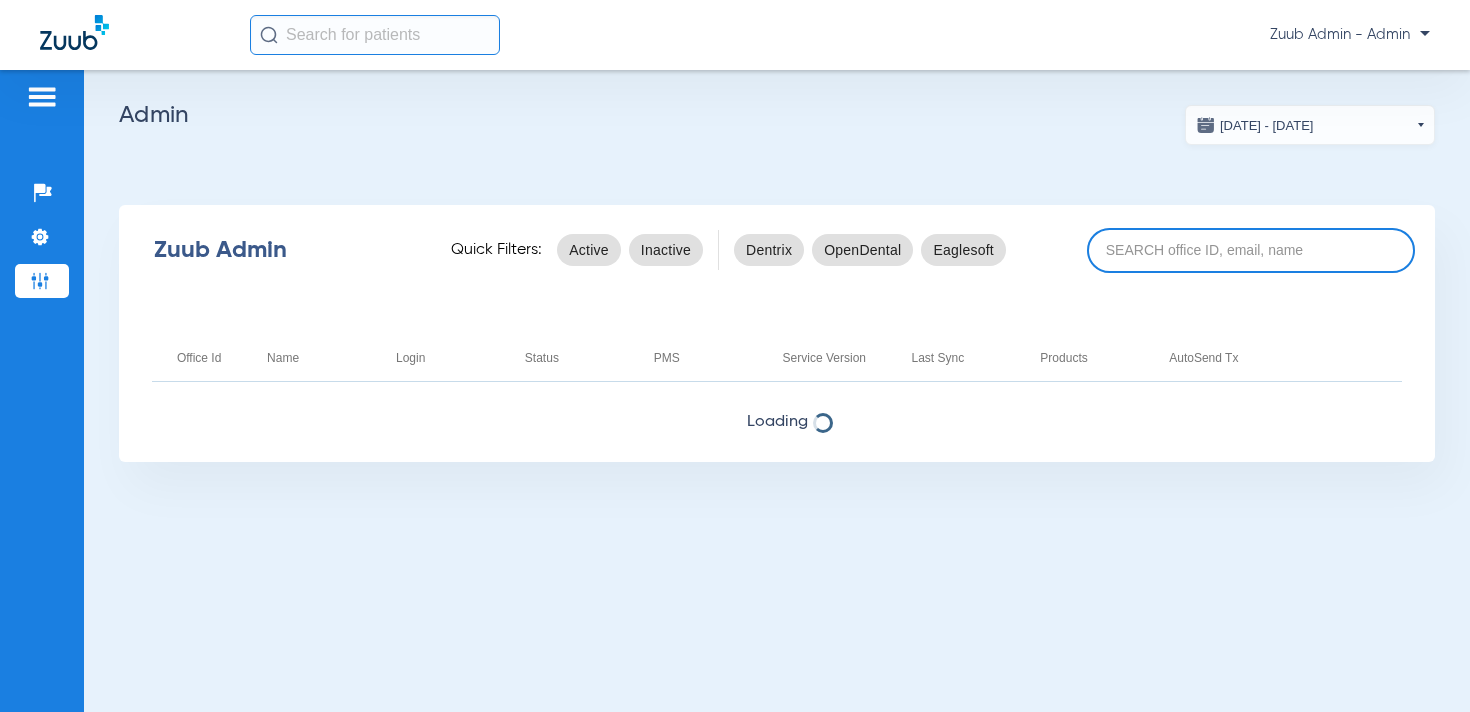 drag, startPoint x: 1211, startPoint y: 224, endPoint x: 1198, endPoint y: 244, distance: 23.853722 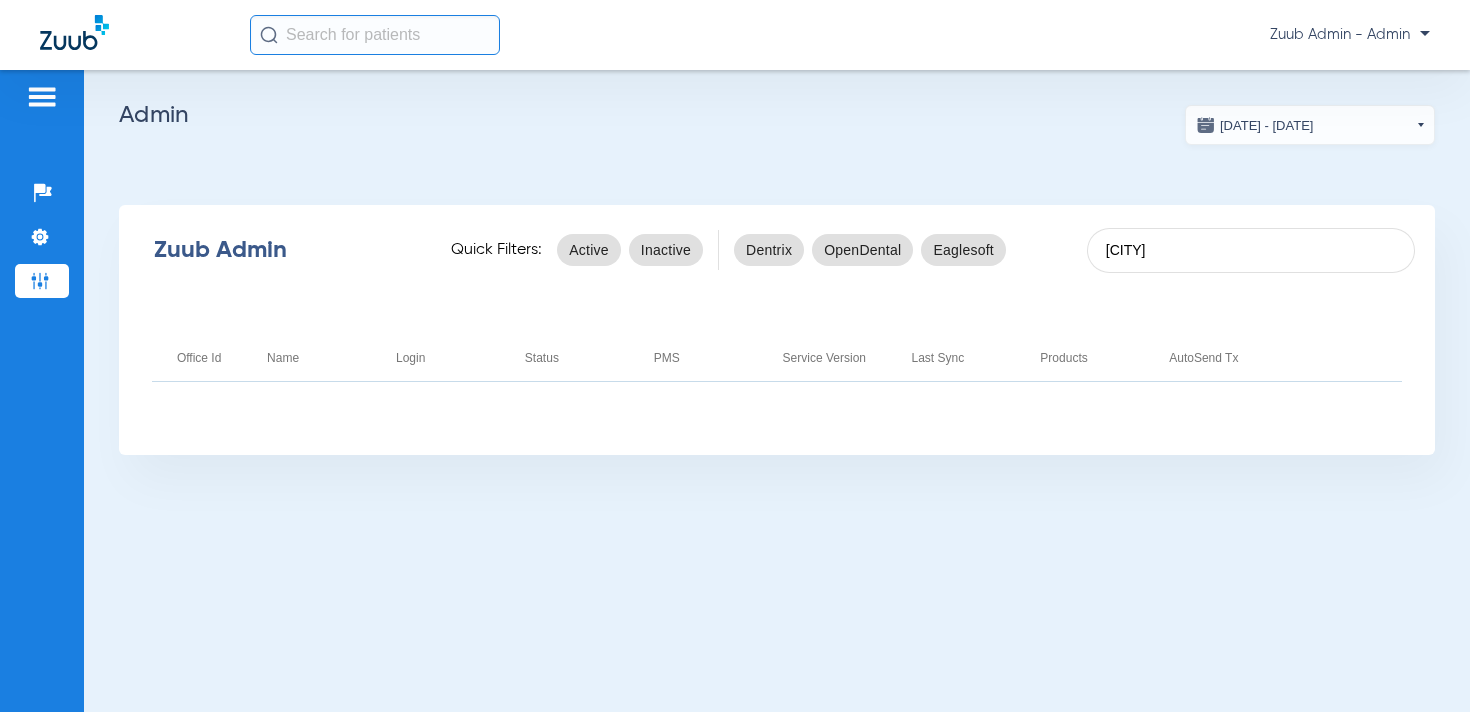 drag, startPoint x: 1167, startPoint y: 252, endPoint x: 1079, endPoint y: 250, distance: 88.02273 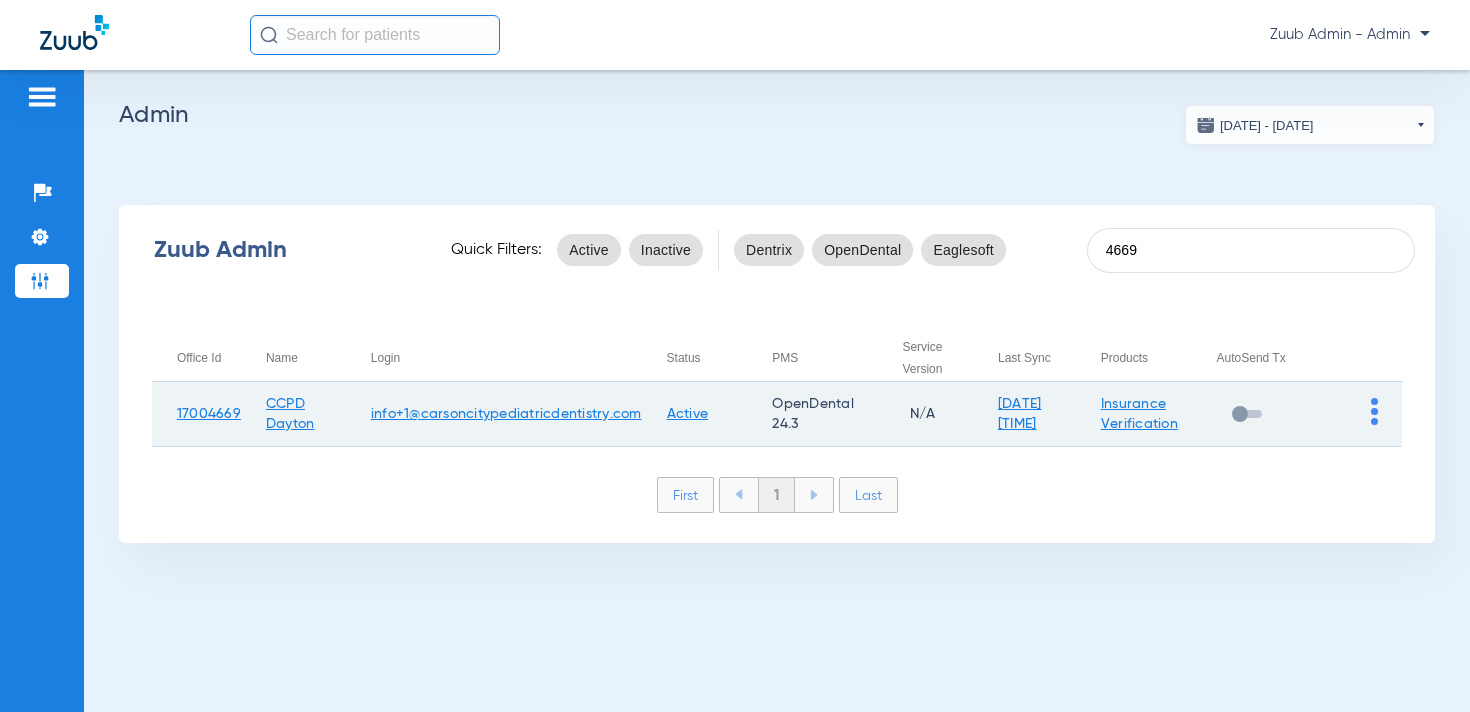 type on "4669" 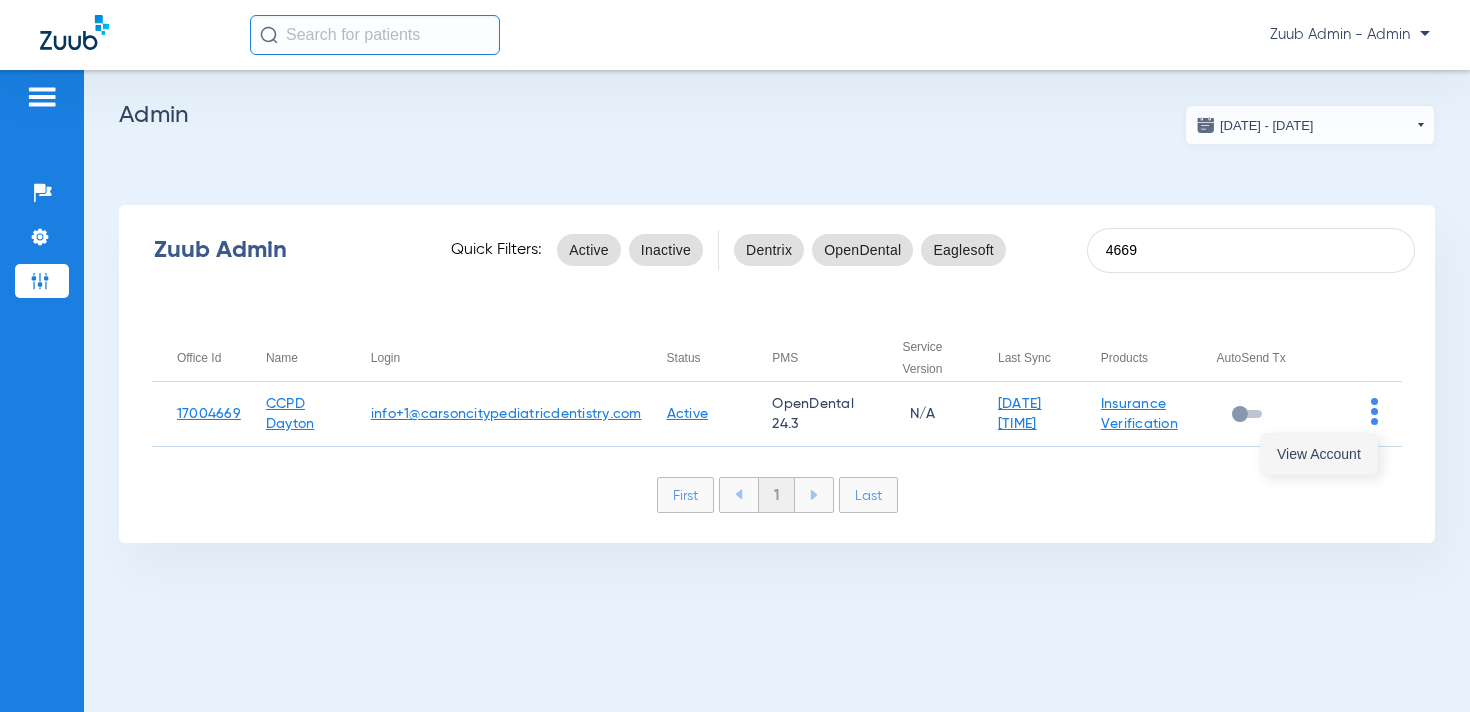 click on "View Account" at bounding box center [1319, 454] 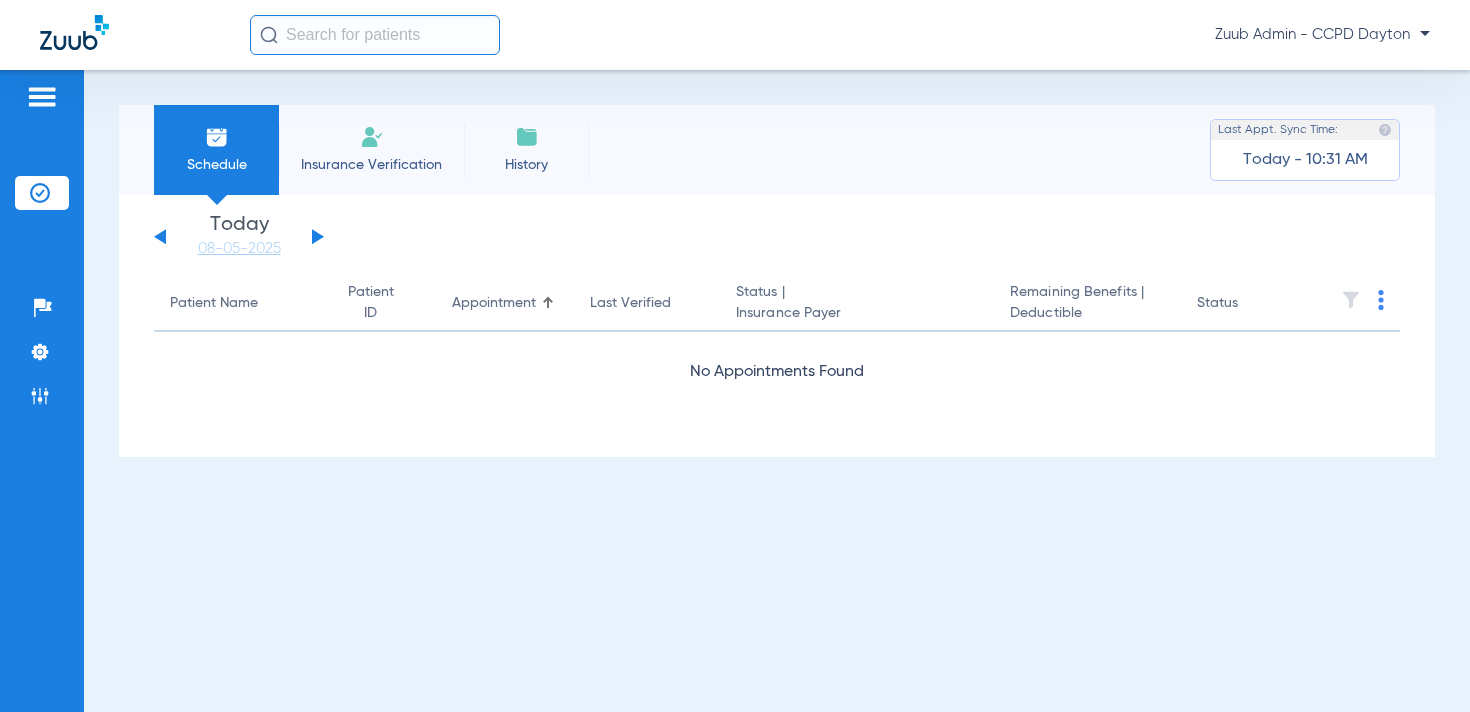 click on "Sunday   06-01-2025   Monday   06-02-2025   Tuesday   06-03-2025   Wednesday   06-04-2025   Thursday   06-05-2025   Friday   06-06-2025   Saturday   06-07-2025   Sunday   06-08-2025   Monday   06-09-2025   Tuesday   06-10-2025   Wednesday   06-11-2025   Thursday   06-12-2025   Friday   06-13-2025   Saturday   06-14-2025   Sunday   06-15-2025   Monday   06-16-2025   Tuesday   06-17-2025   Wednesday   06-18-2025   Thursday   06-19-2025   Friday   06-20-2025   Saturday   06-21-2025   Sunday   06-22-2025   Monday   06-23-2025   Tuesday   06-24-2025   Wednesday   06-25-2025   Thursday   06-26-2025   Friday   06-27-2025   Saturday   06-28-2025   Sunday   06-29-2025   Monday   06-30-2025   Tuesday   07-01-2025   Wednesday   07-02-2025   Thursday   07-03-2025   Friday   07-04-2025   Saturday   07-05-2025   Sunday   07-06-2025   Monday   07-07-2025   Tuesday   07-08-2025   Wednesday   07-09-2025   Thursday   07-10-2025   Friday   07-11-2025   Saturday   07-12-2025   Sunday   07-13-2025   Monday   07-14-2025   Friday" 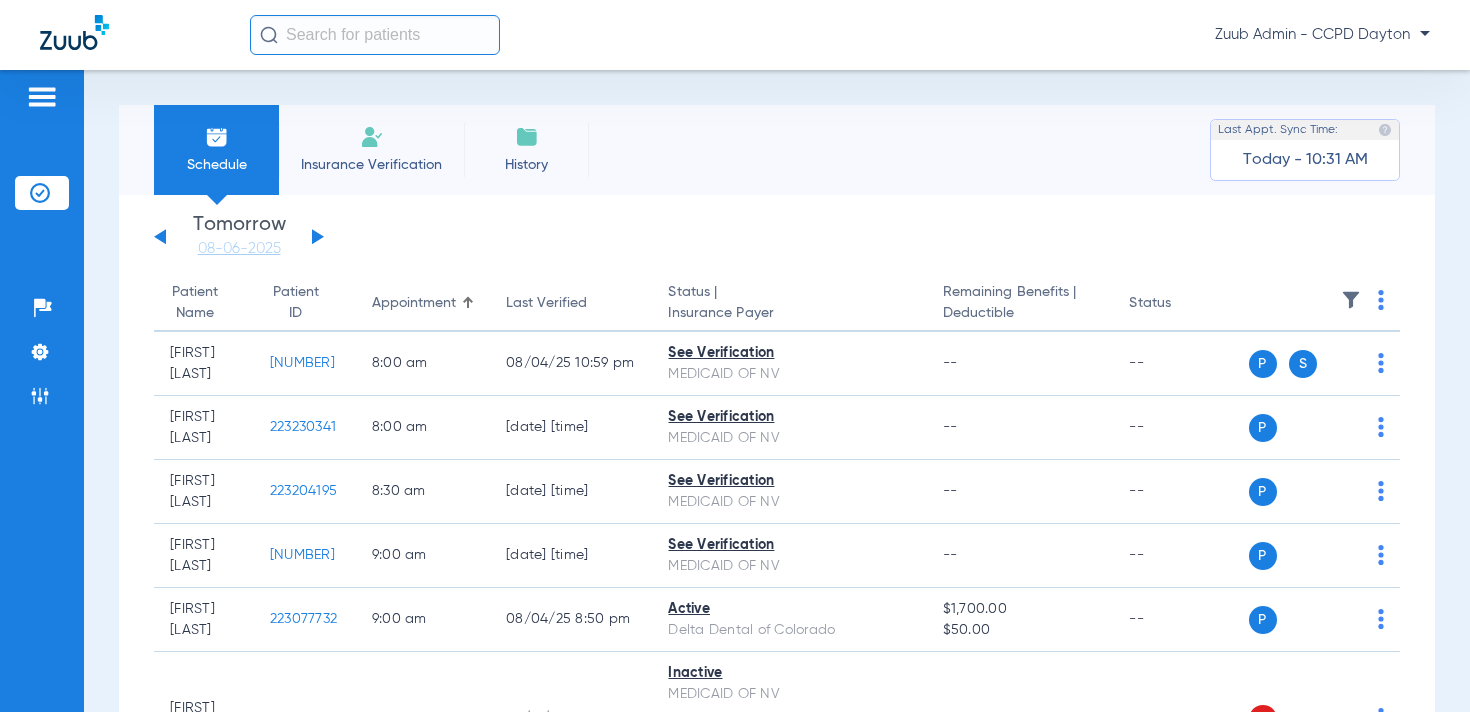 click 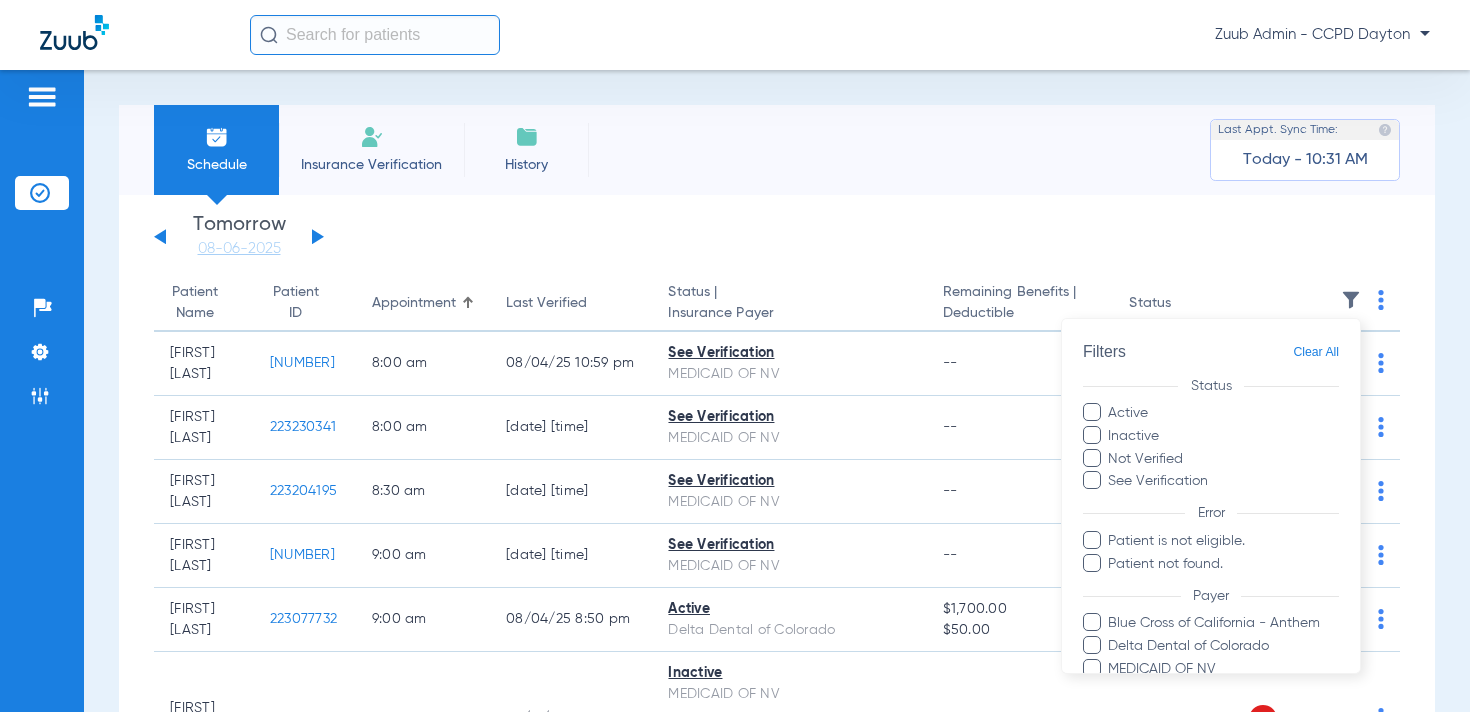 scroll, scrollTop: 215, scrollLeft: 0, axis: vertical 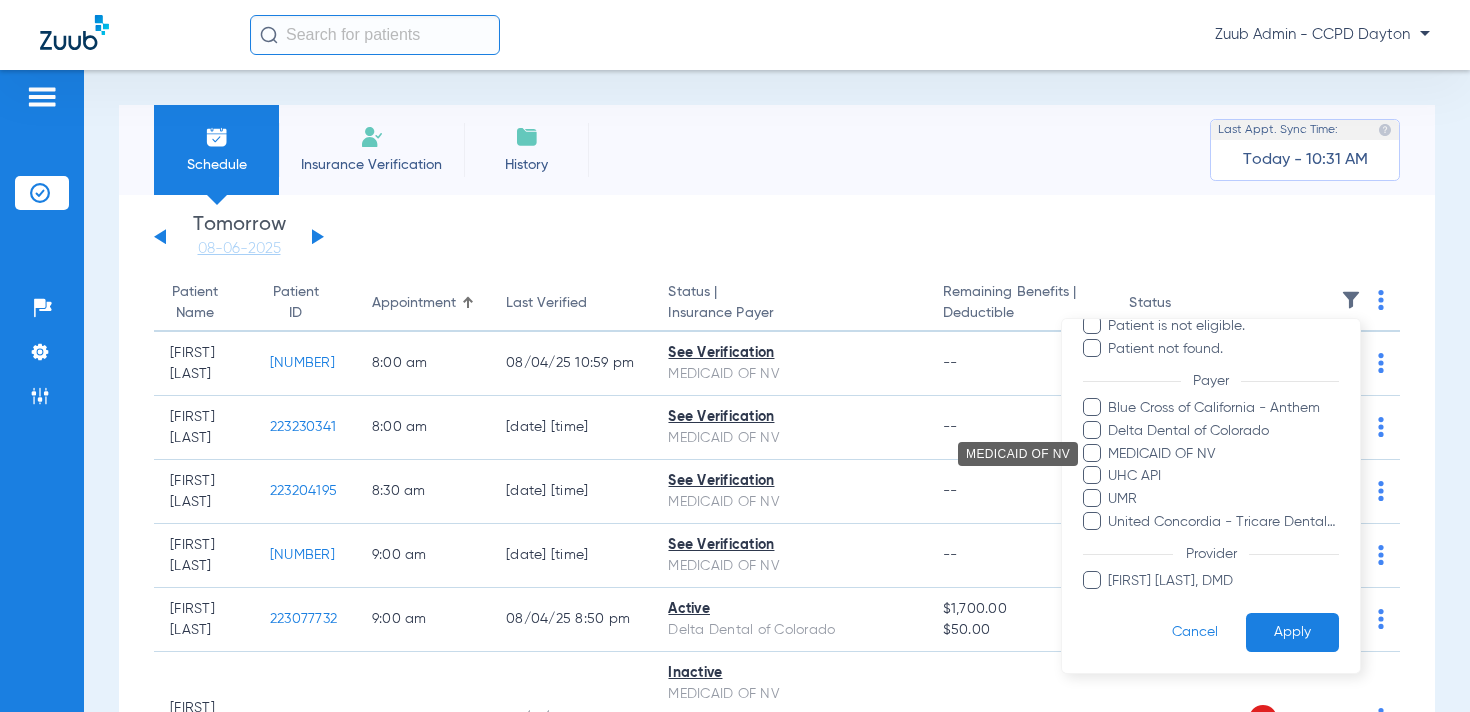 click on "MEDICAID OF NV" at bounding box center (1223, 453) 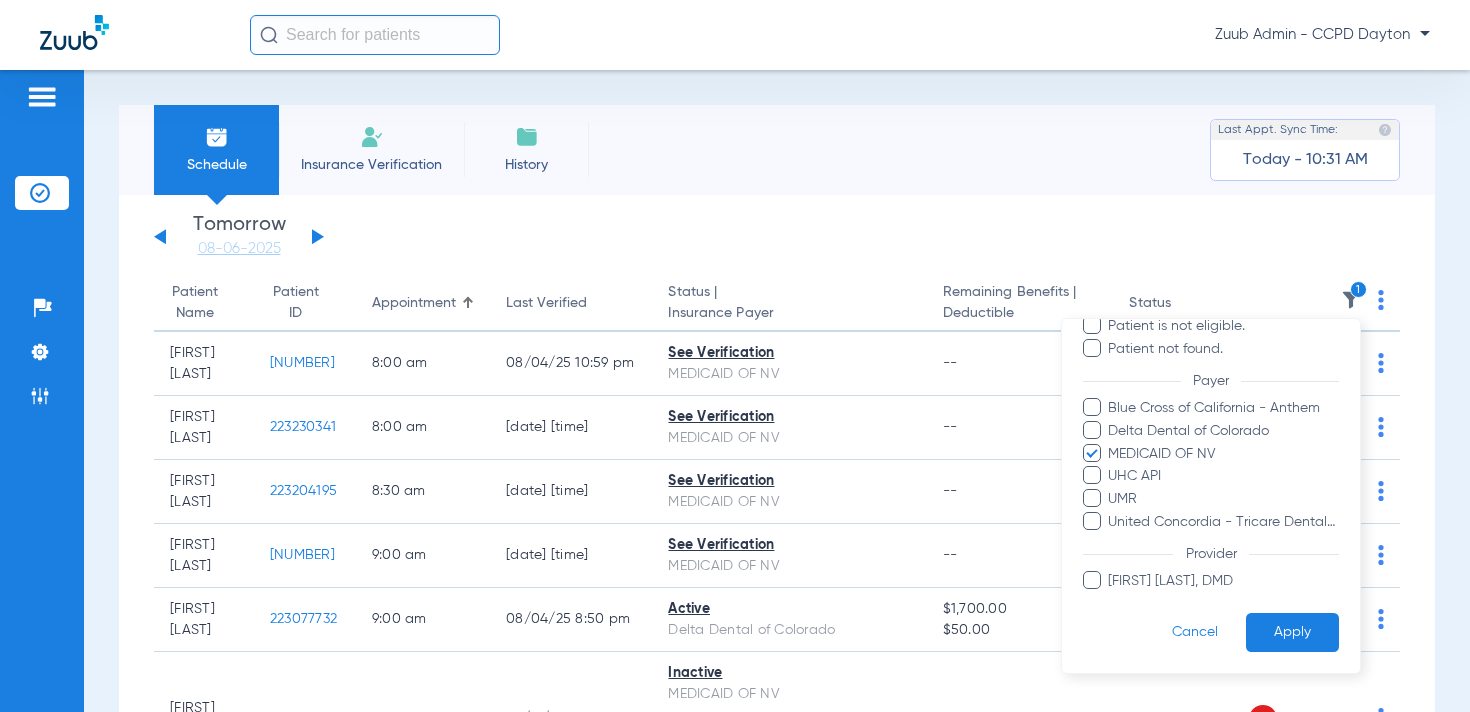 click on "Apply" at bounding box center [1292, 632] 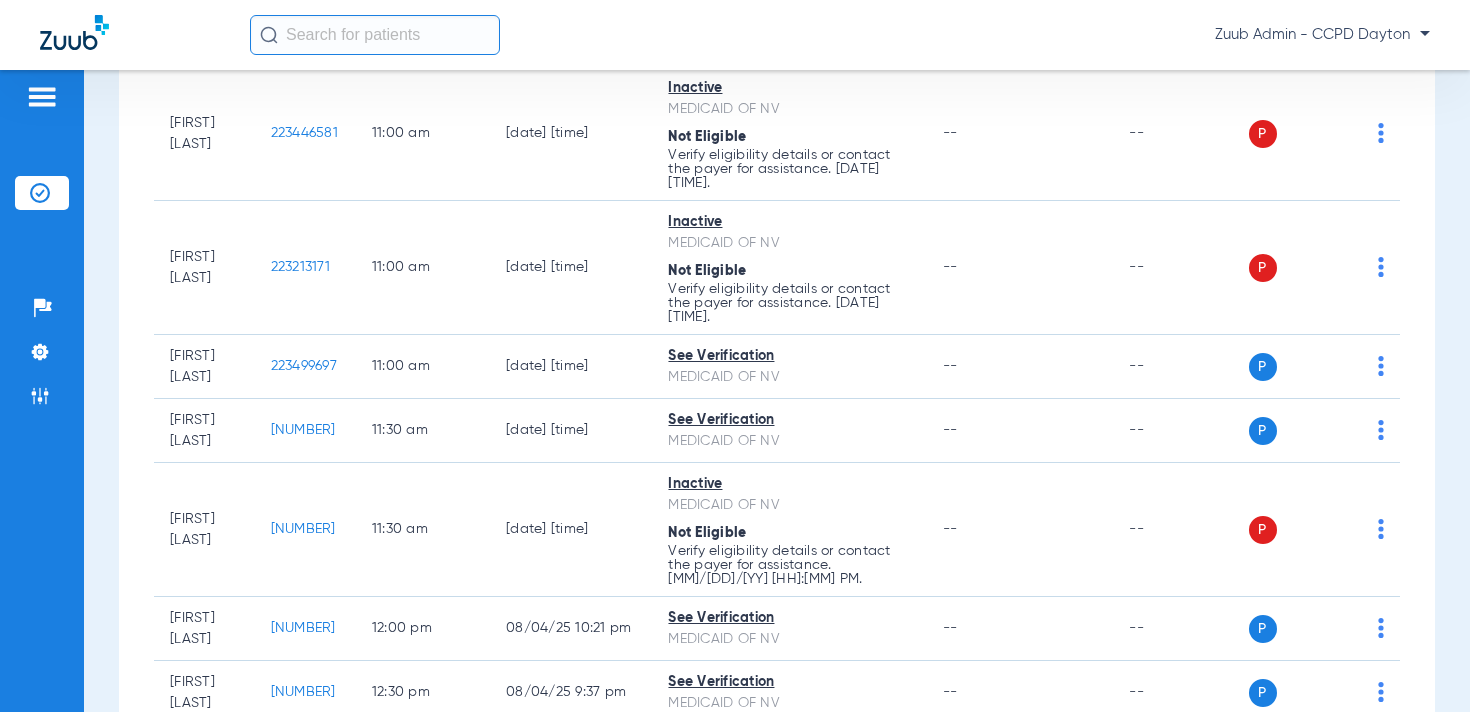 scroll, scrollTop: 0, scrollLeft: 0, axis: both 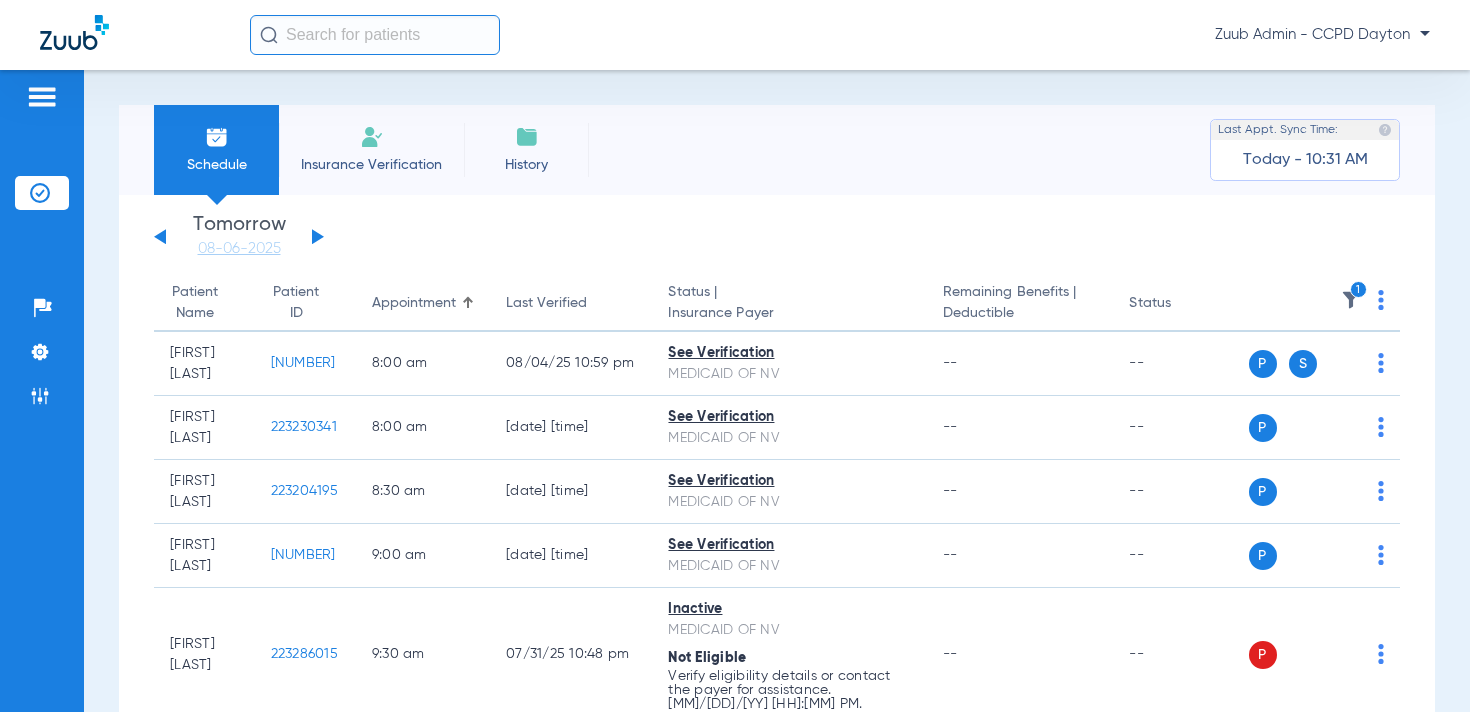 click on "Sunday   06-01-2025   Monday   06-02-2025   Tuesday   06-03-2025   Wednesday   06-04-2025   Thursday   06-05-2025   Friday   06-06-2025   Saturday   06-07-2025   Sunday   06-08-2025   Monday   06-09-2025   Tuesday   06-10-2025   Wednesday   06-11-2025   Thursday   06-12-2025   Friday   06-13-2025   Saturday   06-14-2025   Sunday   06-15-2025   Monday   06-16-2025   Tuesday   06-17-2025   Wednesday   06-18-2025   Thursday   06-19-2025   Friday   06-20-2025   Saturday   06-21-2025   Sunday   06-22-2025   Monday   06-23-2025   Tuesday   06-24-2025   Wednesday   06-25-2025   Thursday   06-26-2025   Friday   06-27-2025   Saturday   06-28-2025   Sunday   06-29-2025   Monday   06-30-2025   Tuesday   07-01-2025   Wednesday   07-02-2025   Thursday   07-03-2025   Friday   07-04-2025   Saturday   07-05-2025   Sunday   07-06-2025   Monday   07-07-2025   Tuesday   07-08-2025   Wednesday   07-09-2025   Thursday   07-10-2025   Friday   07-11-2025   Saturday   07-12-2025   Sunday   07-13-2025   Monday   07-14-2025   Friday" 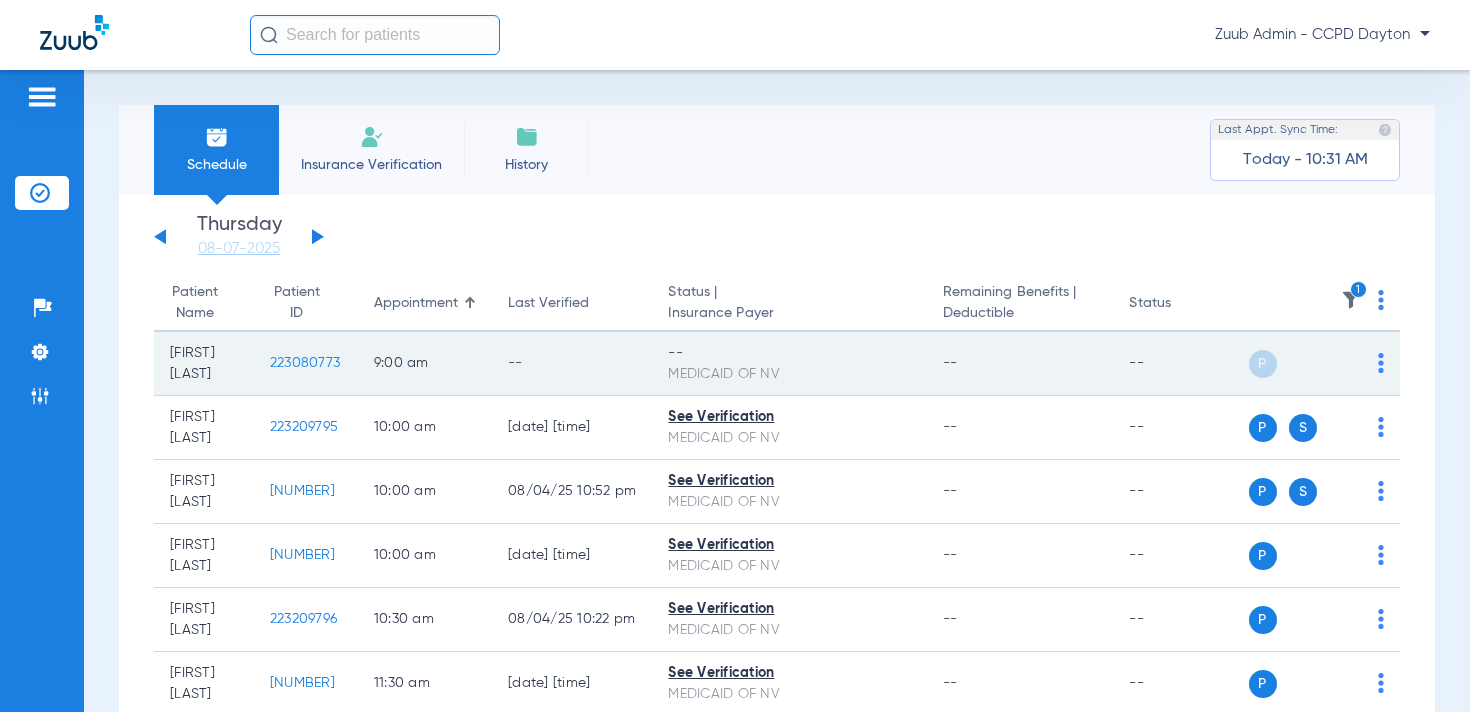 scroll, scrollTop: 3, scrollLeft: 0, axis: vertical 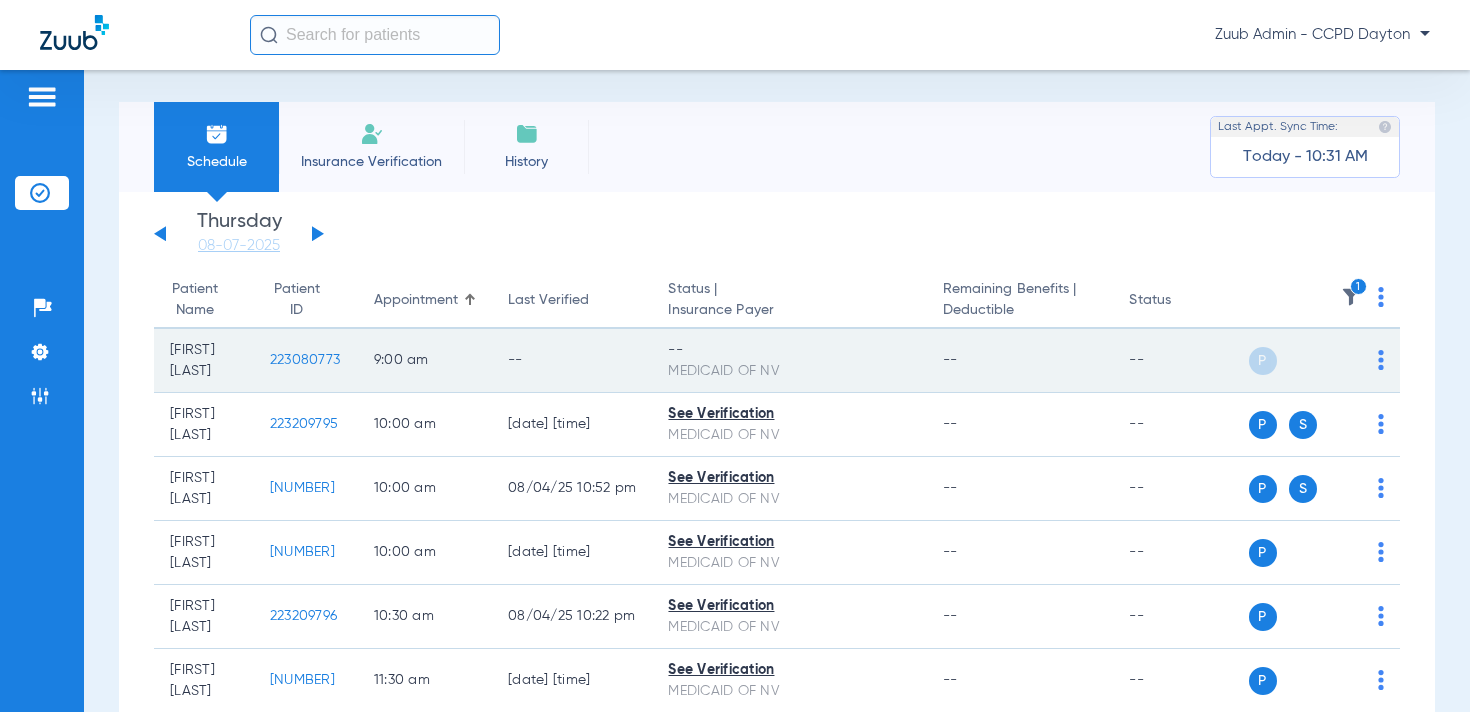 click 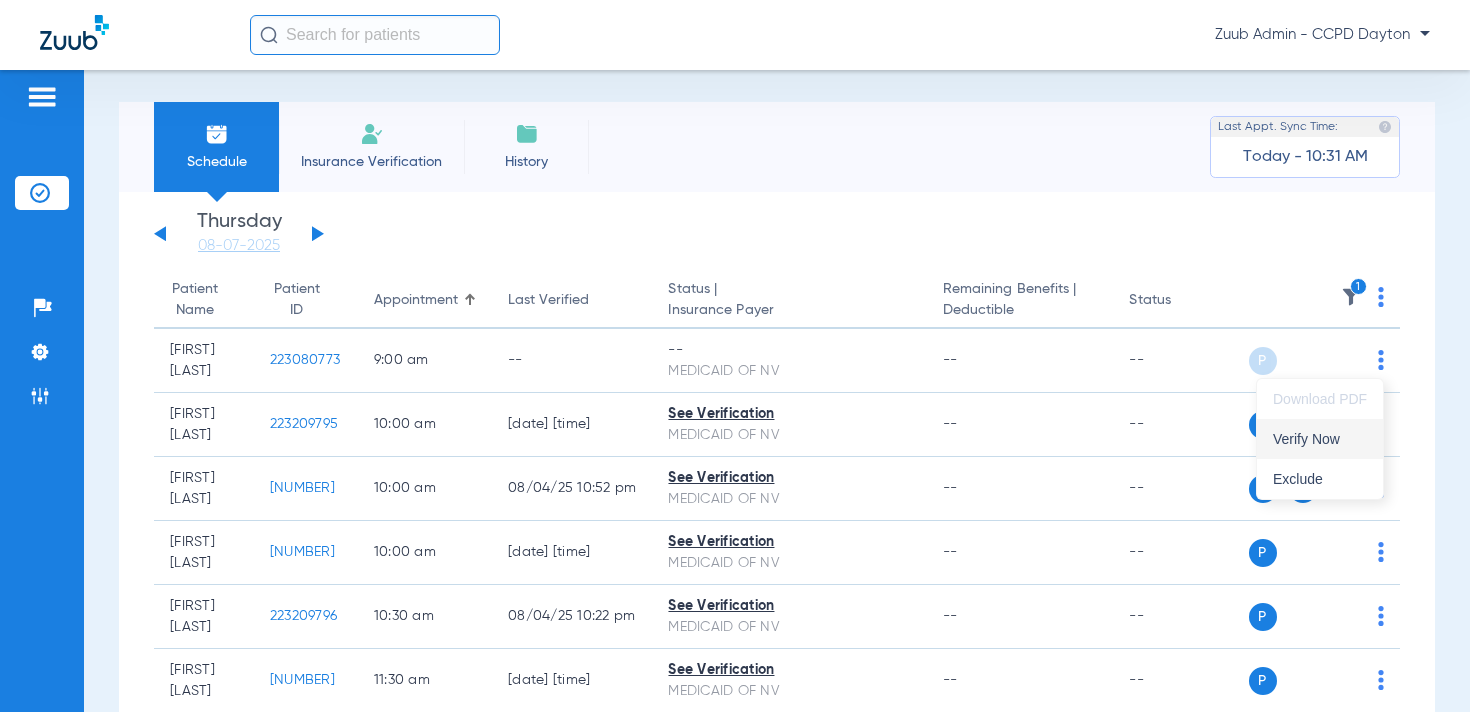 click on "Verify Now" at bounding box center (1320, 439) 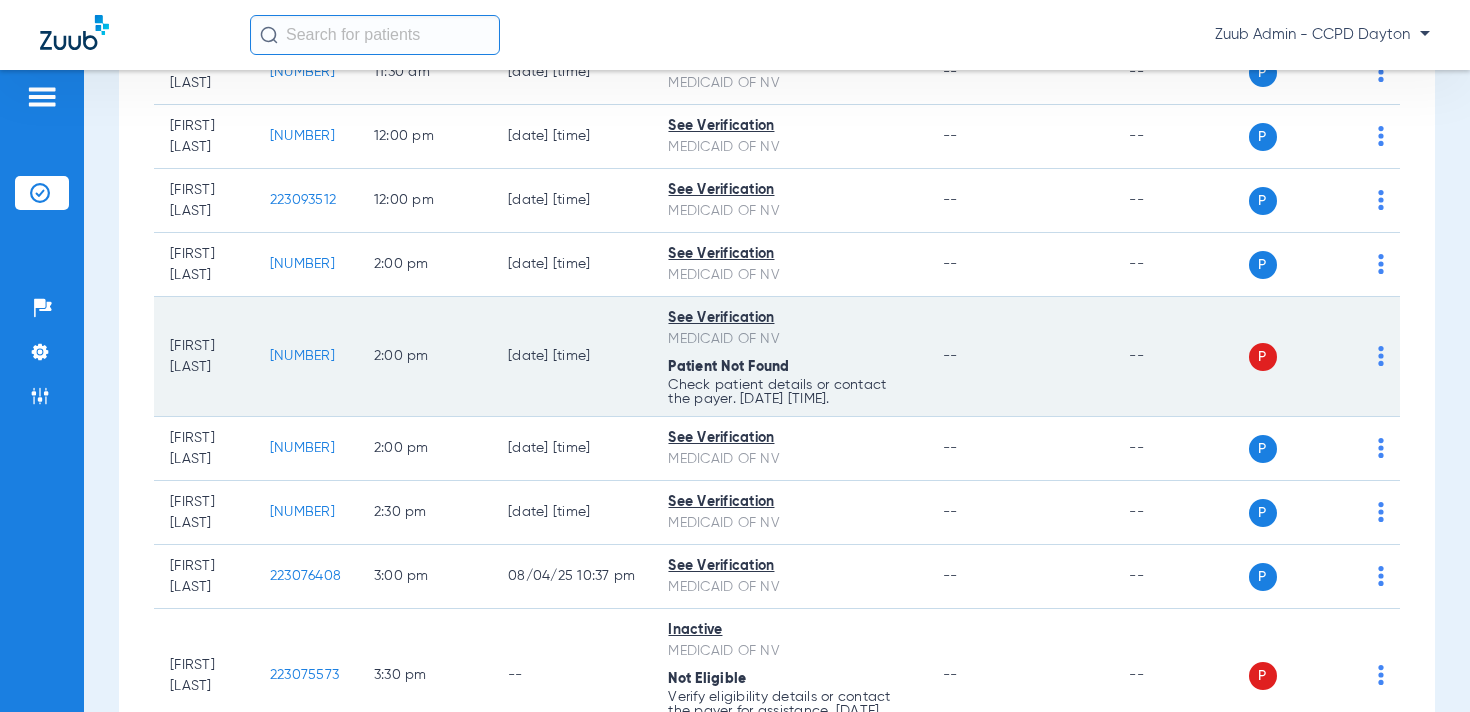 scroll, scrollTop: 0, scrollLeft: 0, axis: both 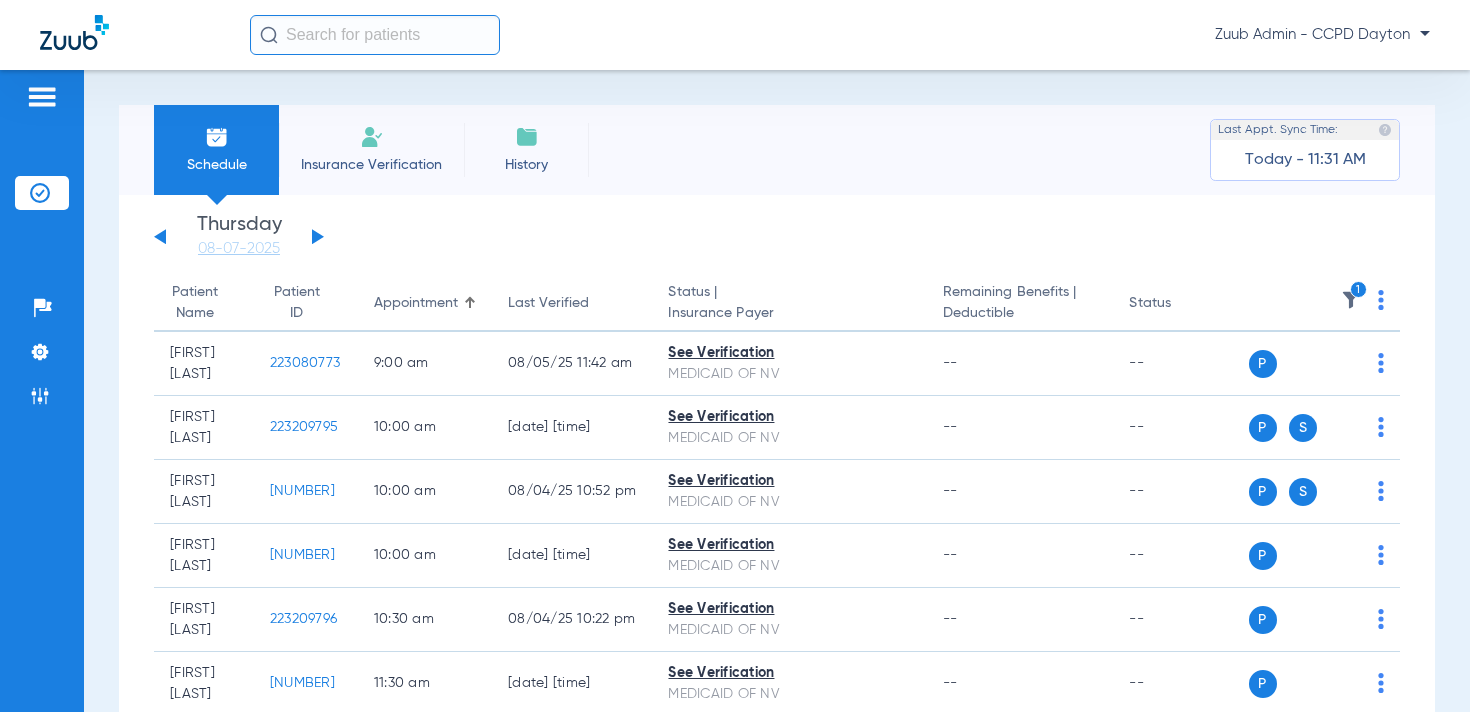 click 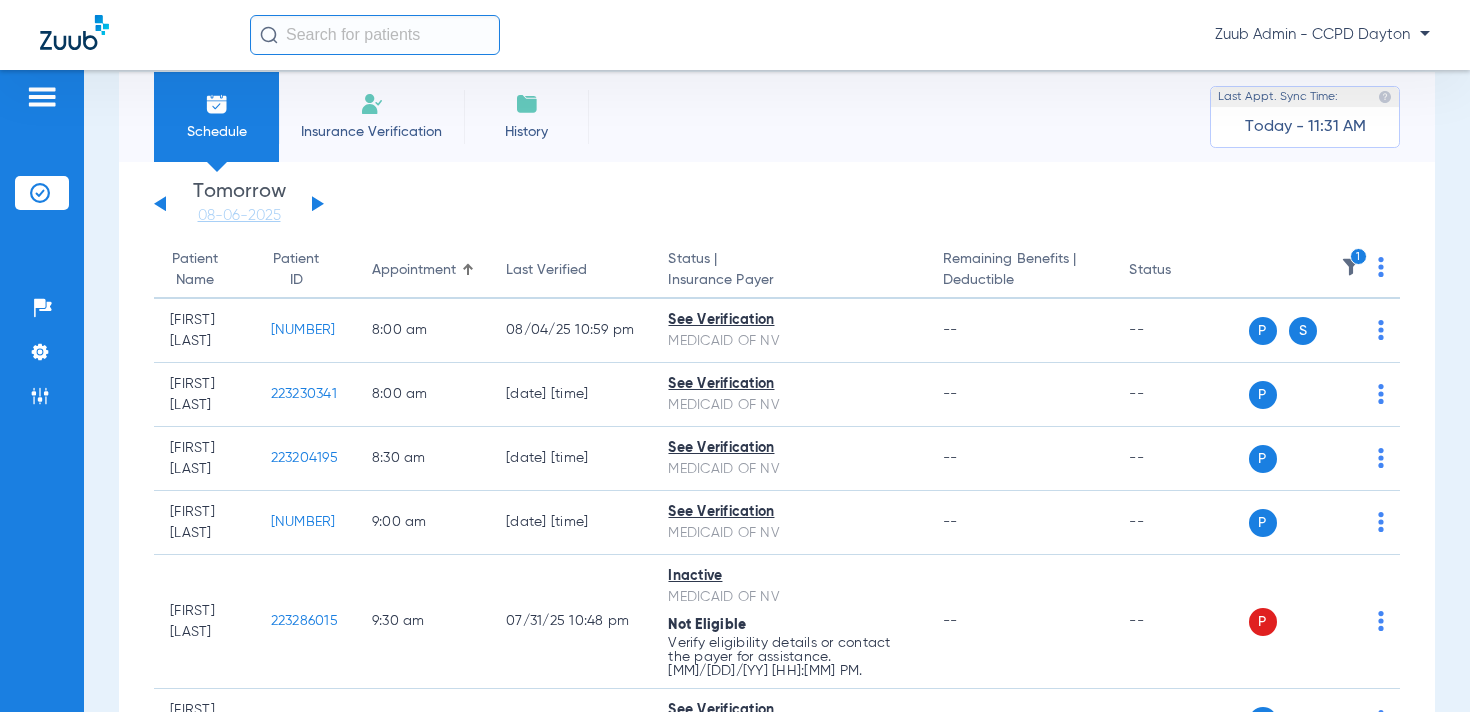 scroll, scrollTop: 0, scrollLeft: 0, axis: both 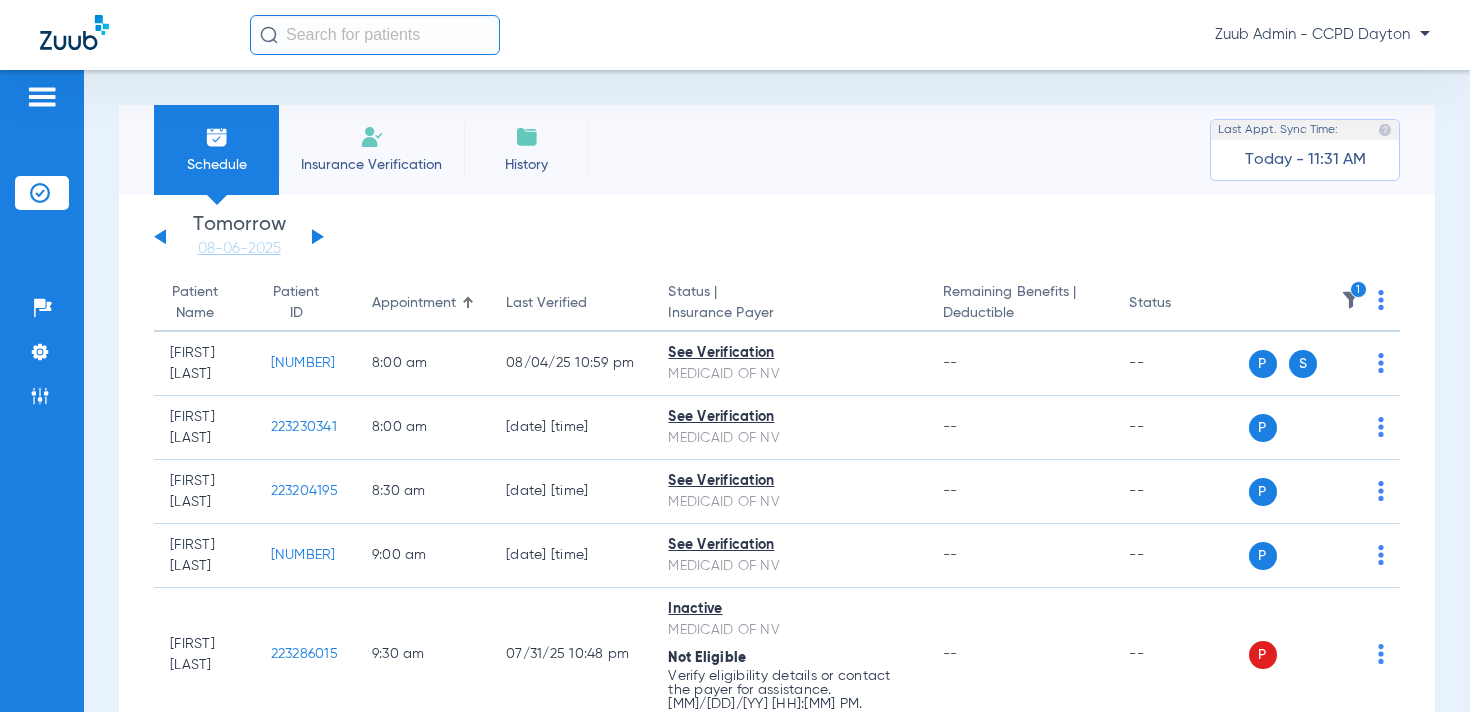 click on "Admin" 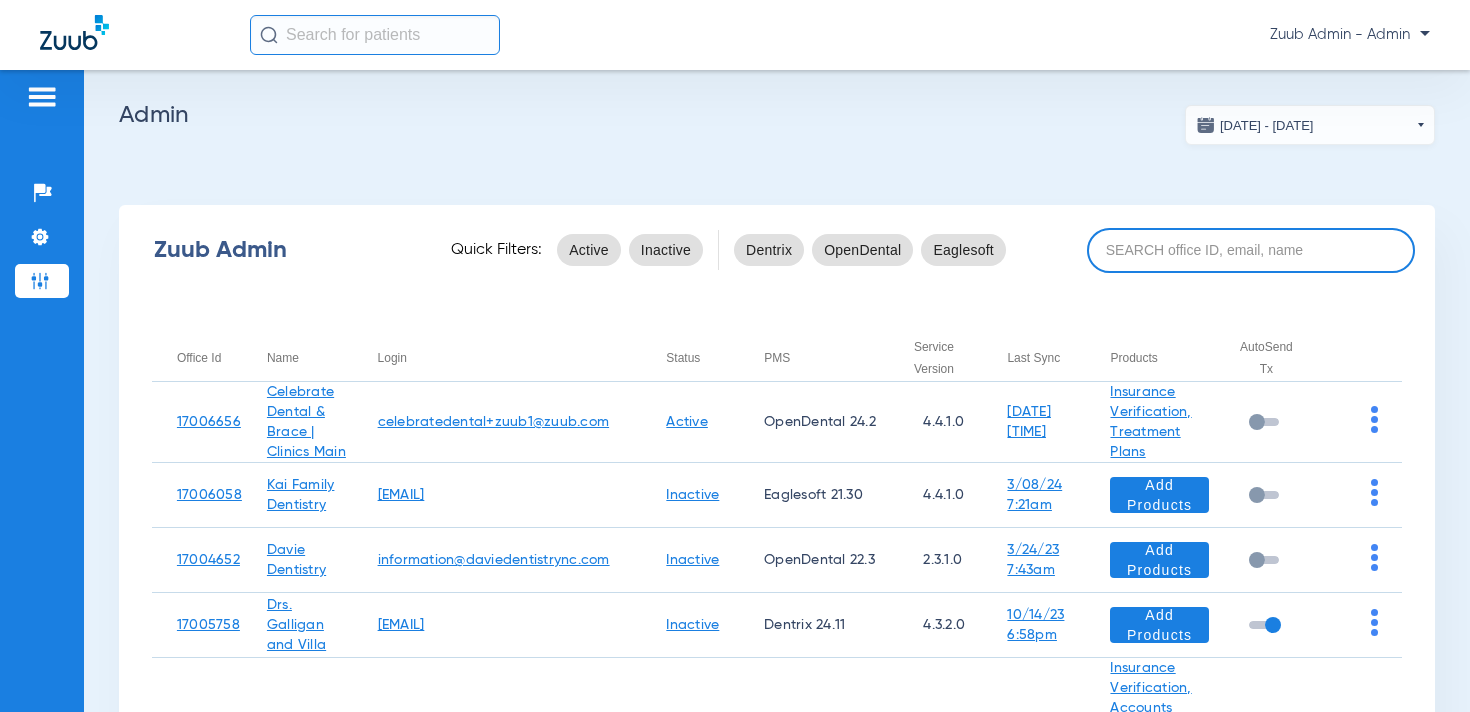 click at bounding box center [1251, 250] 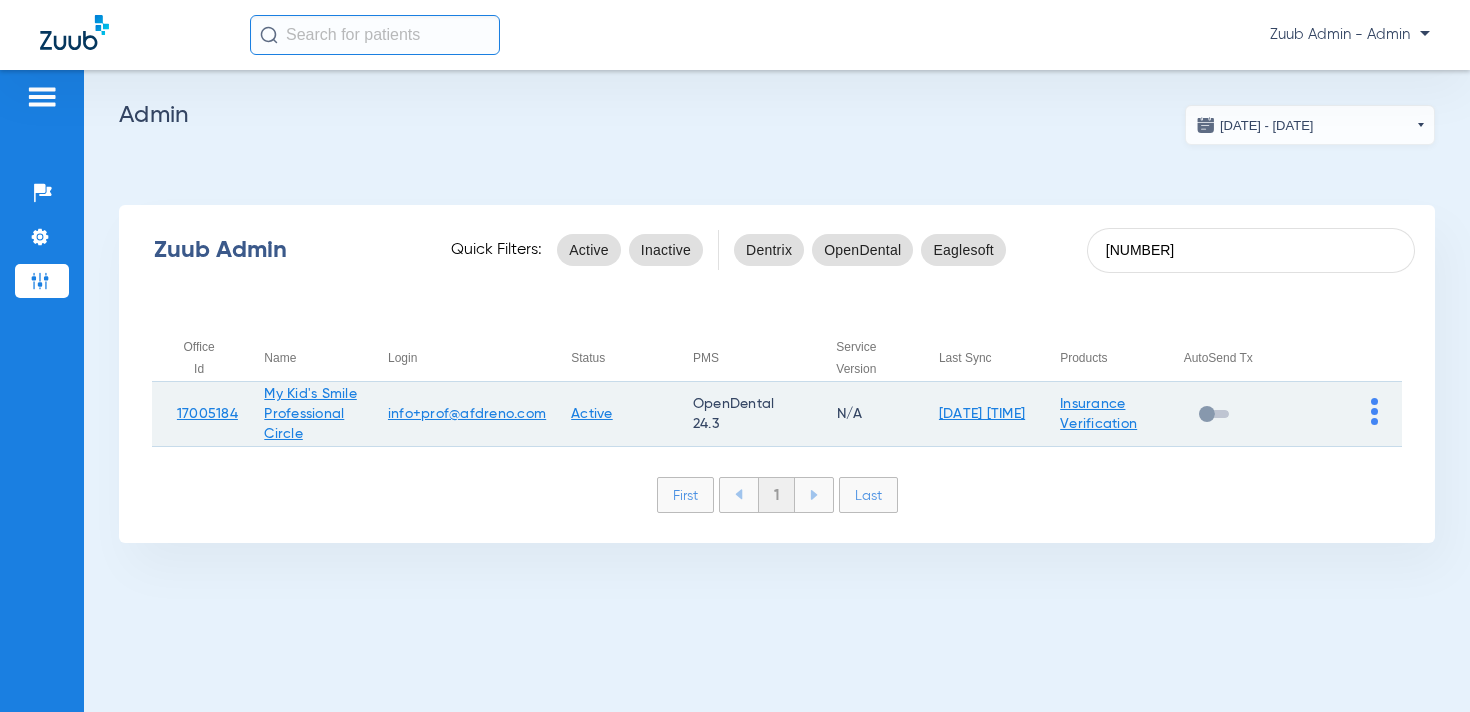 type on "5184" 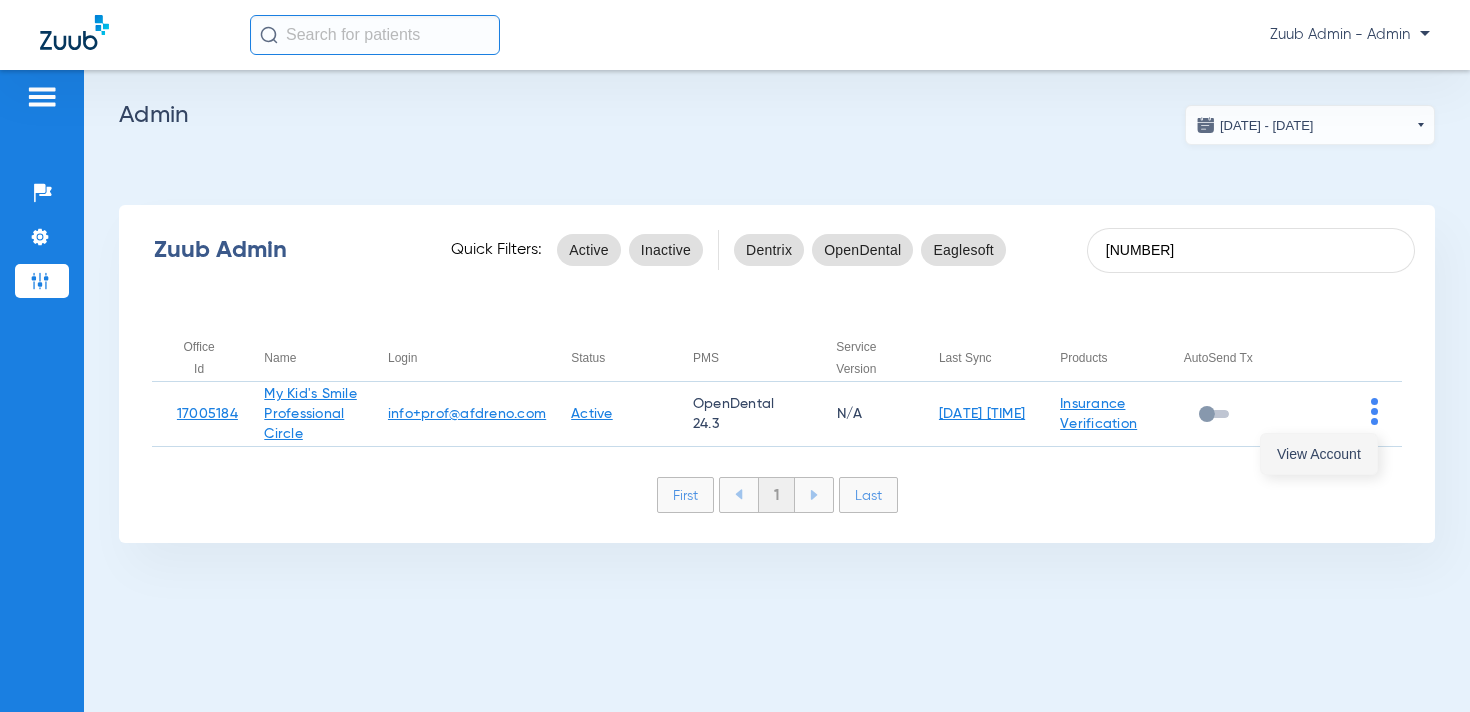 click on "View Account" at bounding box center (1319, 454) 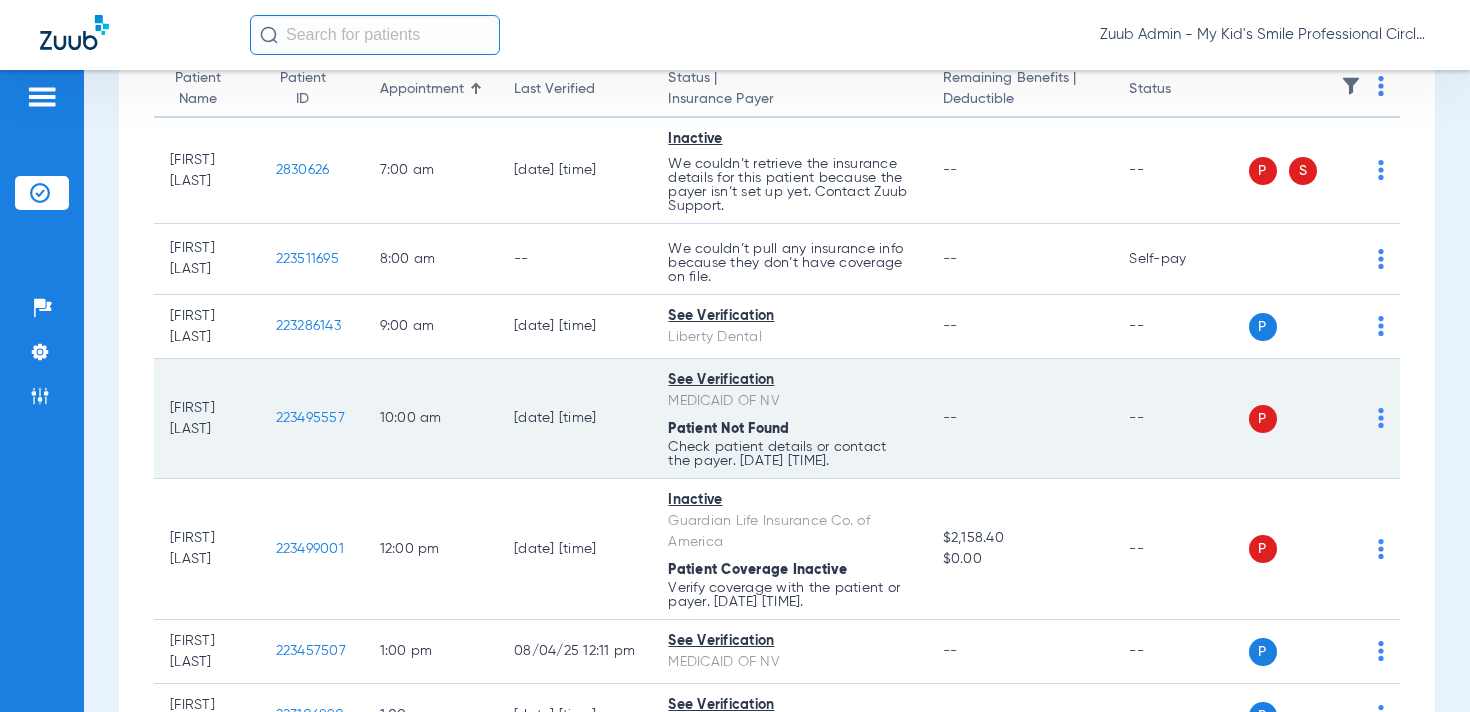 scroll, scrollTop: 213, scrollLeft: 0, axis: vertical 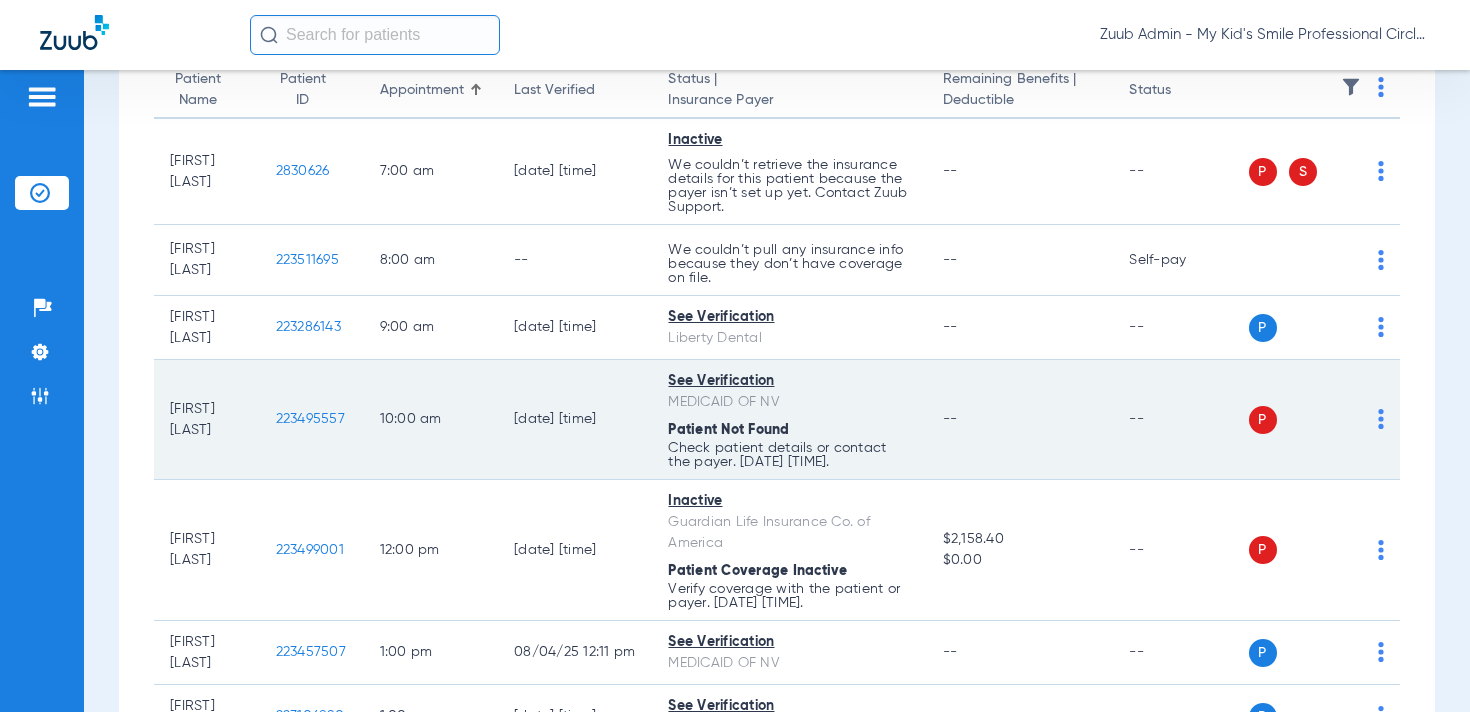 click 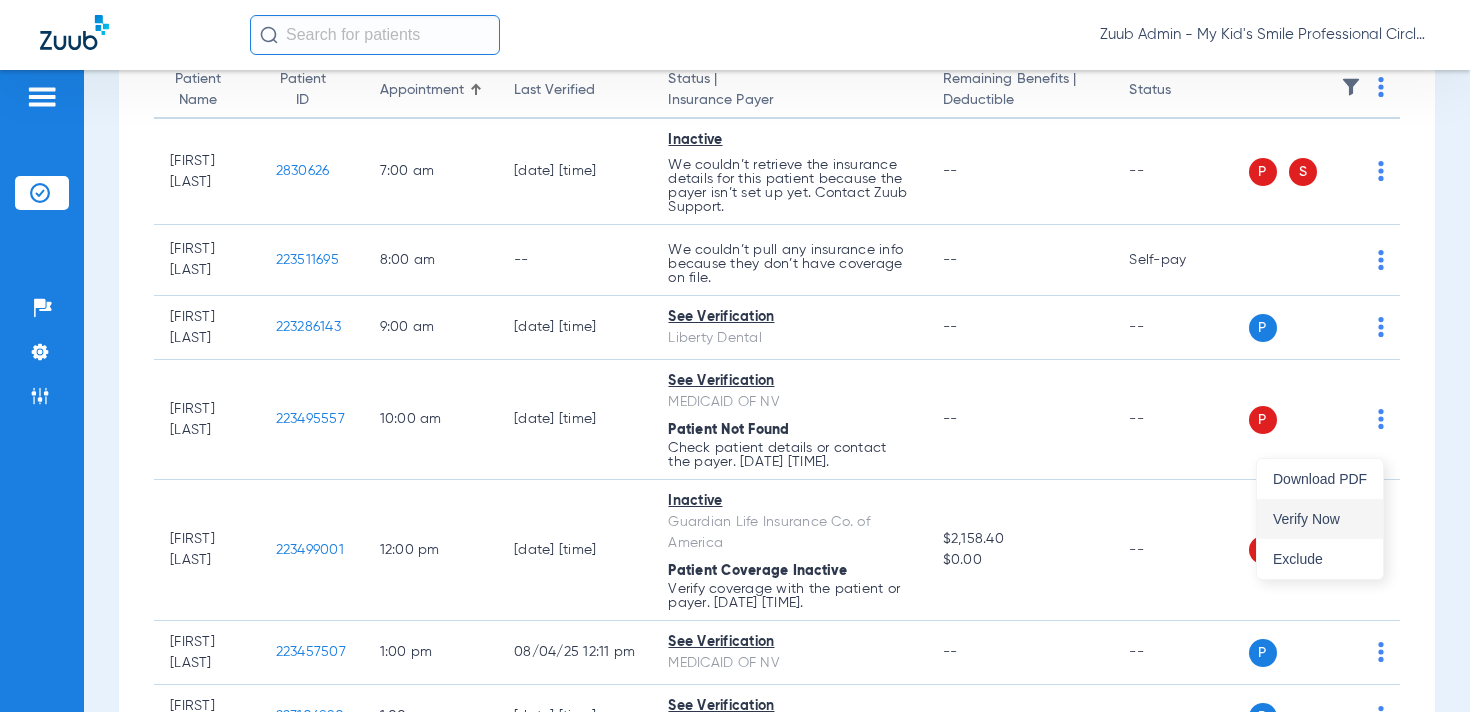 click on "Verify Now" at bounding box center [1320, 519] 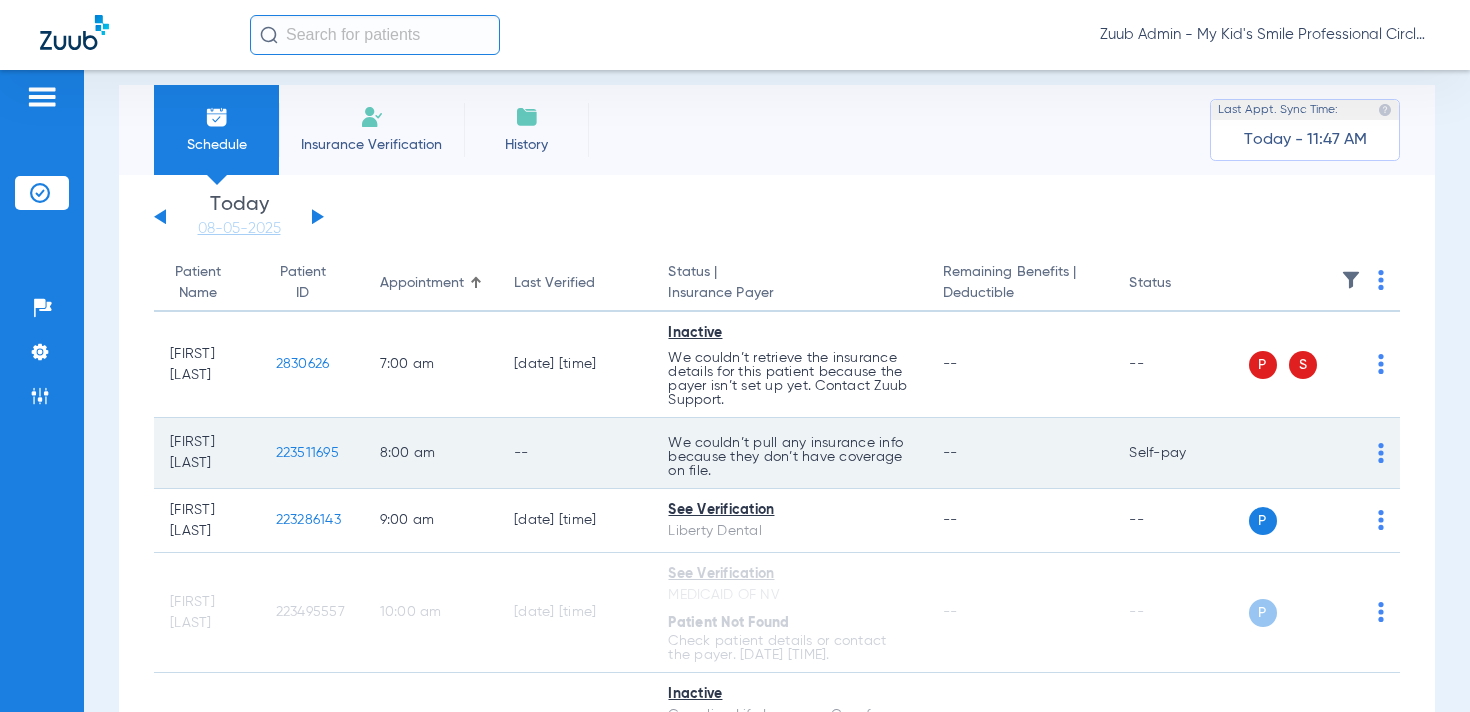 scroll, scrollTop: 19, scrollLeft: 0, axis: vertical 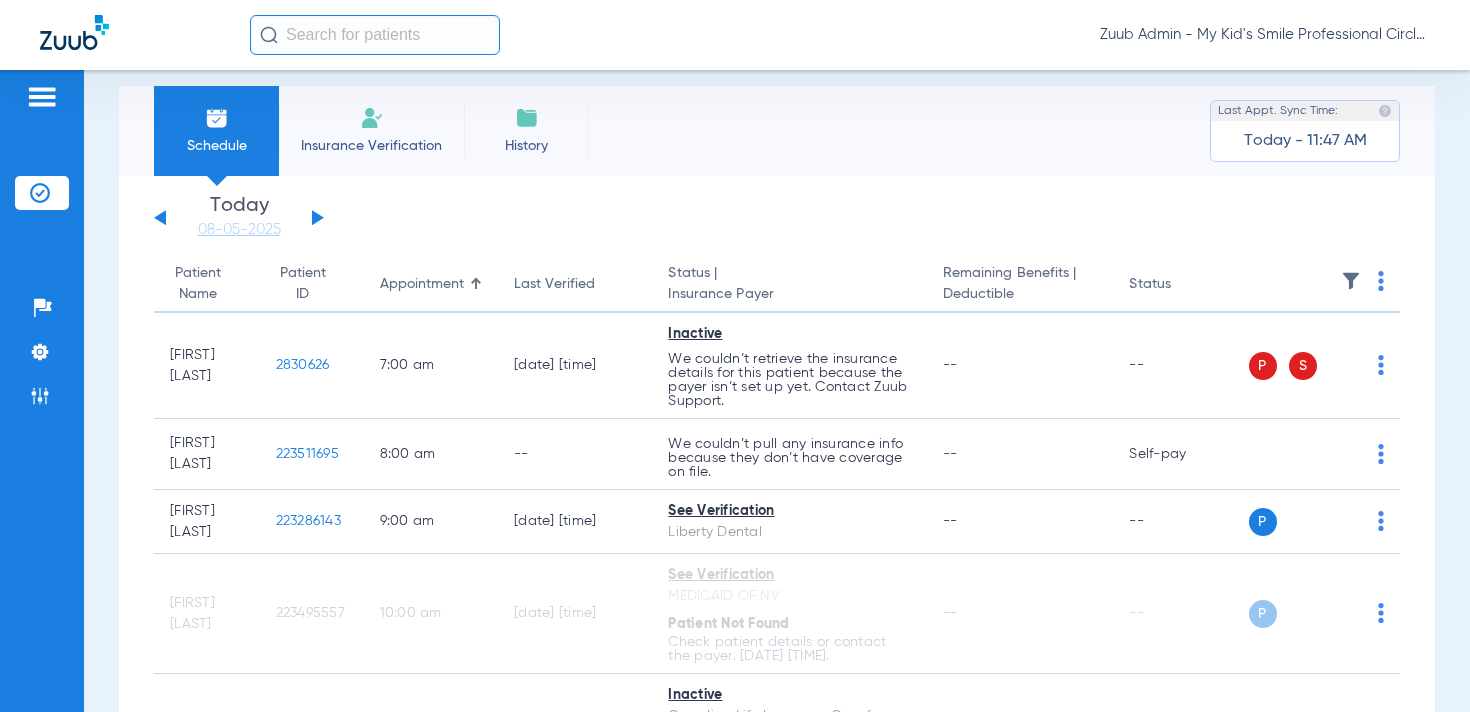 click 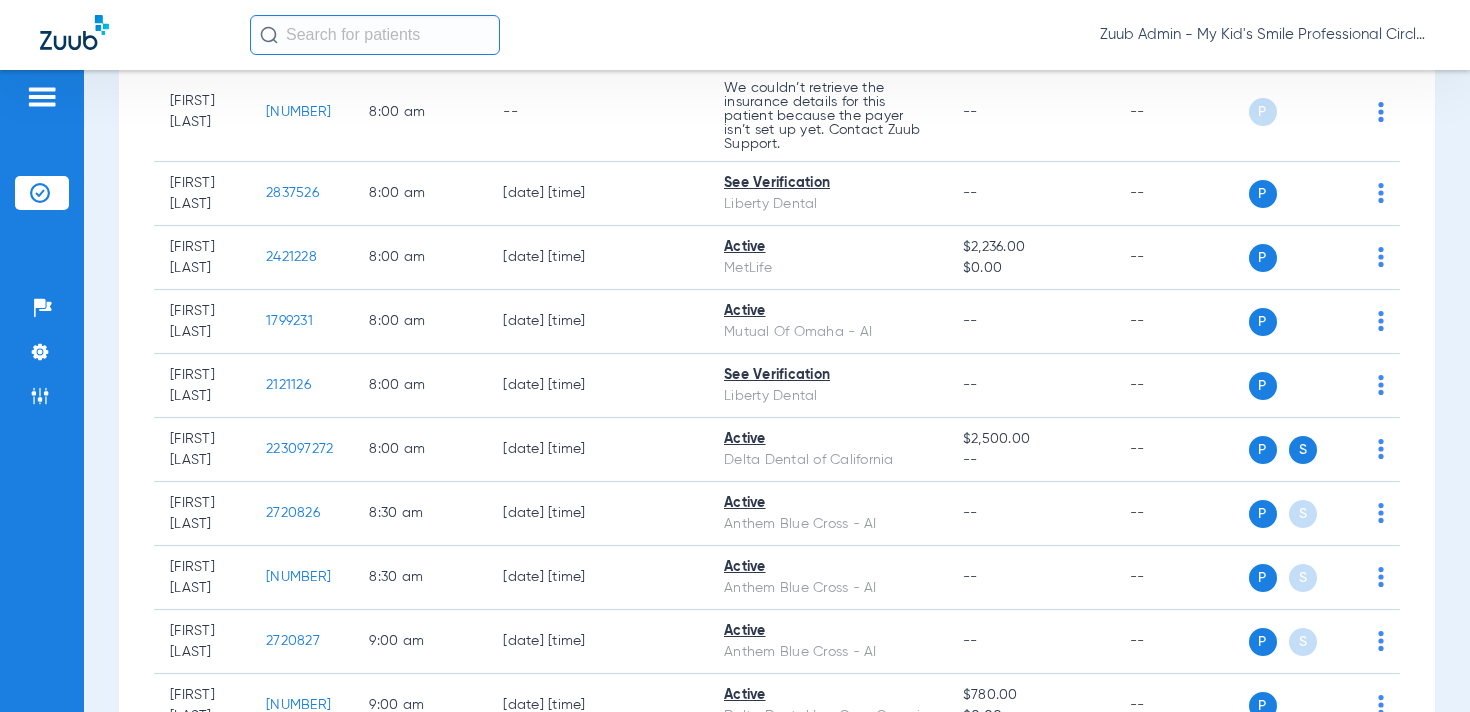 scroll, scrollTop: 0, scrollLeft: 0, axis: both 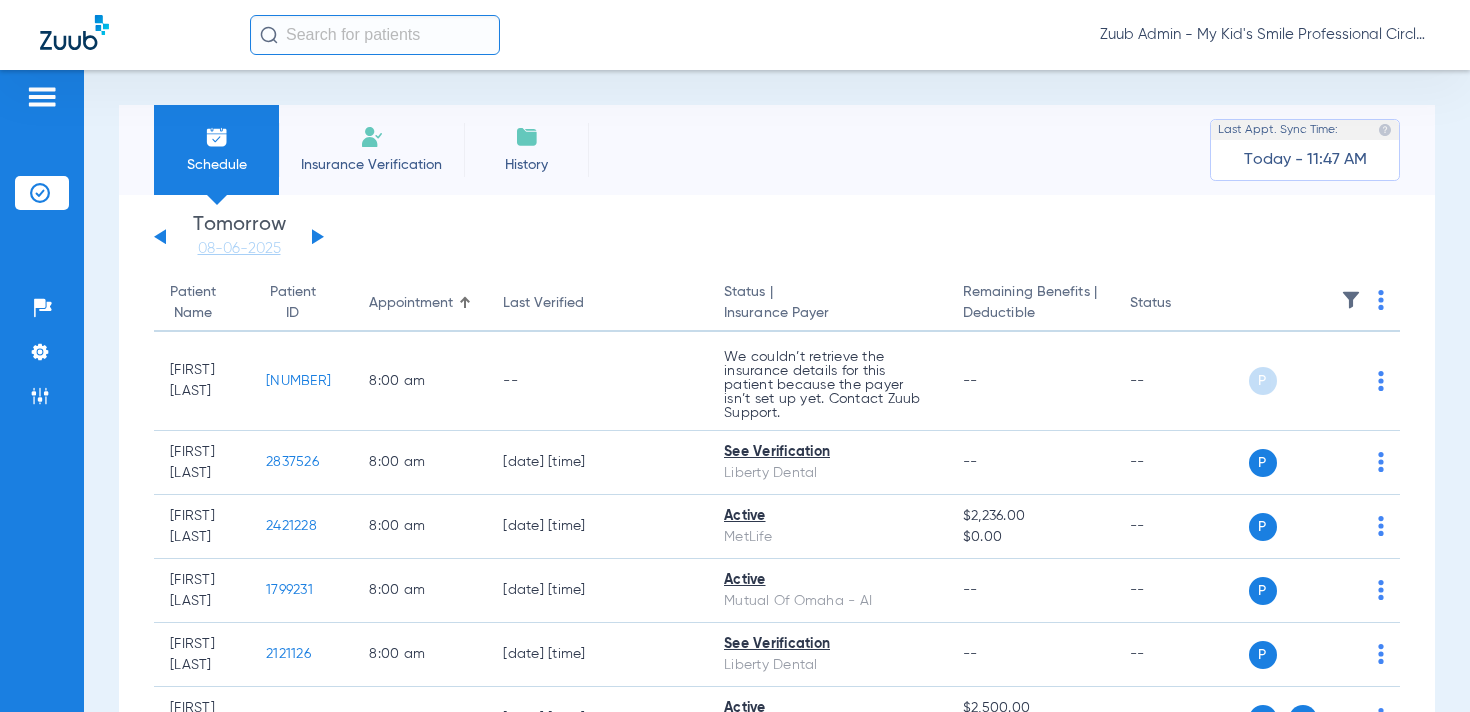 click 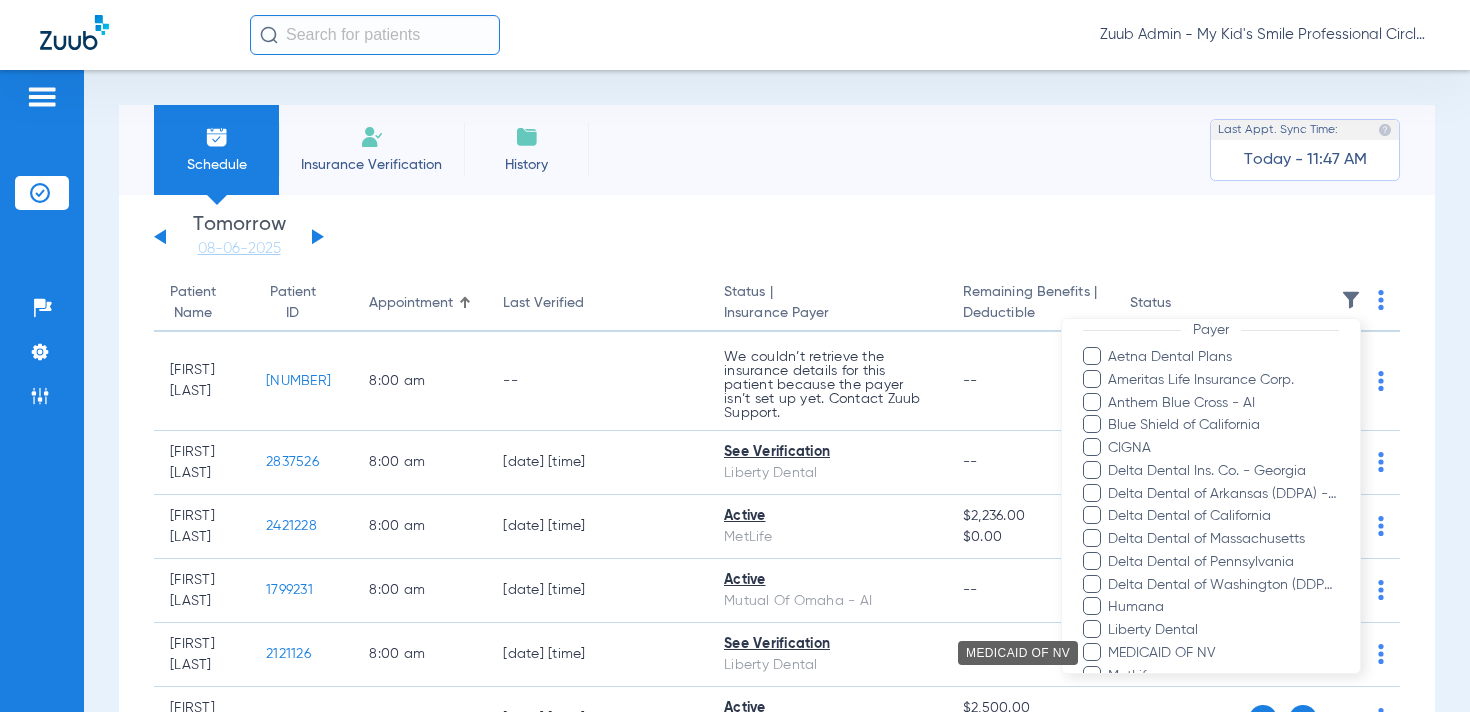 click on "MEDICAID OF NV" at bounding box center (1223, 652) 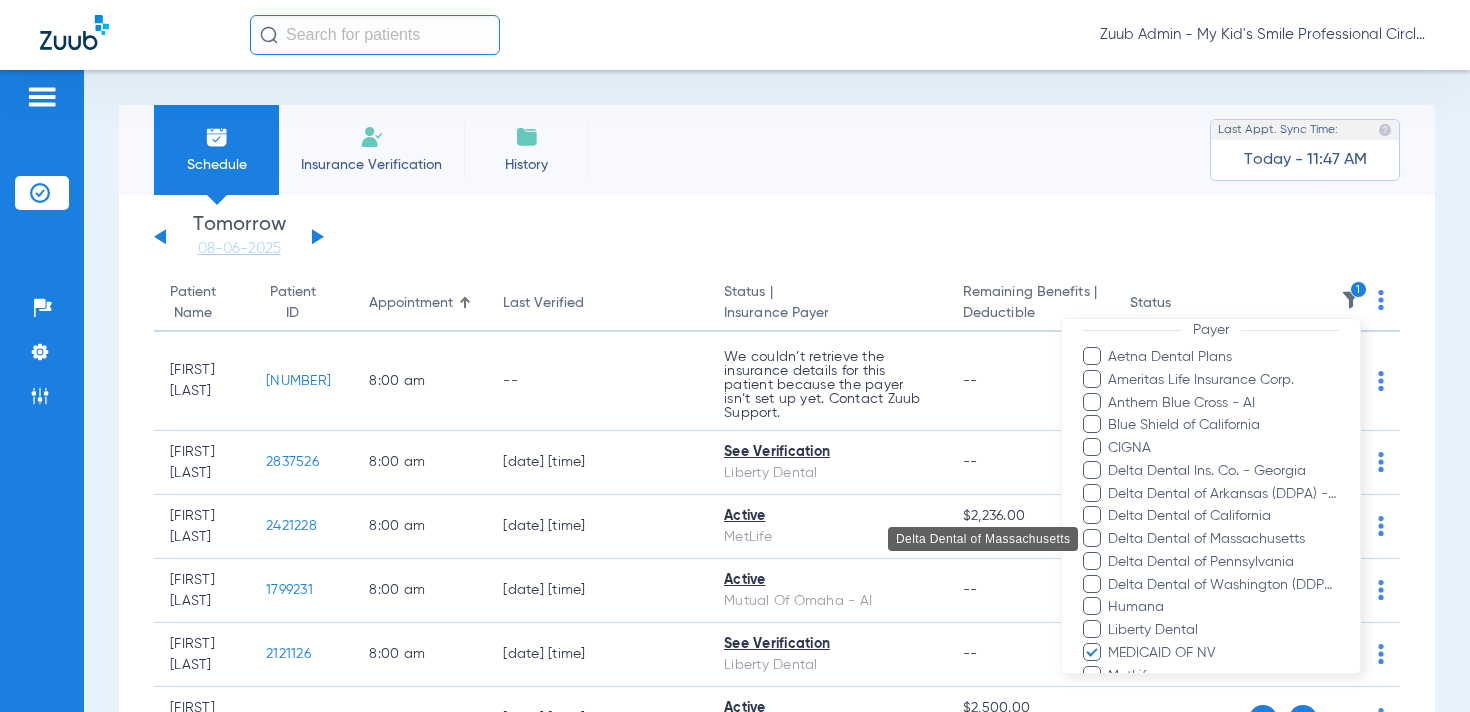 scroll, scrollTop: 533, scrollLeft: 0, axis: vertical 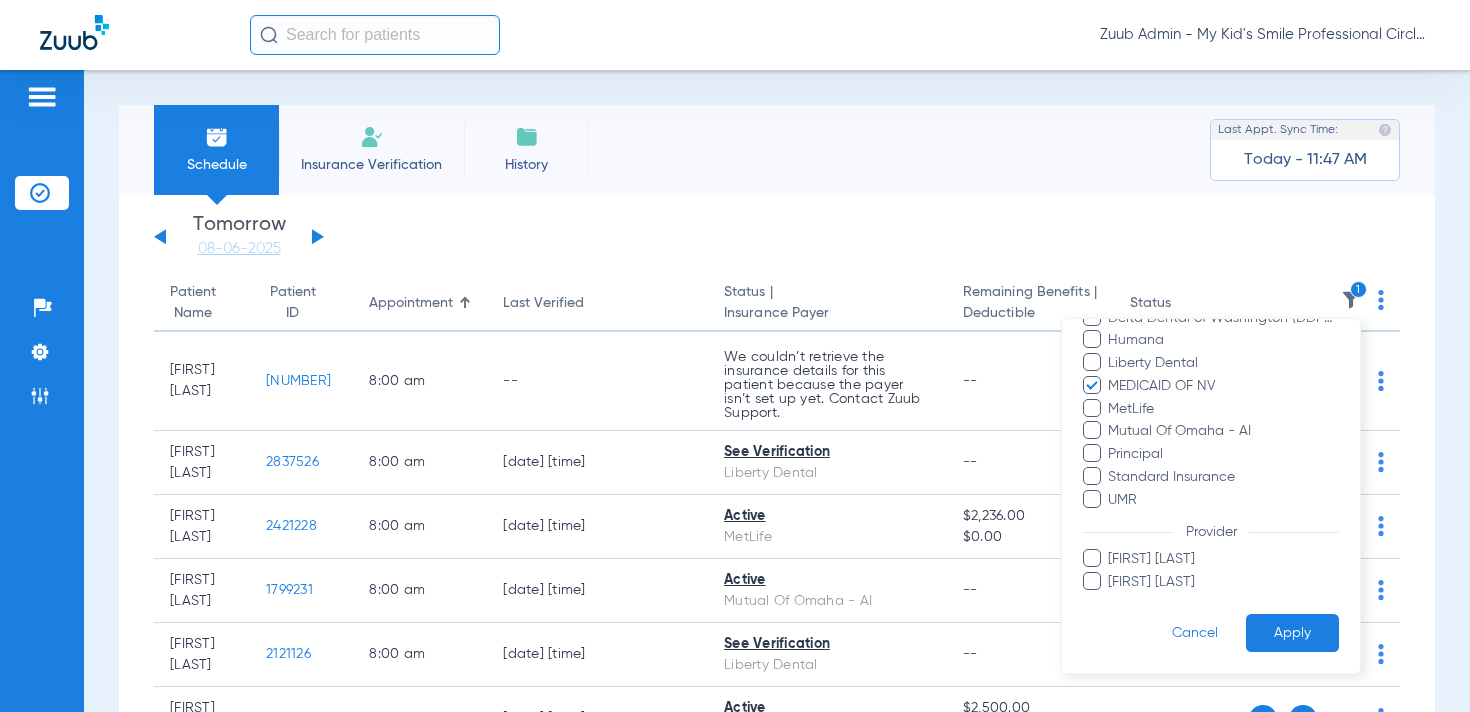 click on "Apply" at bounding box center [1292, 632] 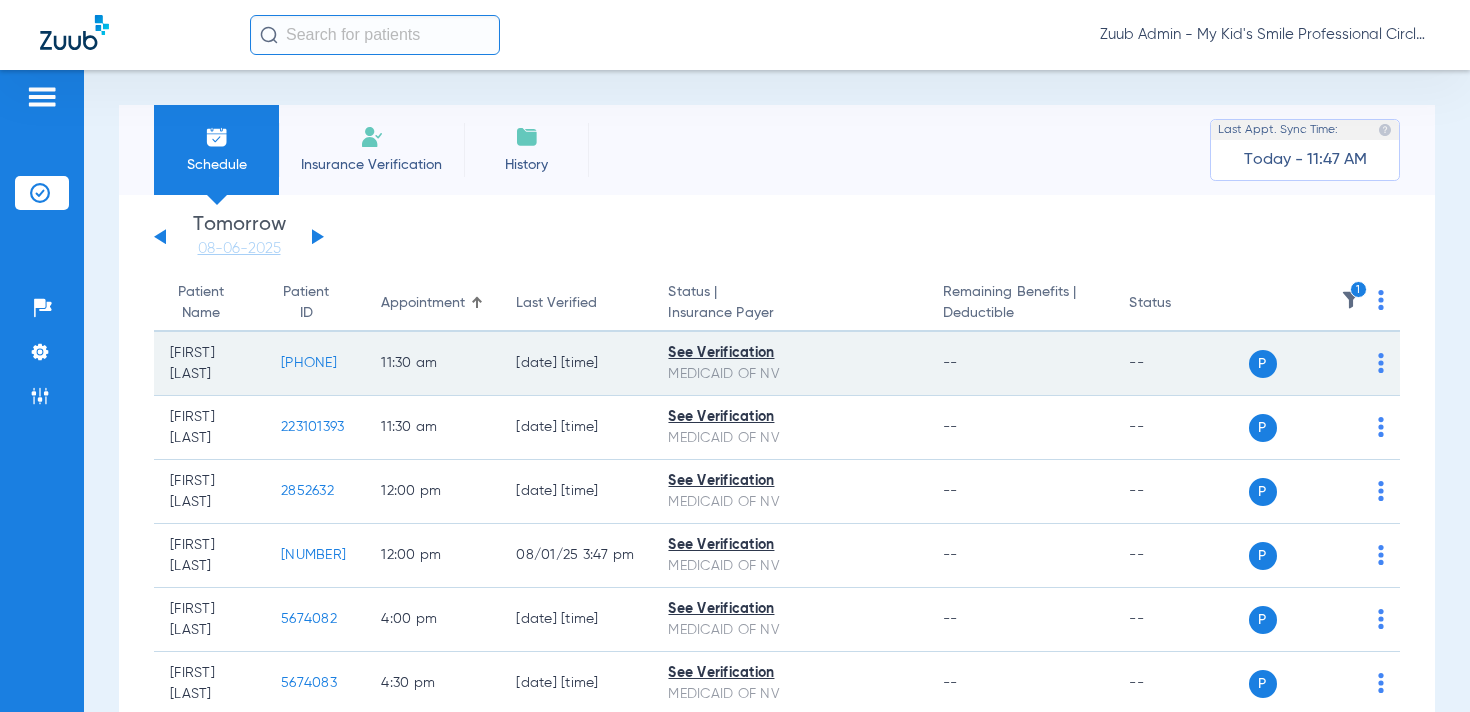 scroll, scrollTop: 132, scrollLeft: 0, axis: vertical 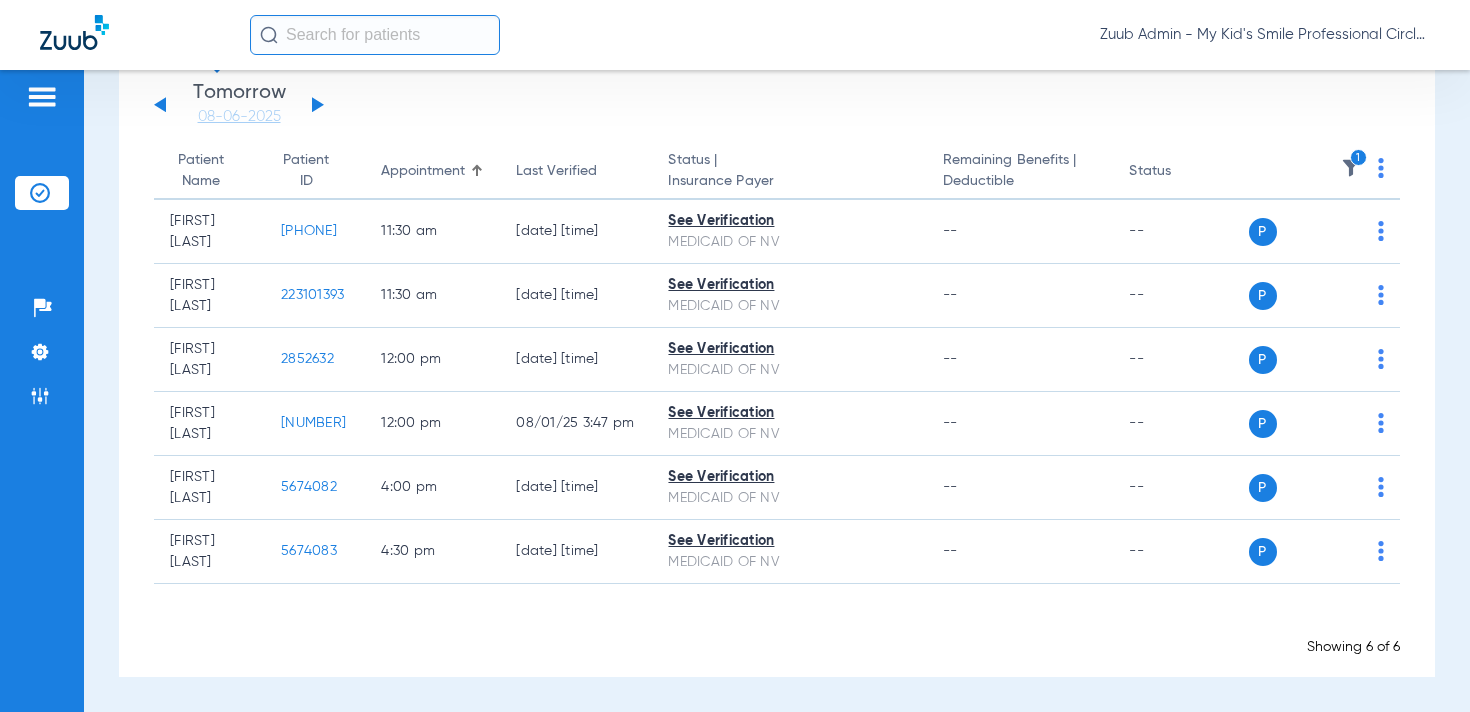 click on "Sunday   06-01-2025   Monday   06-02-2025   Tuesday   06-03-2025   Wednesday   06-04-2025   Thursday   06-05-2025   Friday   06-06-2025   Saturday   06-07-2025   Sunday   06-08-2025   Monday   06-09-2025   Tuesday   06-10-2025   Wednesday   06-11-2025   Thursday   06-12-2025   Friday   06-13-2025   Saturday   06-14-2025   Sunday   06-15-2025   Monday   06-16-2025   Tuesday   06-17-2025   Wednesday   06-18-2025   Thursday   06-19-2025   Friday   06-20-2025   Saturday   06-21-2025   Sunday   06-22-2025   Monday   06-23-2025   Tuesday   06-24-2025   Wednesday   06-25-2025   Thursday   06-26-2025   Friday   06-27-2025   Saturday   06-28-2025   Sunday   06-29-2025   Monday   06-30-2025   Tuesday   07-01-2025   Wednesday   07-02-2025   Thursday   07-03-2025   Friday   07-04-2025   Saturday   07-05-2025   Sunday   07-06-2025   Monday   07-07-2025   Tuesday   07-08-2025   Wednesday   07-09-2025   Thursday   07-10-2025   Friday   07-11-2025   Saturday   07-12-2025   Sunday   07-13-2025   Monday   07-14-2025   Friday" 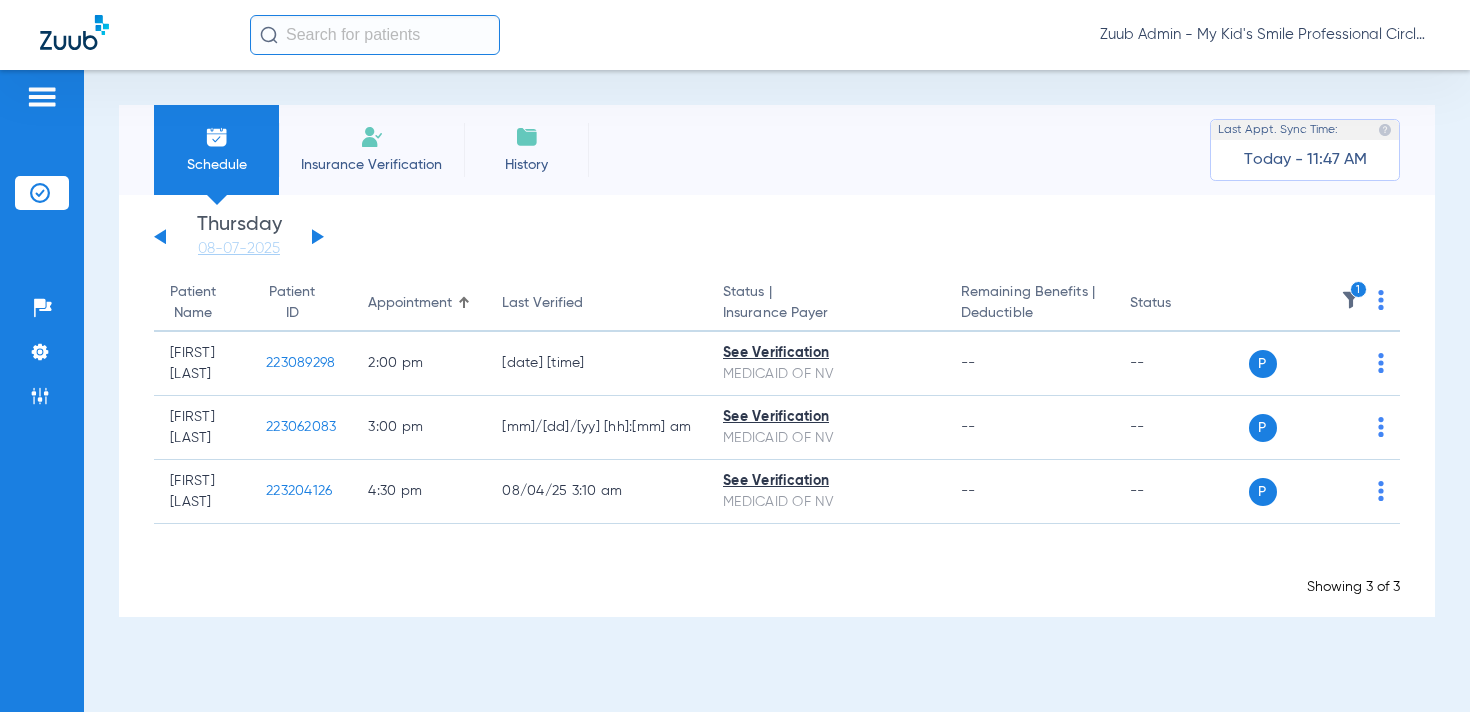 click 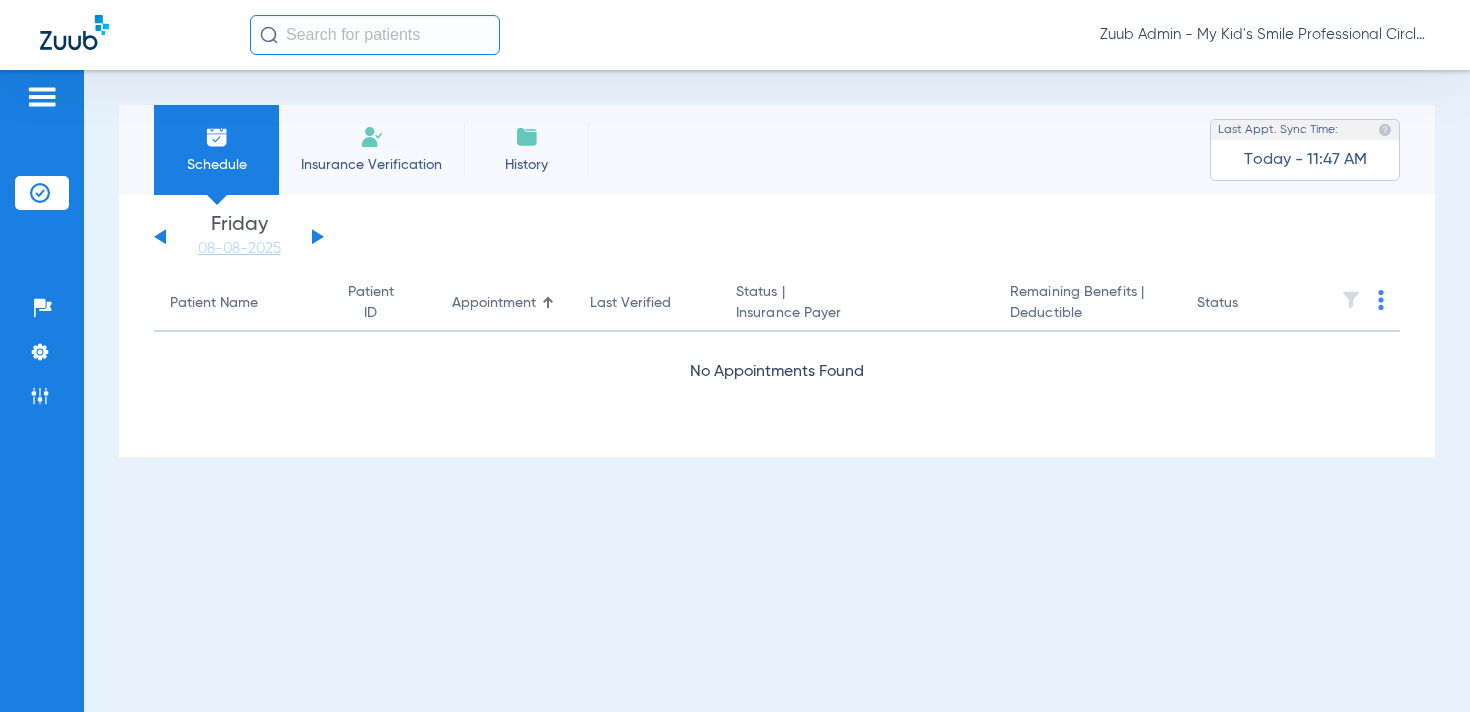 click 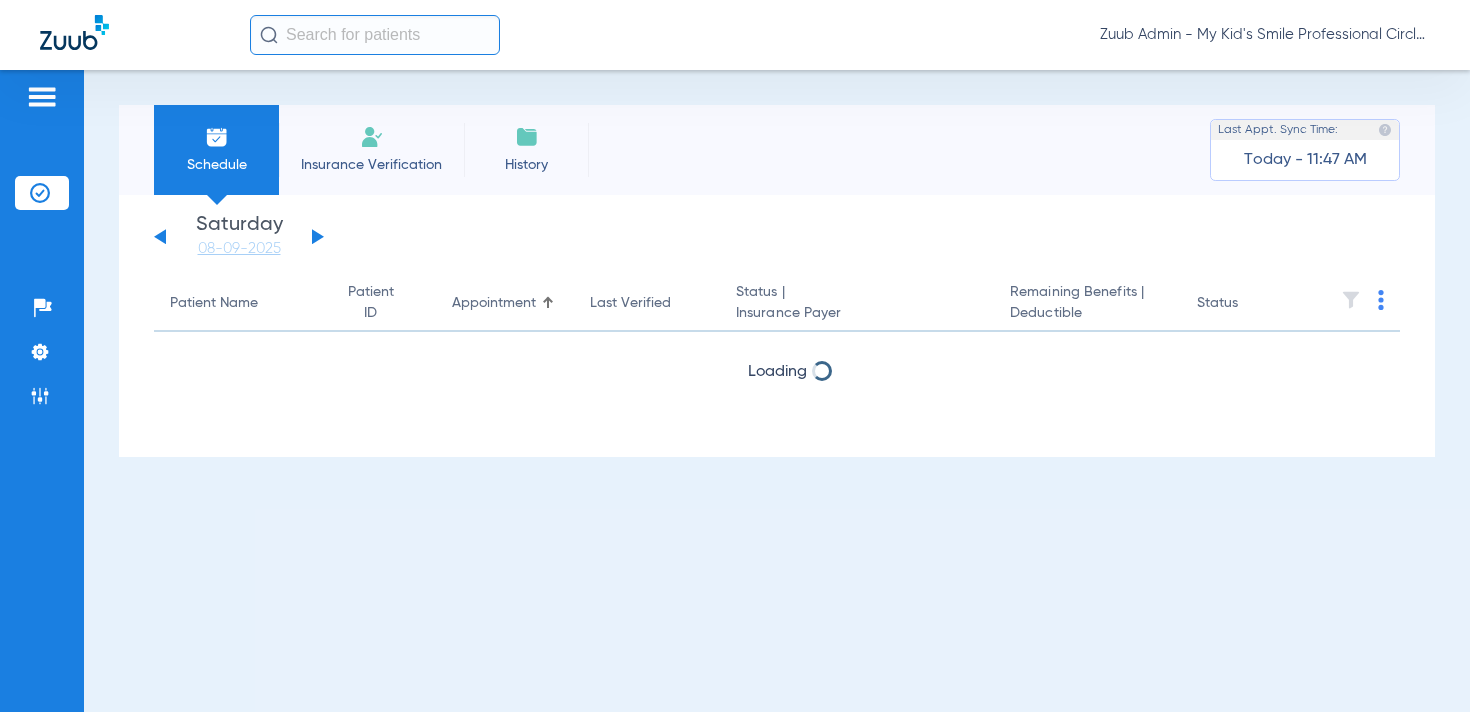 click 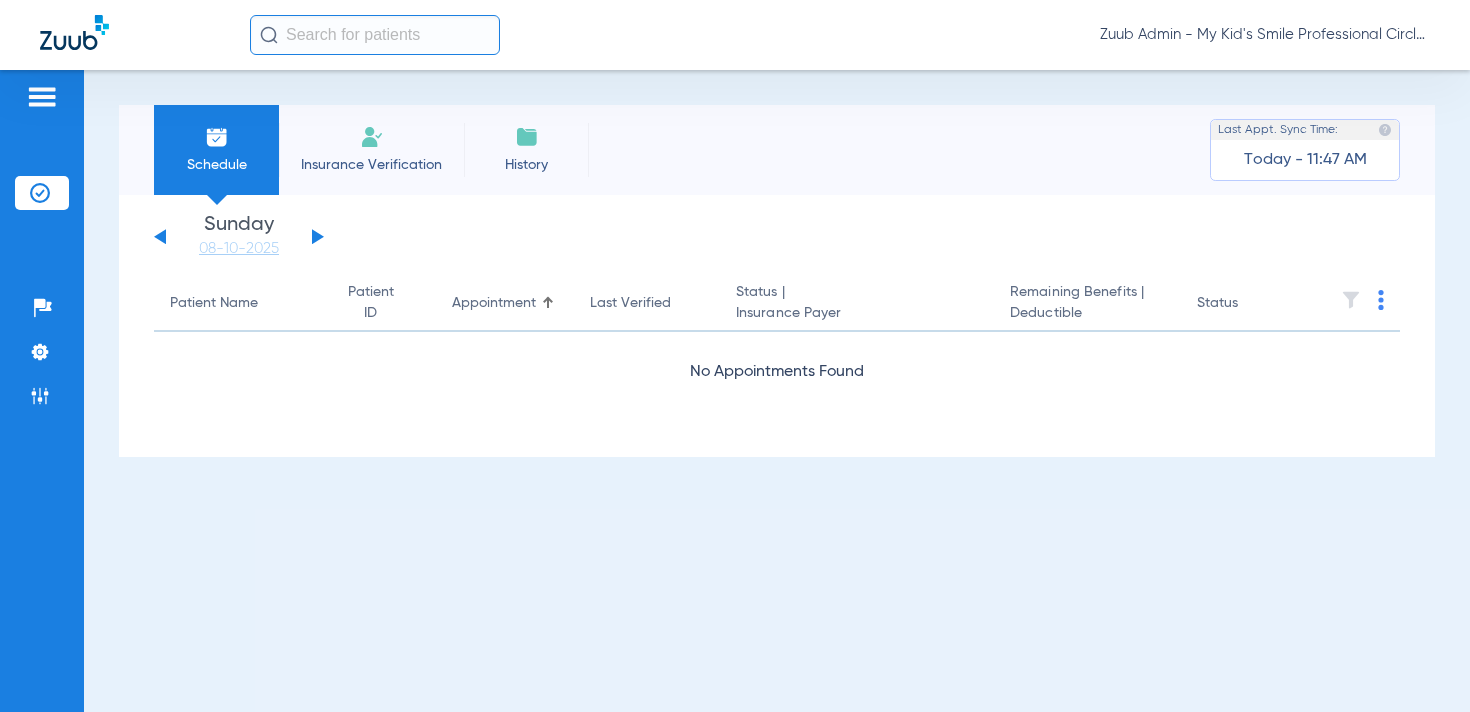 click 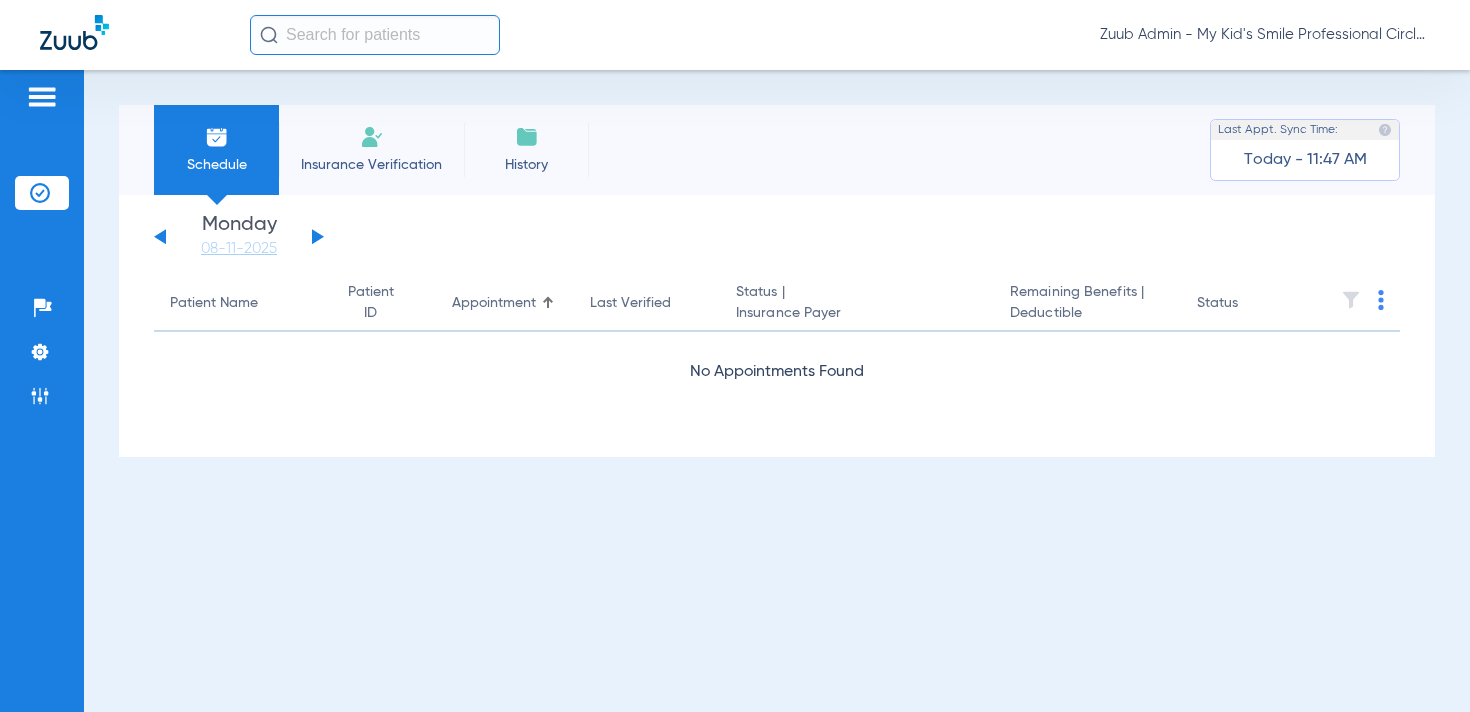 click 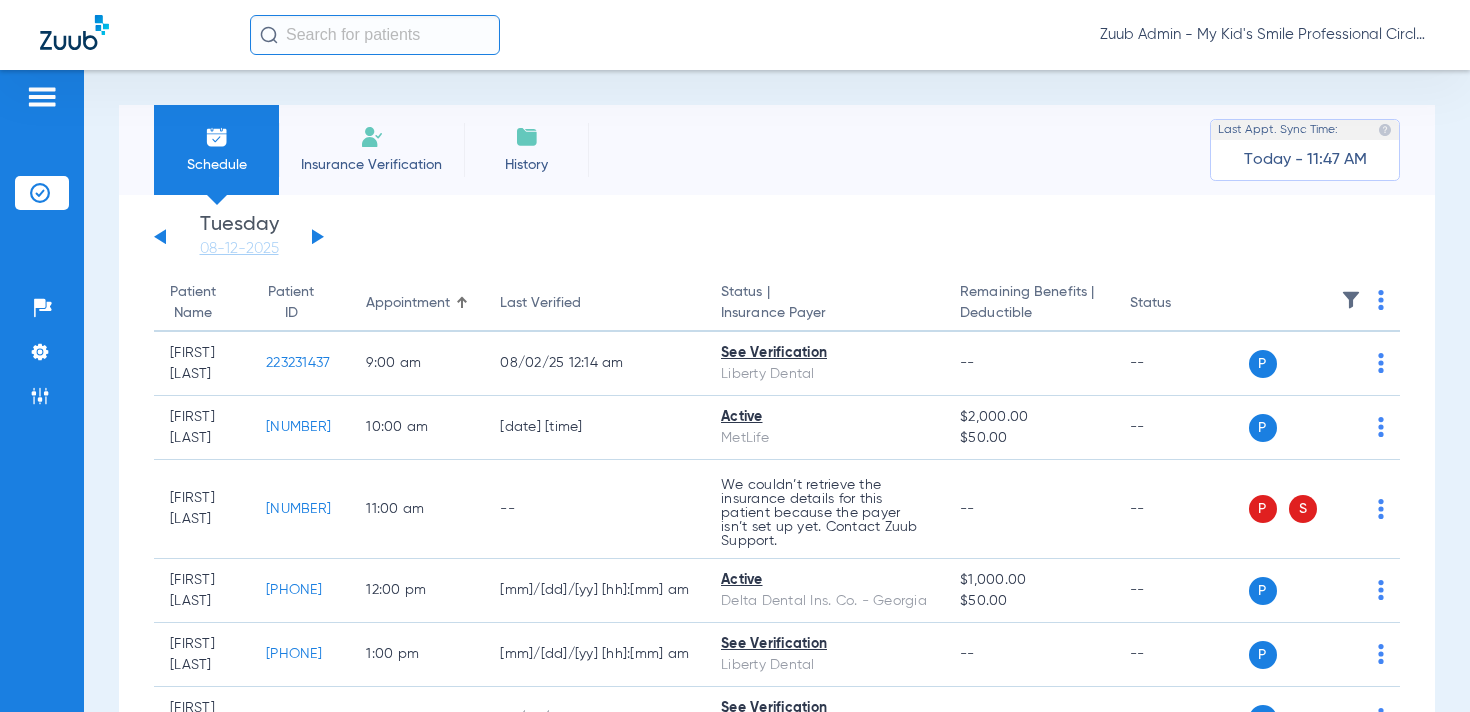 click 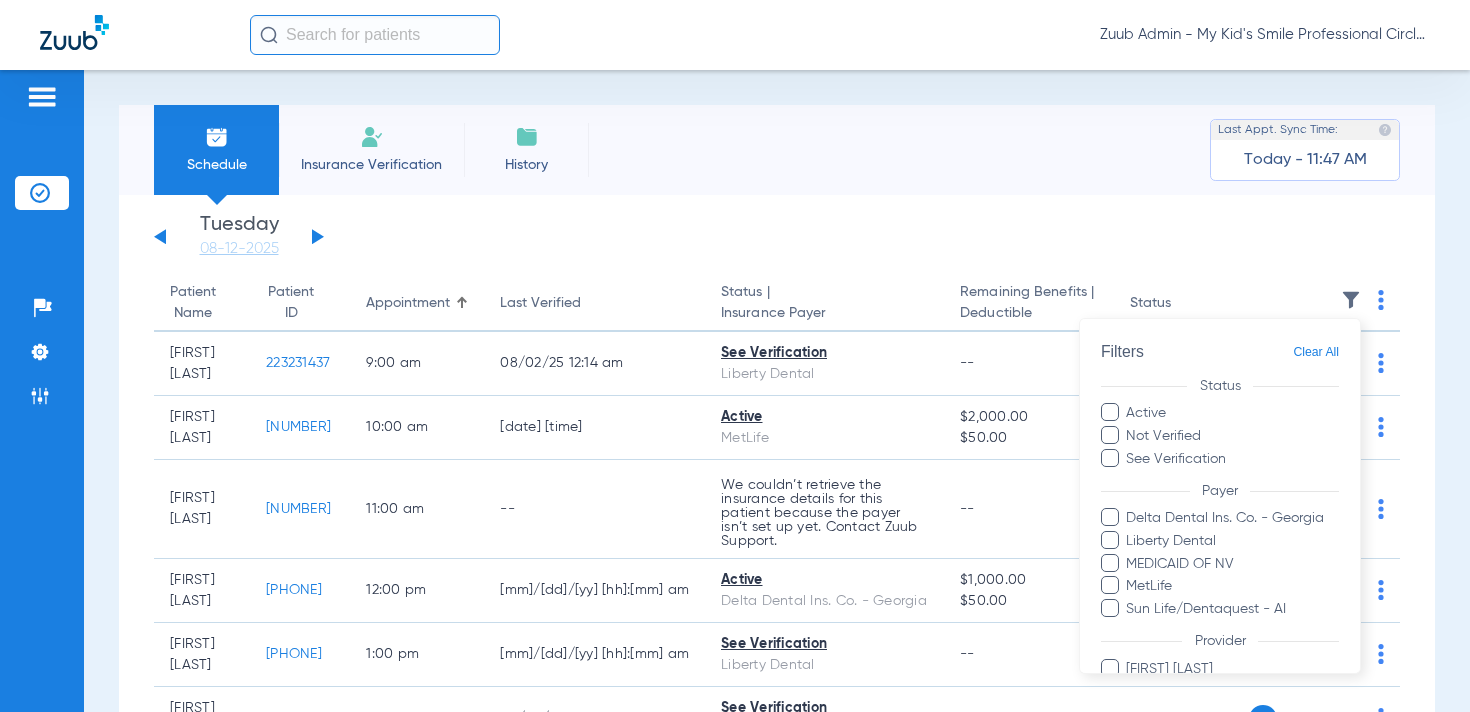 scroll, scrollTop: 87, scrollLeft: 0, axis: vertical 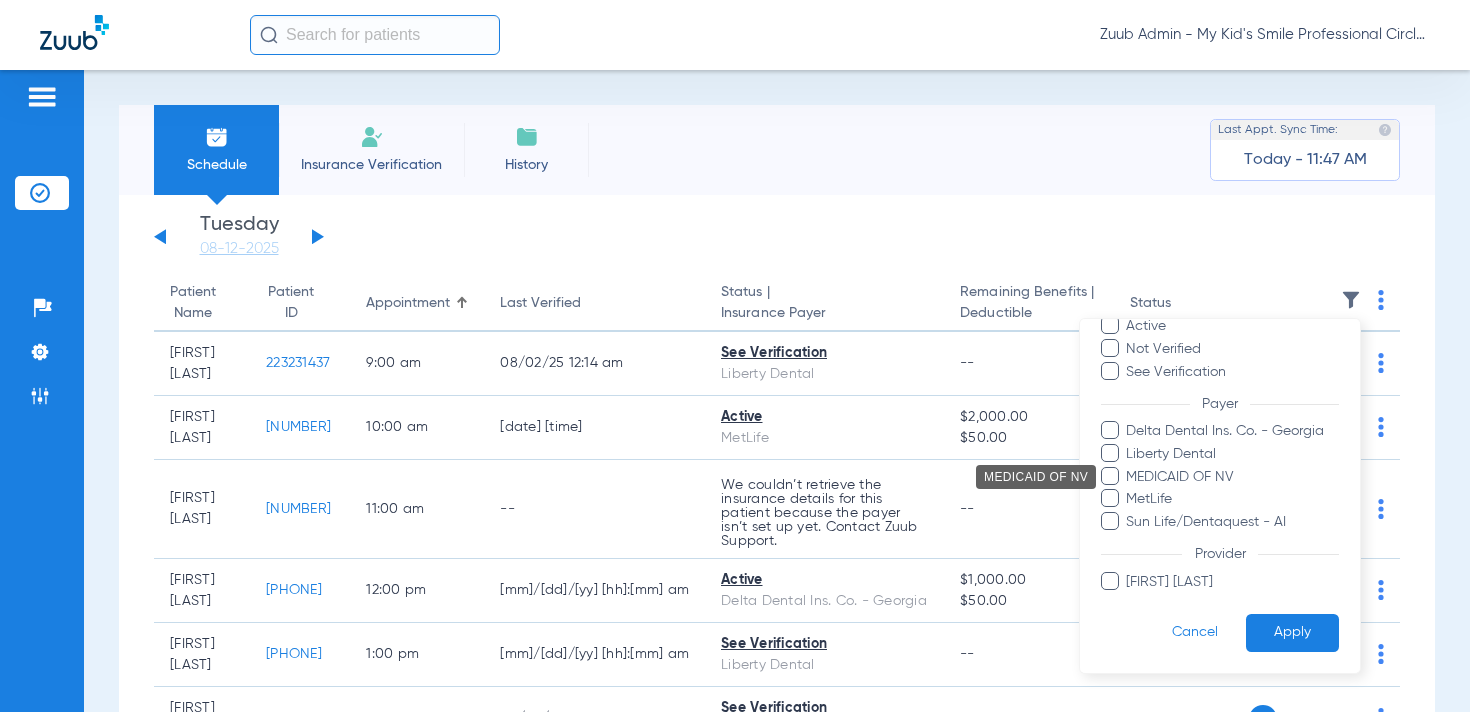 click on "MEDICAID OF NV" at bounding box center (1232, 476) 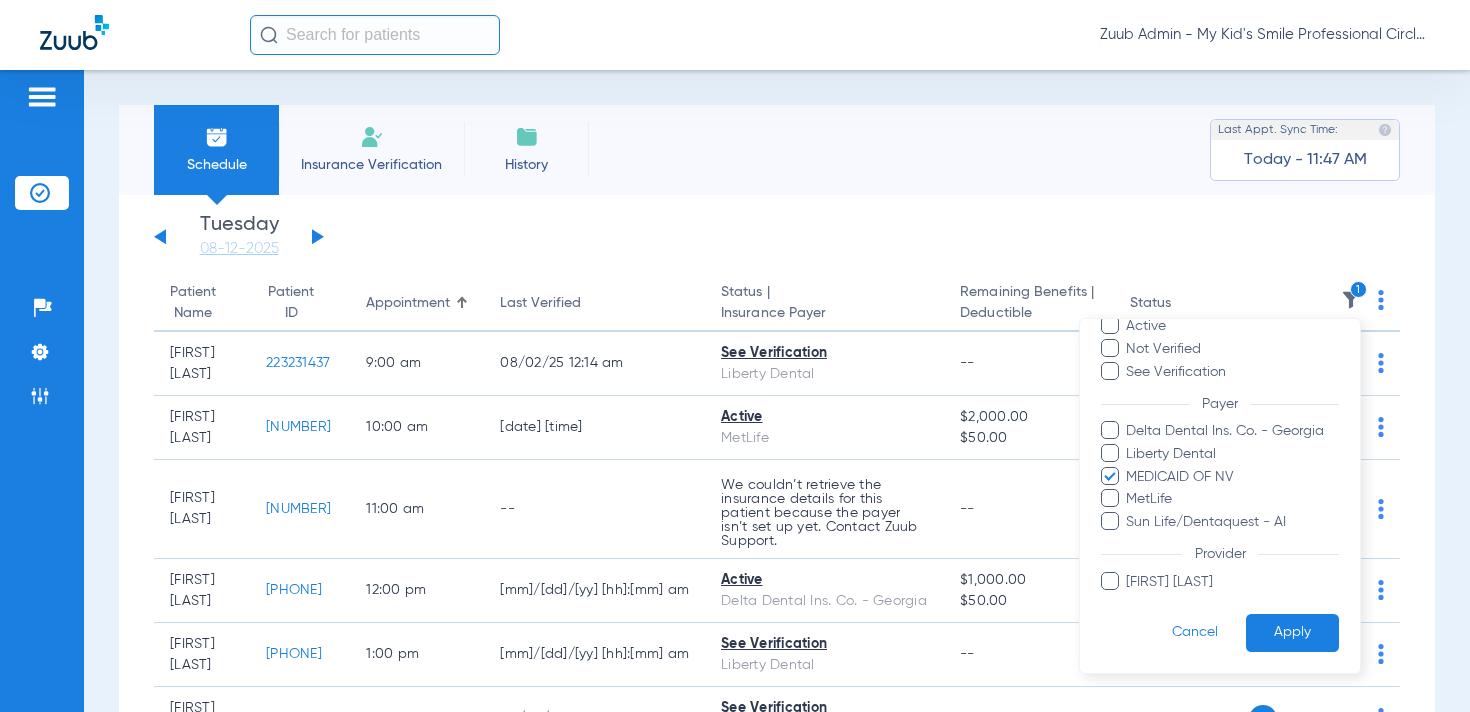 click on "Apply" at bounding box center (1292, 632) 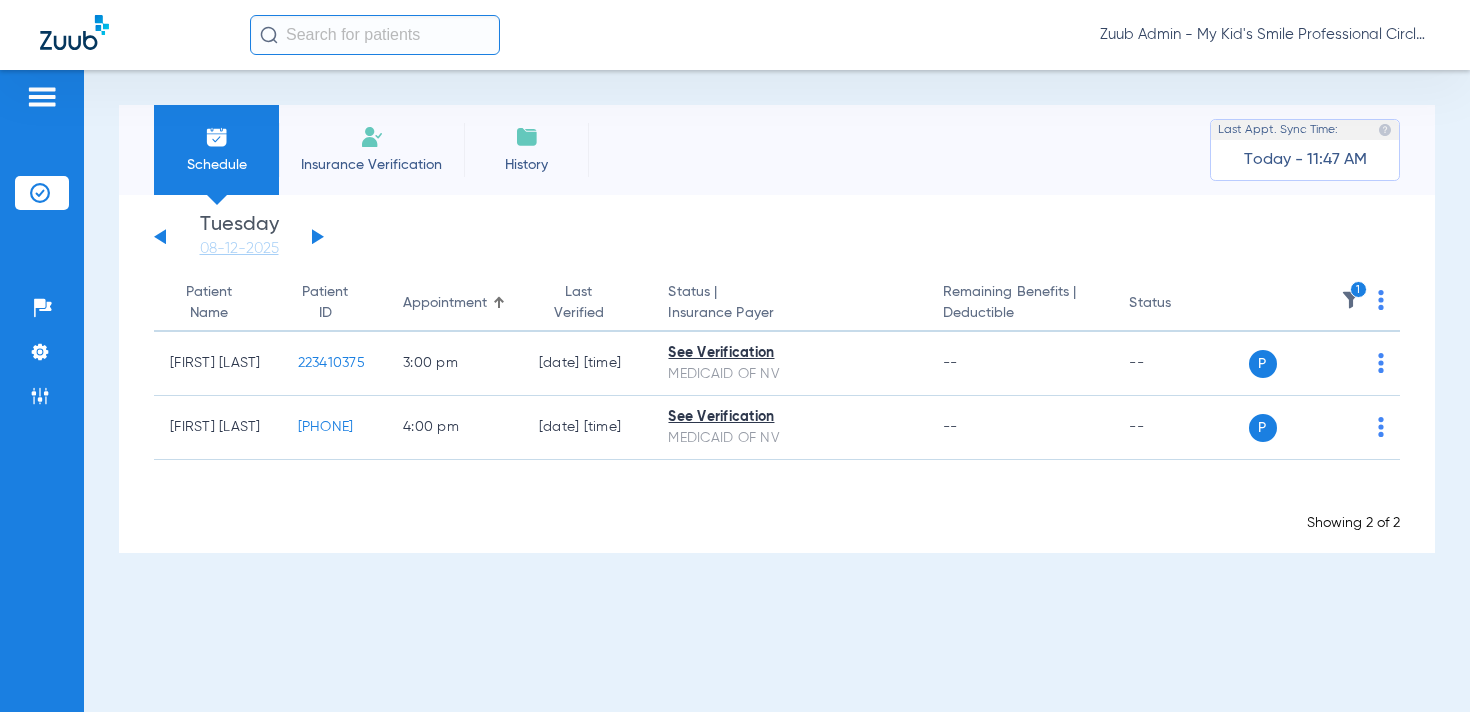 click 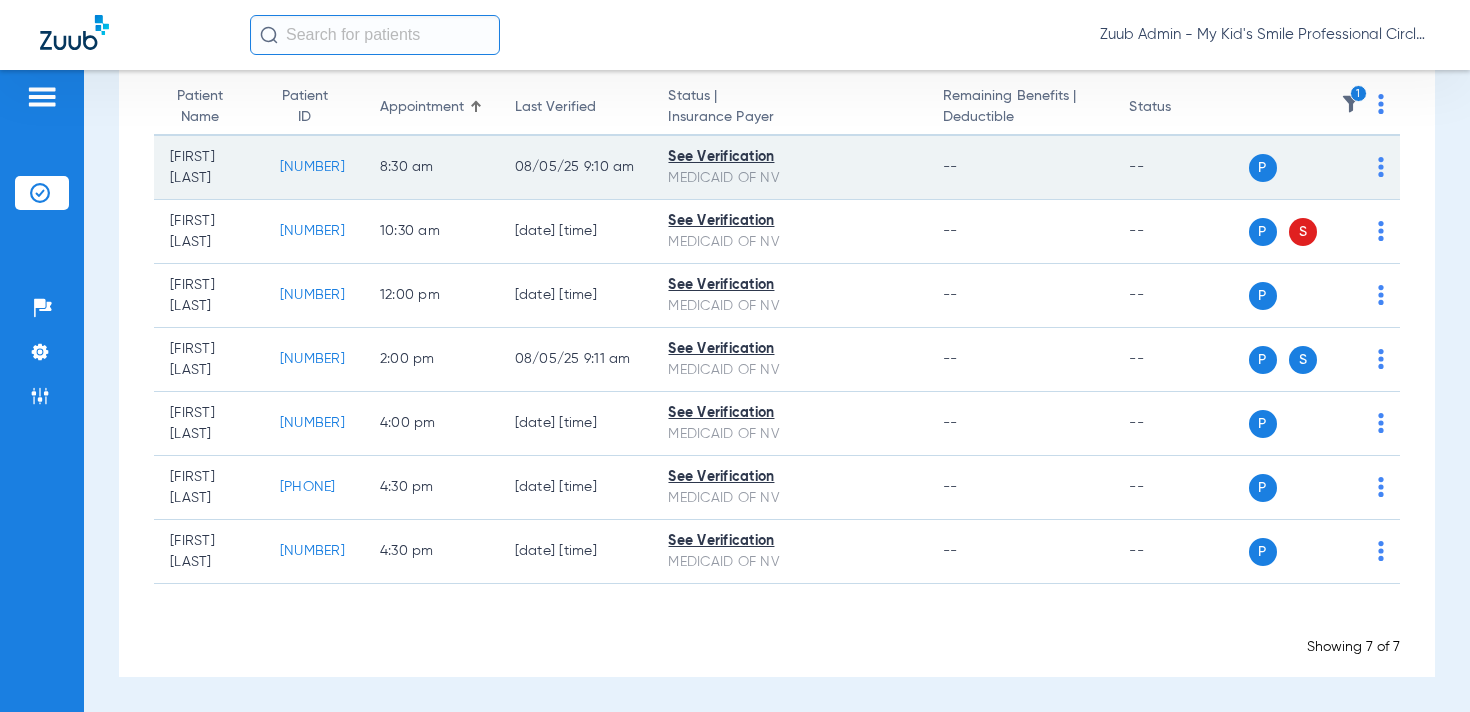 scroll, scrollTop: 0, scrollLeft: 0, axis: both 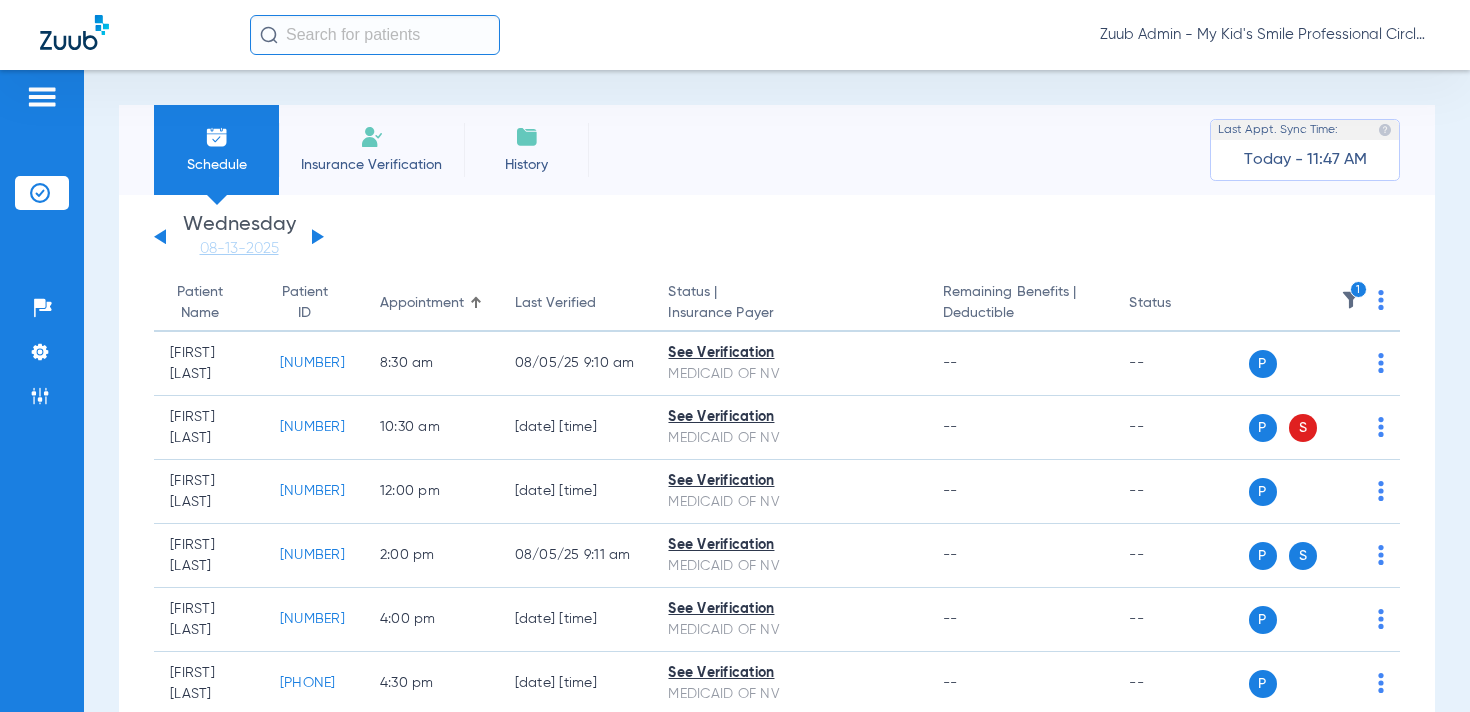 click 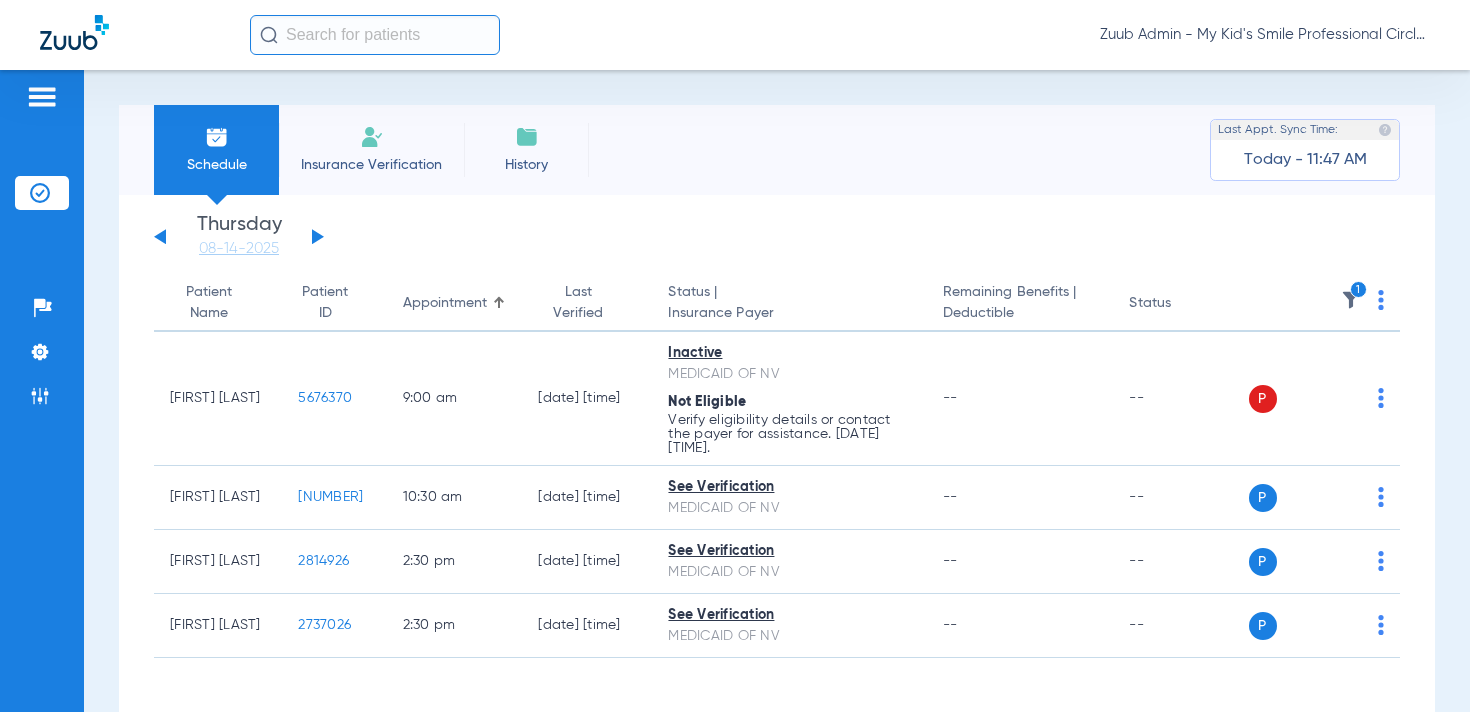 scroll, scrollTop: 95, scrollLeft: 0, axis: vertical 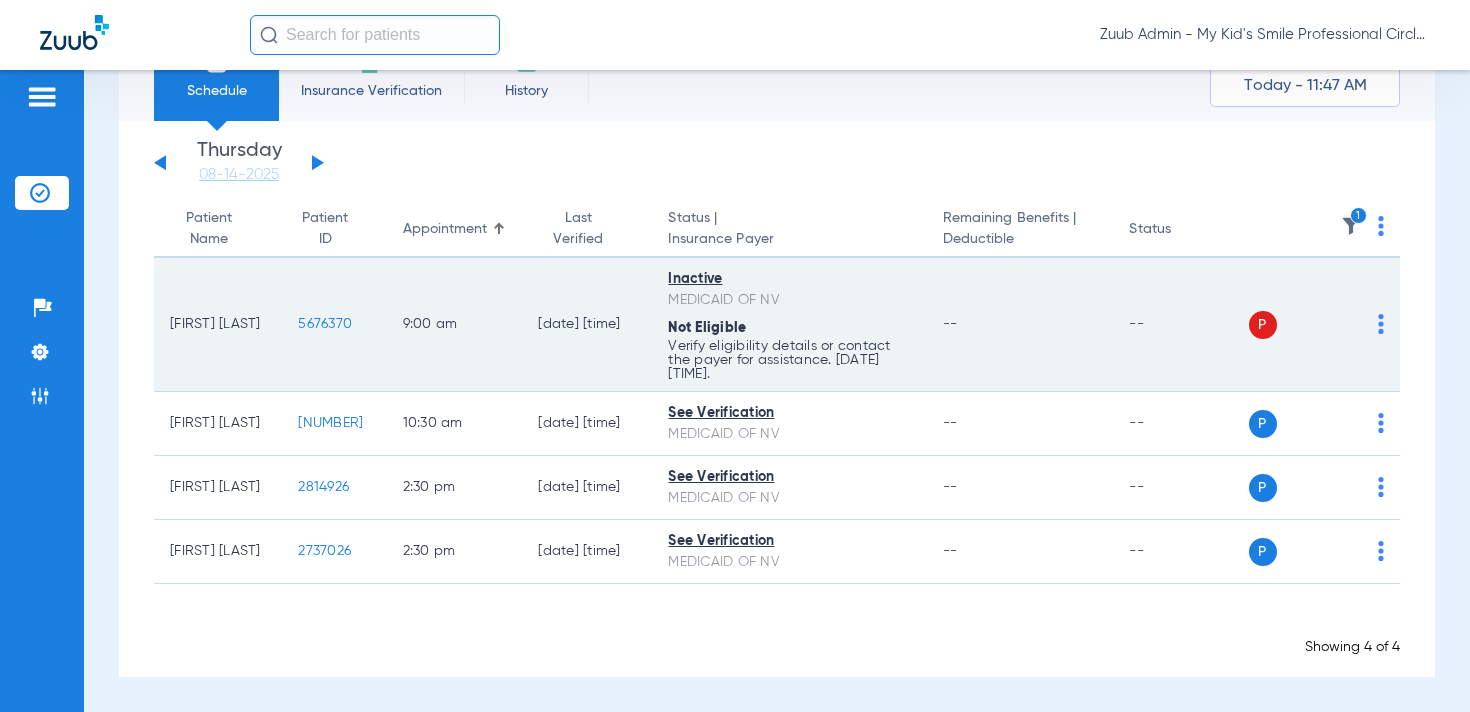 click 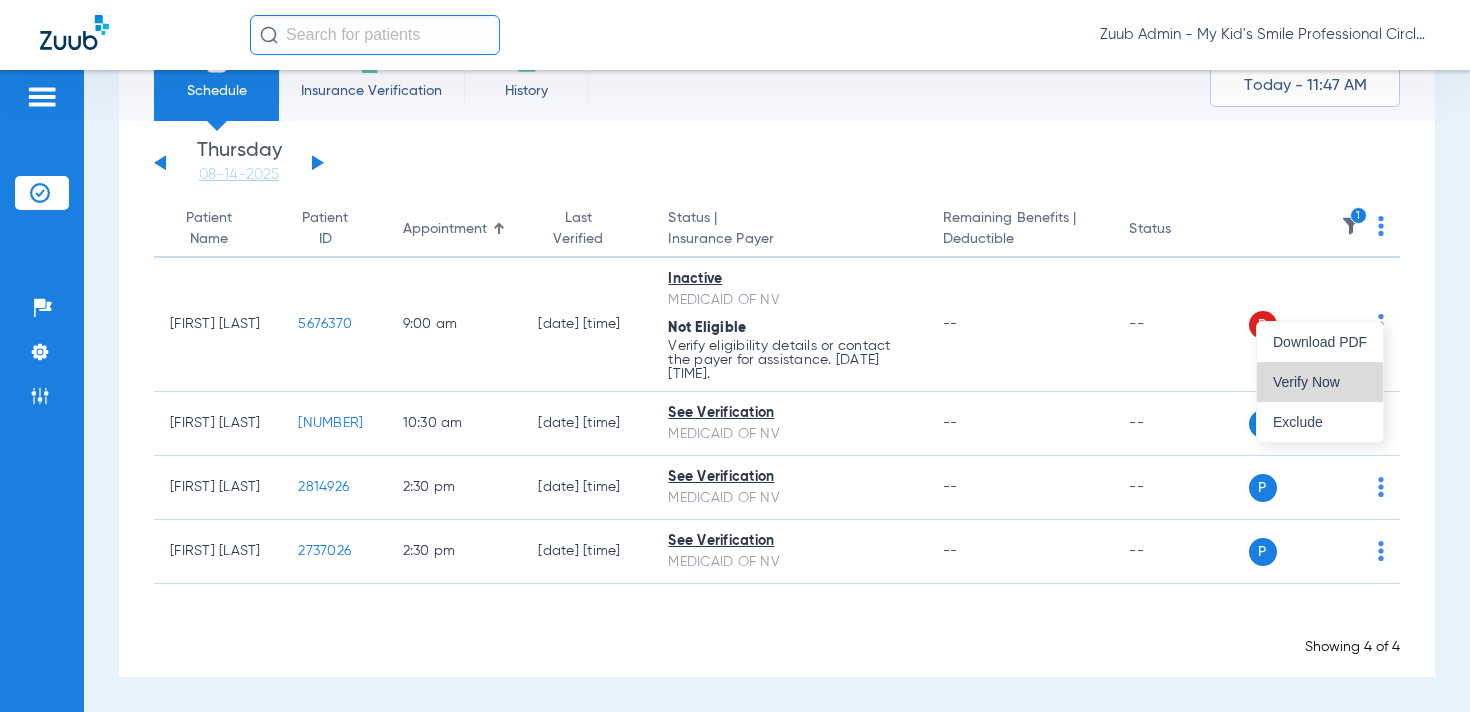 click on "Verify Now" at bounding box center (1320, 382) 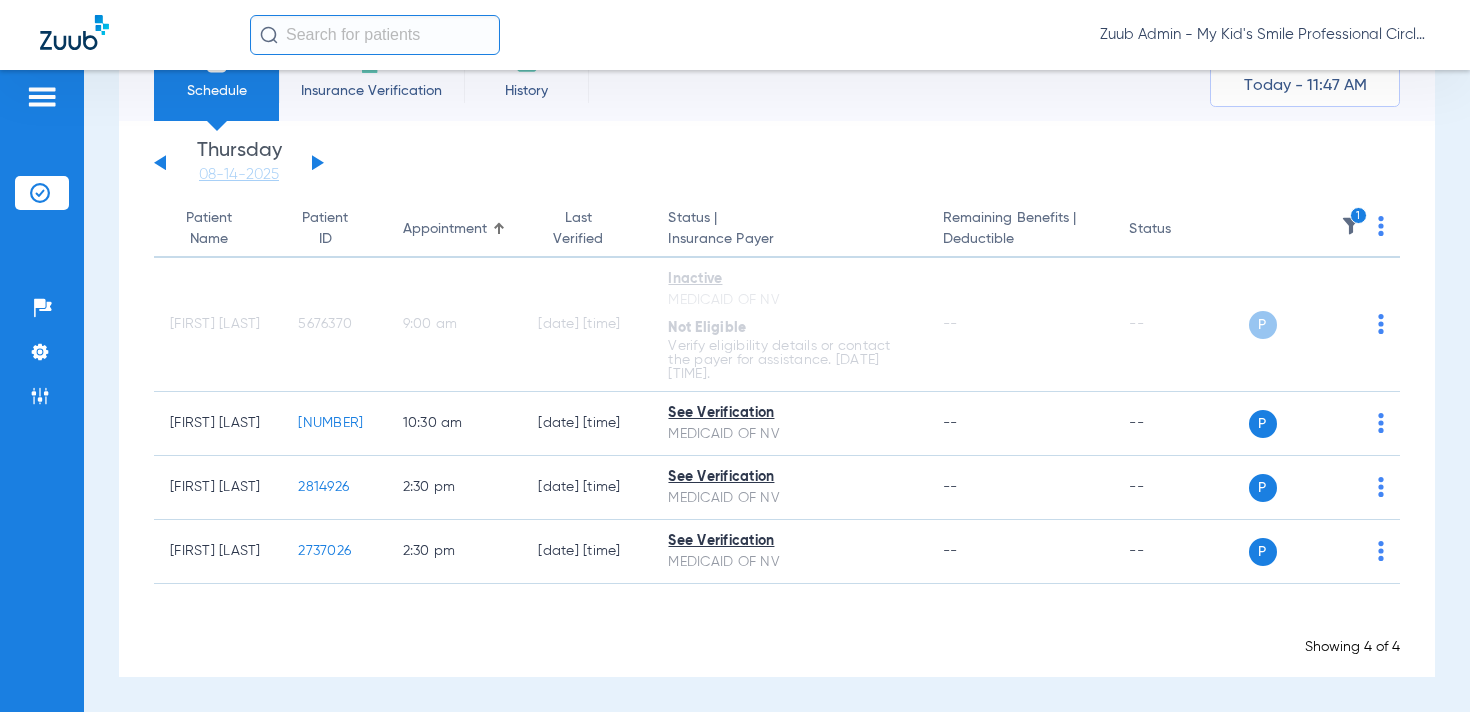click 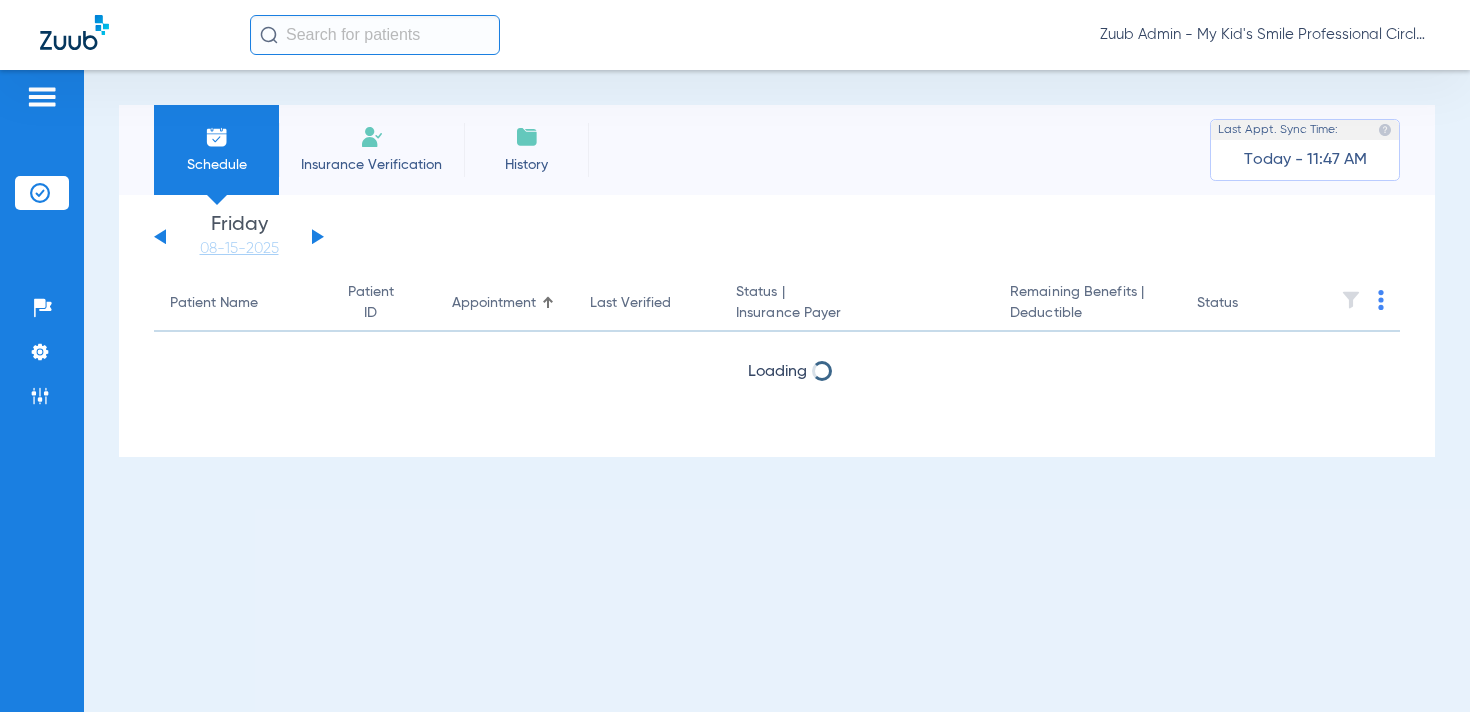 scroll, scrollTop: 0, scrollLeft: 0, axis: both 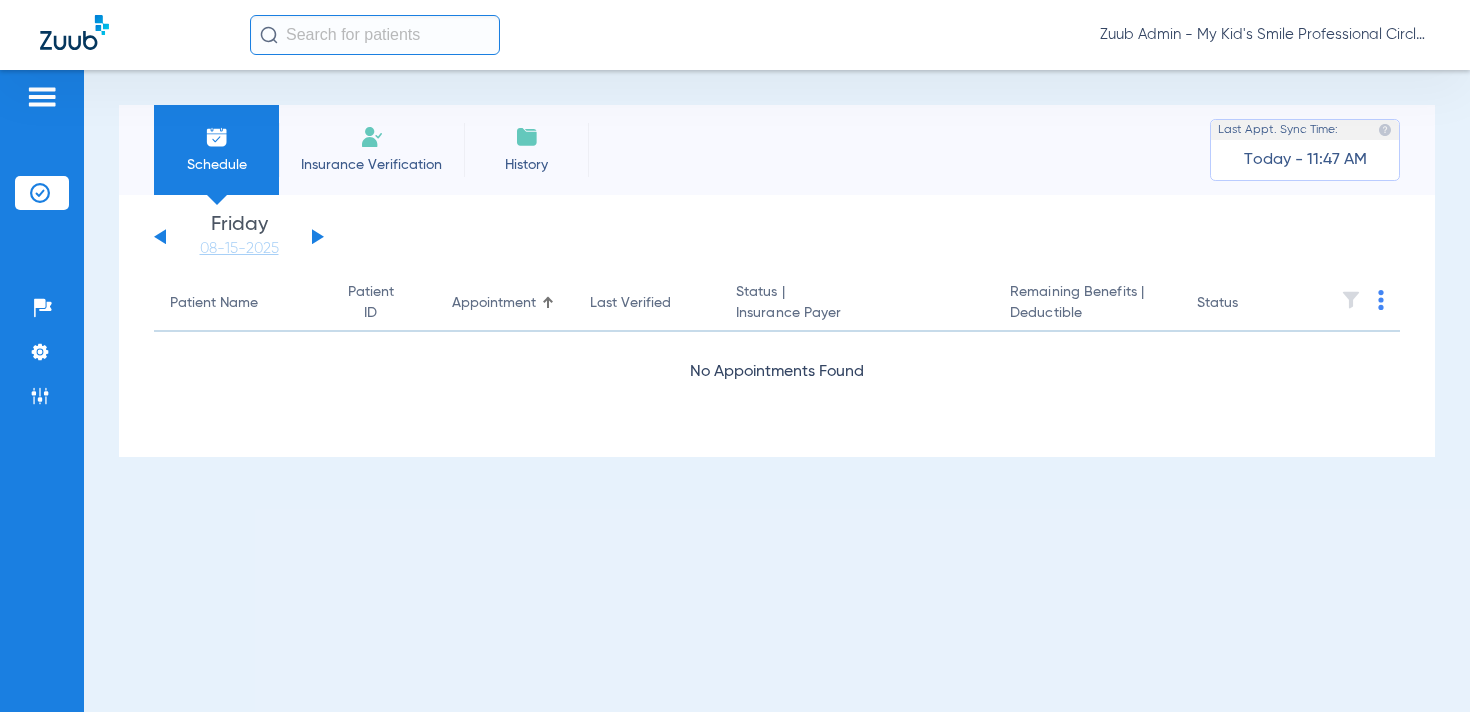 click 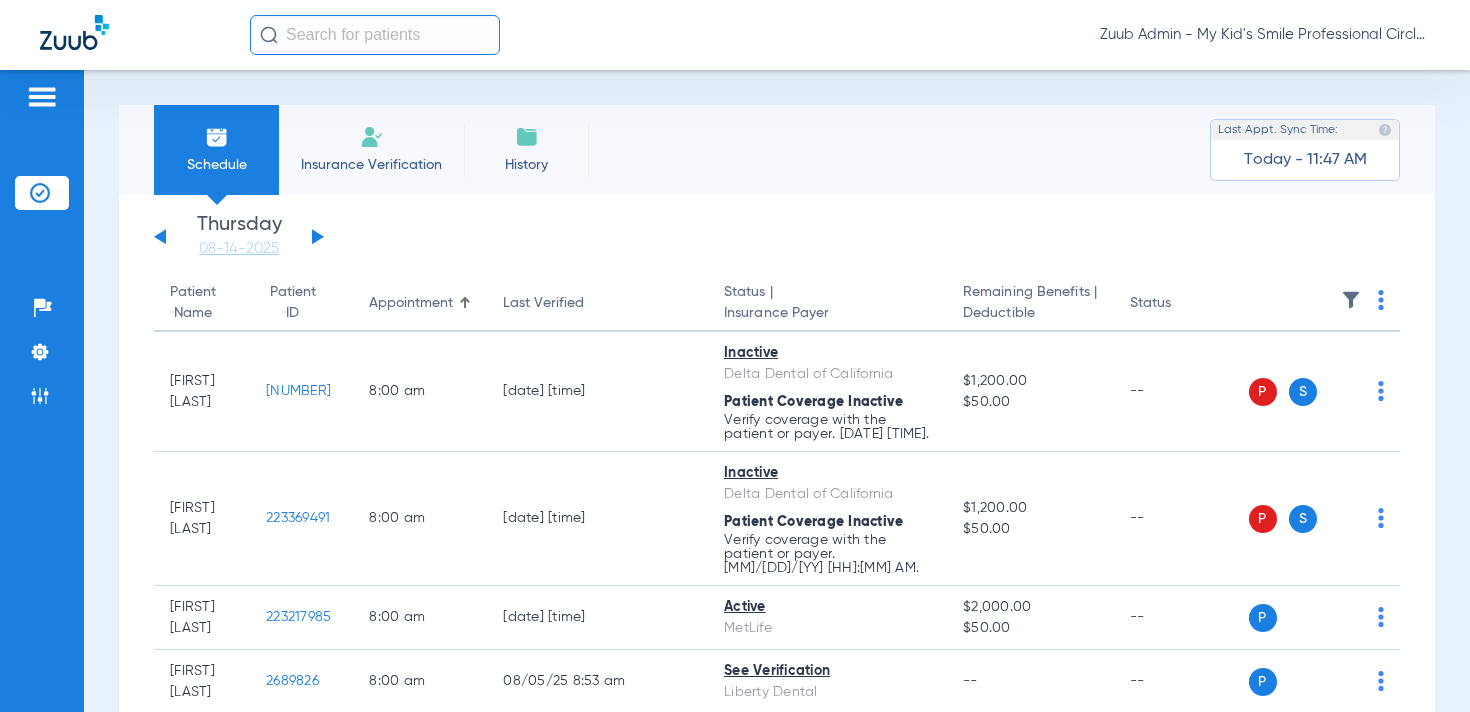 click 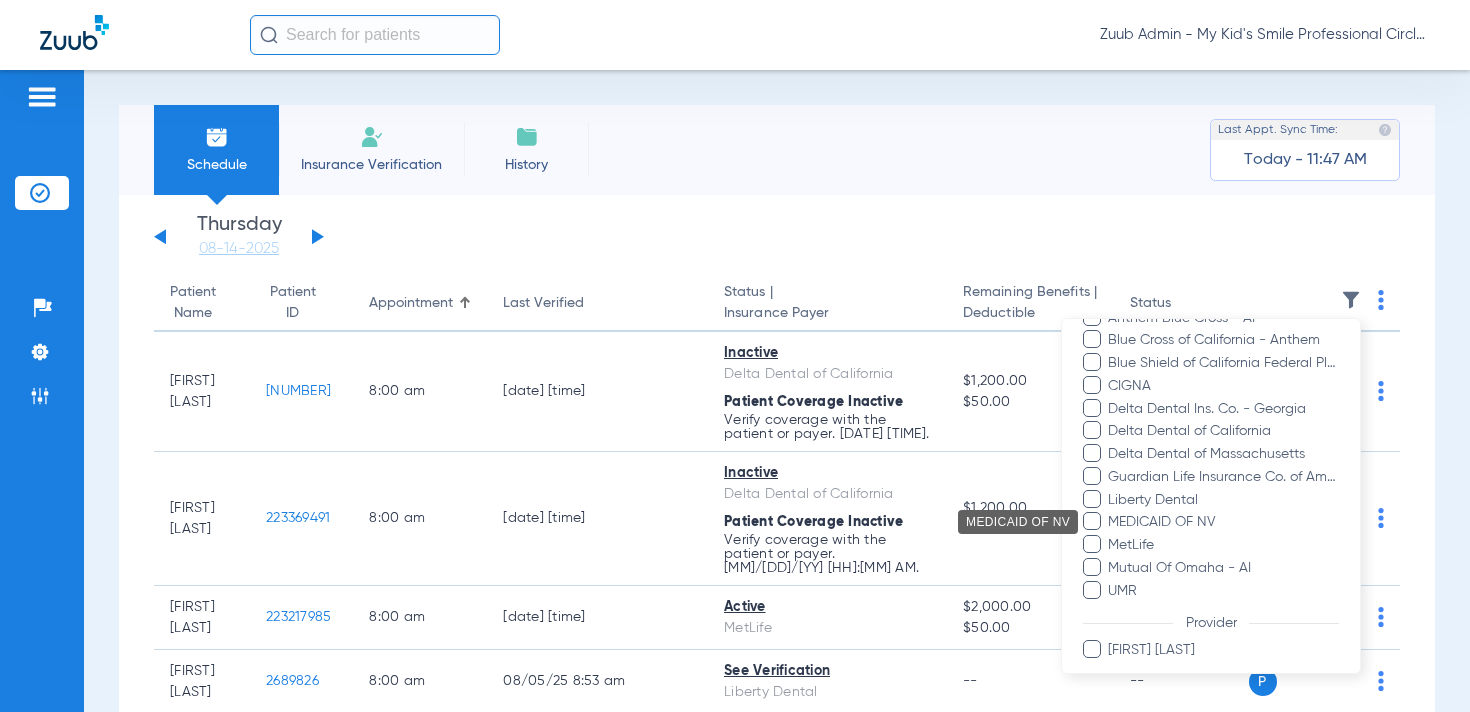 click on "MEDICAID OF NV" at bounding box center [1223, 522] 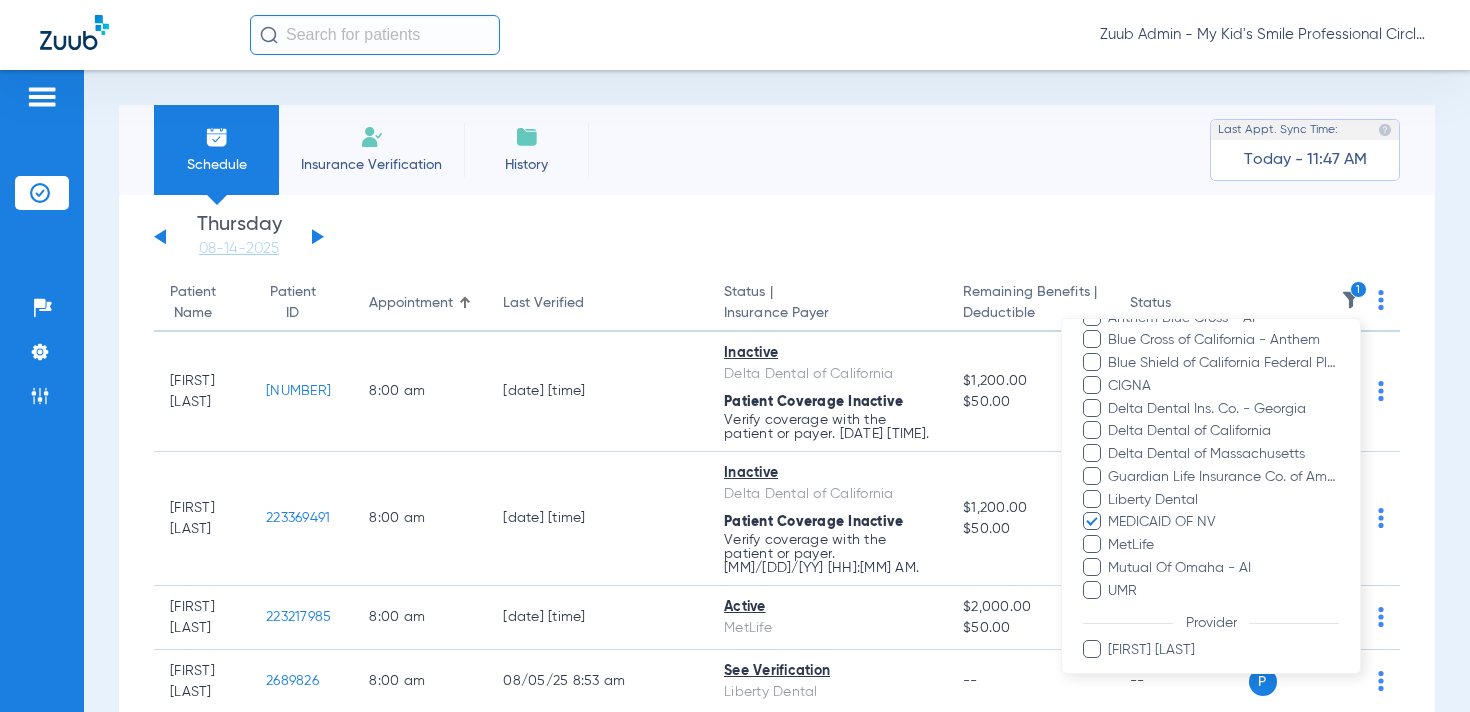 scroll, scrollTop: 511, scrollLeft: 0, axis: vertical 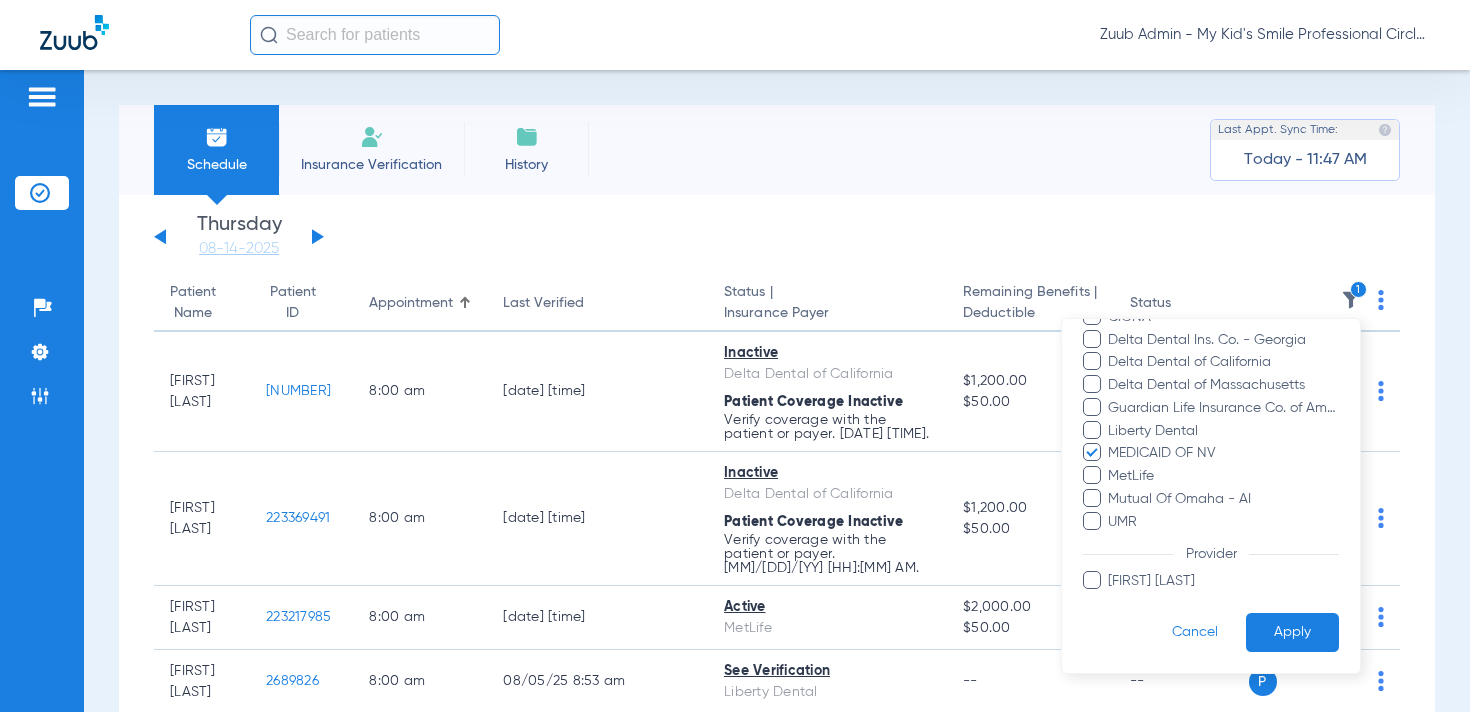 click on "Apply" at bounding box center (1292, 632) 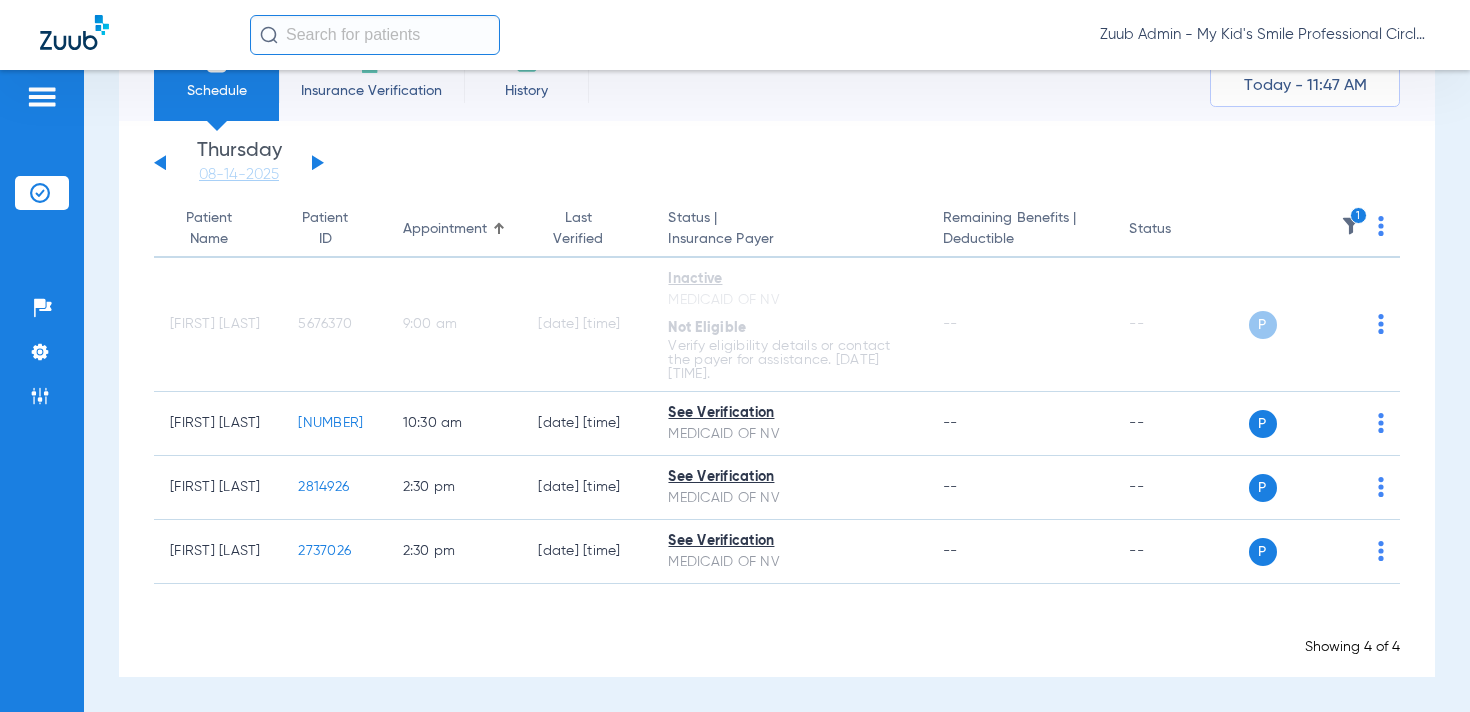 scroll, scrollTop: 67, scrollLeft: 0, axis: vertical 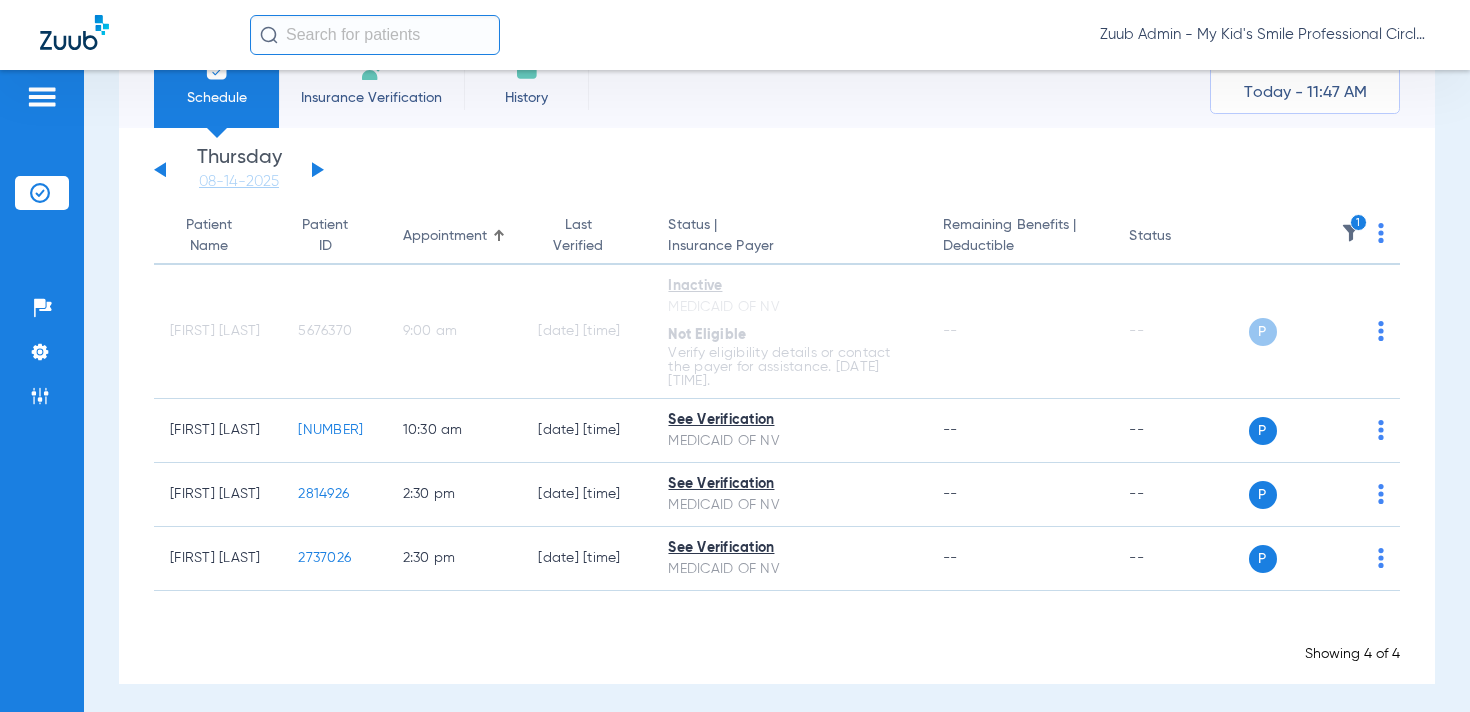 click 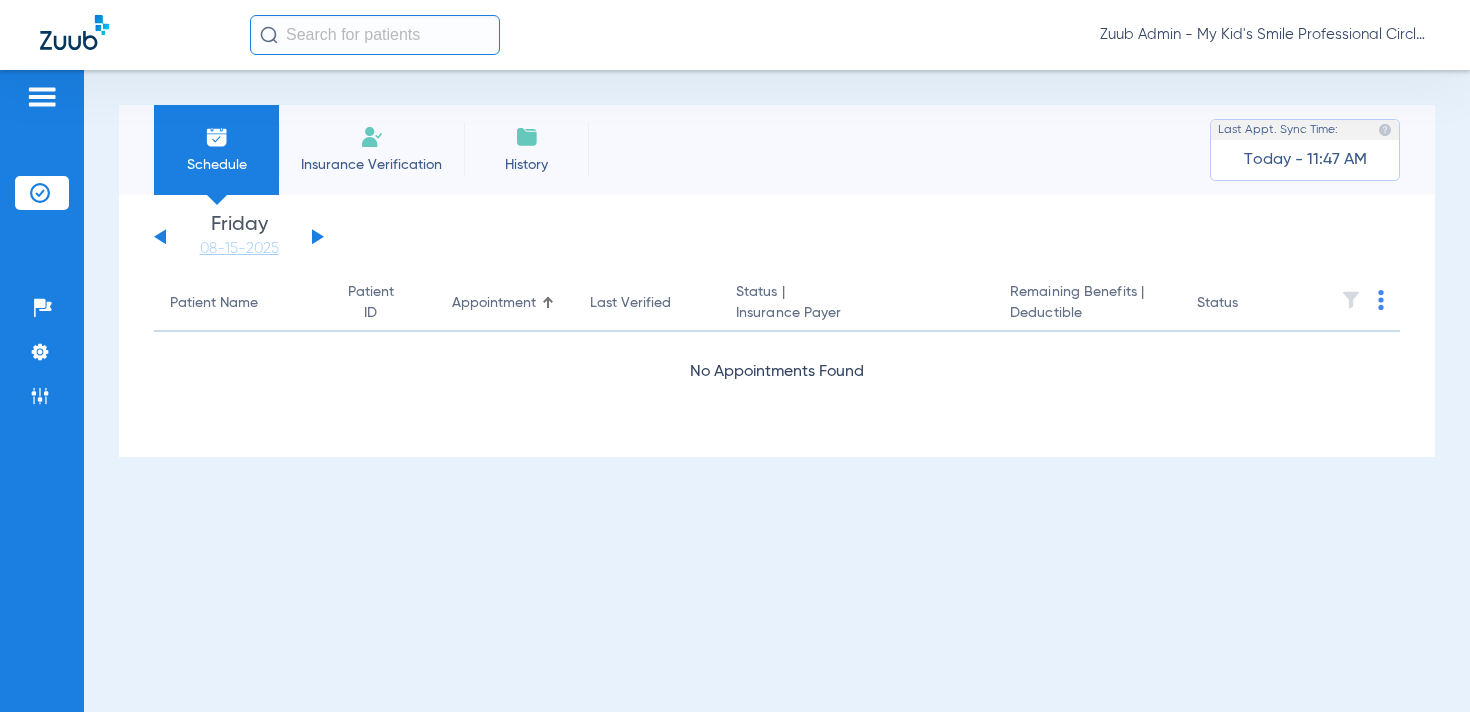 click 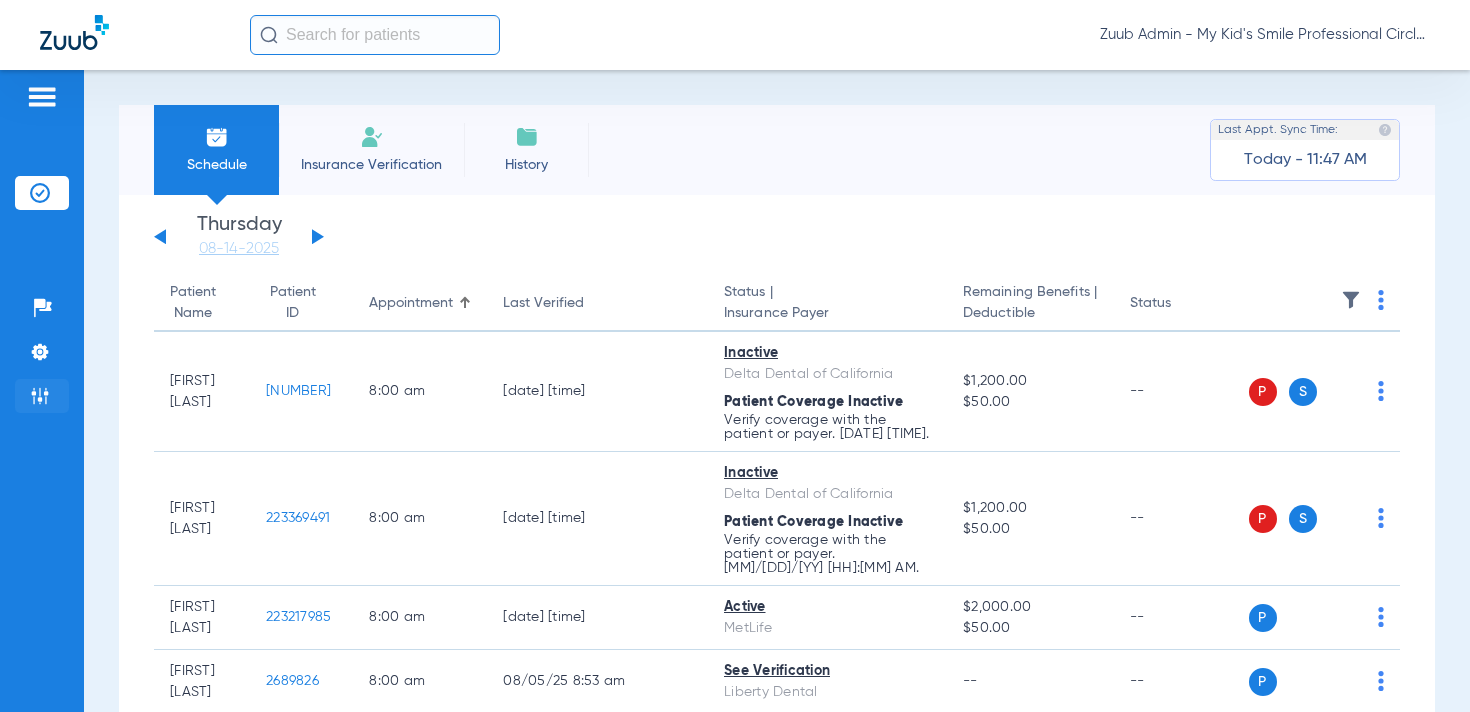 click on "Admin" 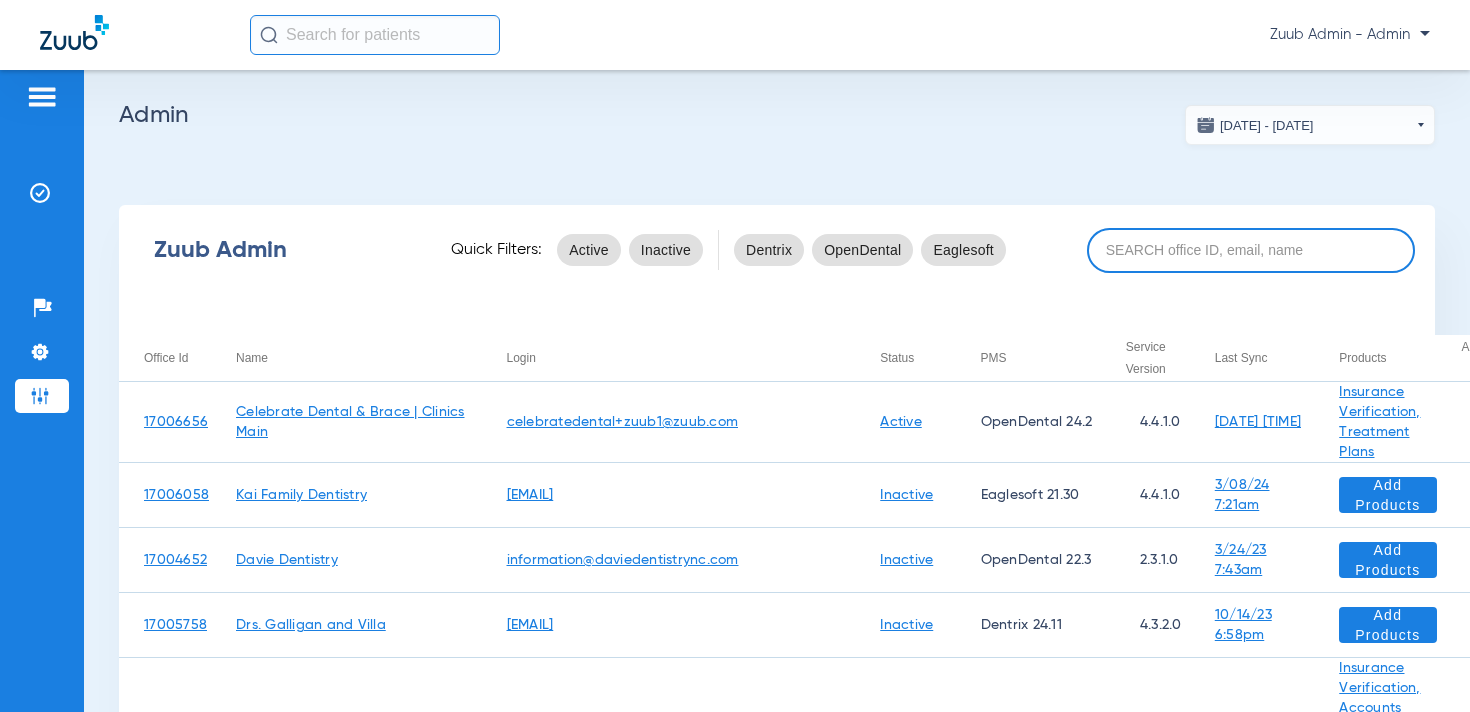 click at bounding box center (1251, 250) 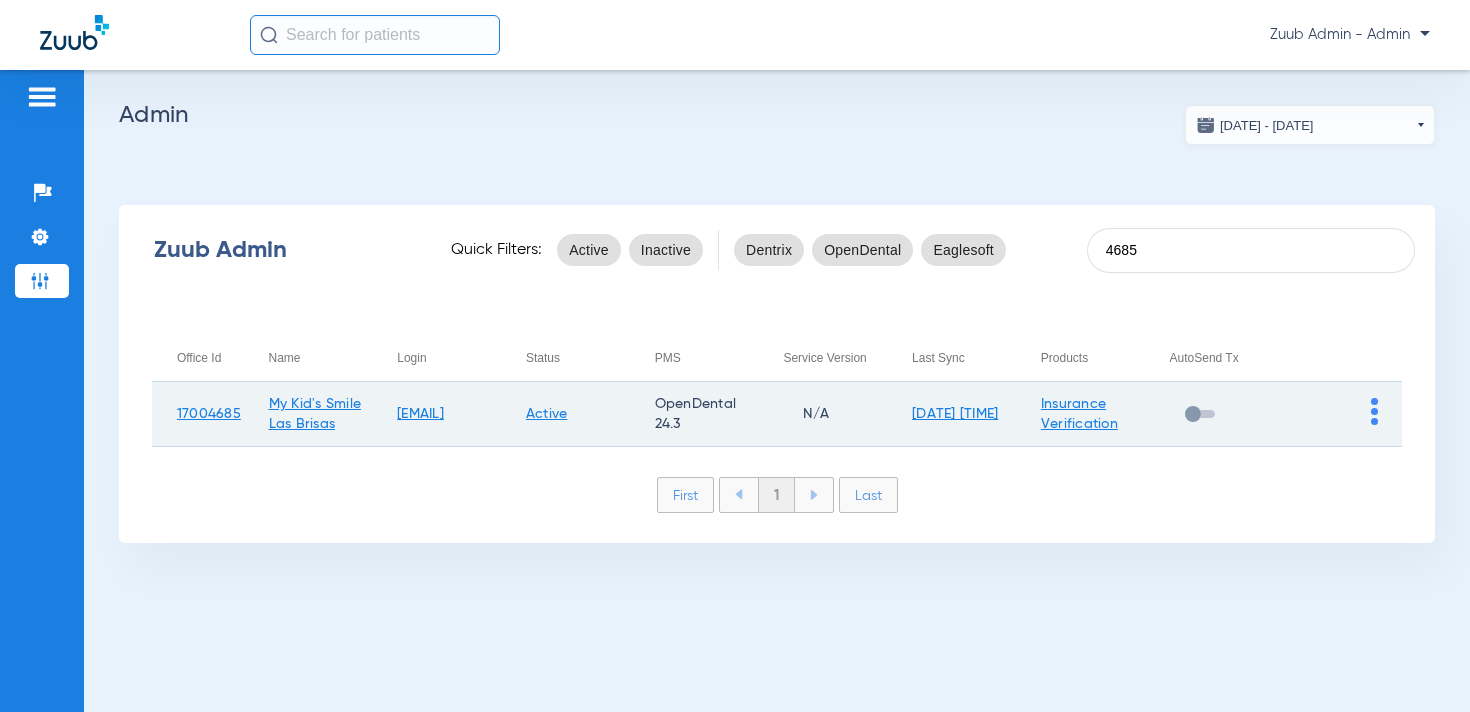 type on "4685" 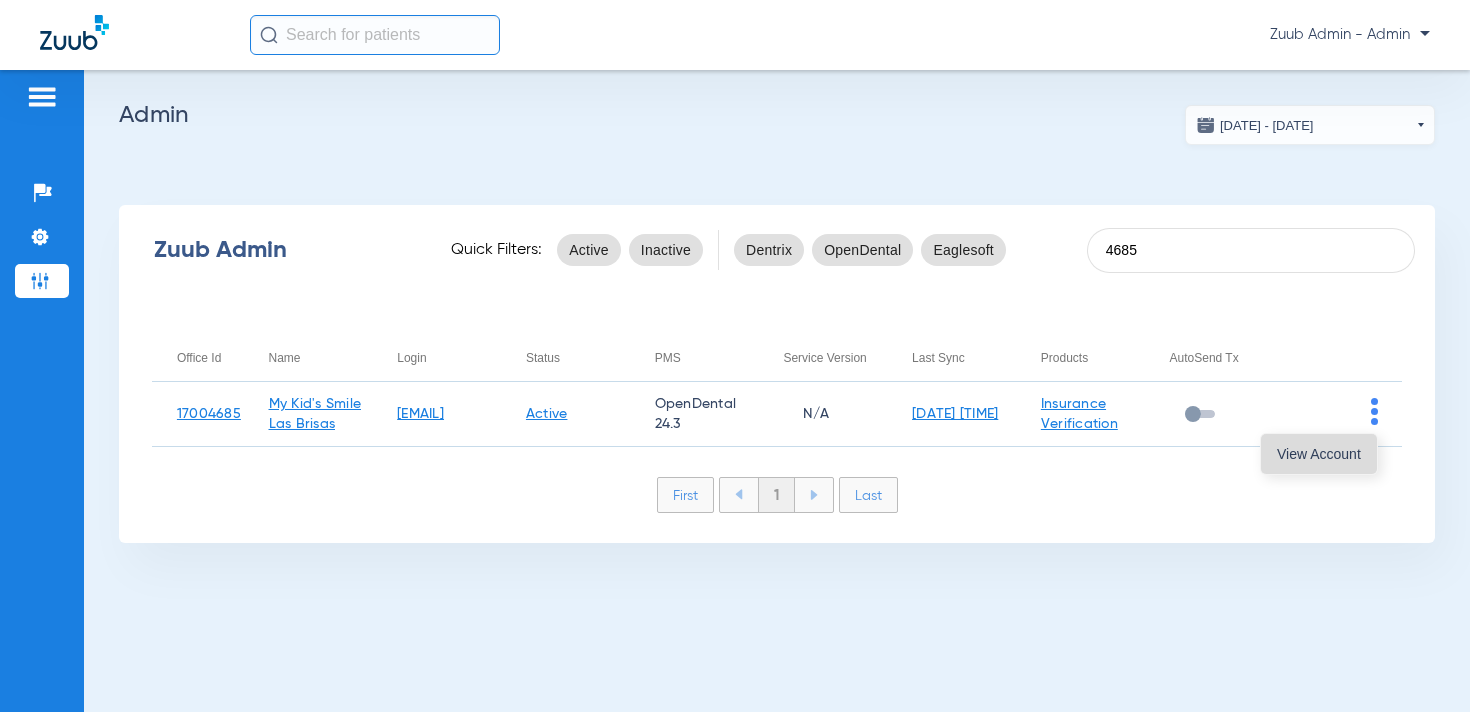 click on "View Account" at bounding box center [1319, 454] 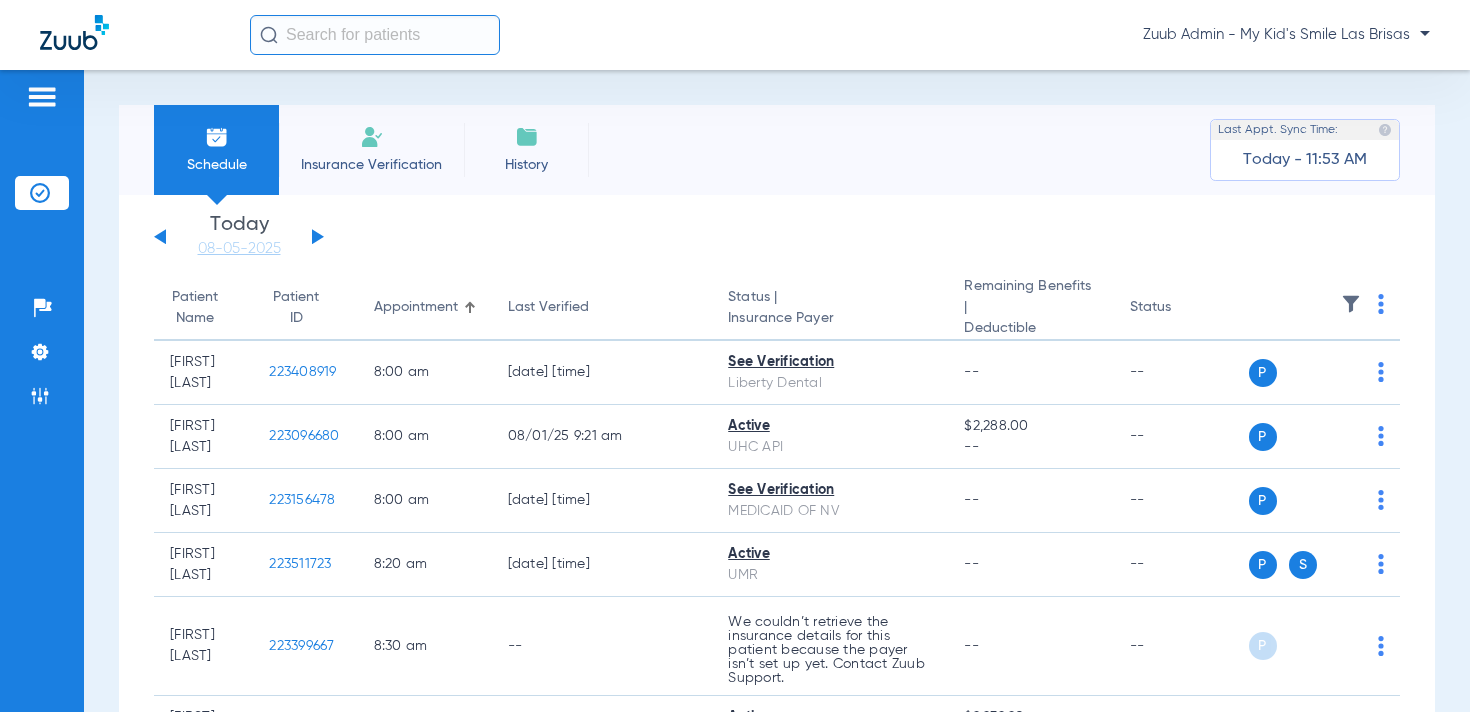 click 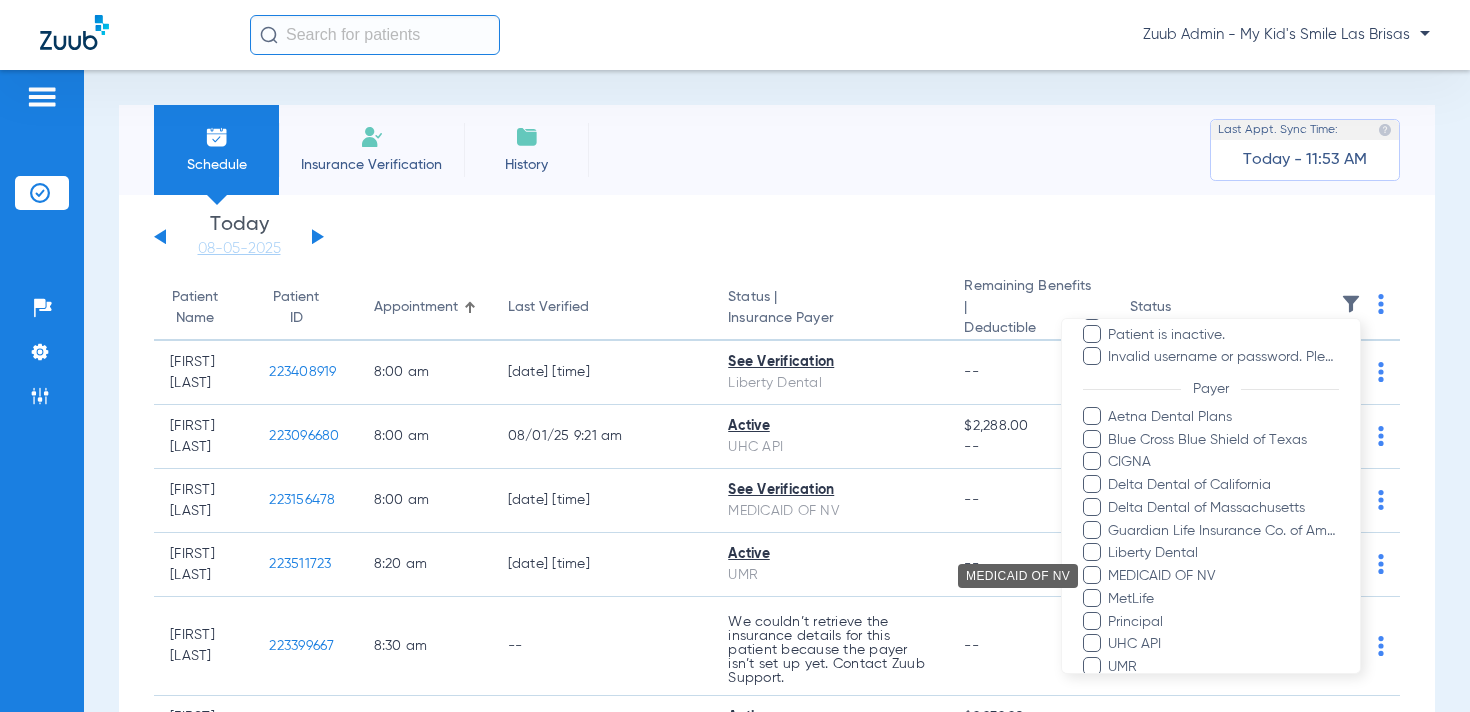 click on "MEDICAID OF NV" at bounding box center [1223, 576] 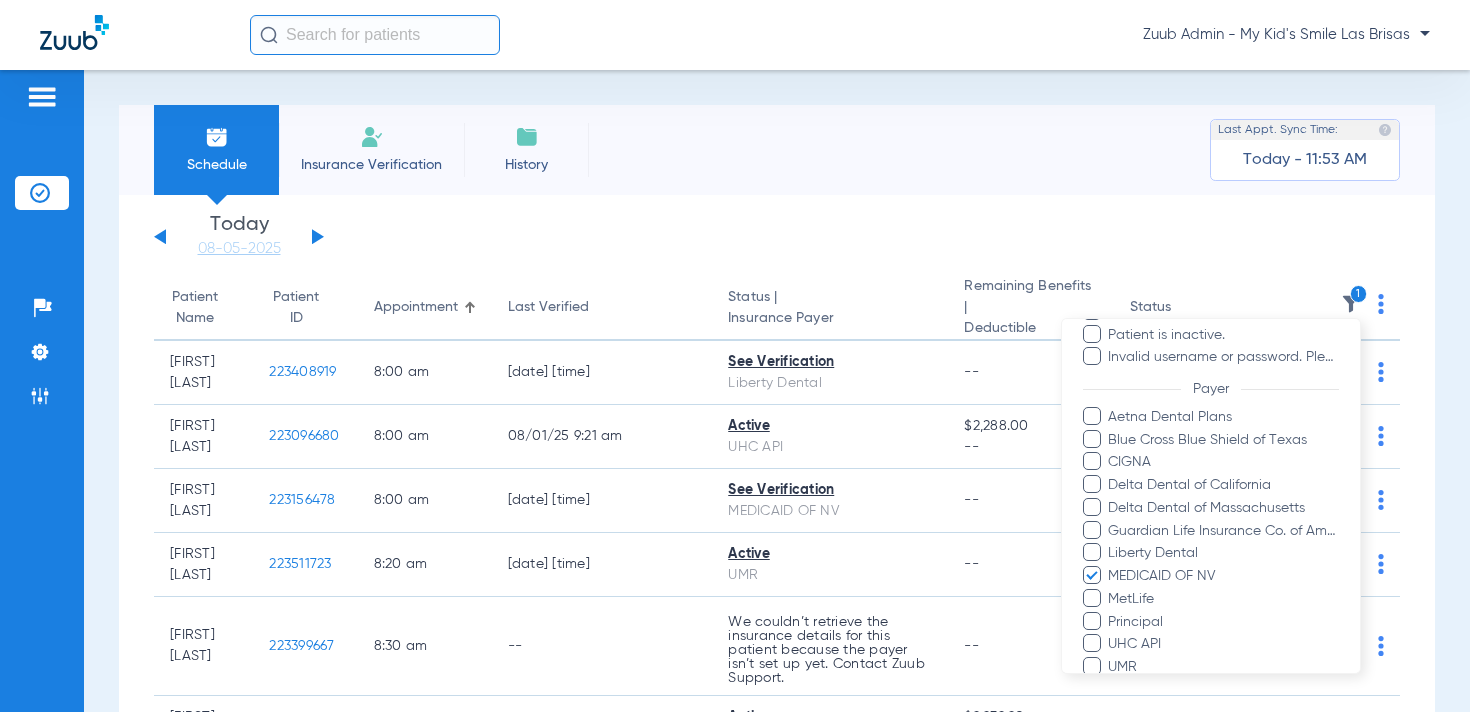 scroll, scrollTop: 488, scrollLeft: 0, axis: vertical 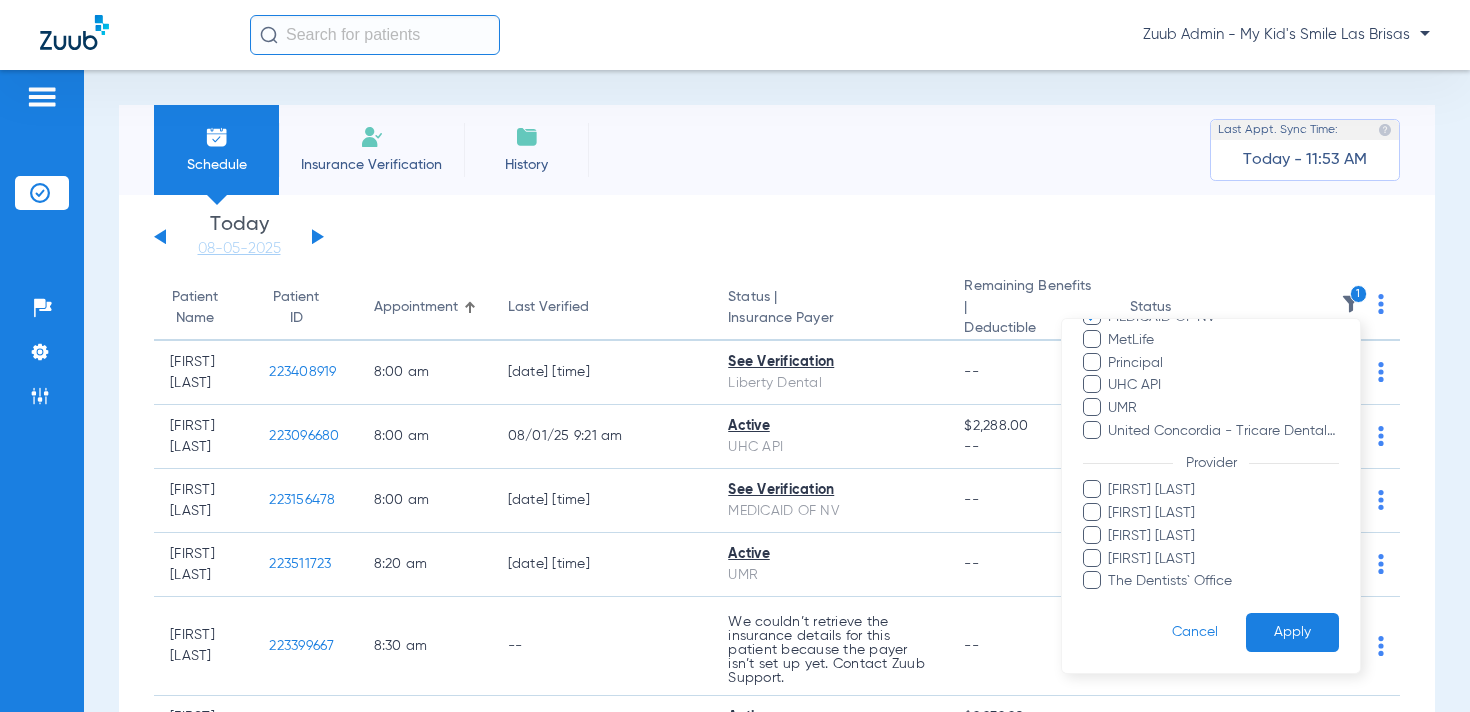 click on "Apply" at bounding box center (1292, 632) 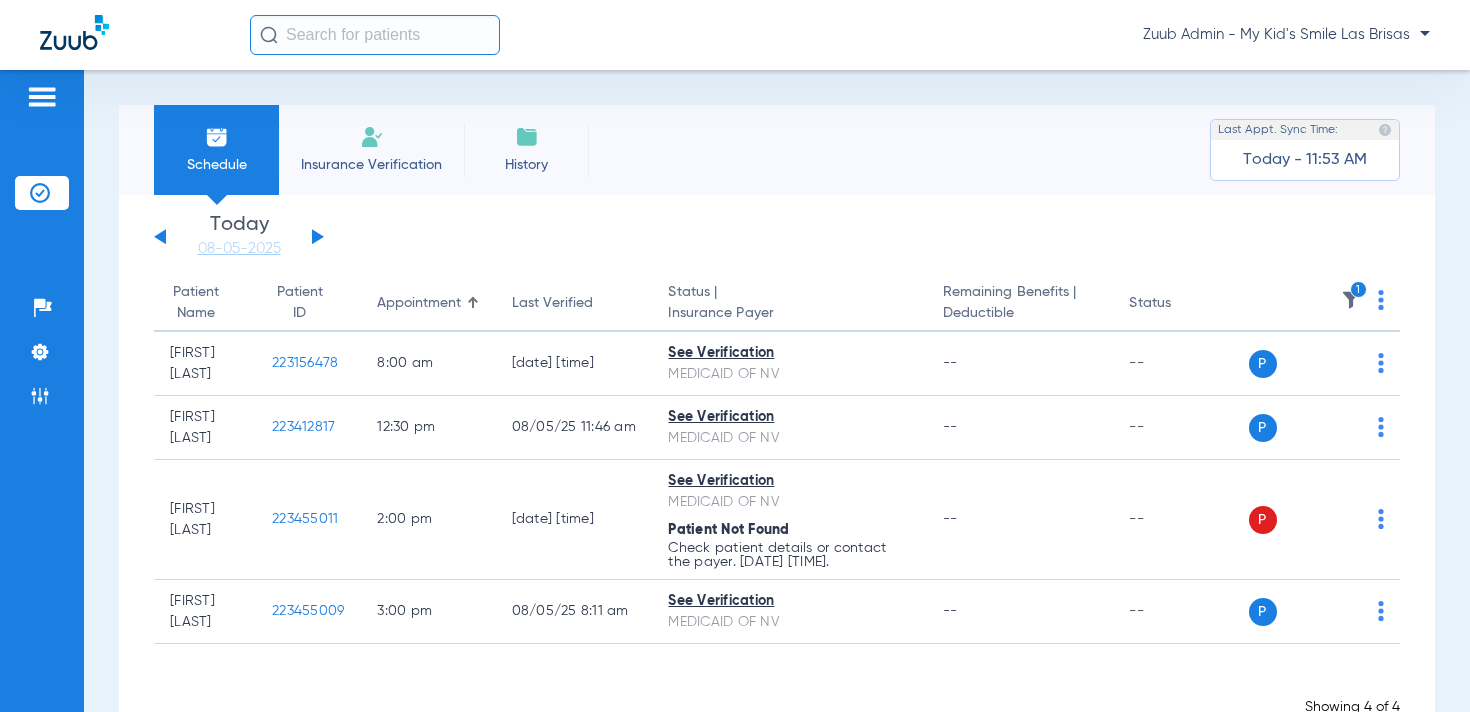 click 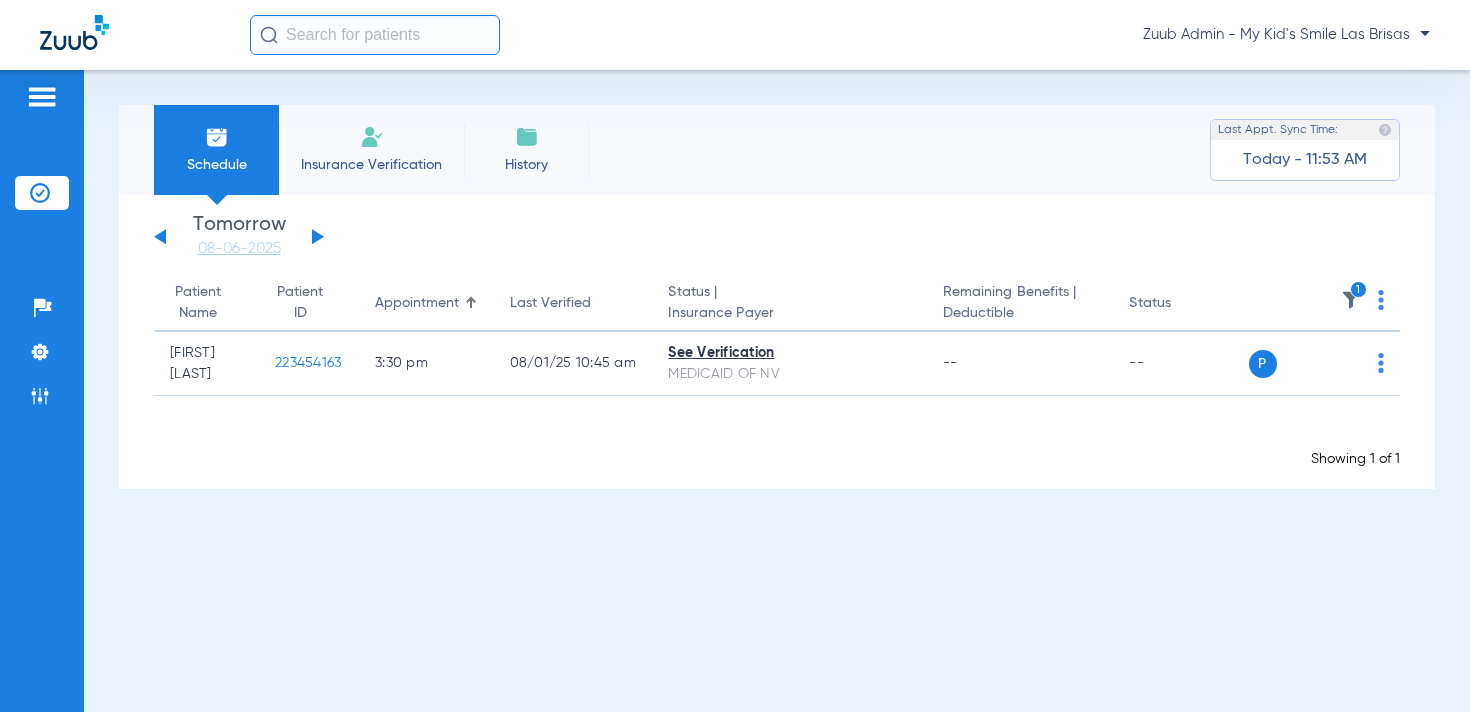 click 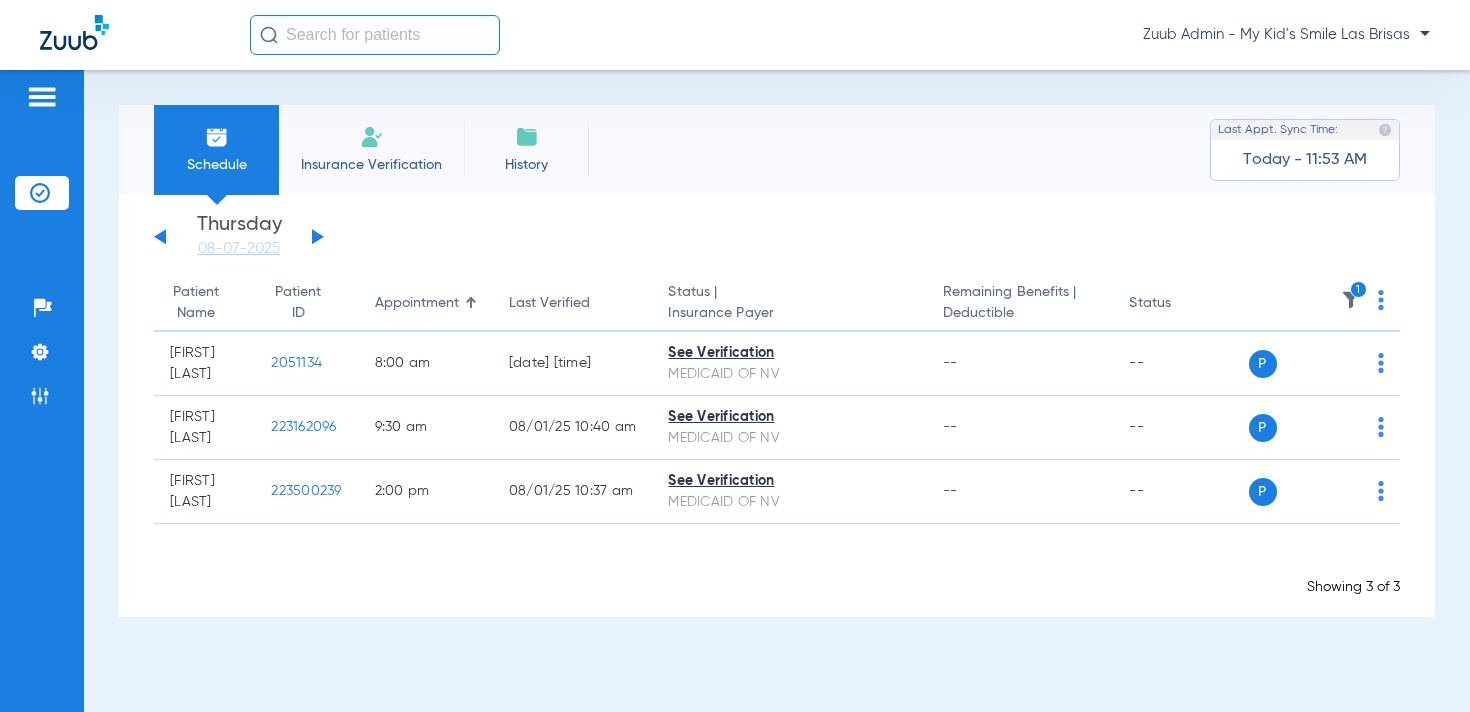 click 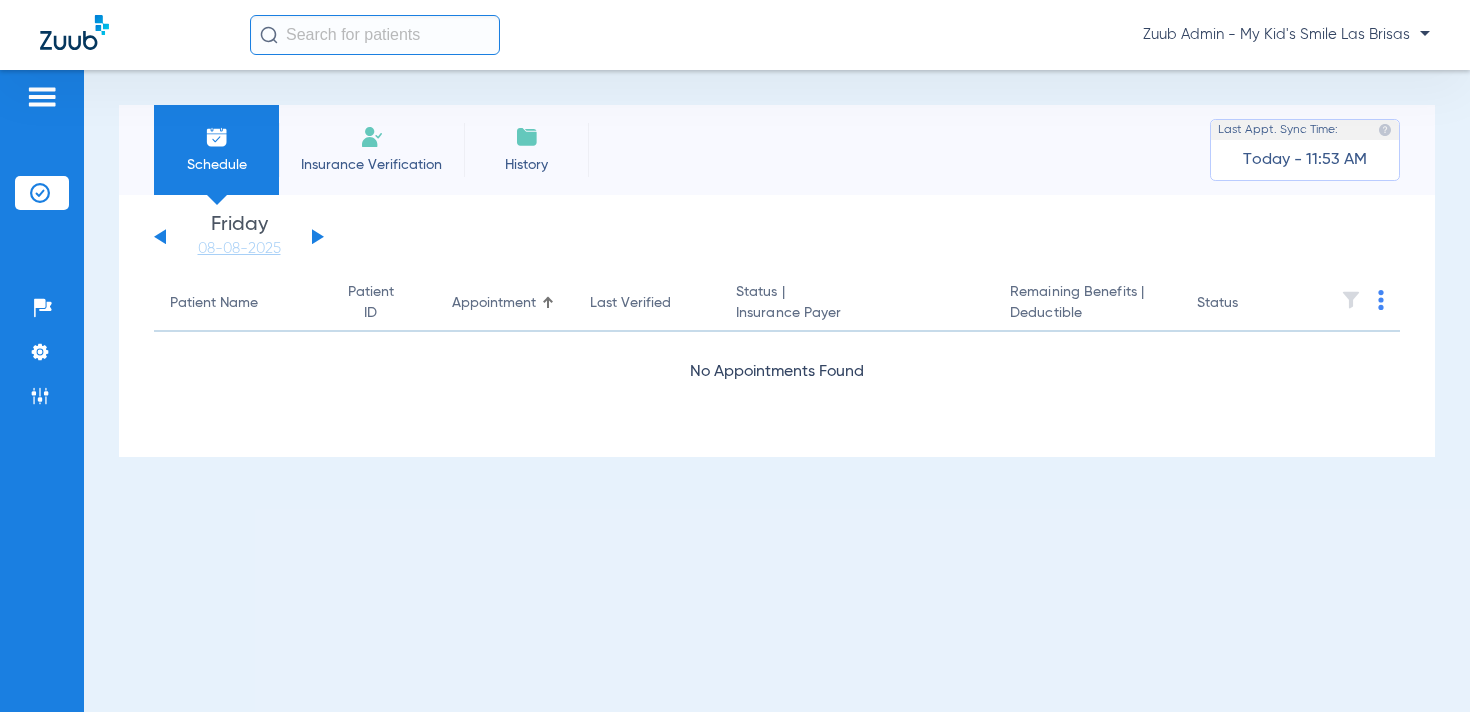 click 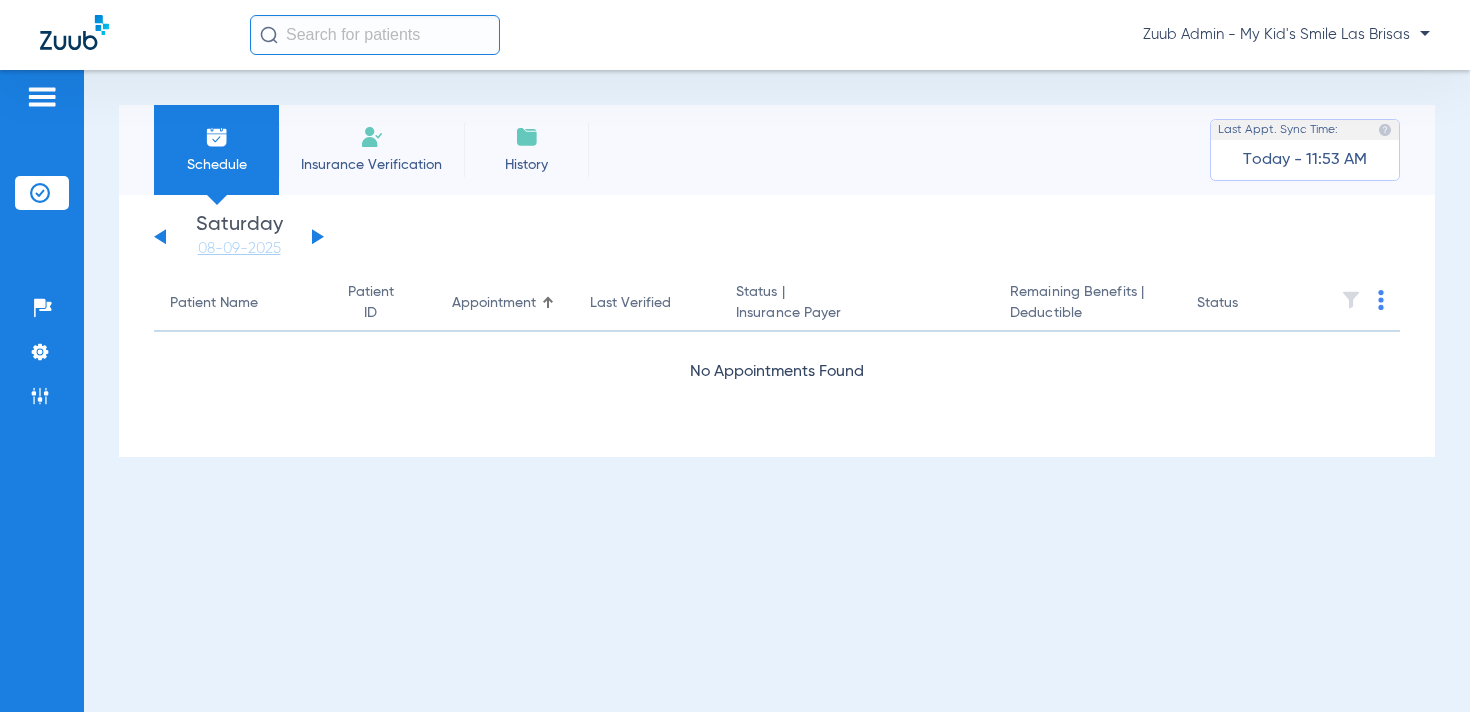click 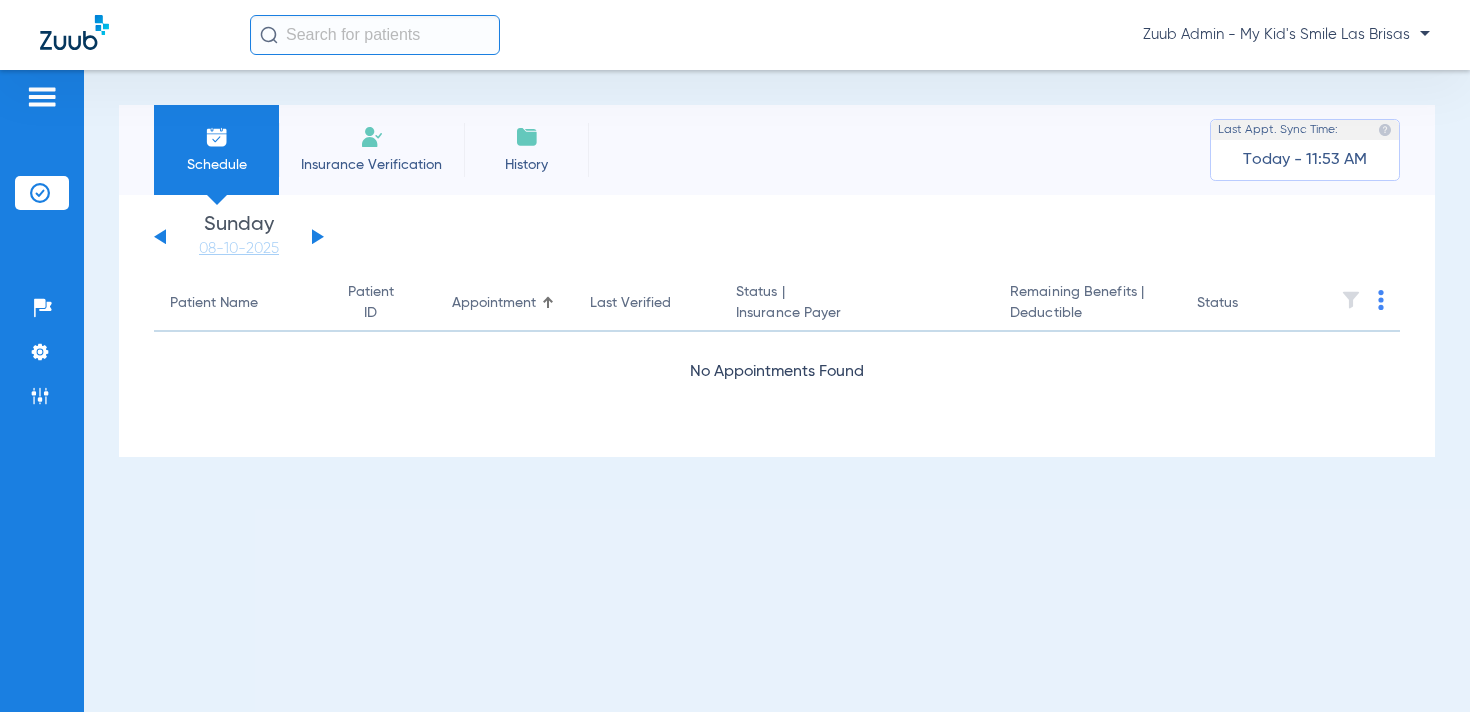 click 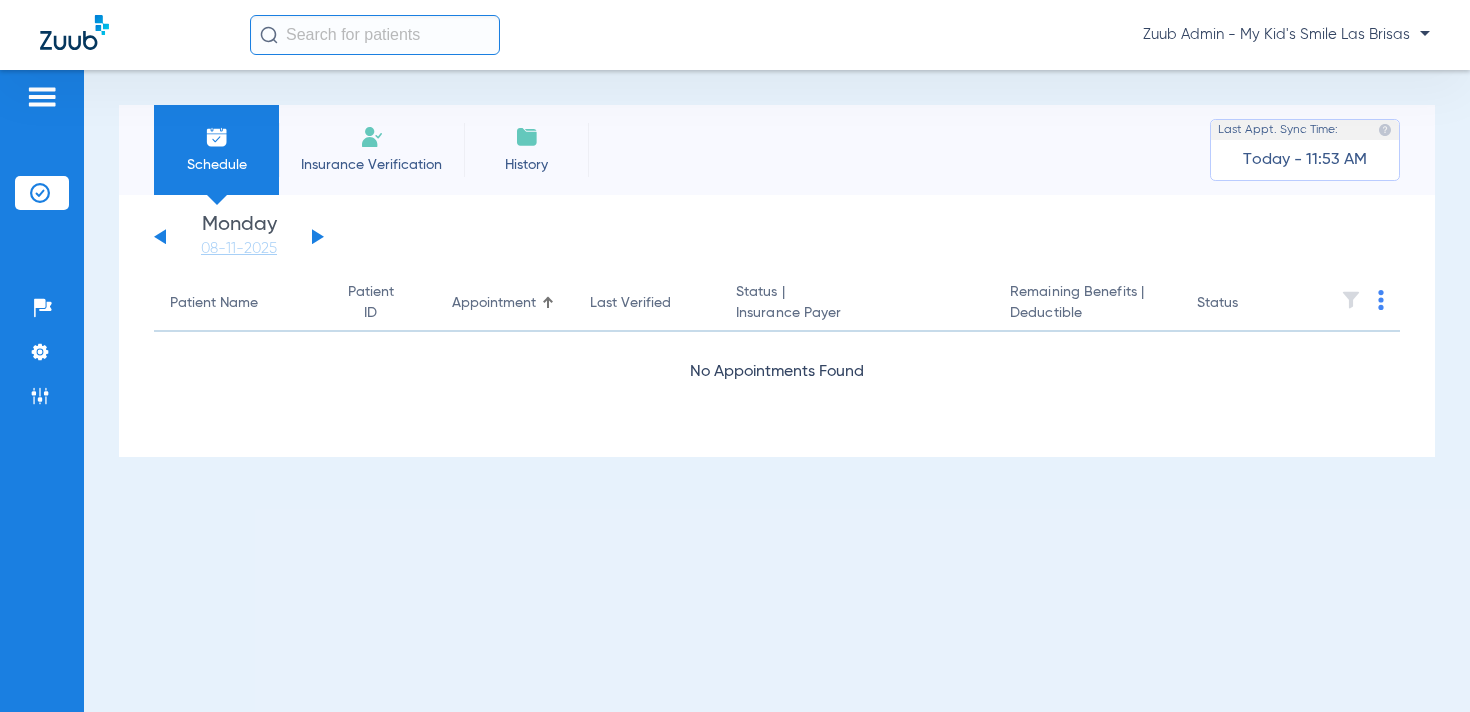 click 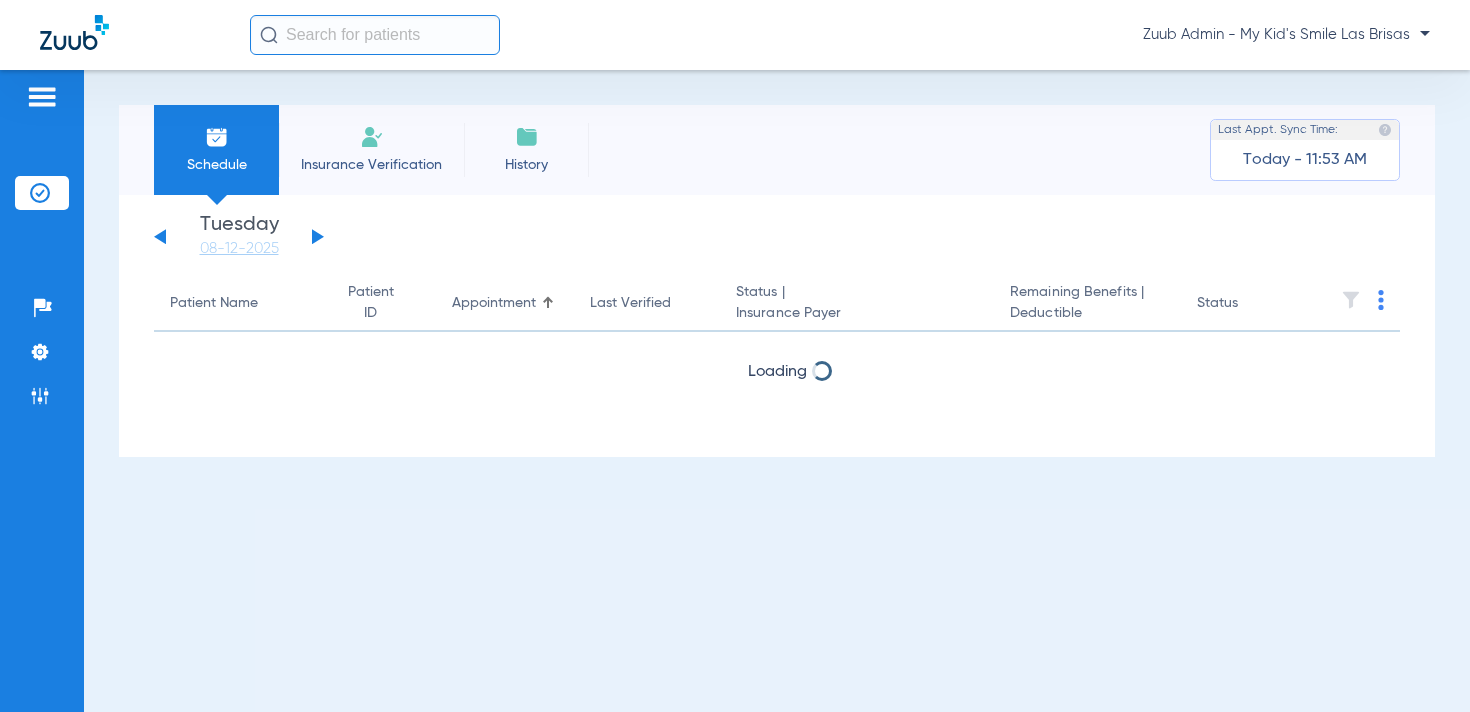 click 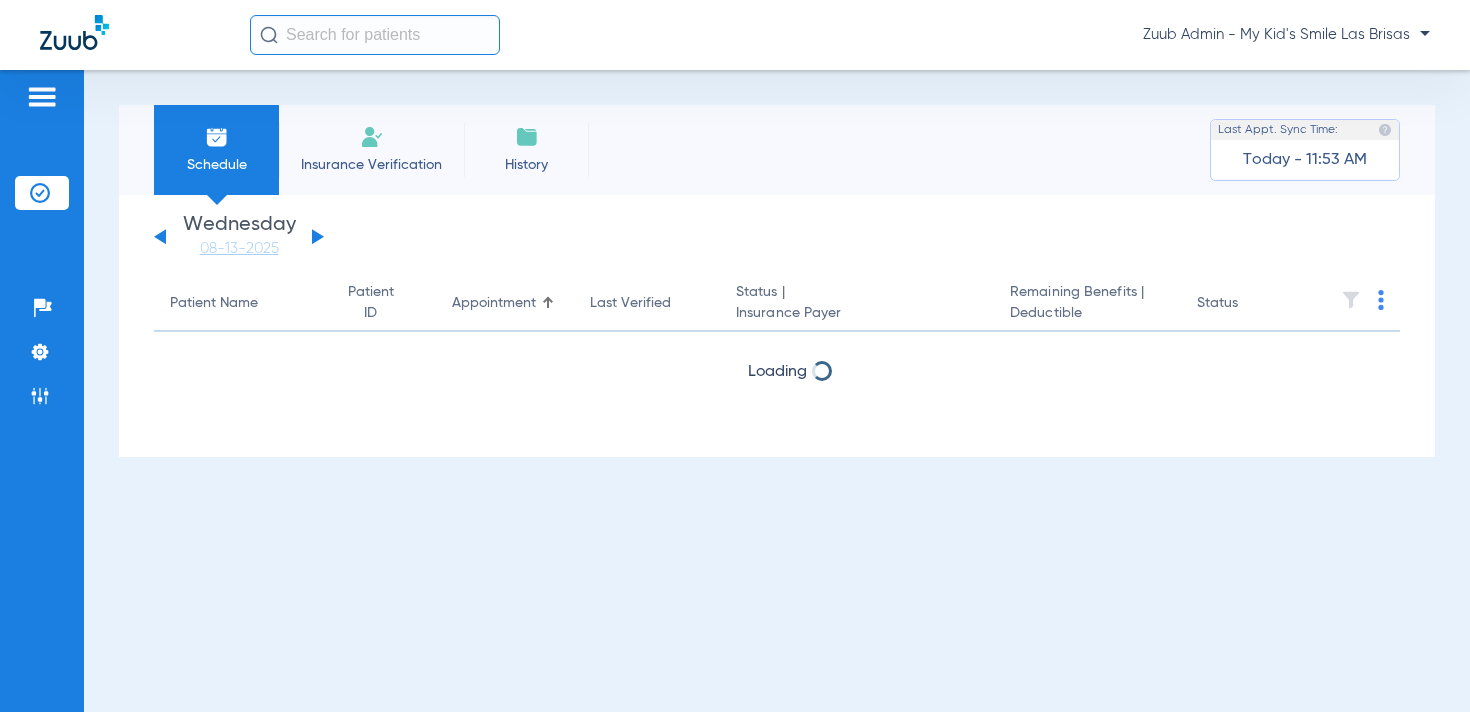 click 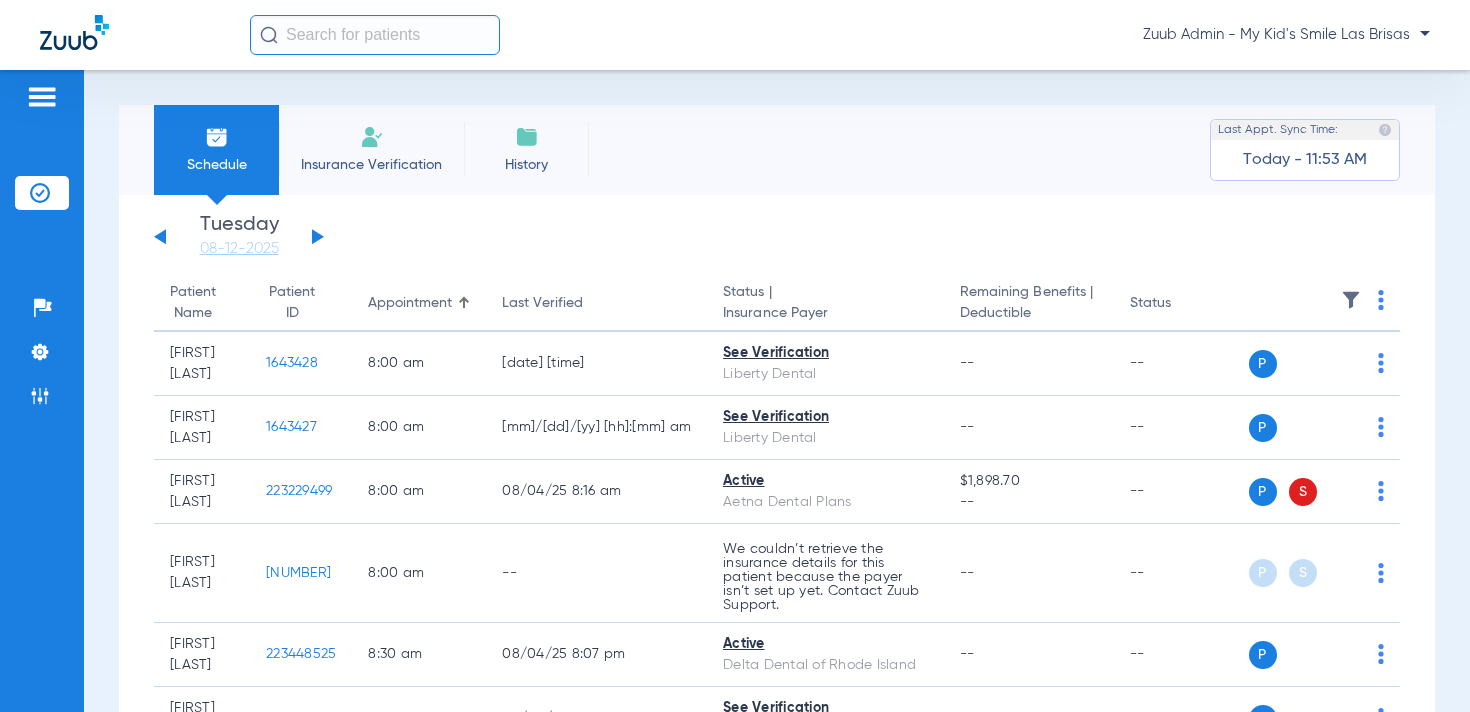 click 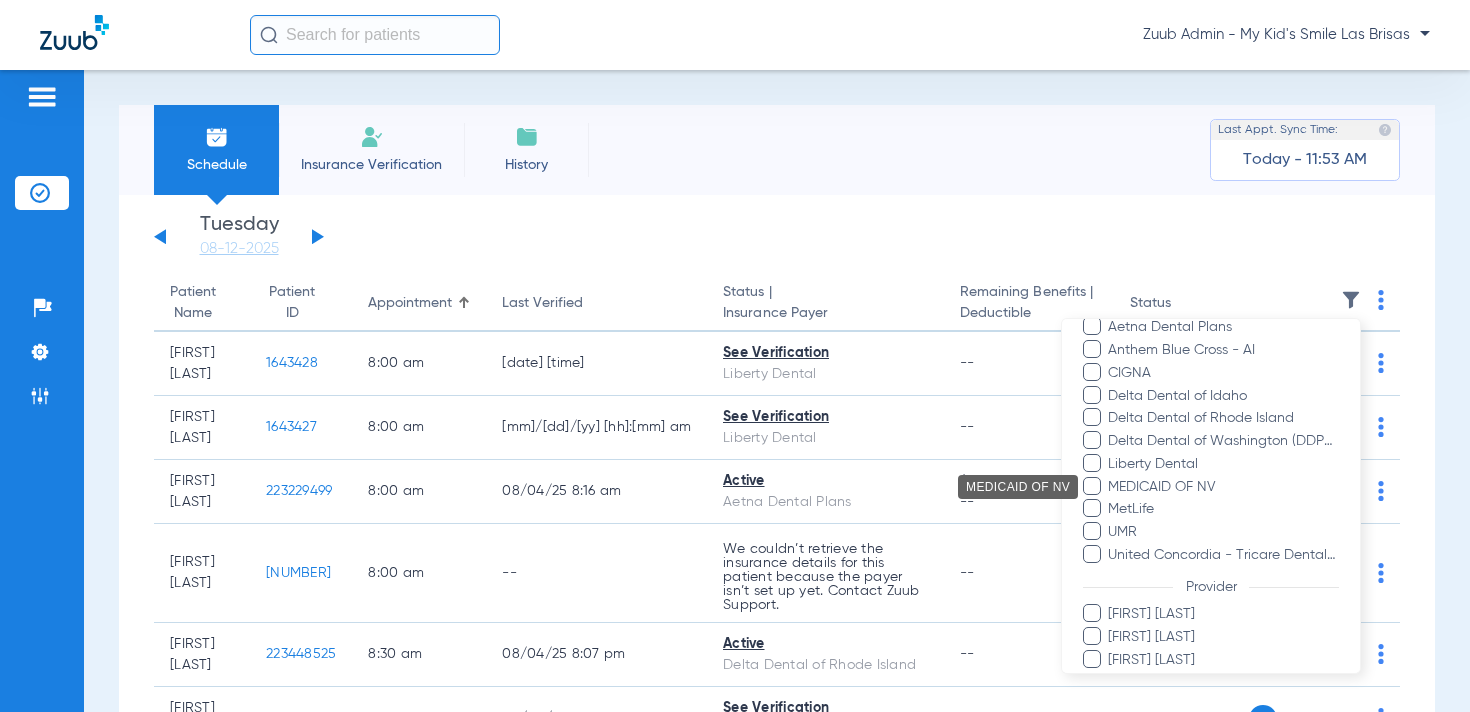 click on "MEDICAID OF NV" at bounding box center [1223, 486] 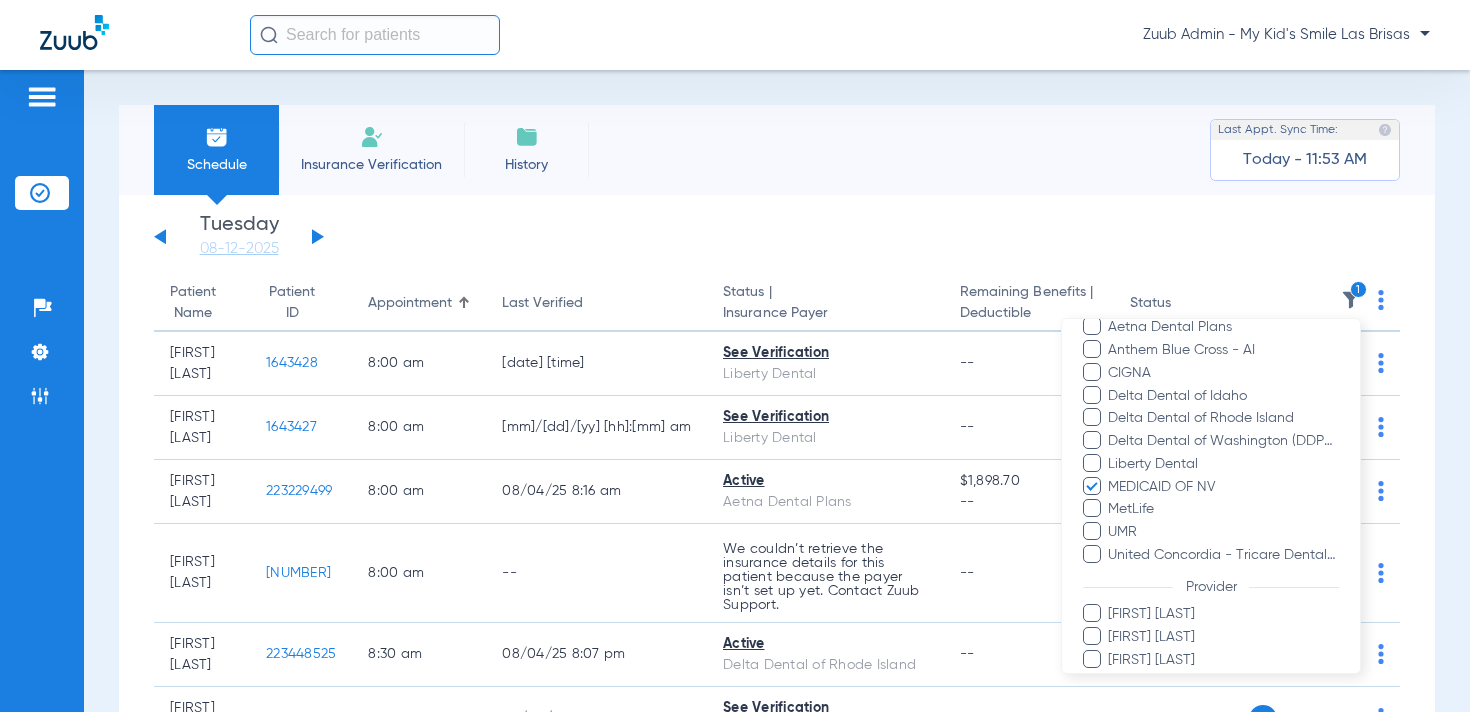 scroll, scrollTop: 420, scrollLeft: 0, axis: vertical 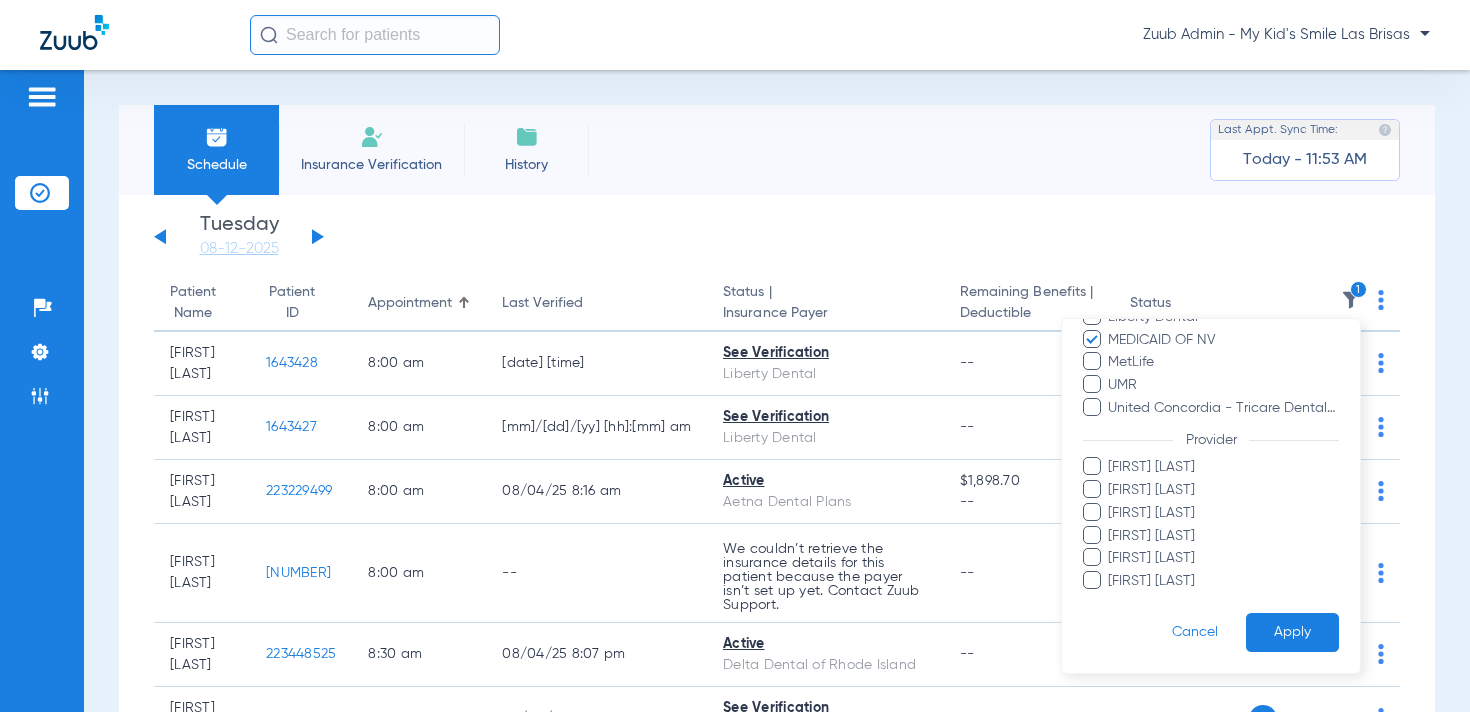 click on "Apply" at bounding box center (1292, 632) 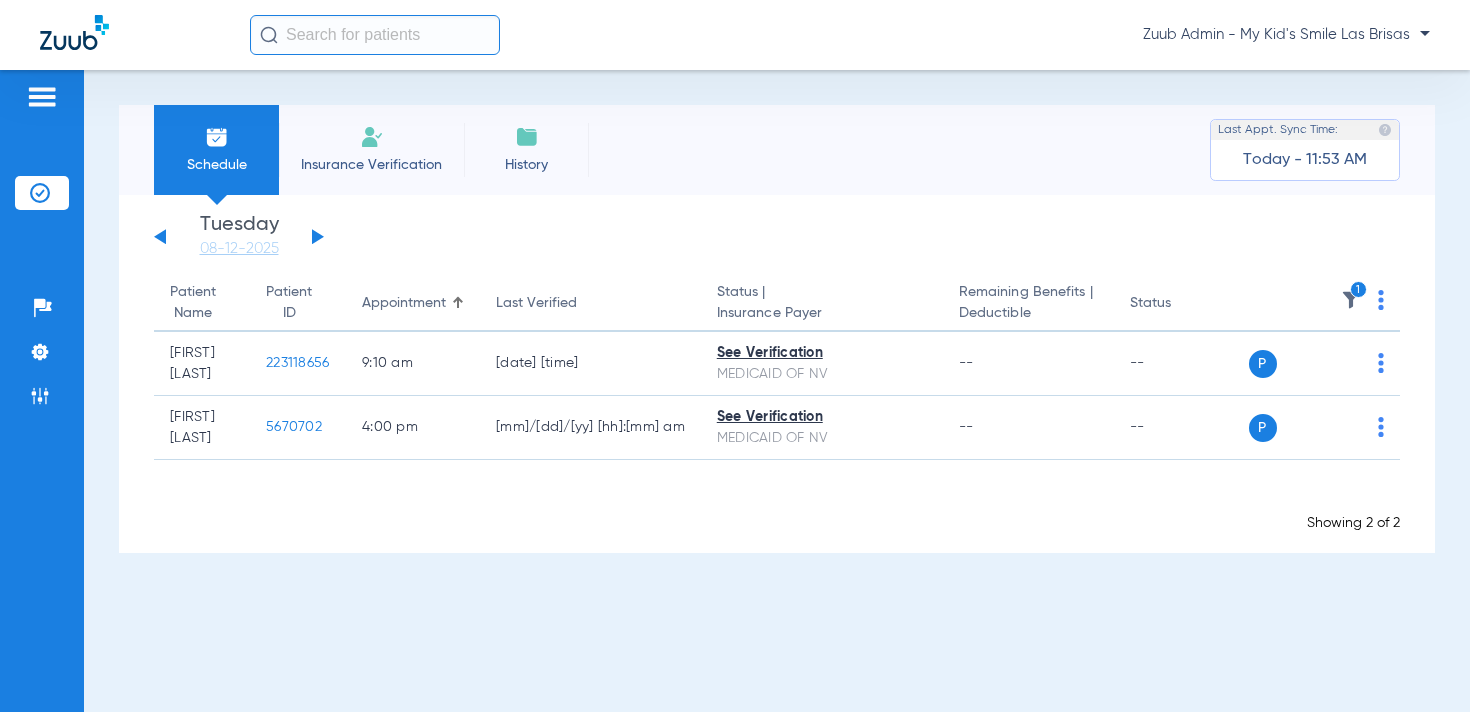 click 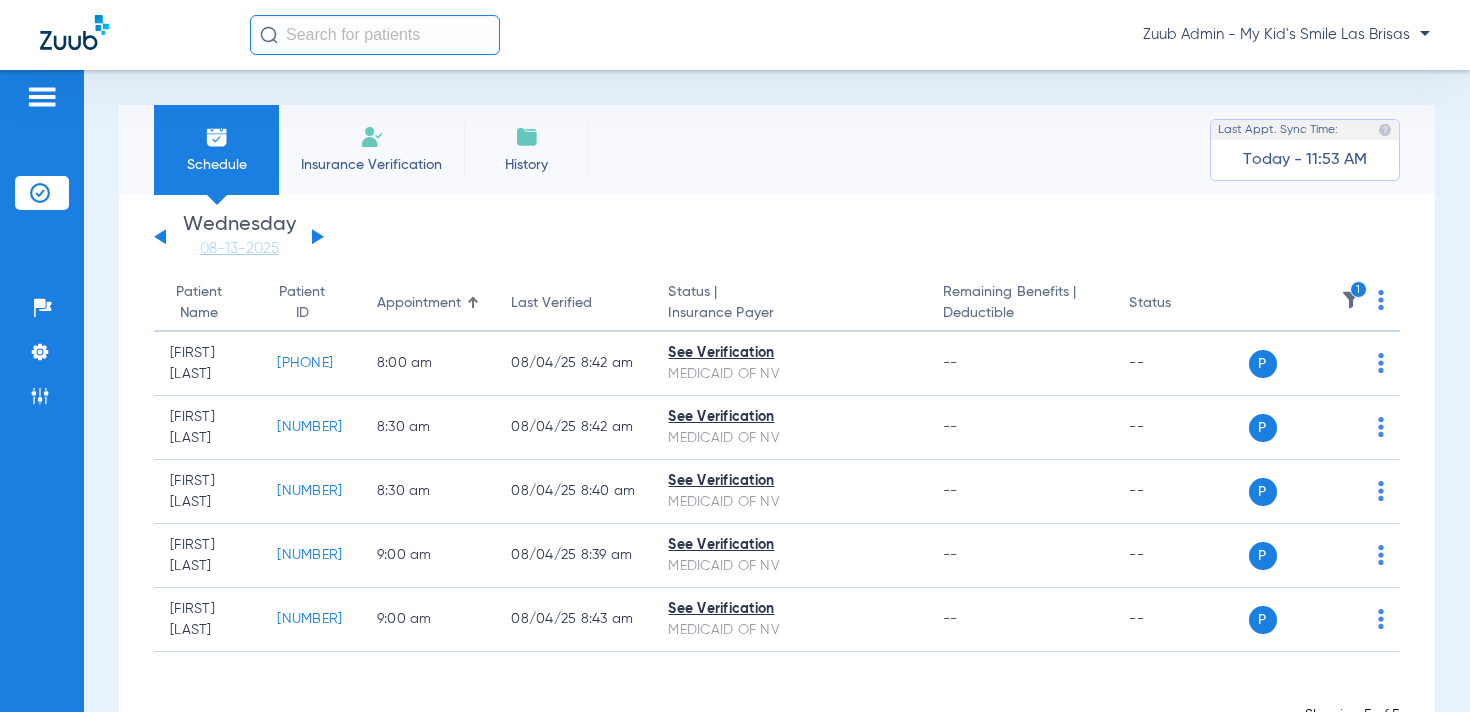 click 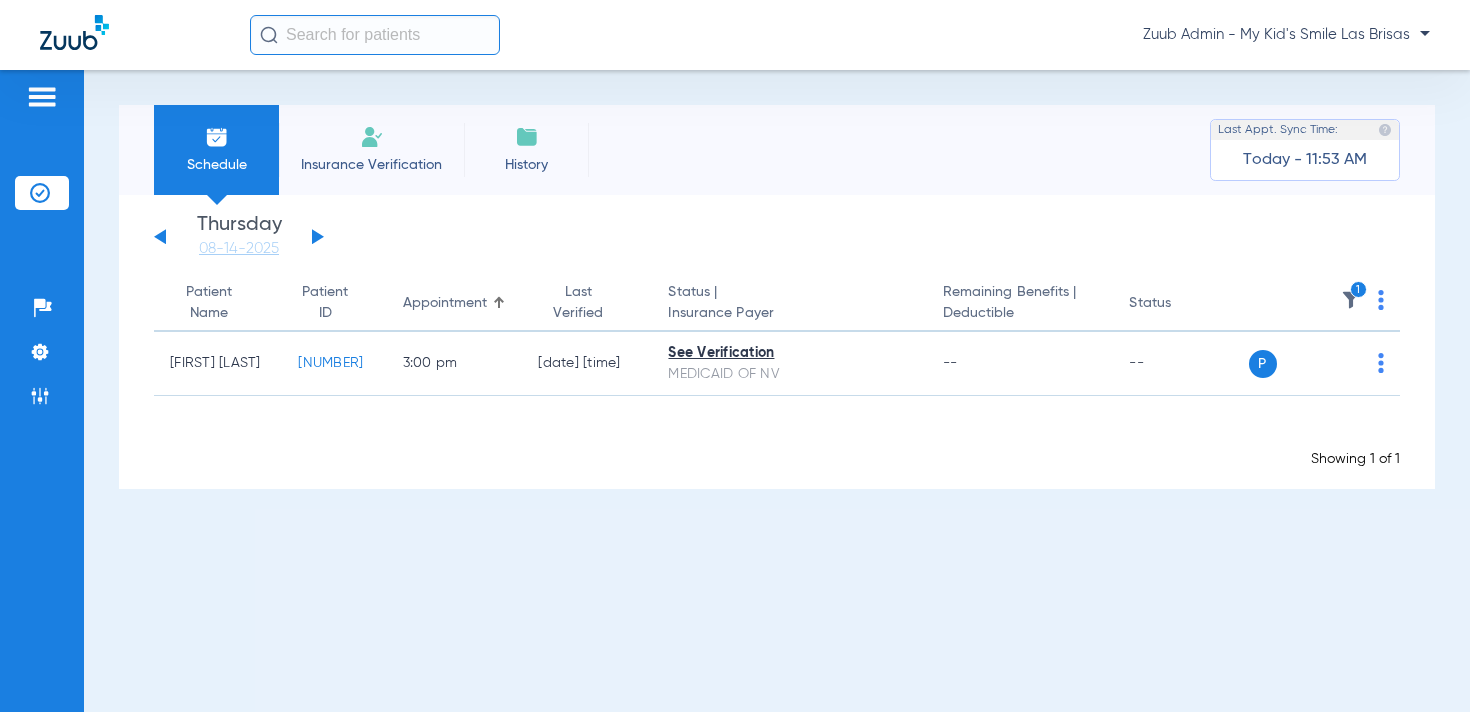 click 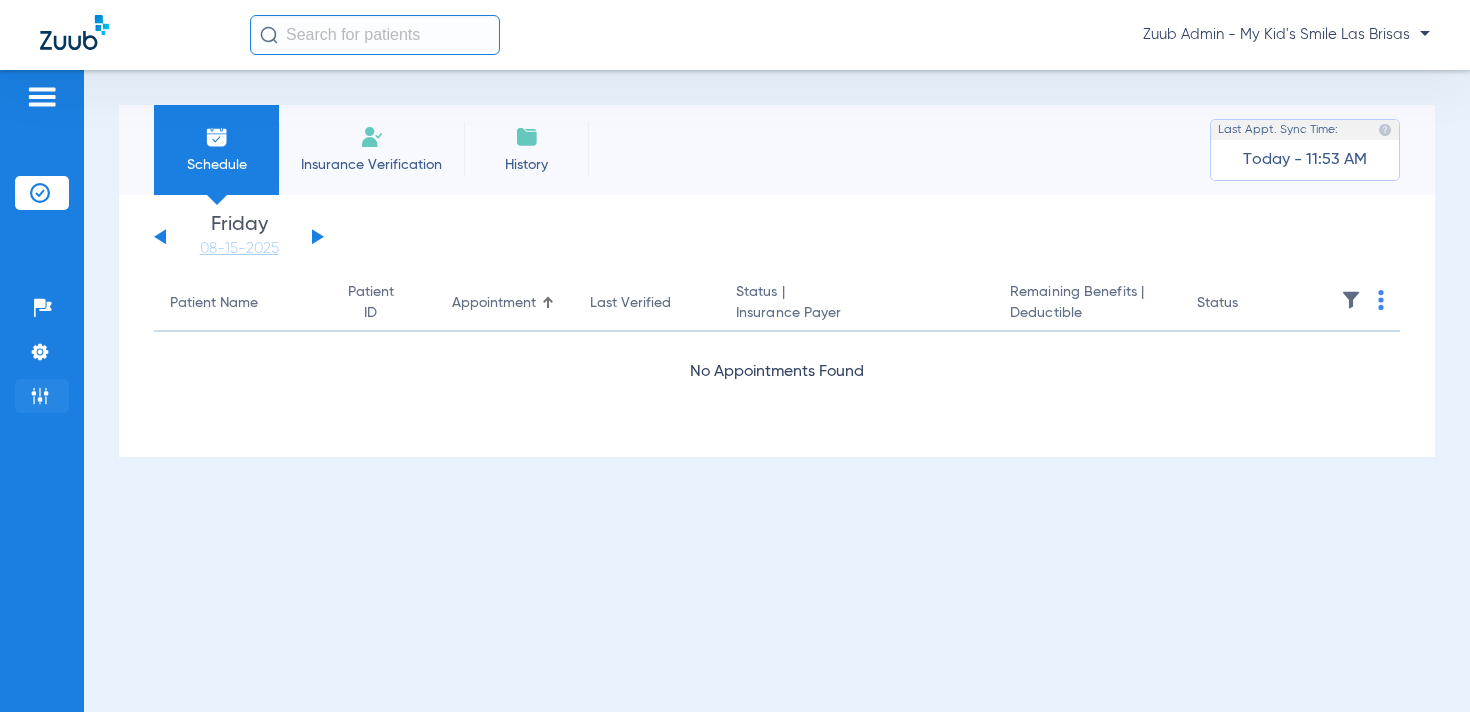 click on "Admin" 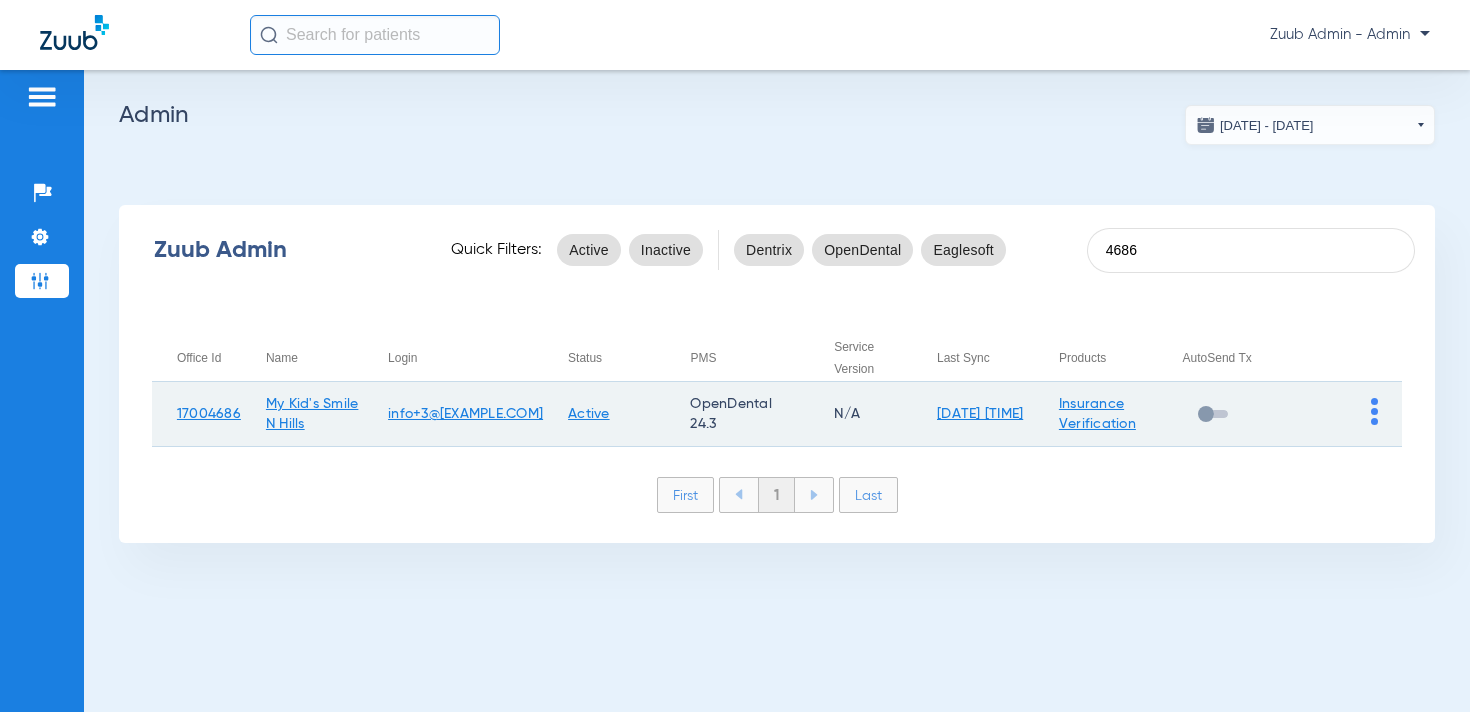 scroll, scrollTop: 0, scrollLeft: 0, axis: both 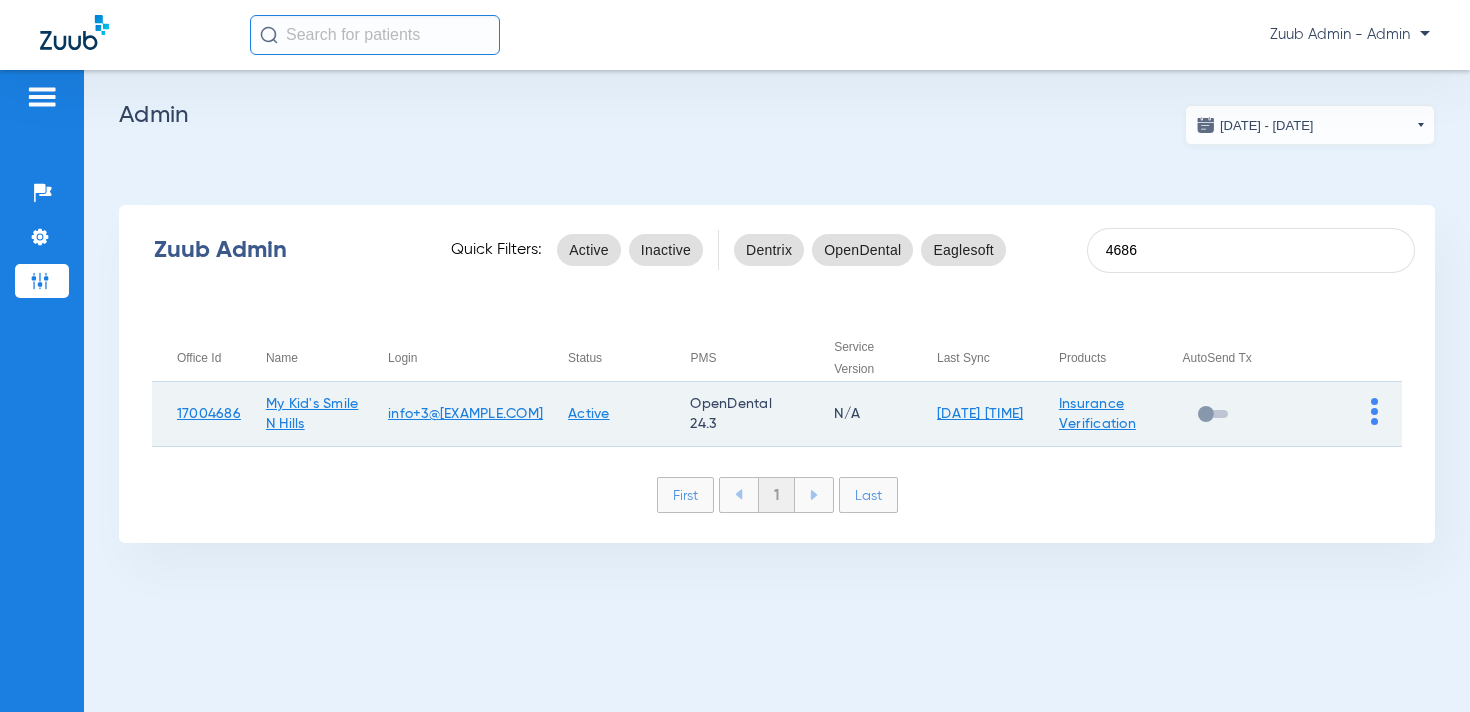 type on "4686" 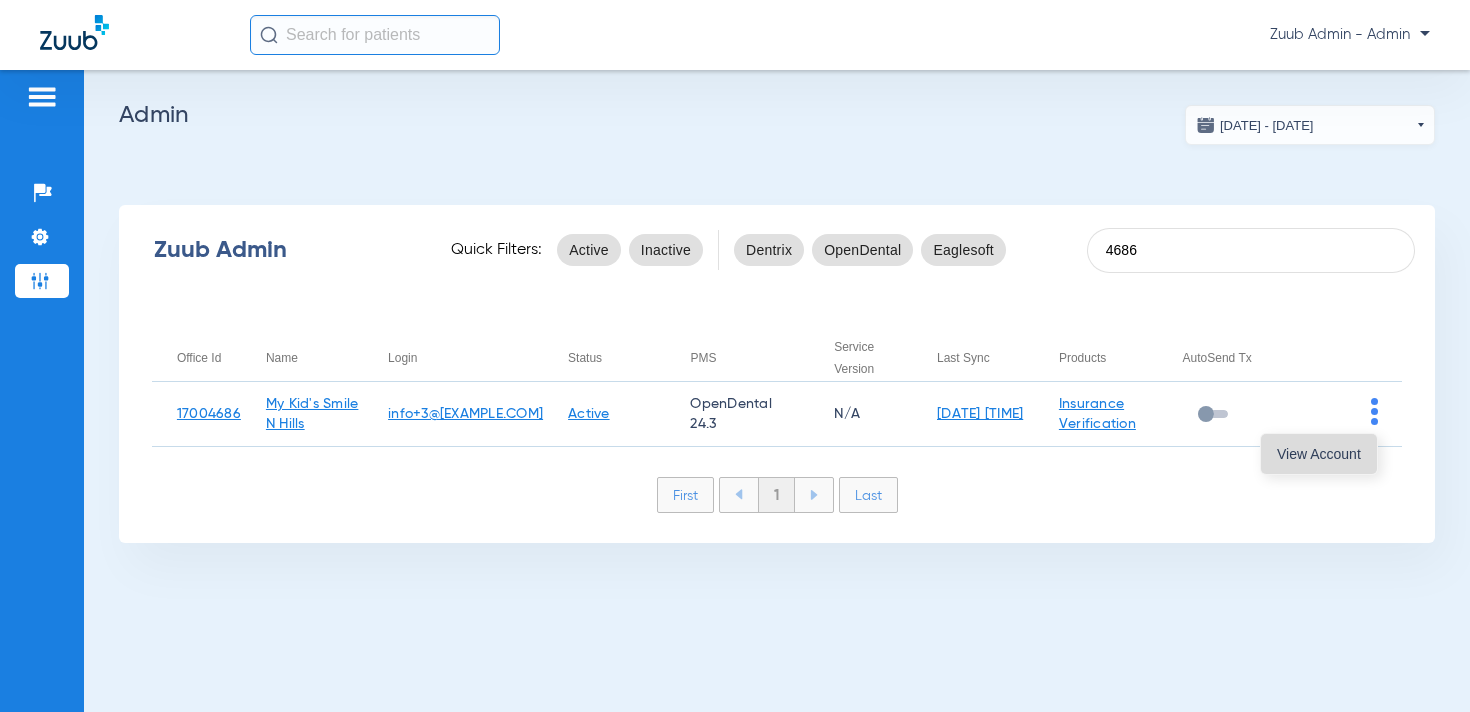 click on "View Account" at bounding box center [1319, 454] 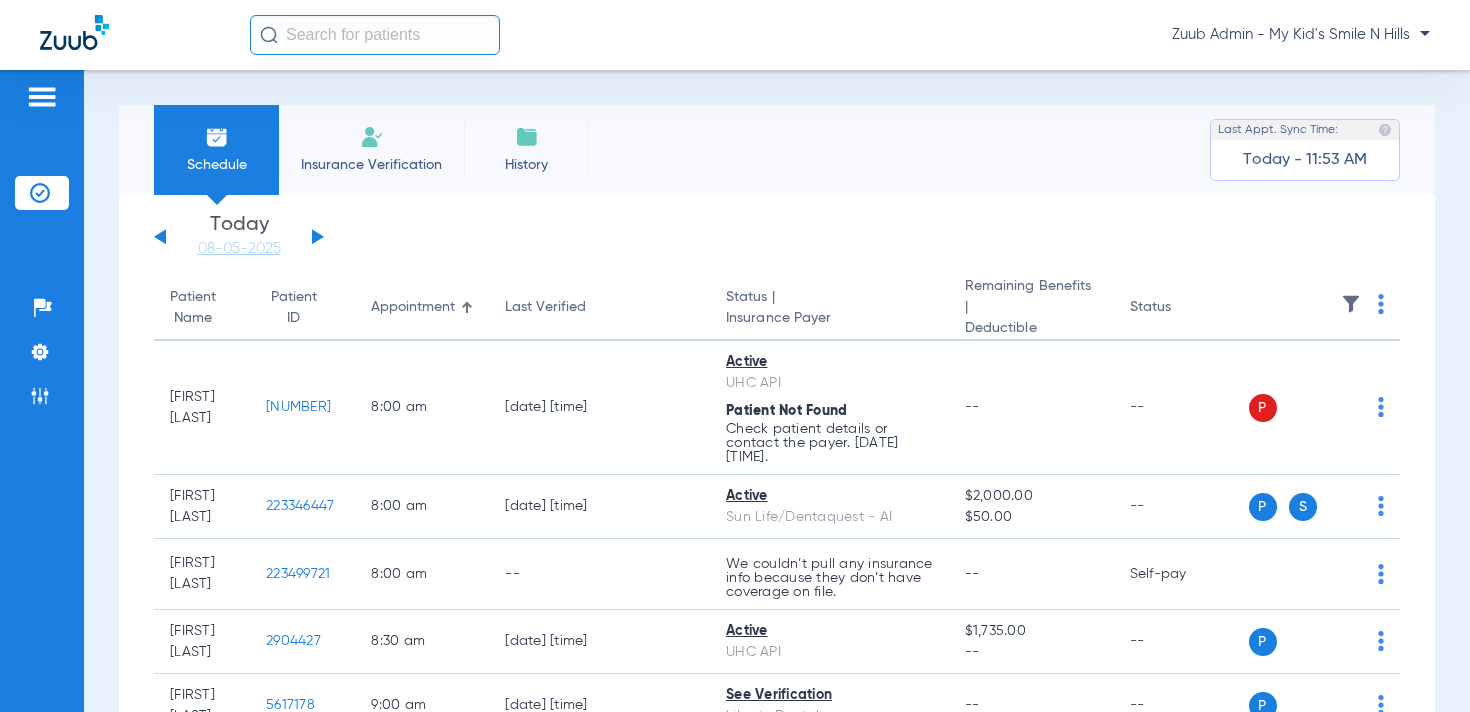 click 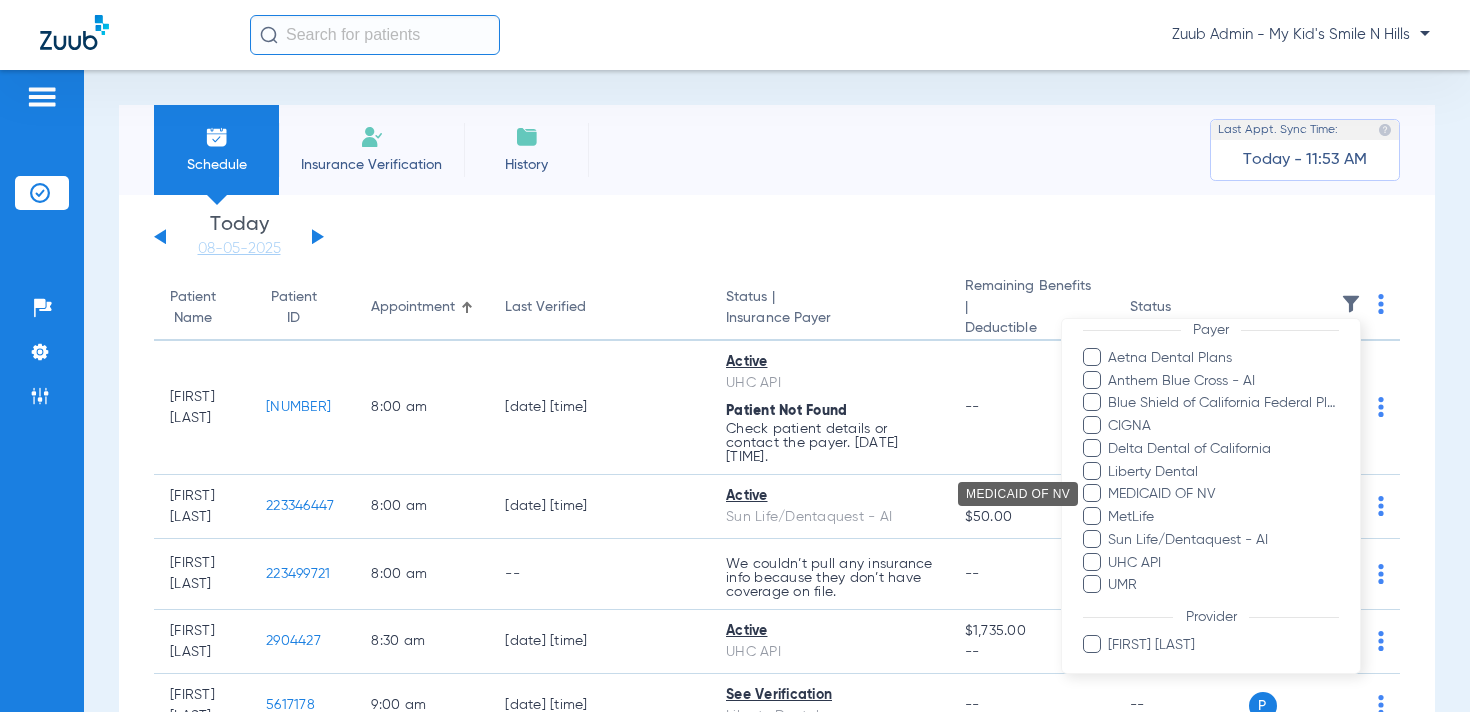 click on "MEDICAID OF NV" at bounding box center (1223, 494) 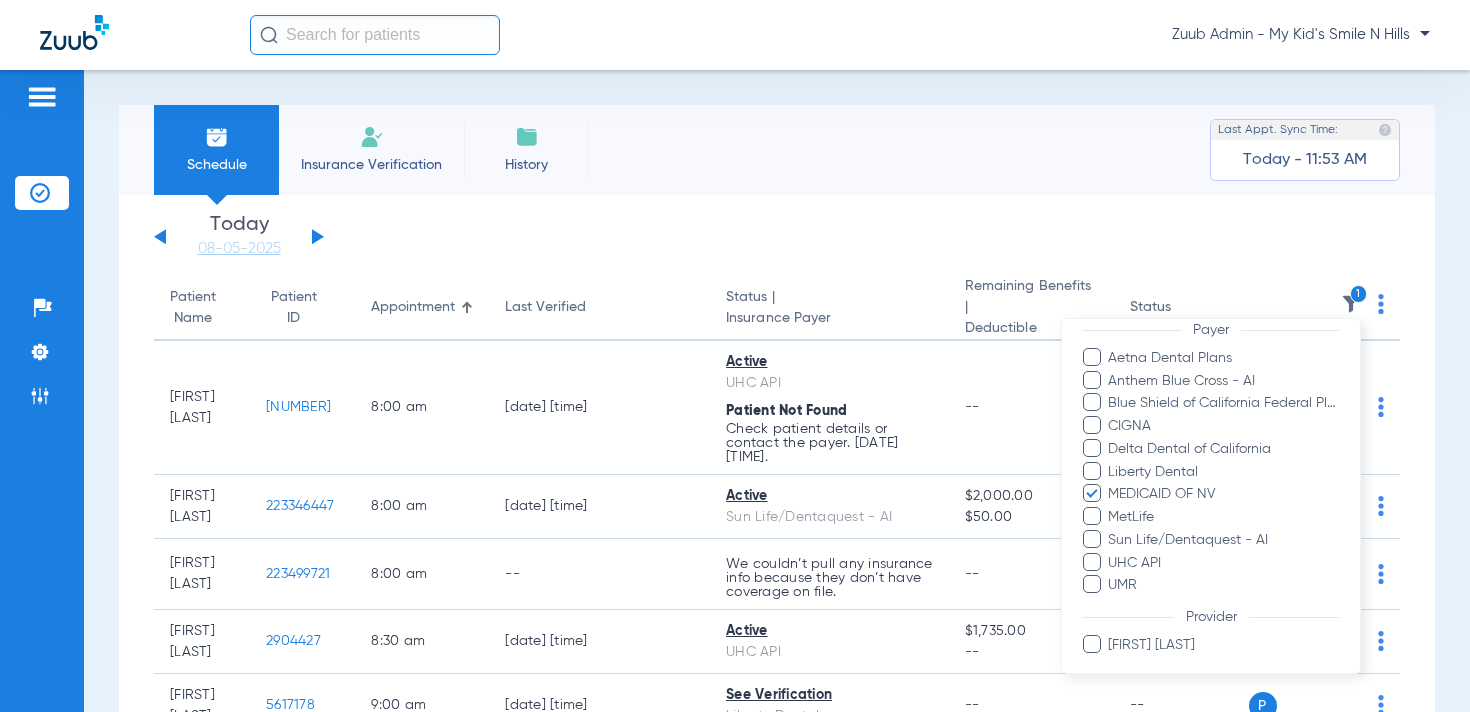 scroll, scrollTop: 351, scrollLeft: 0, axis: vertical 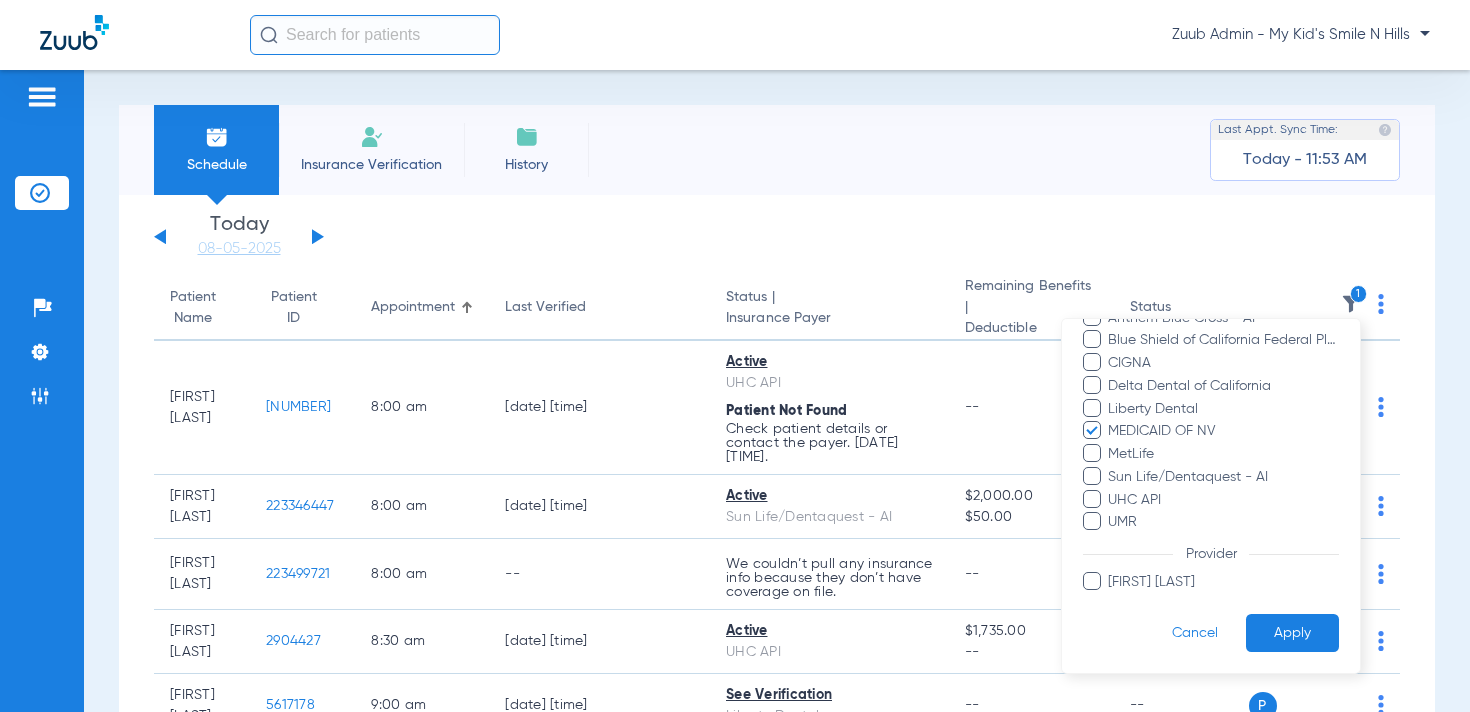 click on "Apply" at bounding box center (1292, 632) 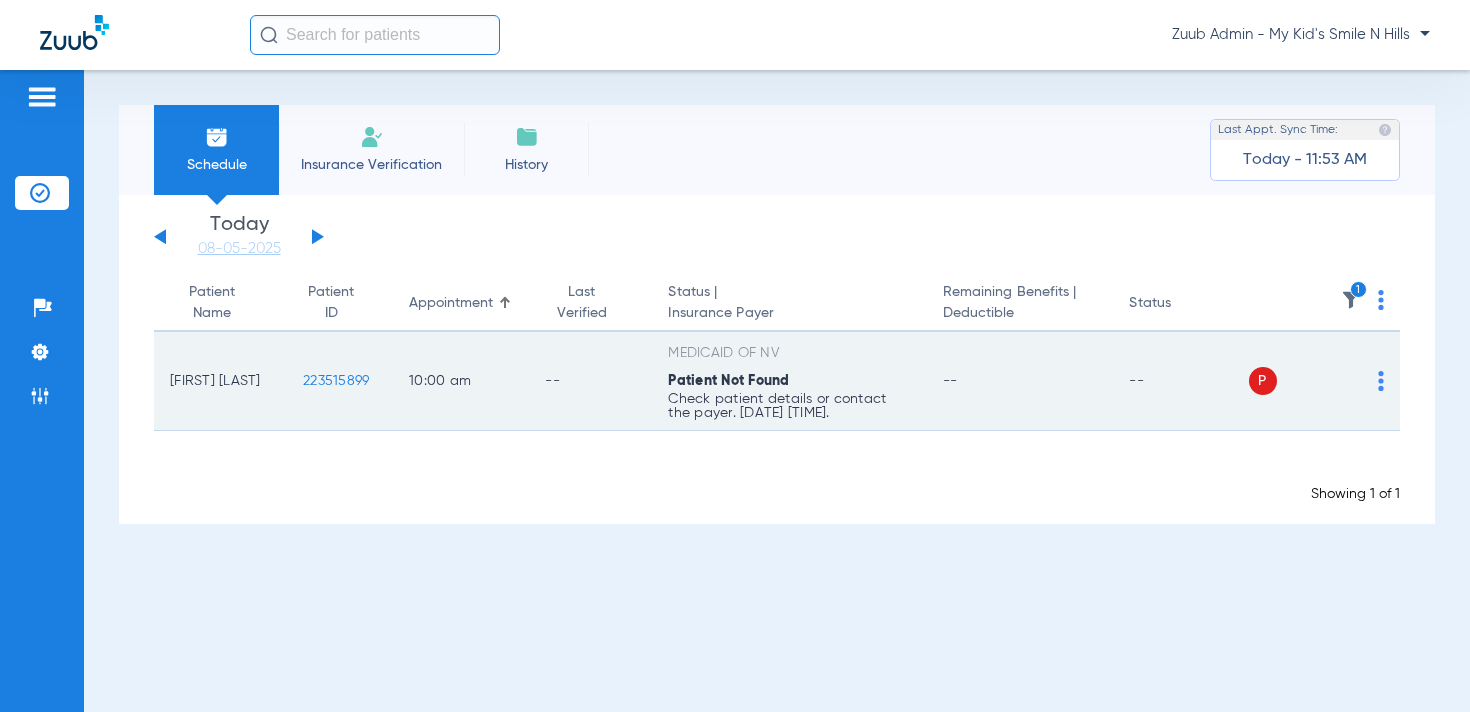 click 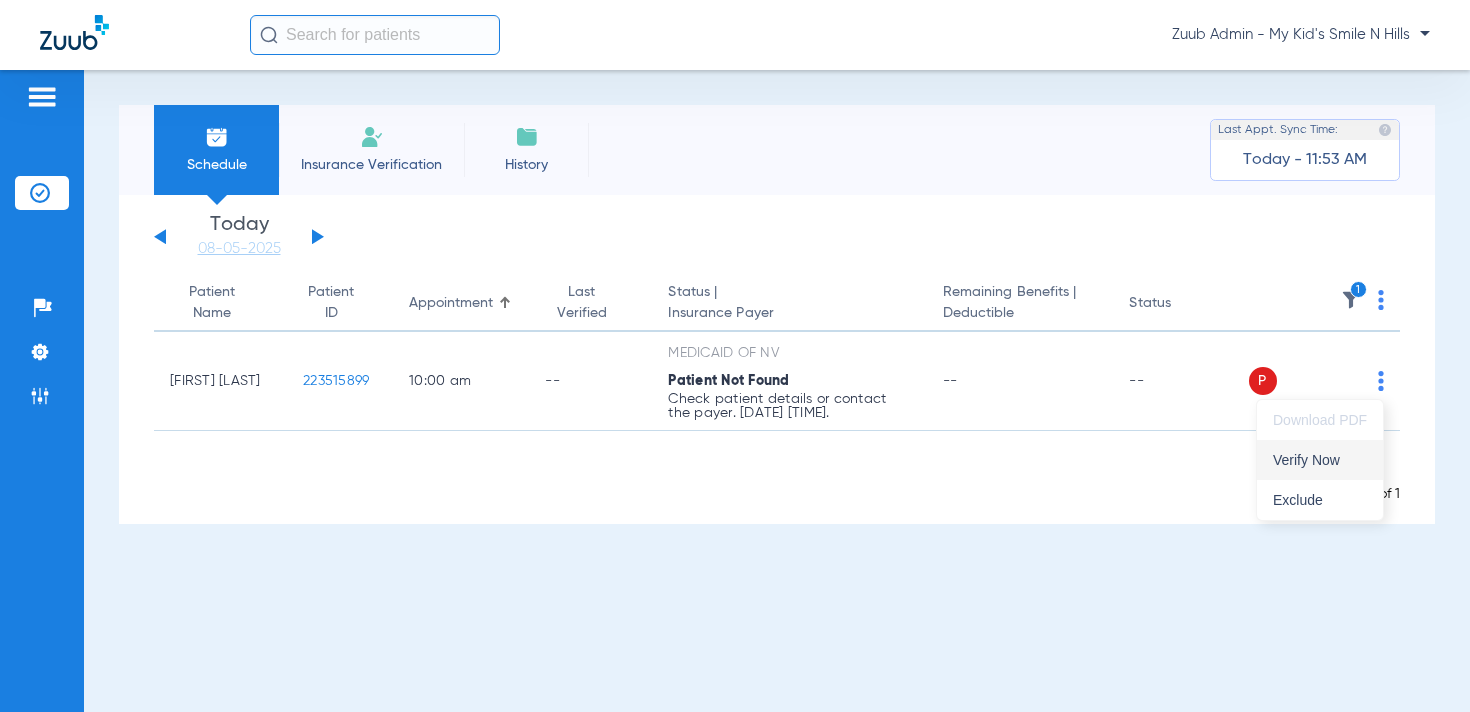 click on "Verify Now" at bounding box center (1320, 460) 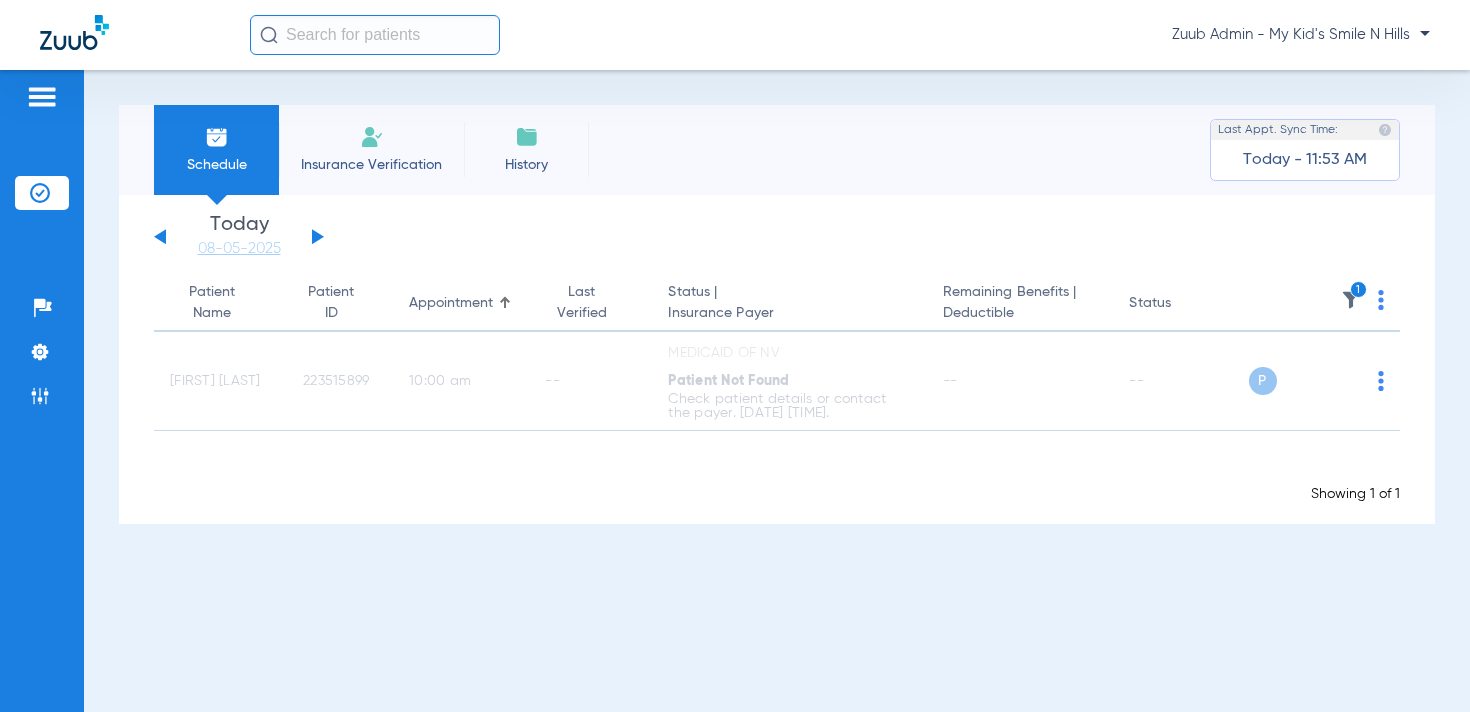 click 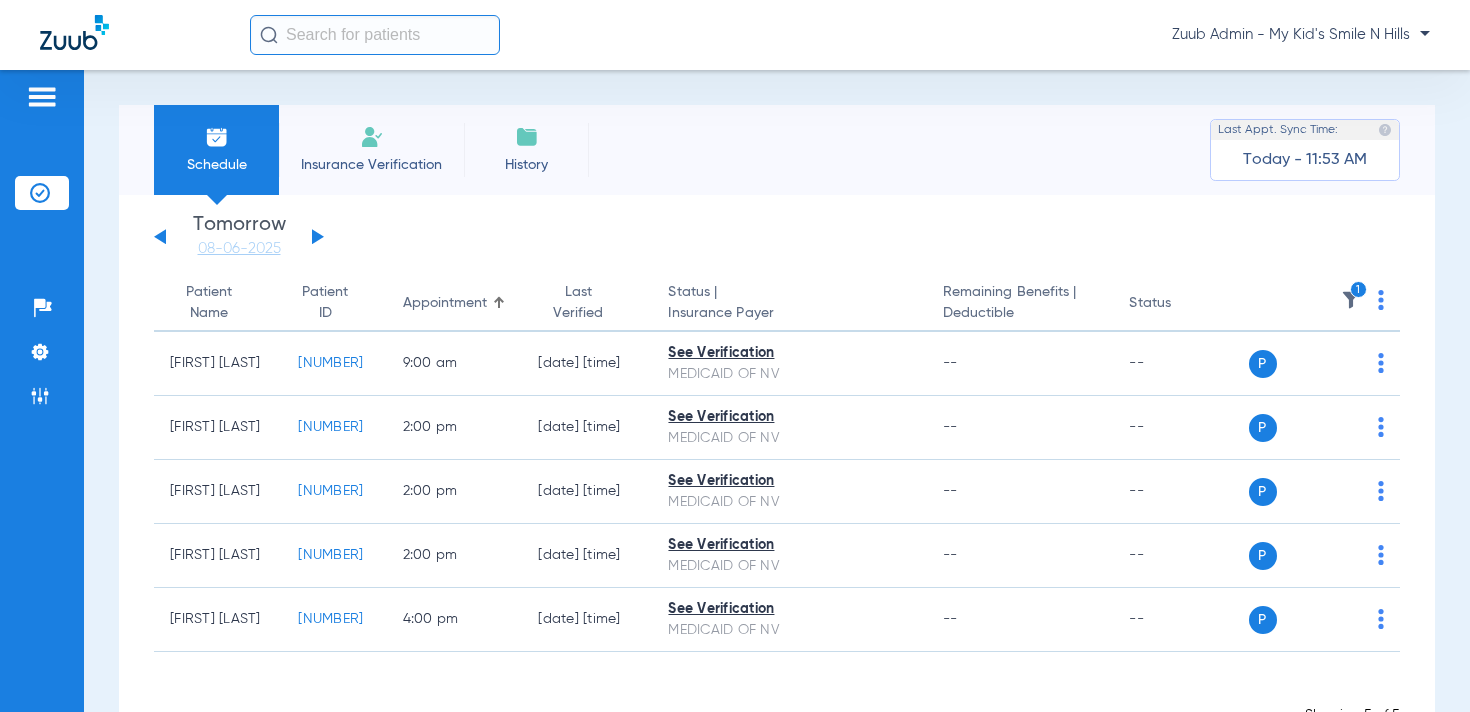 scroll, scrollTop: 89, scrollLeft: 0, axis: vertical 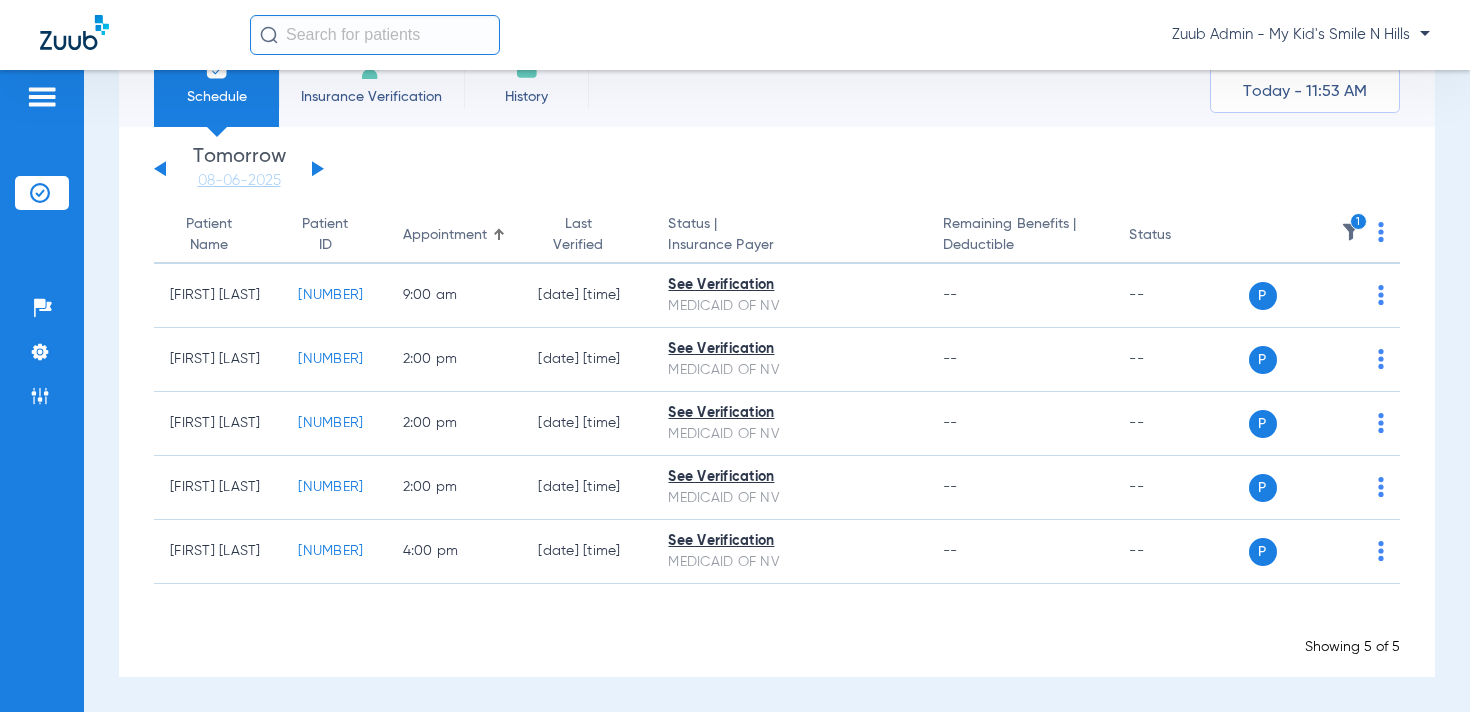 click 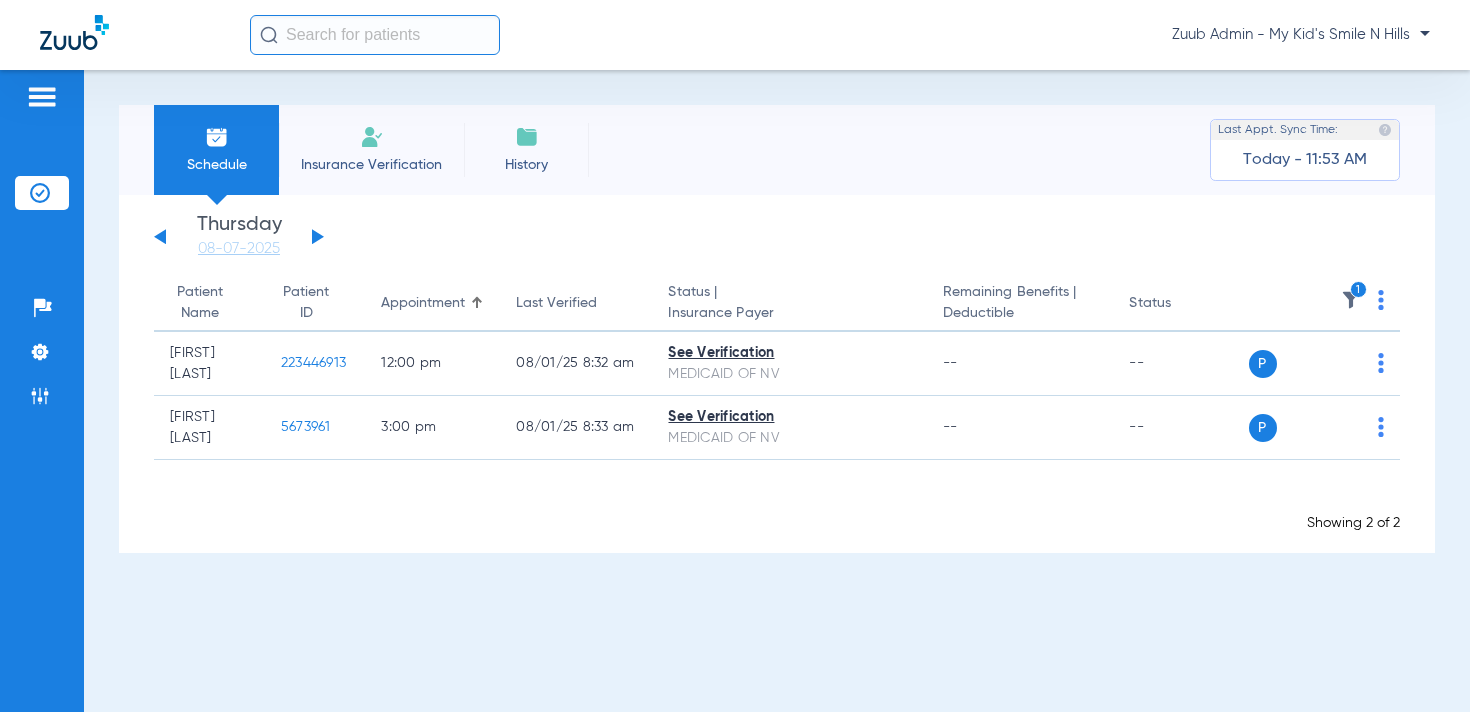 click 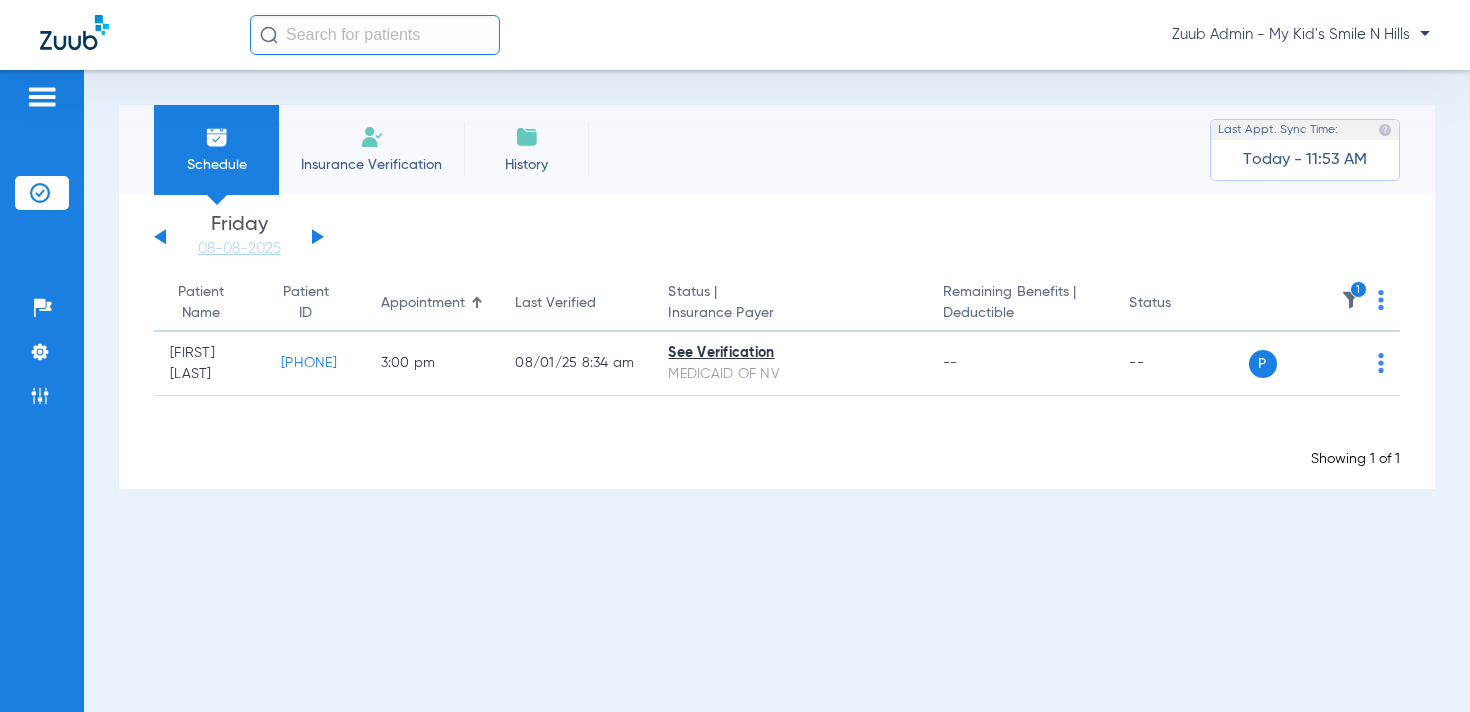 click 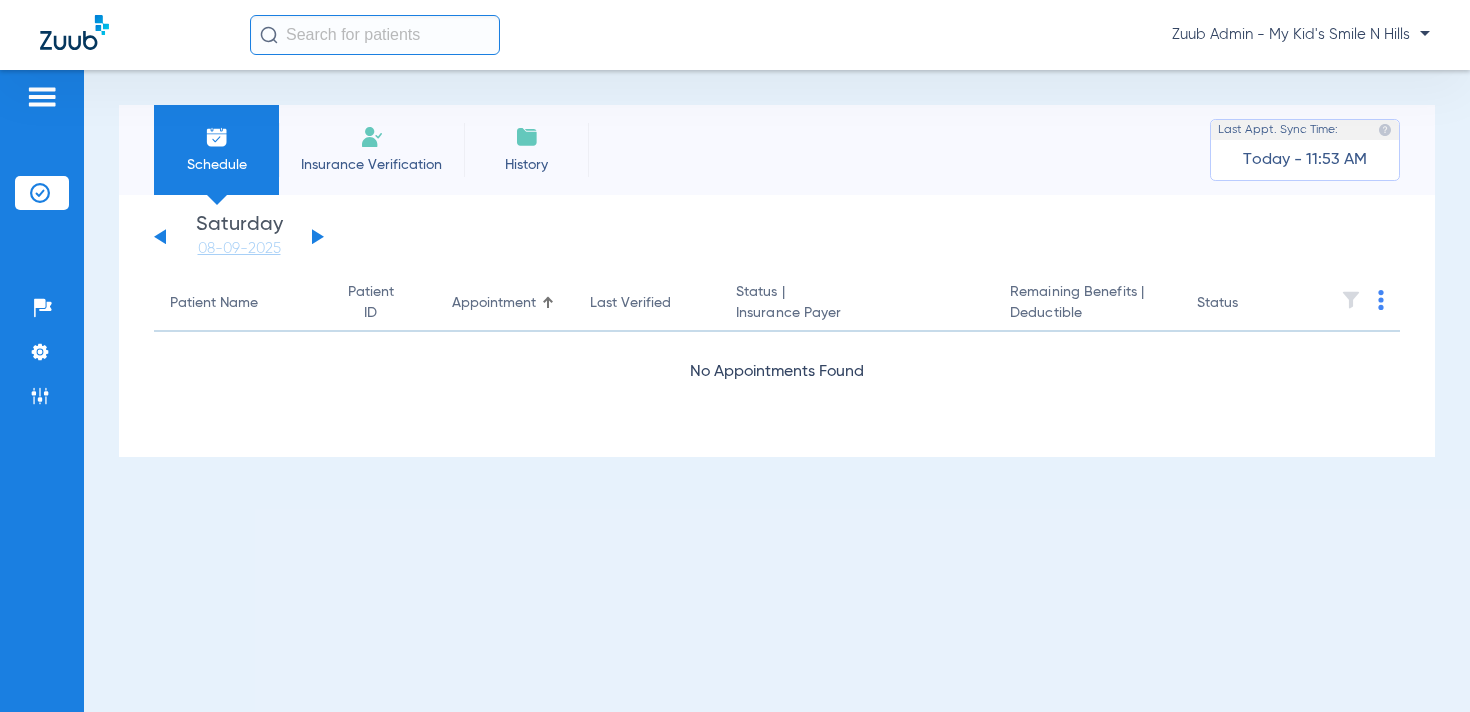 click 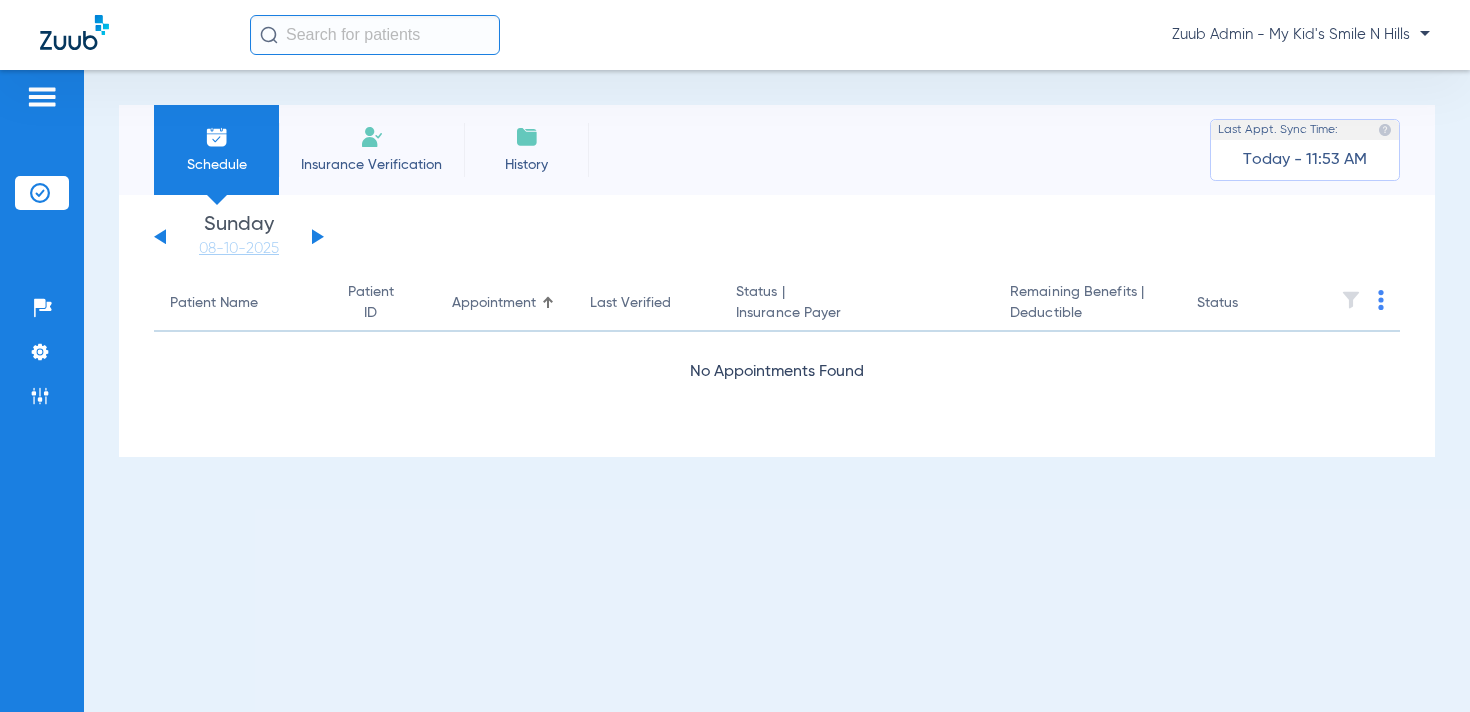 click 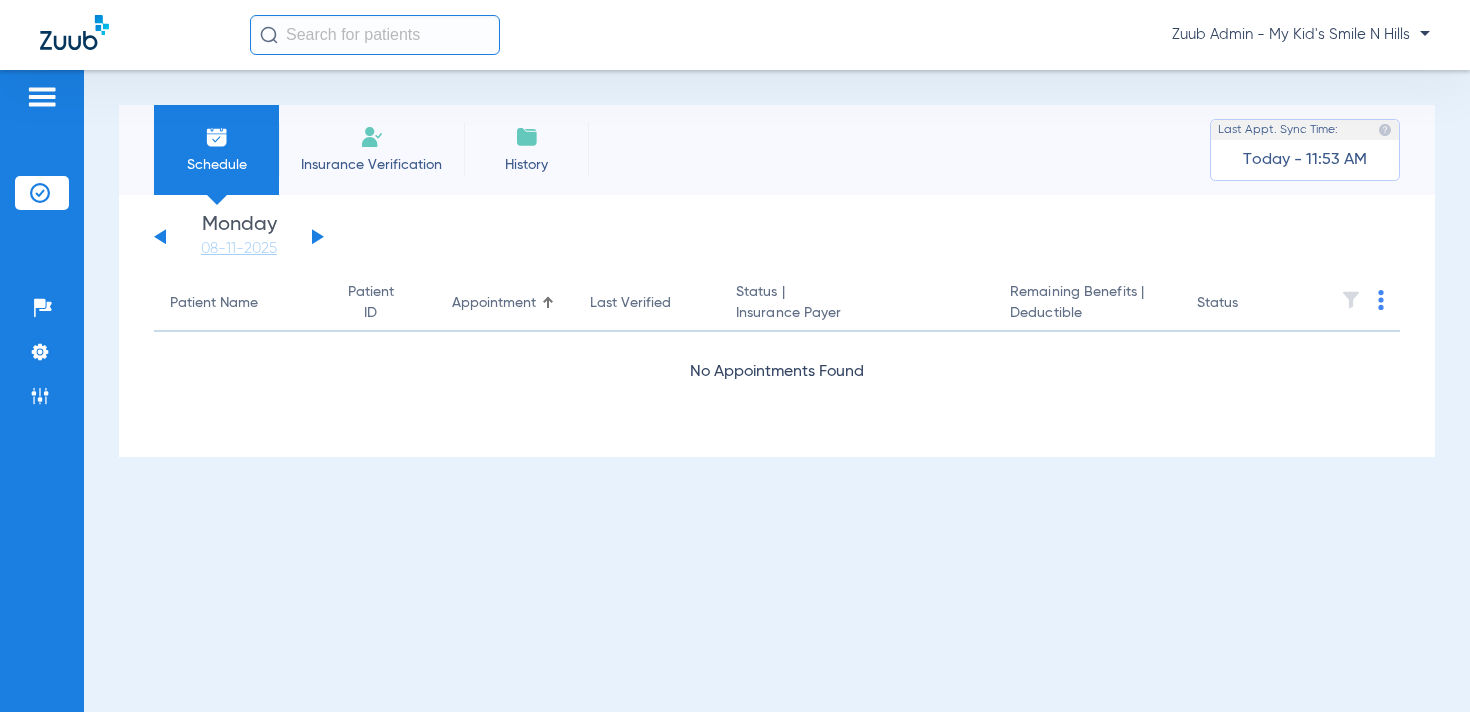 click 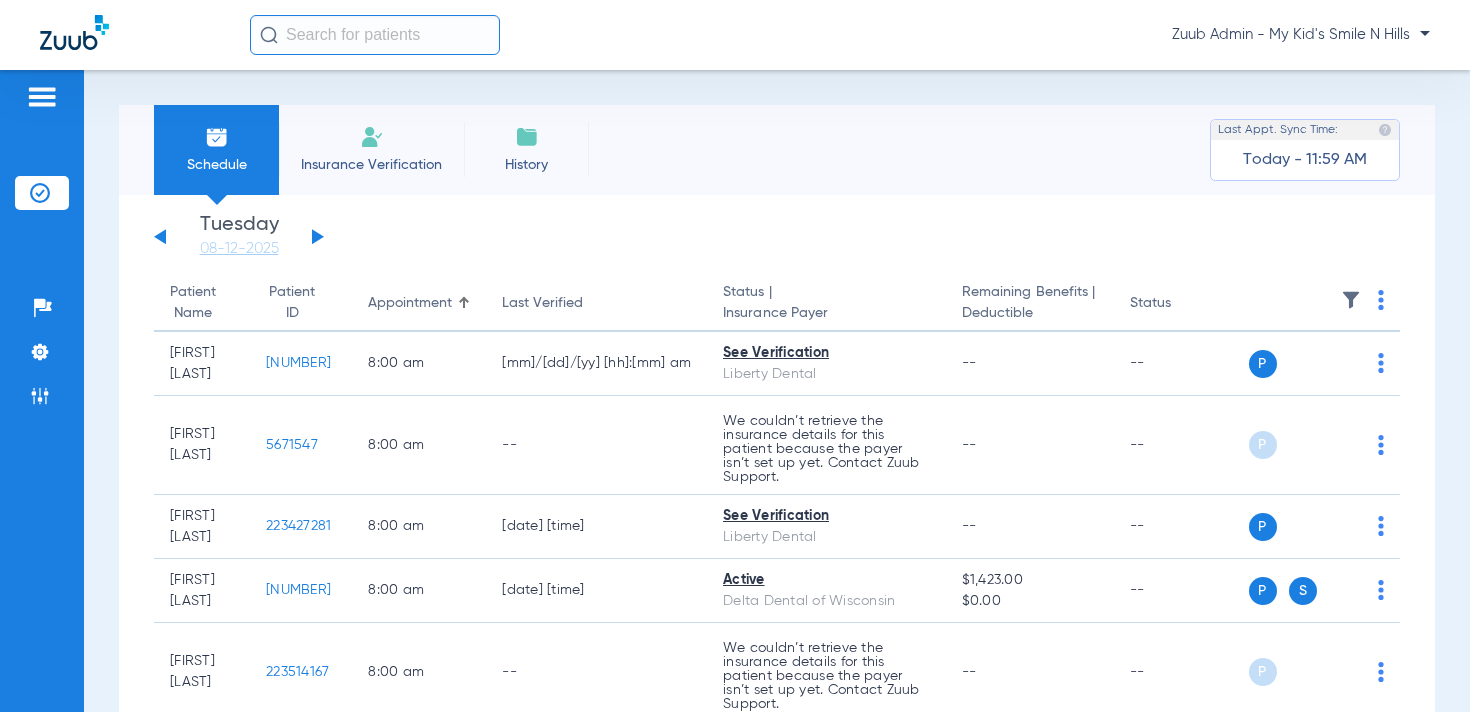 click 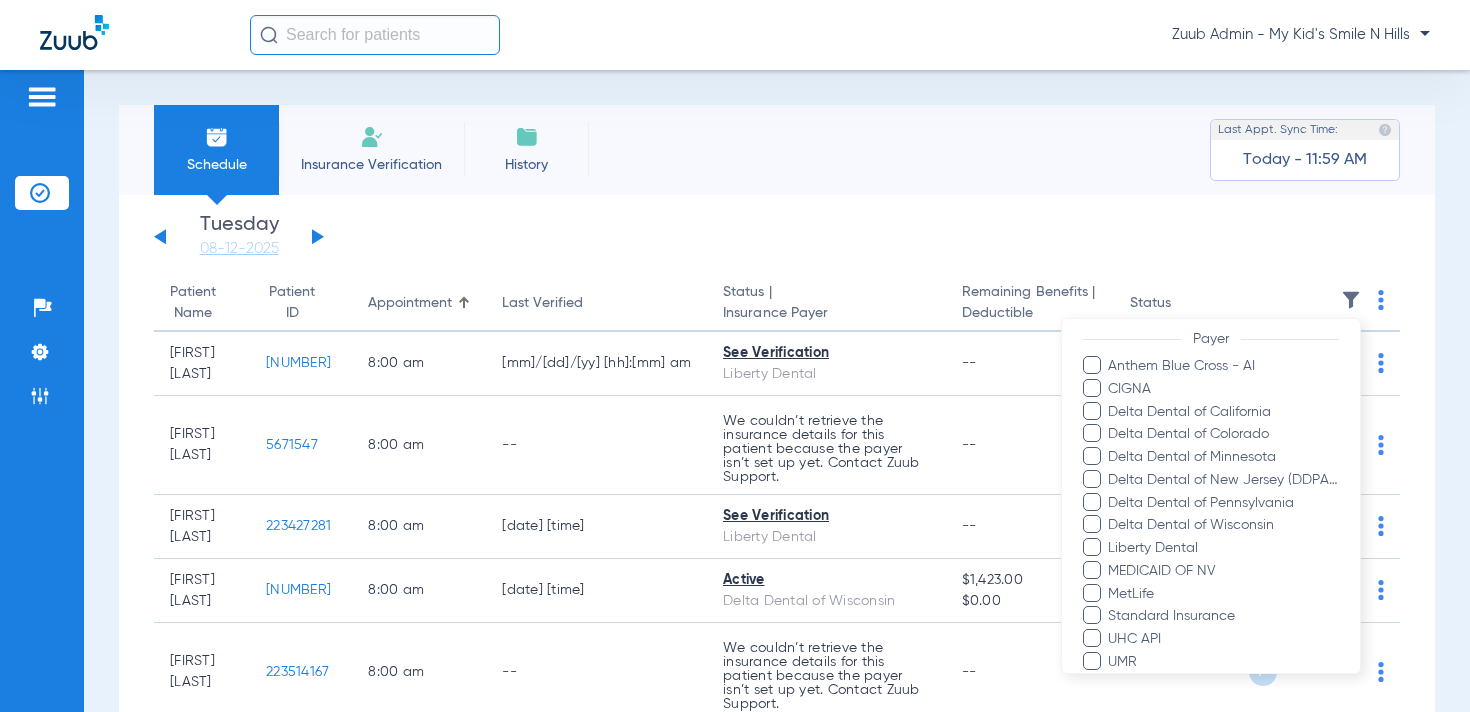 scroll, scrollTop: 295, scrollLeft: 0, axis: vertical 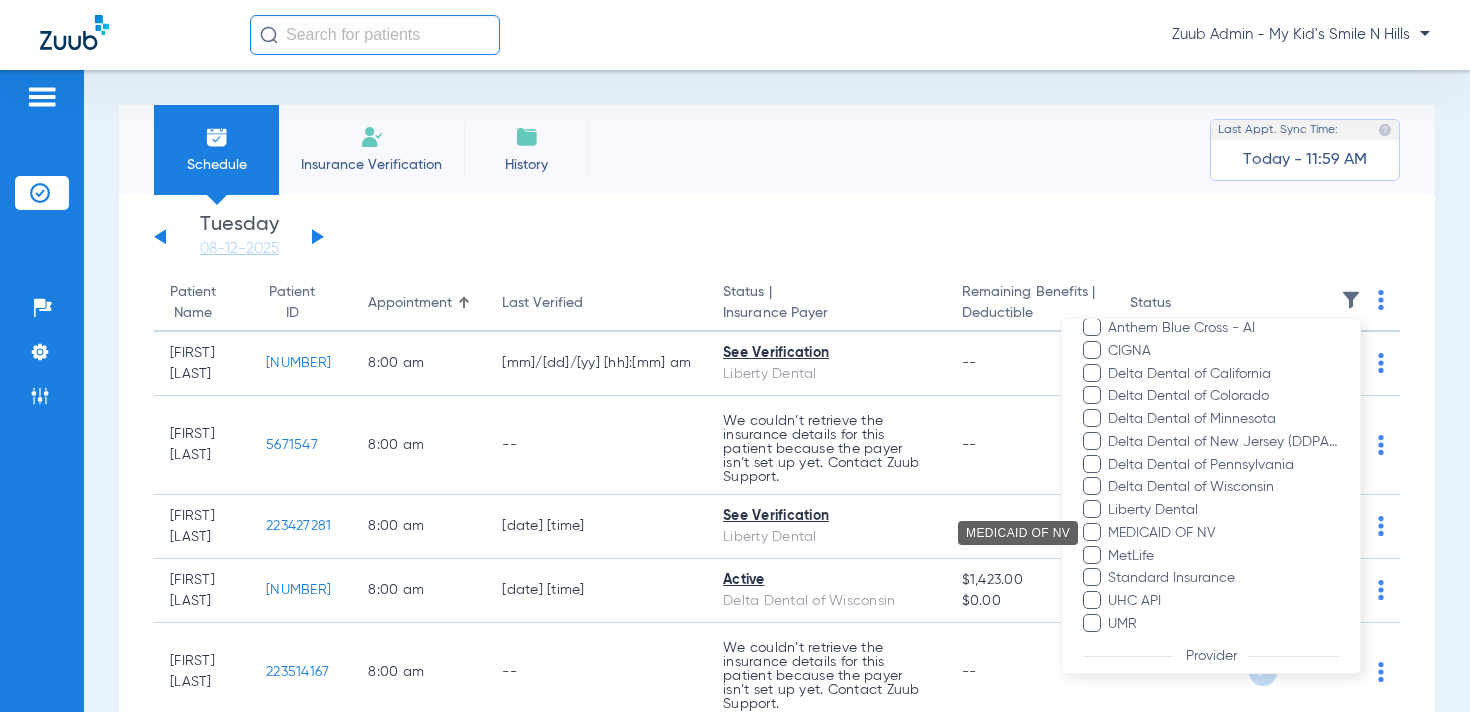 click on "MEDICAID OF NV" at bounding box center [1223, 532] 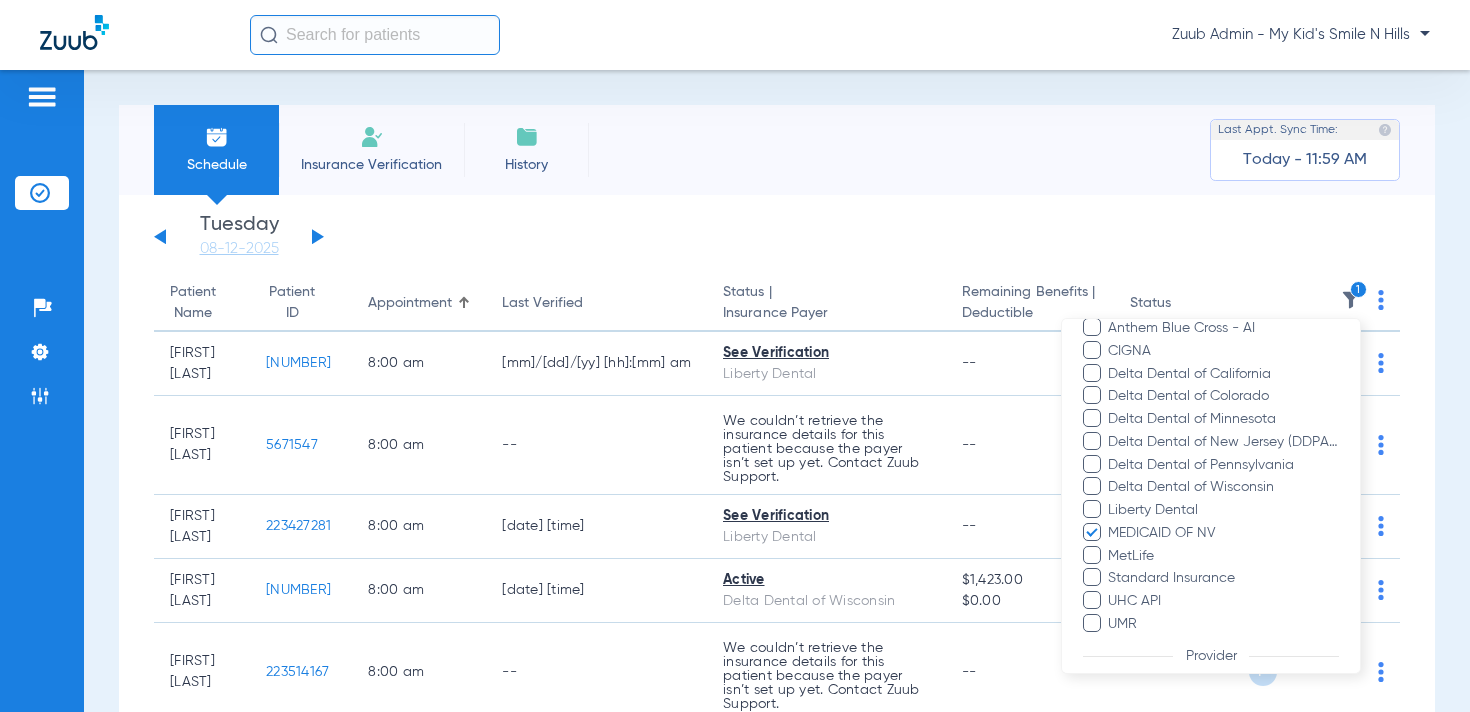 scroll, scrollTop: 397, scrollLeft: 0, axis: vertical 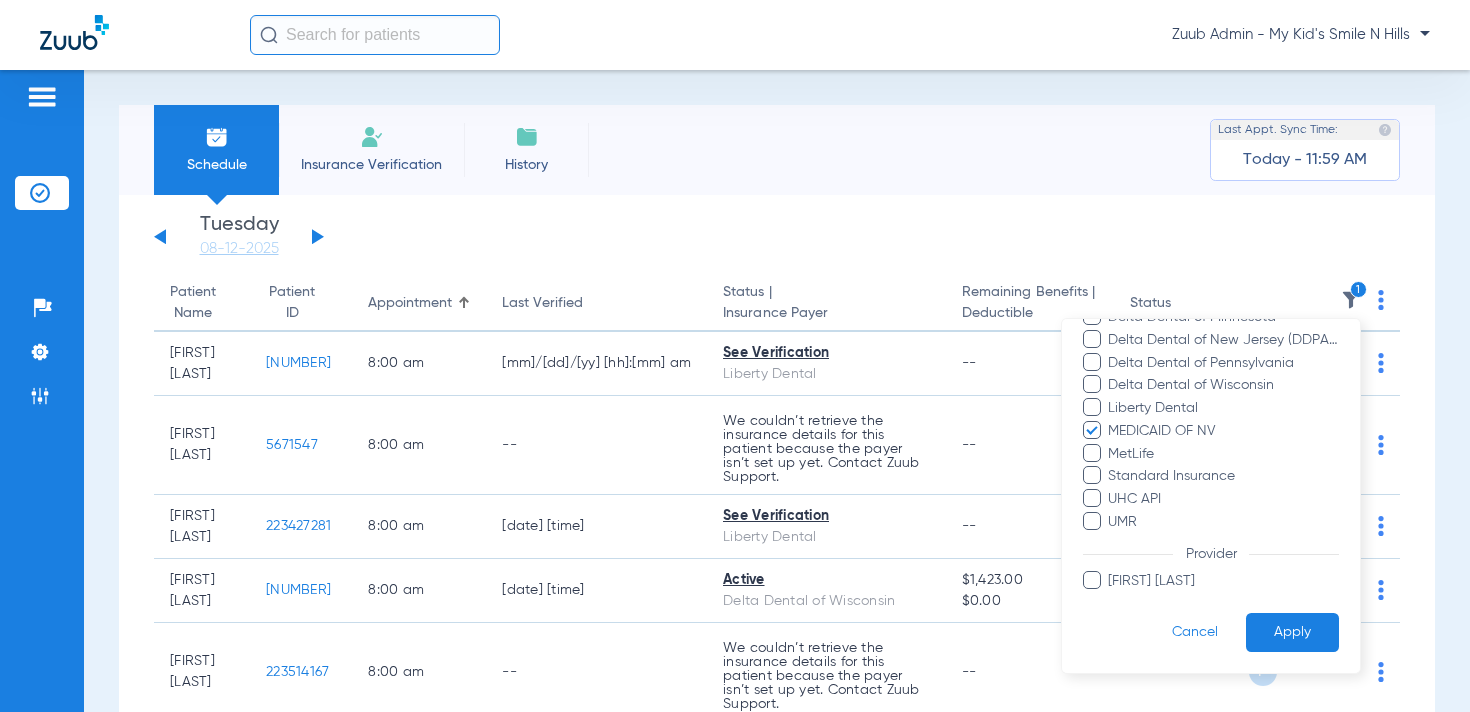 click on "Apply" at bounding box center (1292, 632) 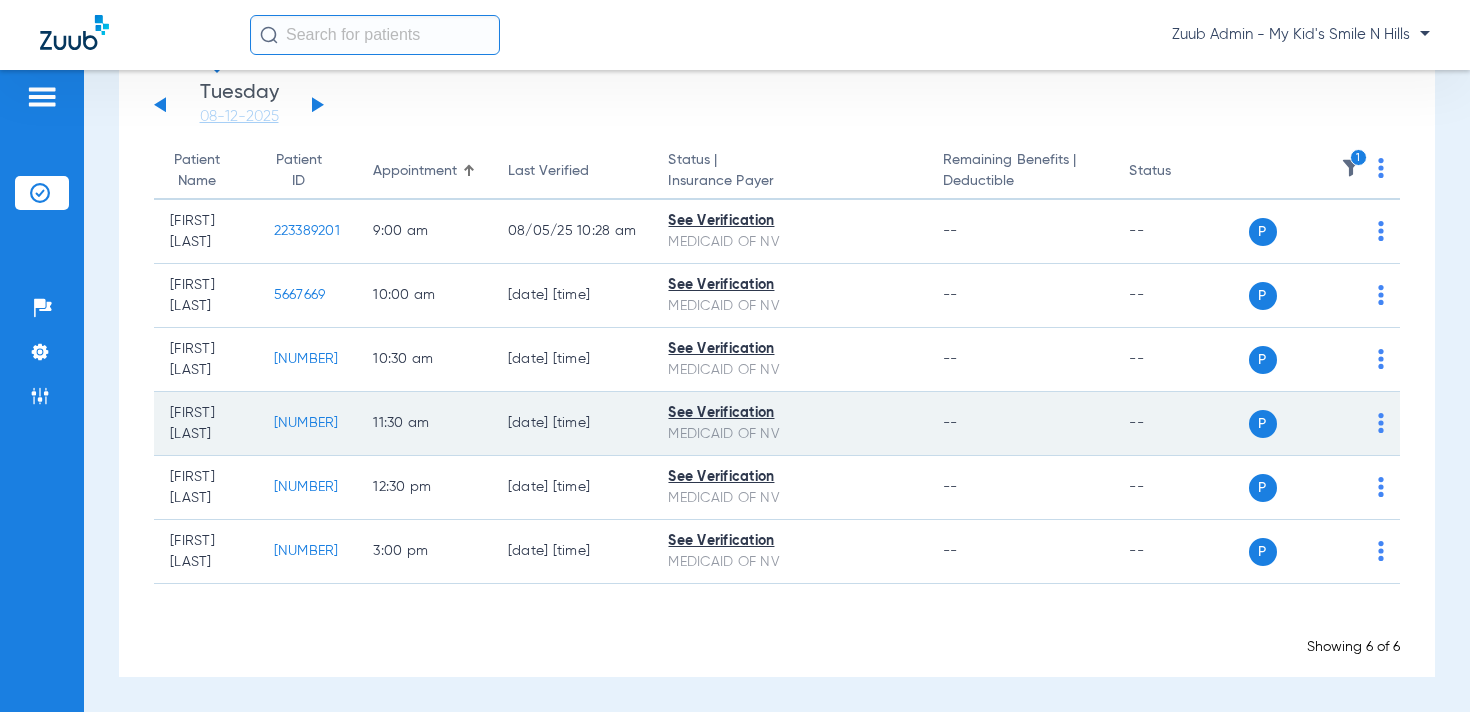 scroll, scrollTop: 0, scrollLeft: 0, axis: both 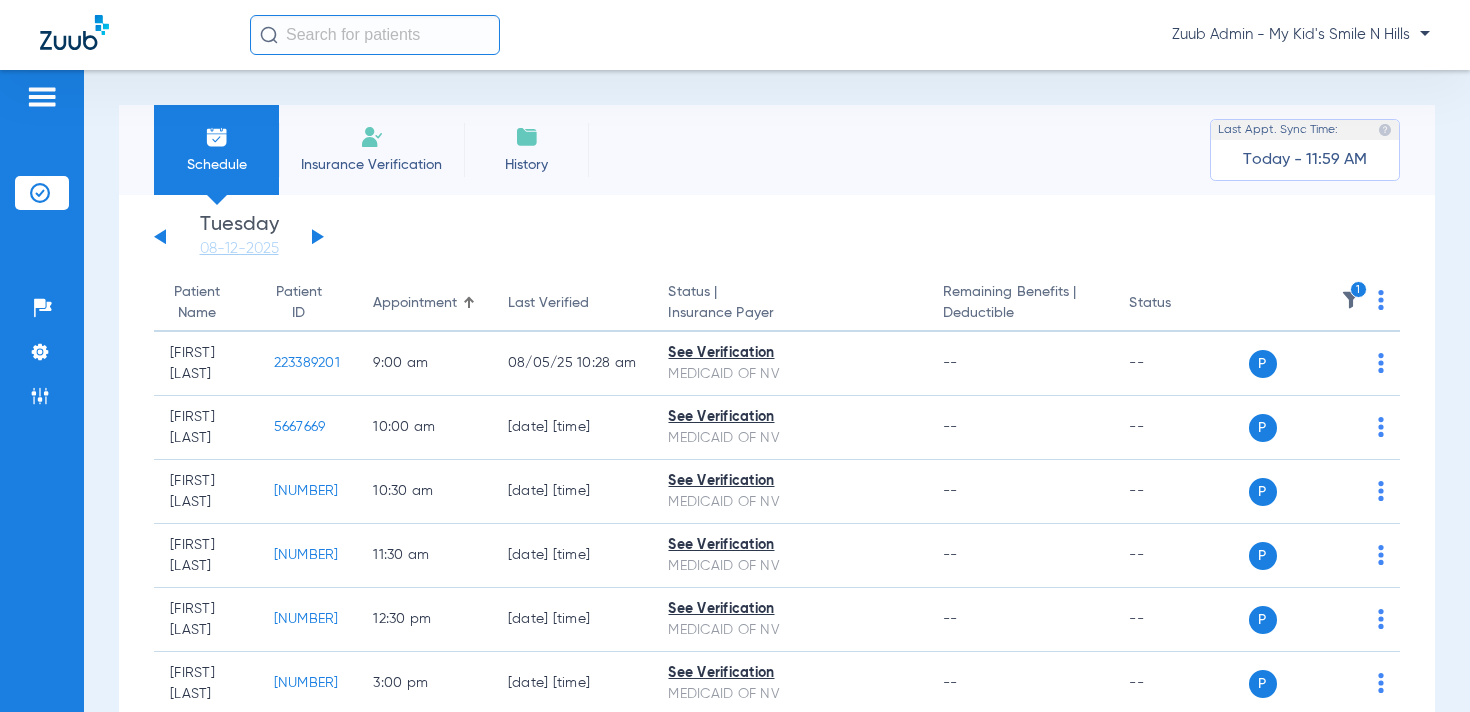 click 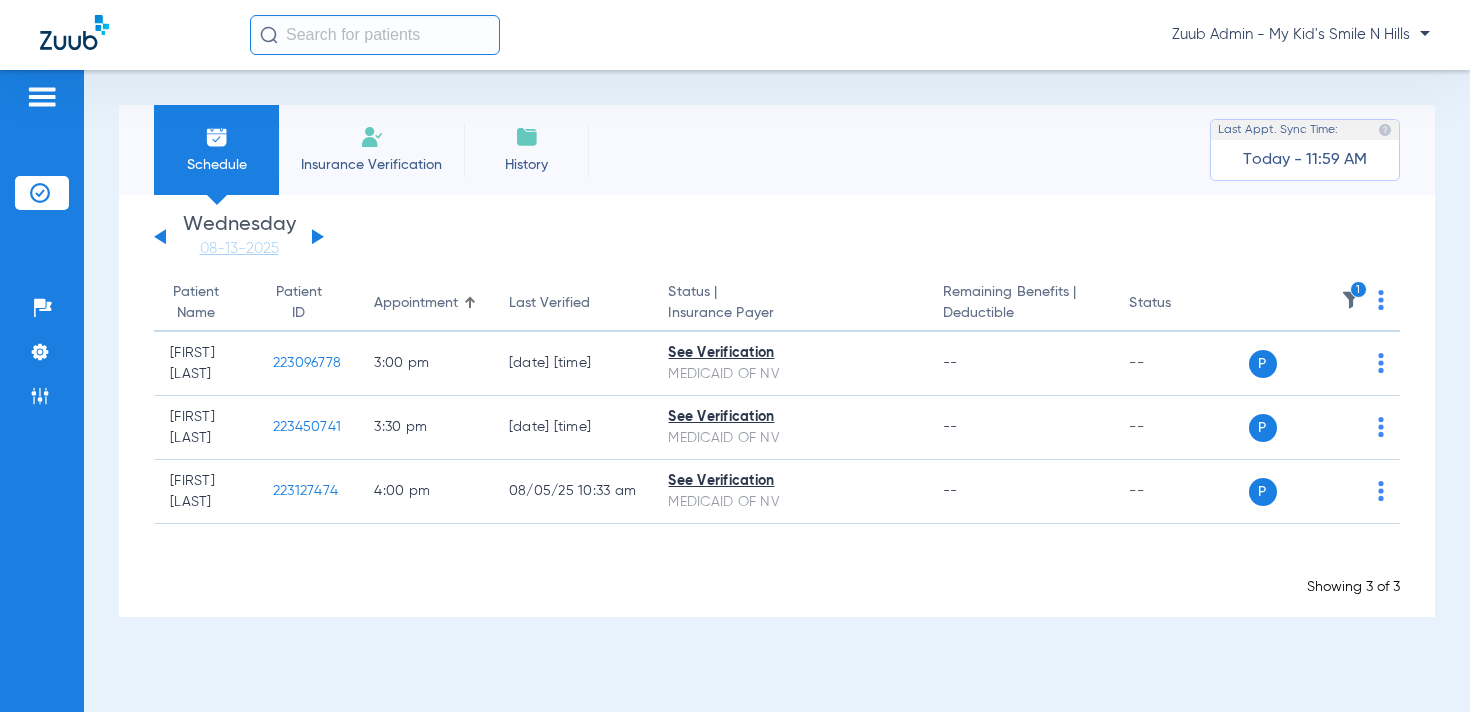 click 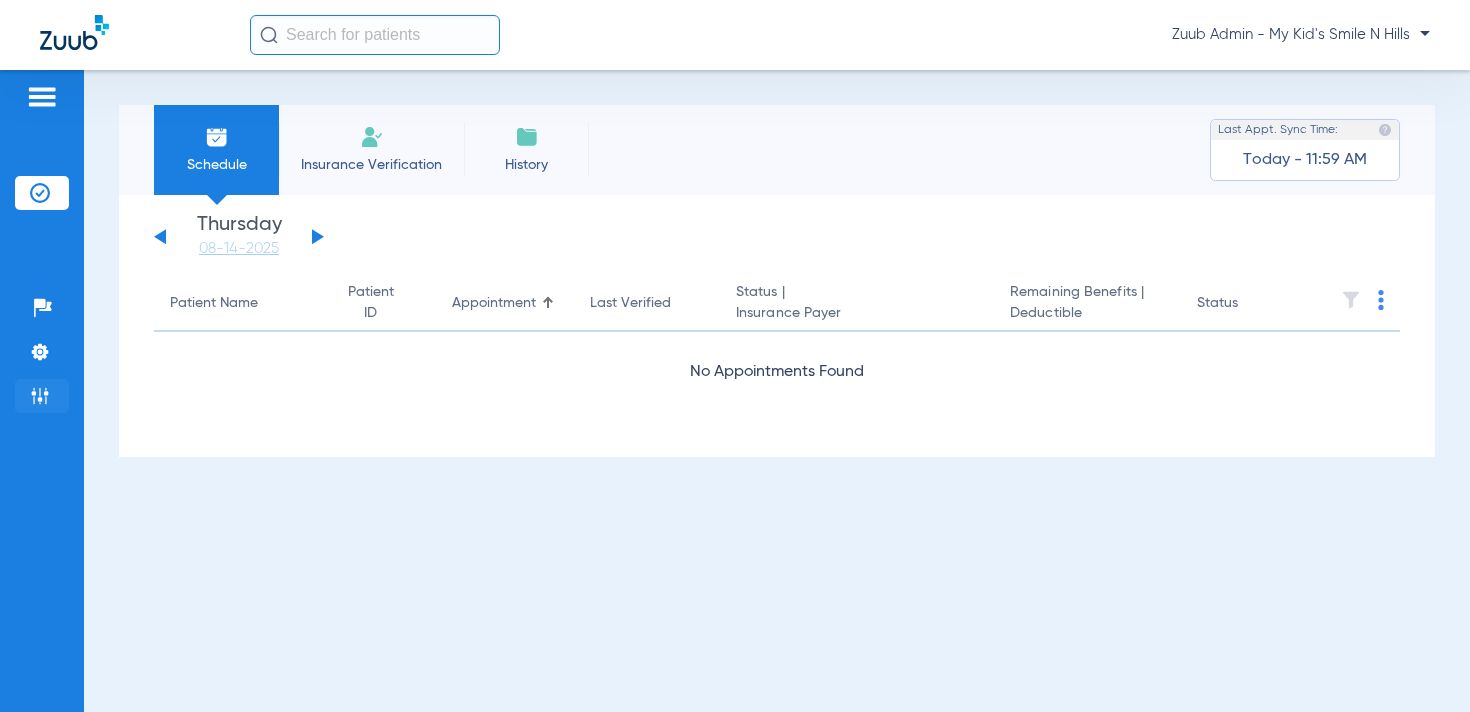 click 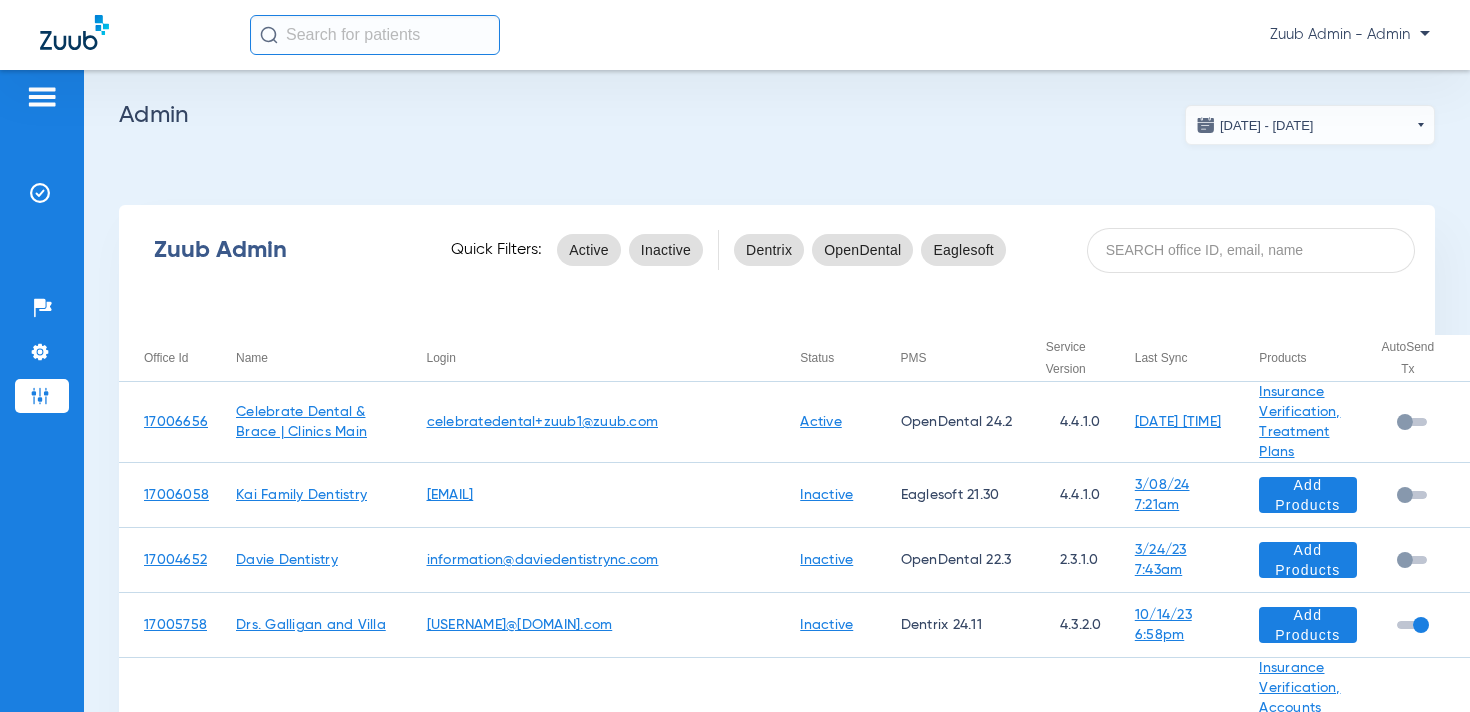 click at bounding box center (1251, 250) 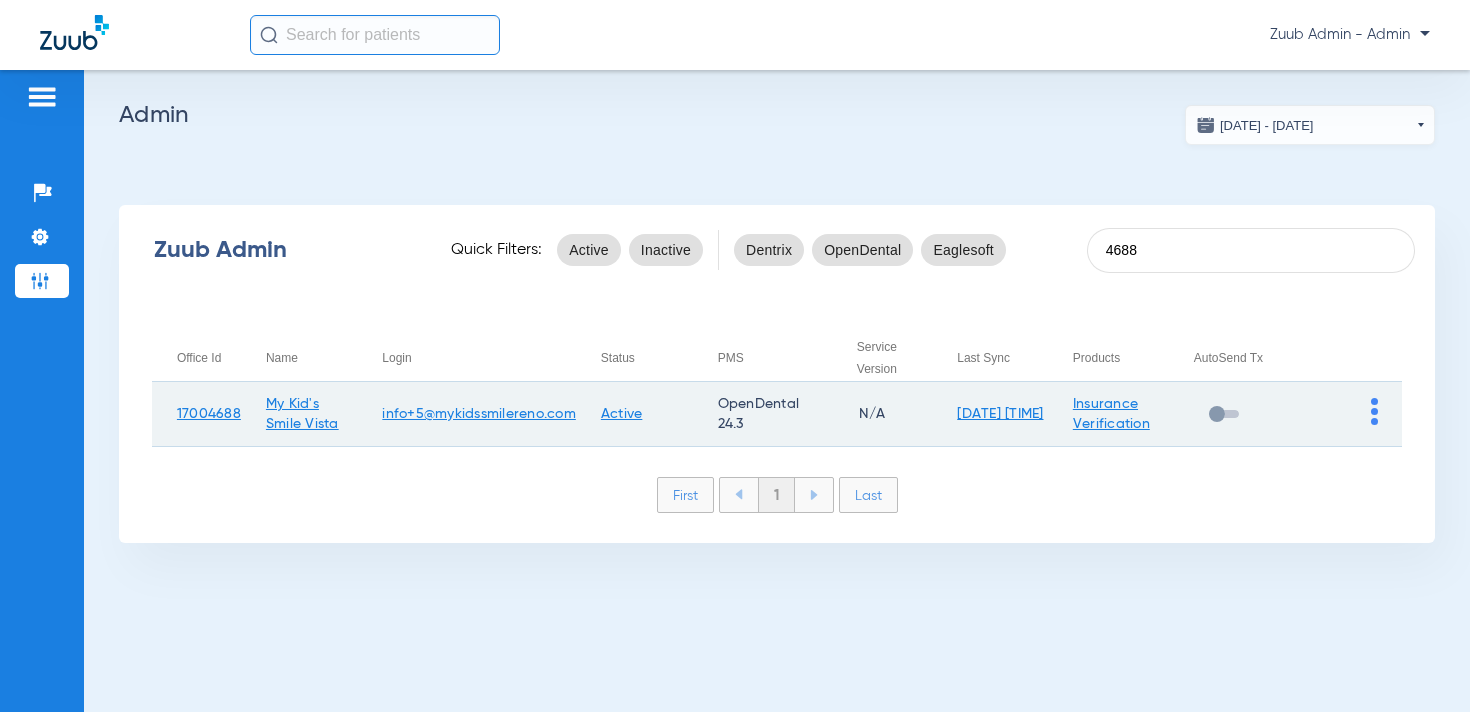 type on "4688" 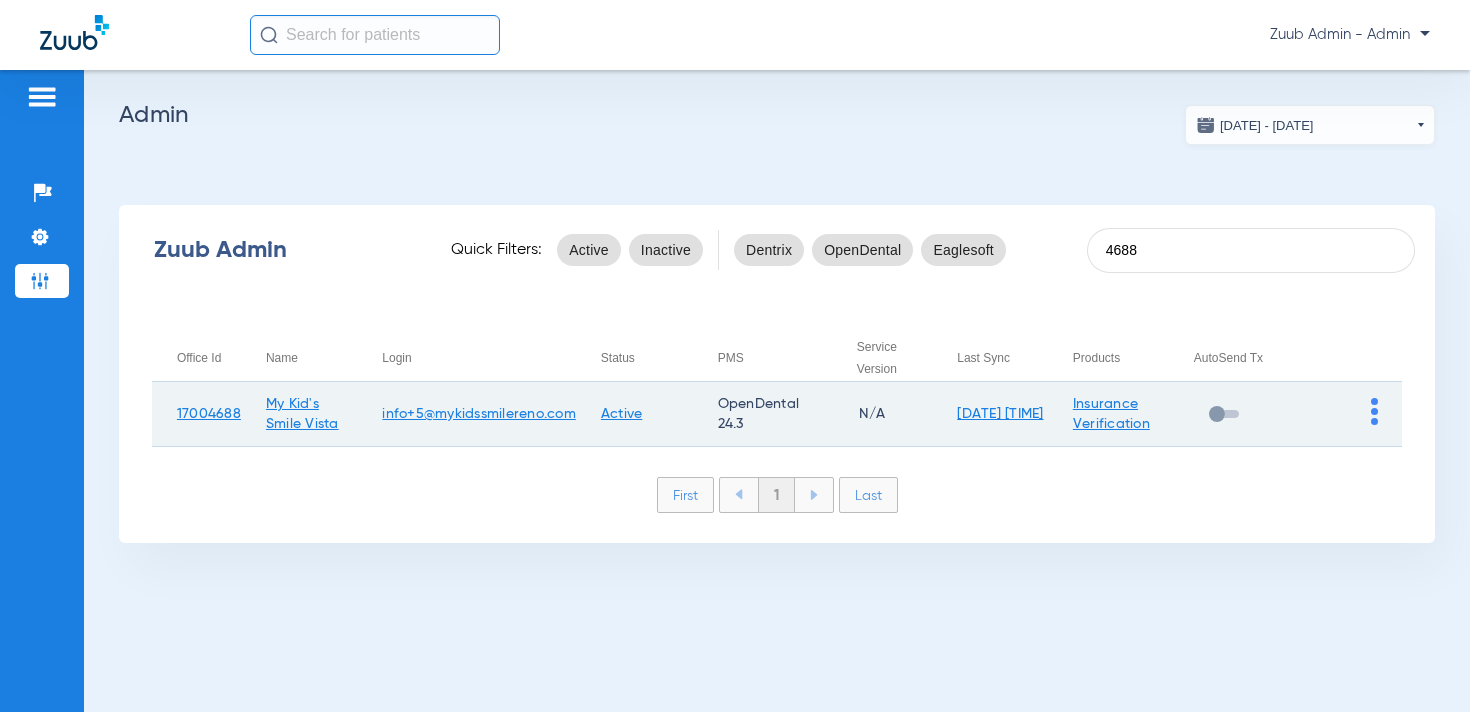 click 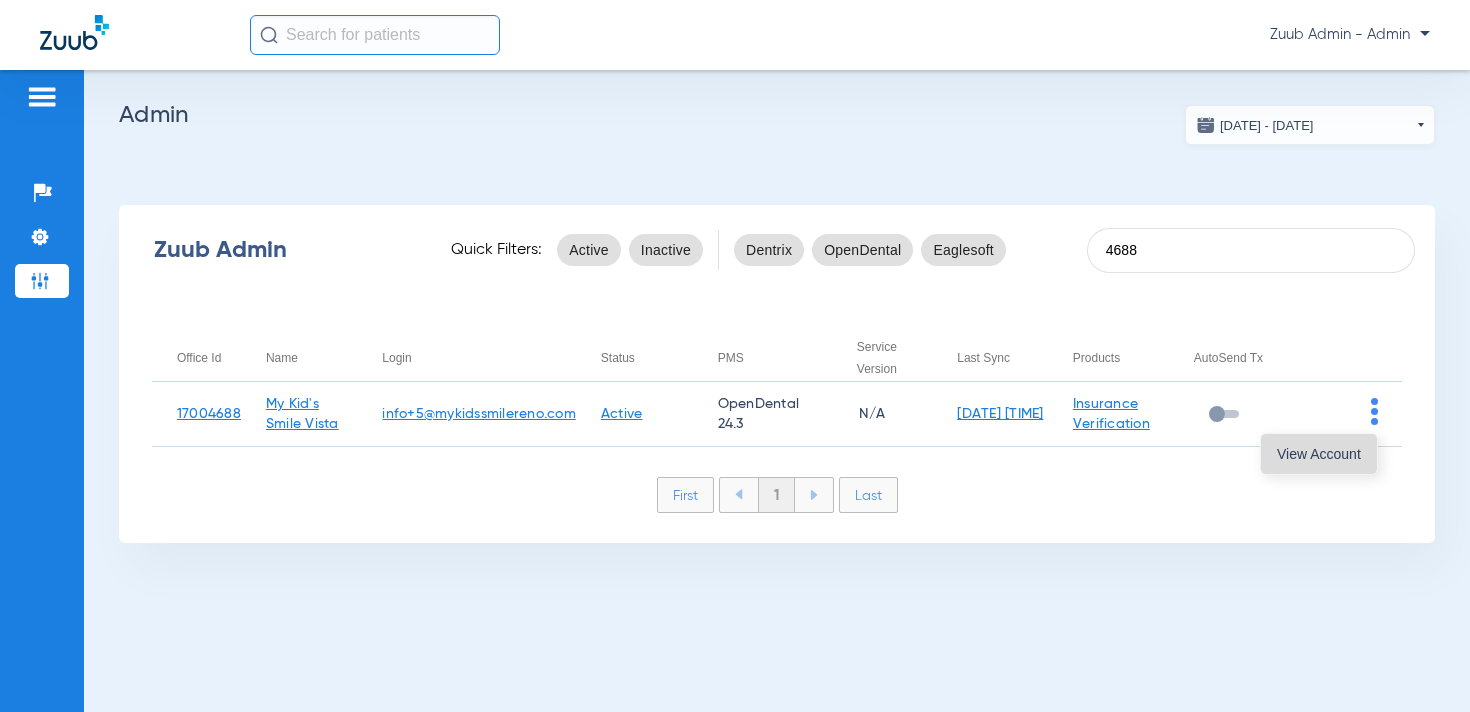 click on "View Account" at bounding box center [1319, 454] 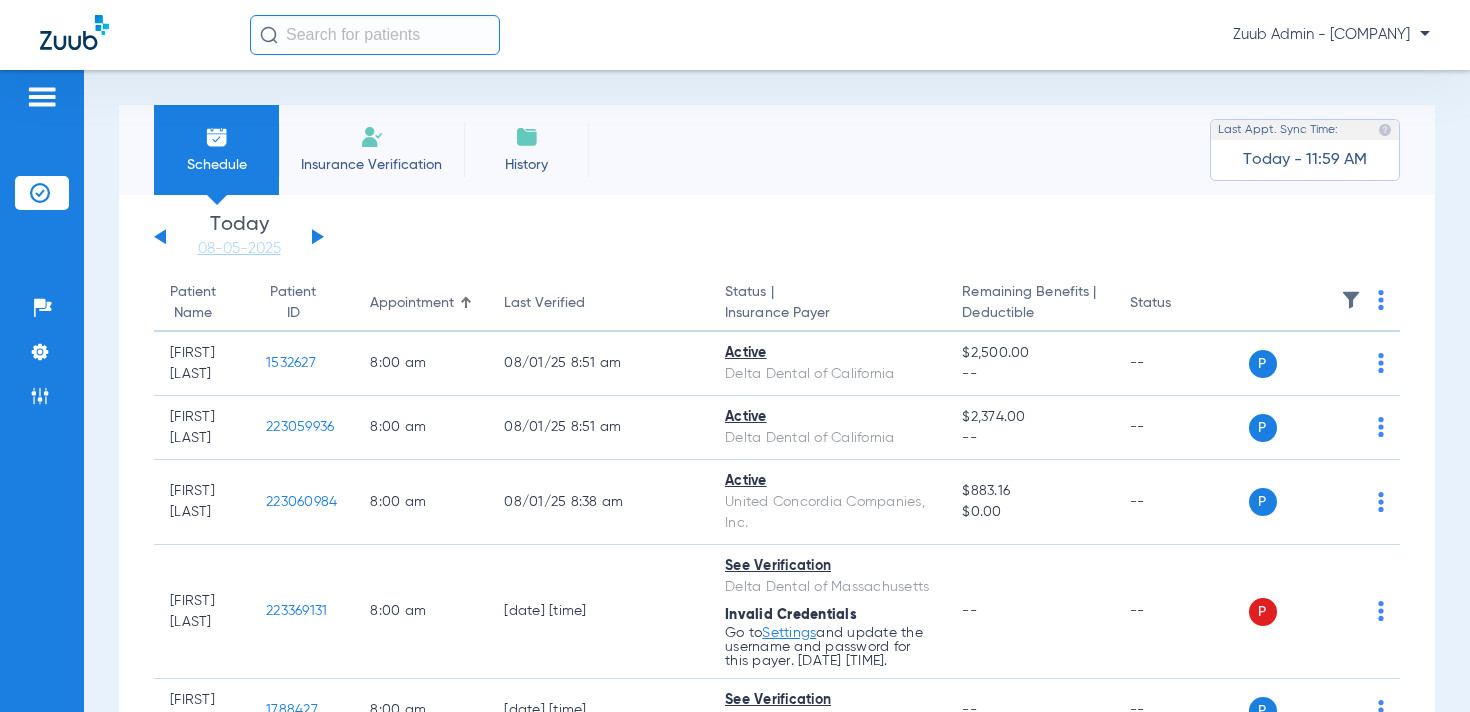 click 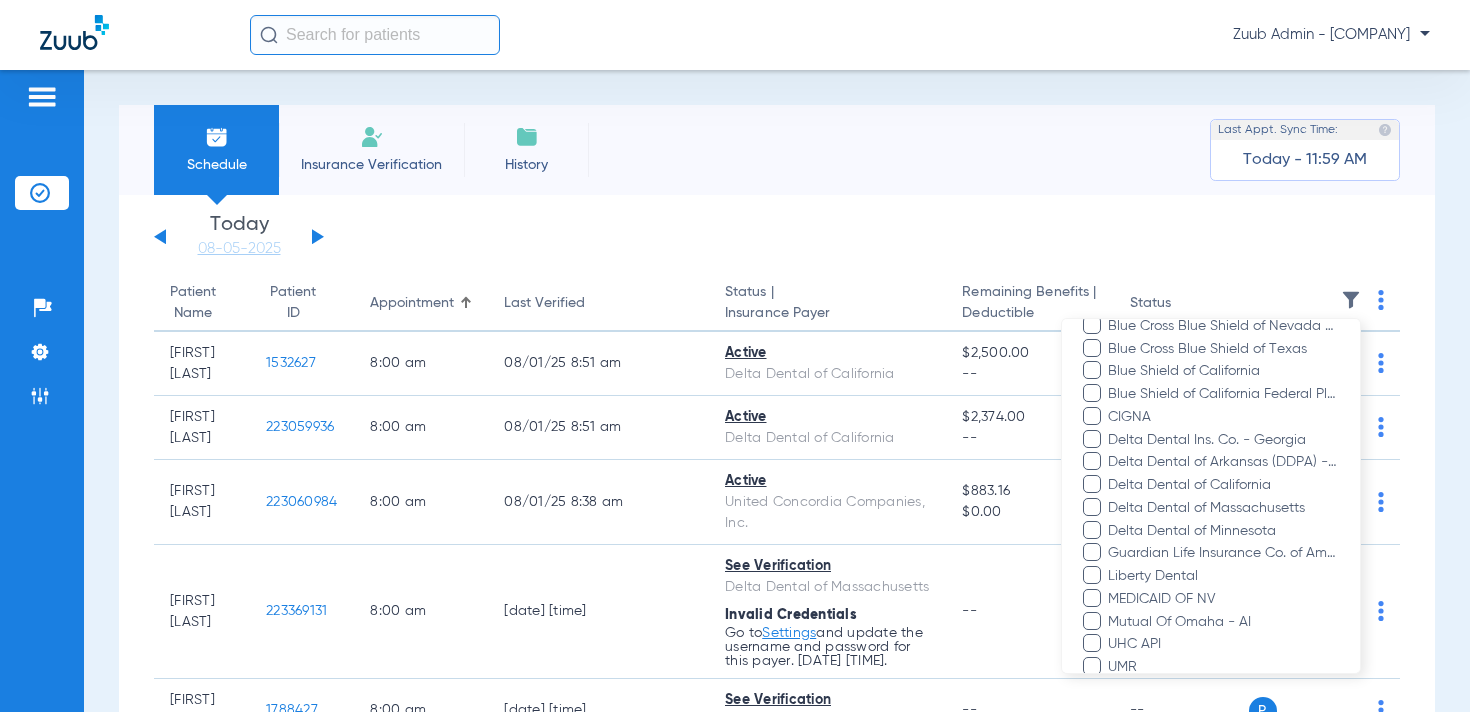 scroll, scrollTop: 411, scrollLeft: 0, axis: vertical 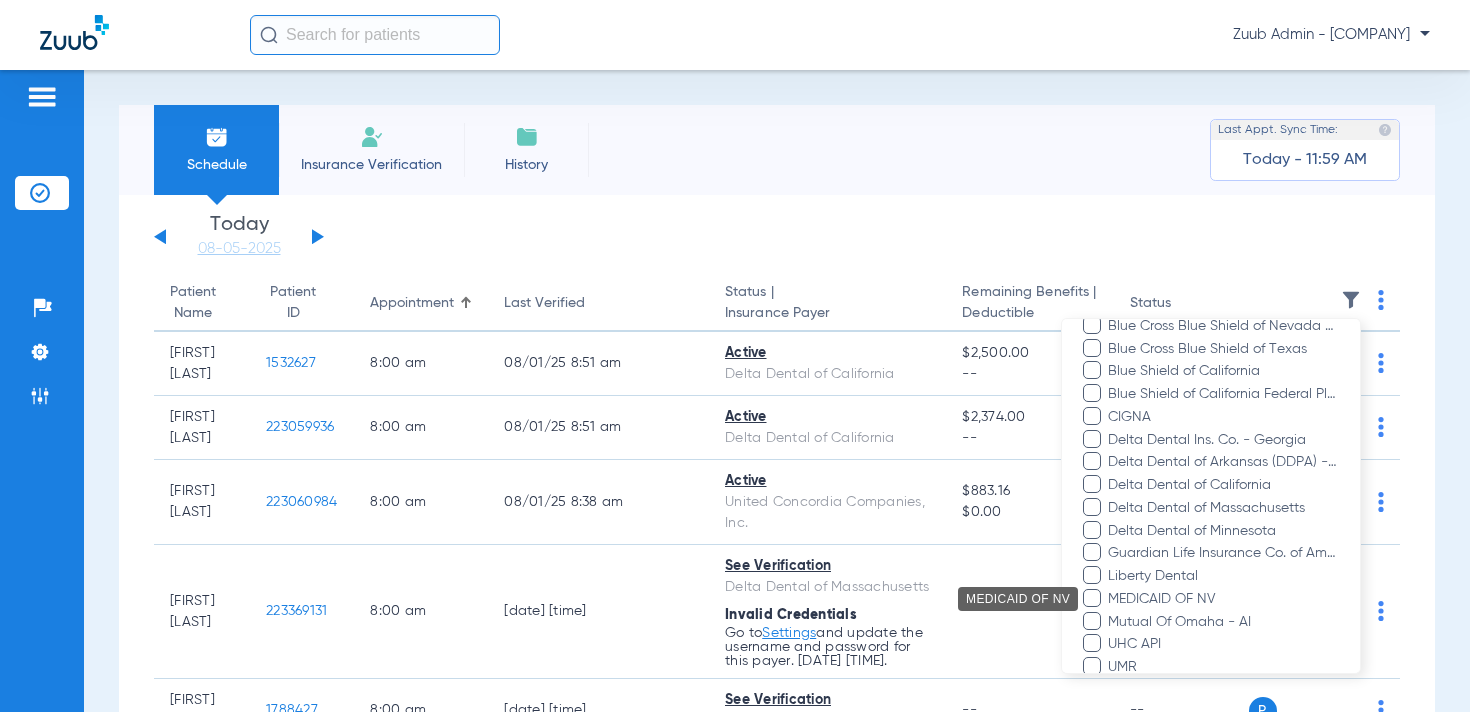 click on "MEDICAID OF NV" at bounding box center [1223, 598] 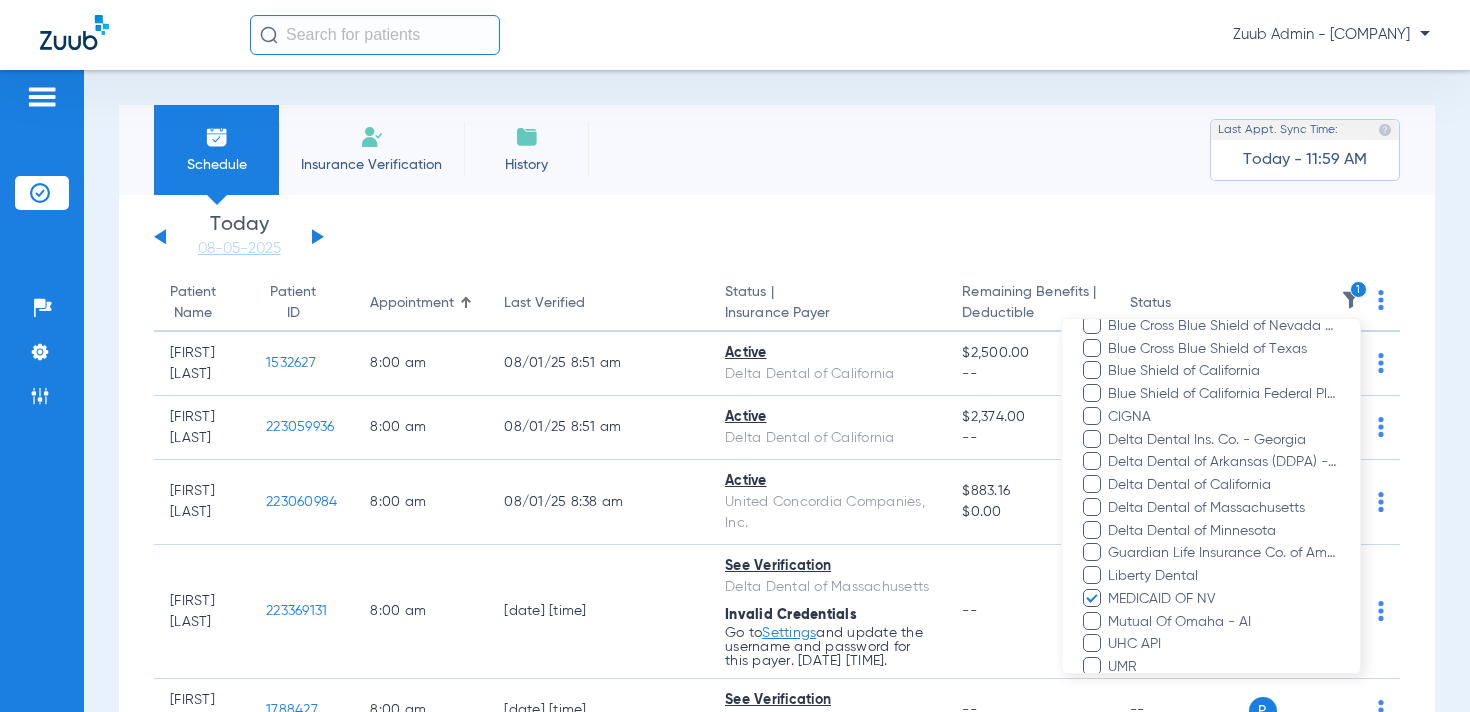 scroll, scrollTop: 715, scrollLeft: 0, axis: vertical 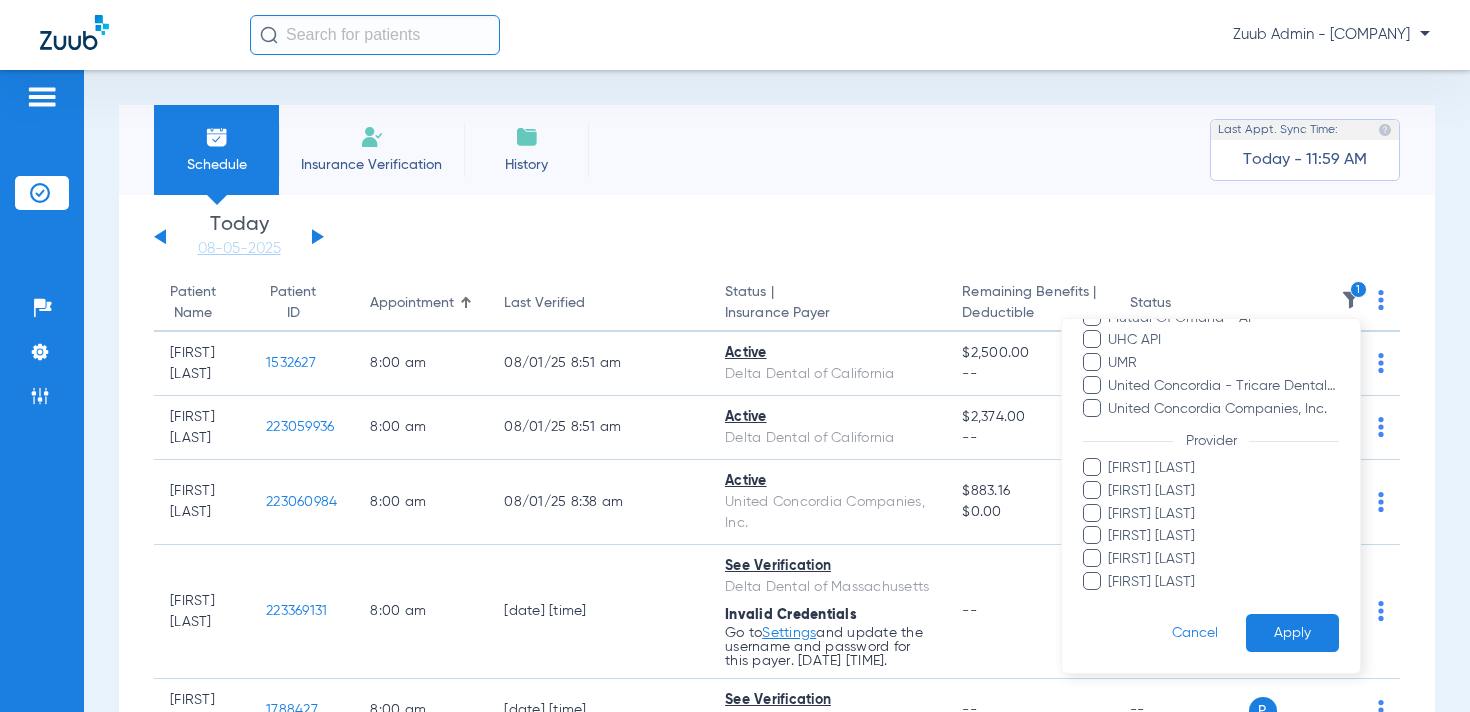 click on "Apply" at bounding box center (1292, 632) 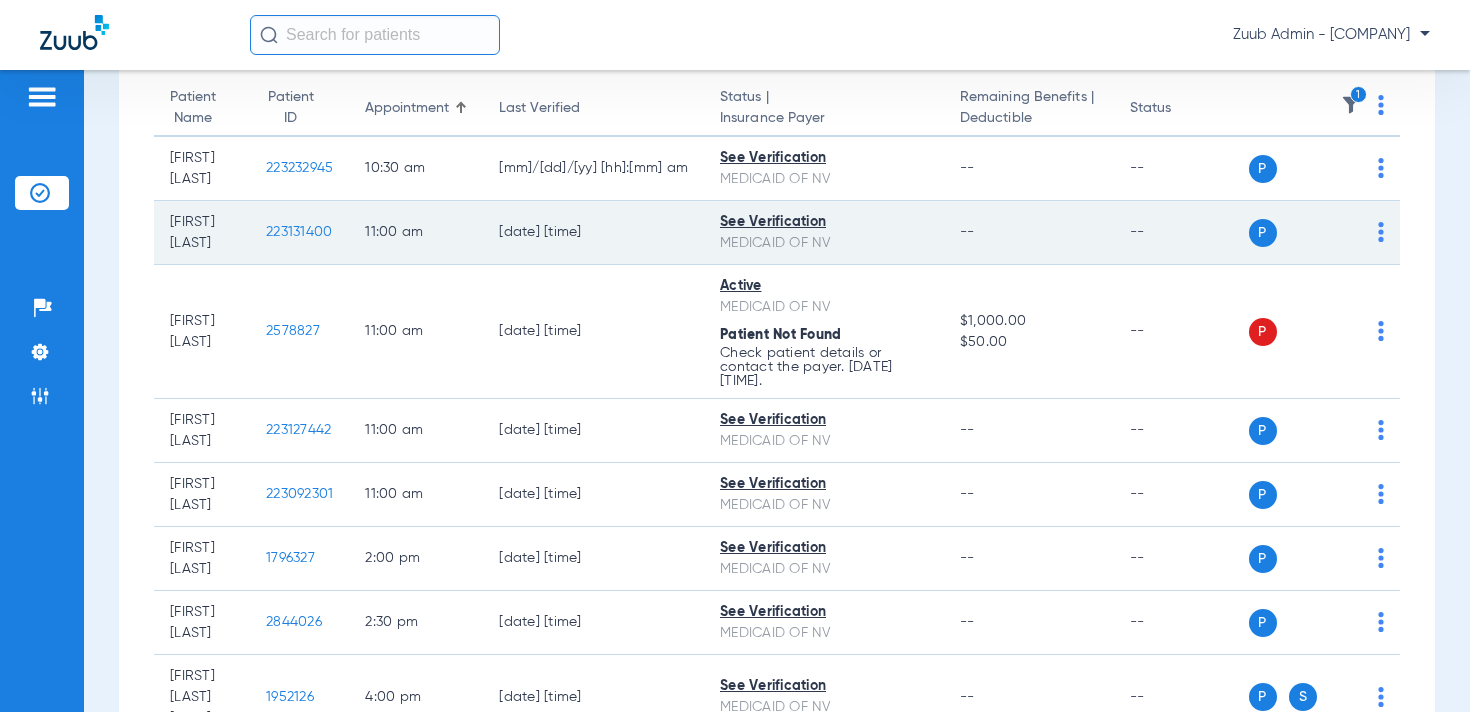 scroll, scrollTop: 379, scrollLeft: 0, axis: vertical 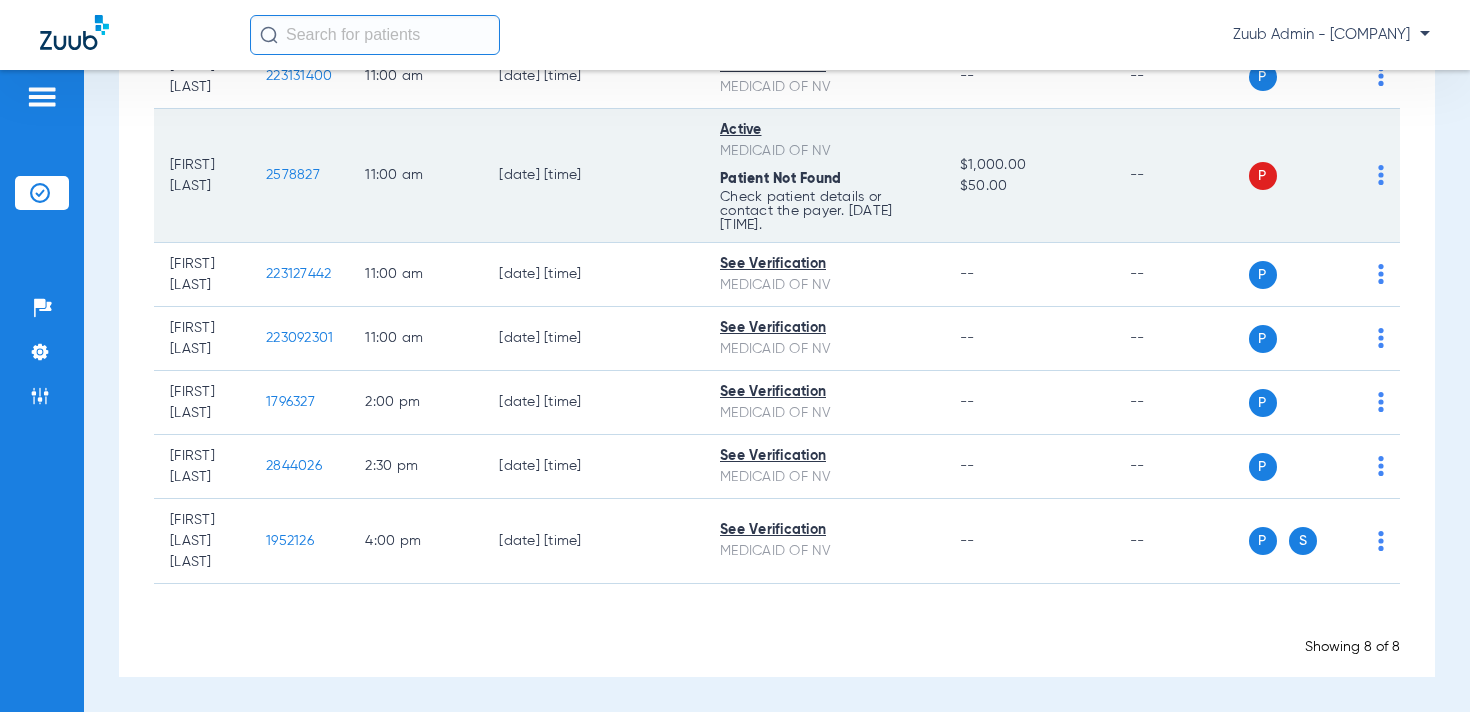 click 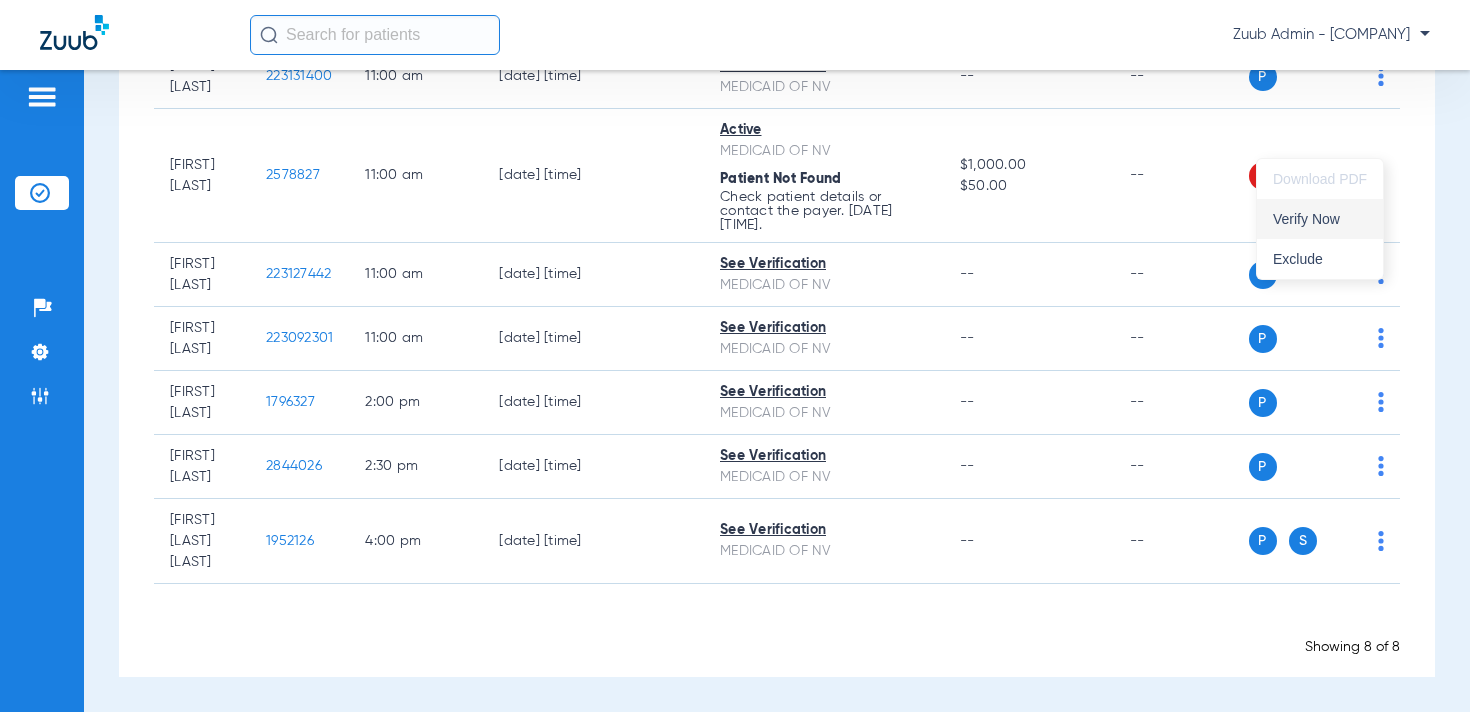 click on "Verify Now" at bounding box center (1320, 219) 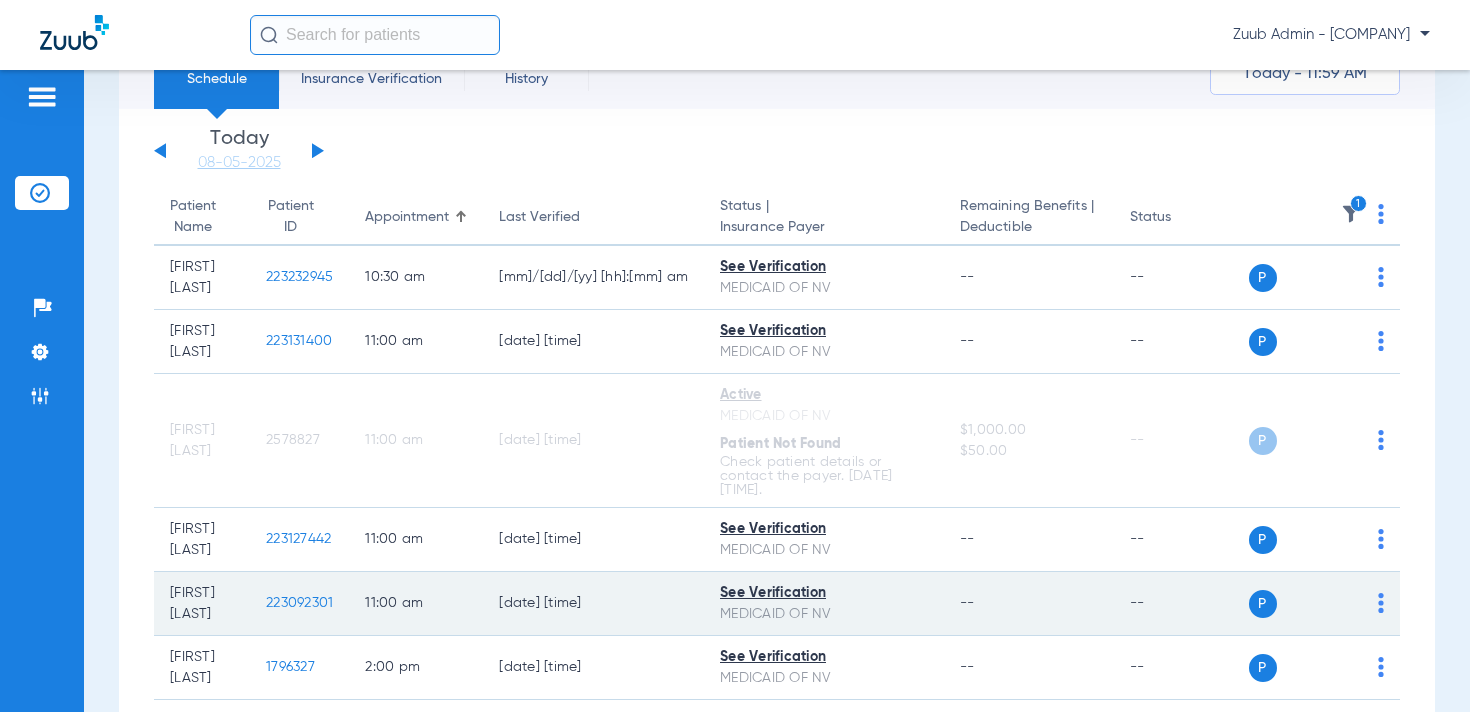 scroll, scrollTop: 0, scrollLeft: 0, axis: both 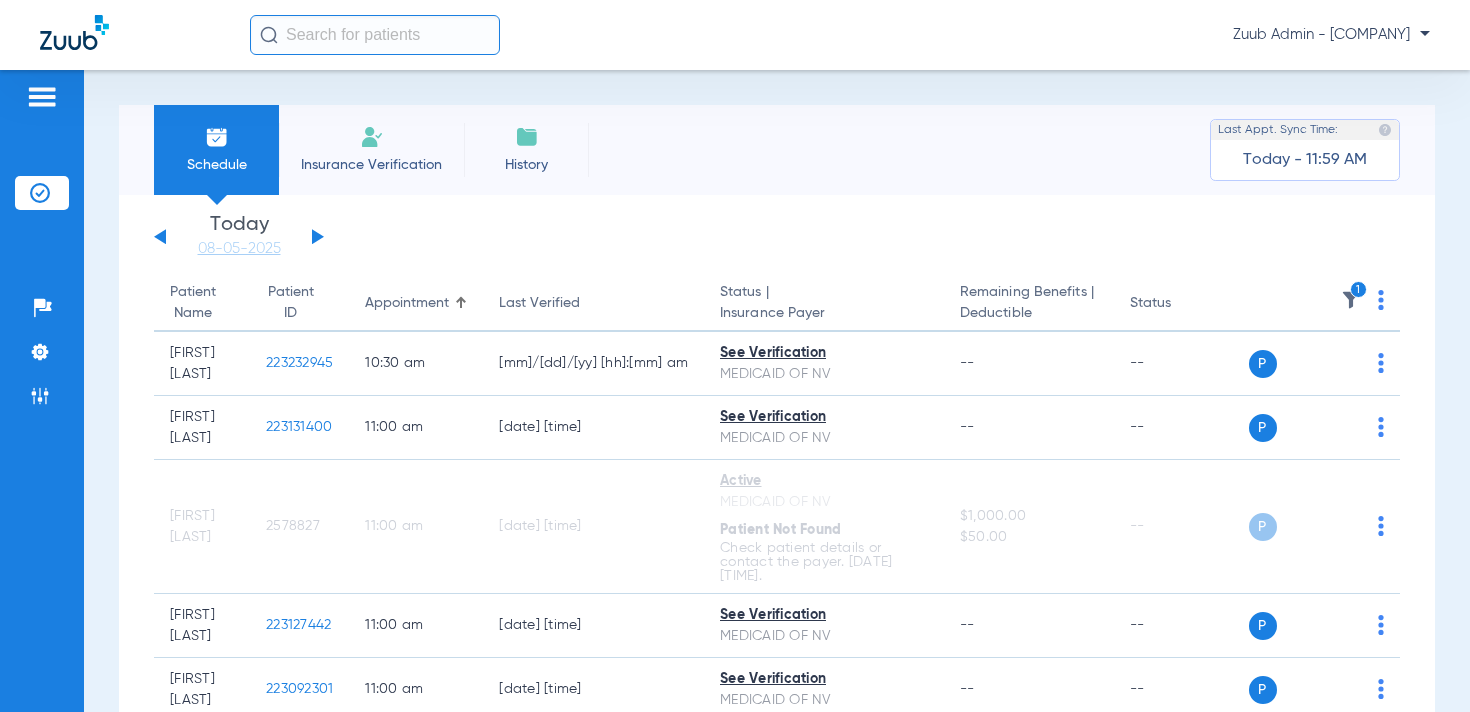 click 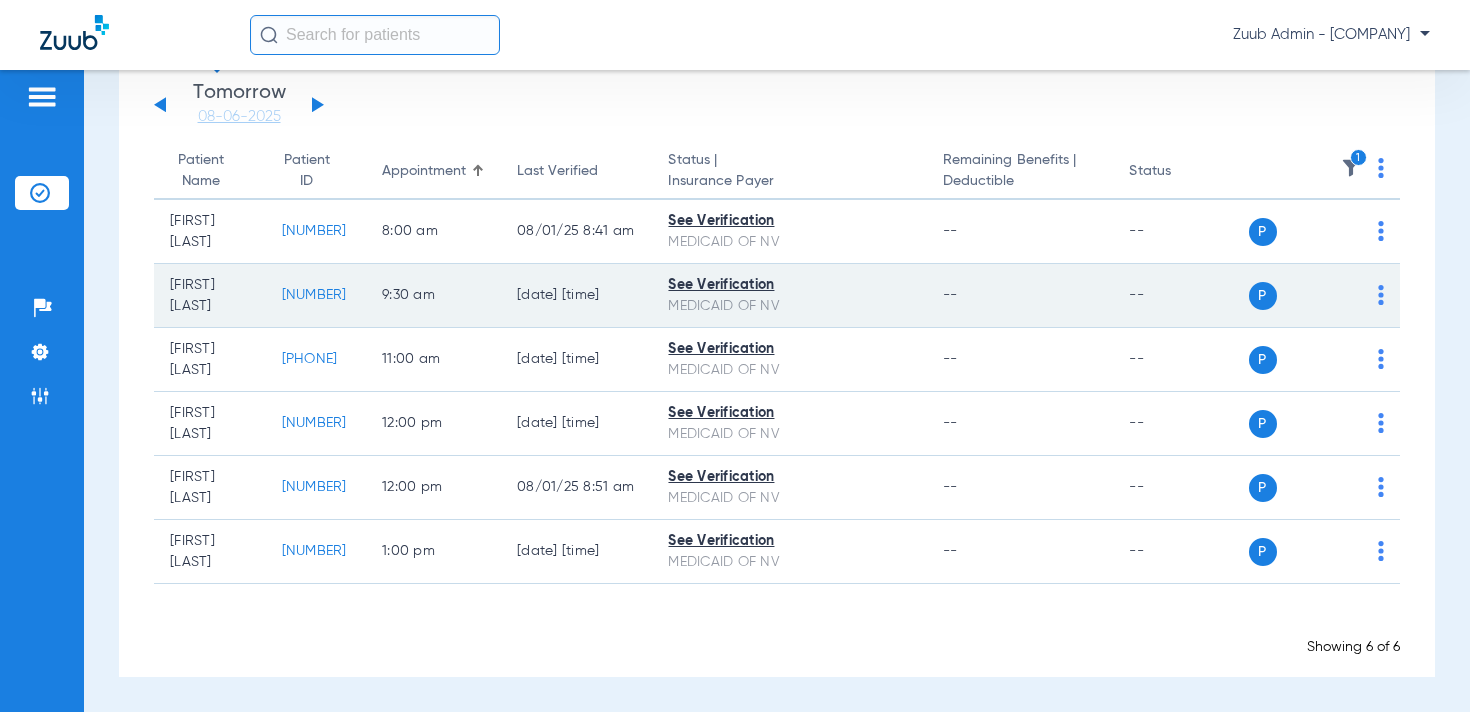scroll, scrollTop: 0, scrollLeft: 0, axis: both 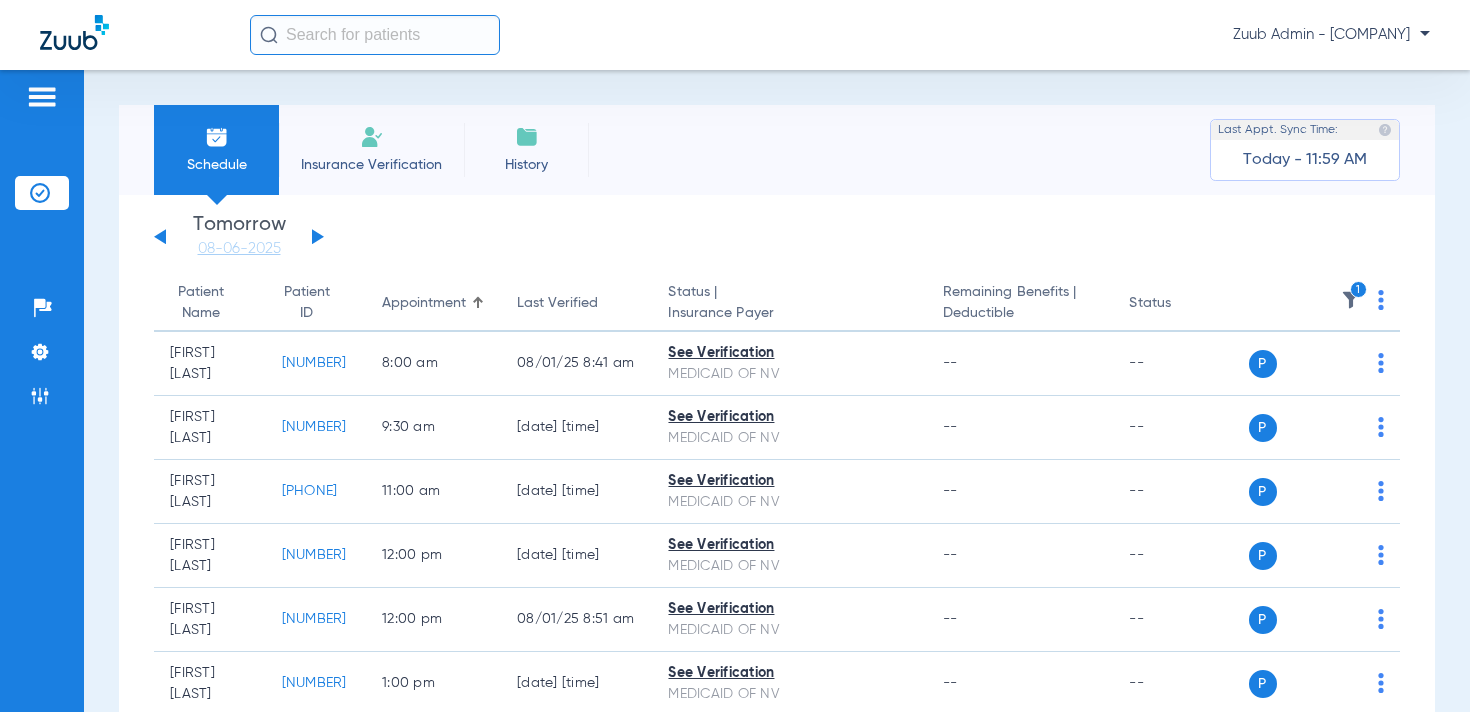 click on "Sunday   06-01-2025   Monday   06-02-2025   Tuesday   06-03-2025   Wednesday   06-04-2025   Thursday   06-05-2025   Friday   06-06-2025   Saturday   06-07-2025   Sunday   06-08-2025   Monday   06-09-2025   Tuesday   06-10-2025   Wednesday   06-11-2025   Thursday   06-12-2025   Friday   06-13-2025   Saturday   06-14-2025   Sunday   06-15-2025   Monday   06-16-2025   Tuesday   06-17-2025   Wednesday   06-18-2025   Thursday   06-19-2025   Friday   06-20-2025   Saturday   06-21-2025   Sunday   06-22-2025   Monday   06-23-2025   Tuesday   06-24-2025   Wednesday   06-25-2025   Thursday   06-26-2025   Friday   06-27-2025   Saturday   06-28-2025   Sunday   06-29-2025   Monday   06-30-2025   Tuesday   07-01-2025   Wednesday   07-02-2025   Thursday   07-03-2025   Friday   07-04-2025   Saturday   07-05-2025   Sunday   07-06-2025   Monday   07-07-2025   Tuesday   07-08-2025   Wednesday   07-09-2025   Thursday   07-10-2025   Friday   07-11-2025   Saturday   07-12-2025   Sunday   07-13-2025   Monday   07-14-2025   Friday" 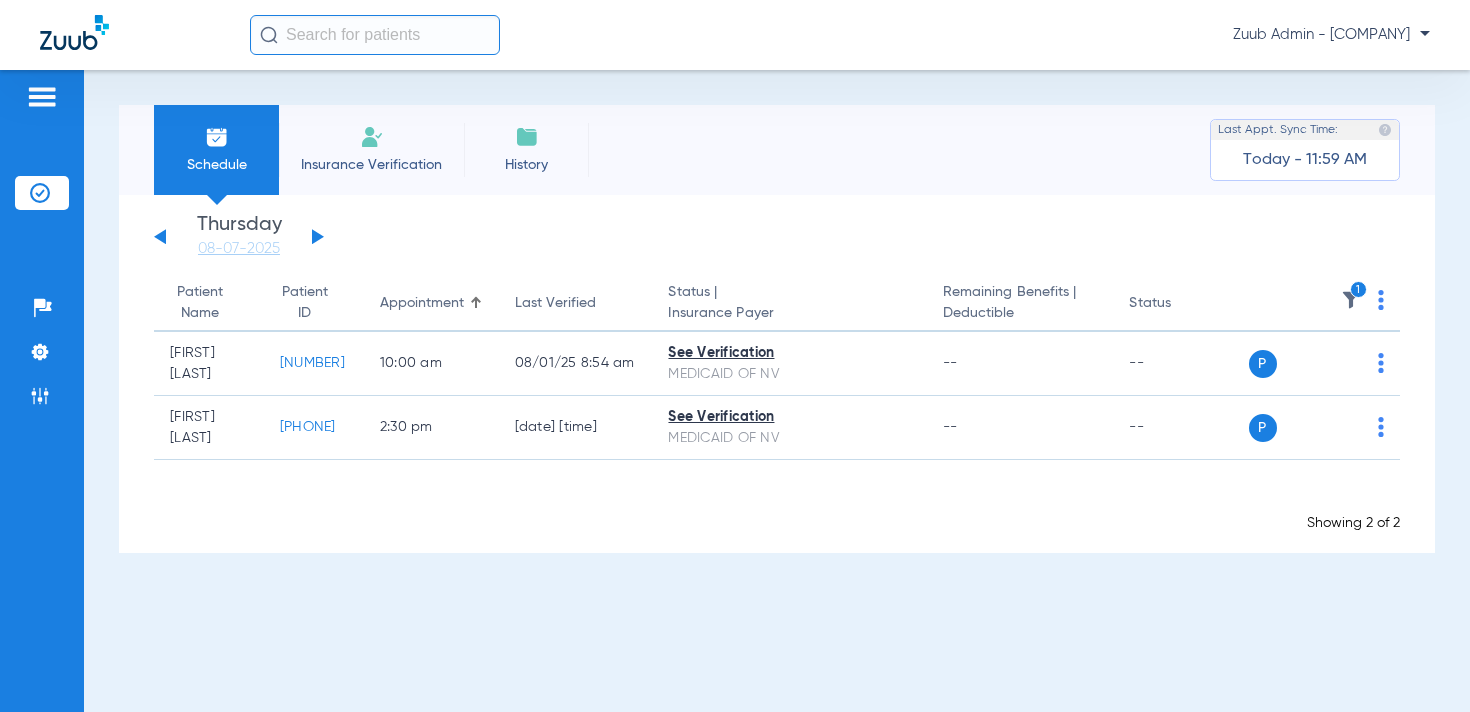 click 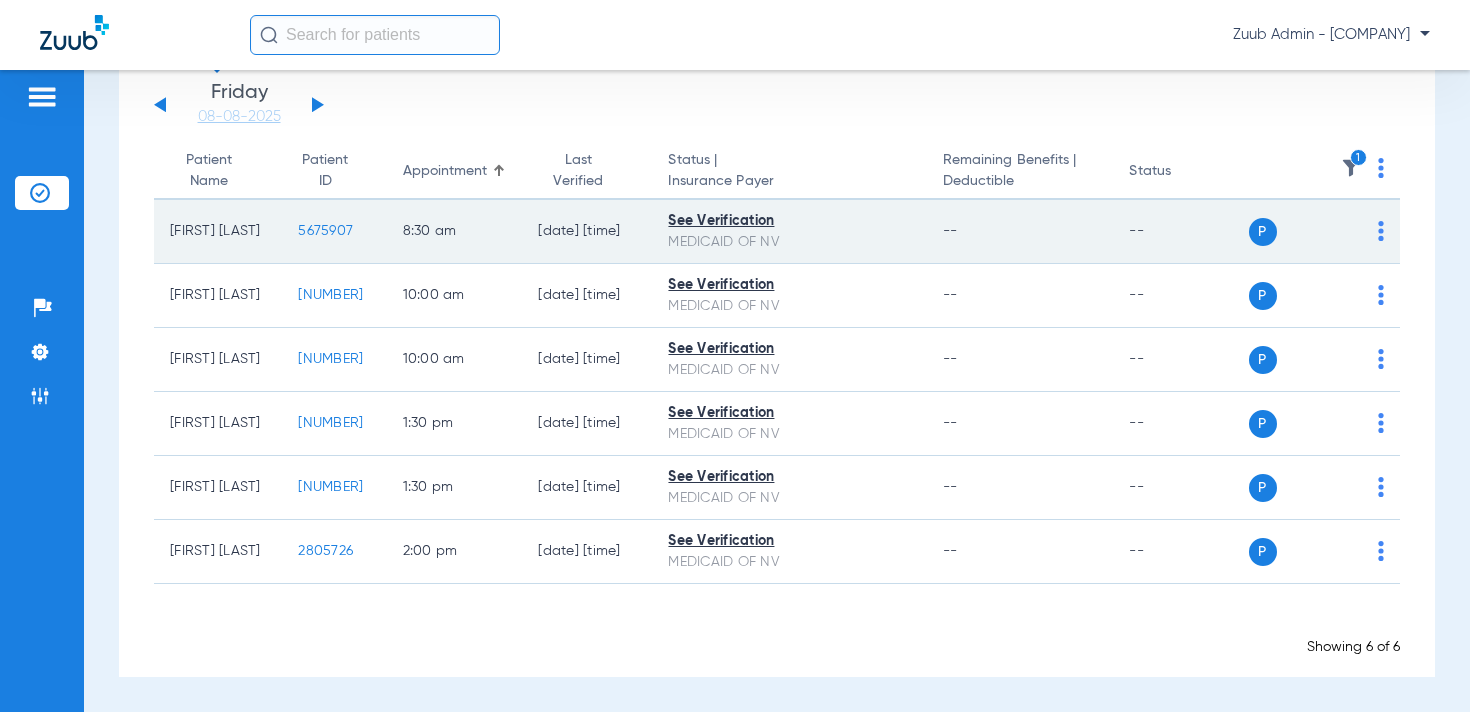 scroll, scrollTop: 0, scrollLeft: 0, axis: both 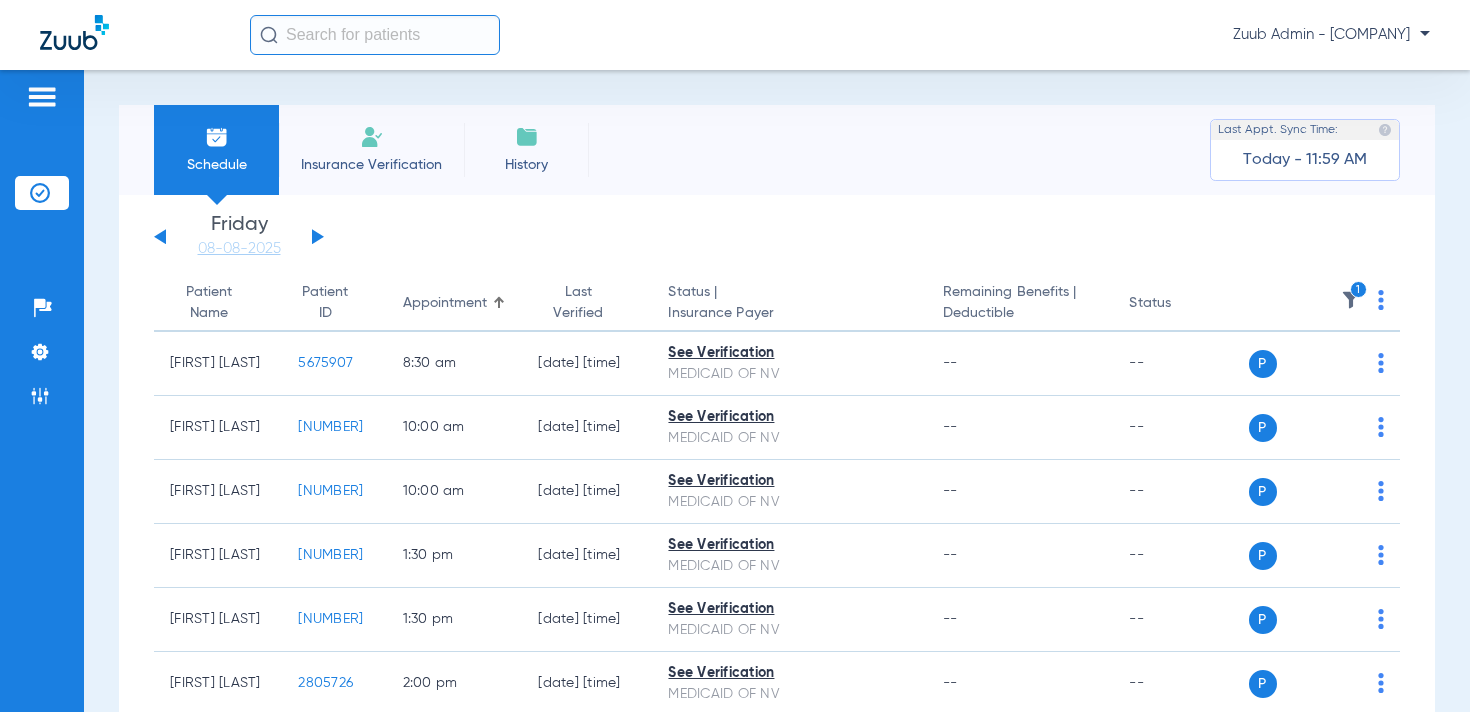 click 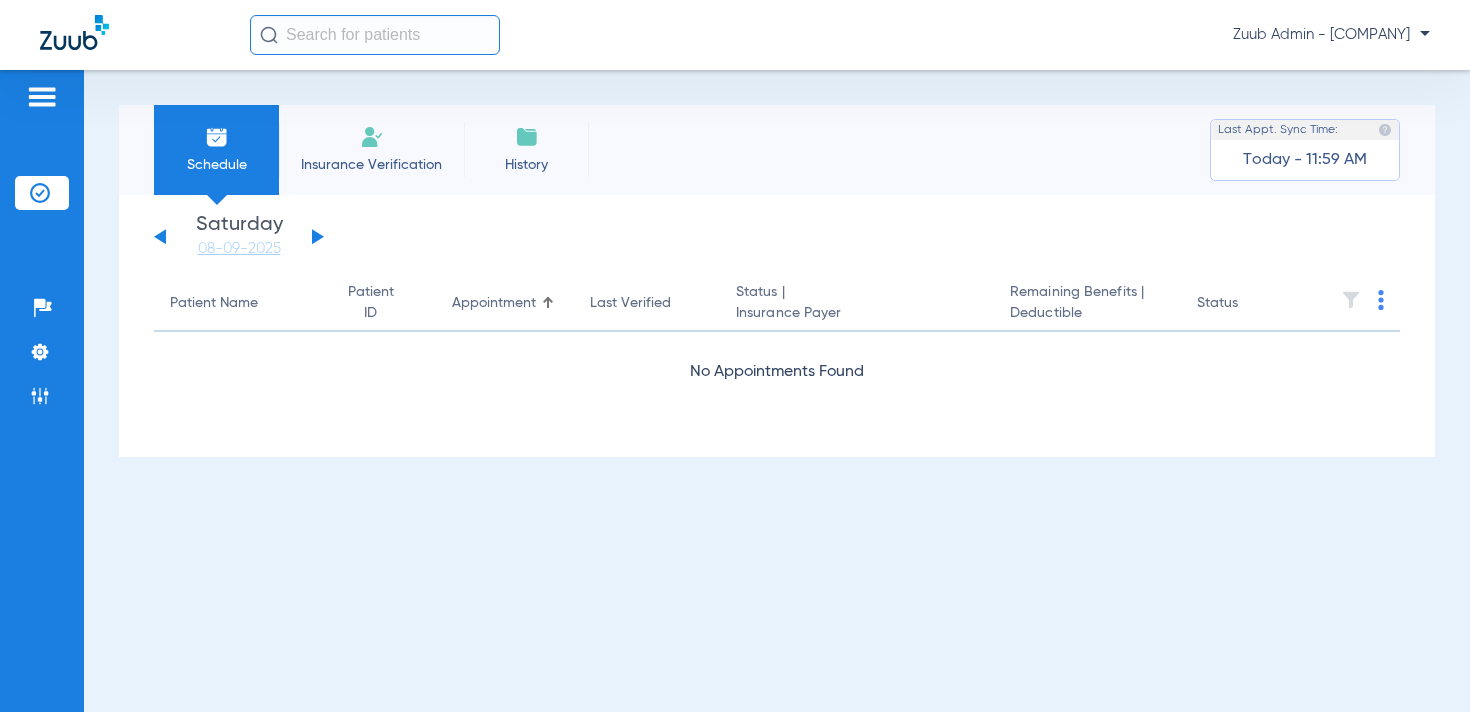 click 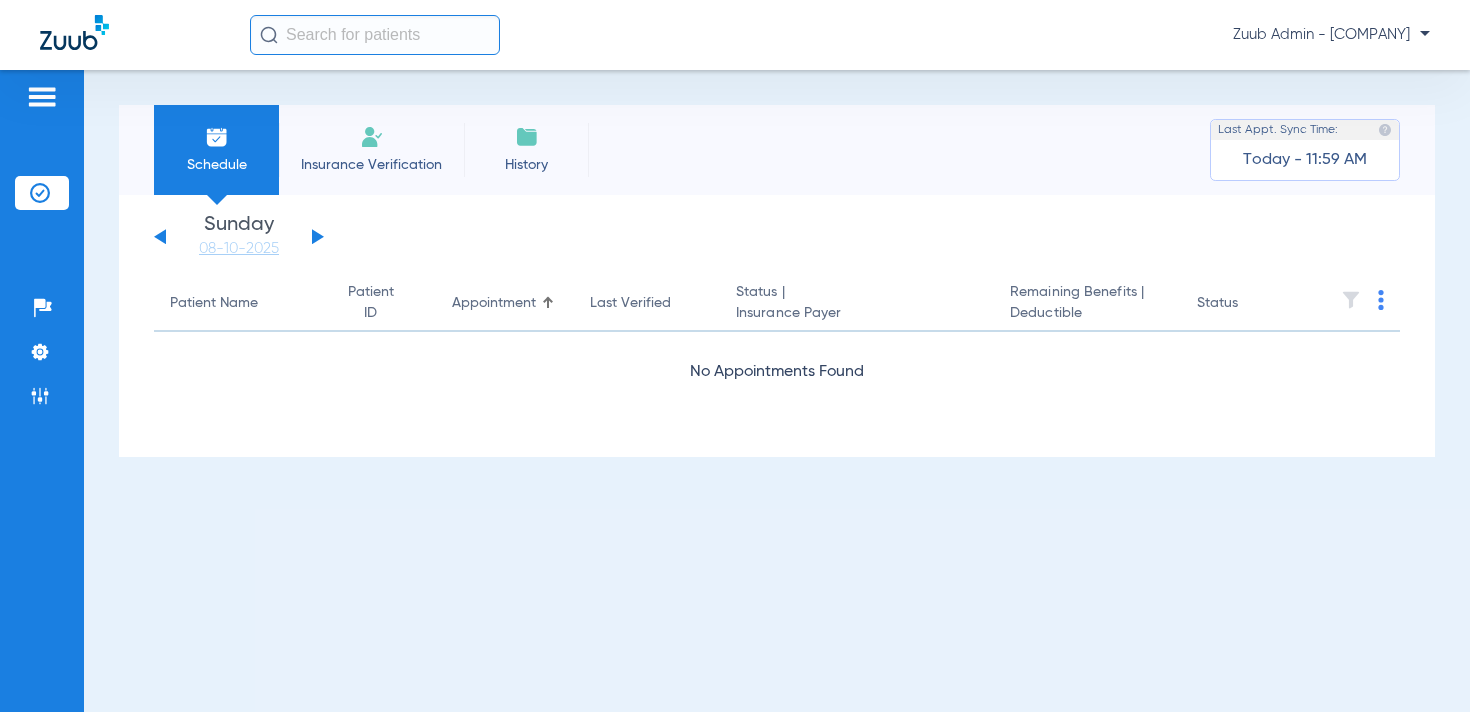 click 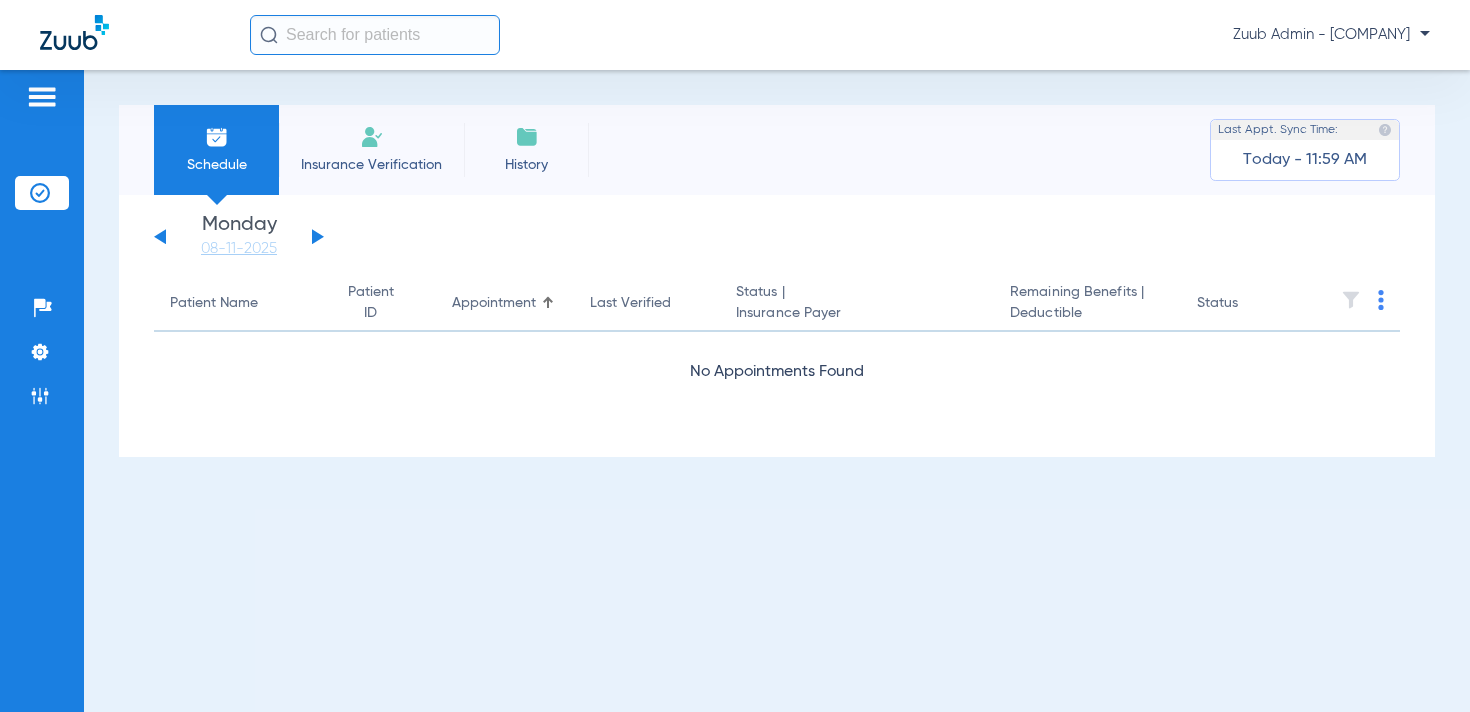 click 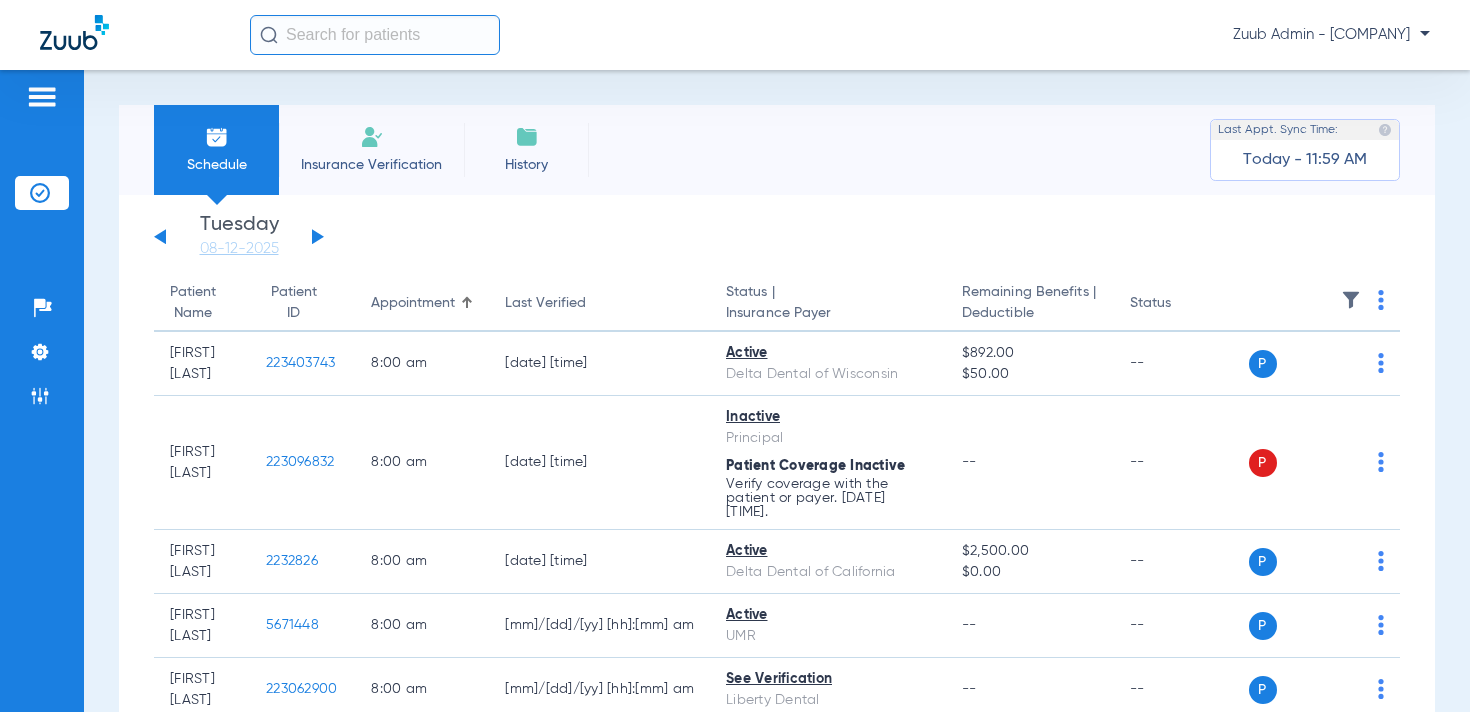 click 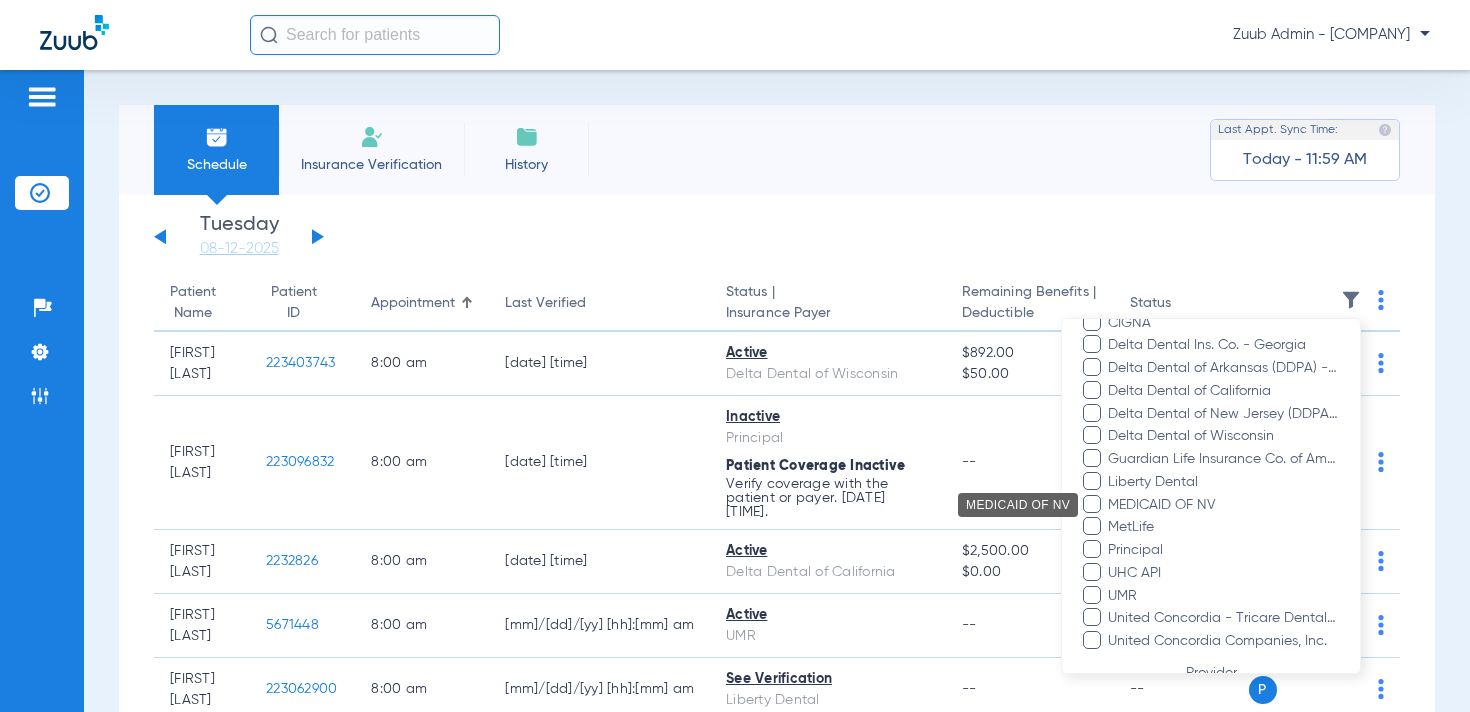 click on "MEDICAID OF NV" at bounding box center (1223, 504) 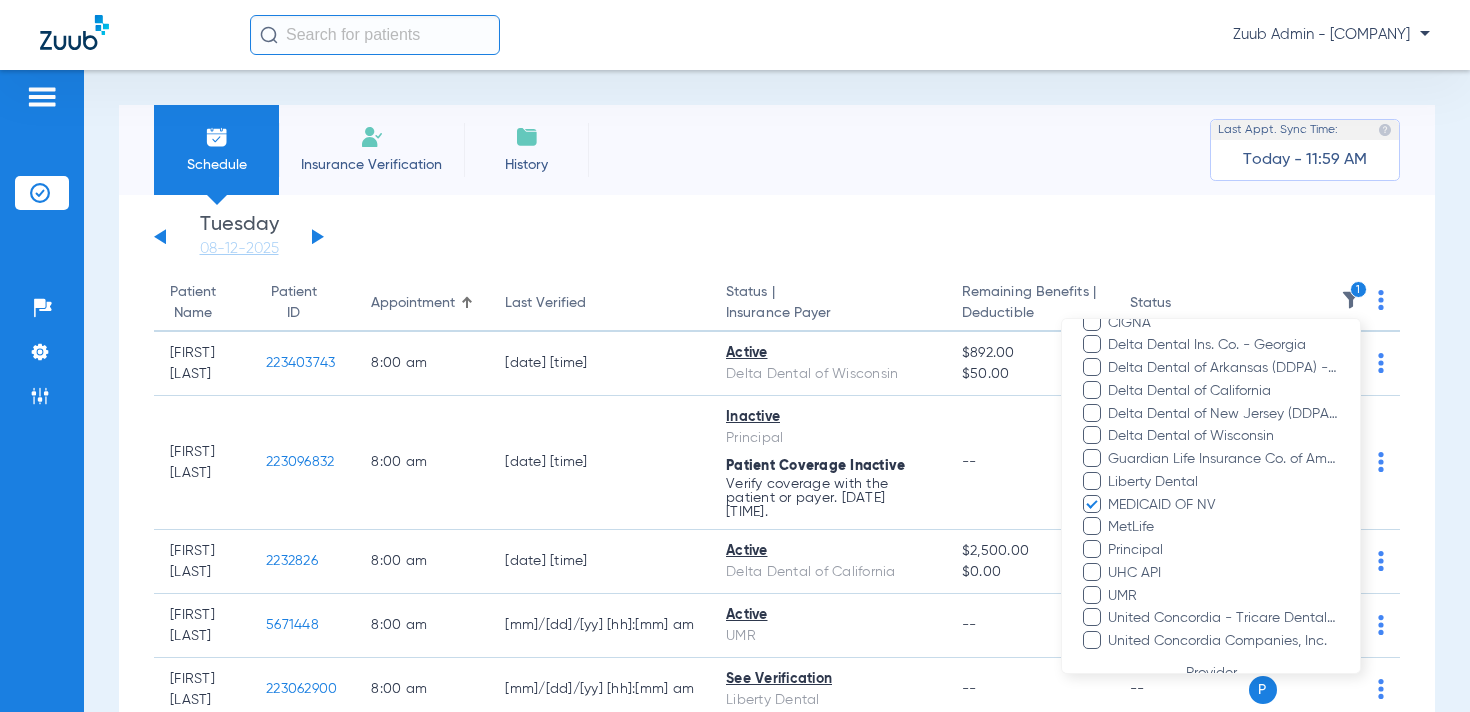 scroll, scrollTop: 602, scrollLeft: 0, axis: vertical 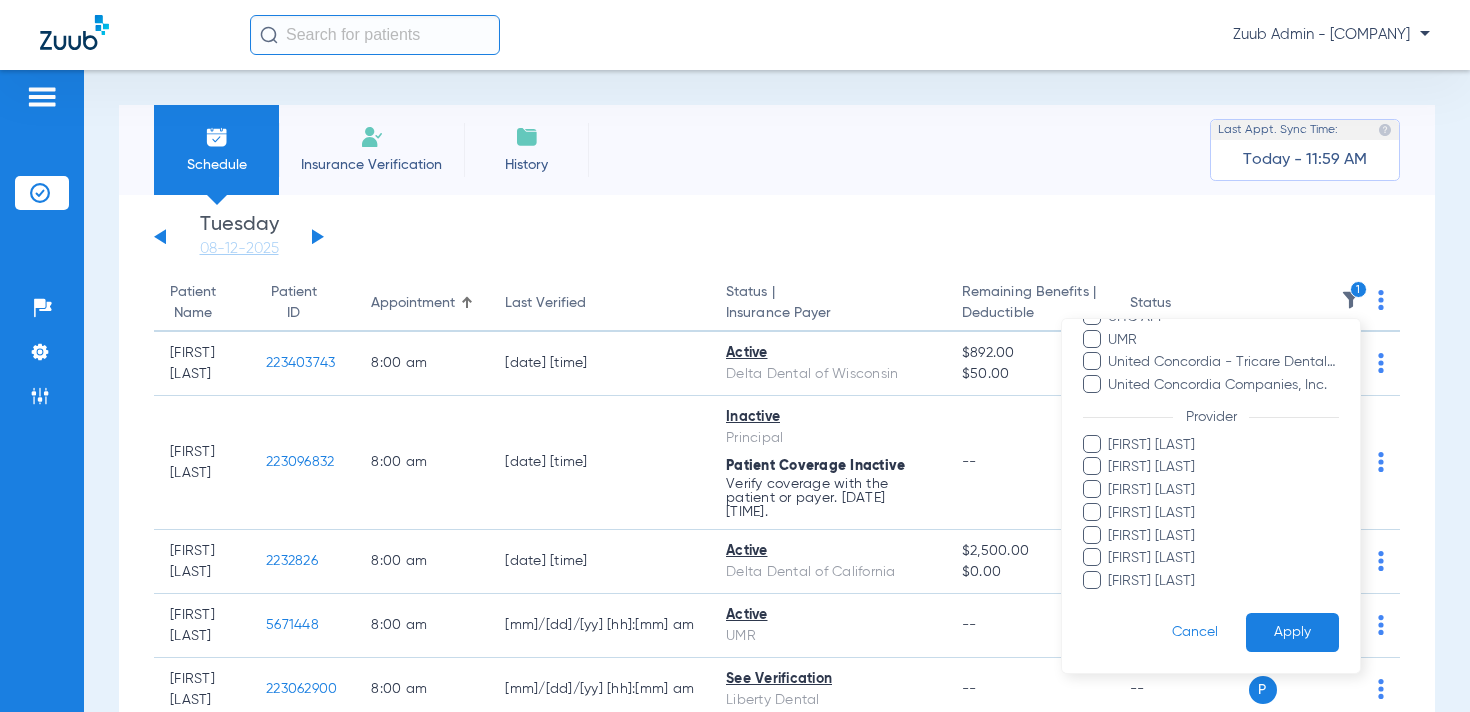 click on "Apply" at bounding box center [1292, 632] 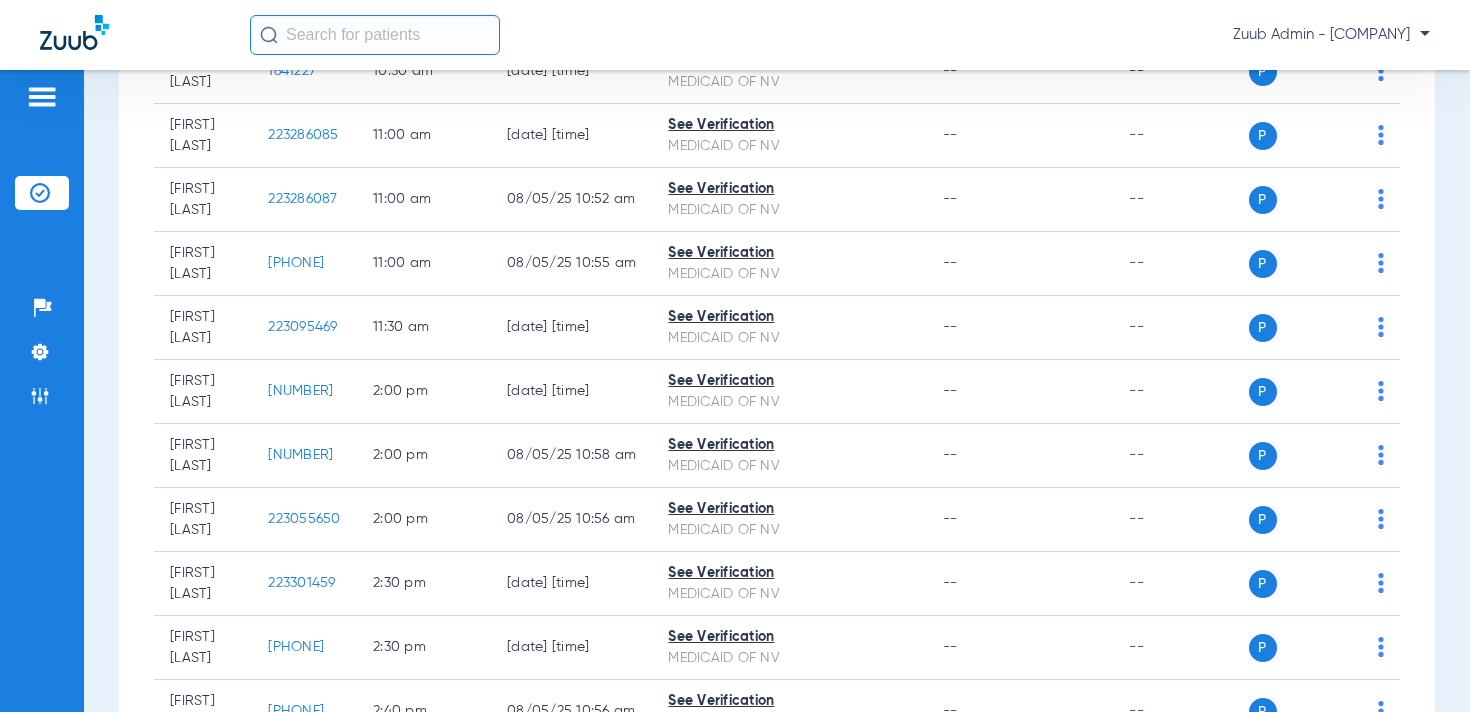 scroll, scrollTop: 1146, scrollLeft: 0, axis: vertical 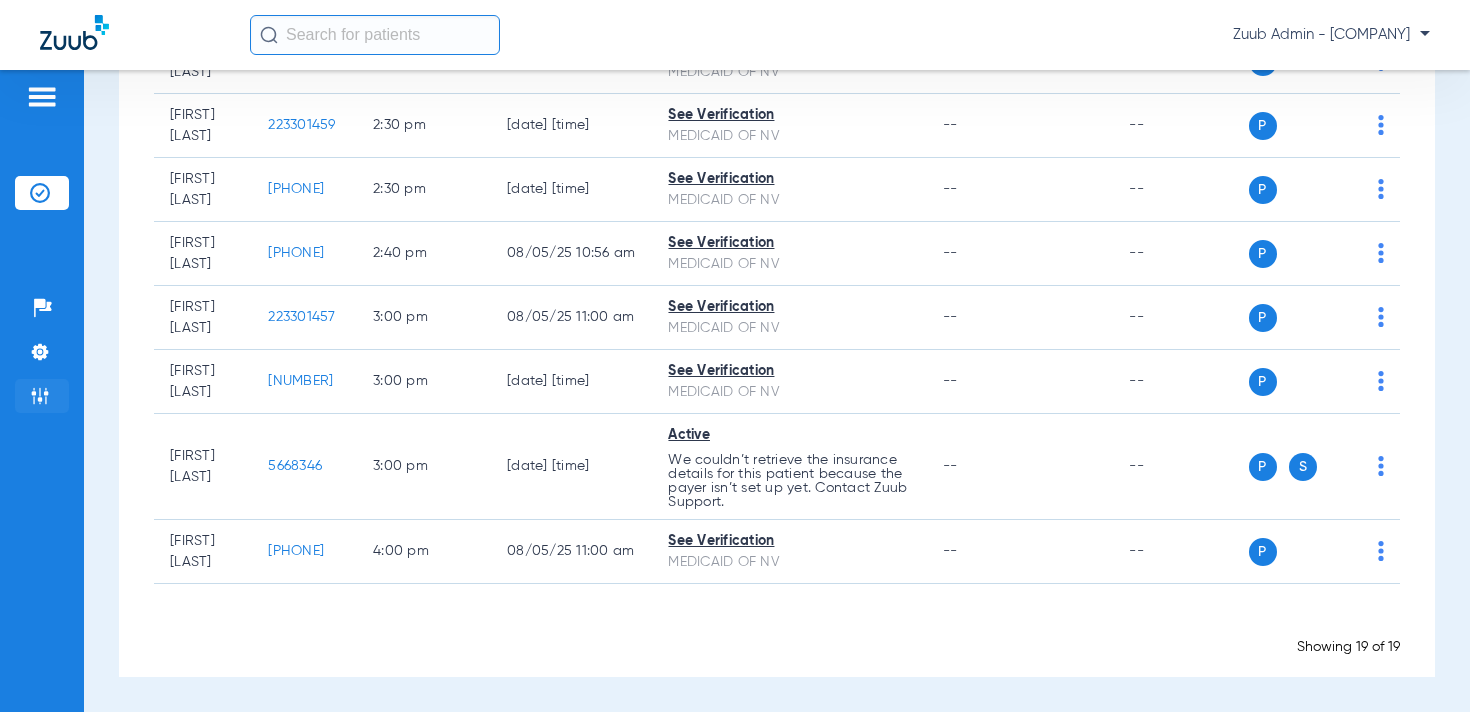 click 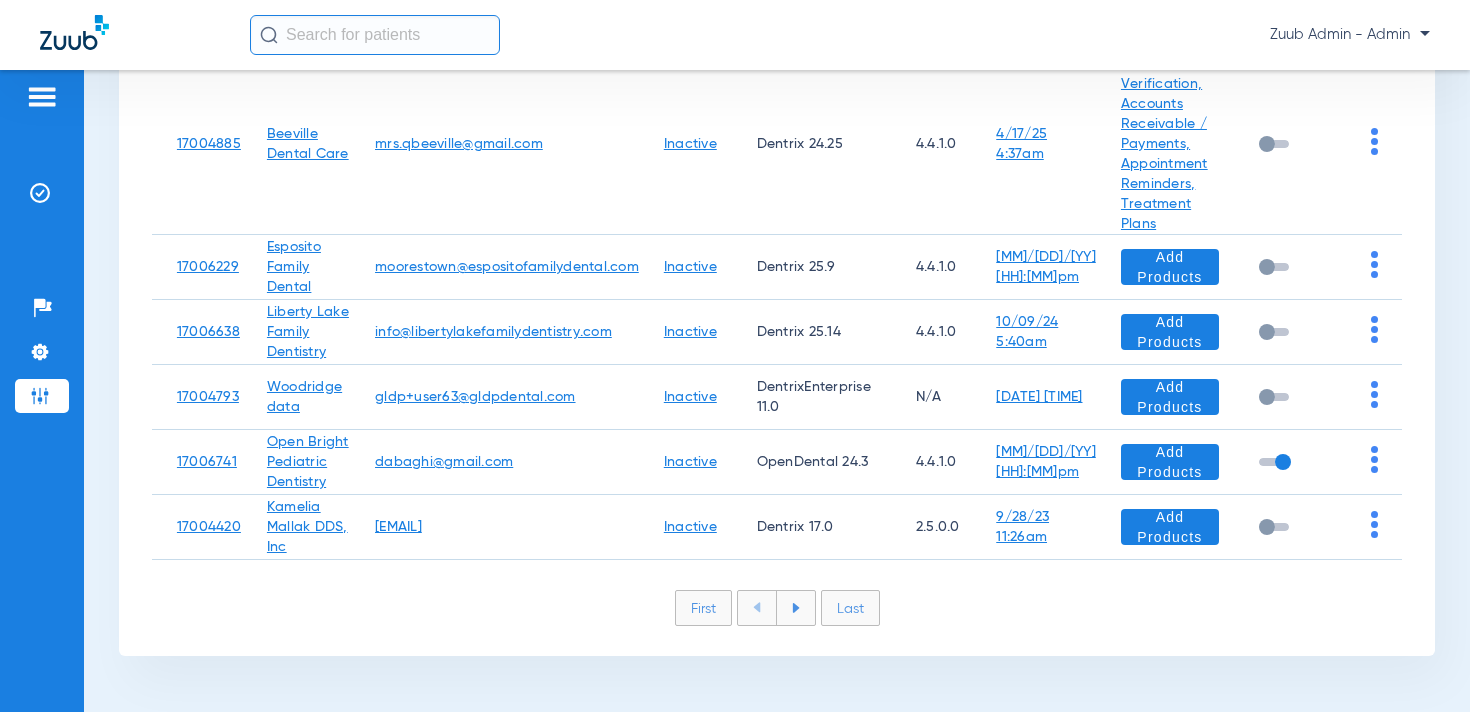 scroll, scrollTop: 0, scrollLeft: 0, axis: both 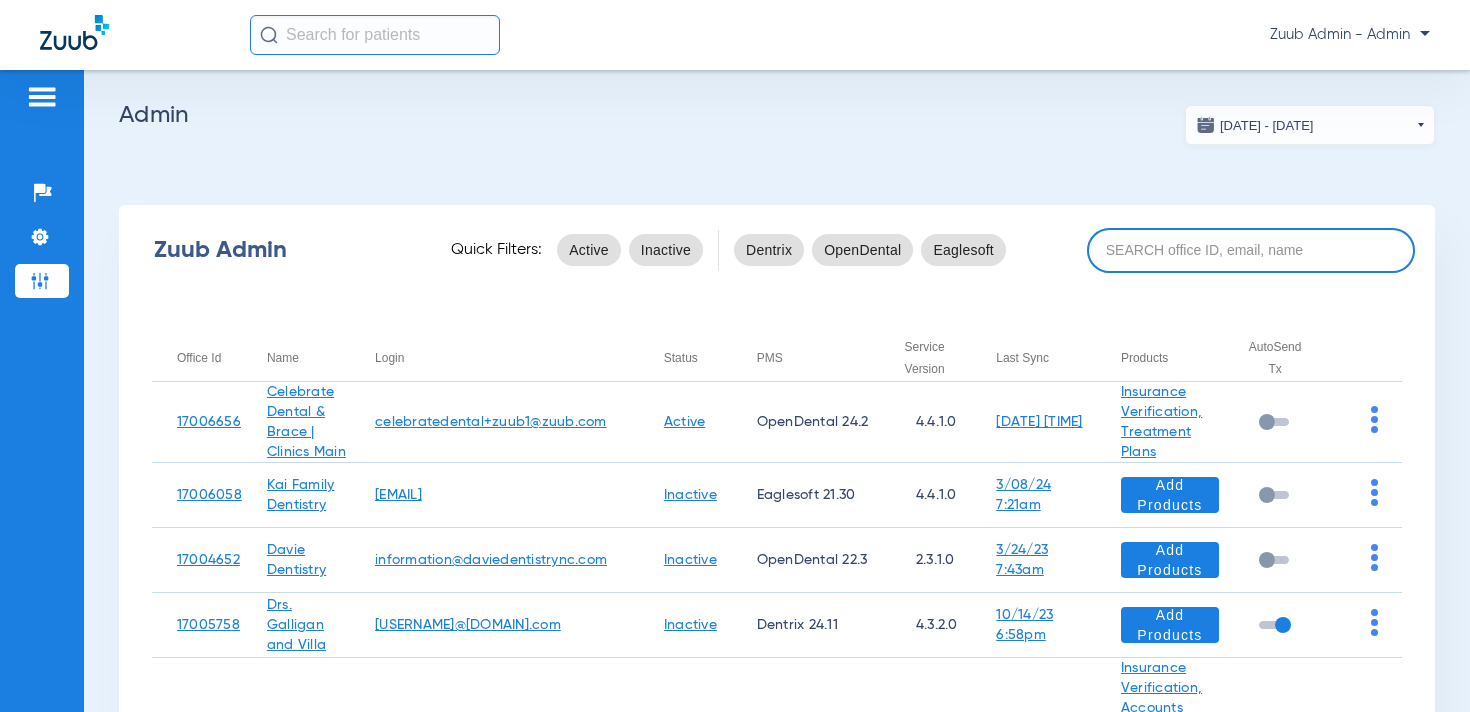 click at bounding box center [1251, 250] 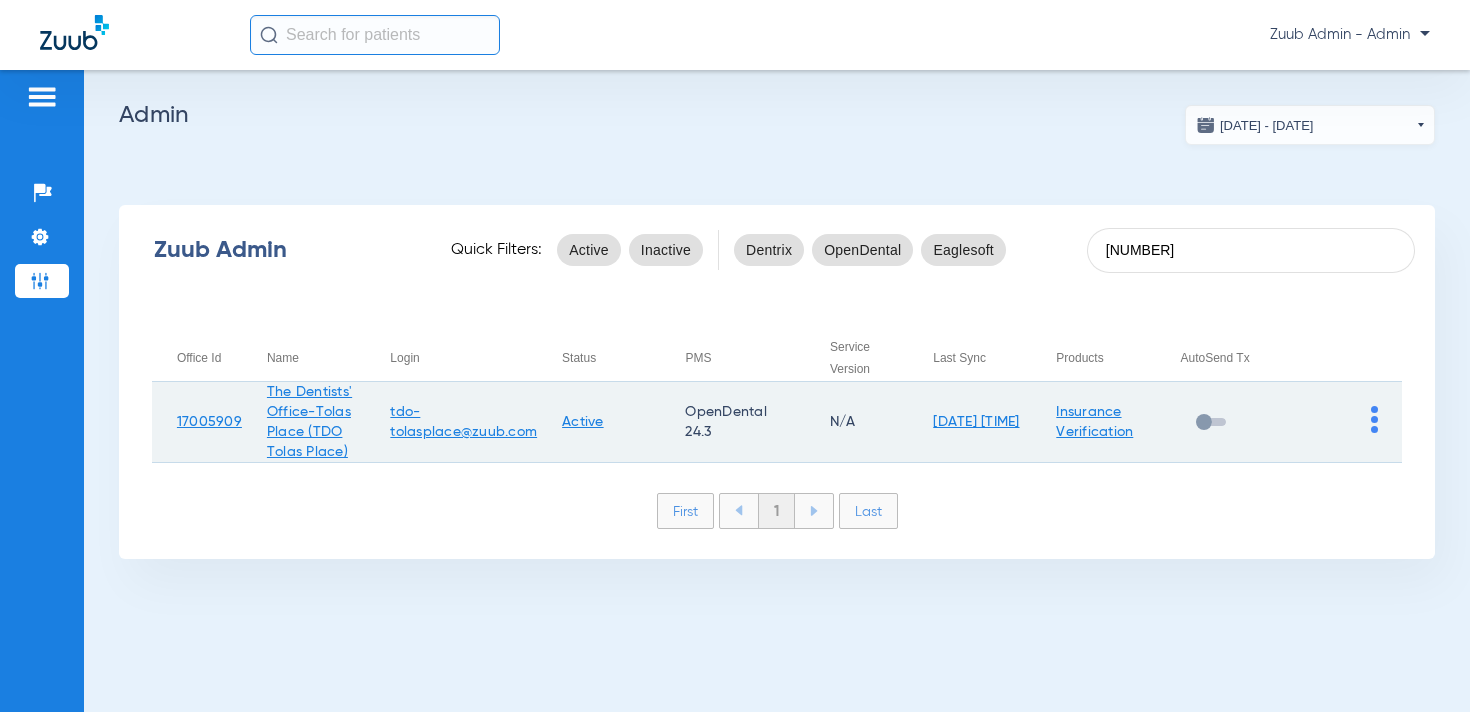 type on "5909" 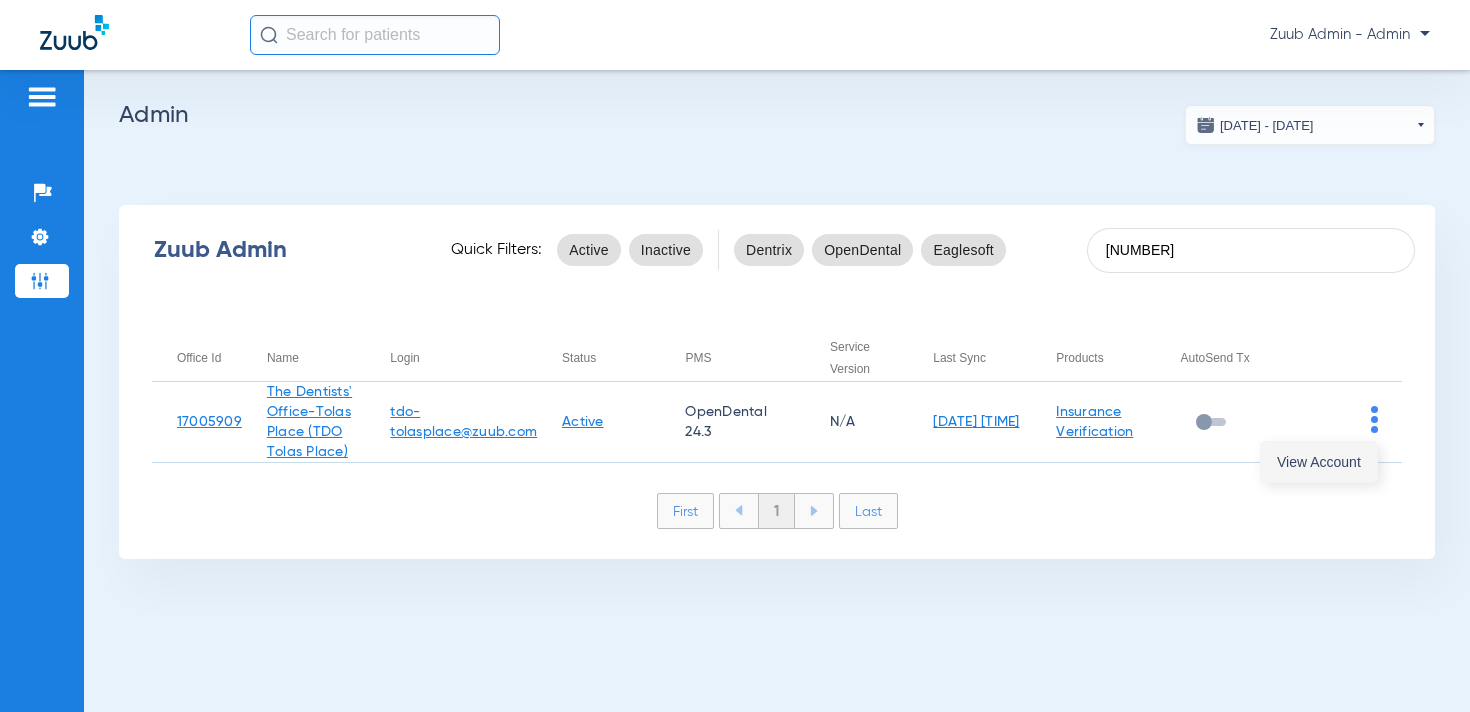 click on "View Account" at bounding box center [1319, 462] 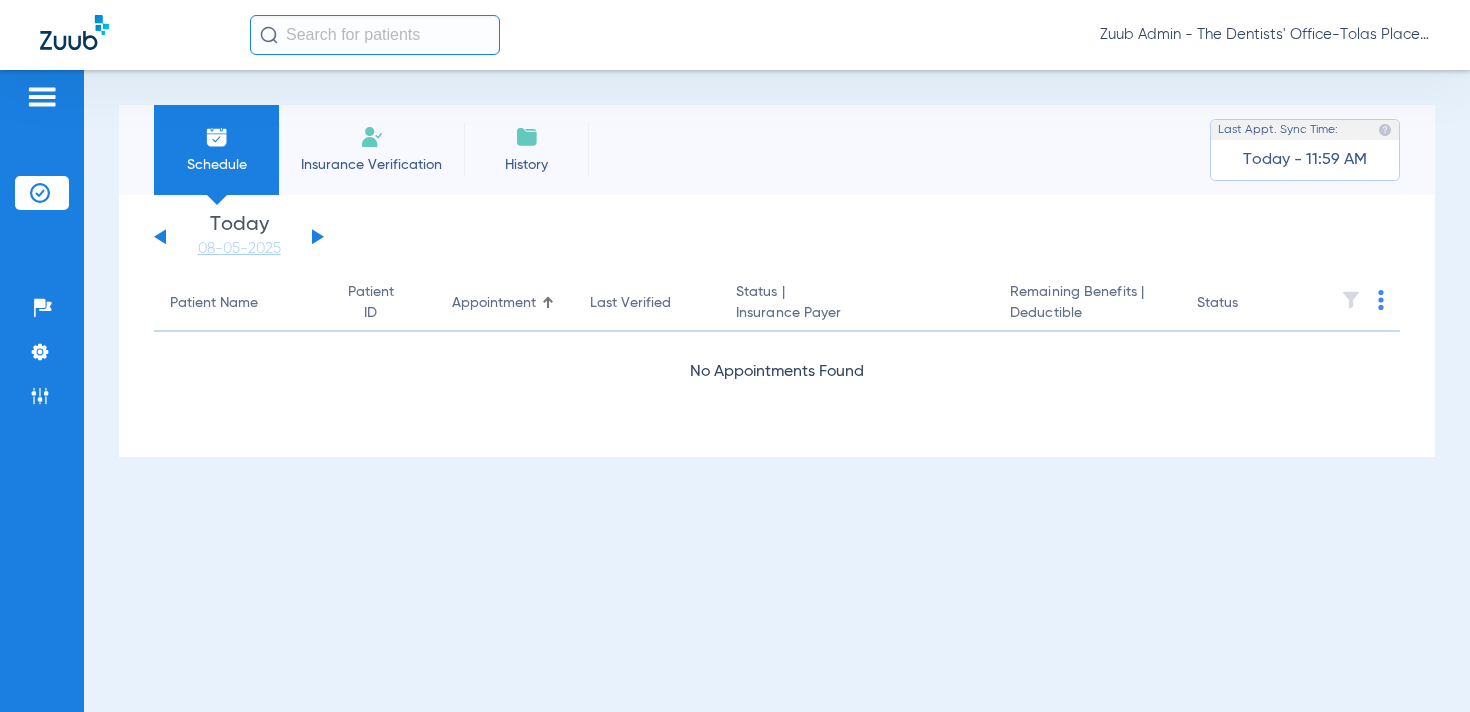 click on "Sunday   06-01-2025   Monday   06-02-2025   Tuesday   06-03-2025   Wednesday   06-04-2025   Thursday   06-05-2025   Friday   06-06-2025   Saturday   06-07-2025   Sunday   06-08-2025   Monday   06-09-2025   Tuesday   06-10-2025   Wednesday   06-11-2025   Thursday   06-12-2025   Friday   06-13-2025   Saturday   06-14-2025   Sunday   06-15-2025   Monday   06-16-2025   Tuesday   06-17-2025   Wednesday   06-18-2025   Thursday   06-19-2025   Friday   06-20-2025   Saturday   06-21-2025   Sunday   06-22-2025   Monday   06-23-2025   Tuesday   06-24-2025   Wednesday   06-25-2025   Thursday   06-26-2025   Friday   06-27-2025   Saturday   06-28-2025   Sunday   06-29-2025   Monday   06-30-2025   Tuesday   07-01-2025   Wednesday   07-02-2025   Thursday   07-03-2025   Friday   07-04-2025   Saturday   07-05-2025   Sunday   07-06-2025   Monday   07-07-2025   Tuesday   07-08-2025   Wednesday   07-09-2025   Thursday   07-10-2025   Friday   07-11-2025   Saturday   07-12-2025   Sunday   07-13-2025   Monday   07-14-2025   Friday" 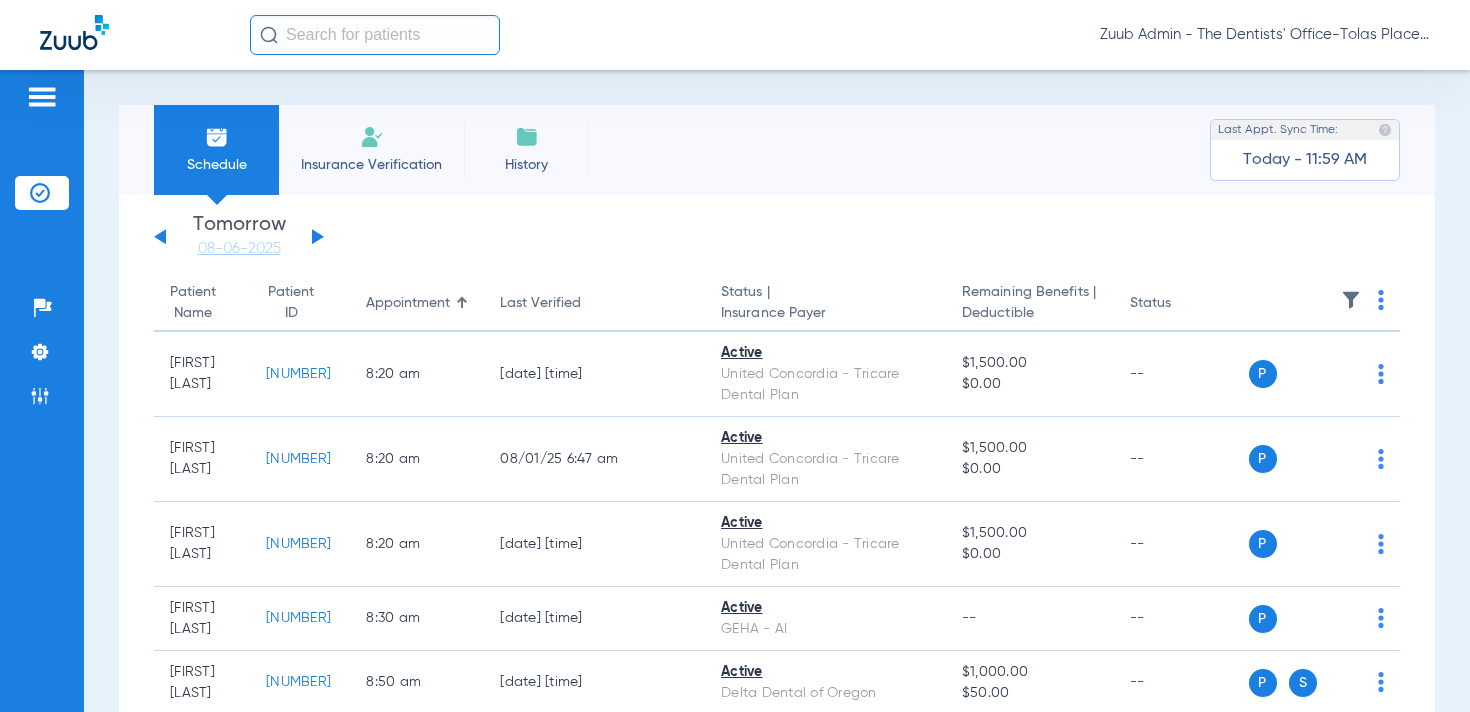 click 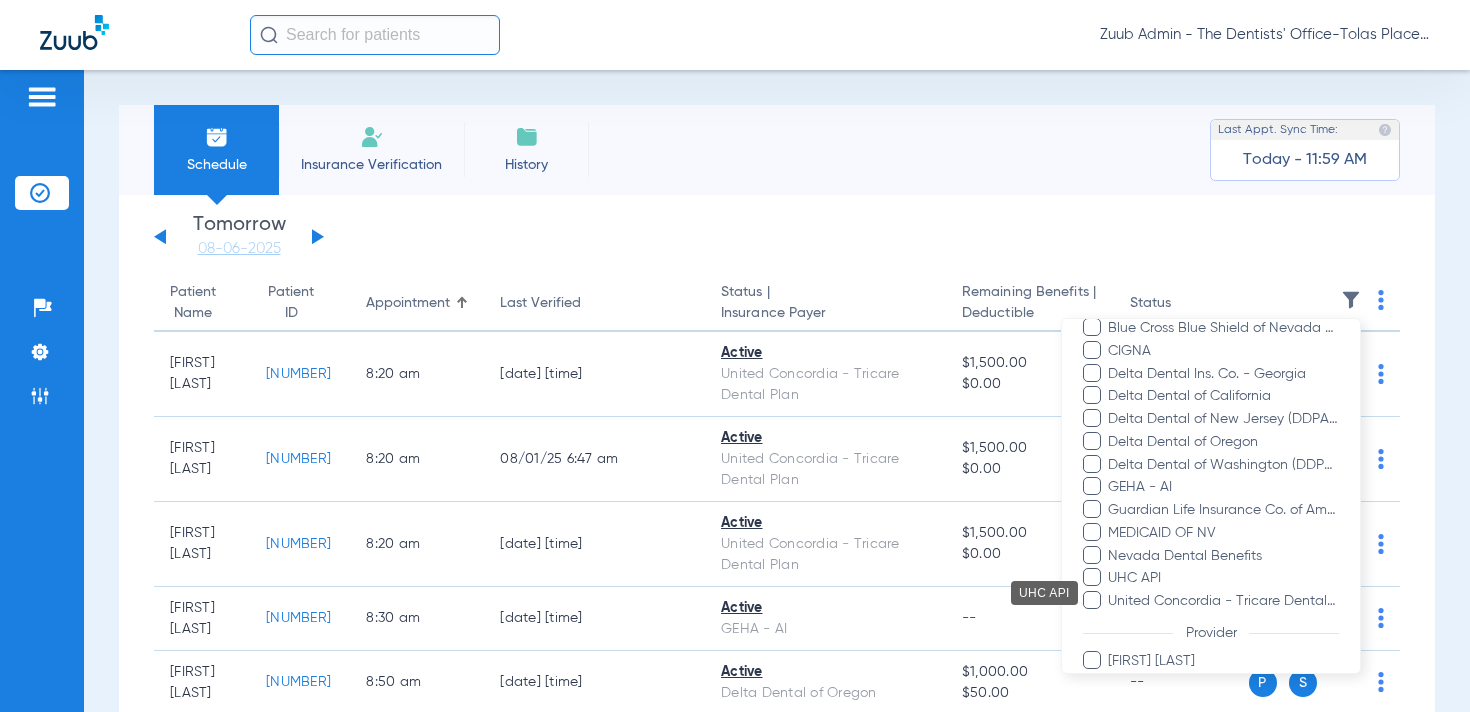 scroll, scrollTop: 421, scrollLeft: 0, axis: vertical 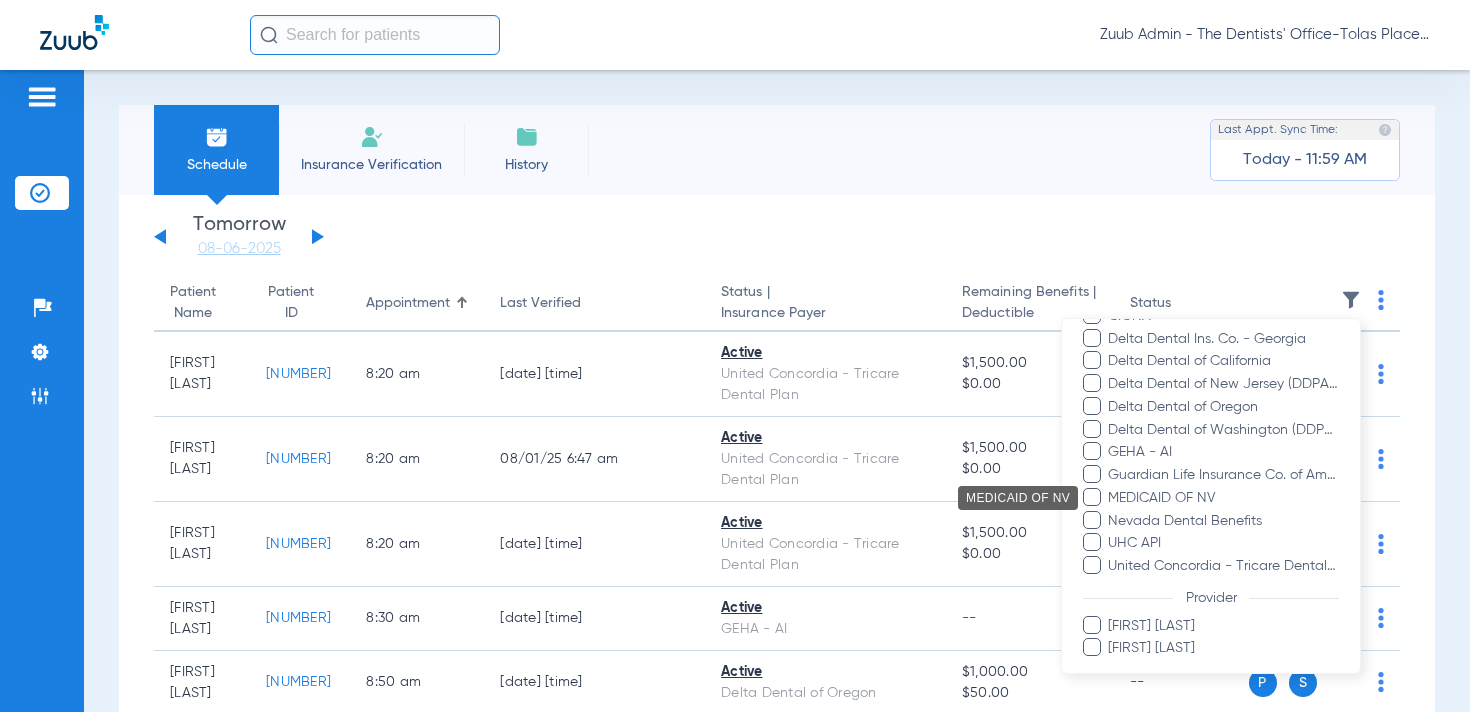 click on "MEDICAID OF NV" at bounding box center [1223, 497] 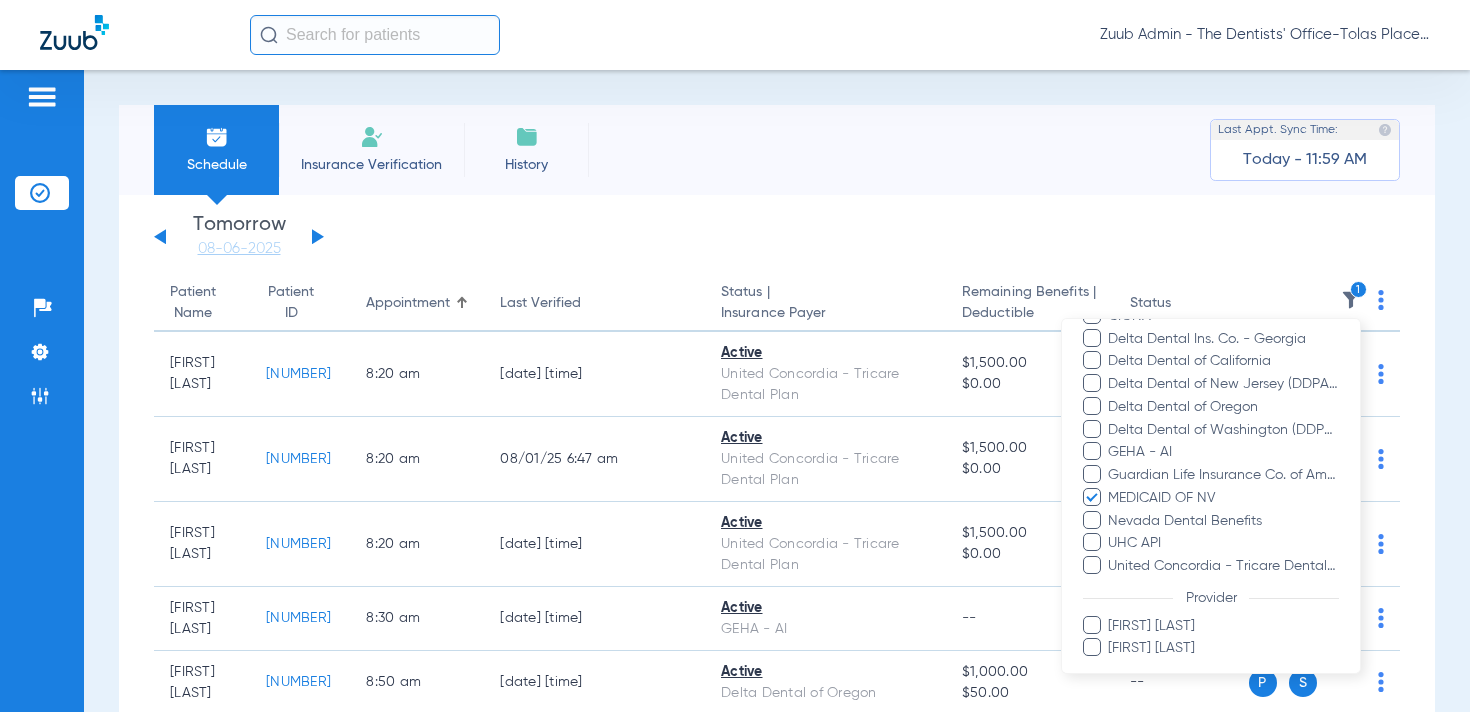 scroll, scrollTop: 488, scrollLeft: 0, axis: vertical 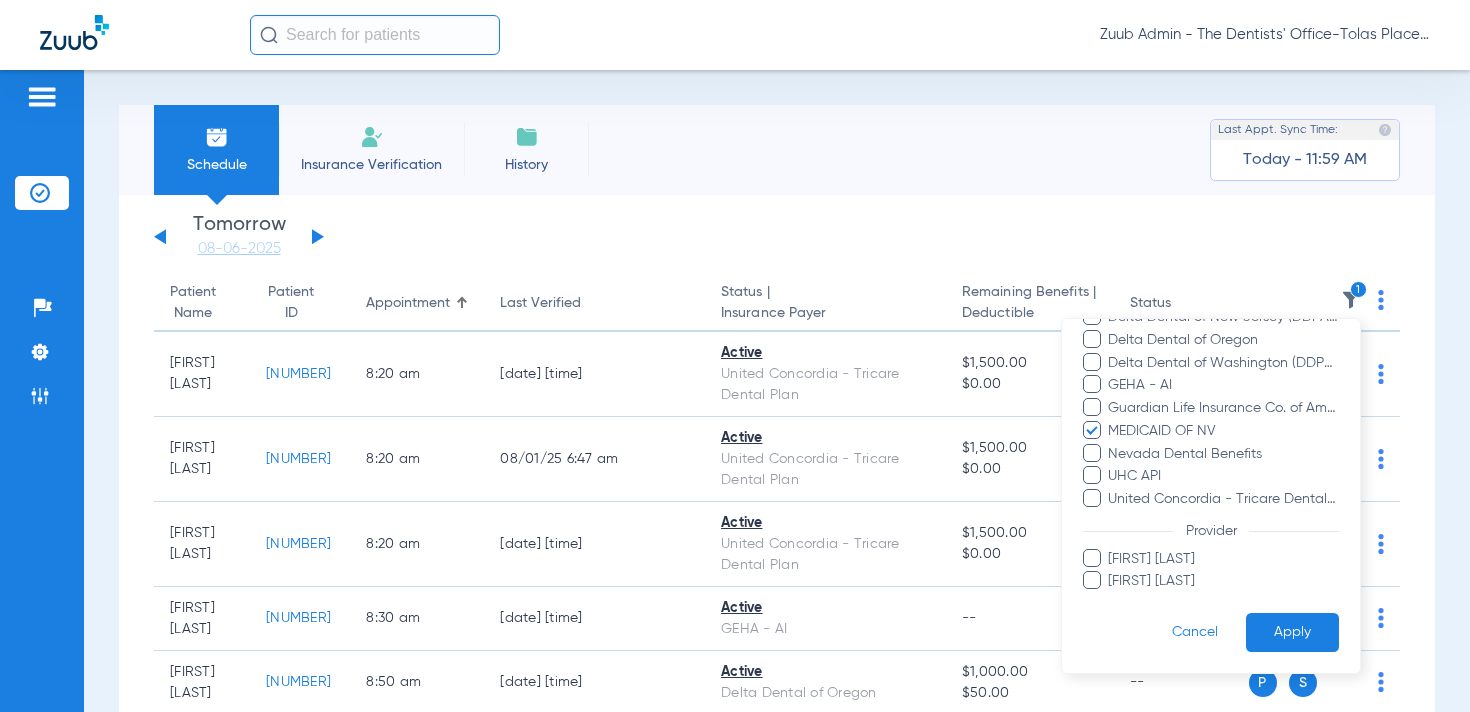 click on "Apply" at bounding box center [1292, 632] 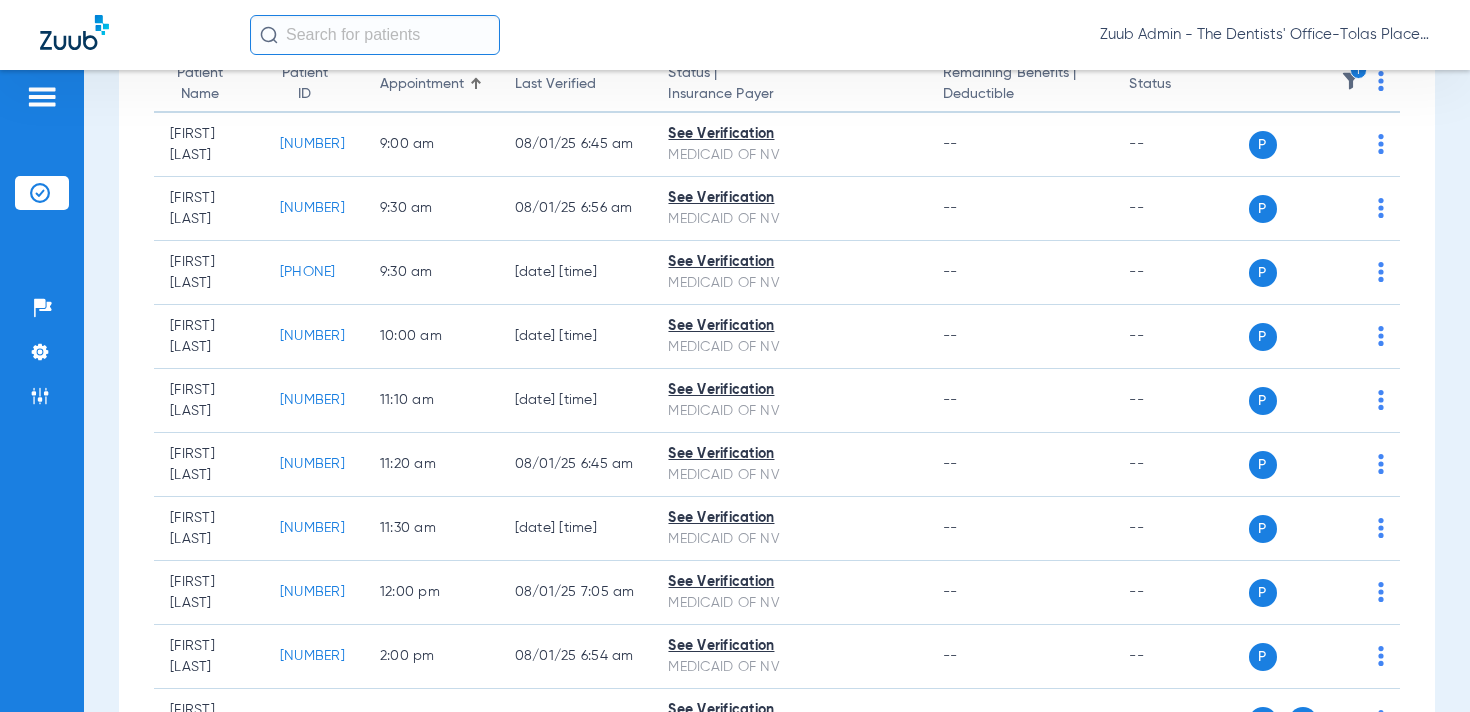 scroll, scrollTop: 0, scrollLeft: 0, axis: both 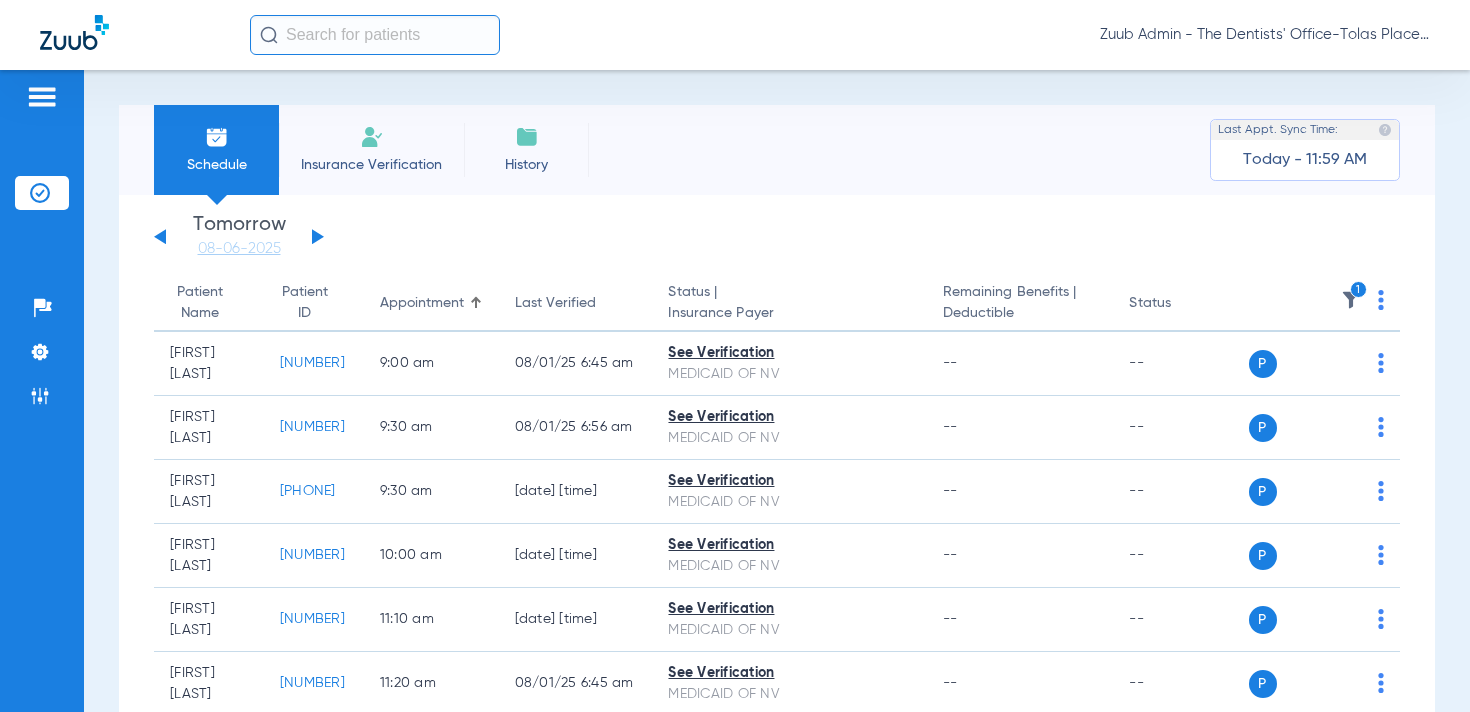 click 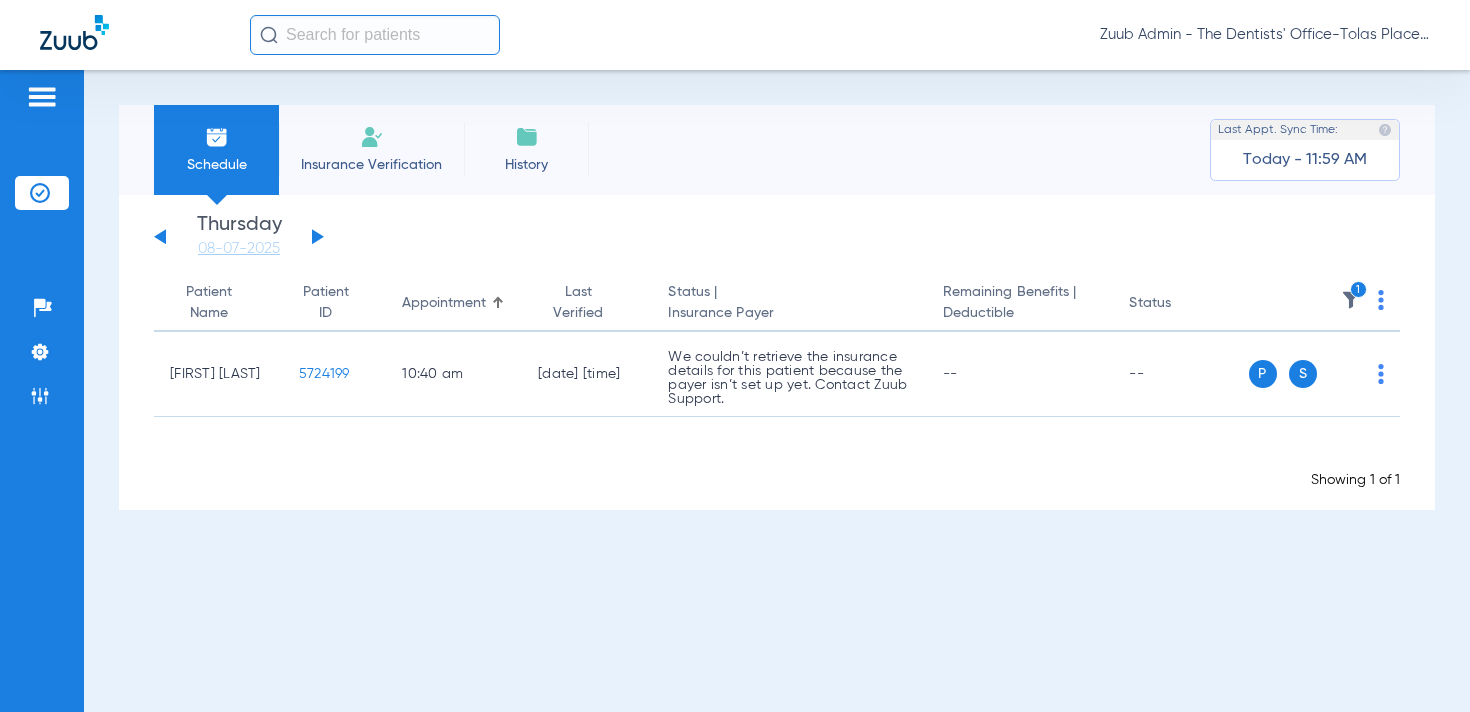 click 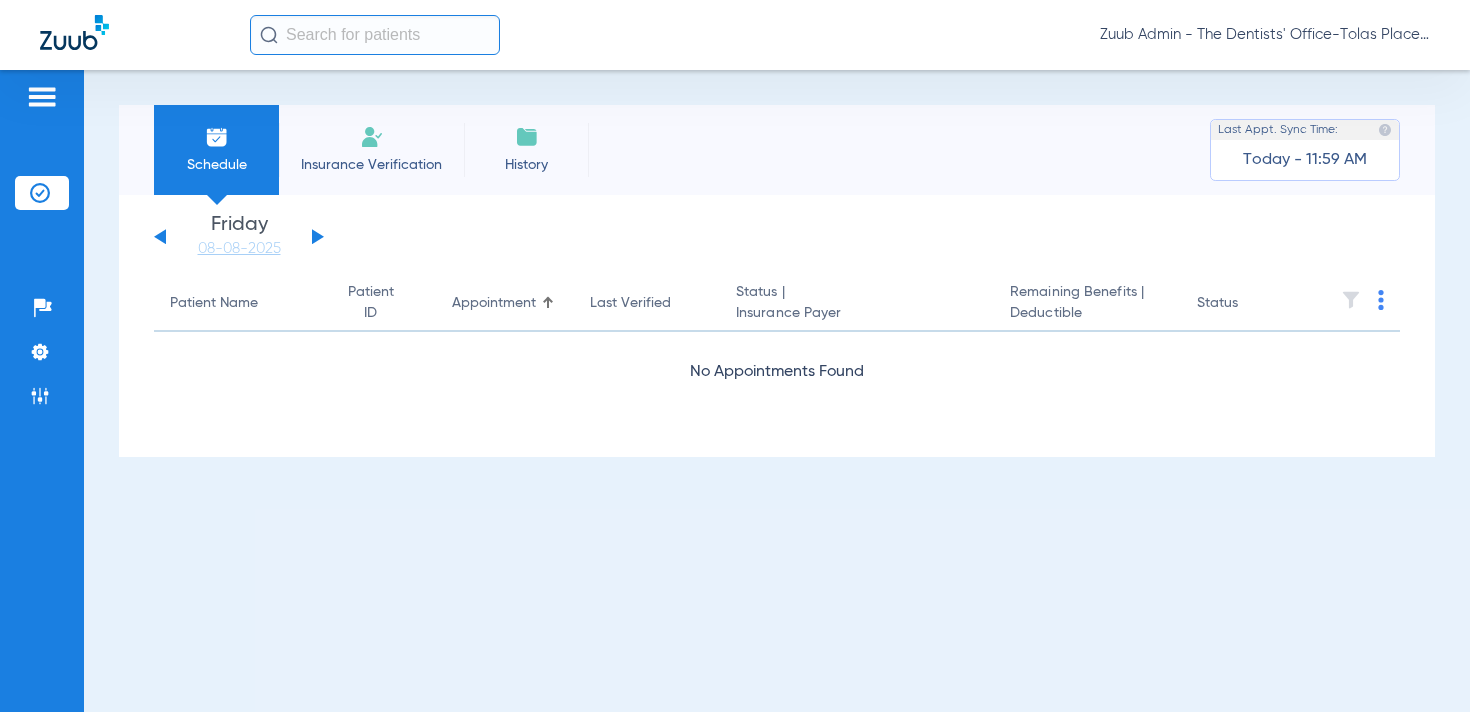 click 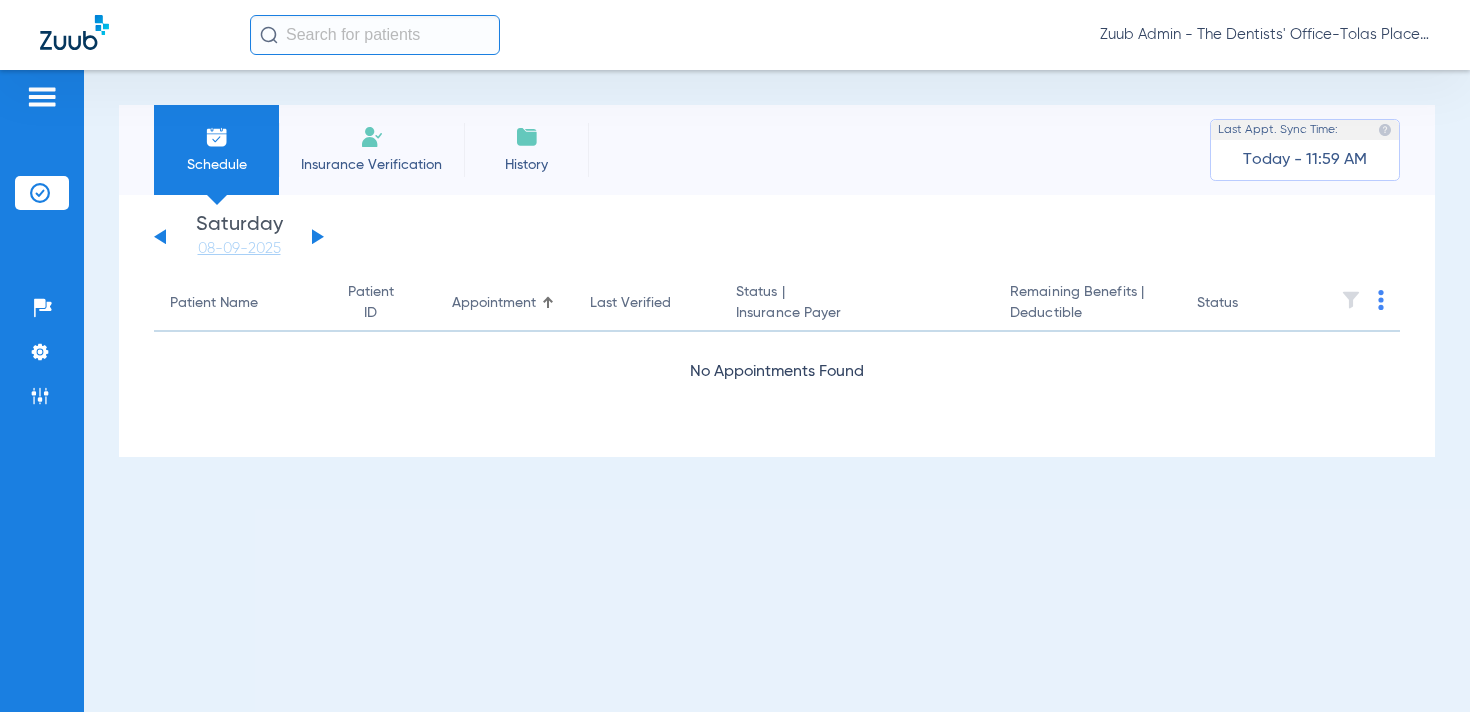 click 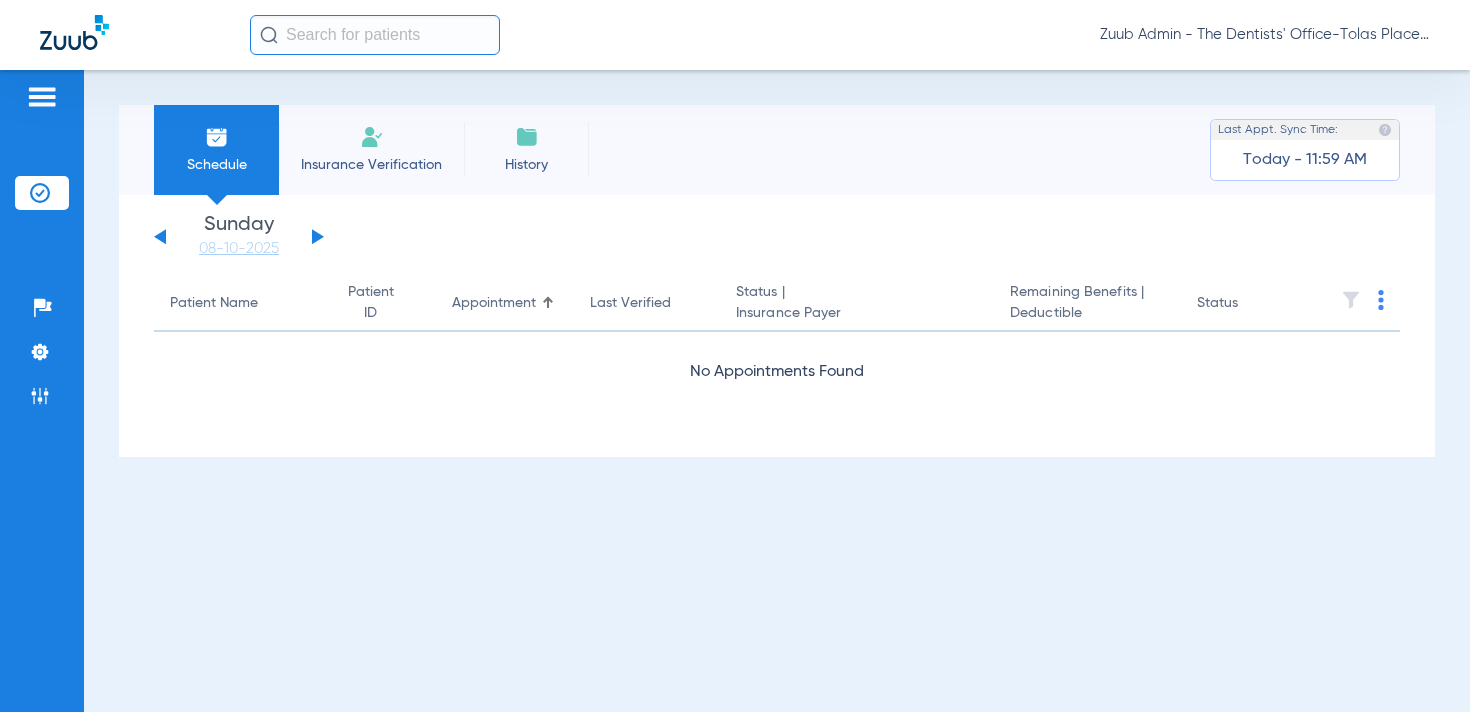 click 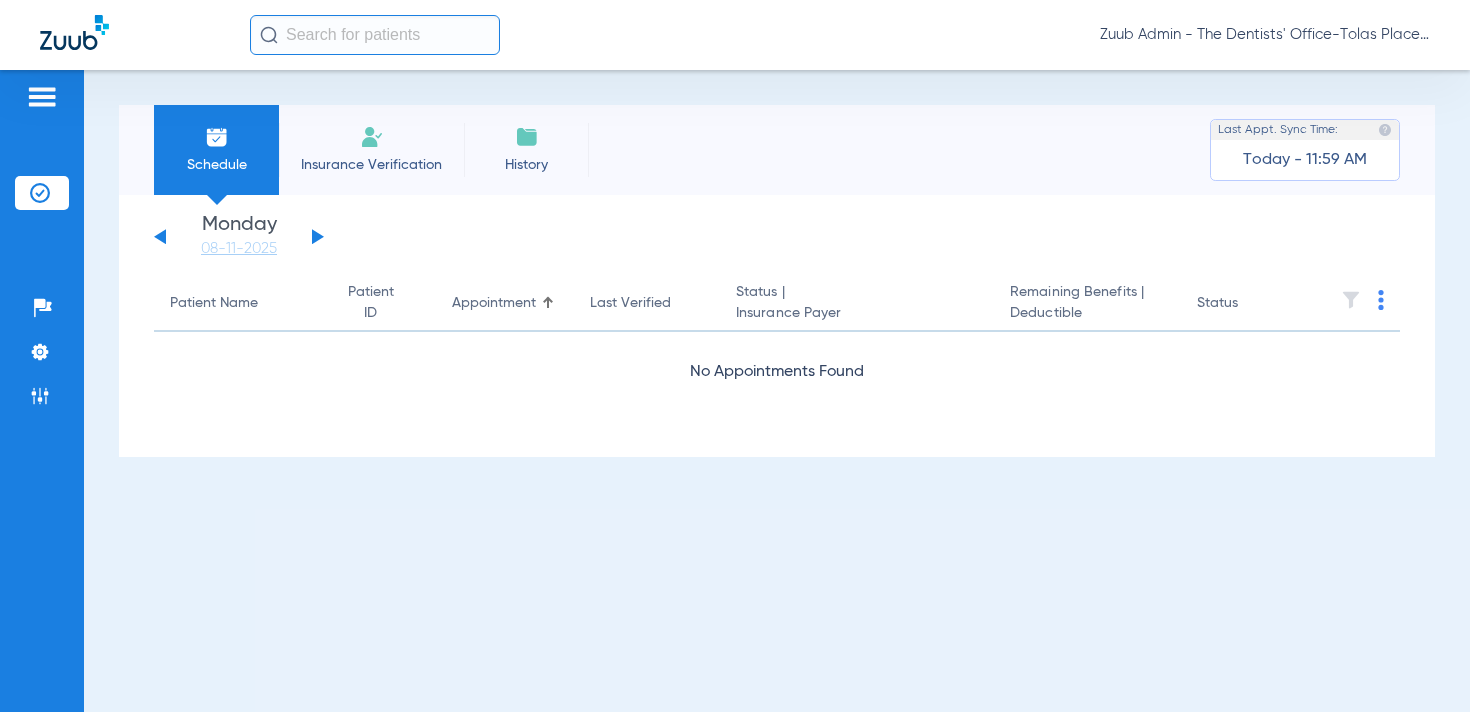 click 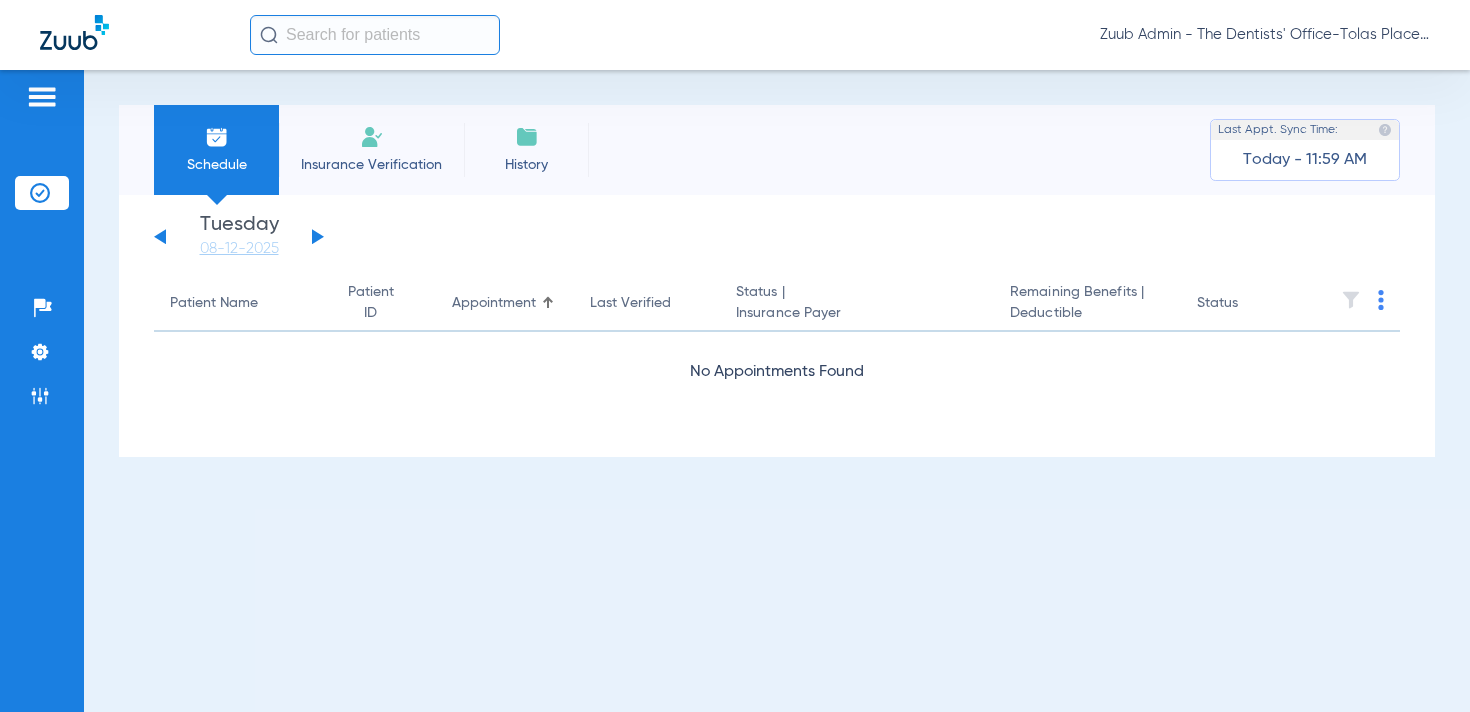 click 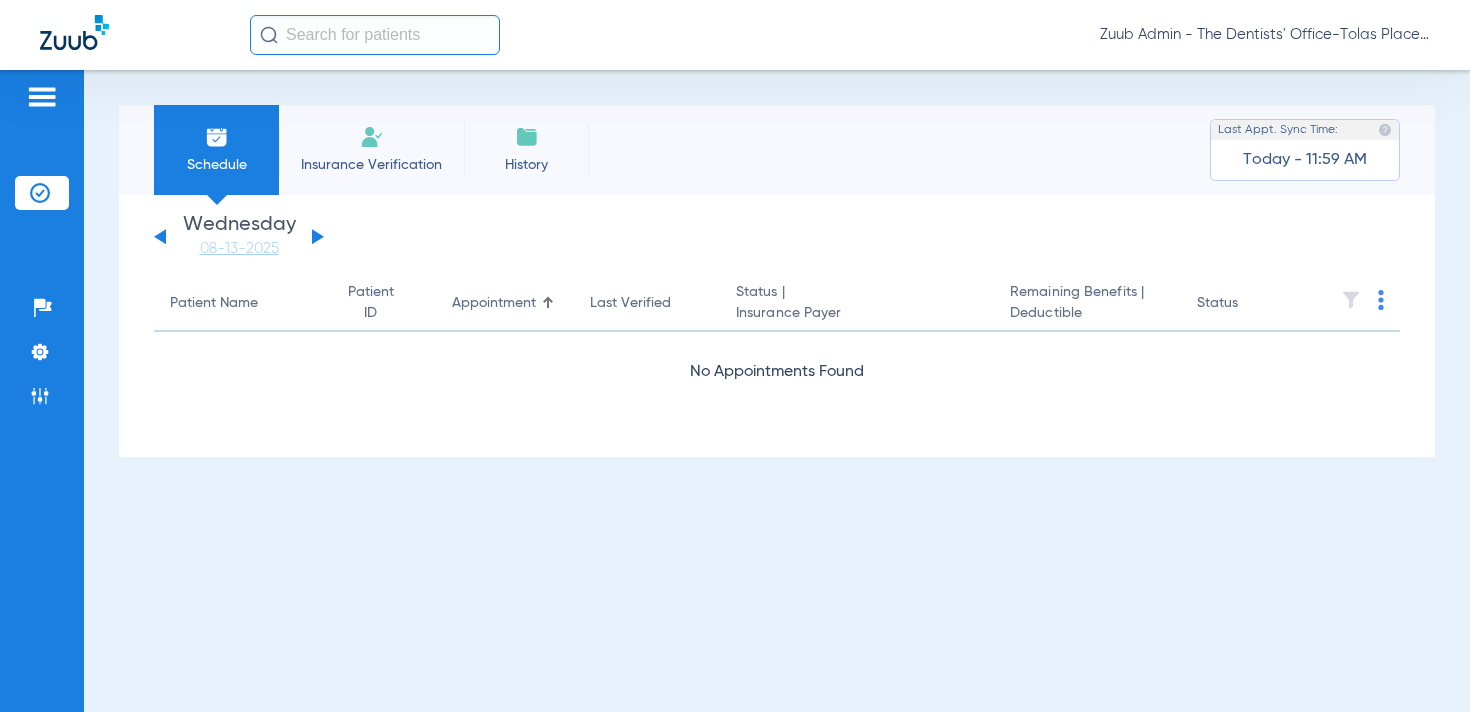 click 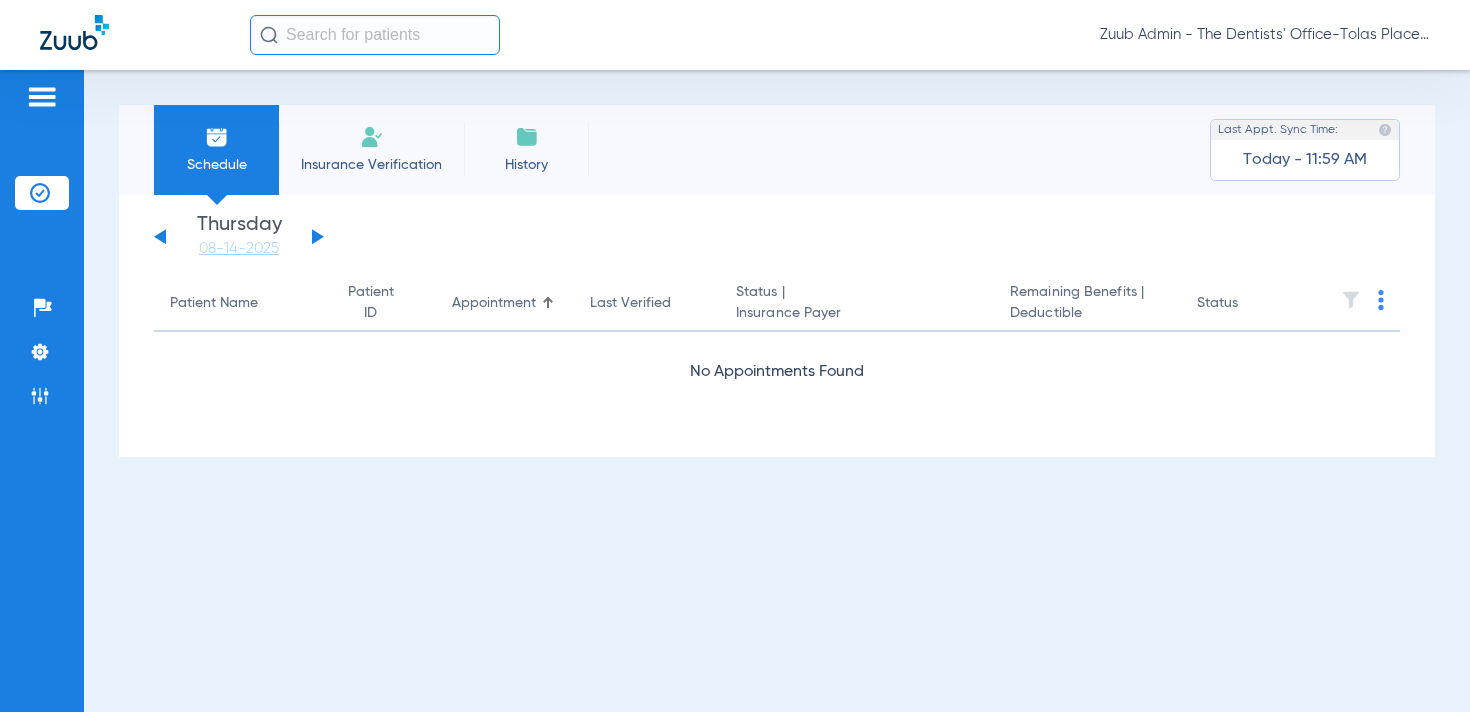 click 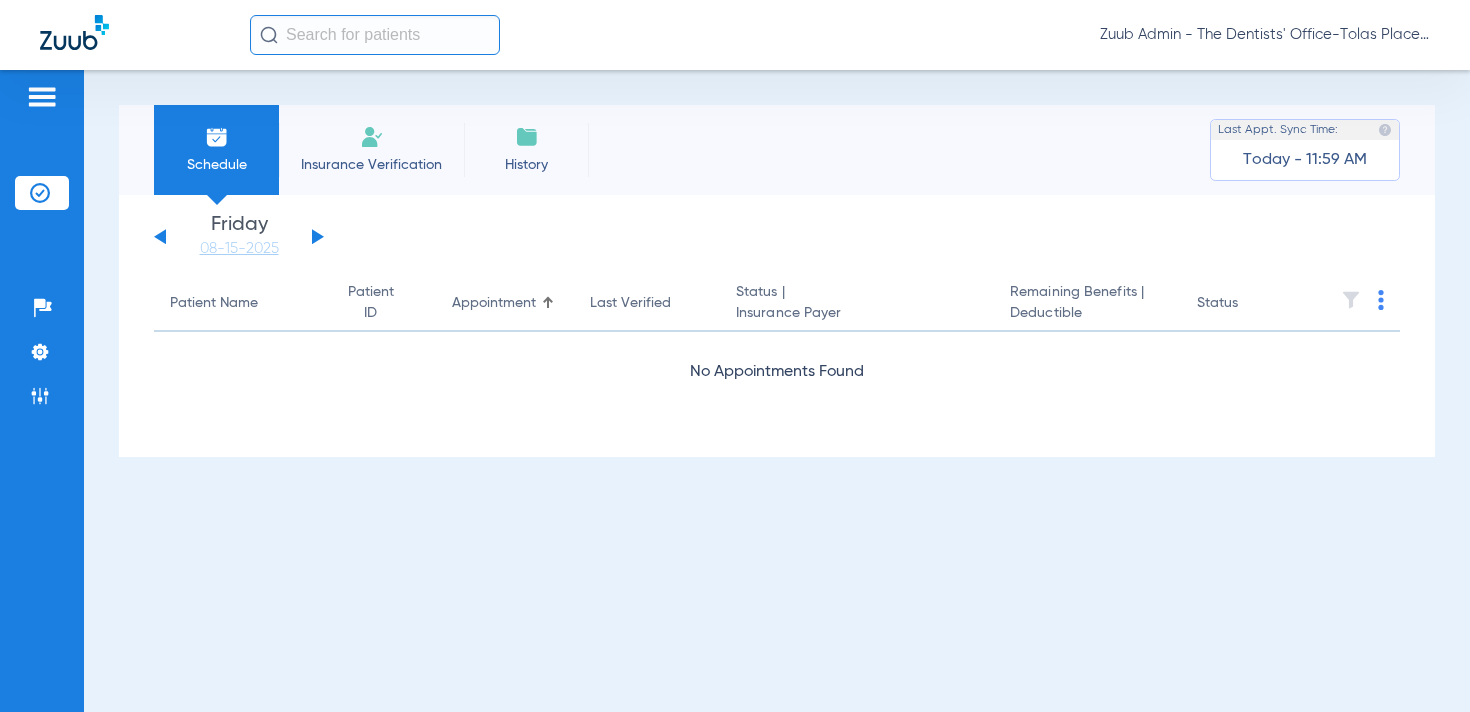 click 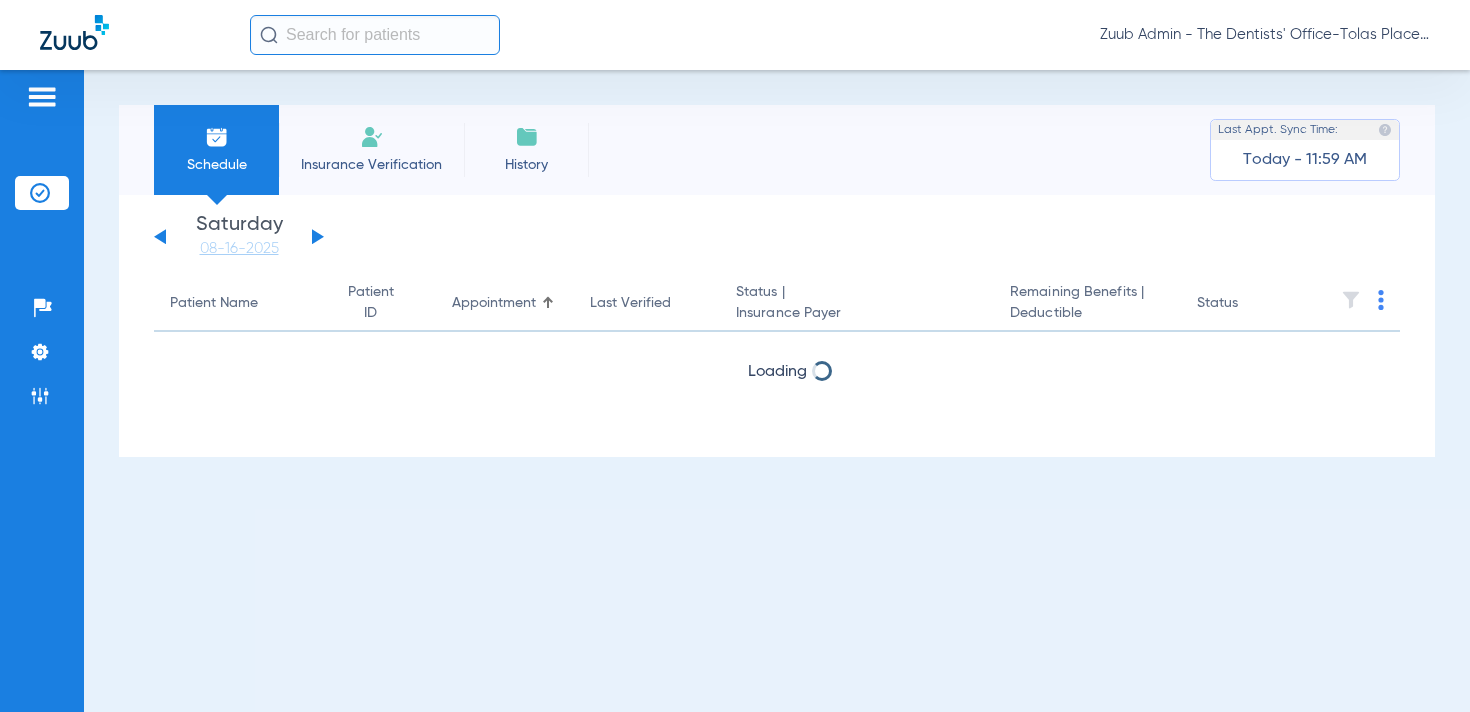 click 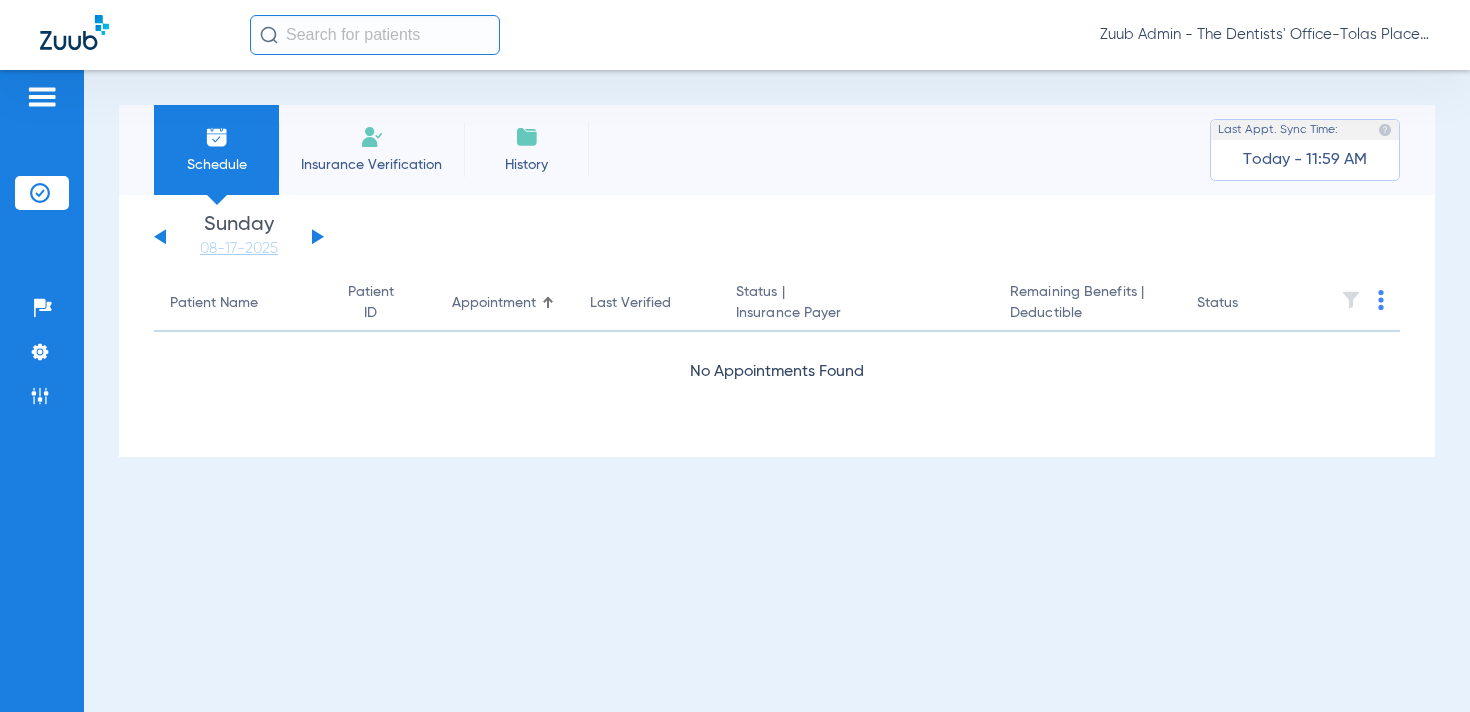 click 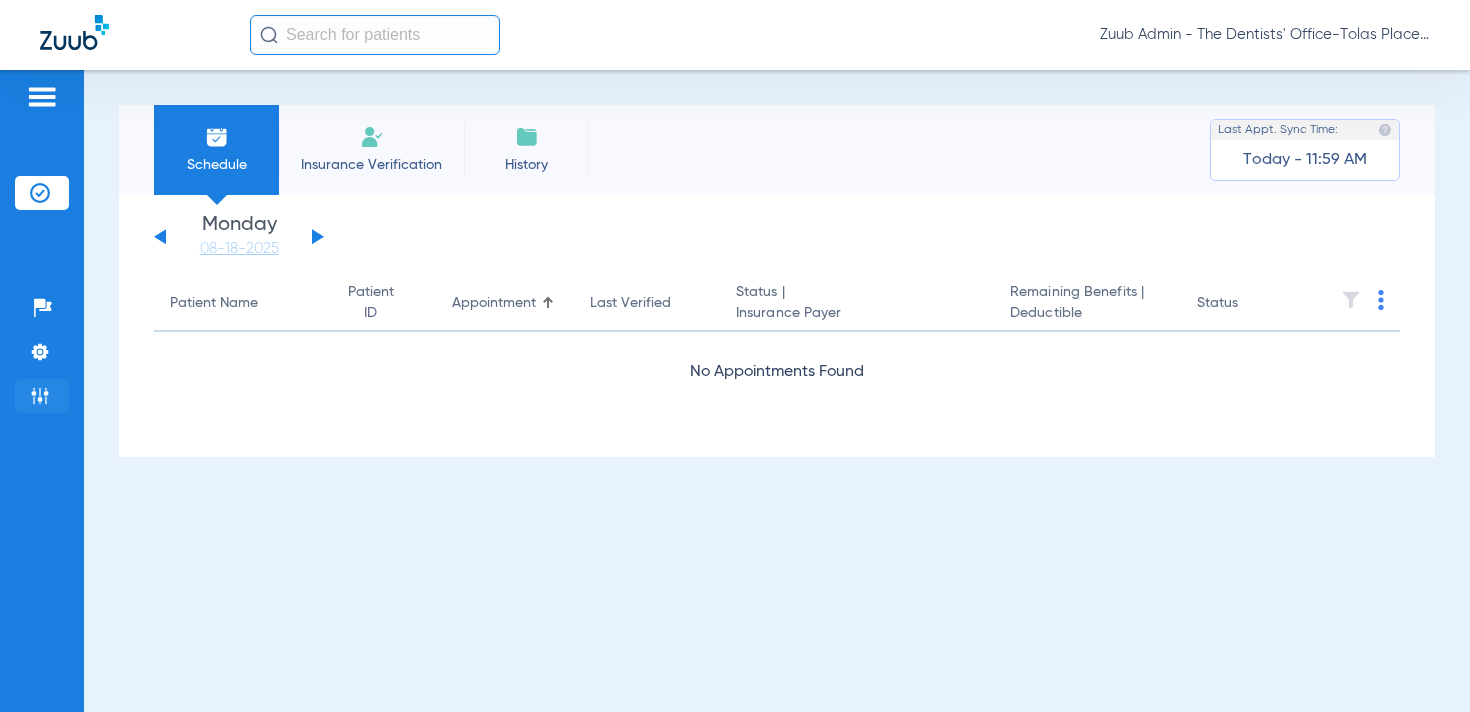 click 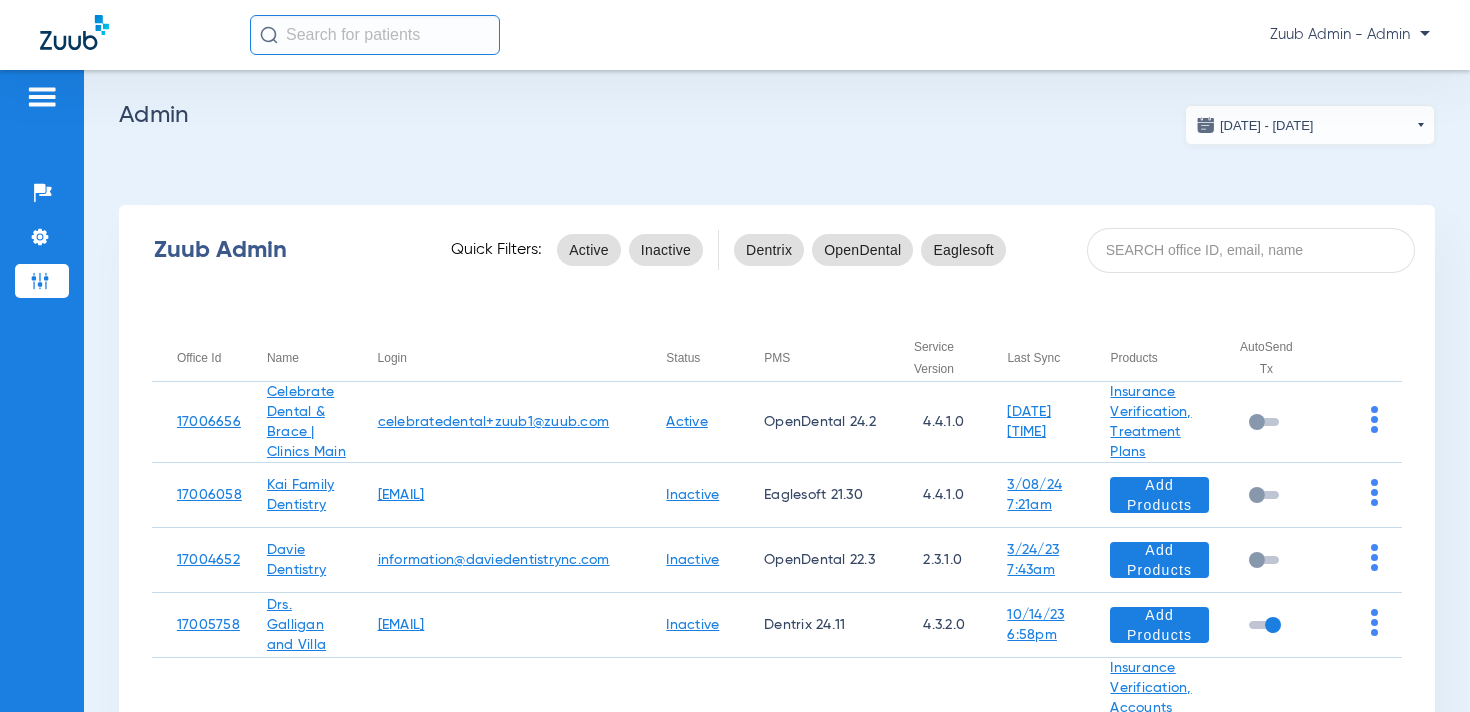 scroll, scrollTop: 0, scrollLeft: 0, axis: both 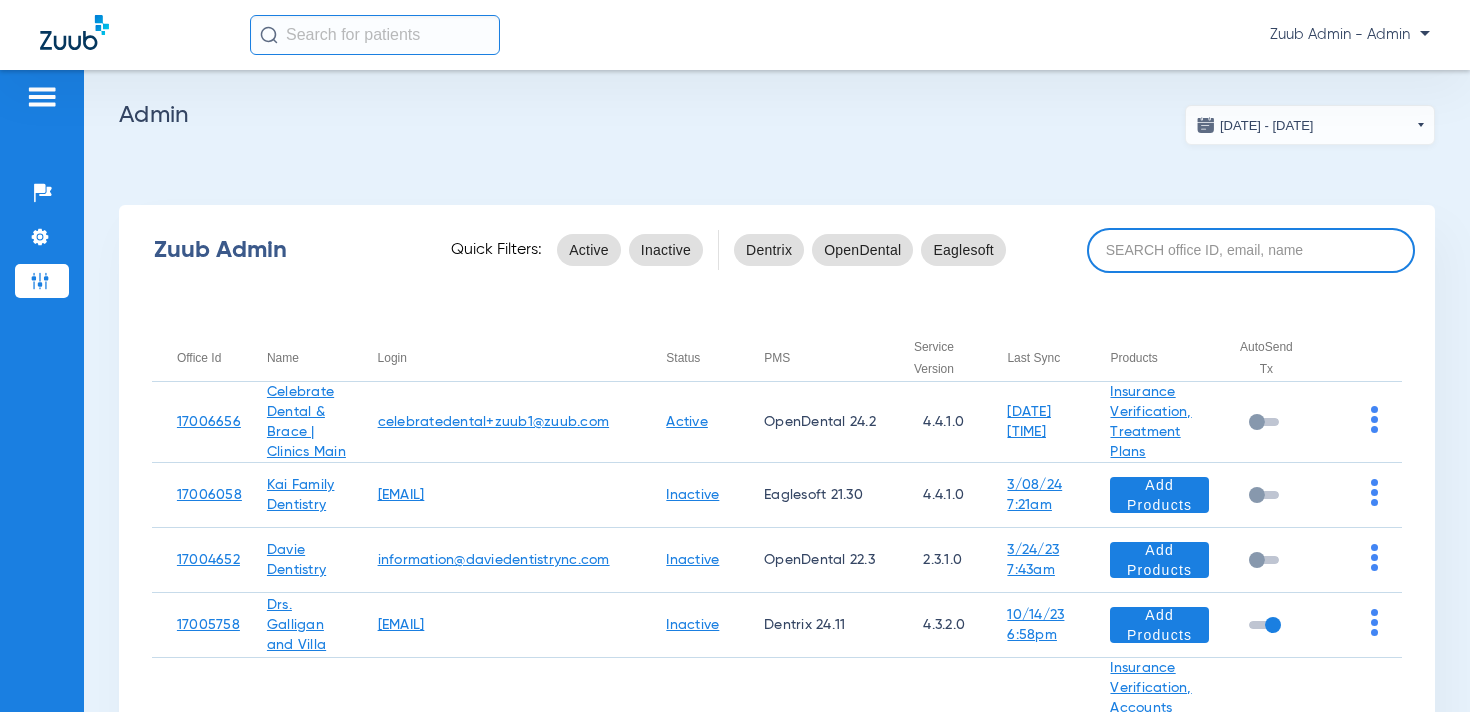click at bounding box center (1251, 250) 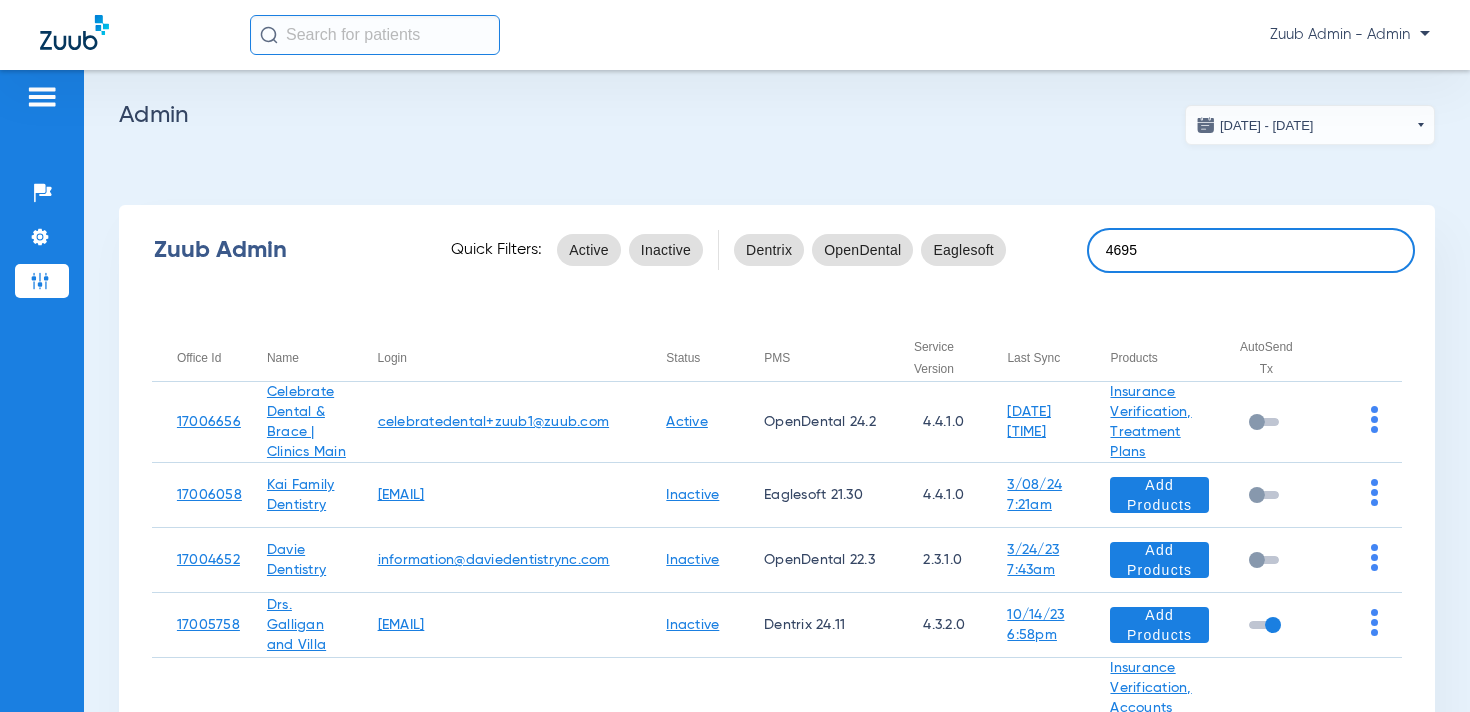 type on "4695" 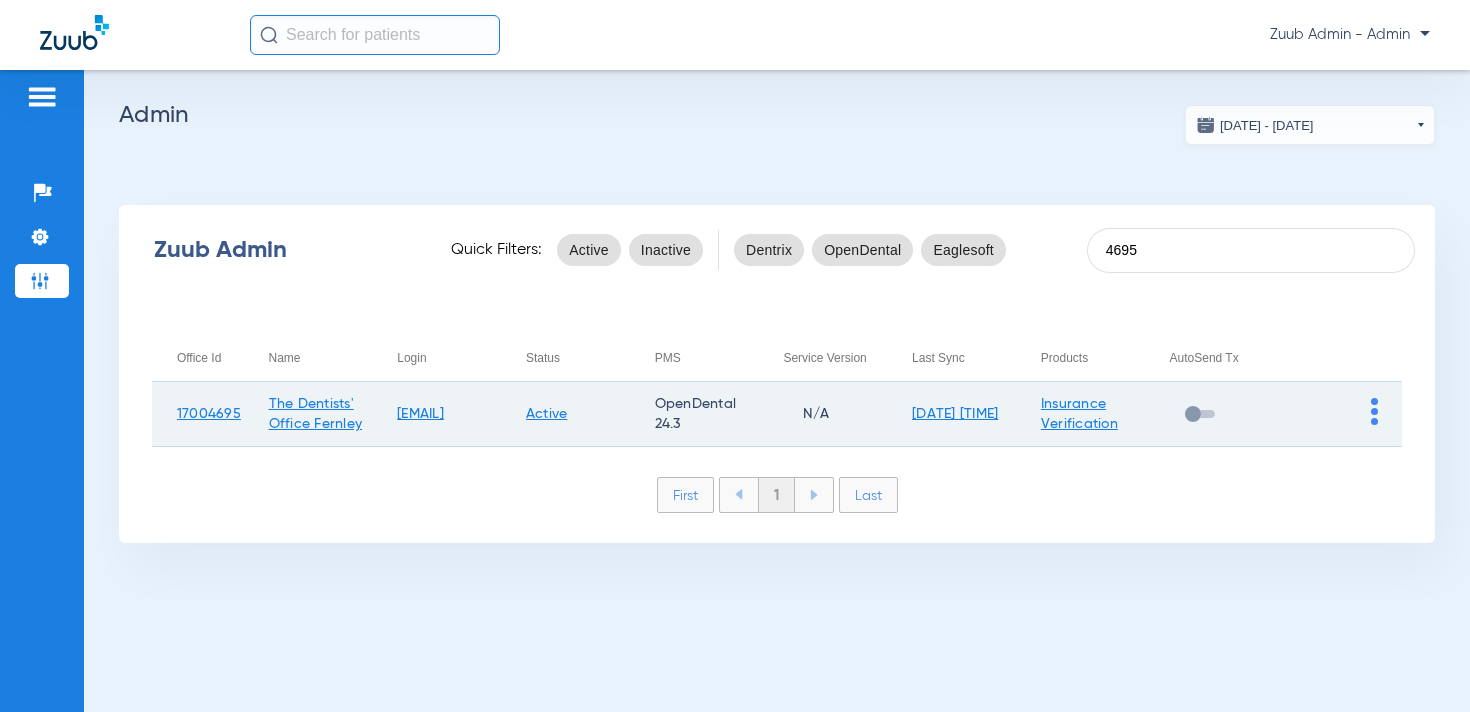 click 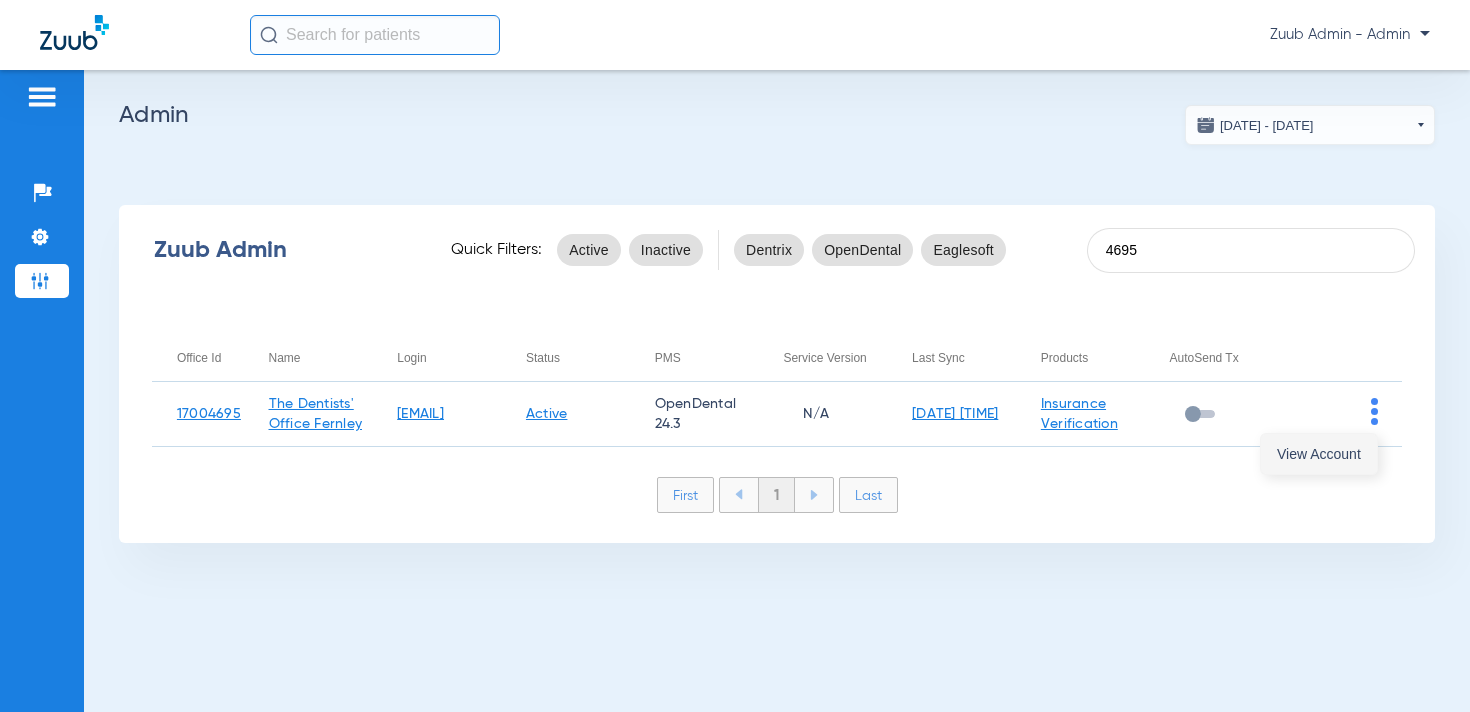 click on "View Account" at bounding box center (1319, 454) 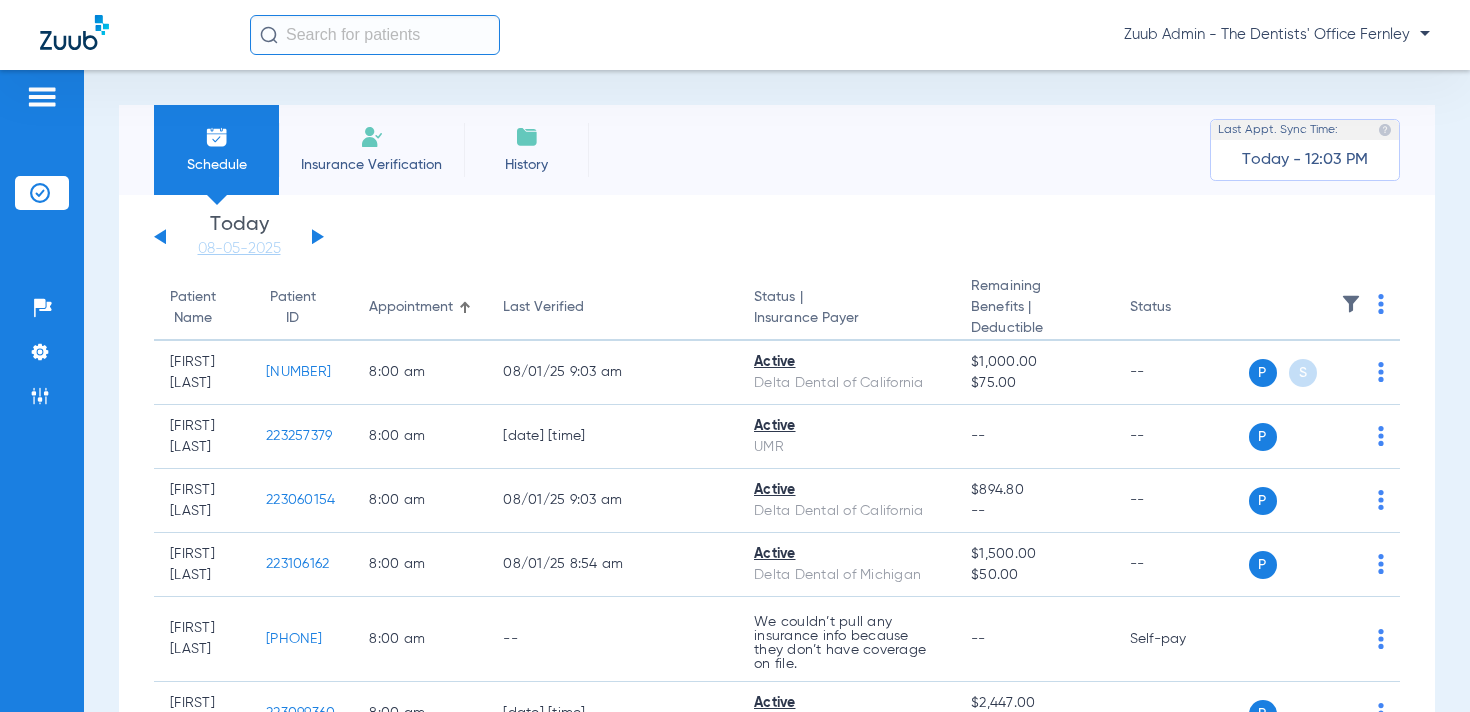 click 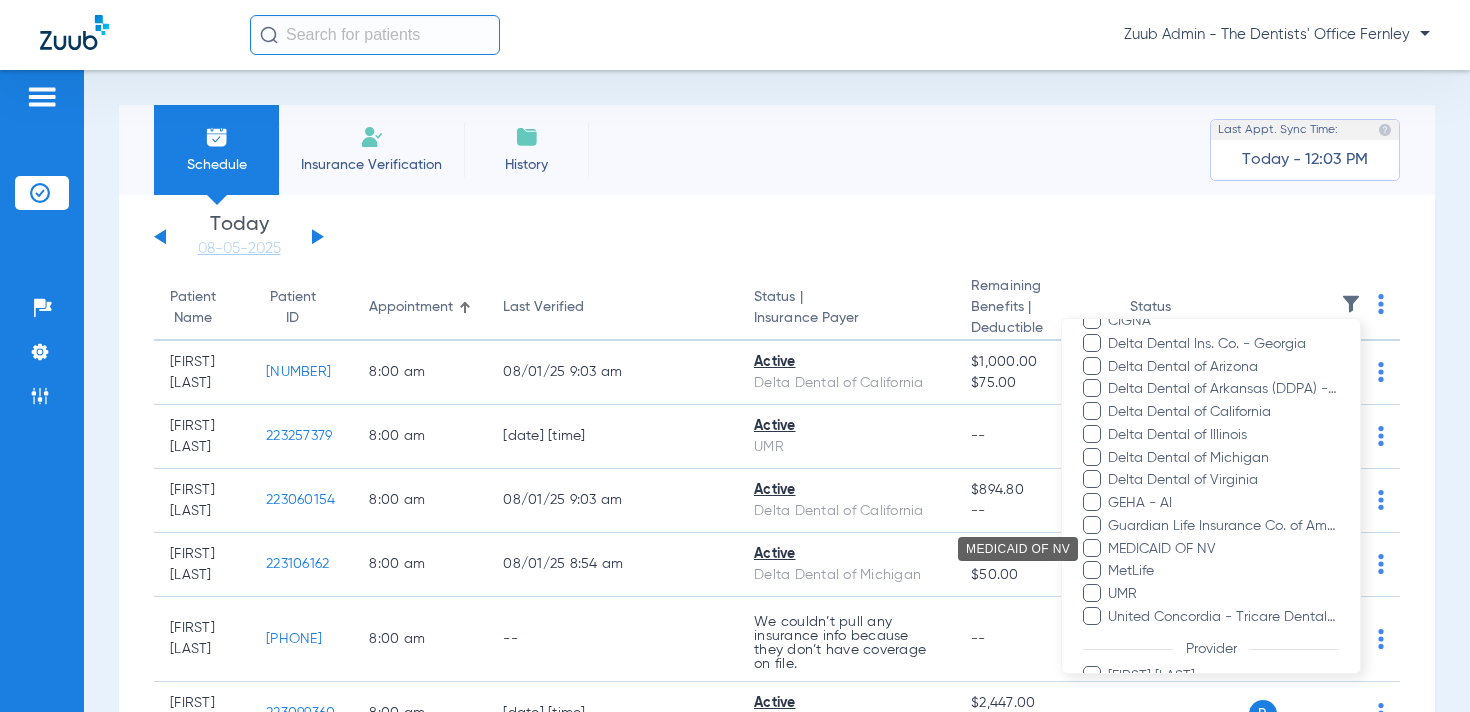 drag, startPoint x: 1176, startPoint y: 547, endPoint x: 1211, endPoint y: 545, distance: 35.057095 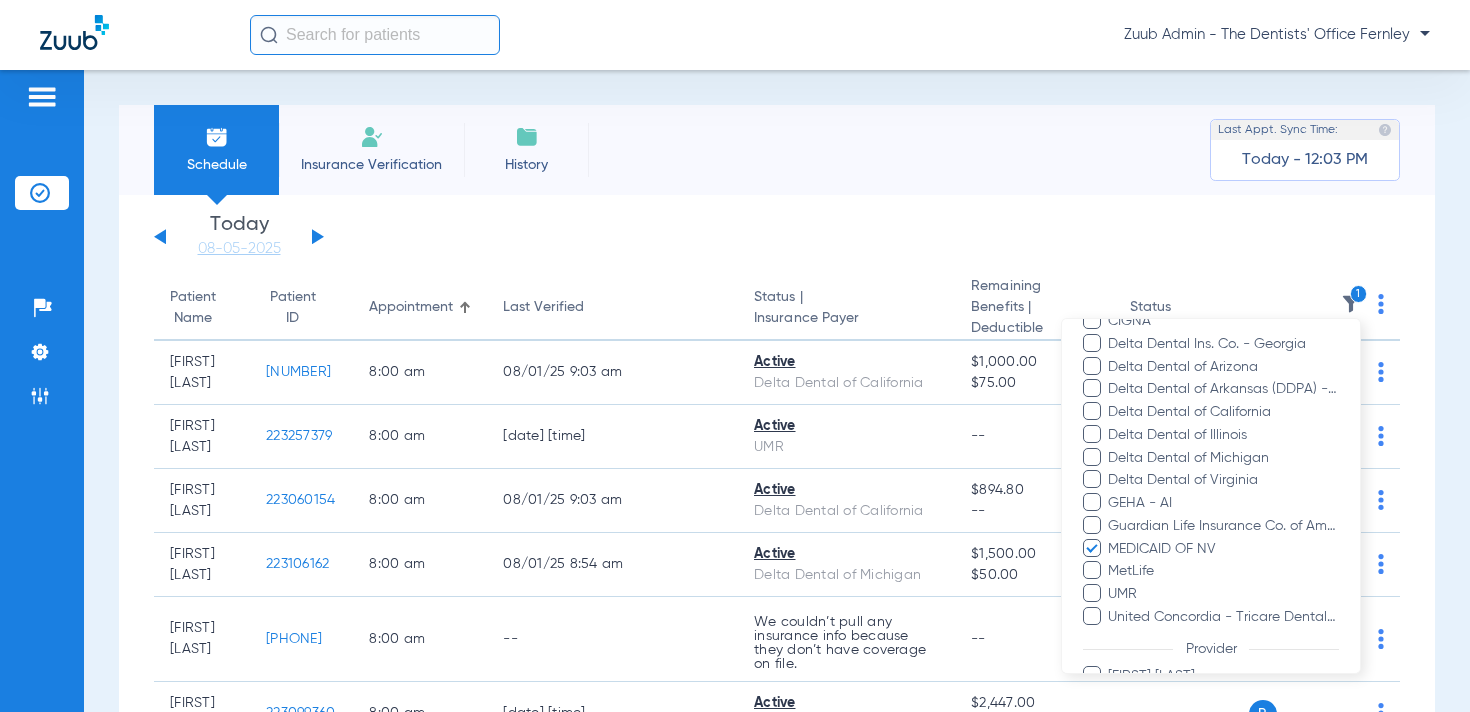 scroll, scrollTop: 579, scrollLeft: 0, axis: vertical 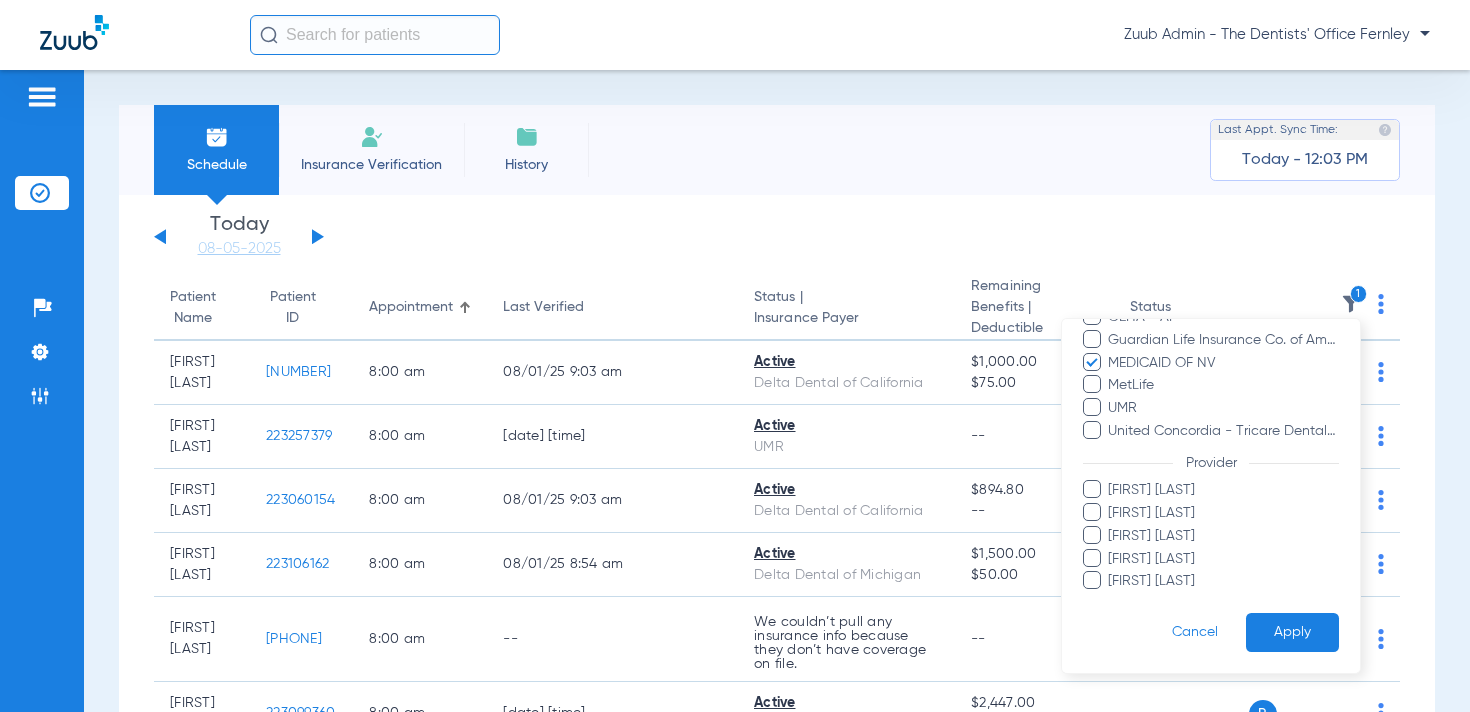 click on "Apply" at bounding box center [1292, 632] 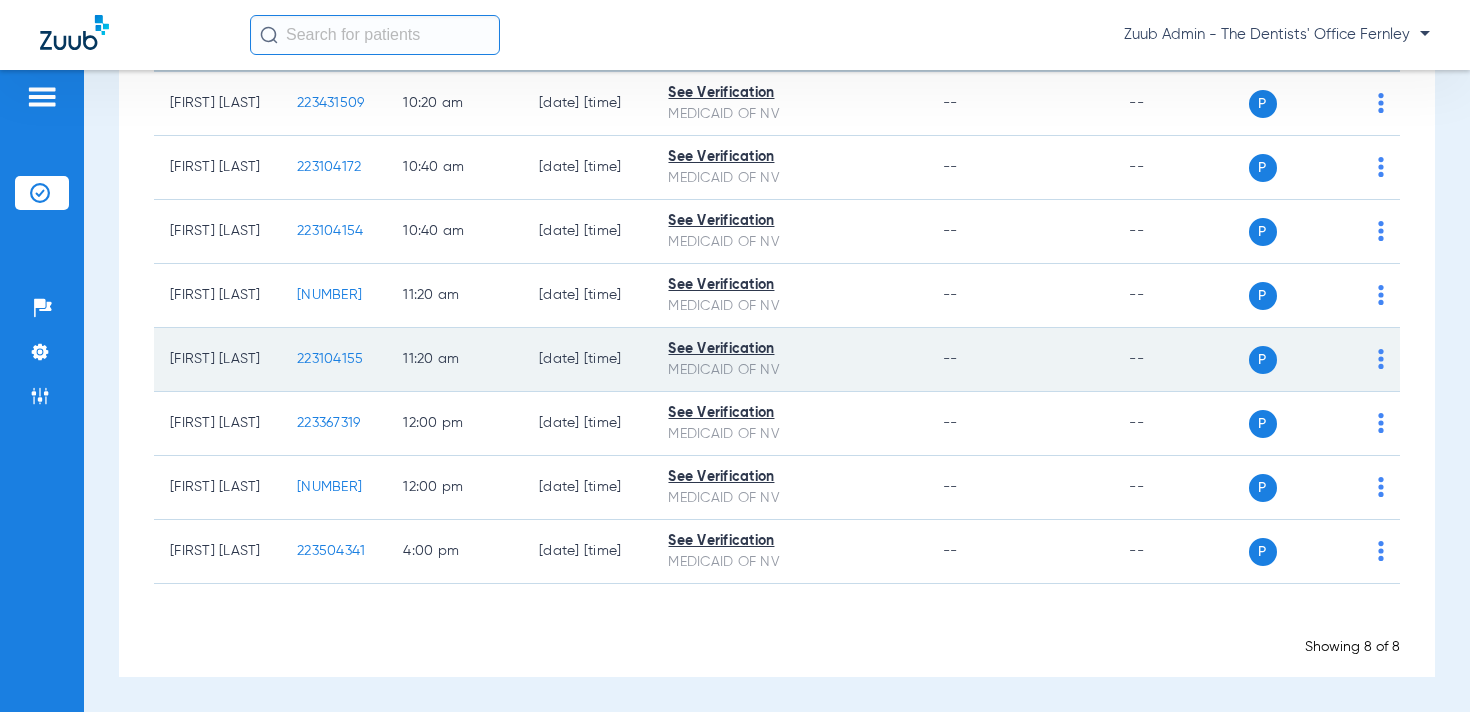 scroll, scrollTop: 105, scrollLeft: 0, axis: vertical 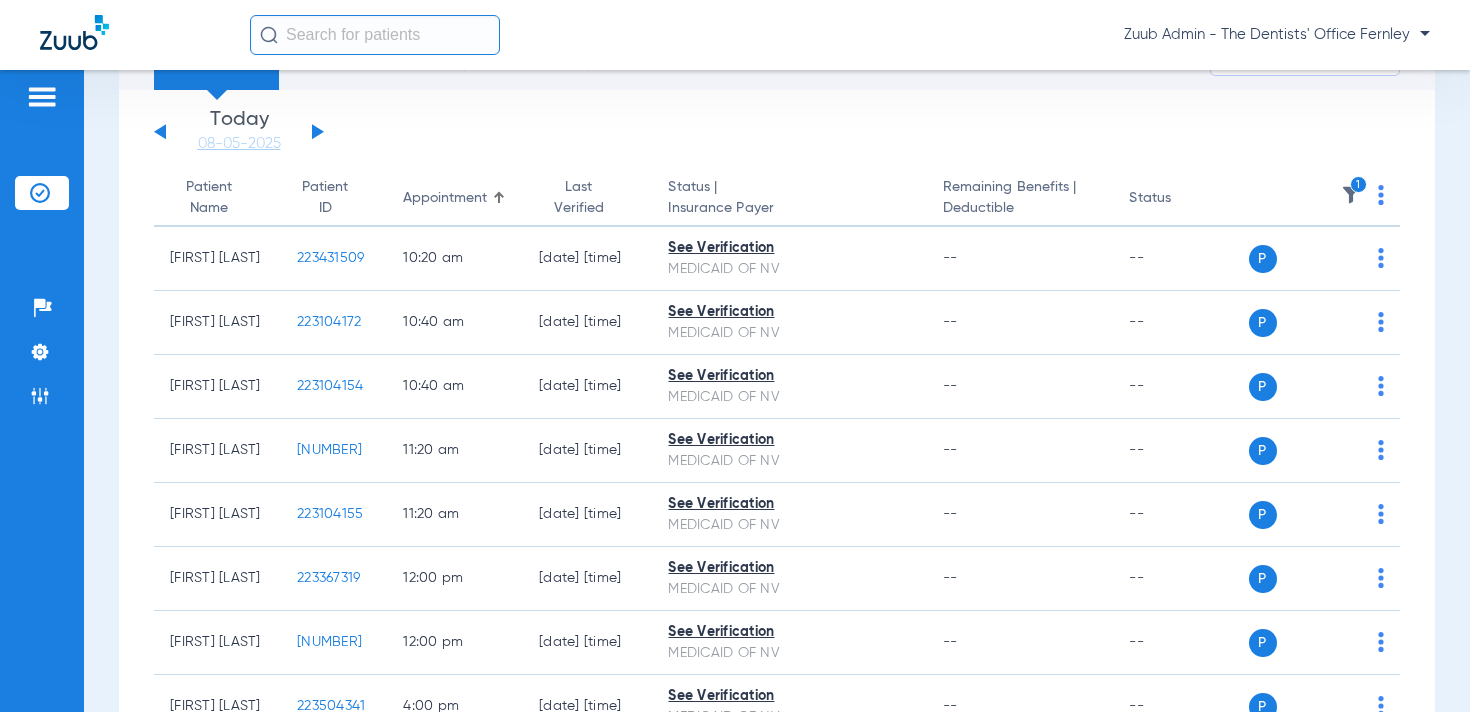 click 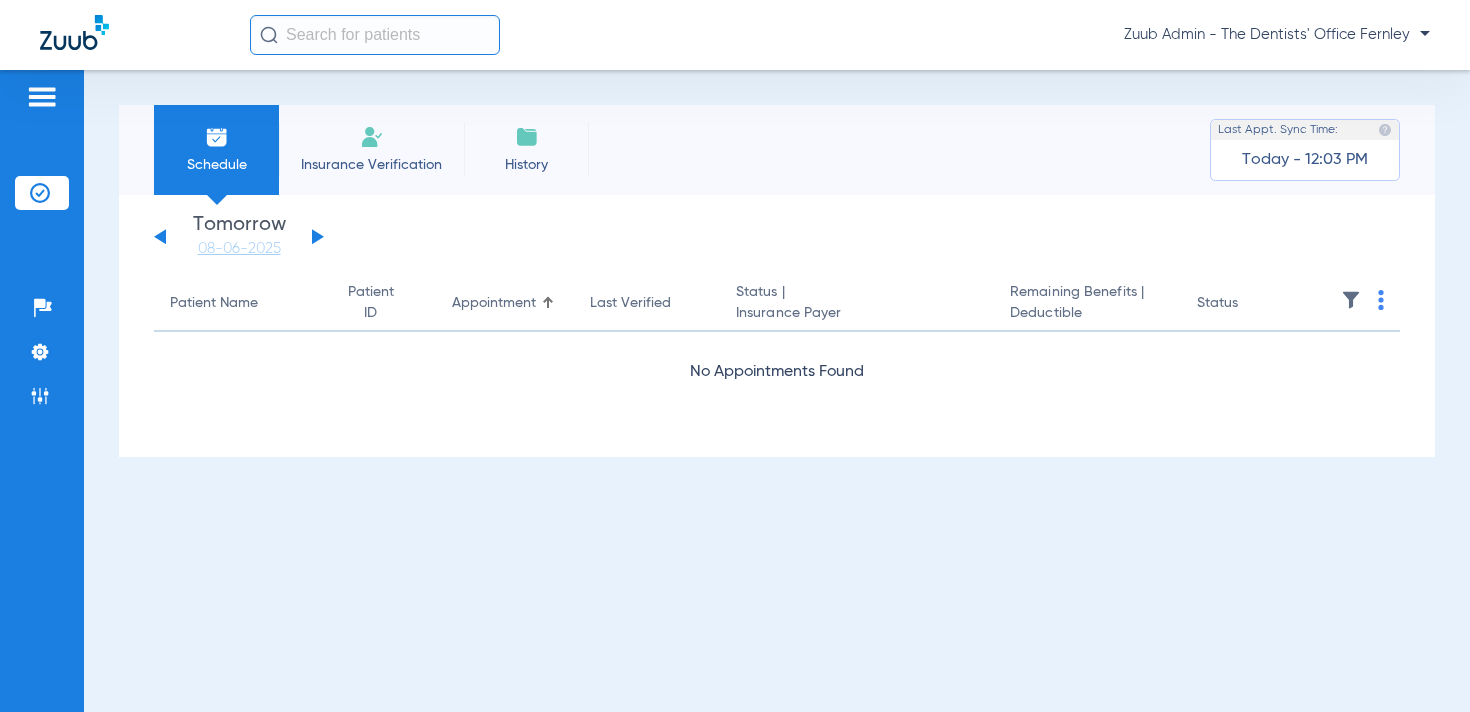 click 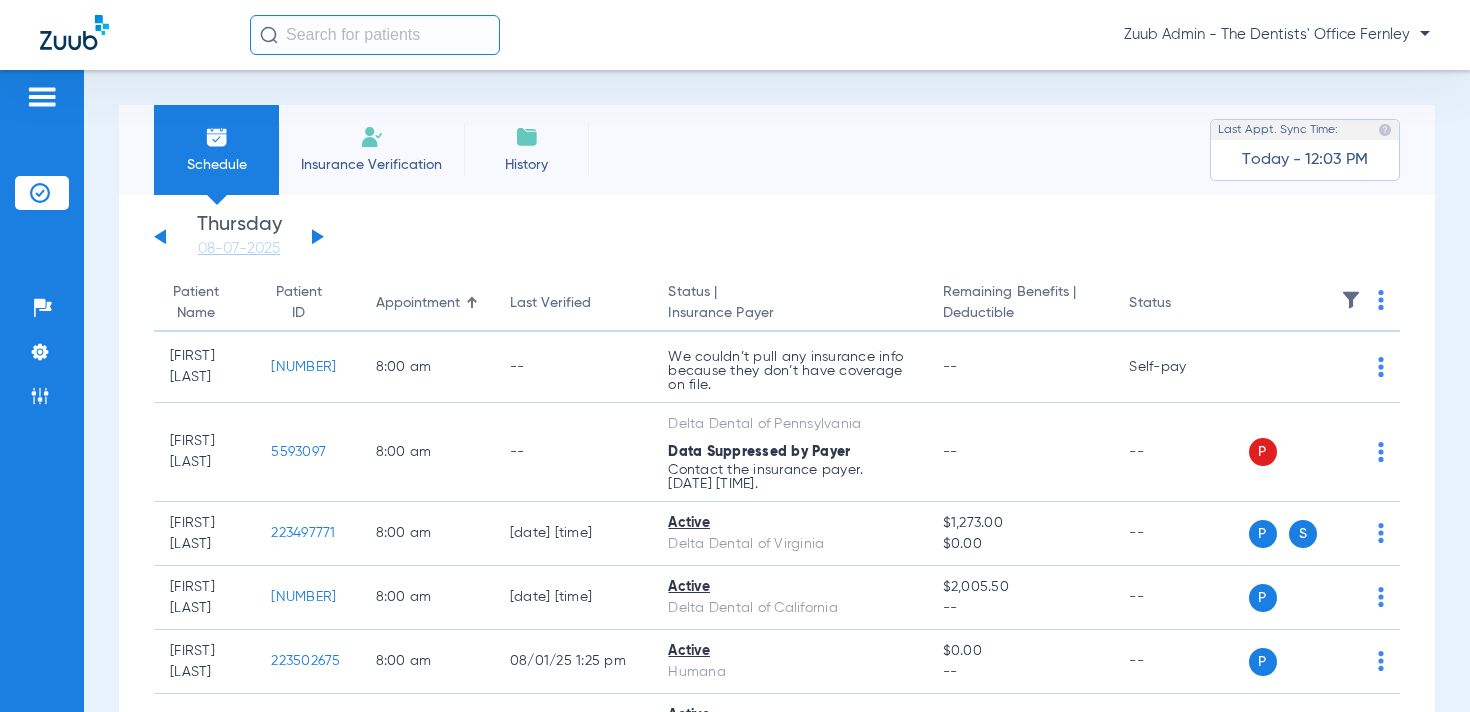 click 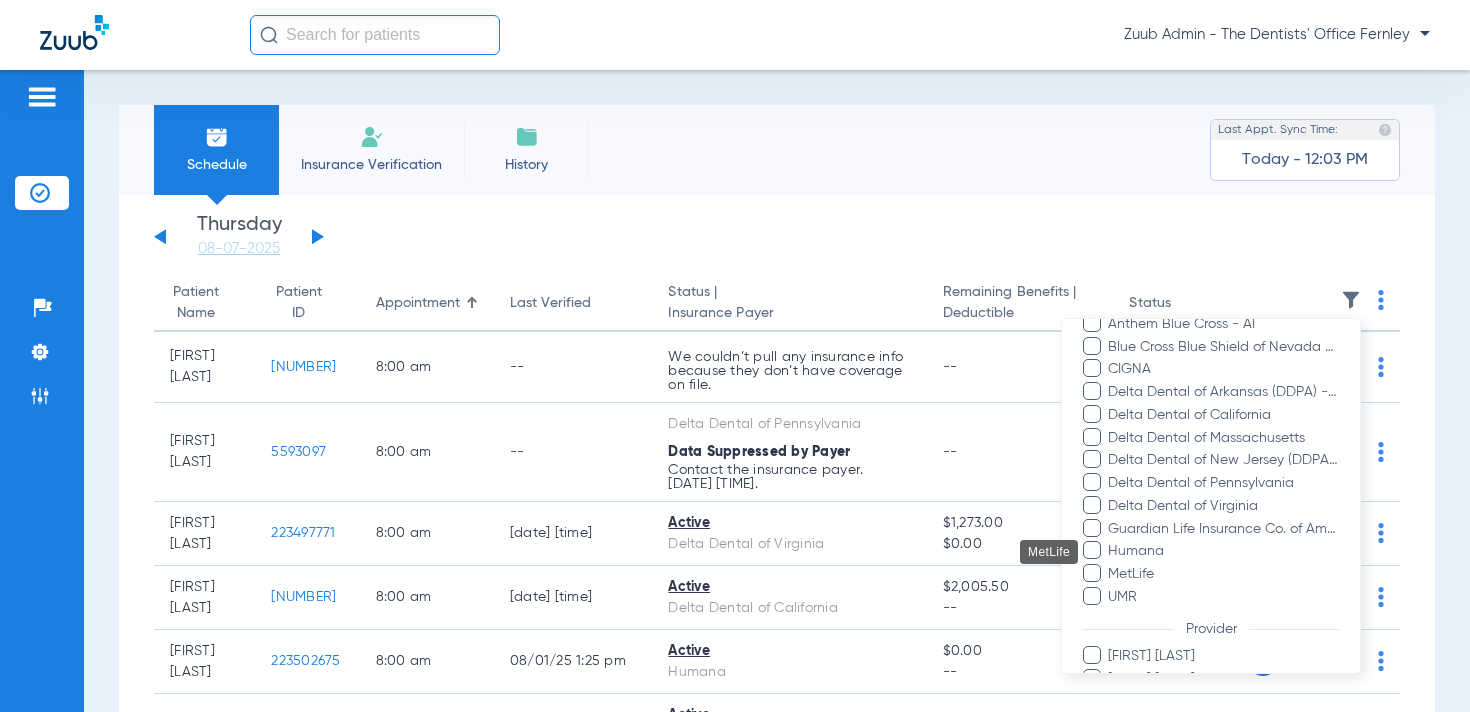 scroll, scrollTop: 447, scrollLeft: 0, axis: vertical 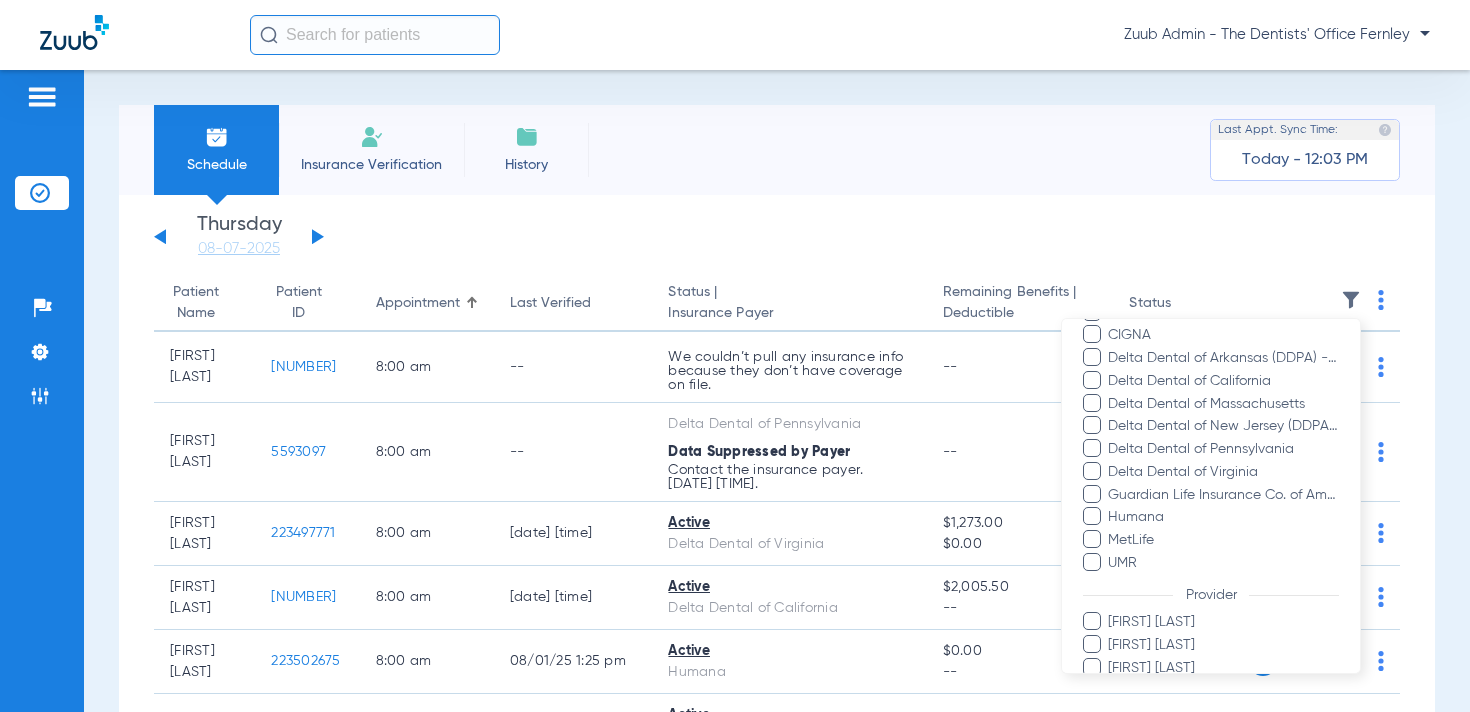 click at bounding box center (735, 356) 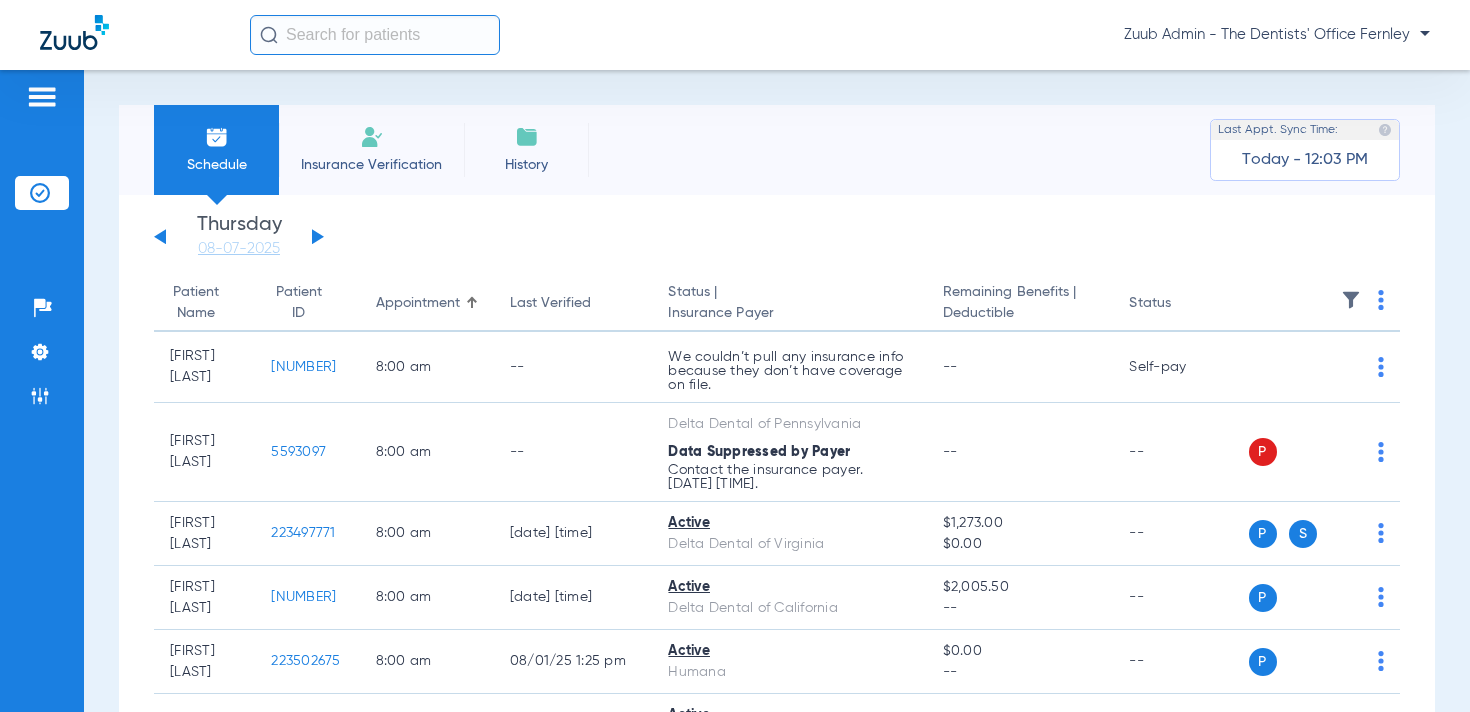 click 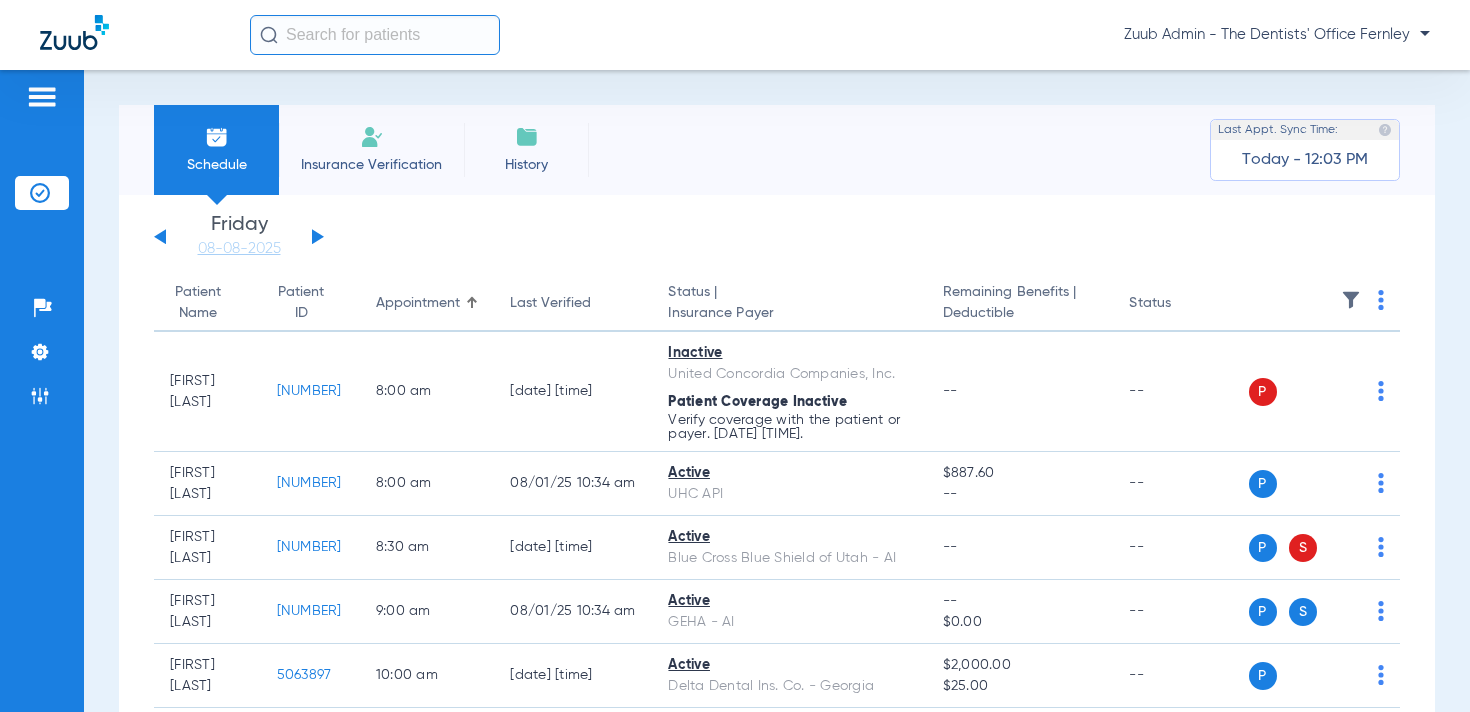 click 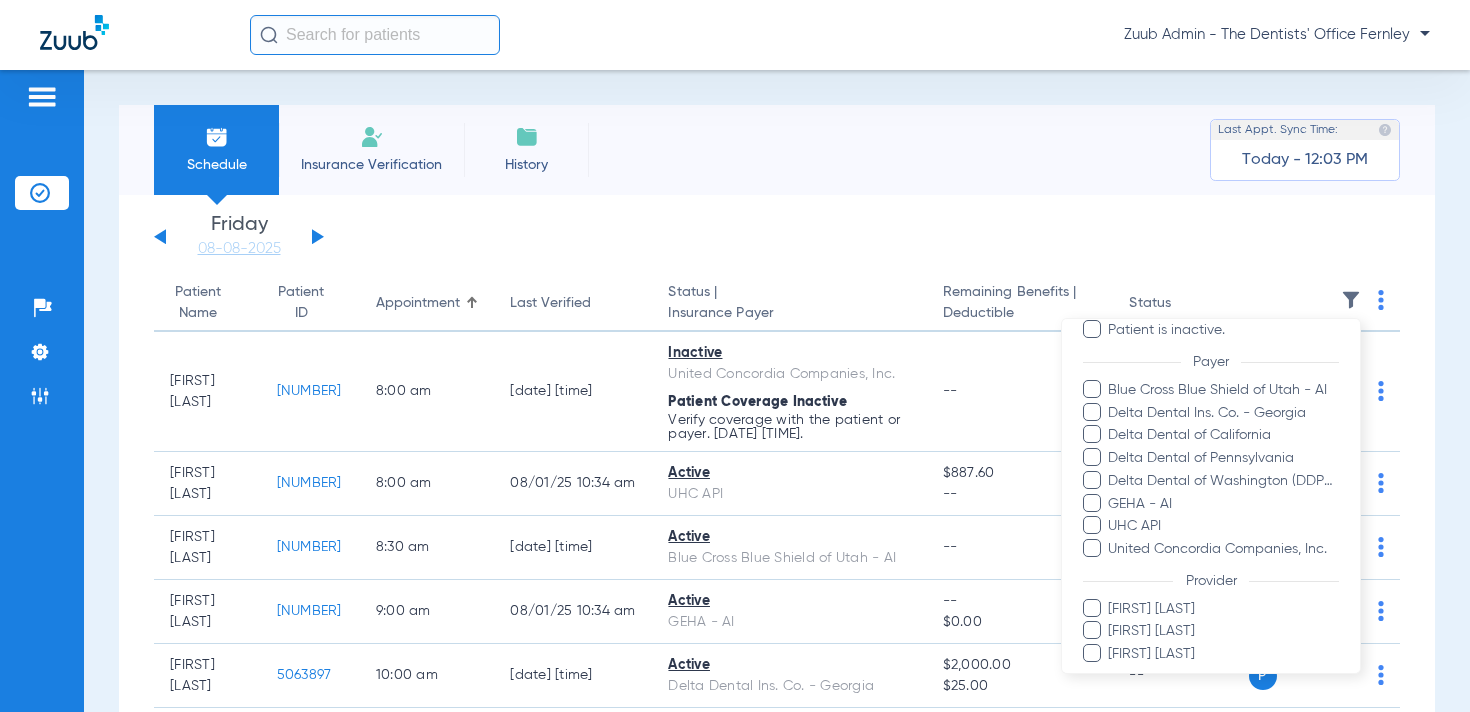 scroll, scrollTop: 174, scrollLeft: 0, axis: vertical 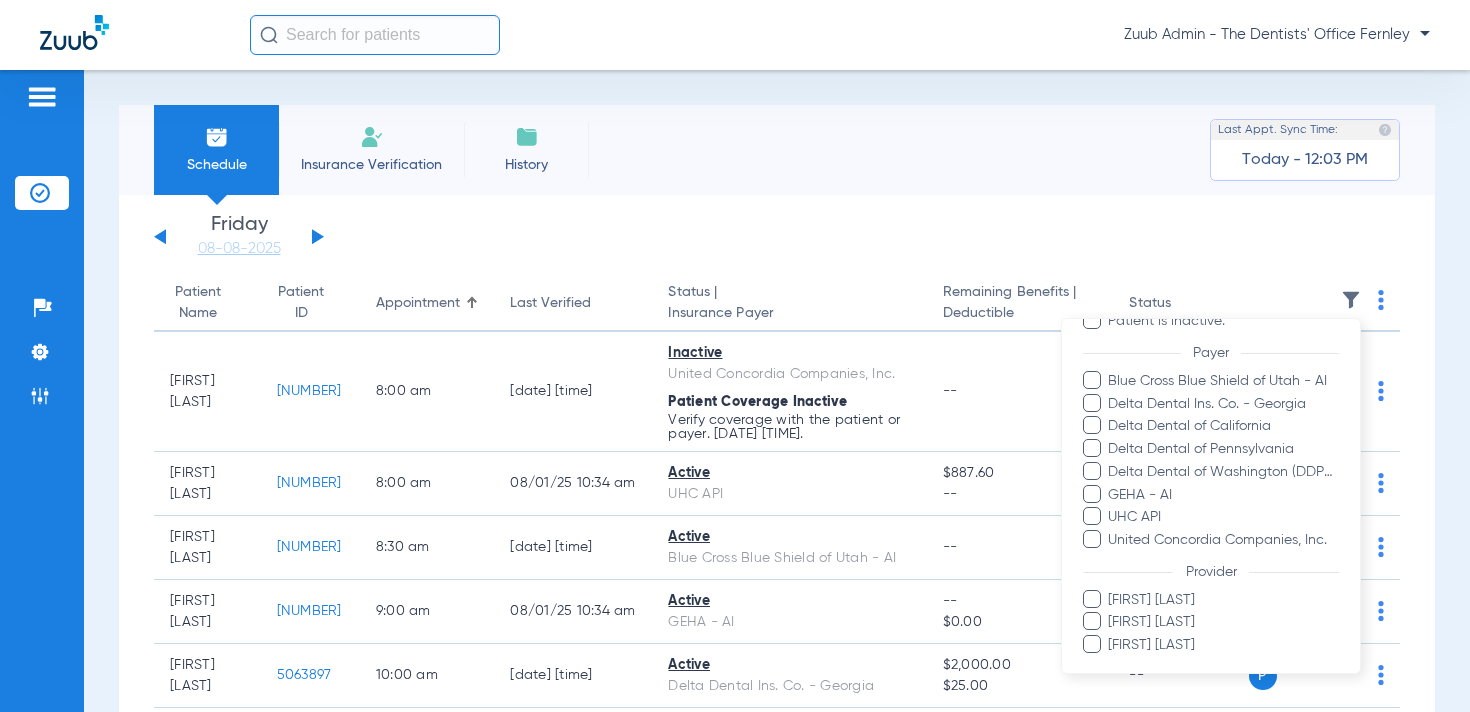 click at bounding box center [735, 356] 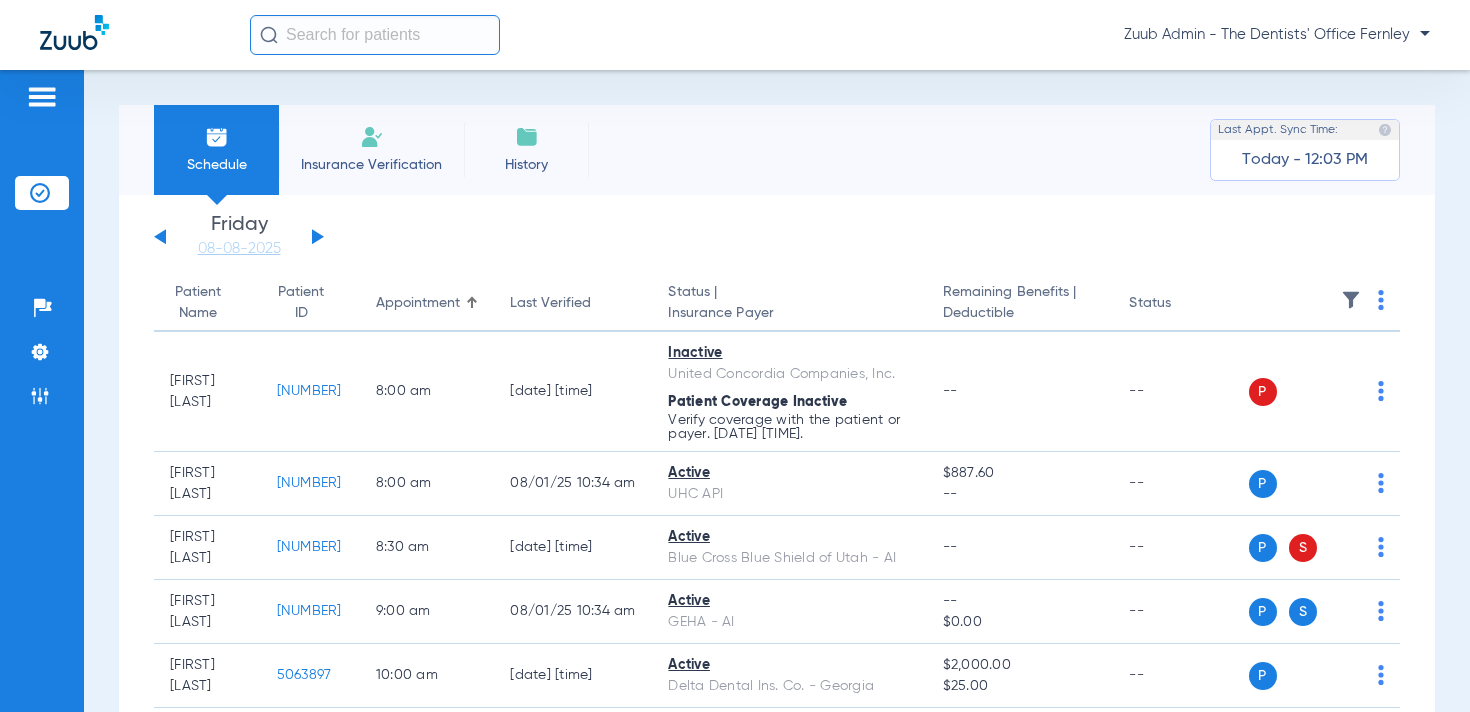 click 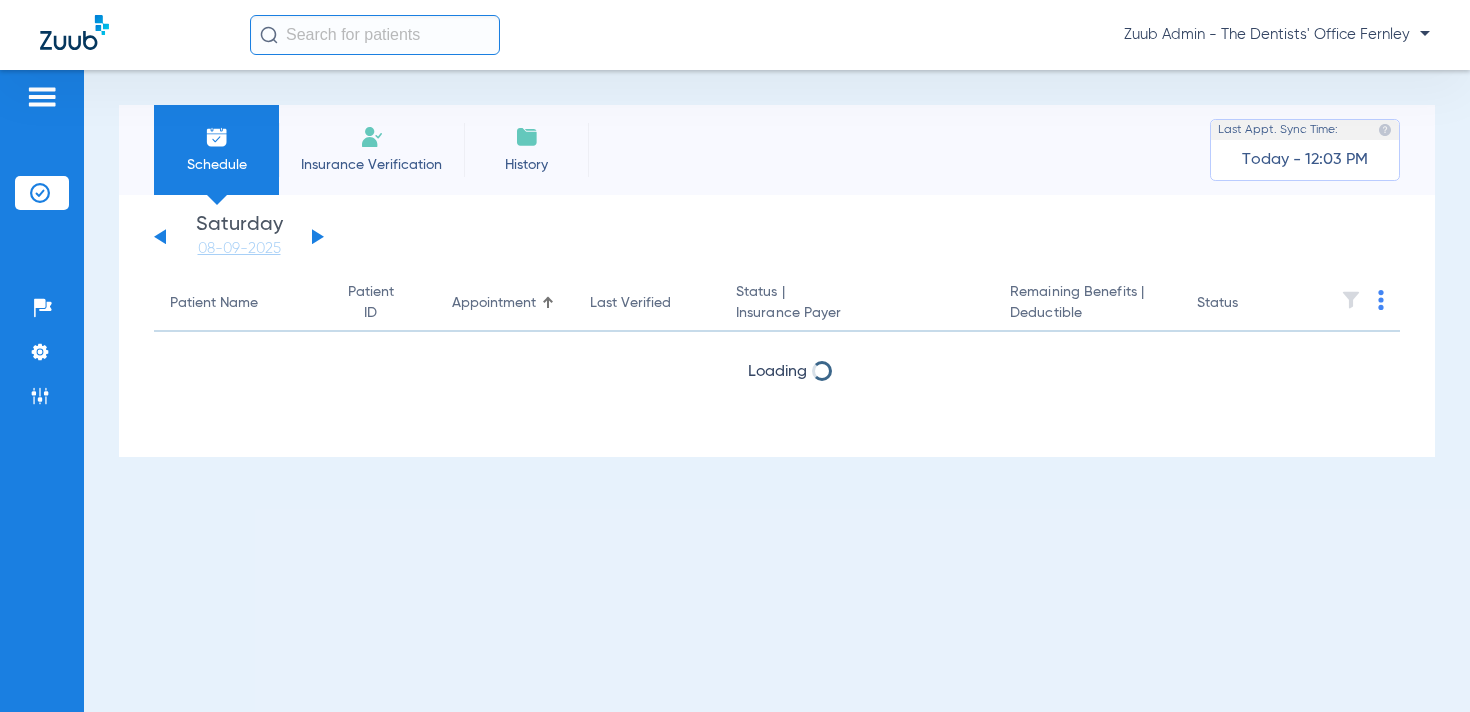 click 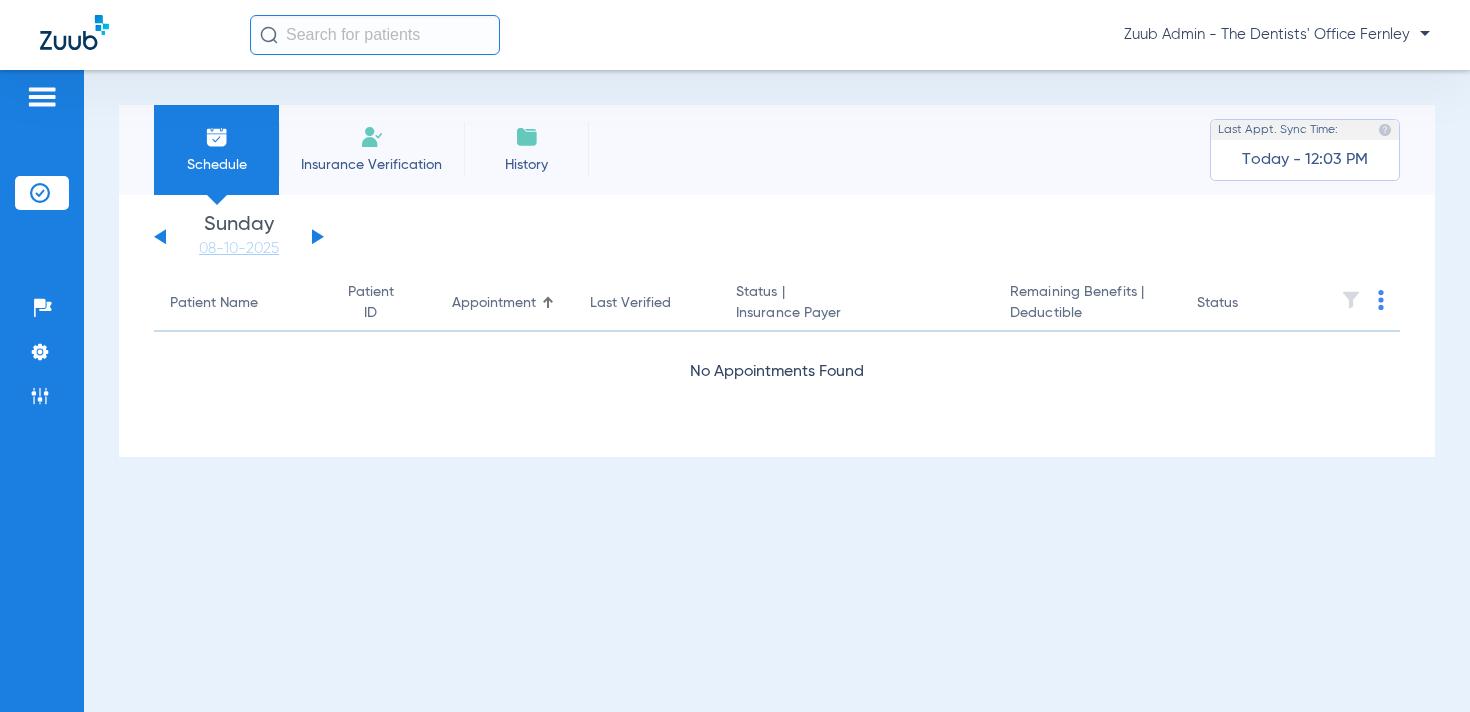 click 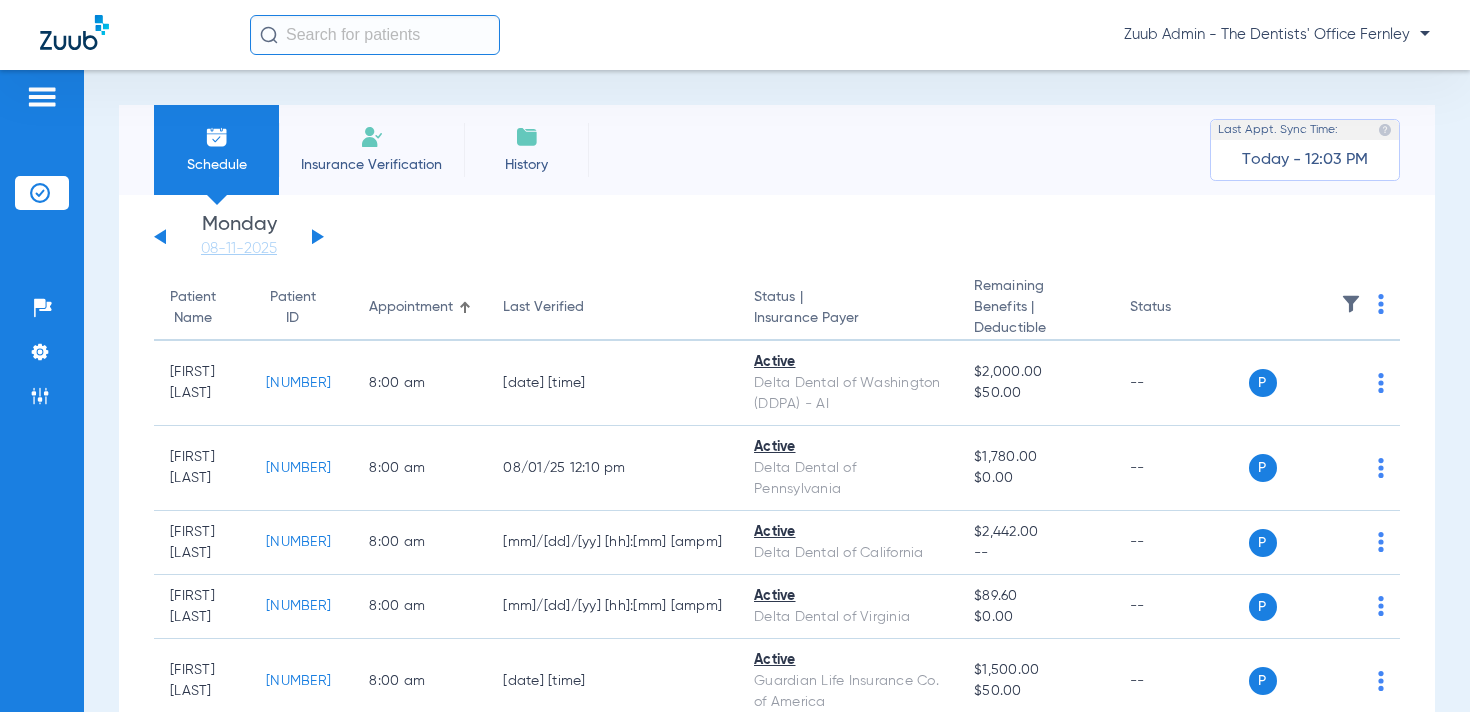 click 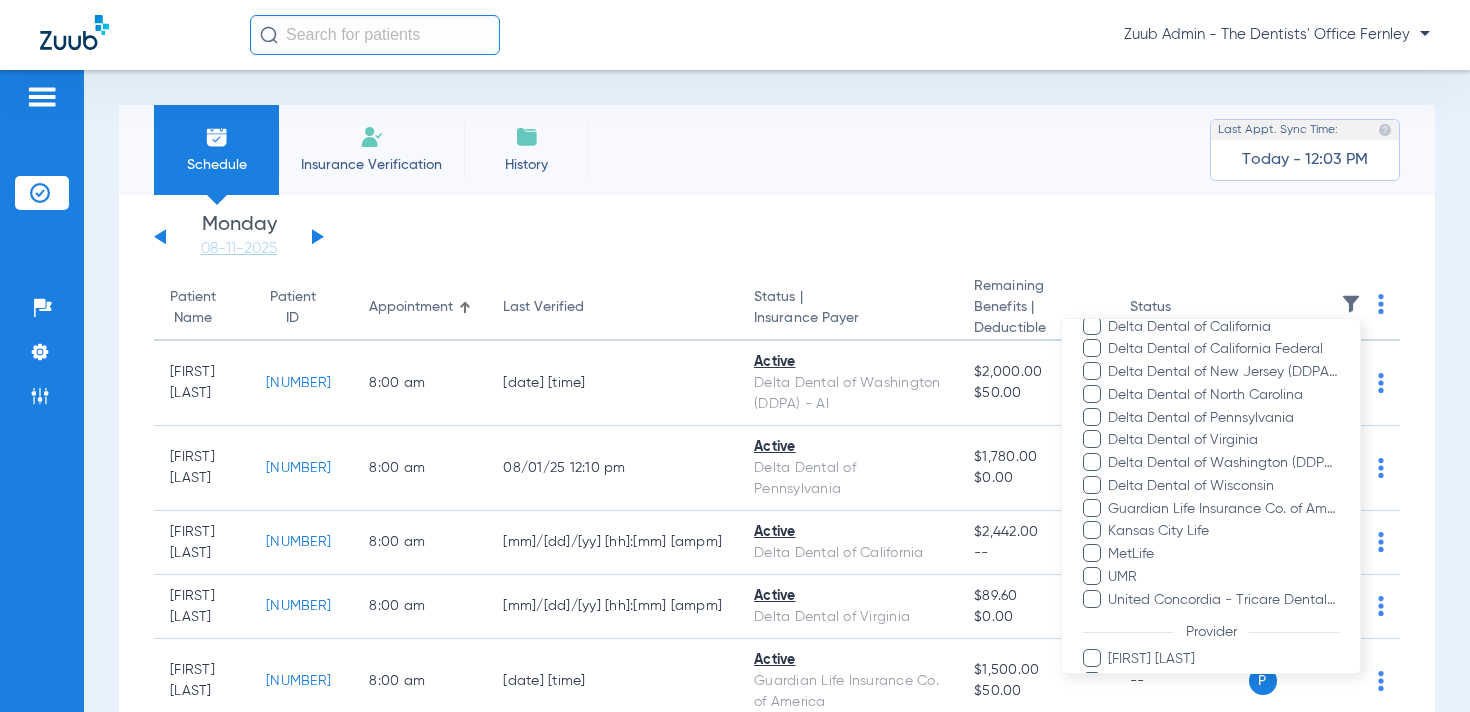 scroll, scrollTop: 437, scrollLeft: 0, axis: vertical 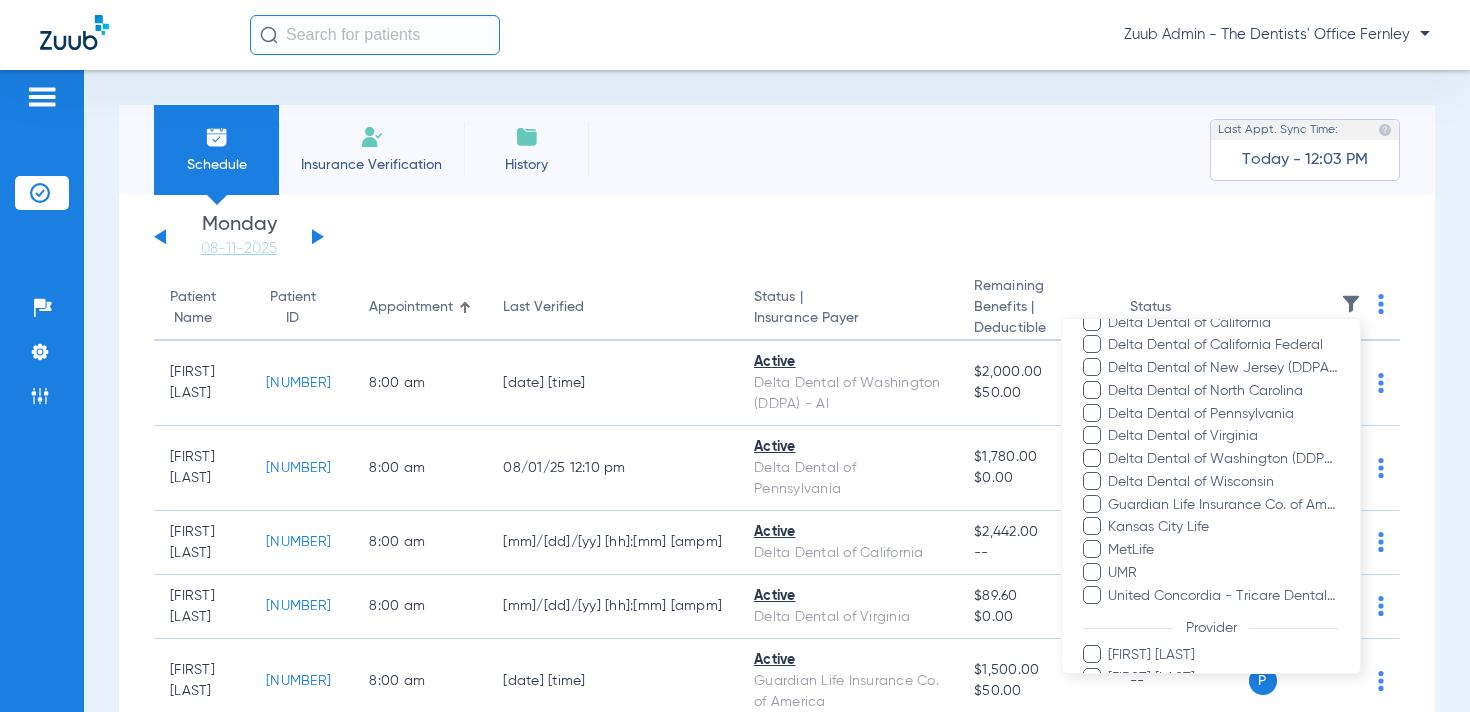 drag, startPoint x: 557, startPoint y: 260, endPoint x: 434, endPoint y: 245, distance: 123.911255 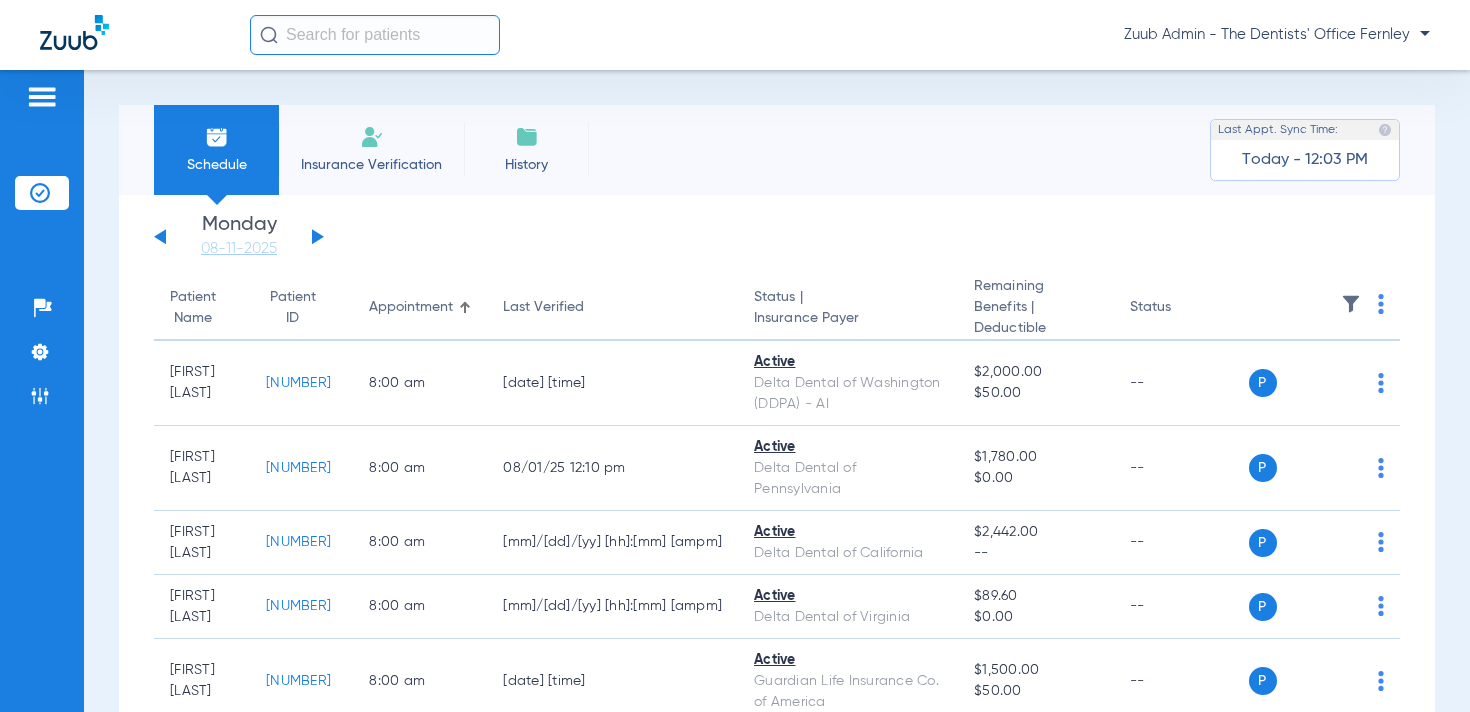 click 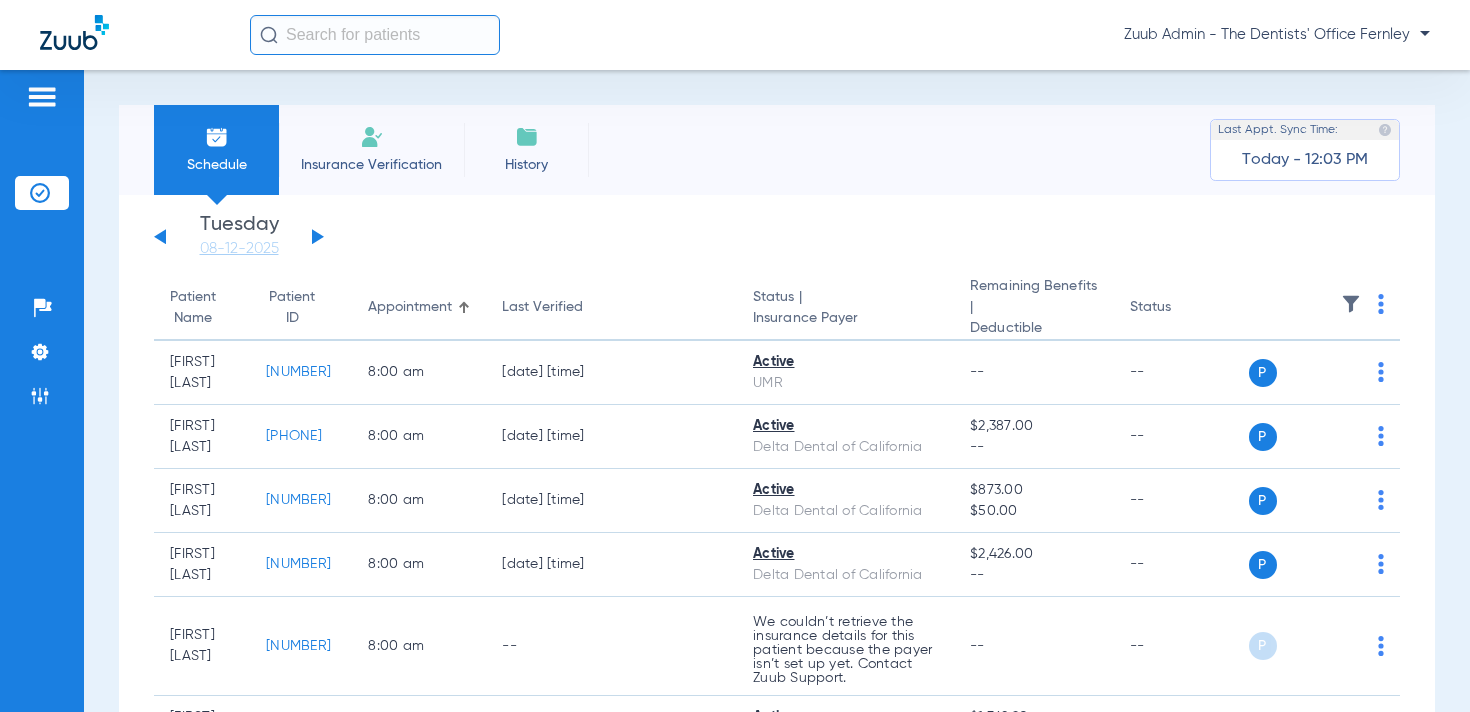 click 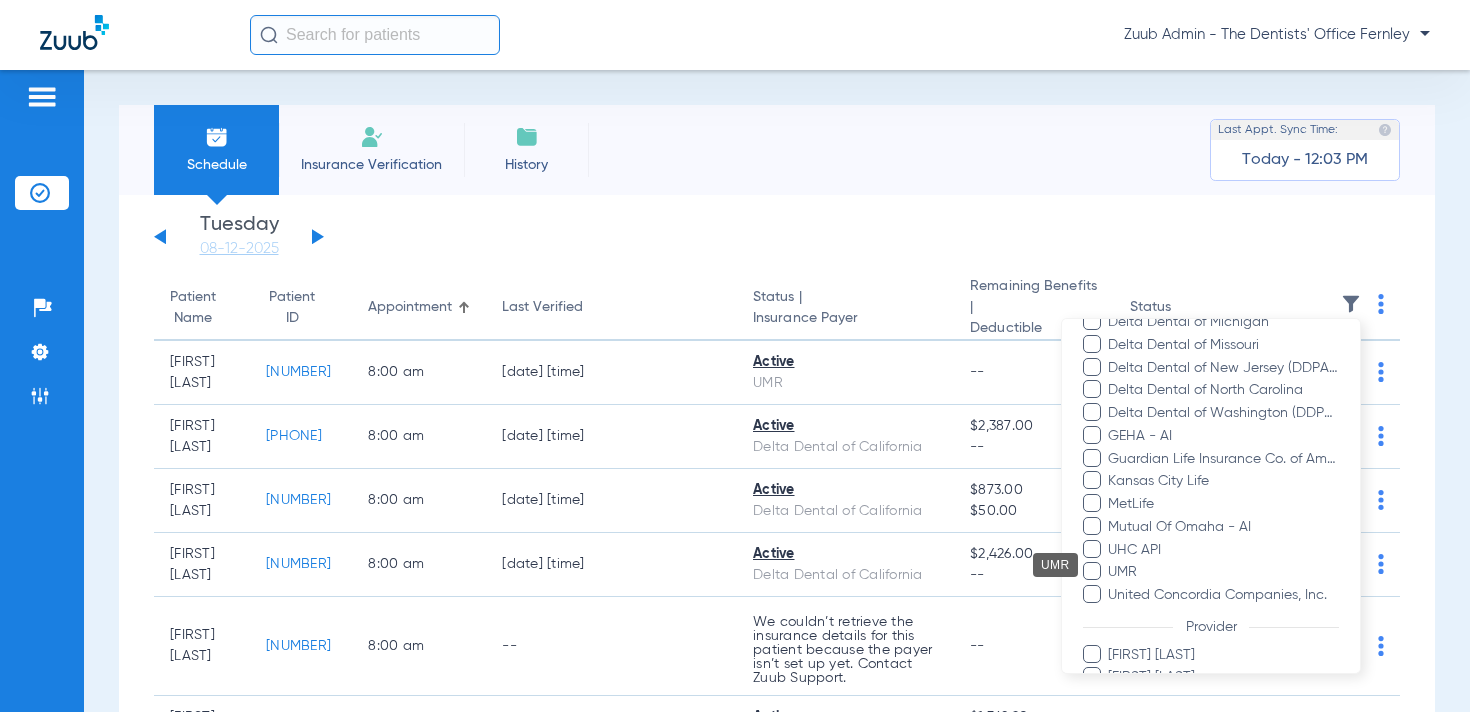 scroll, scrollTop: 511, scrollLeft: 0, axis: vertical 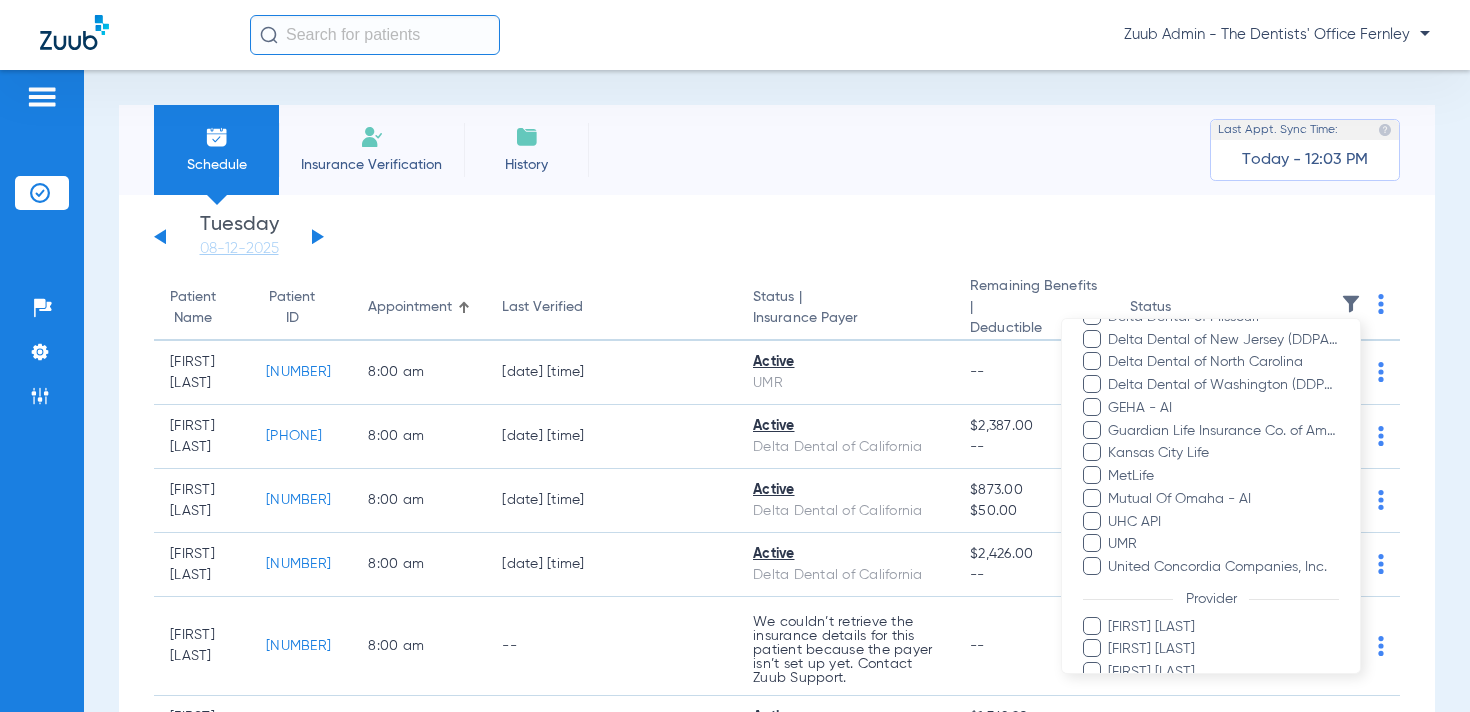 click at bounding box center (735, 356) 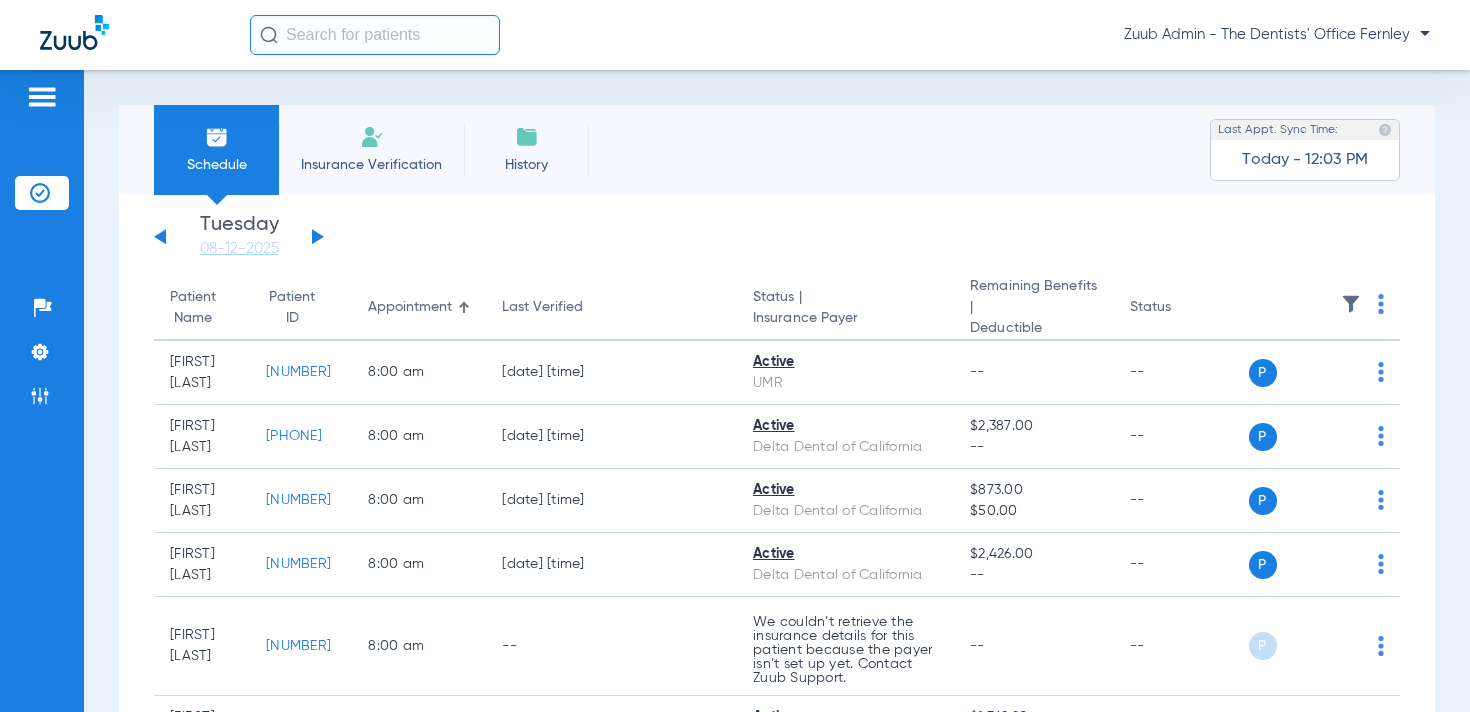 click on "Sunday   06-01-2025   Monday   06-02-2025   Tuesday   06-03-2025   Wednesday   06-04-2025   Thursday   06-05-2025   Friday   06-06-2025   Saturday   06-07-2025   Sunday   06-08-2025   Monday   06-09-2025   Tuesday   06-10-2025   Wednesday   06-11-2025   Thursday   06-12-2025   Friday   06-13-2025   Saturday   06-14-2025   Sunday   06-15-2025   Monday   06-16-2025   Tuesday   06-17-2025   Wednesday   06-18-2025   Thursday   06-19-2025   Friday   06-20-2025   Saturday   06-21-2025   Sunday   06-22-2025   Monday   06-23-2025   Tuesday   06-24-2025   Wednesday   06-25-2025   Thursday   06-26-2025   Friday   06-27-2025   Saturday   06-28-2025   Sunday   06-29-2025   Monday   06-30-2025   Tuesday   07-01-2025   Wednesday   07-02-2025   Thursday   07-03-2025   Friday   07-04-2025   Saturday   07-05-2025   Sunday   07-06-2025   Monday   07-07-2025   Tuesday   07-08-2025   Wednesday   07-09-2025   Thursday   07-10-2025   Friday   07-11-2025   Saturday   07-12-2025   Sunday   07-13-2025   Monday   07-14-2025   Friday" 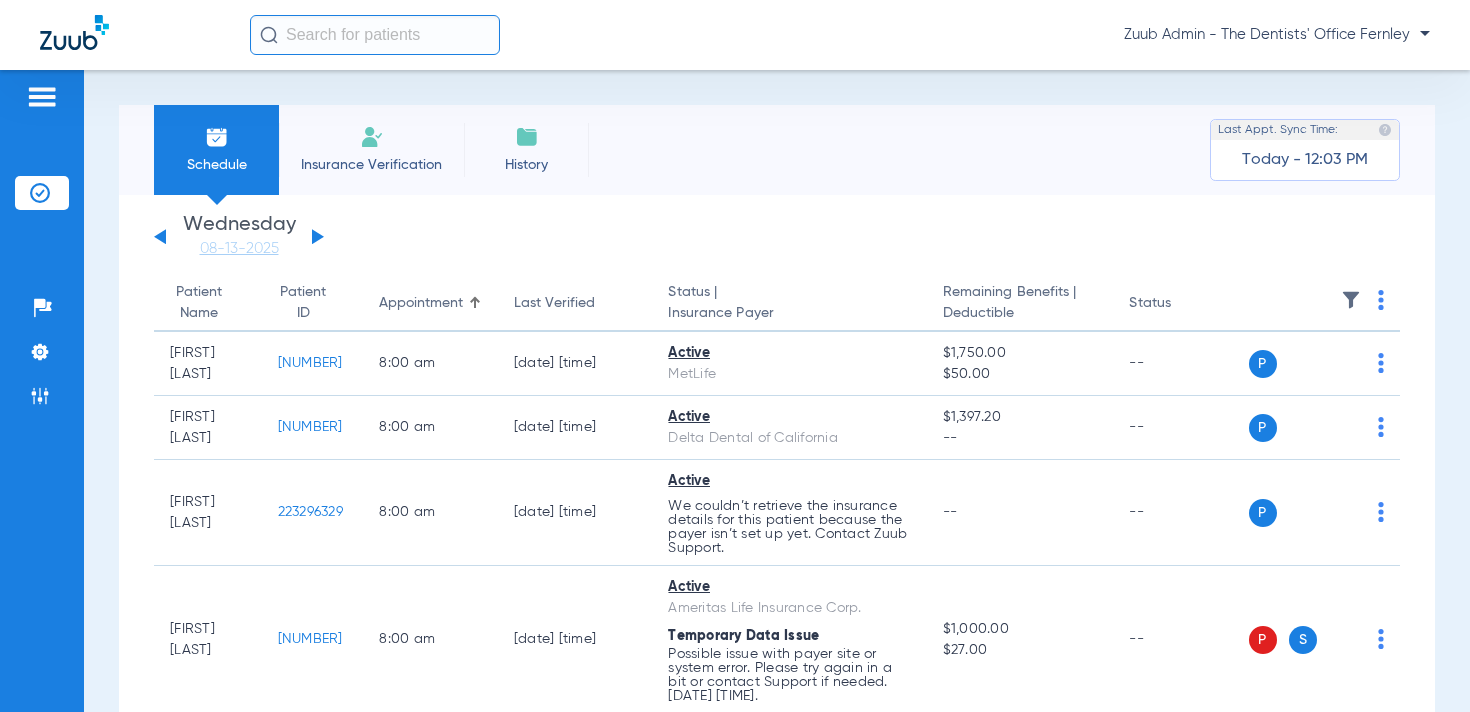 click 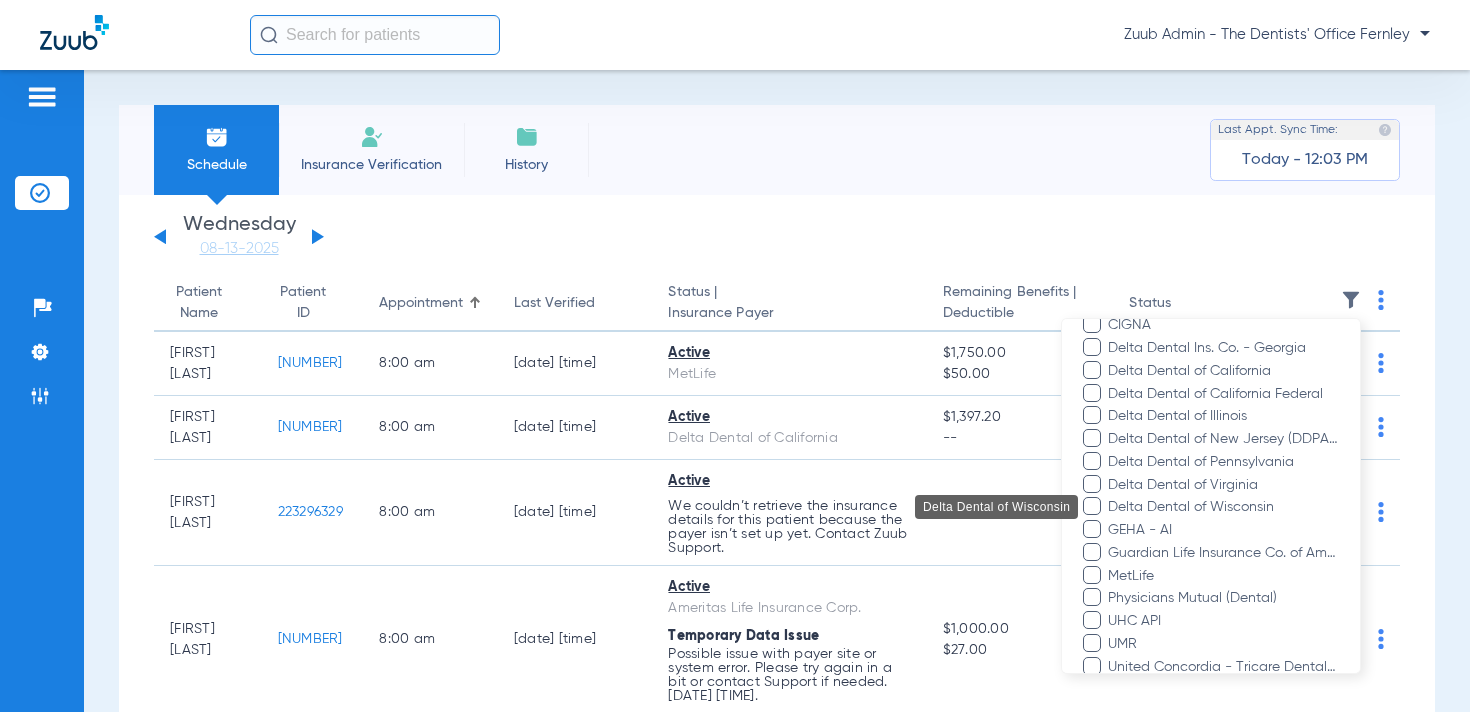 scroll, scrollTop: 371, scrollLeft: 0, axis: vertical 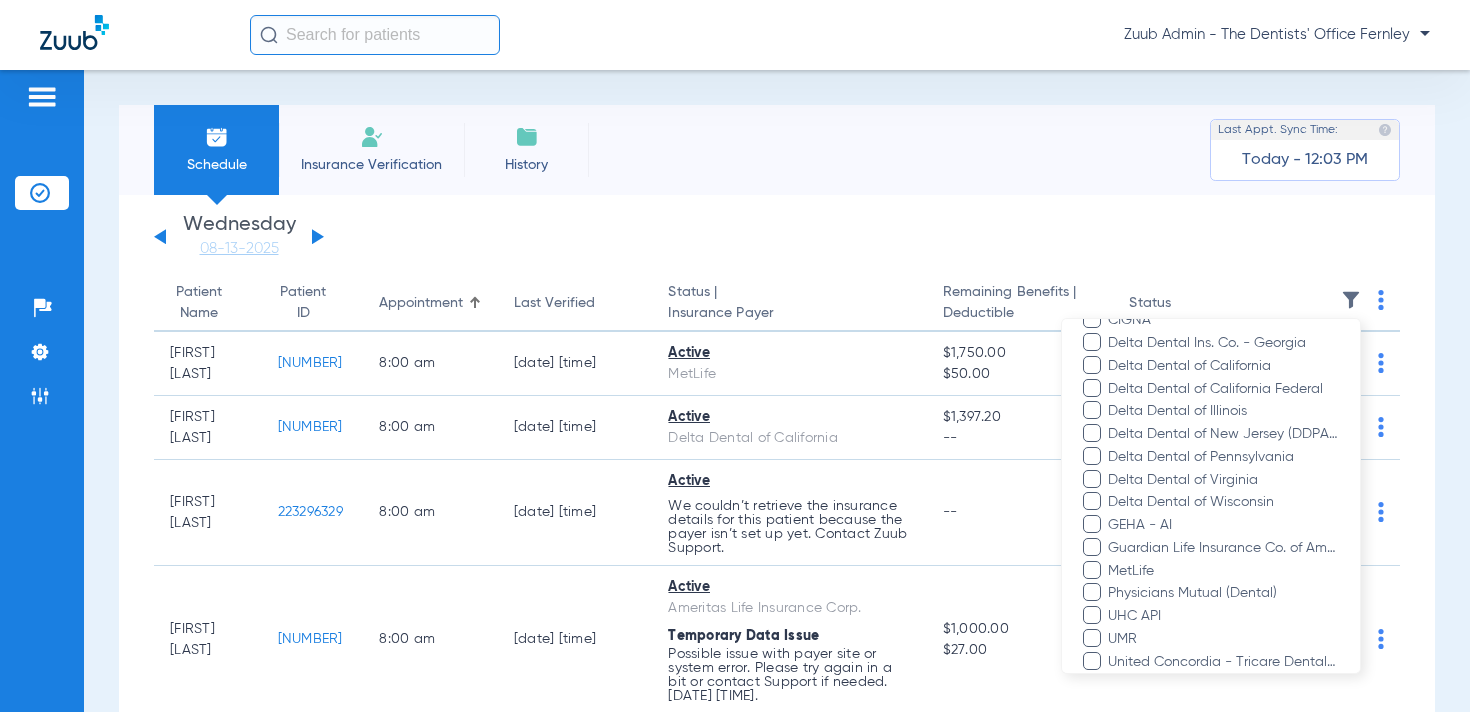 click at bounding box center (735, 356) 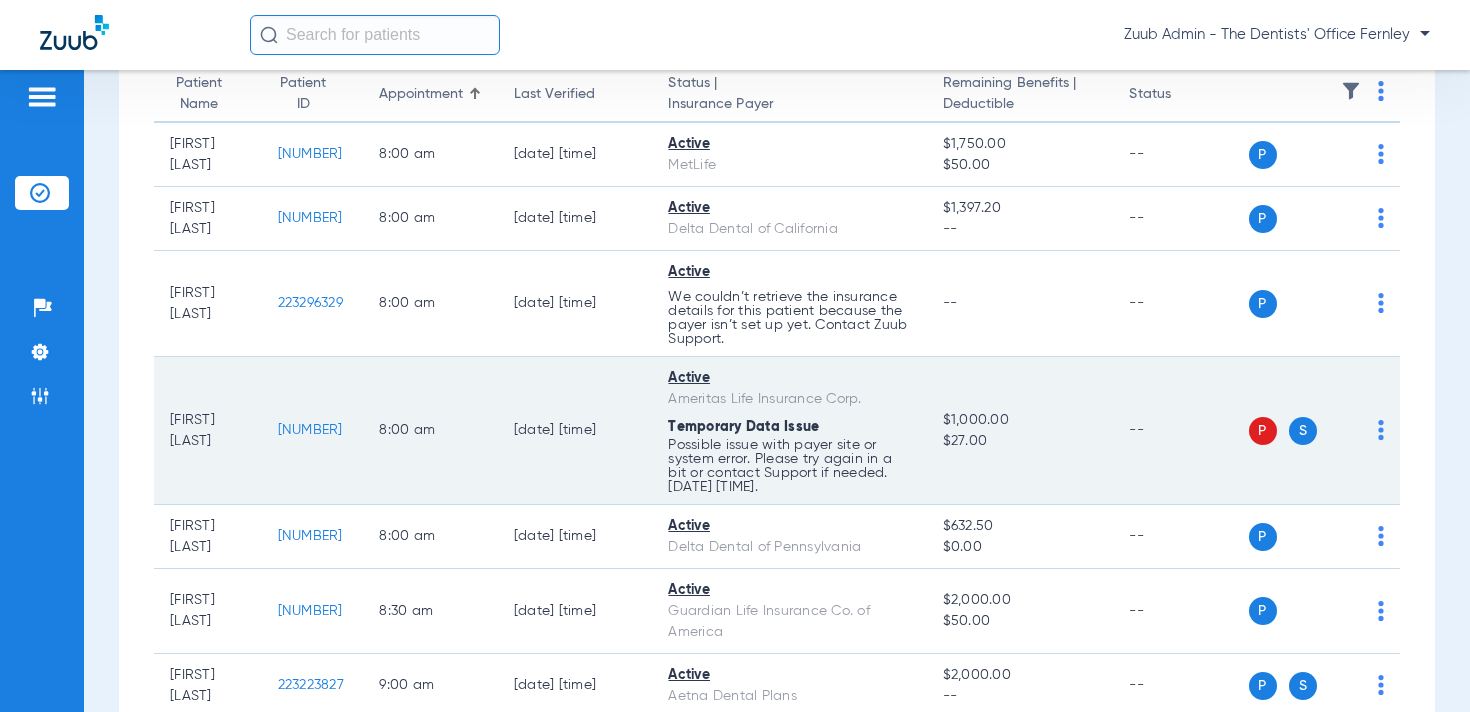 scroll, scrollTop: 239, scrollLeft: 0, axis: vertical 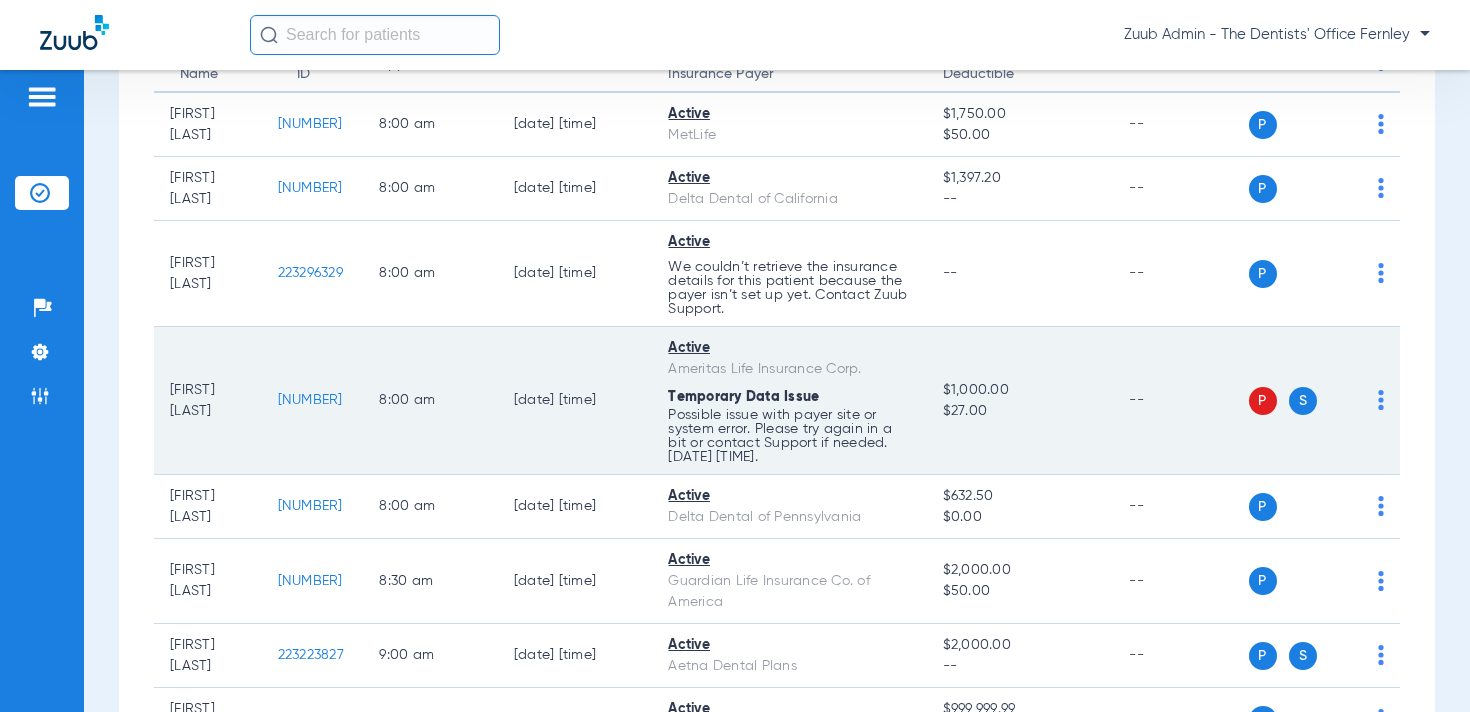 click 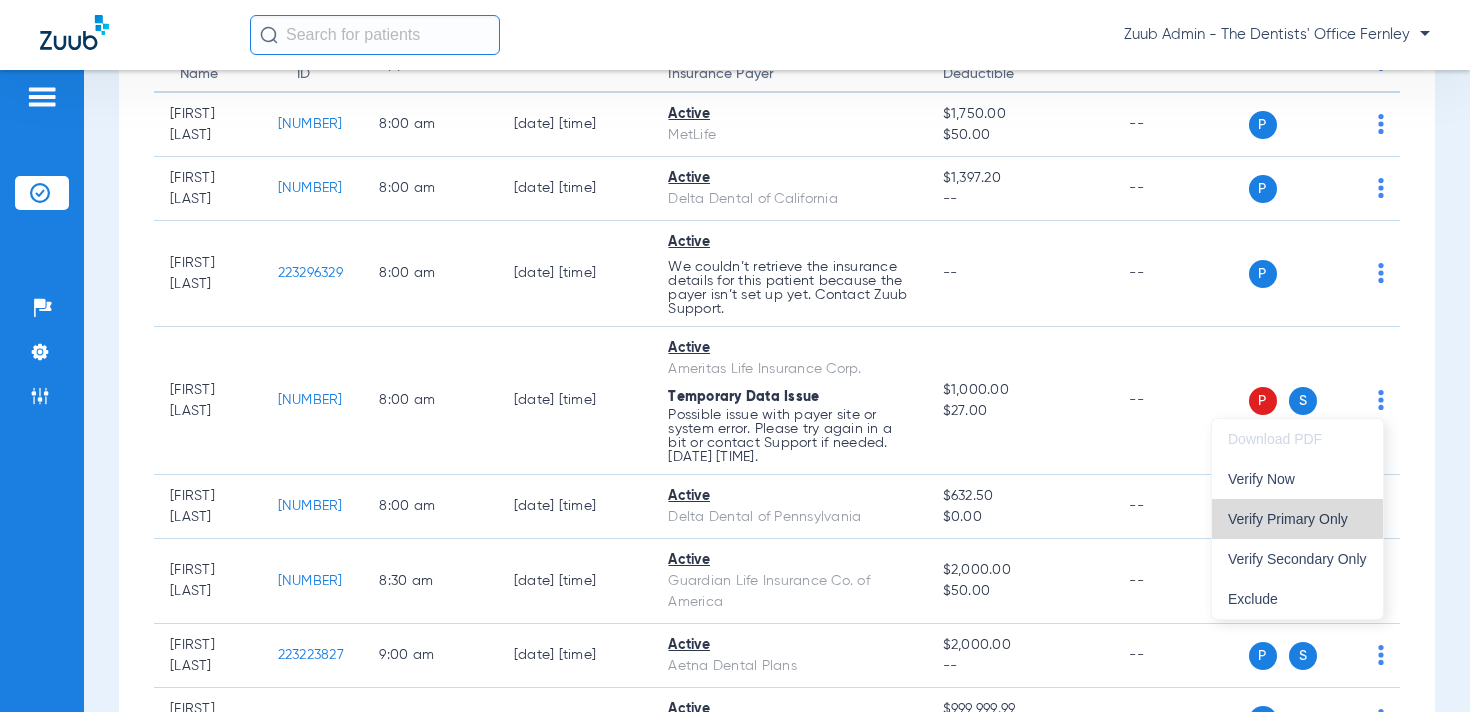 click on "Verify Primary Only" at bounding box center [1297, 519] 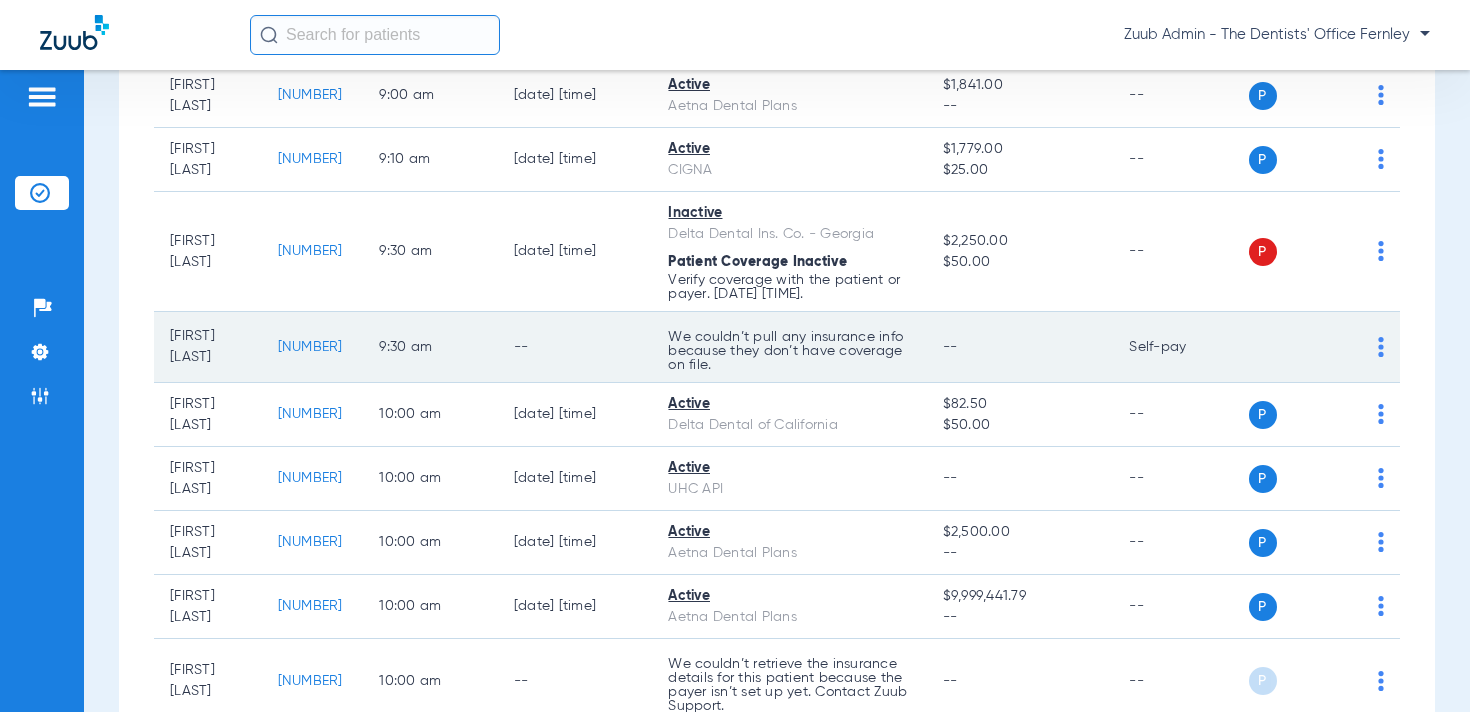 scroll, scrollTop: 0, scrollLeft: 0, axis: both 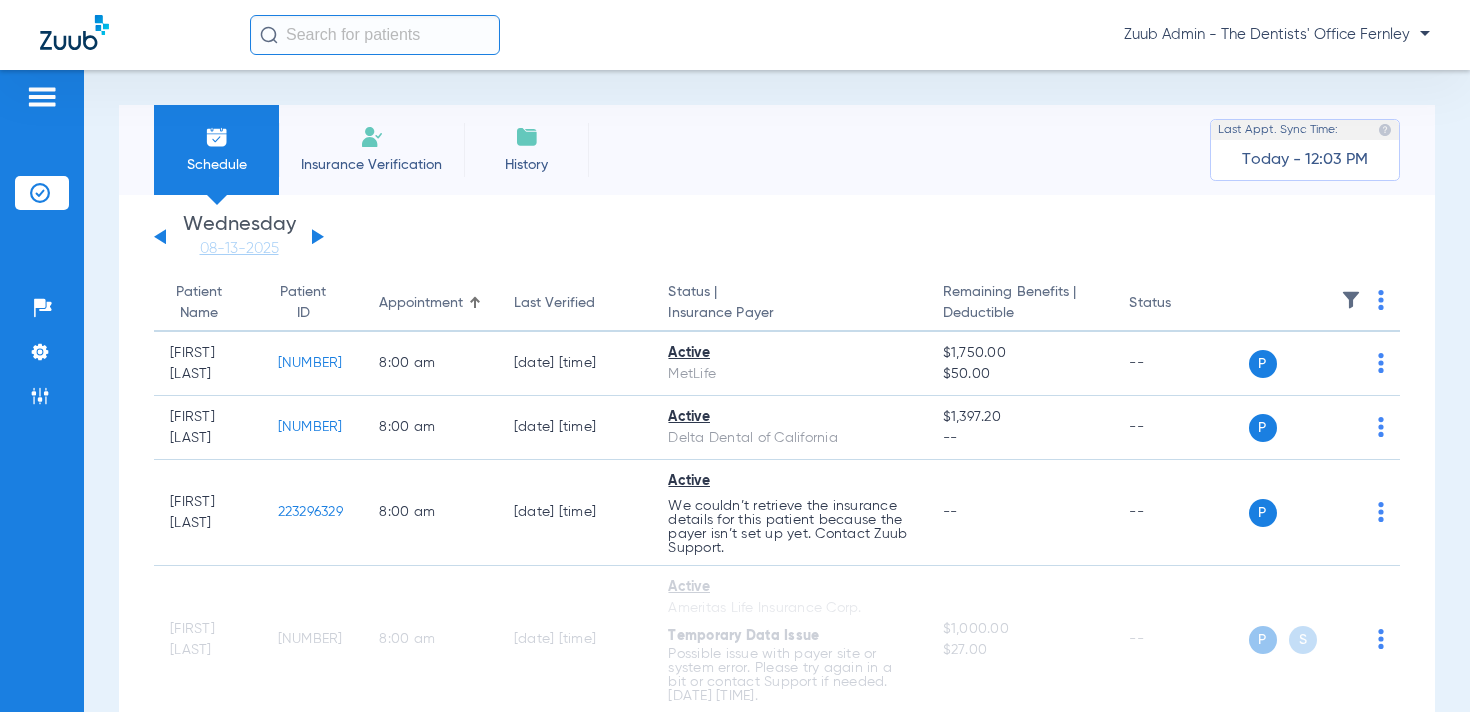 click 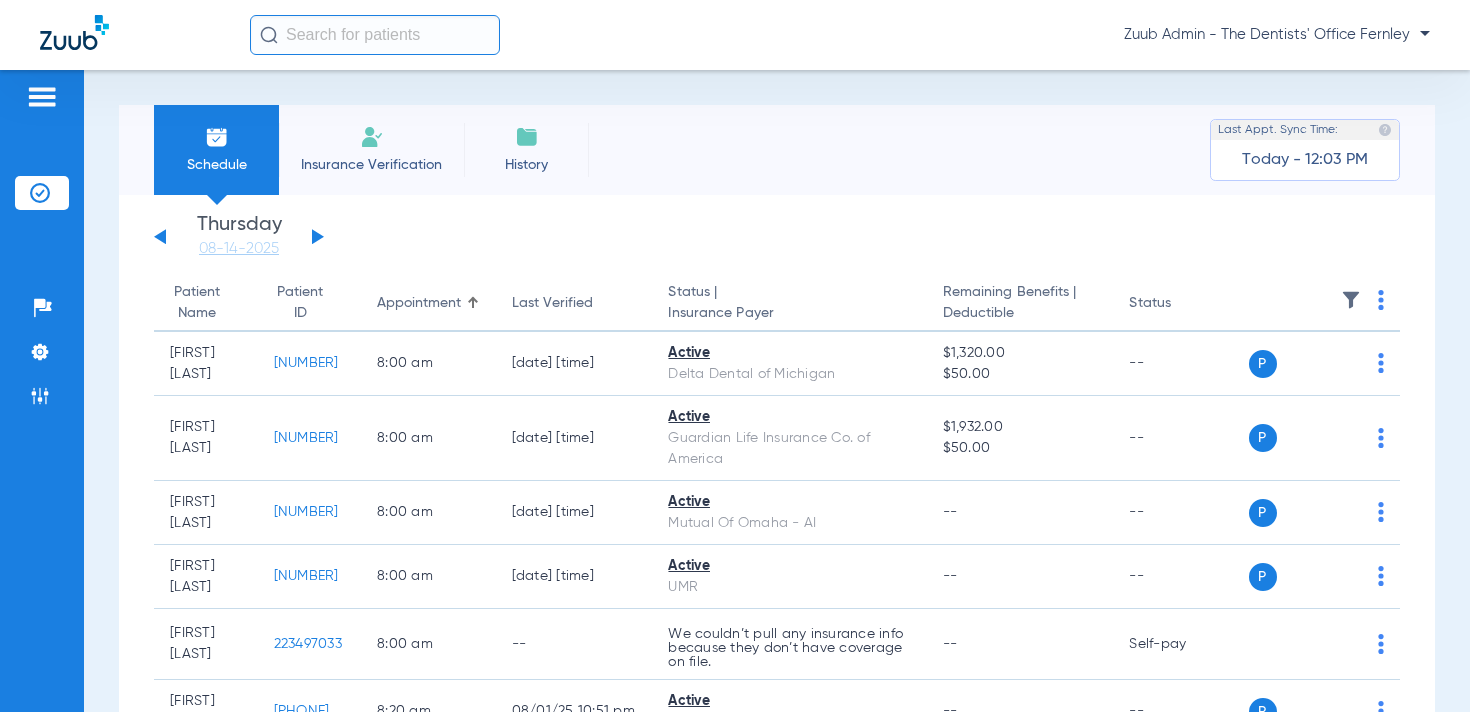 click 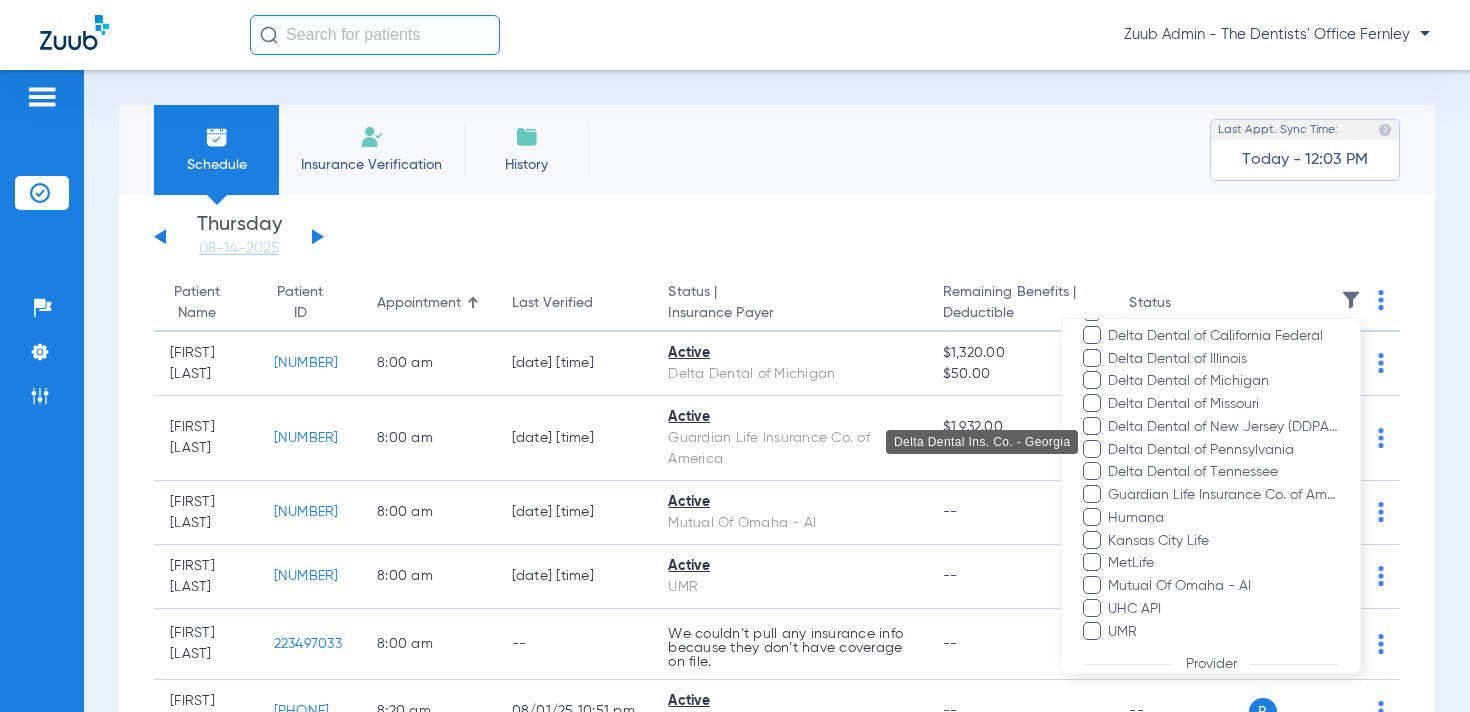 scroll, scrollTop: 495, scrollLeft: 0, axis: vertical 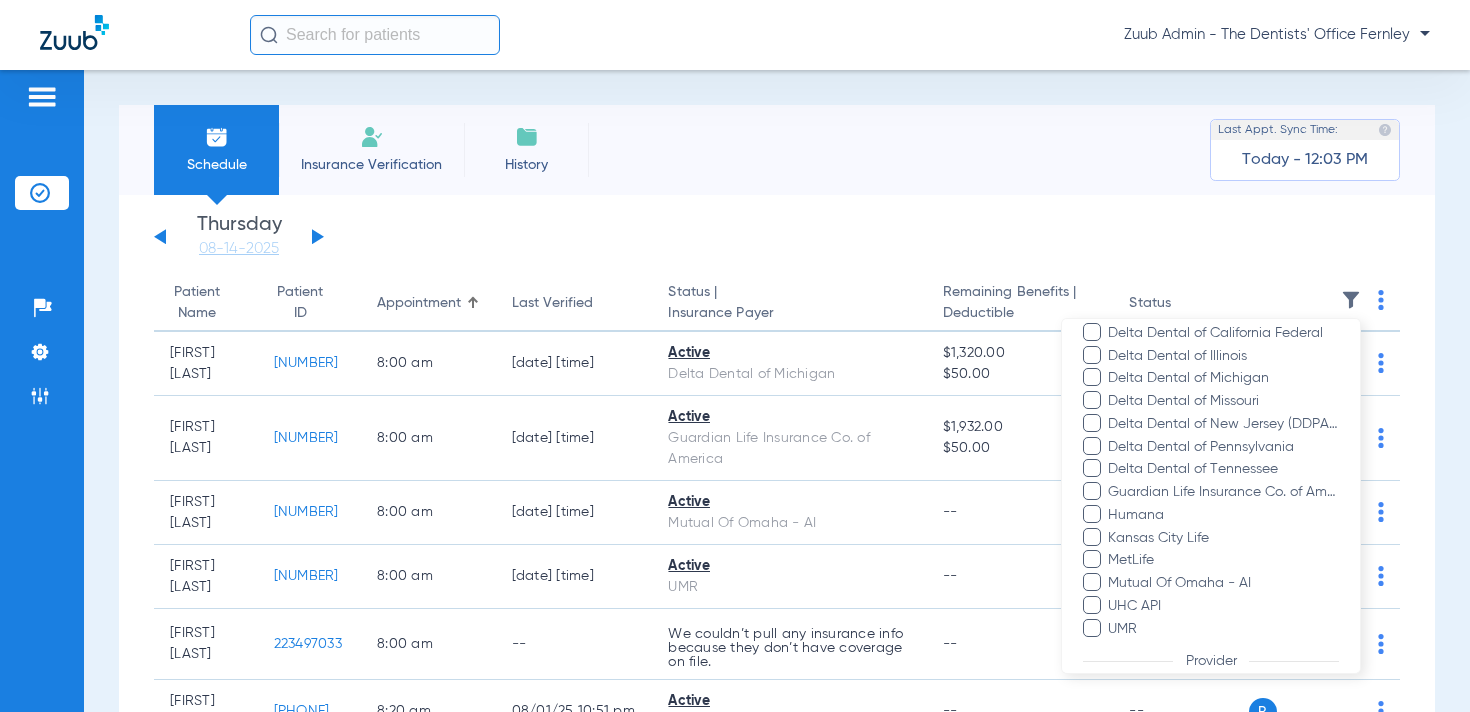 drag, startPoint x: 930, startPoint y: 239, endPoint x: 674, endPoint y: 295, distance: 262.05344 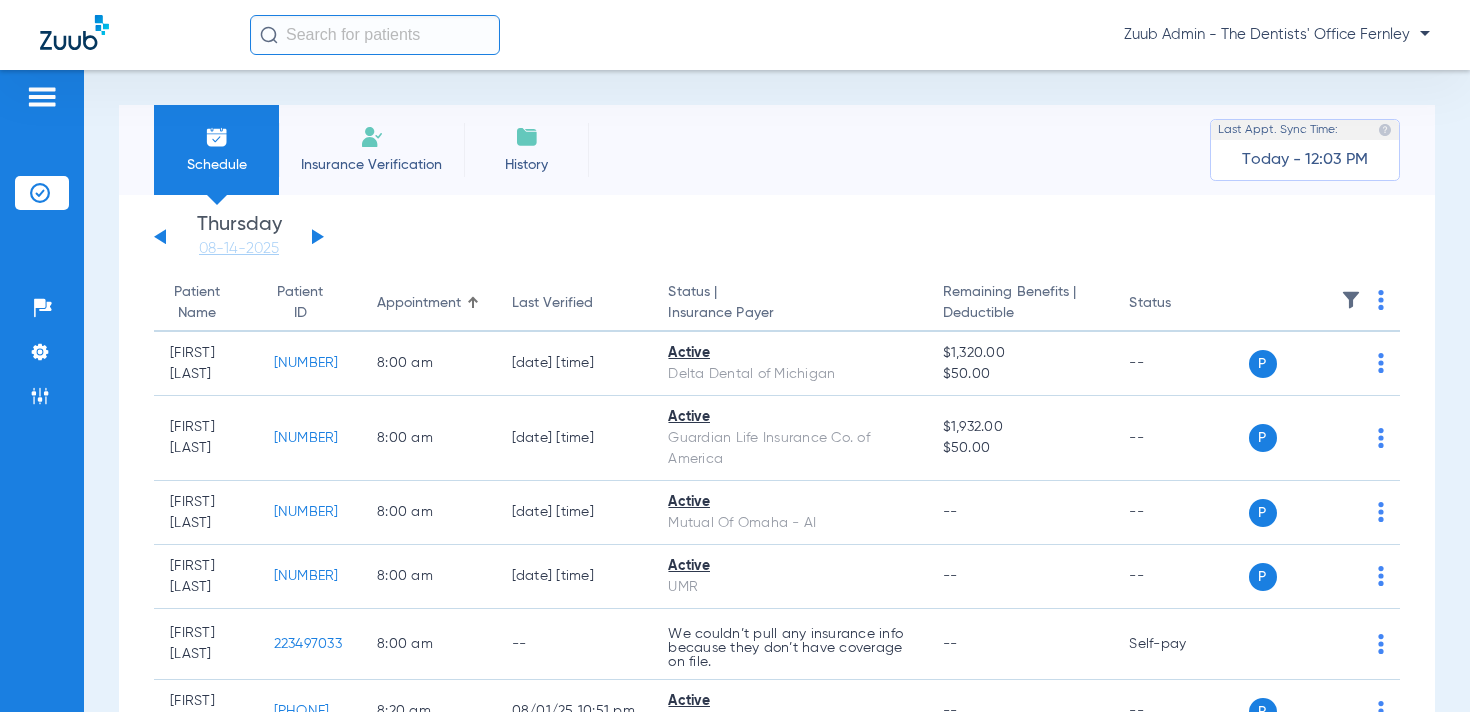 click 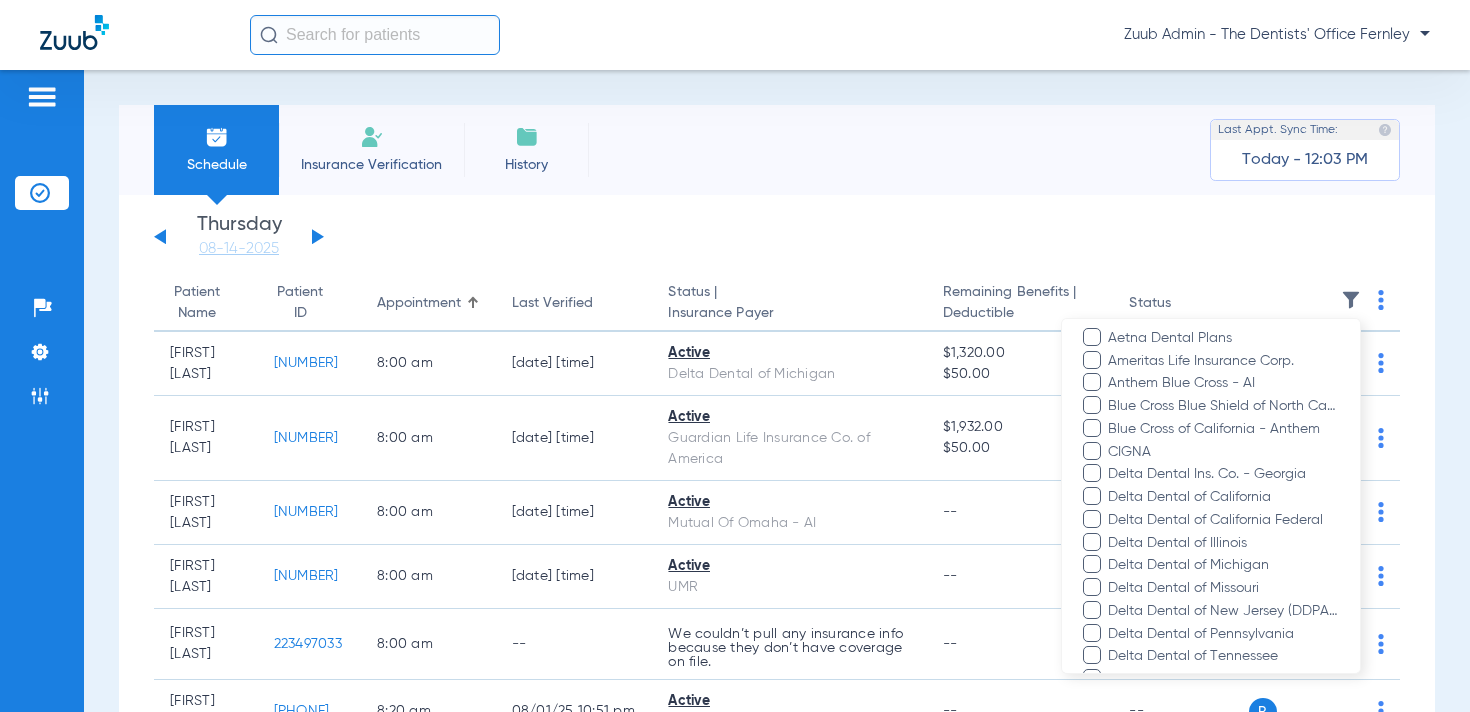 scroll, scrollTop: 502, scrollLeft: 0, axis: vertical 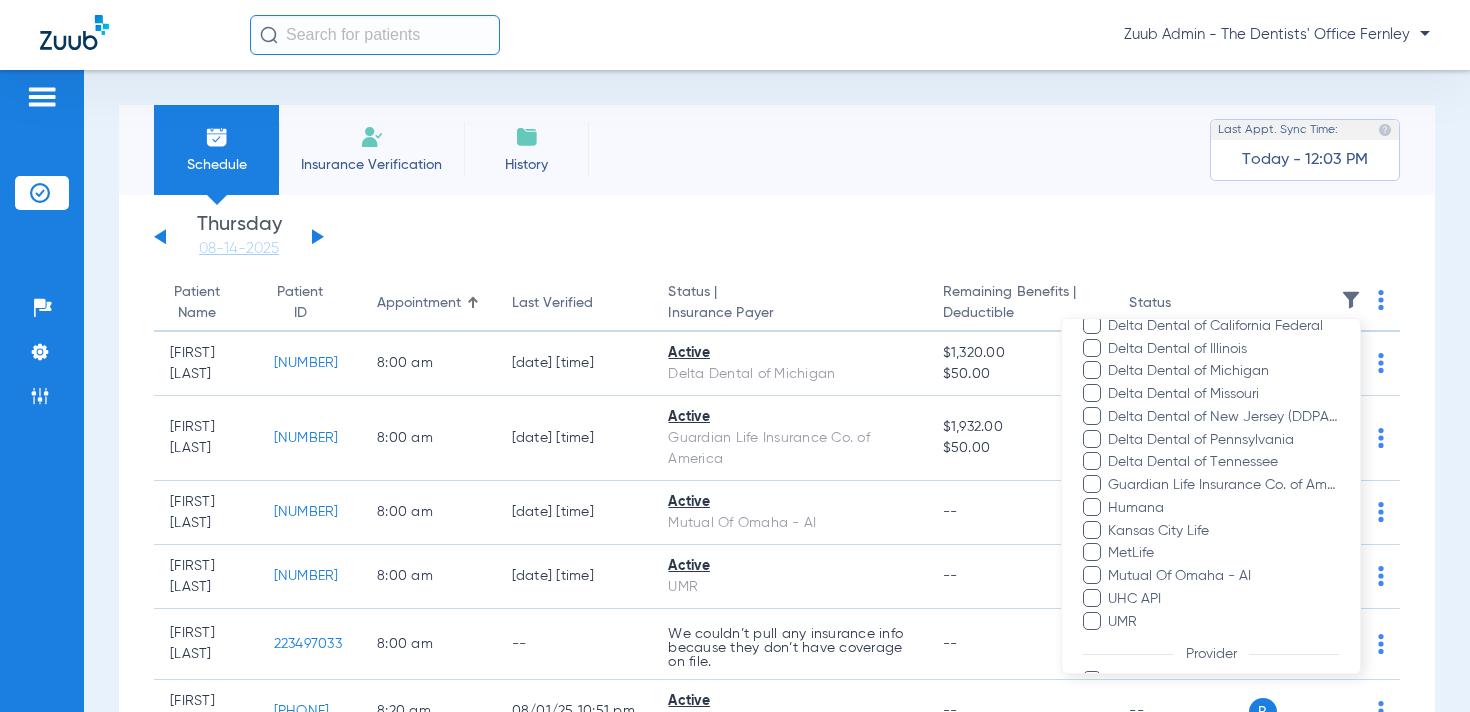 click at bounding box center [735, 356] 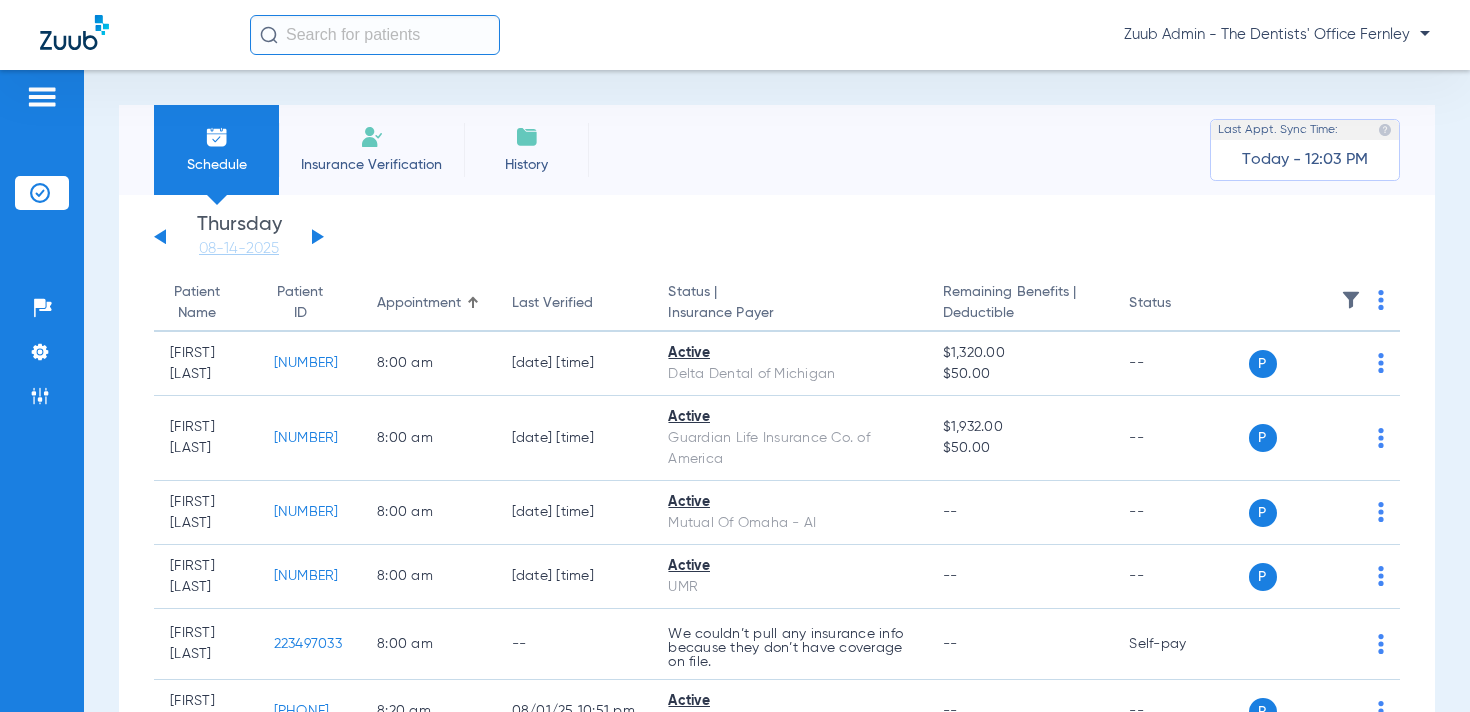 click 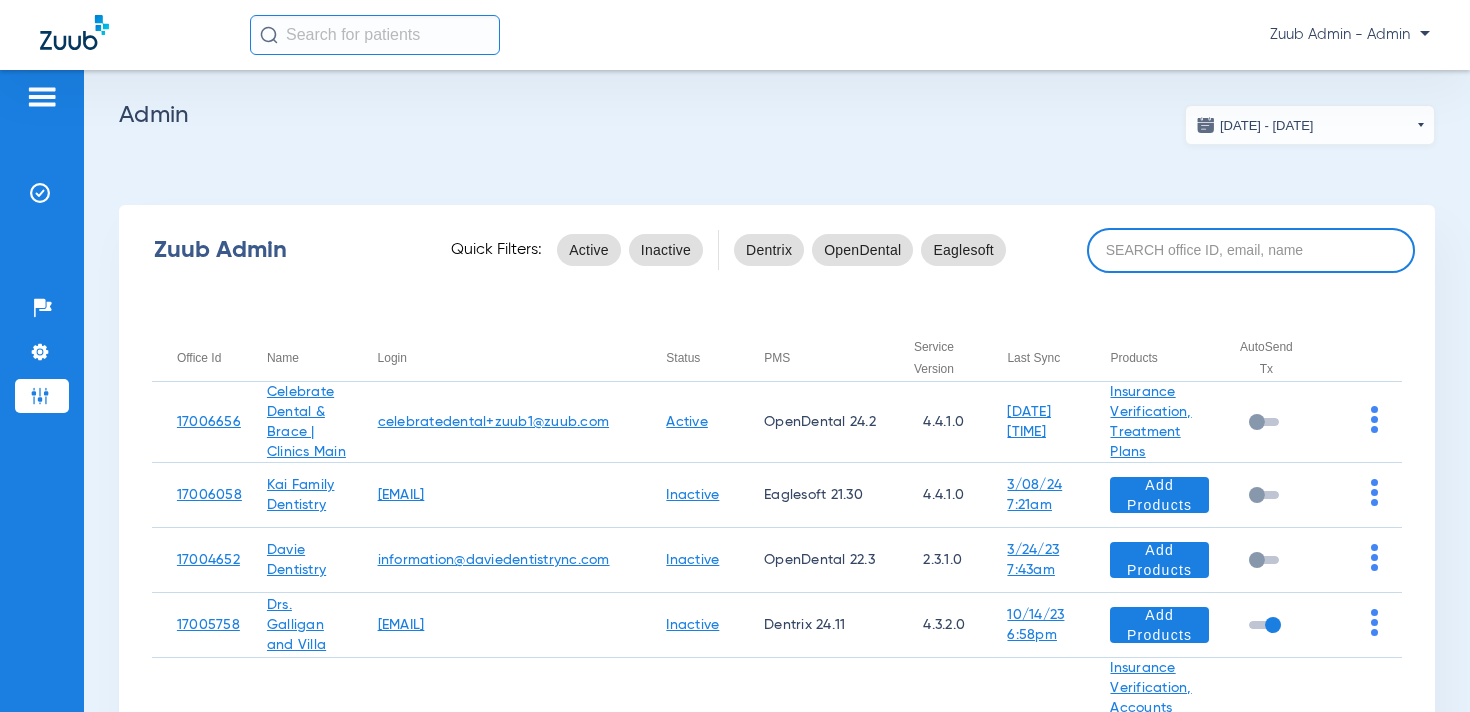 click at bounding box center [1251, 250] 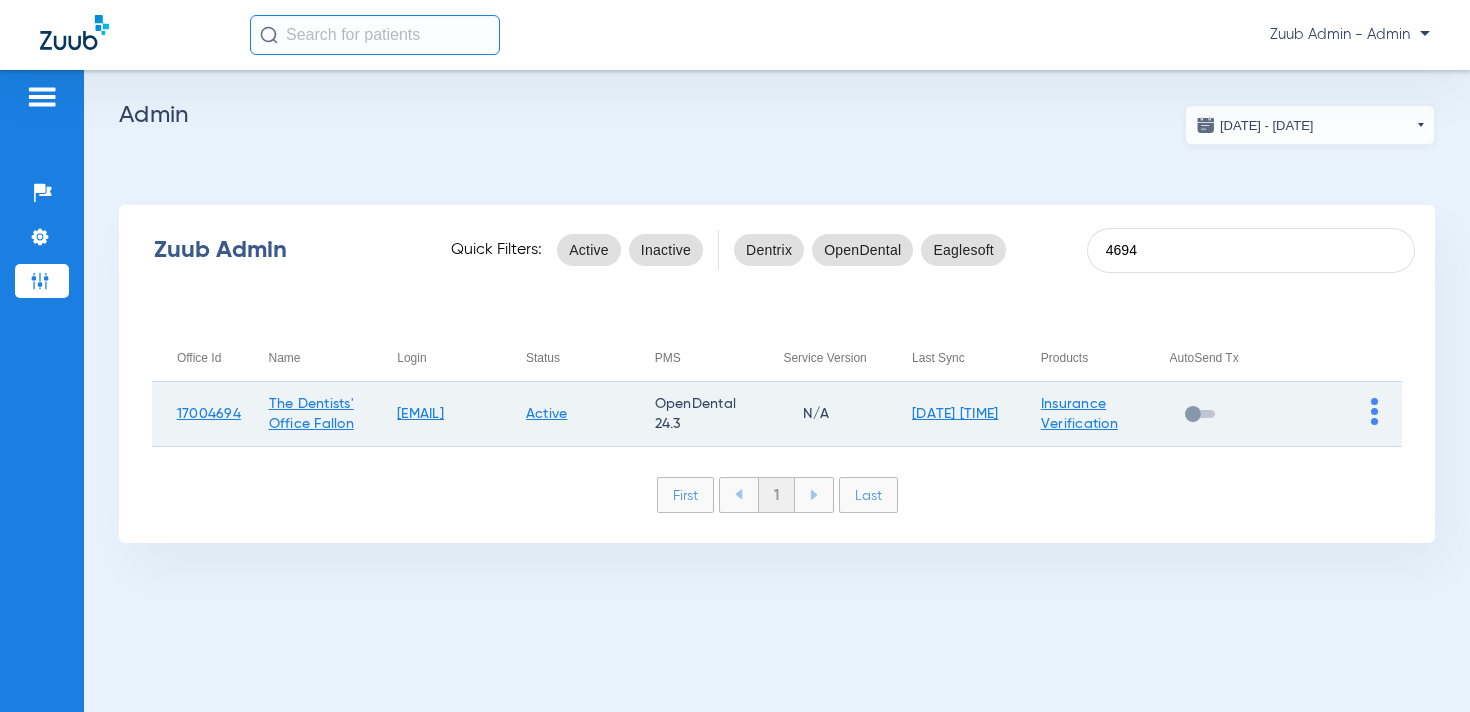 type on "4694" 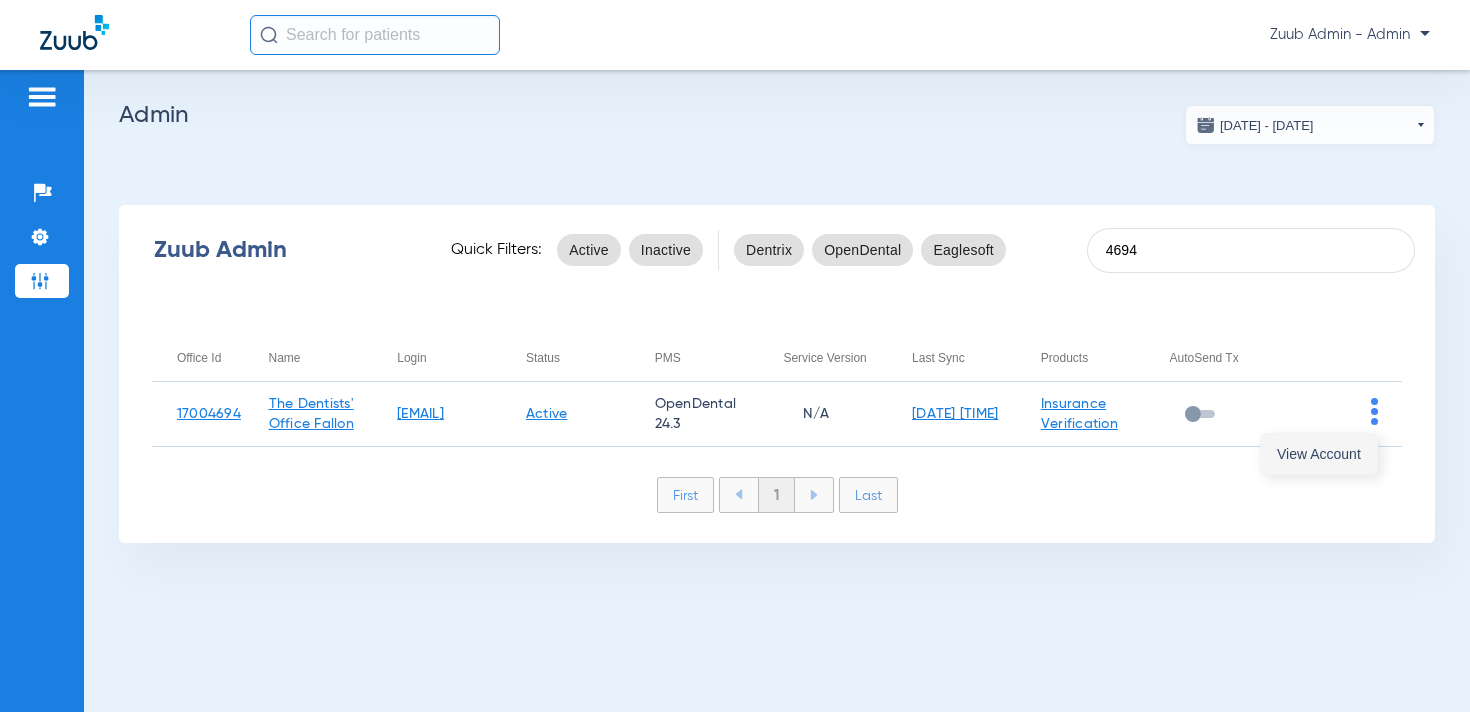 click on "View Account" at bounding box center (1319, 454) 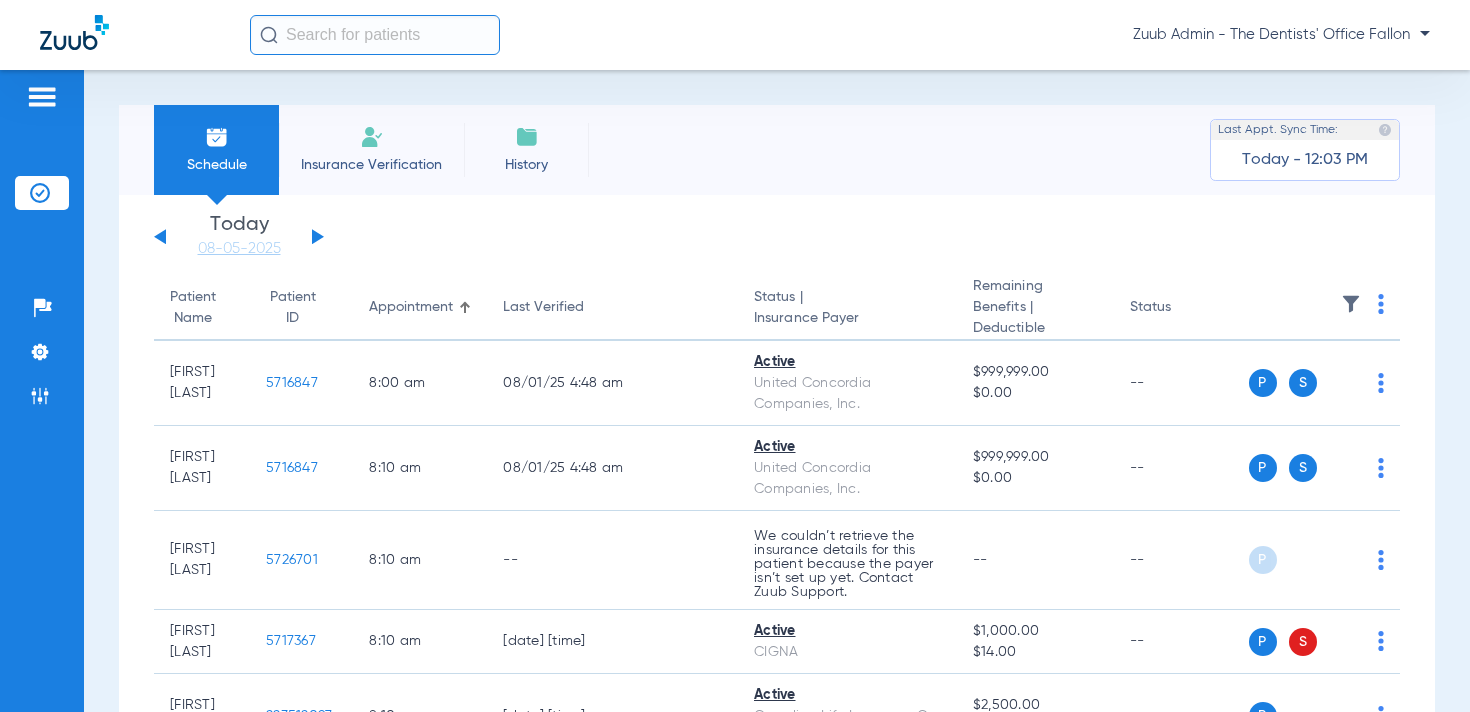 click 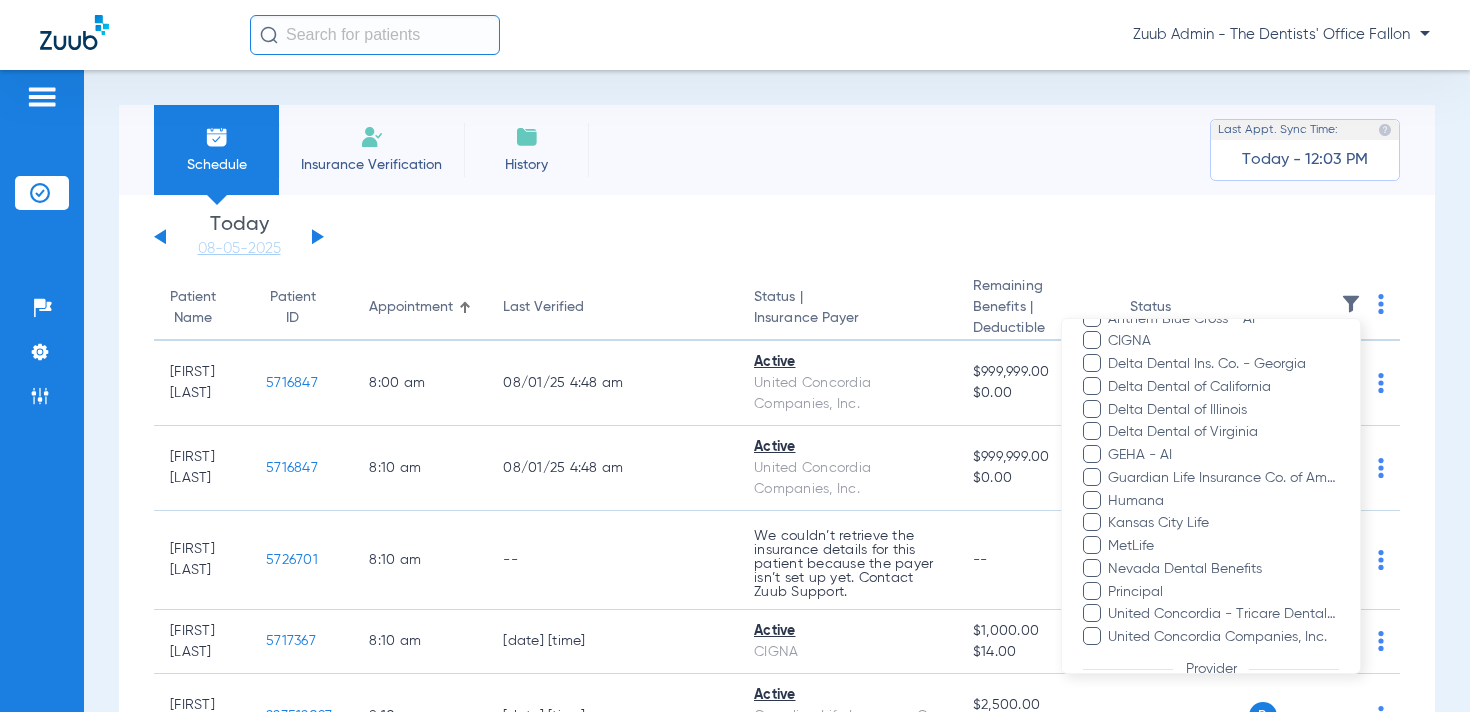 scroll, scrollTop: 353, scrollLeft: 0, axis: vertical 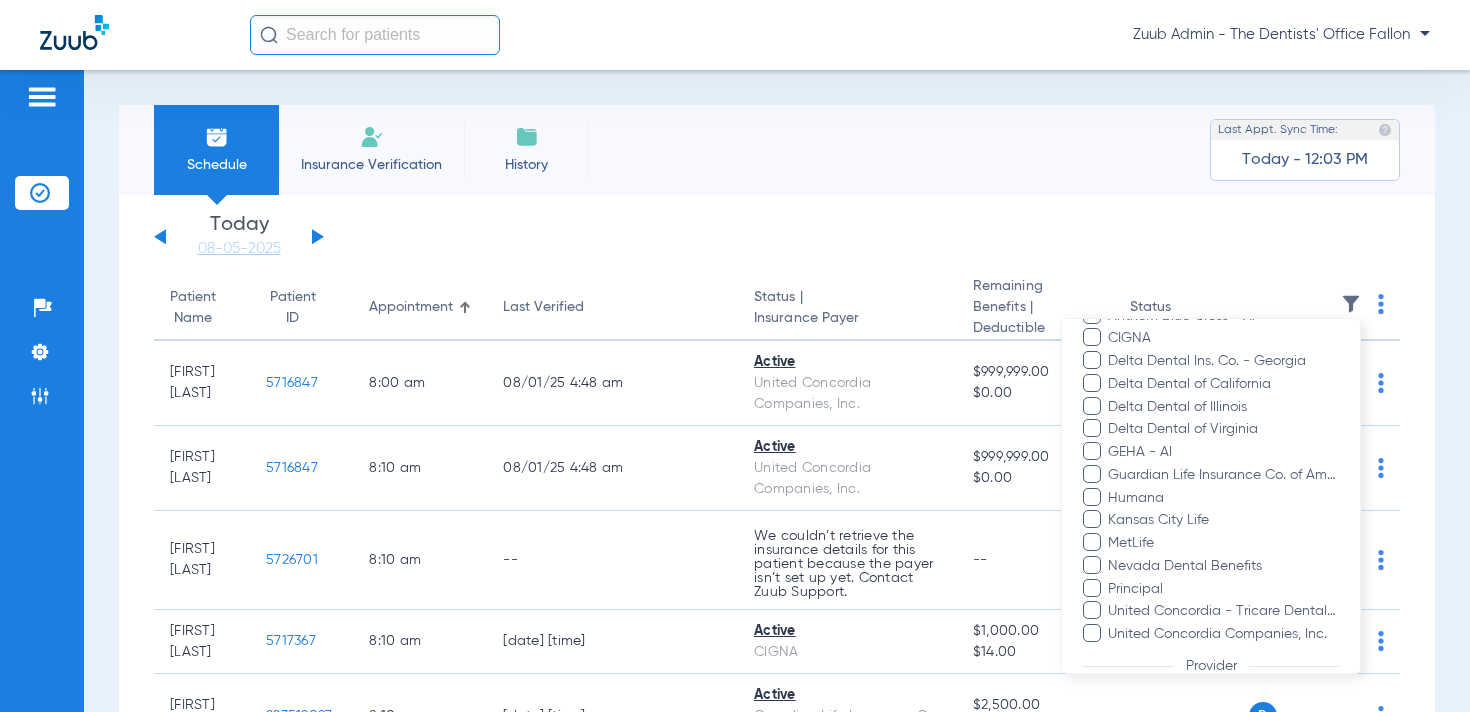 click at bounding box center (735, 356) 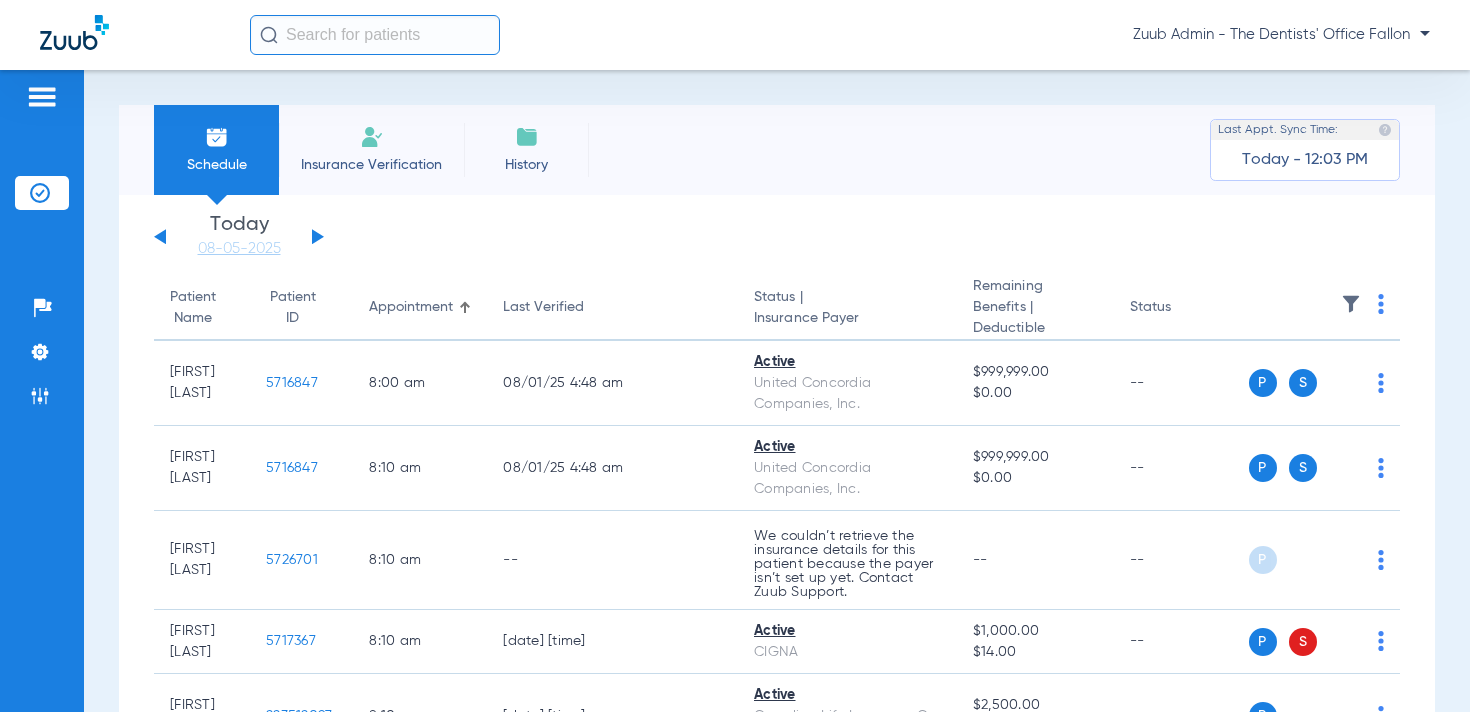 click 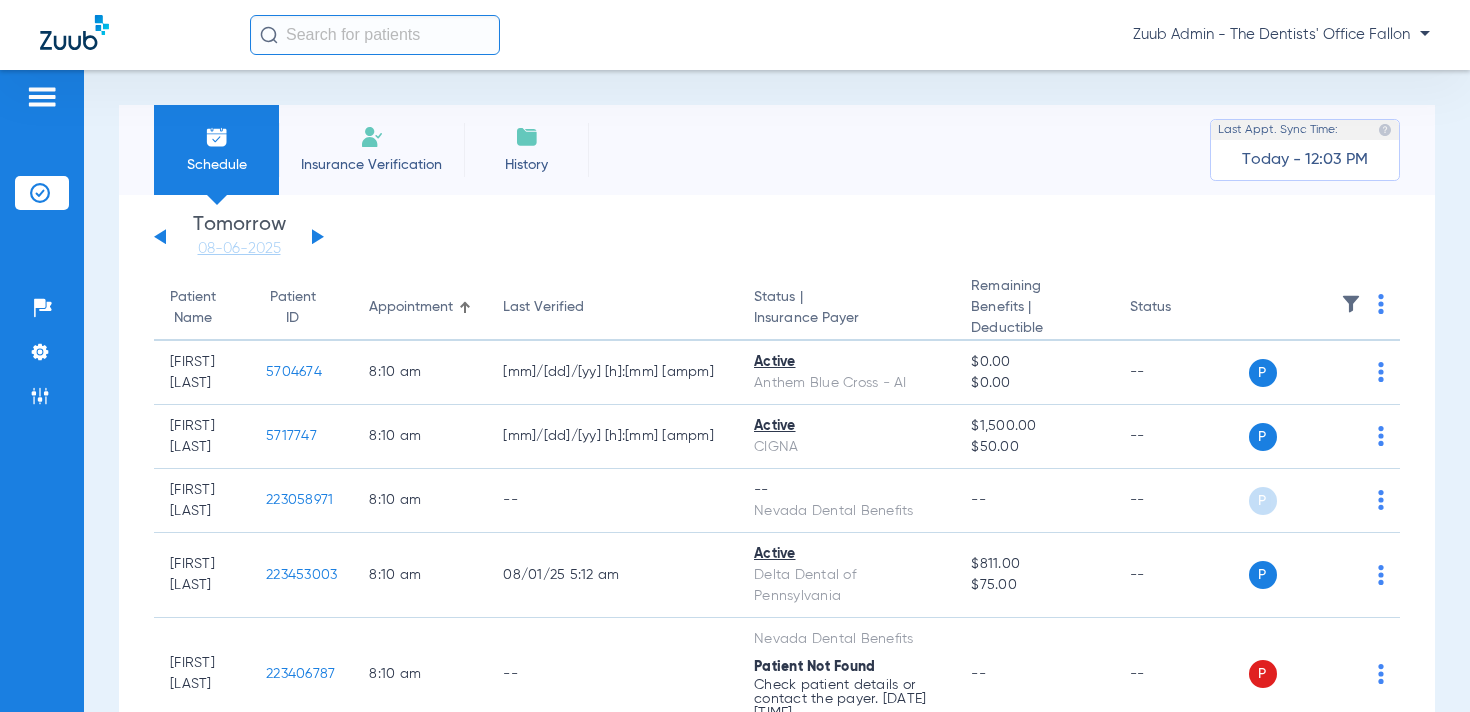 click 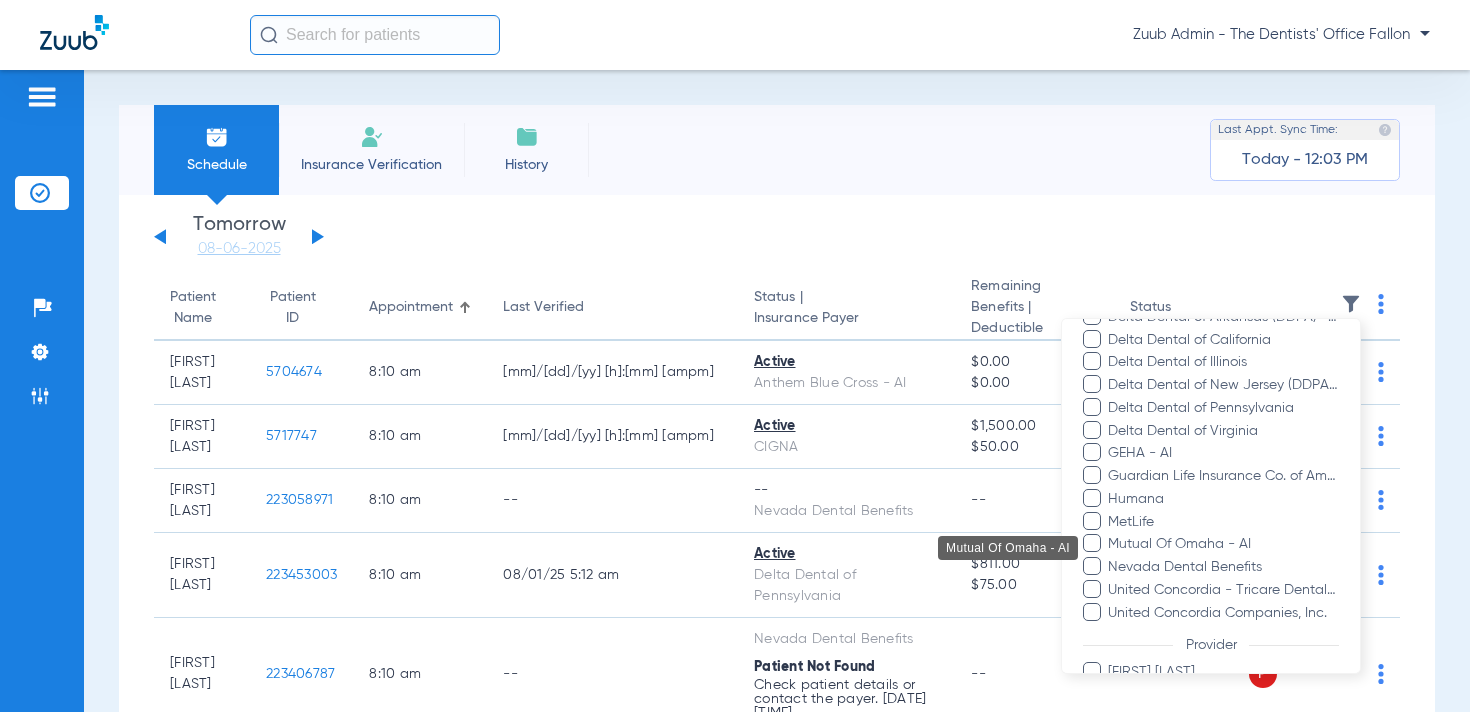 scroll, scrollTop: 426, scrollLeft: 0, axis: vertical 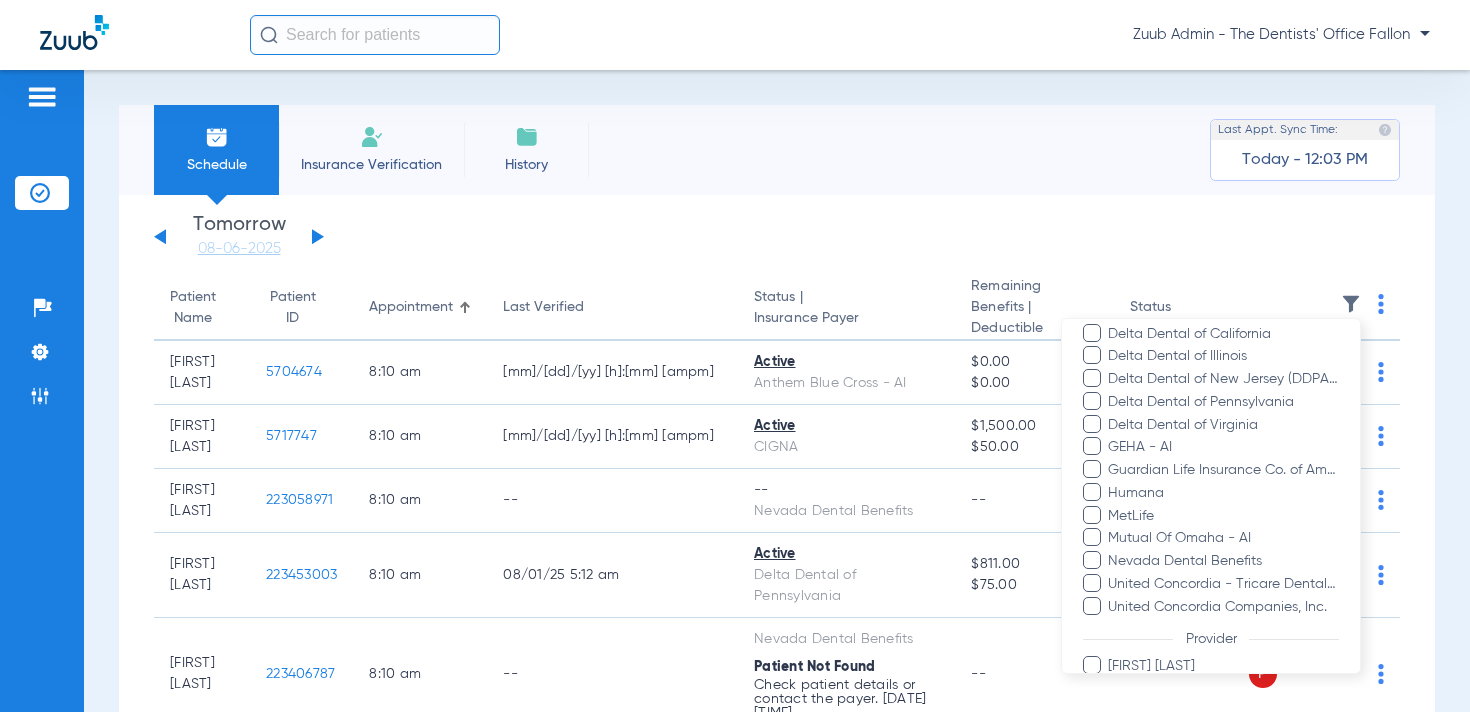 click at bounding box center [735, 356] 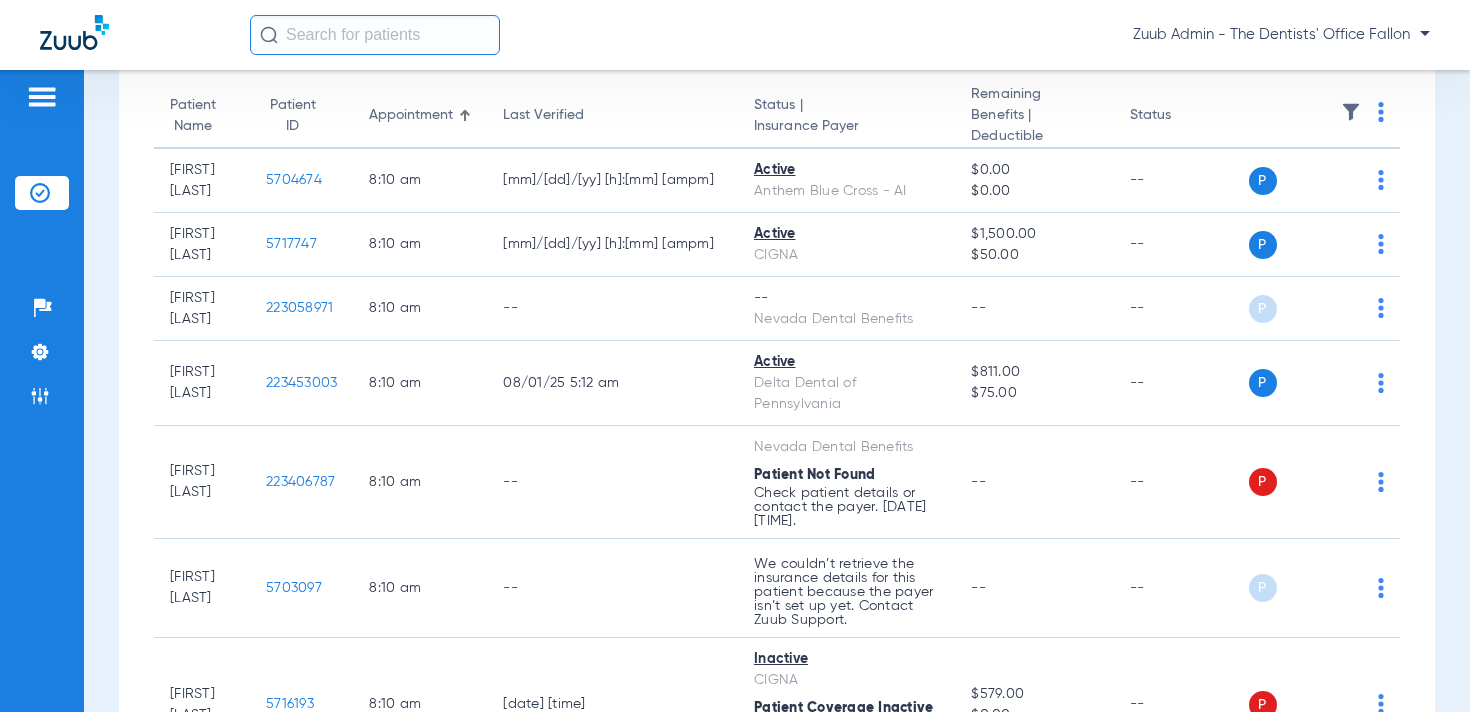 scroll, scrollTop: 0, scrollLeft: 0, axis: both 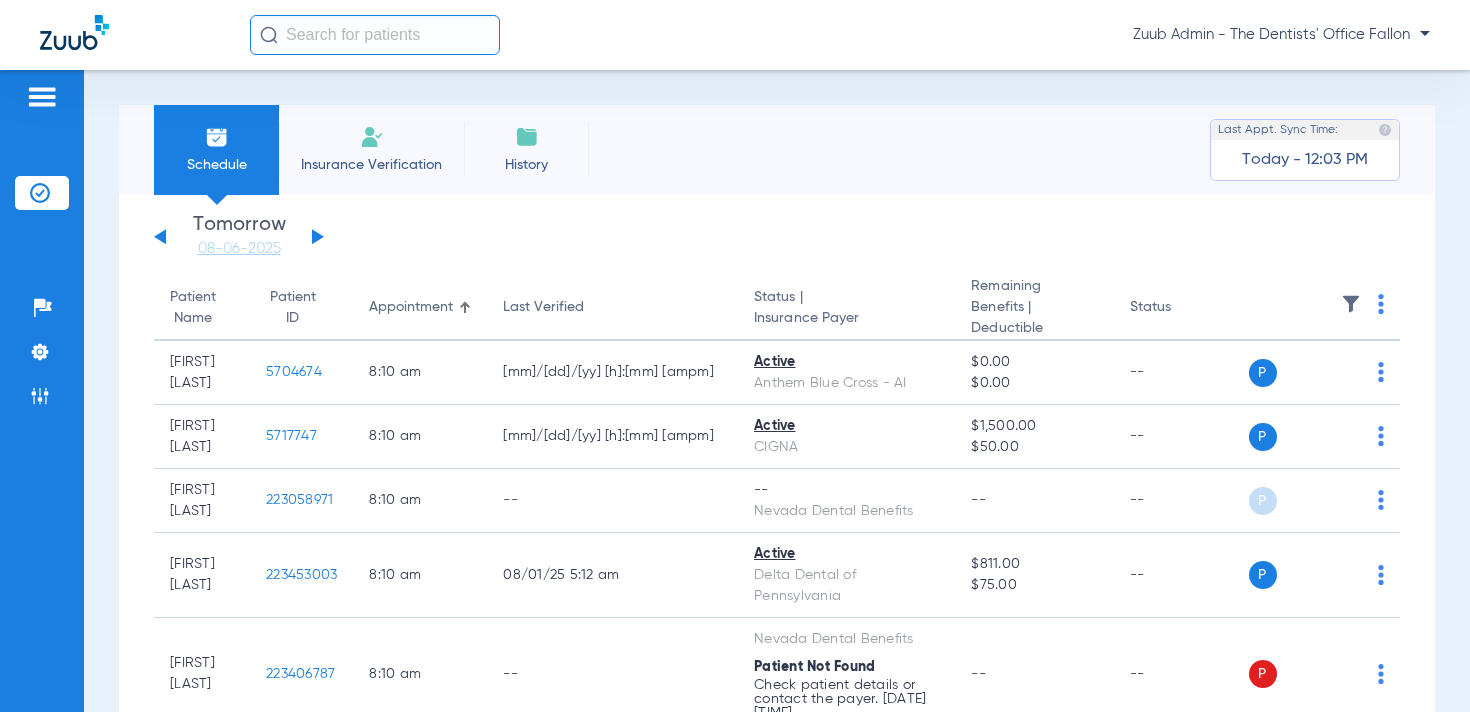 click 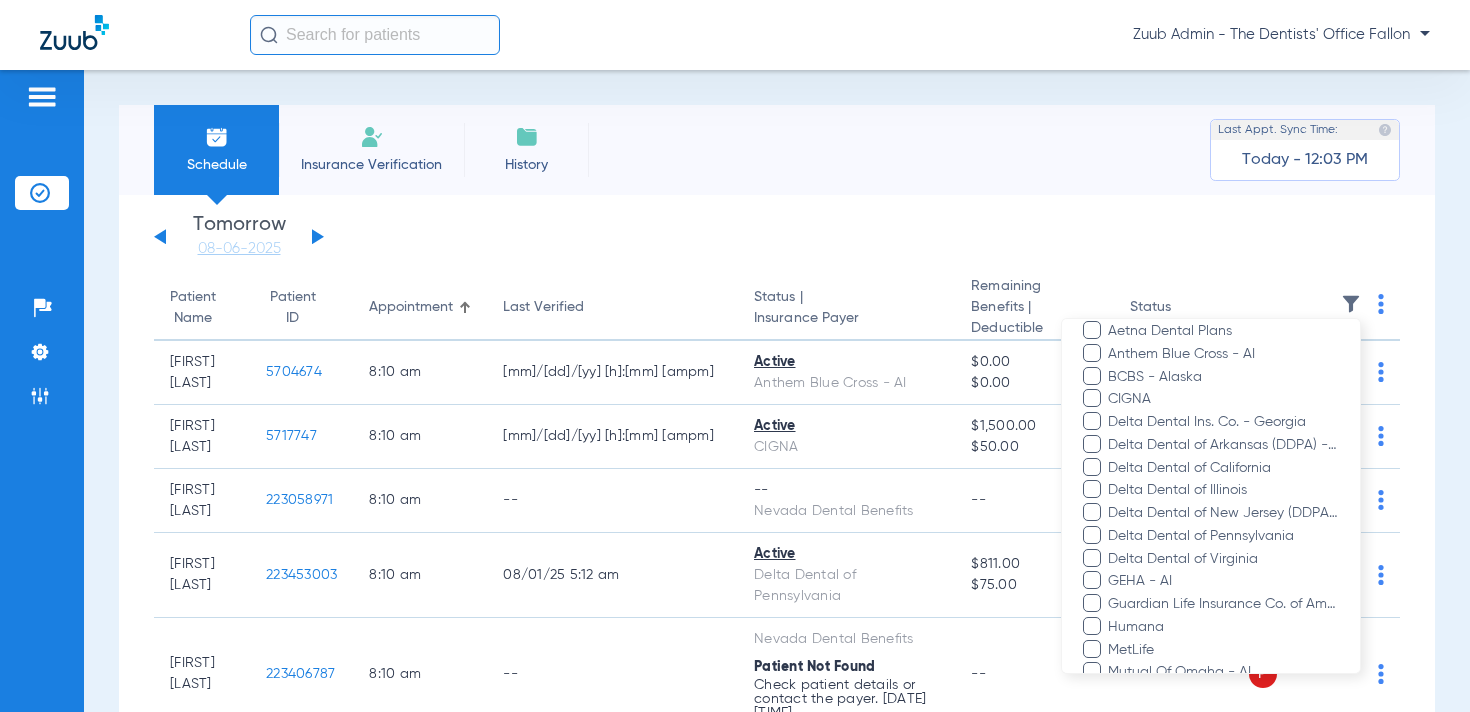 scroll, scrollTop: 293, scrollLeft: 0, axis: vertical 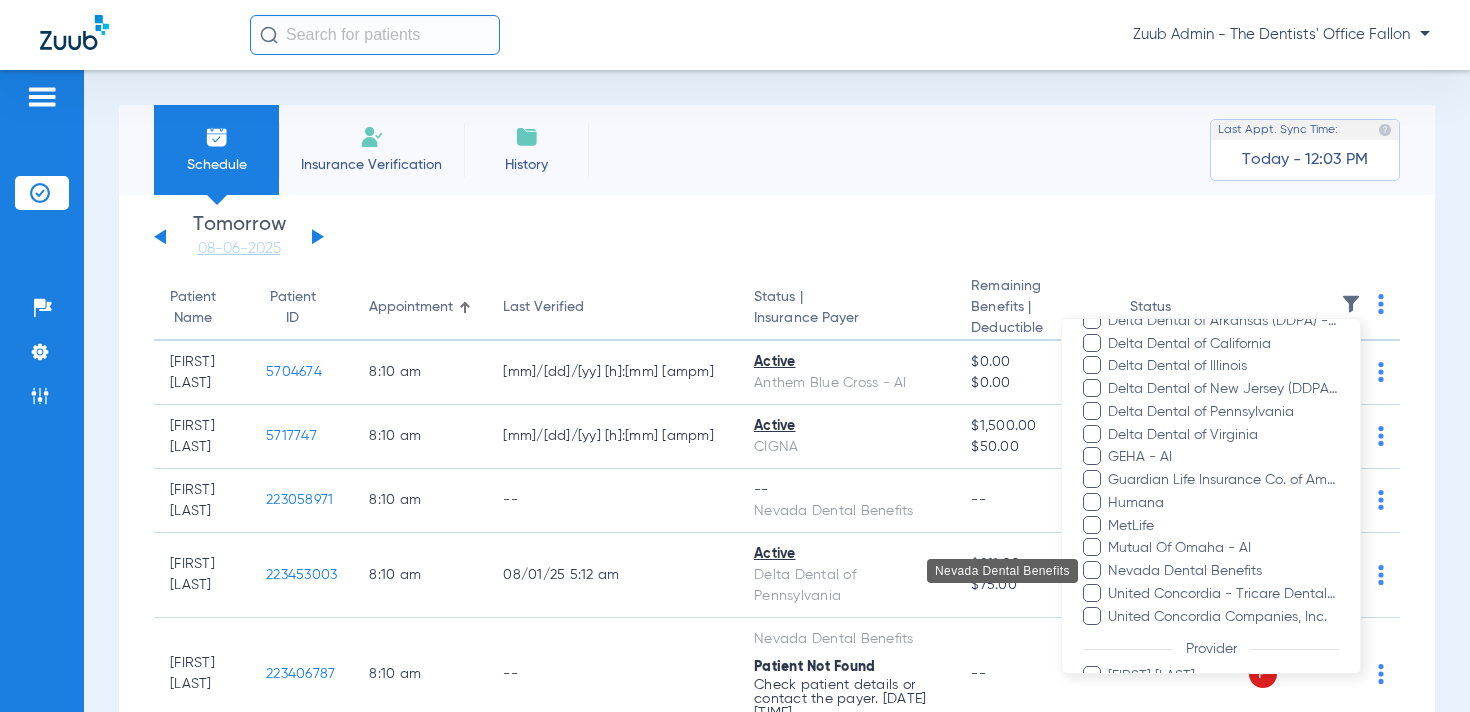 click on "Nevada Dental Benefits" at bounding box center [1223, 571] 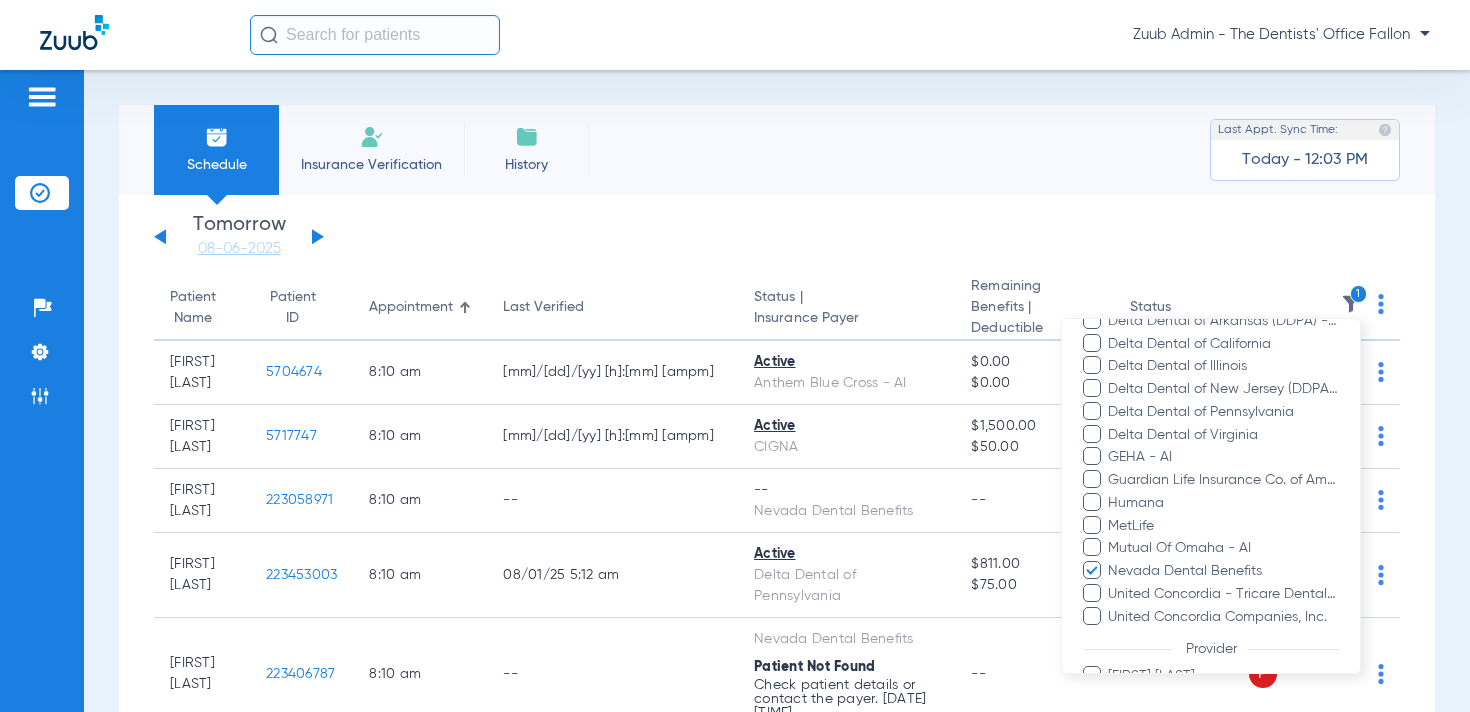 scroll, scrollTop: 579, scrollLeft: 0, axis: vertical 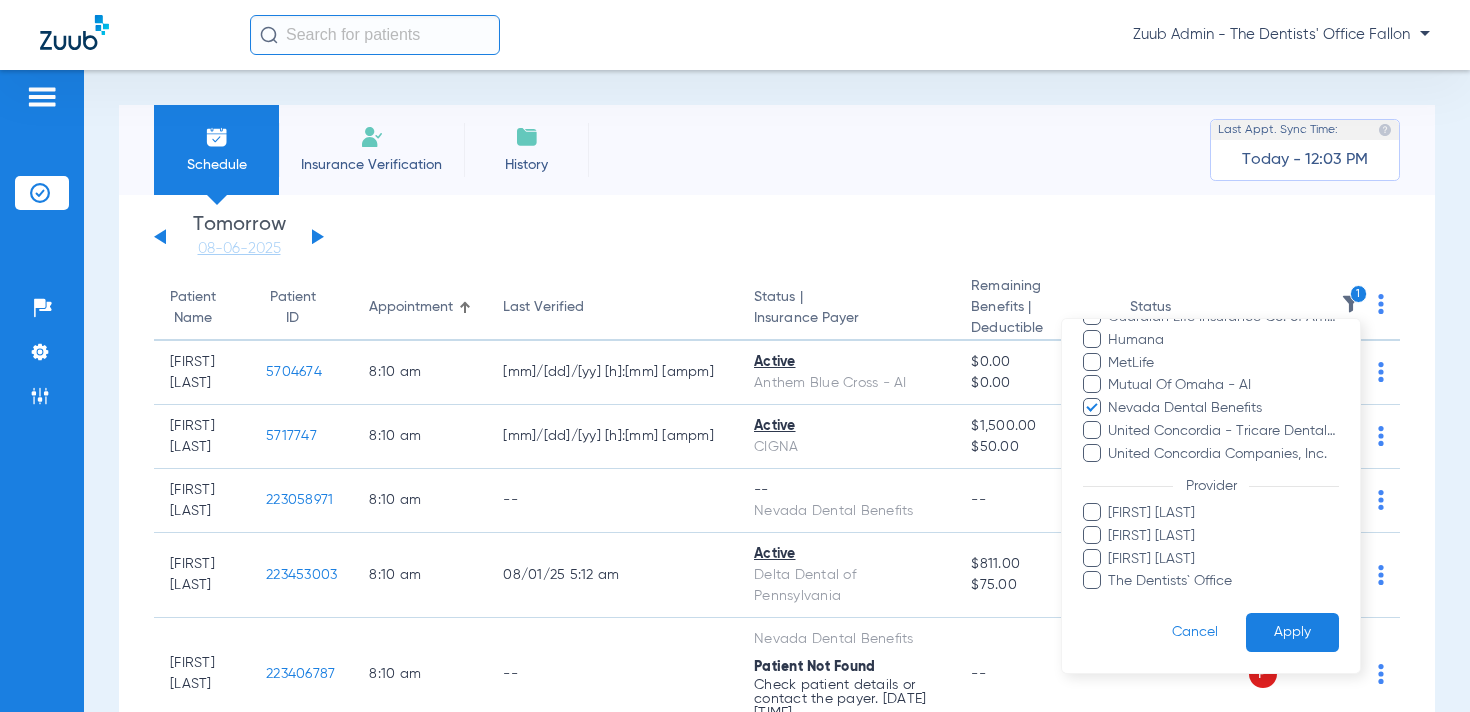 click on "Apply" at bounding box center (1292, 632) 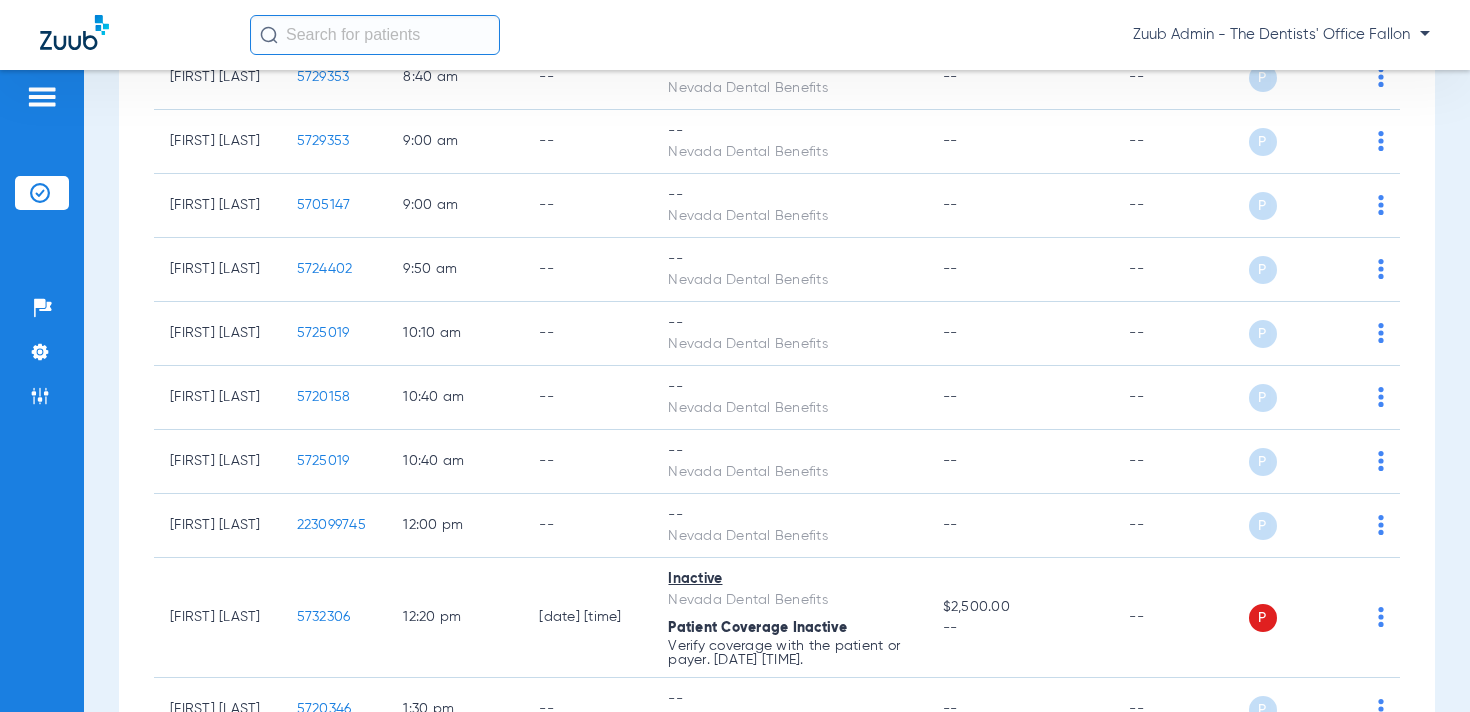 scroll, scrollTop: 0, scrollLeft: 0, axis: both 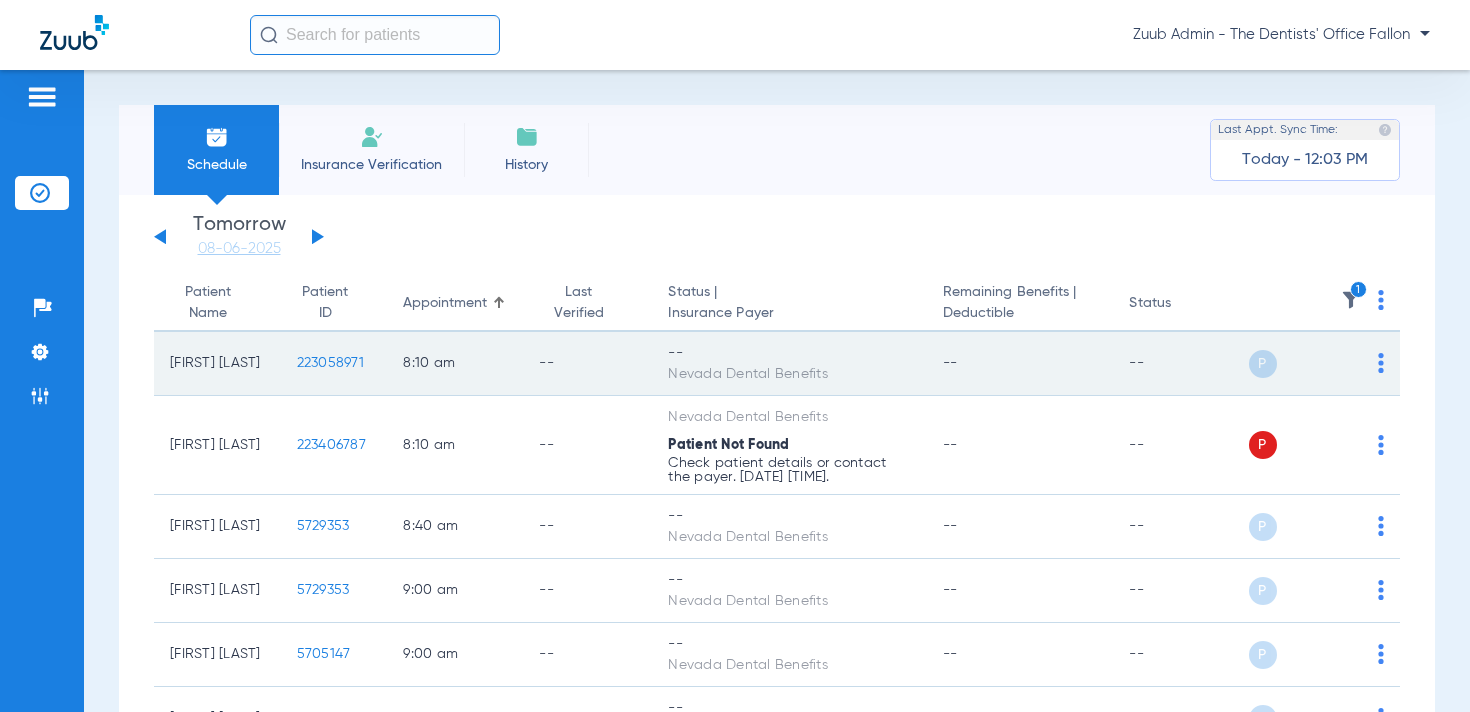 click 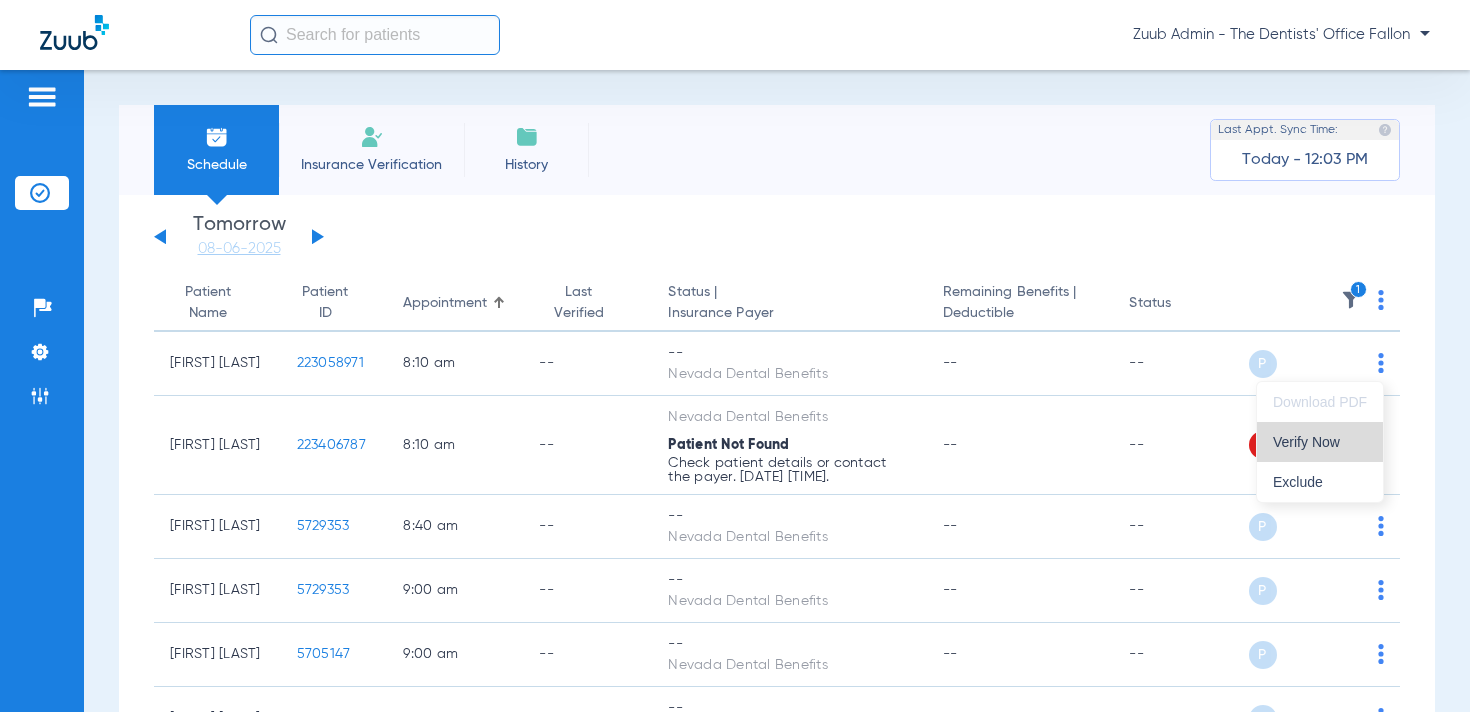 click on "Verify Now" at bounding box center (1320, 442) 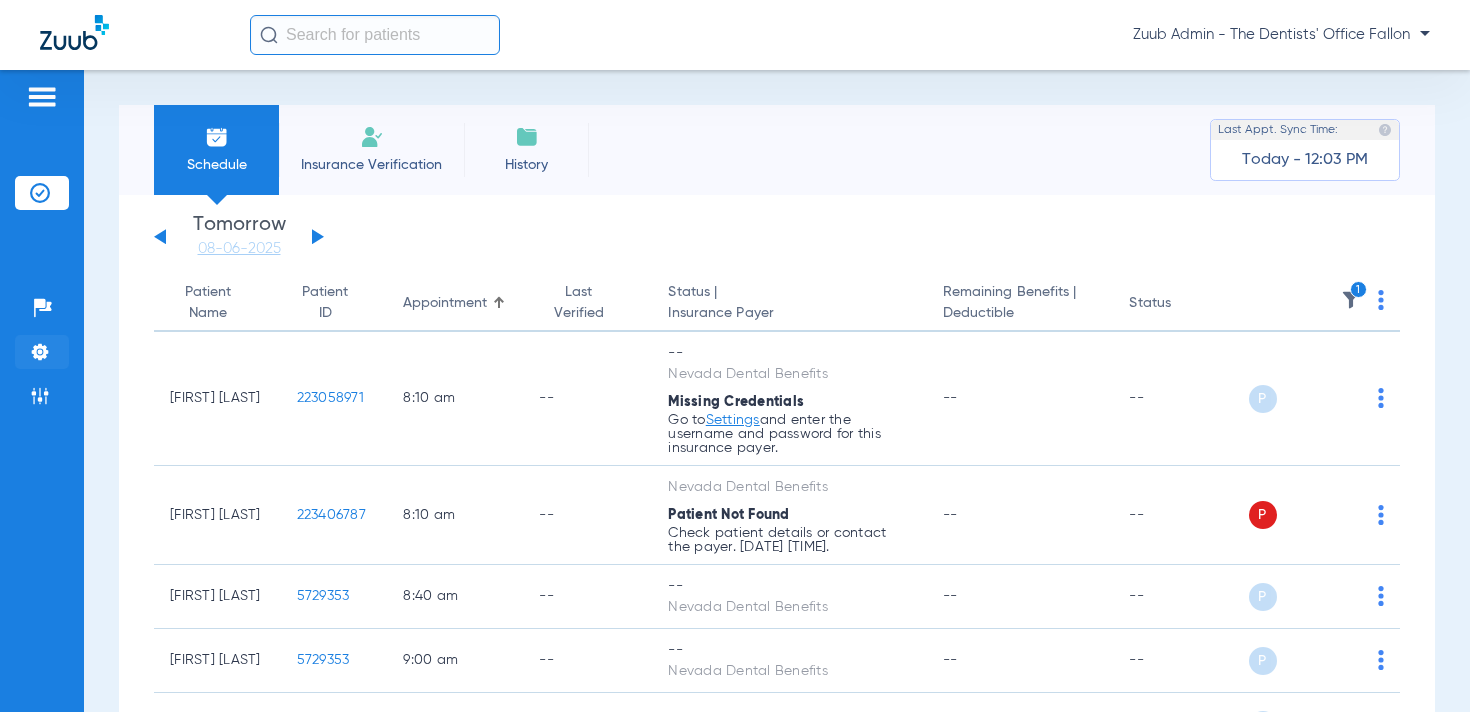 click 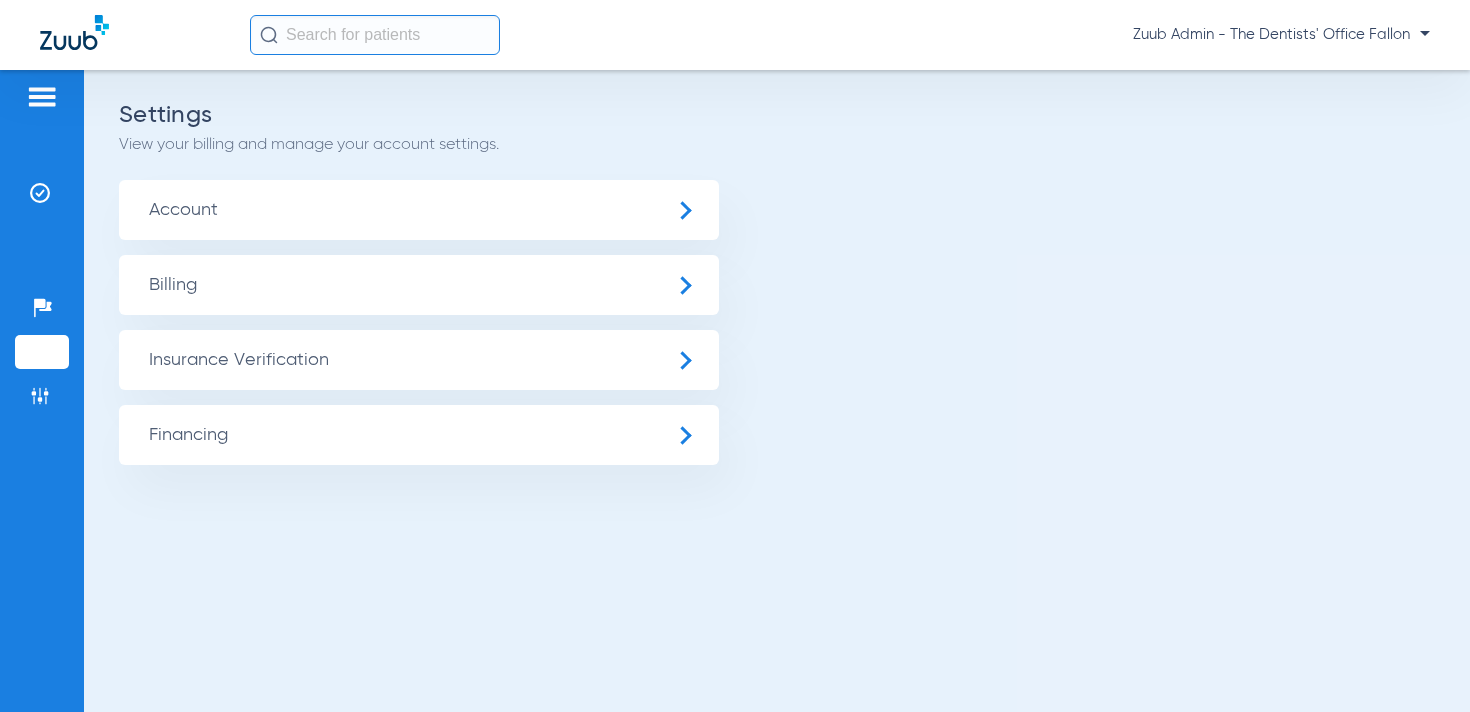 click on "Insurance Verification" 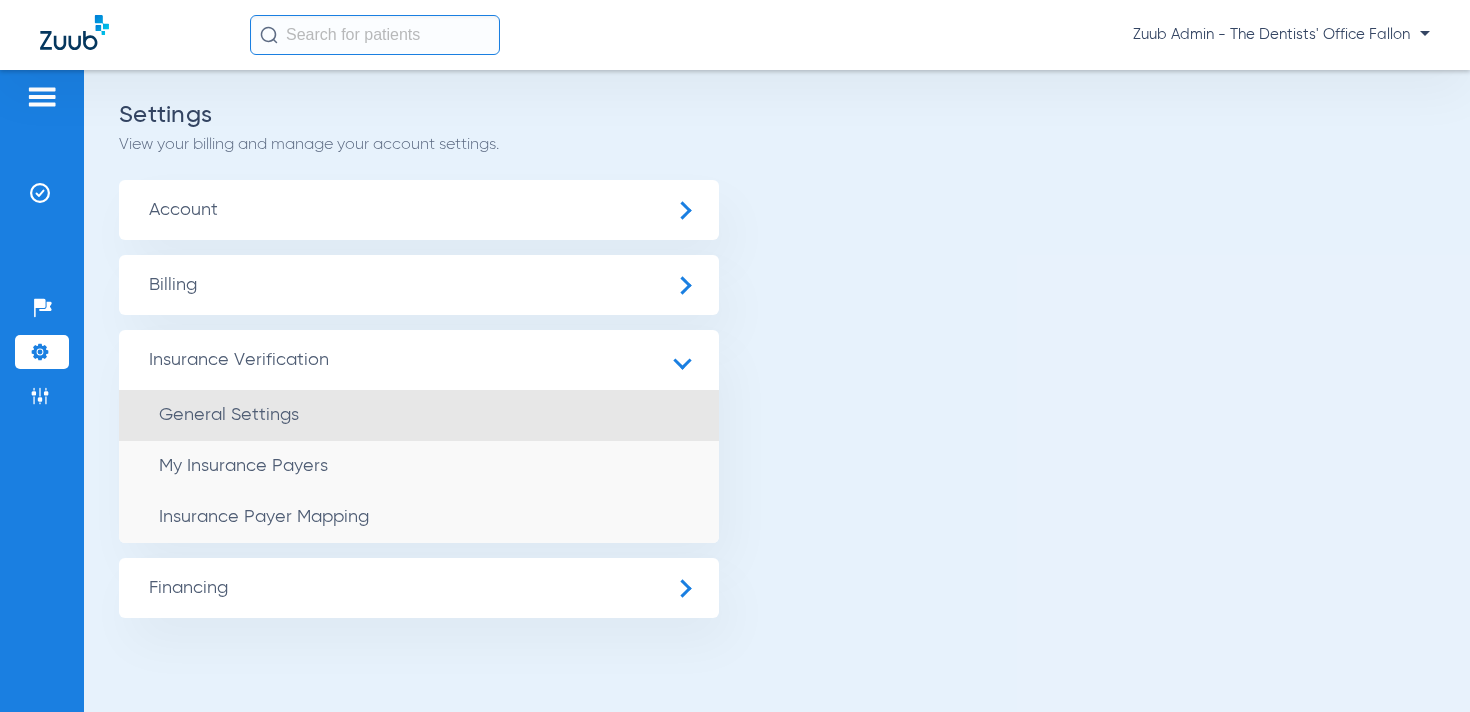 click on "General Settings" 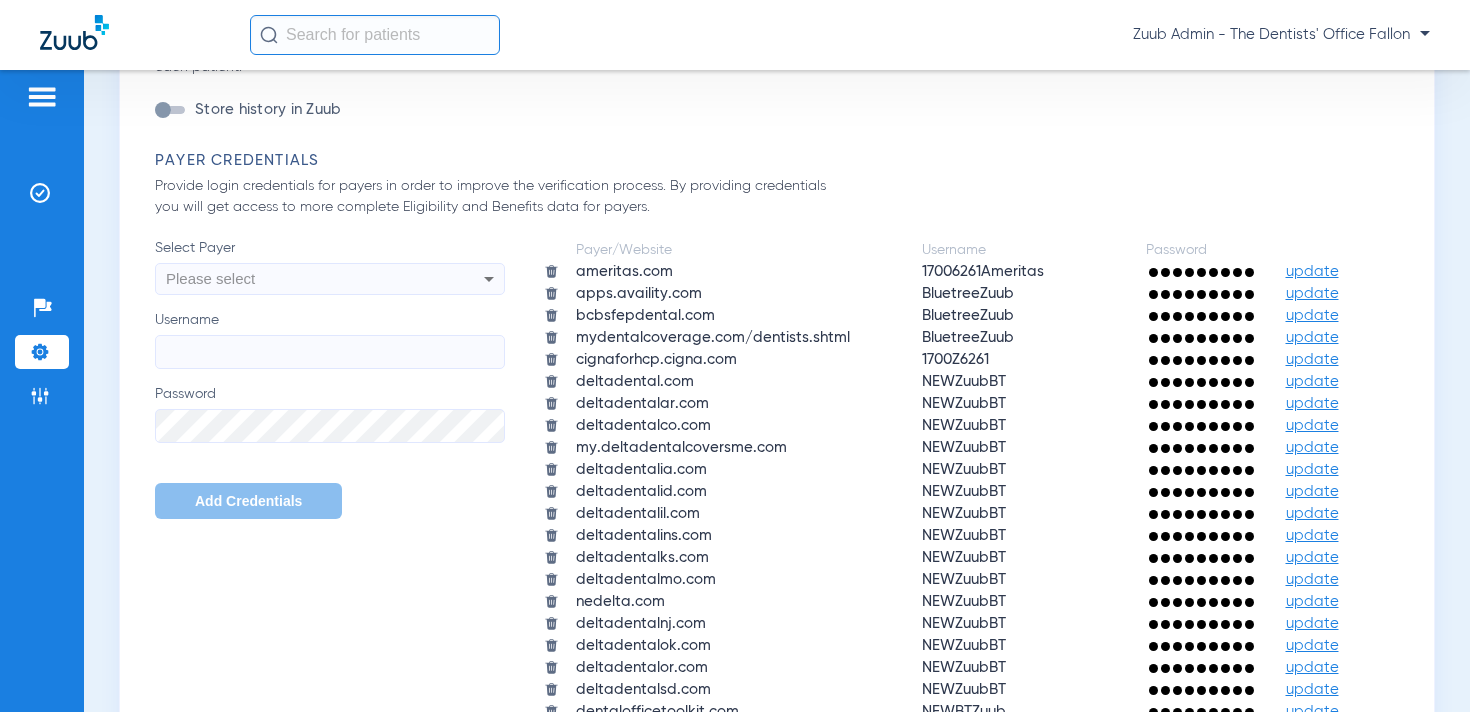 scroll, scrollTop: 1536, scrollLeft: 0, axis: vertical 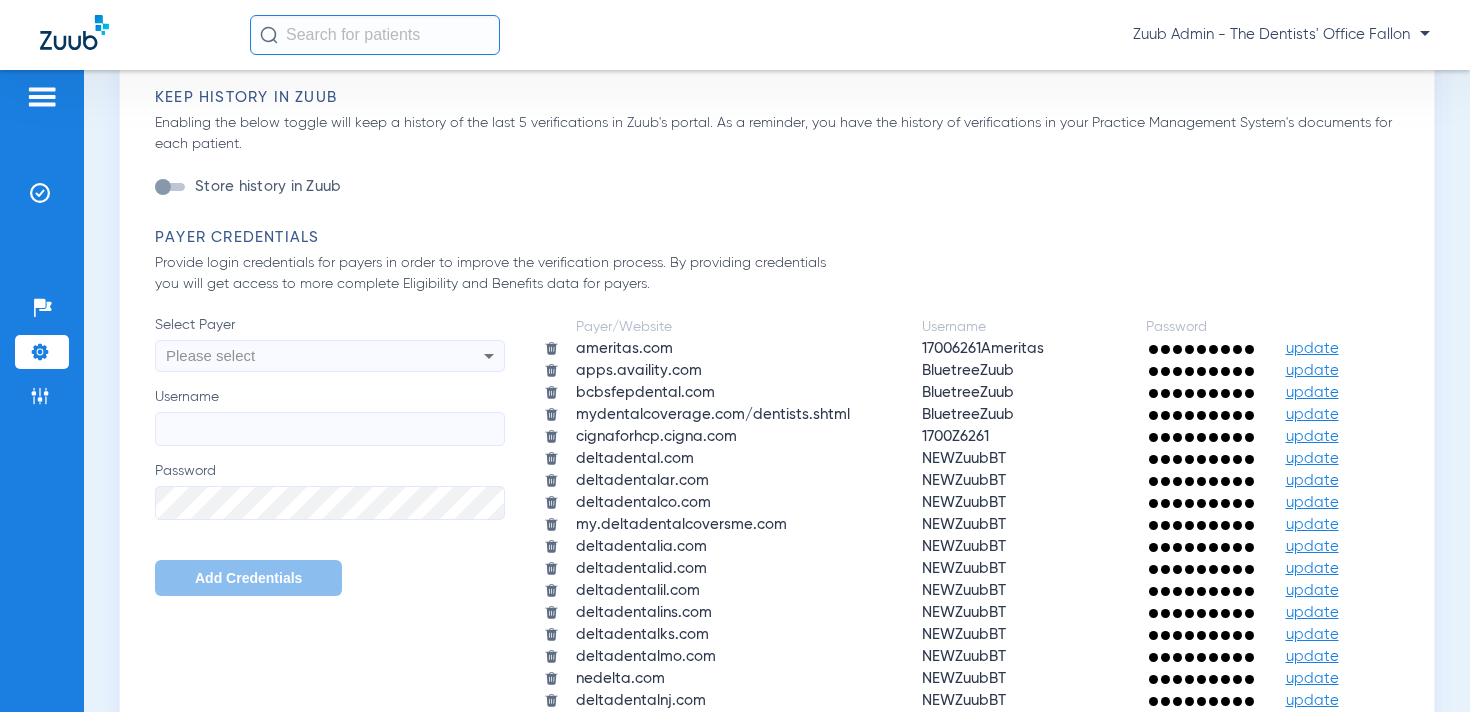 click on "Select Payer
Please select" 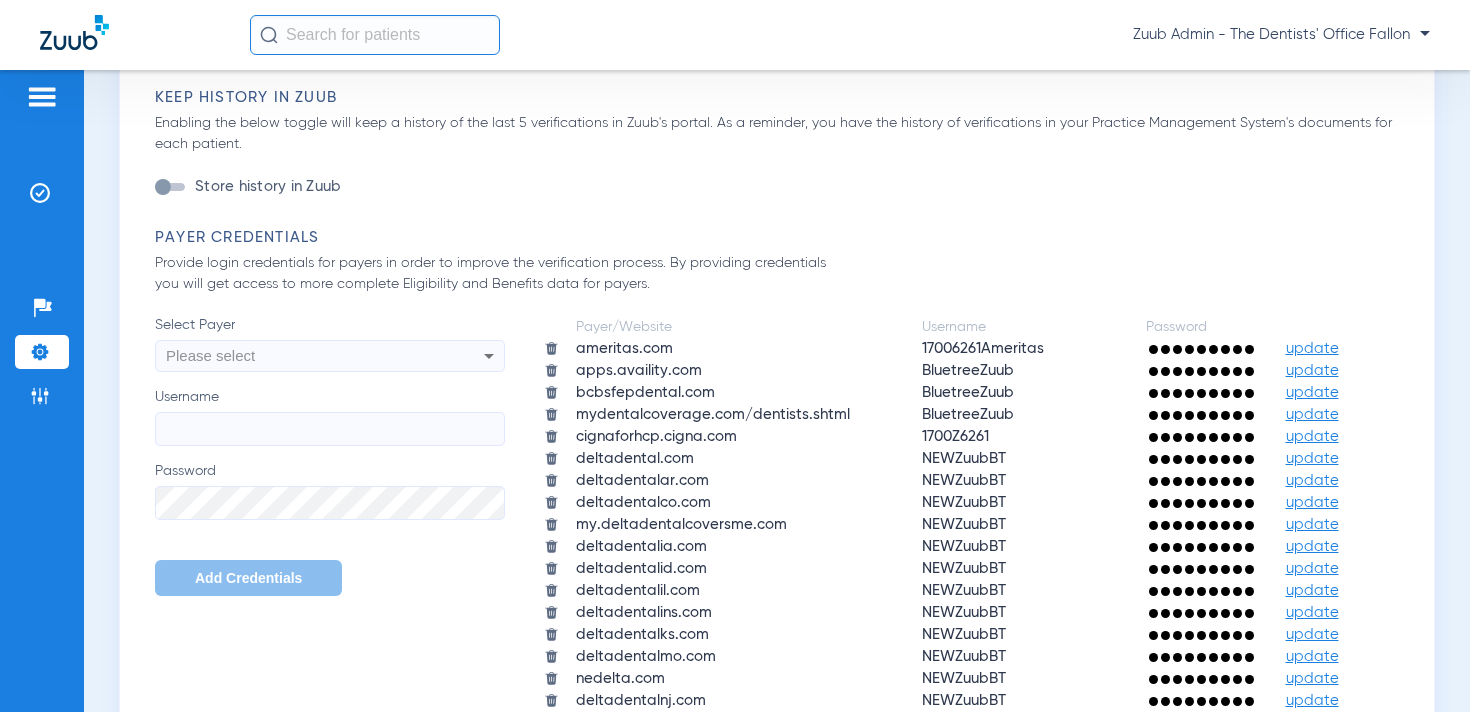 click on "Please select" at bounding box center (297, 356) 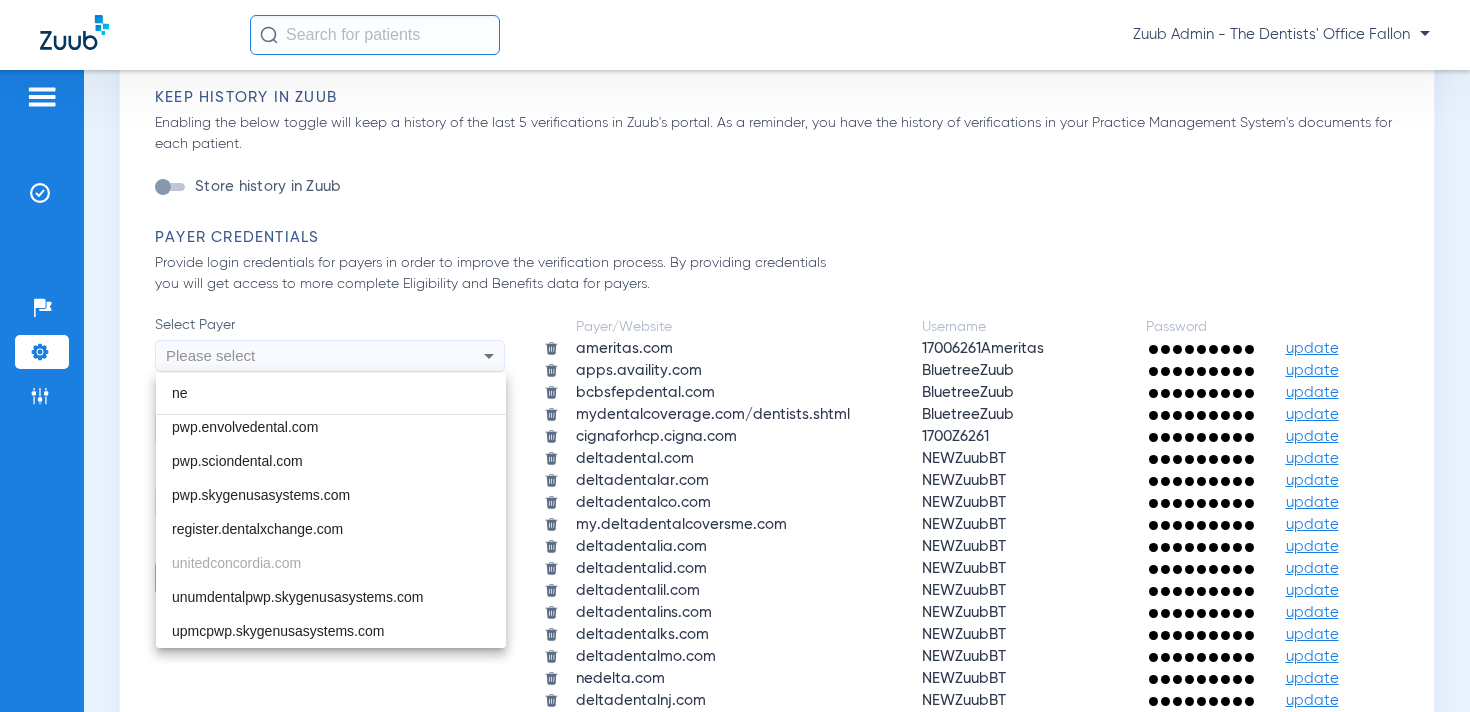 scroll, scrollTop: 0, scrollLeft: 0, axis: both 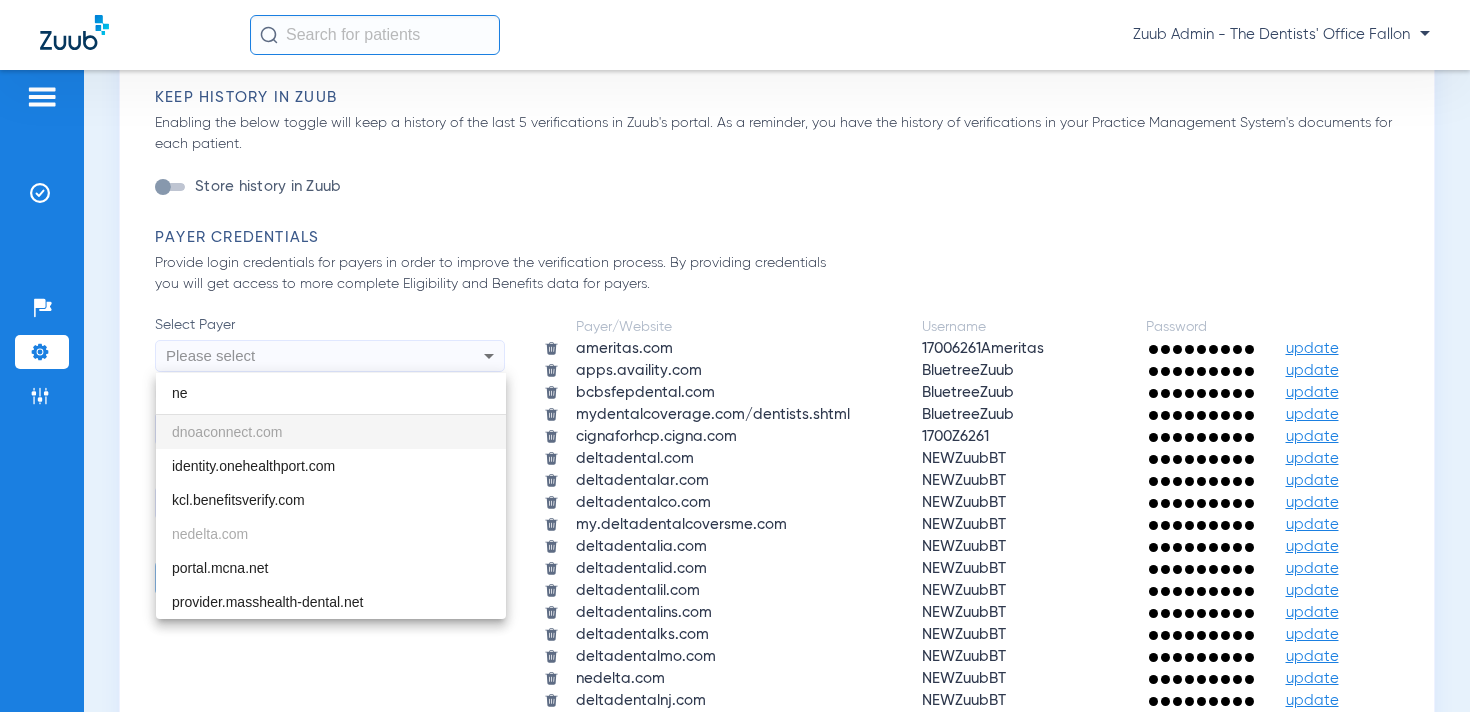 type on "n" 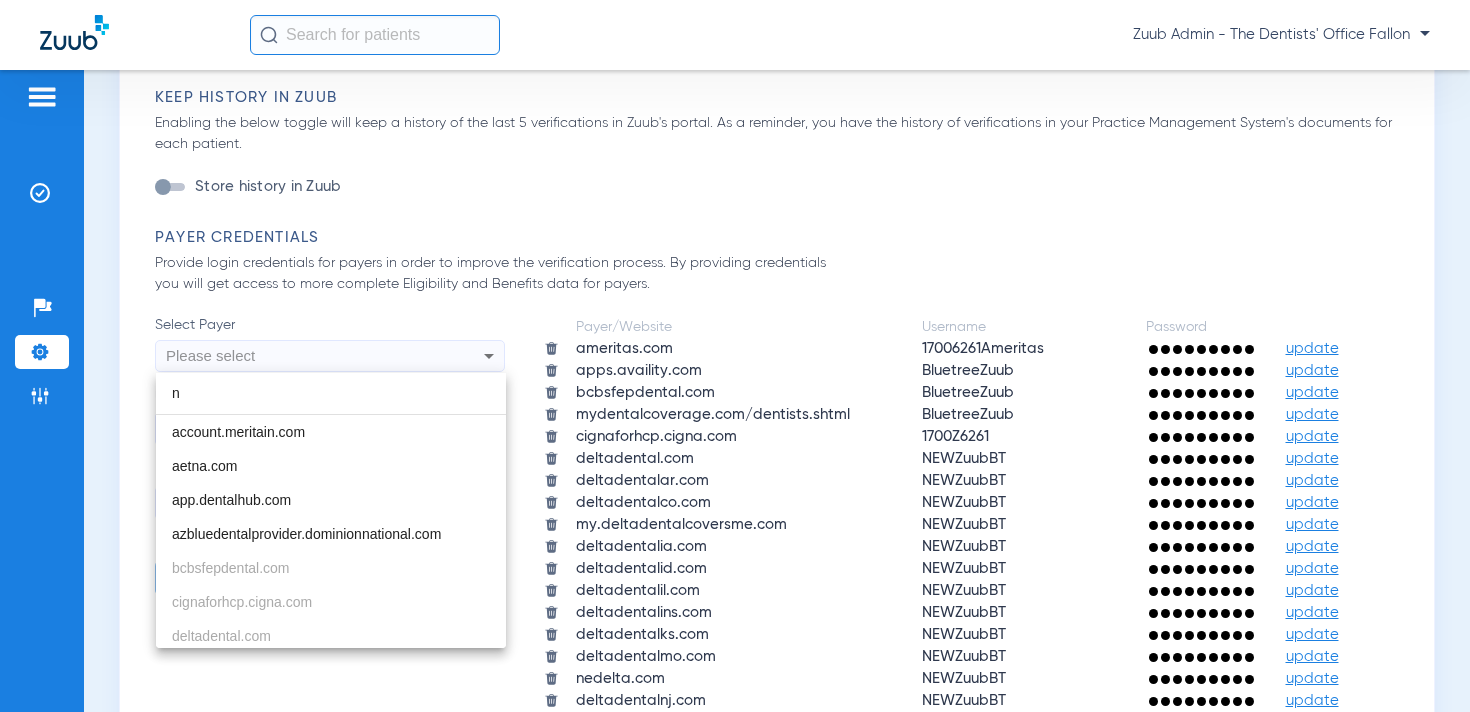 type 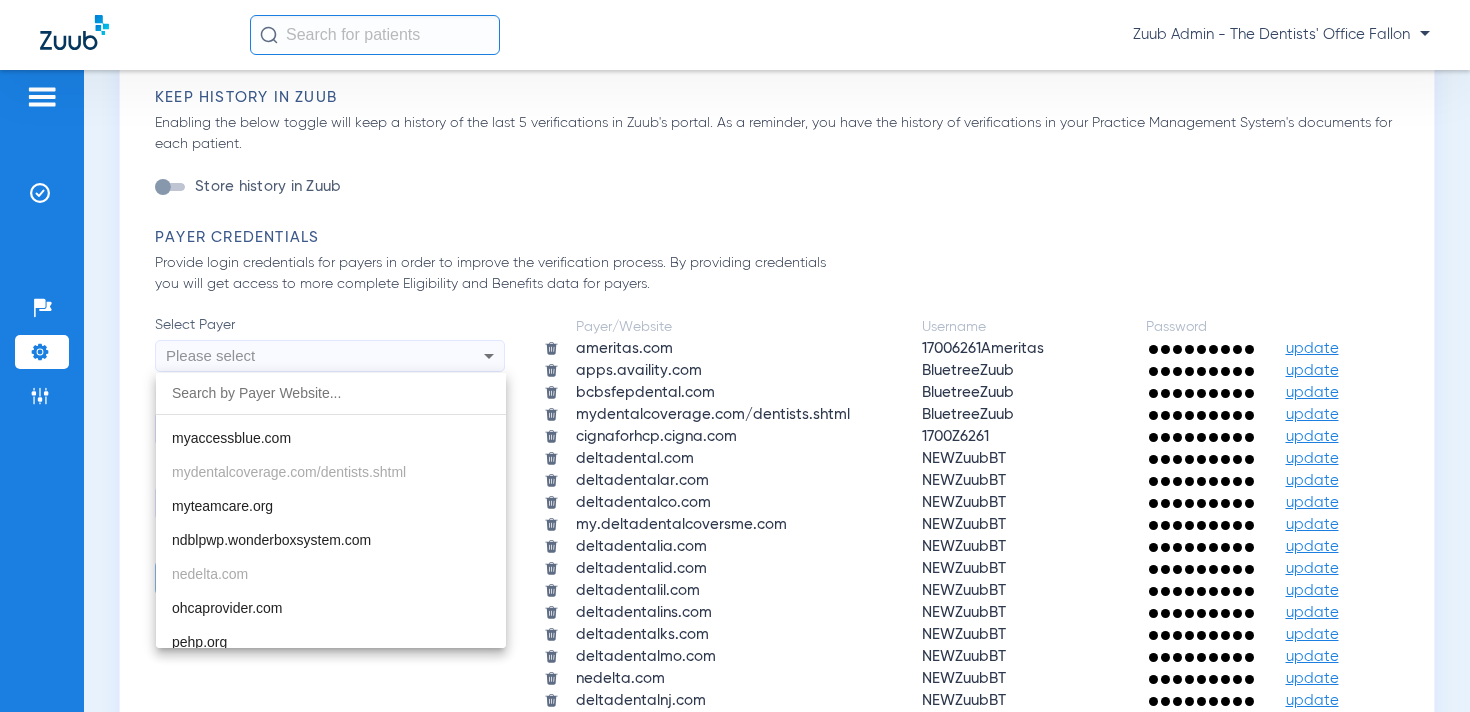 scroll, scrollTop: 1738, scrollLeft: 0, axis: vertical 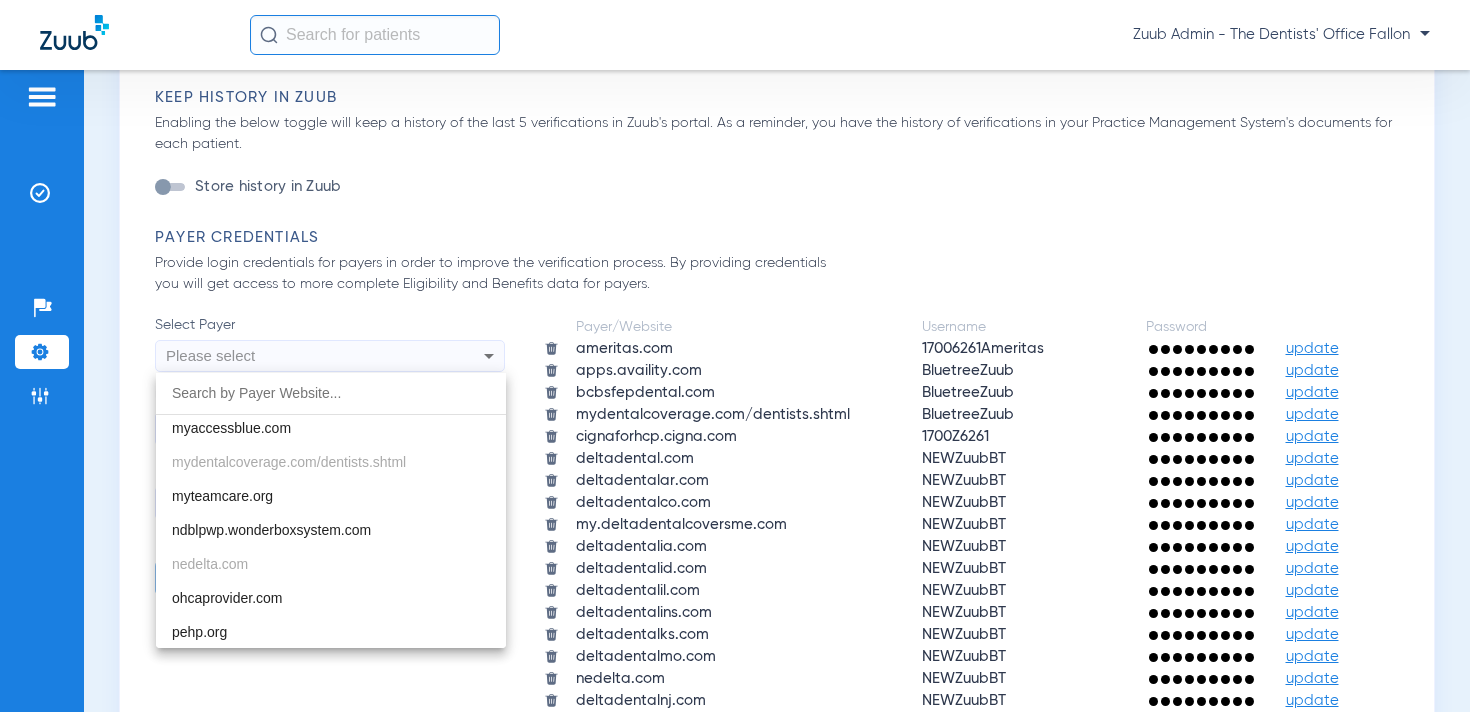 click at bounding box center (735, 356) 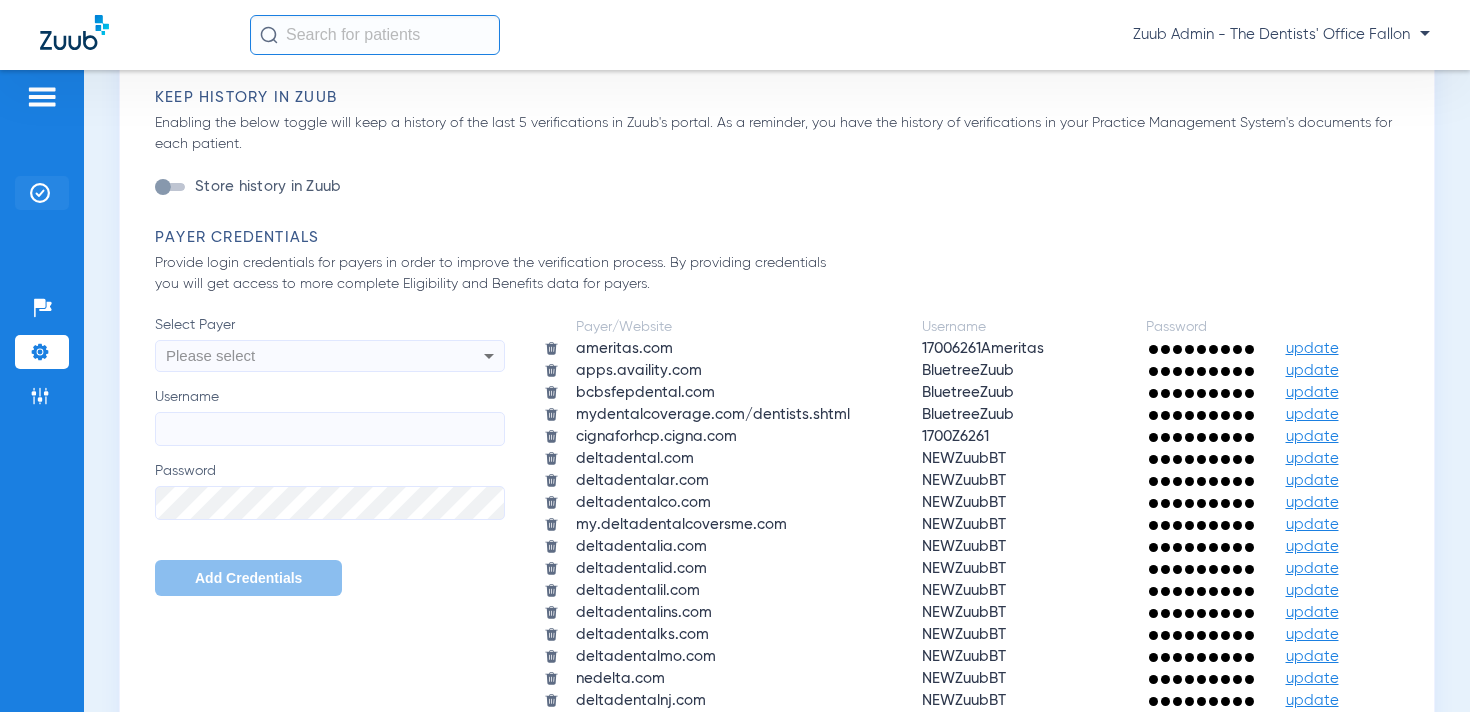 click 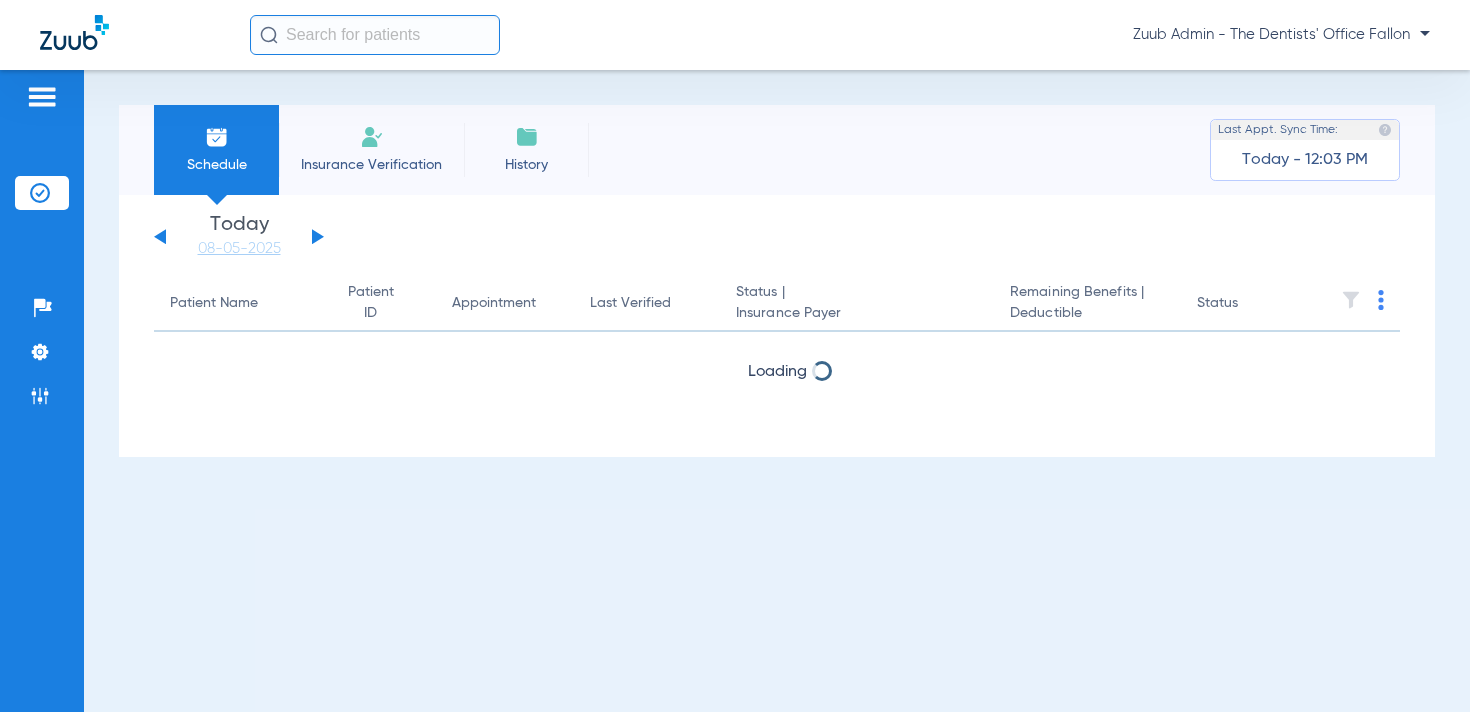 scroll, scrollTop: 0, scrollLeft: 0, axis: both 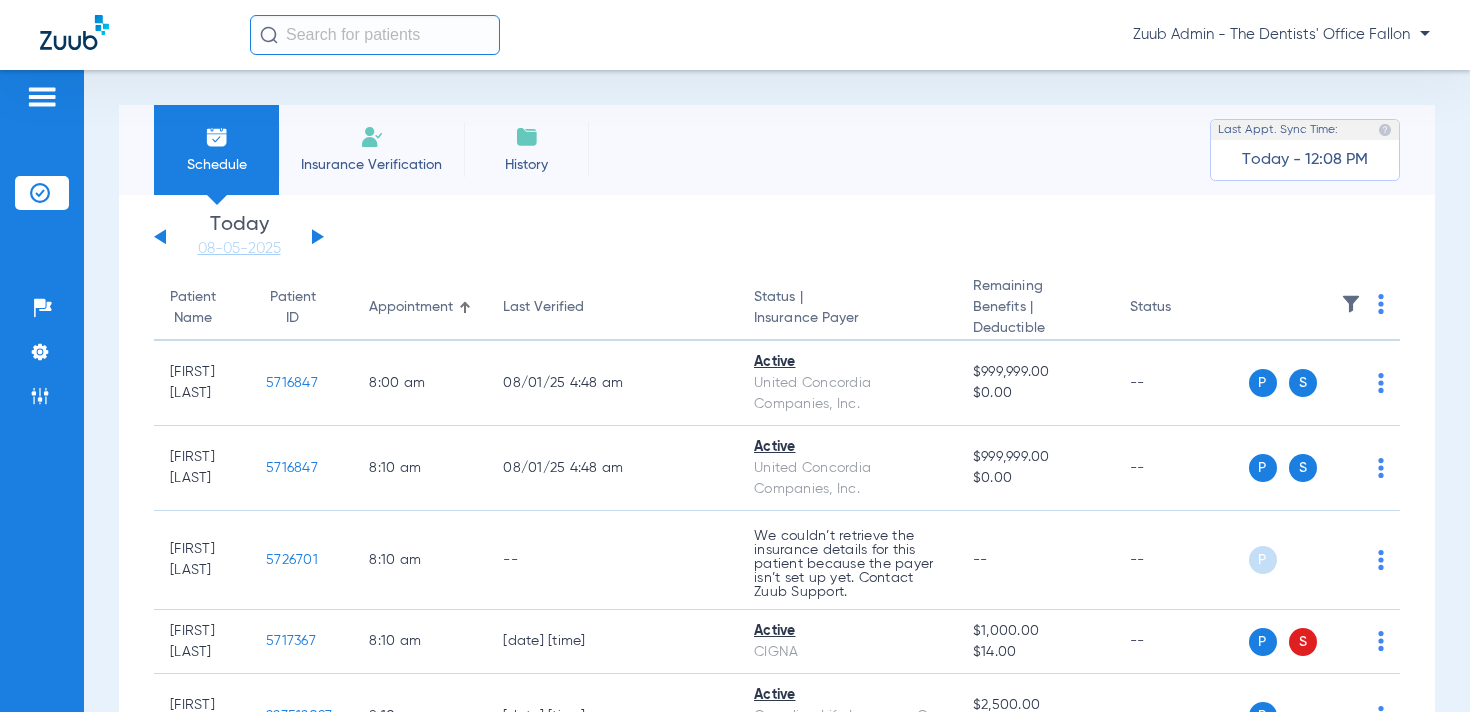 click 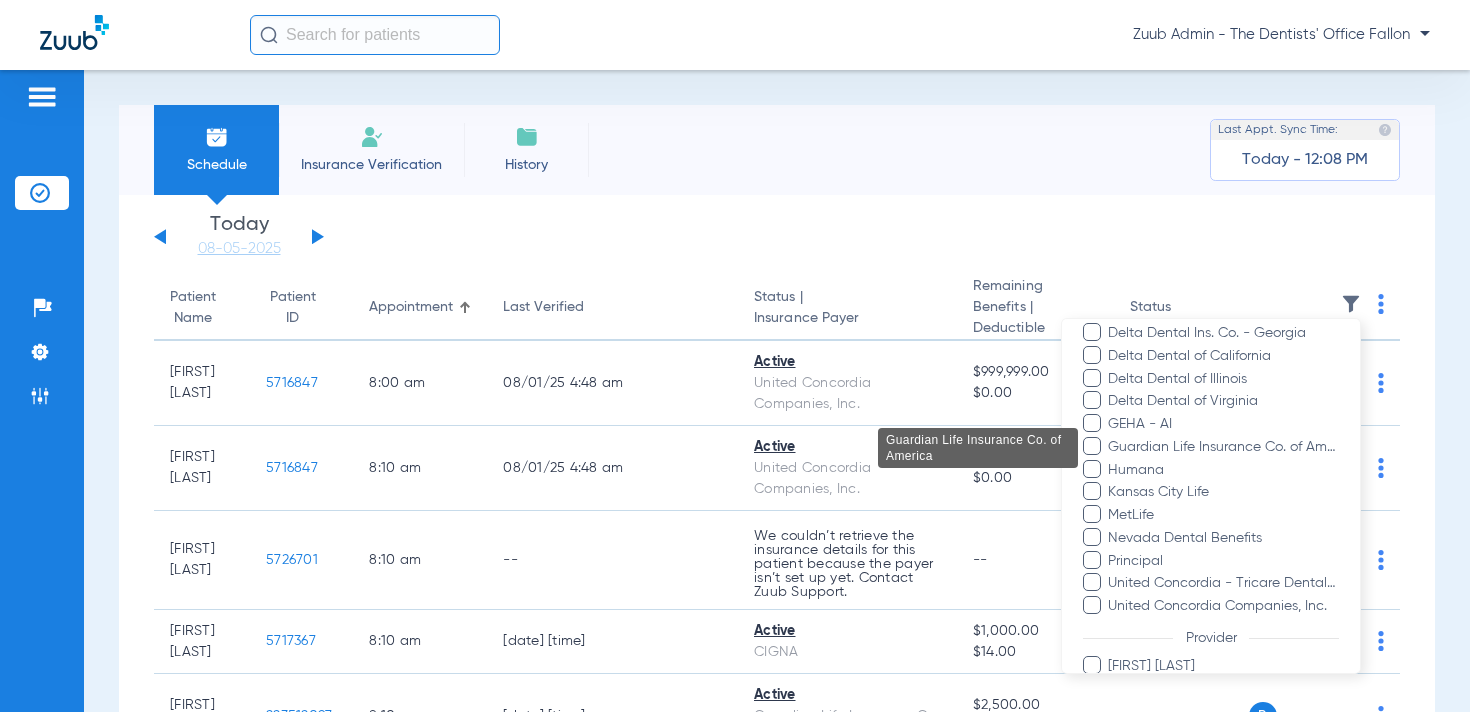 scroll, scrollTop: 382, scrollLeft: 0, axis: vertical 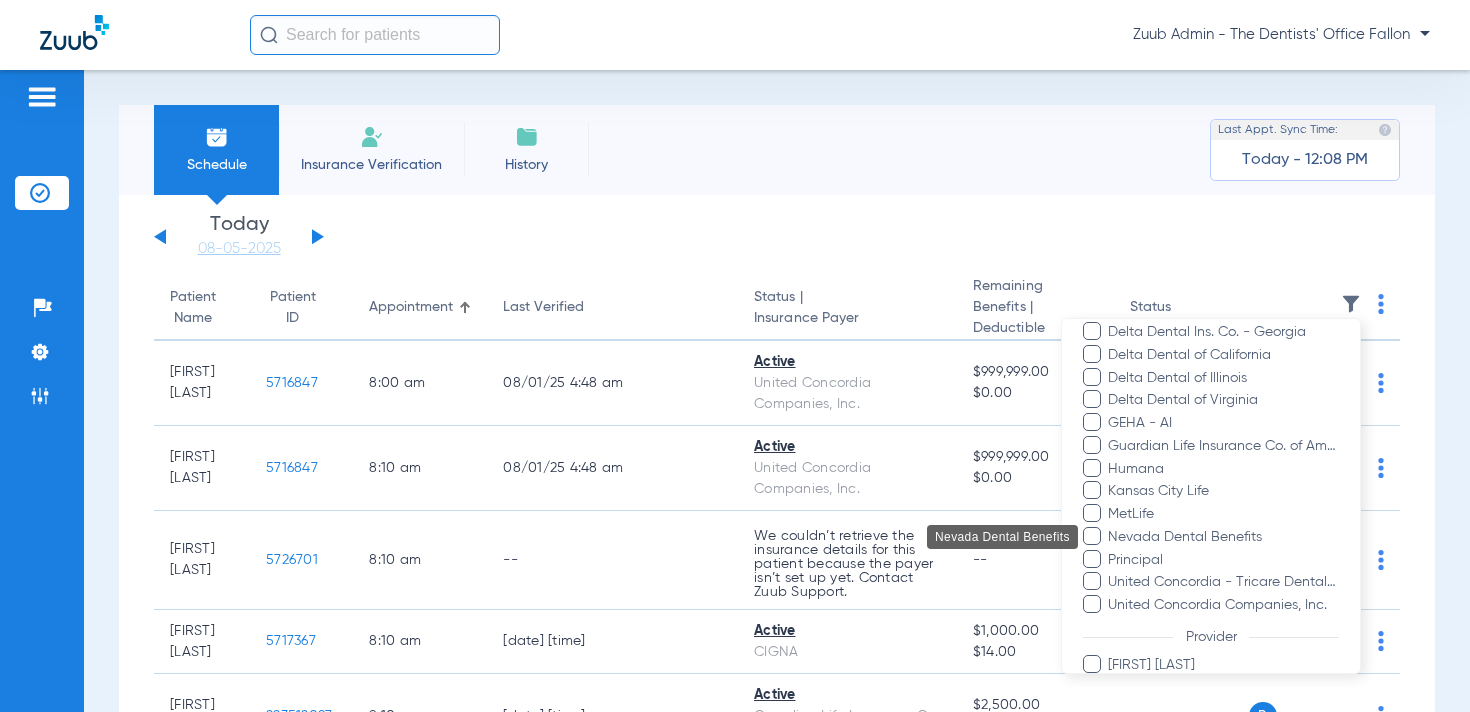 click on "Nevada Dental Benefits" at bounding box center [1223, 536] 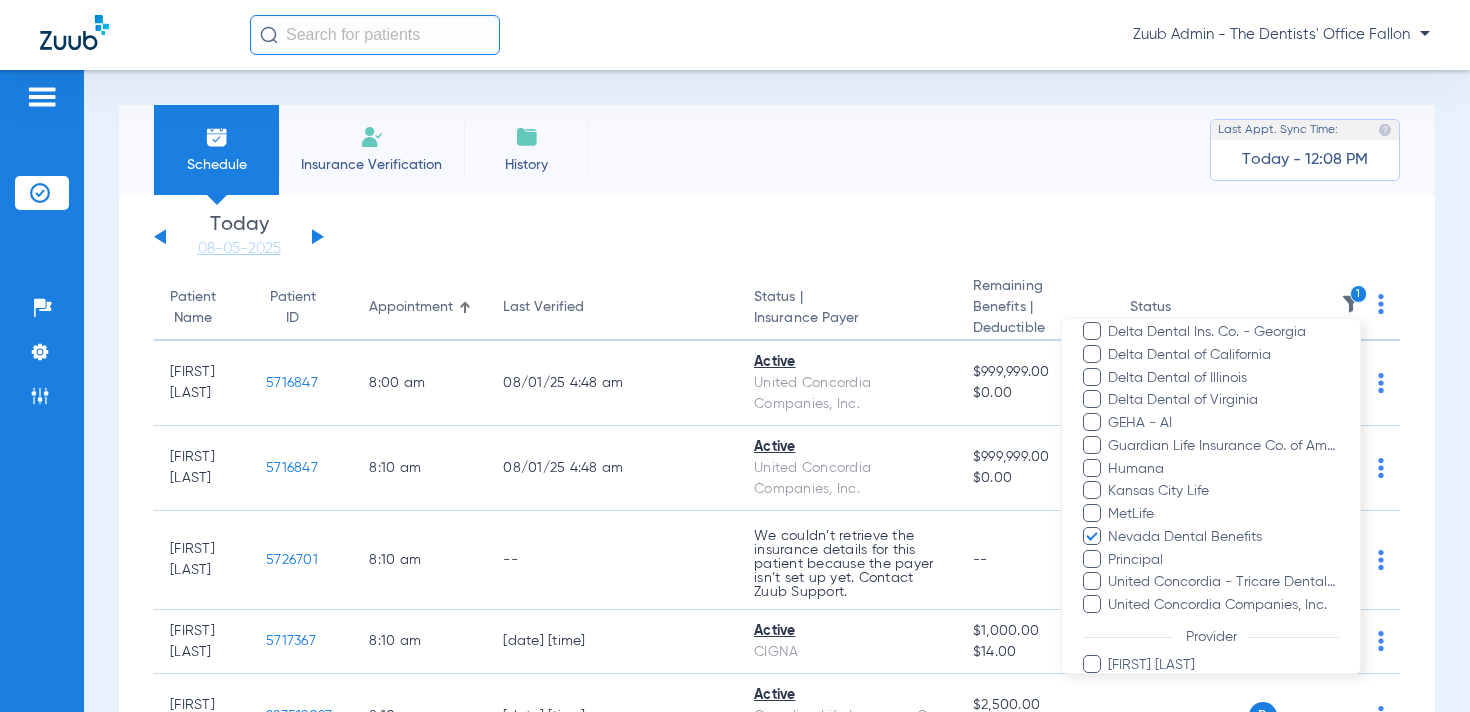 scroll, scrollTop: 511, scrollLeft: 0, axis: vertical 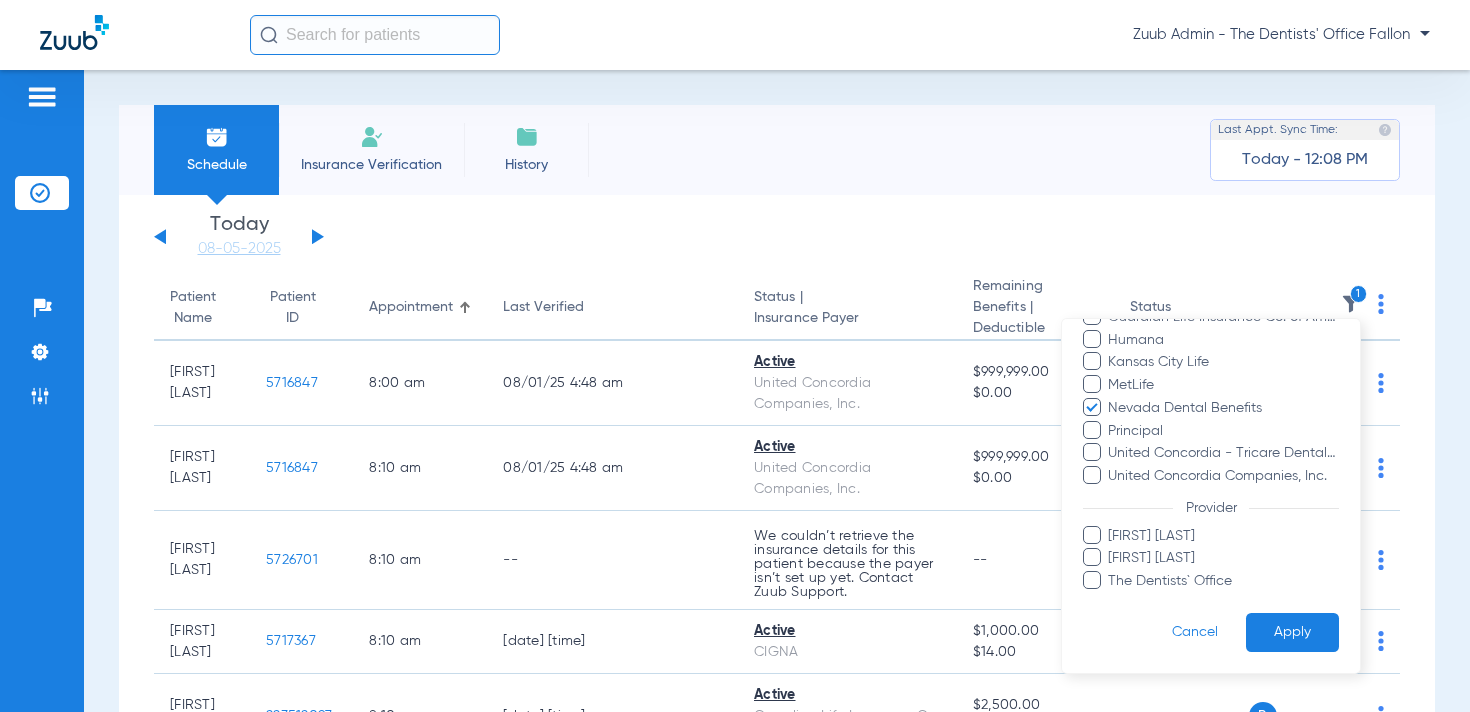 click on "Apply" at bounding box center [1292, 632] 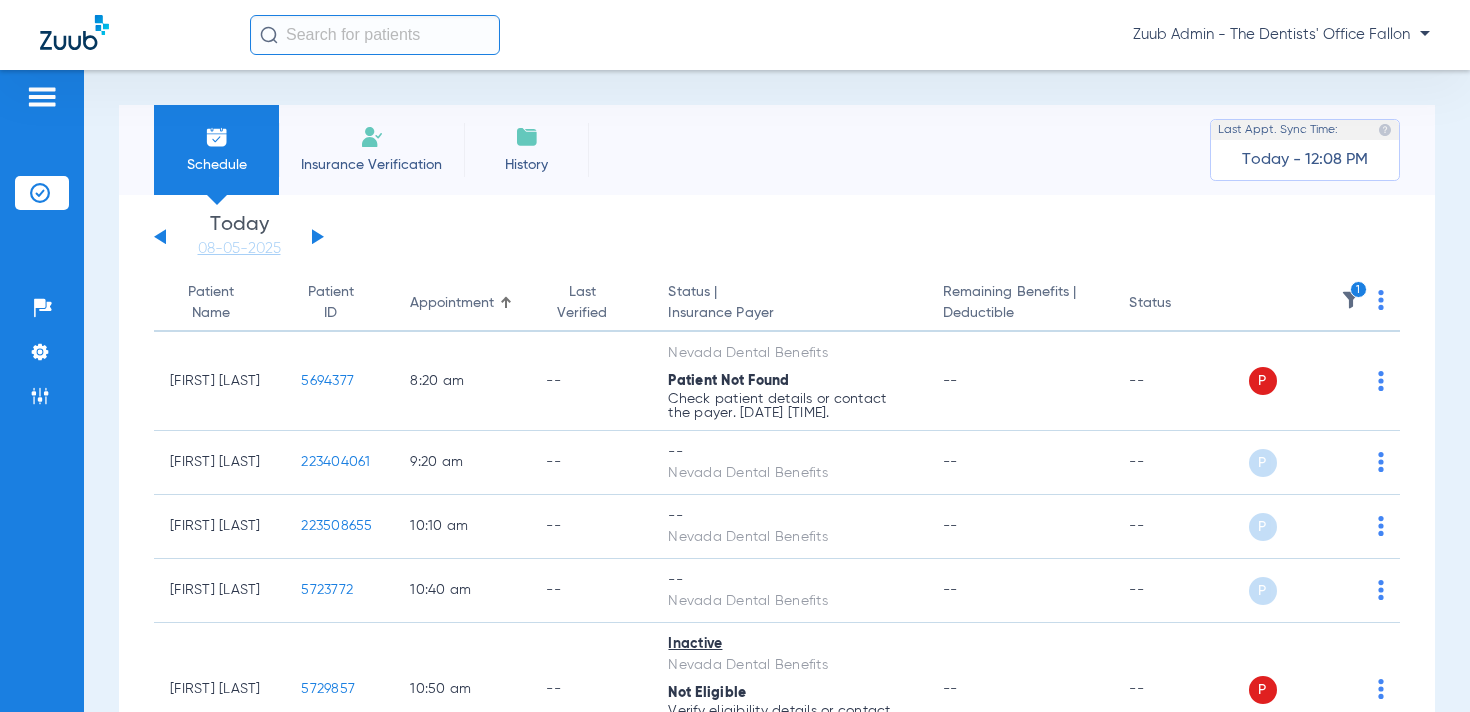 drag, startPoint x: 45, startPoint y: 352, endPoint x: 79, endPoint y: 344, distance: 34.928497 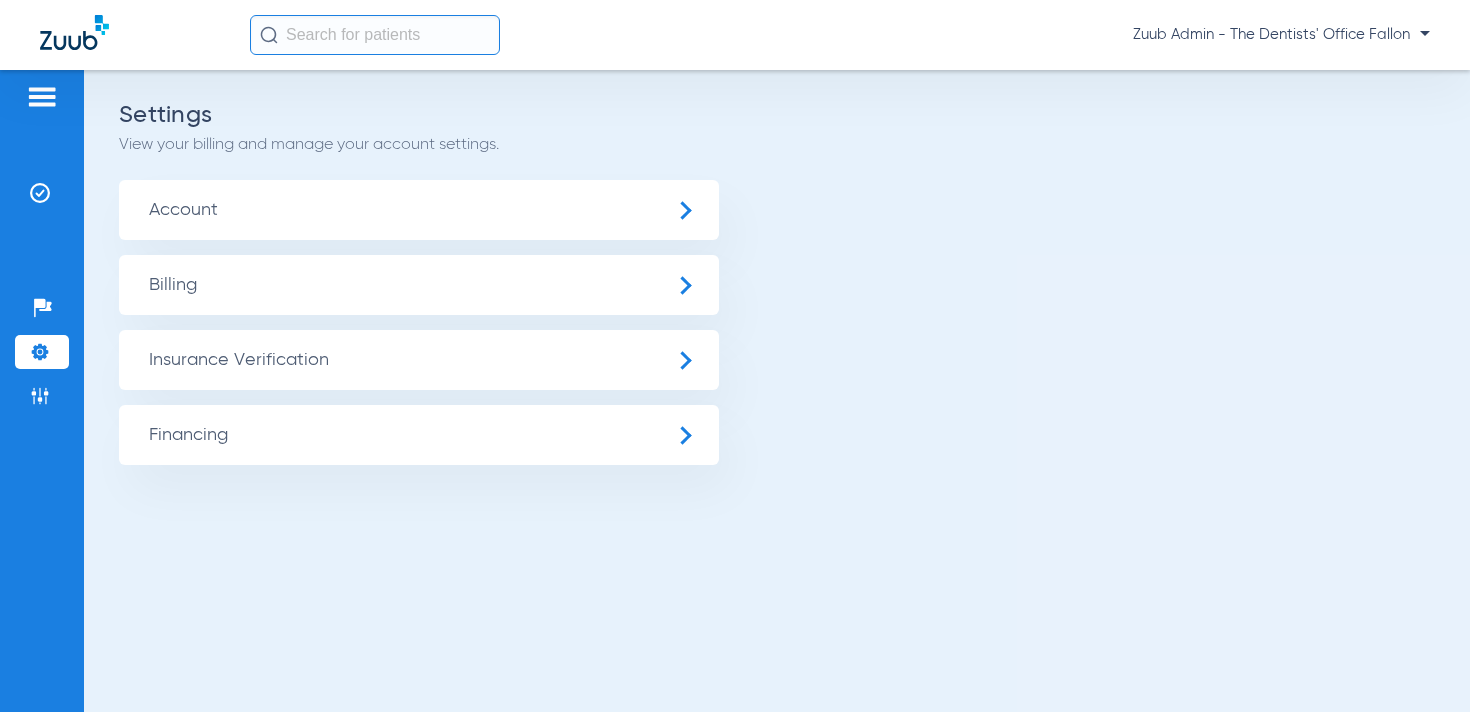 click on "Insurance Verification" 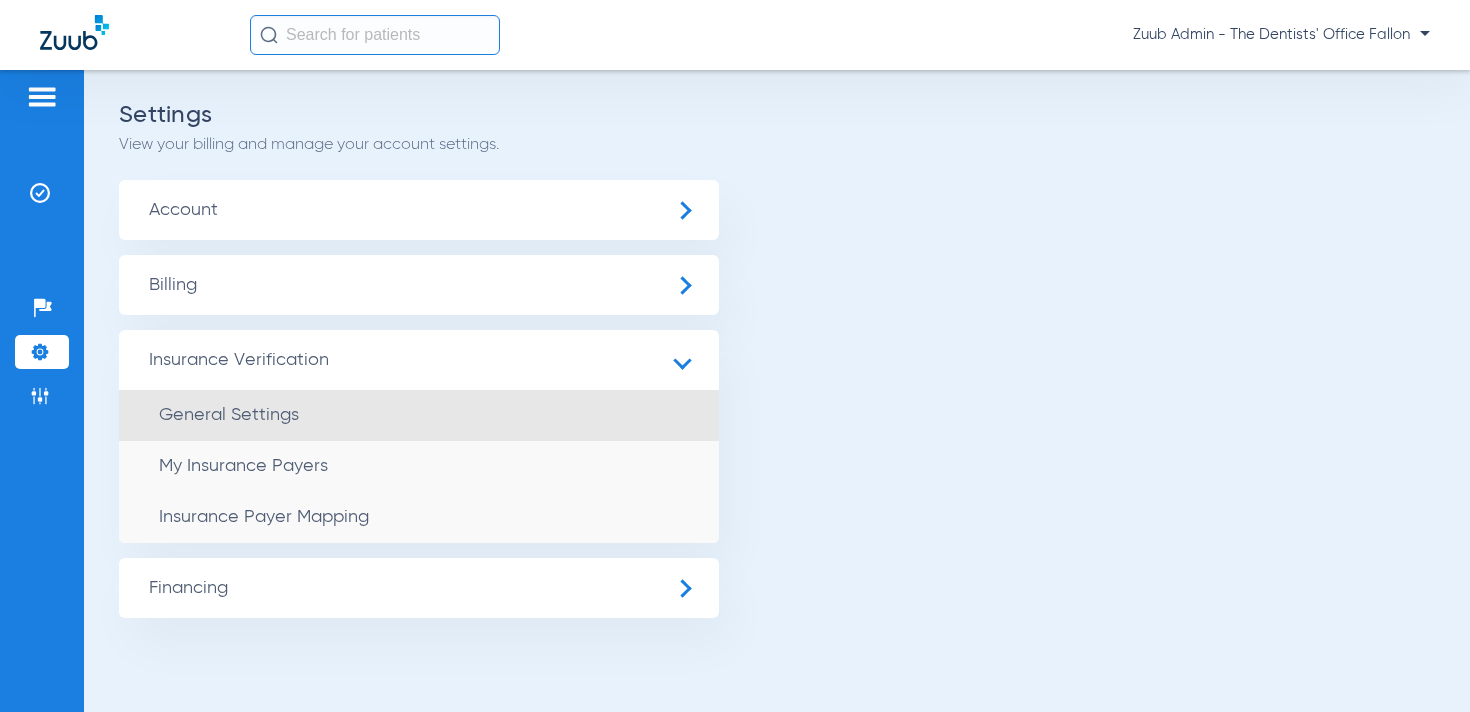 click on "General Settings" 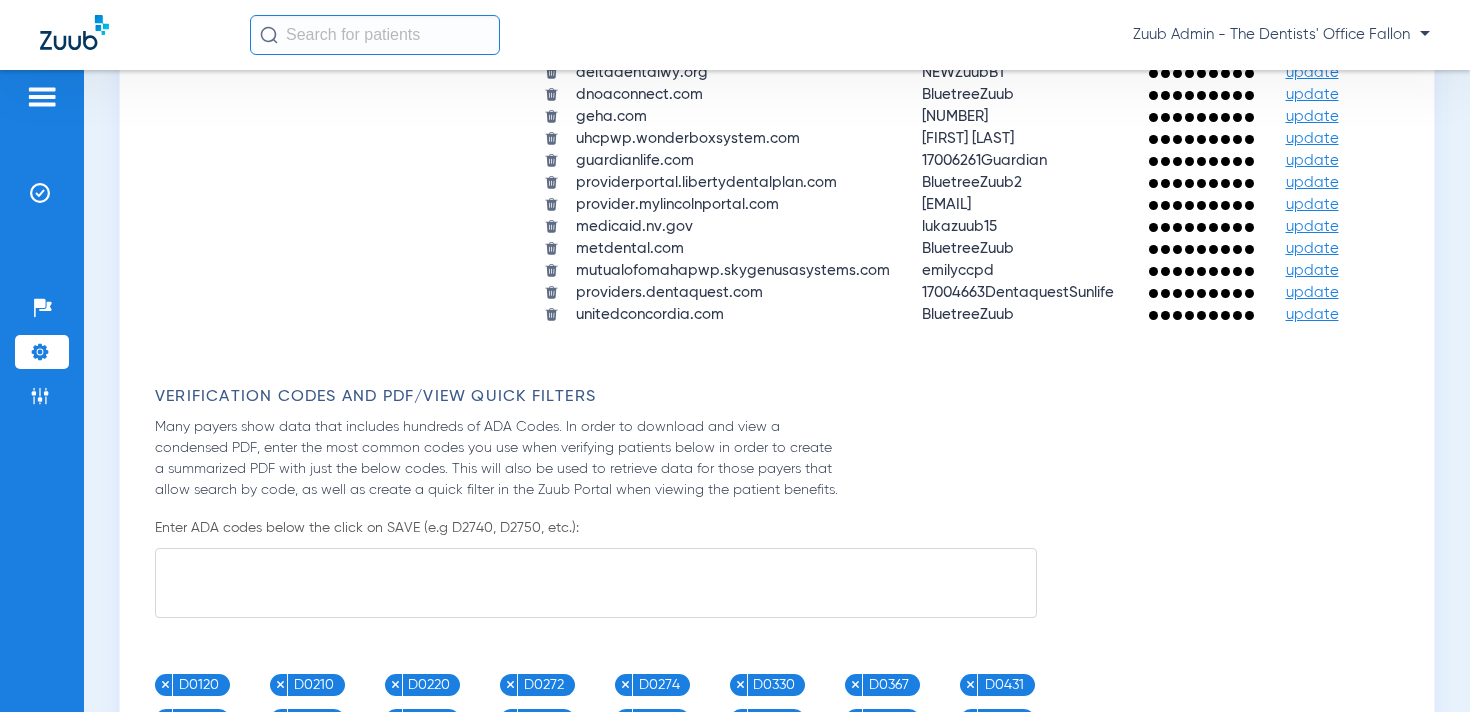 scroll, scrollTop: 2342, scrollLeft: 0, axis: vertical 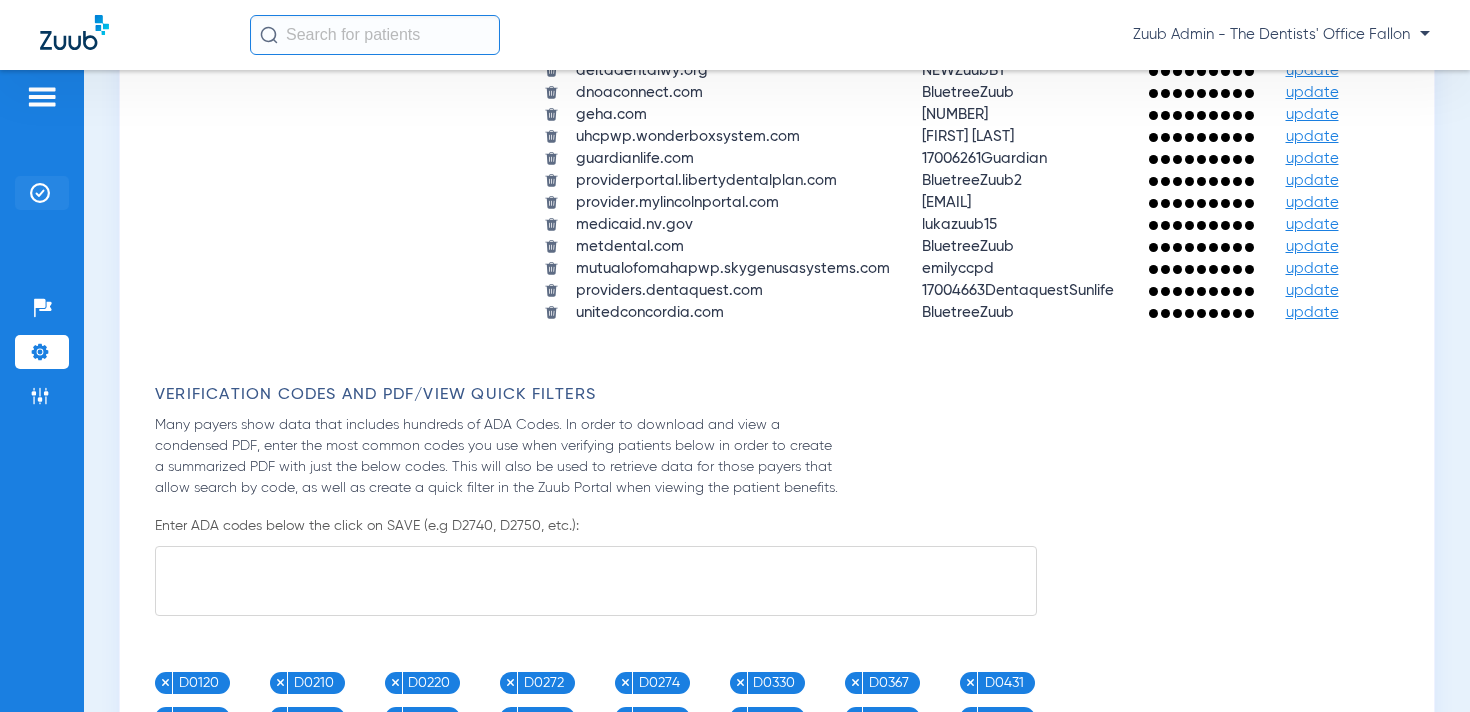 click 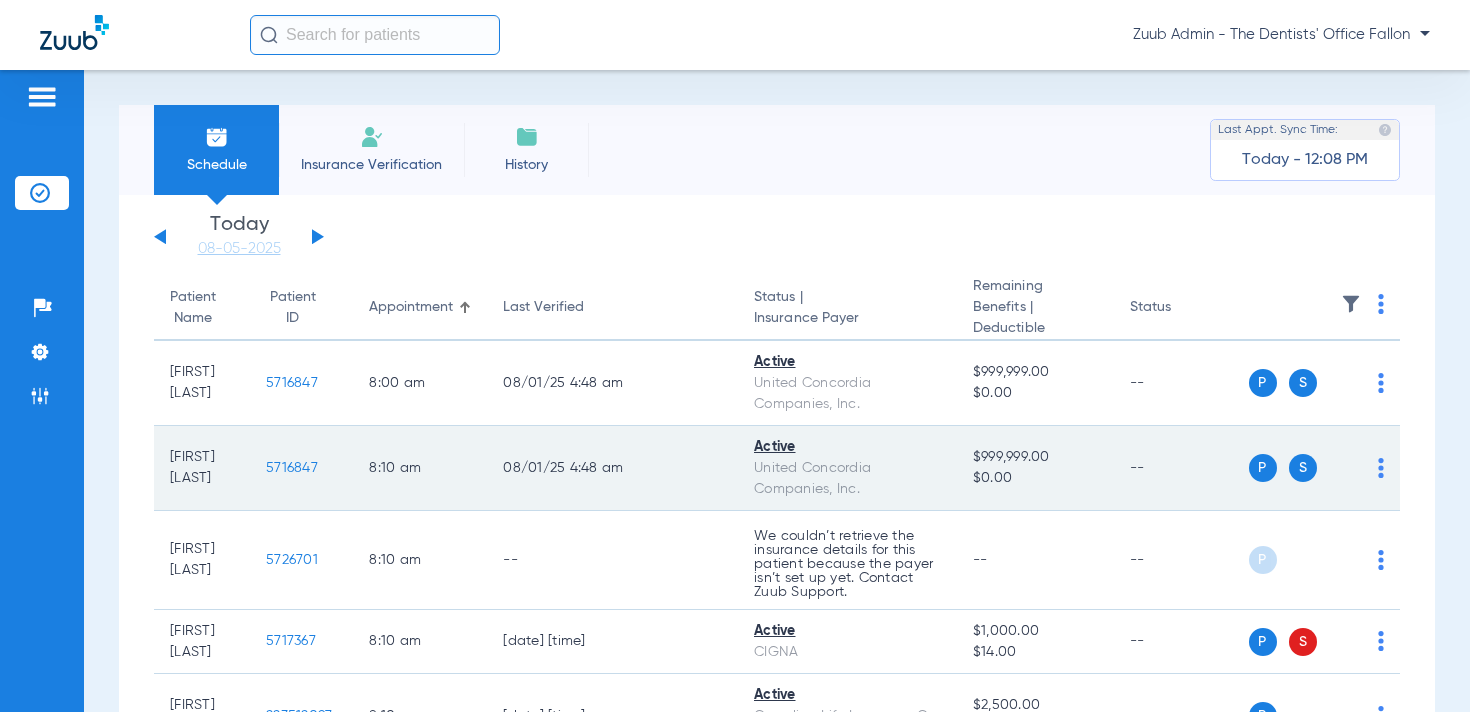 scroll, scrollTop: 1, scrollLeft: 0, axis: vertical 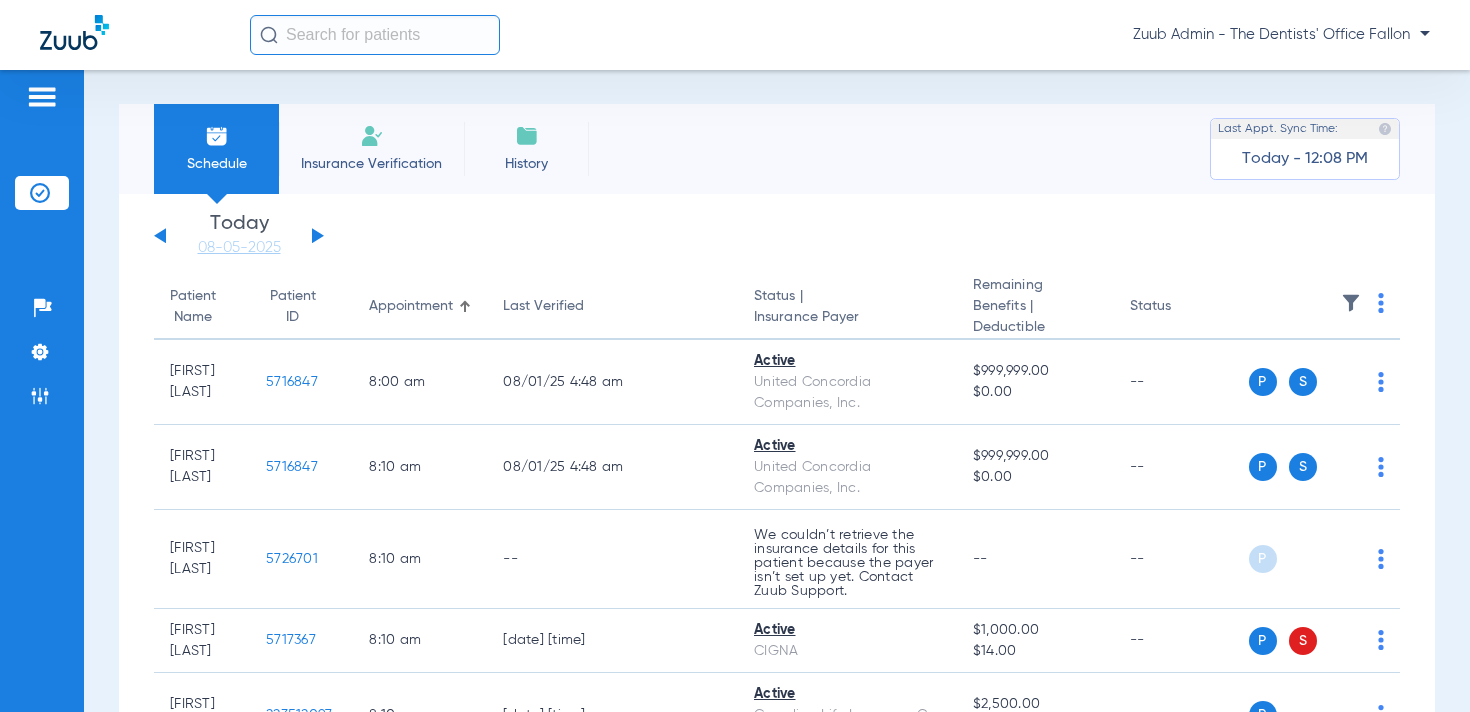 click 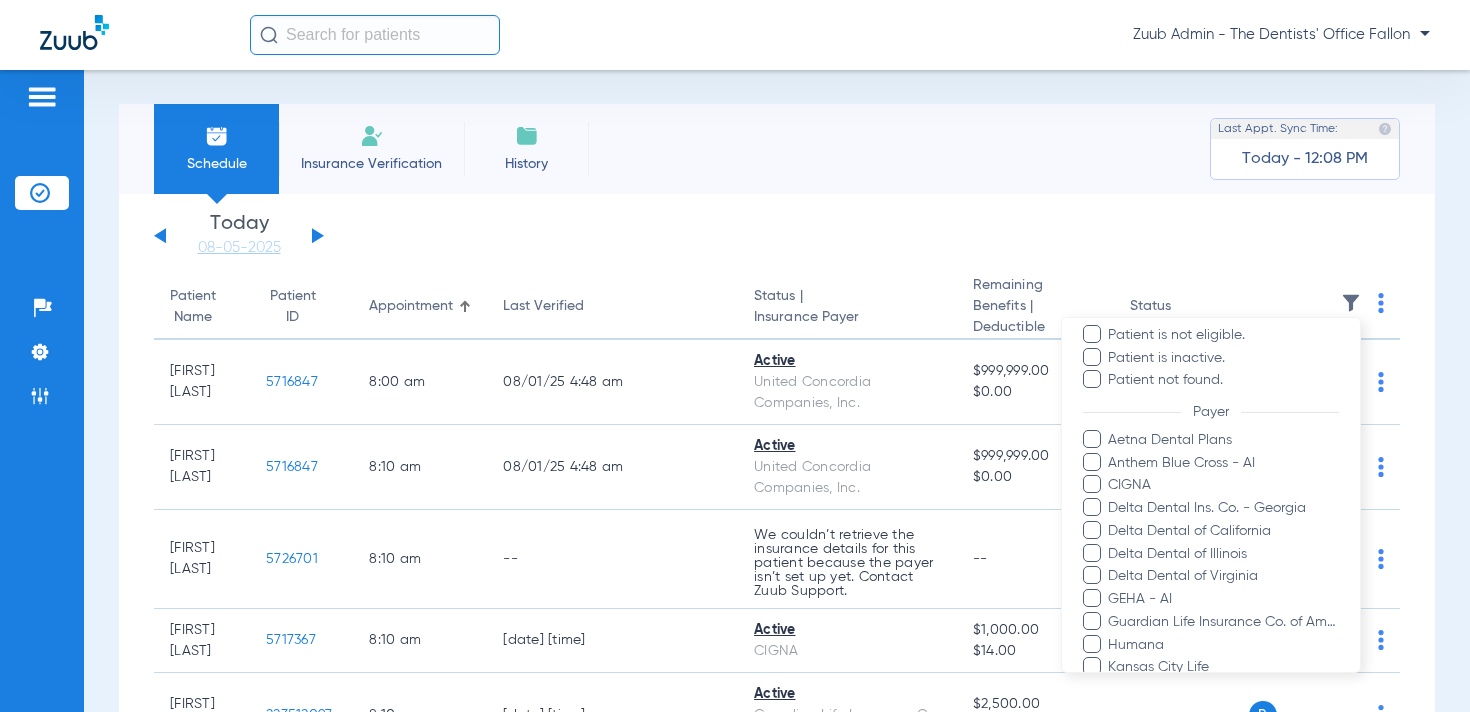 scroll, scrollTop: 299, scrollLeft: 0, axis: vertical 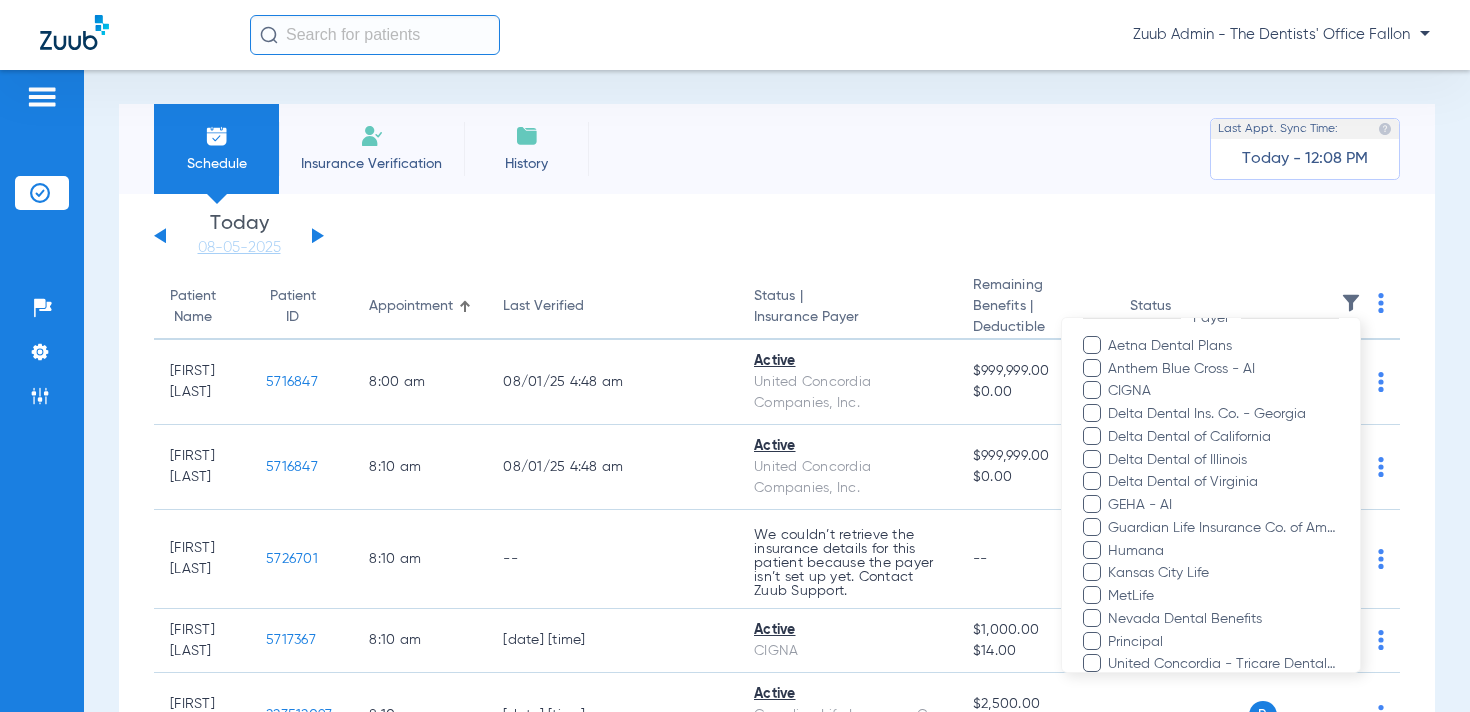 click at bounding box center (735, 356) 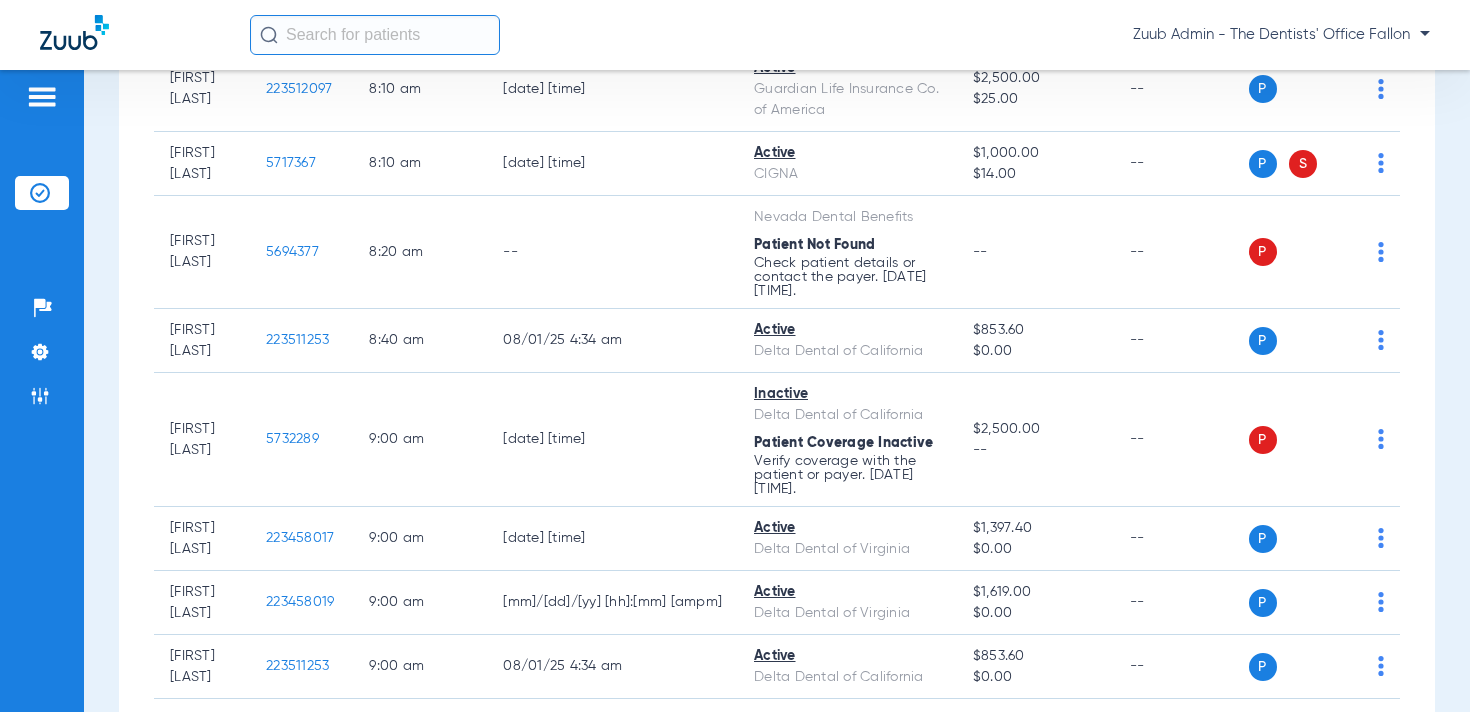scroll, scrollTop: 625, scrollLeft: 0, axis: vertical 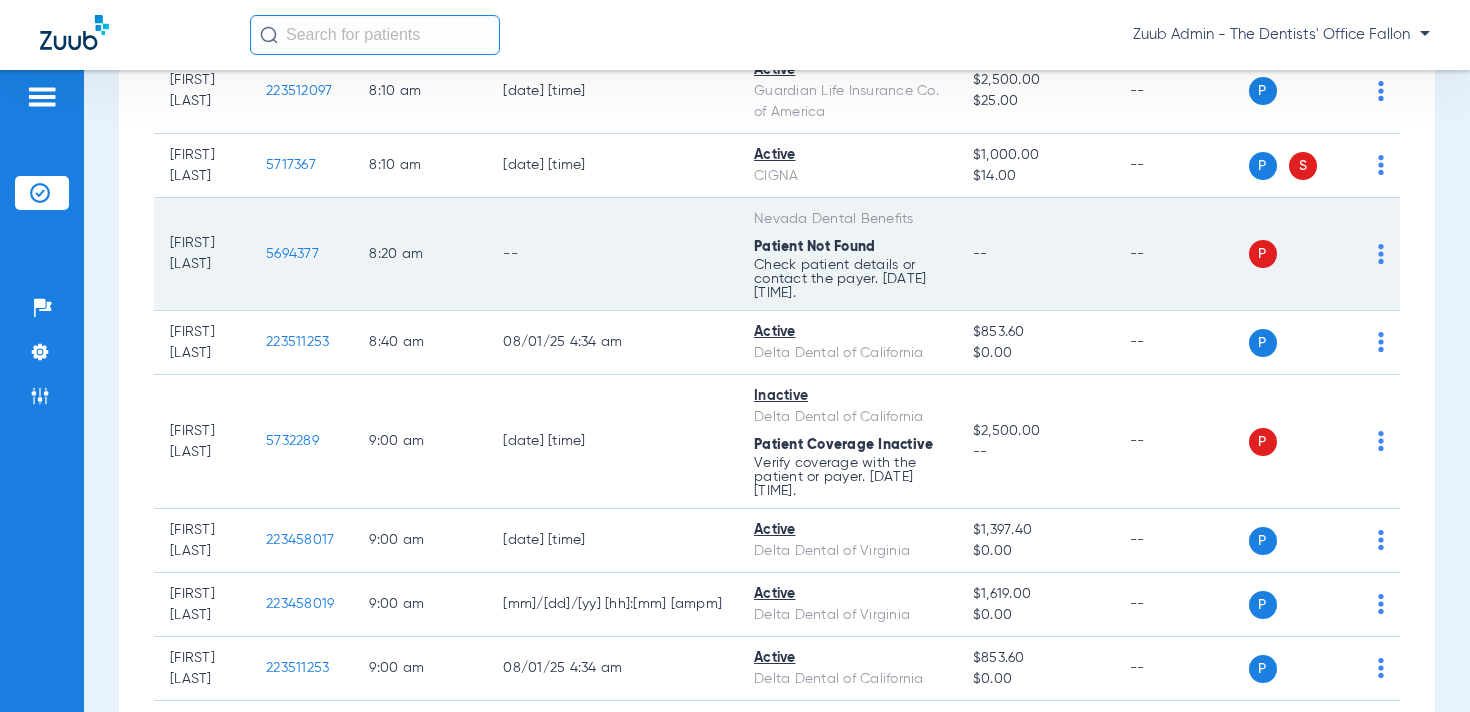 click on "5694377" 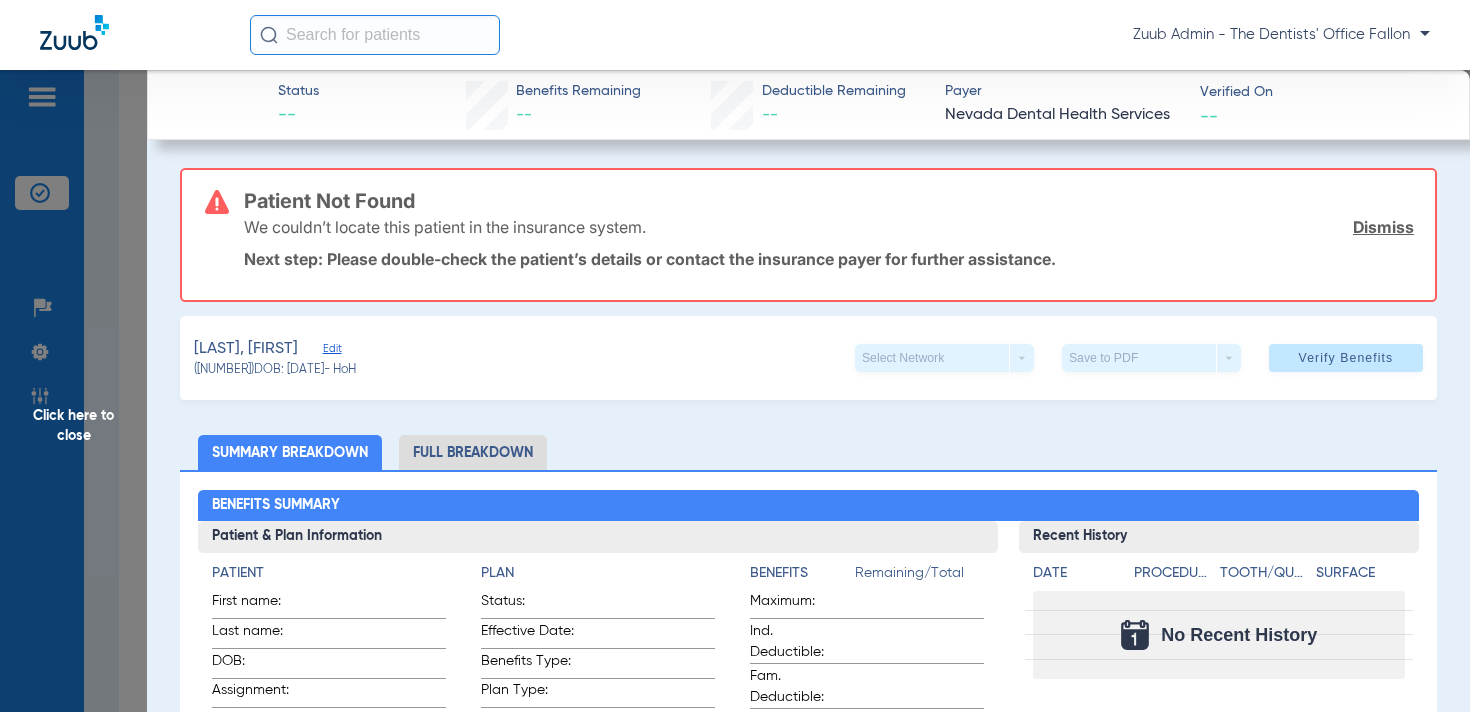 click on "Edit" 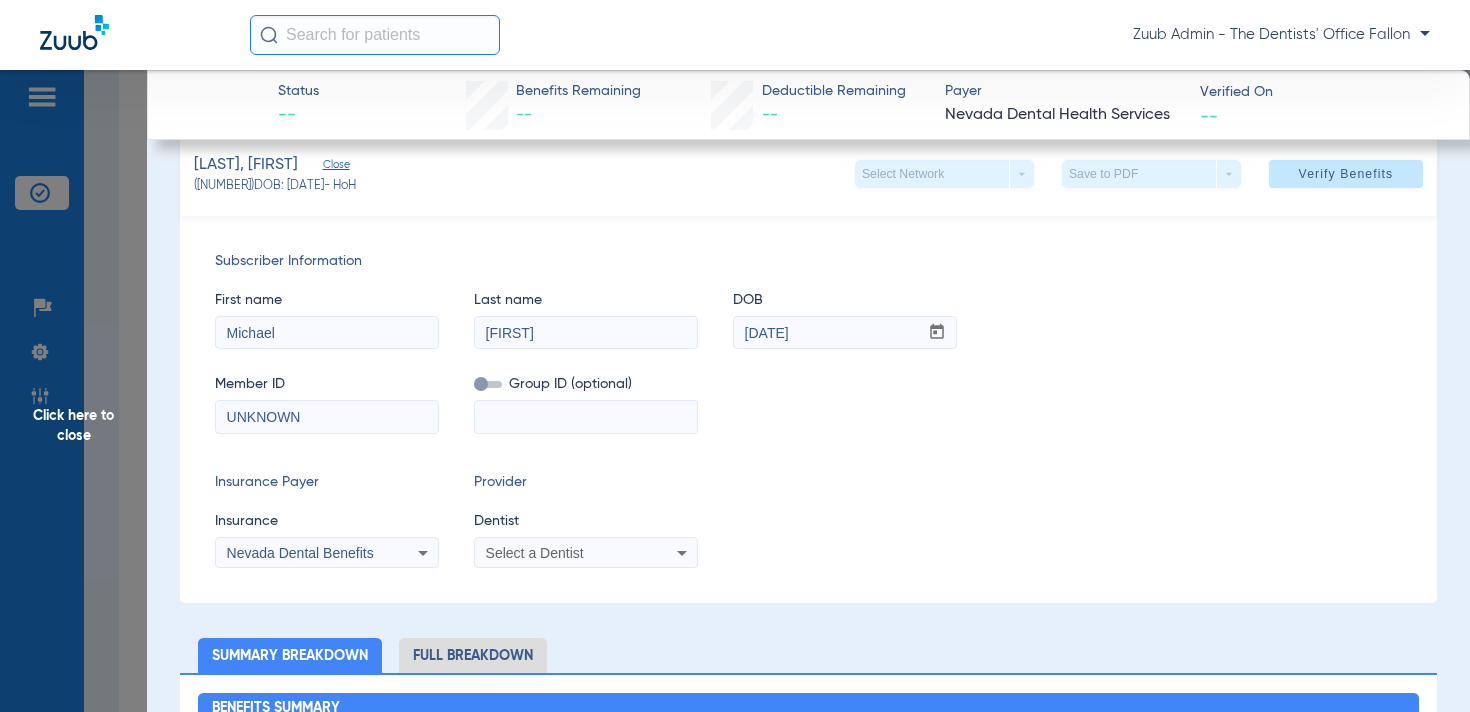 scroll, scrollTop: 187, scrollLeft: 0, axis: vertical 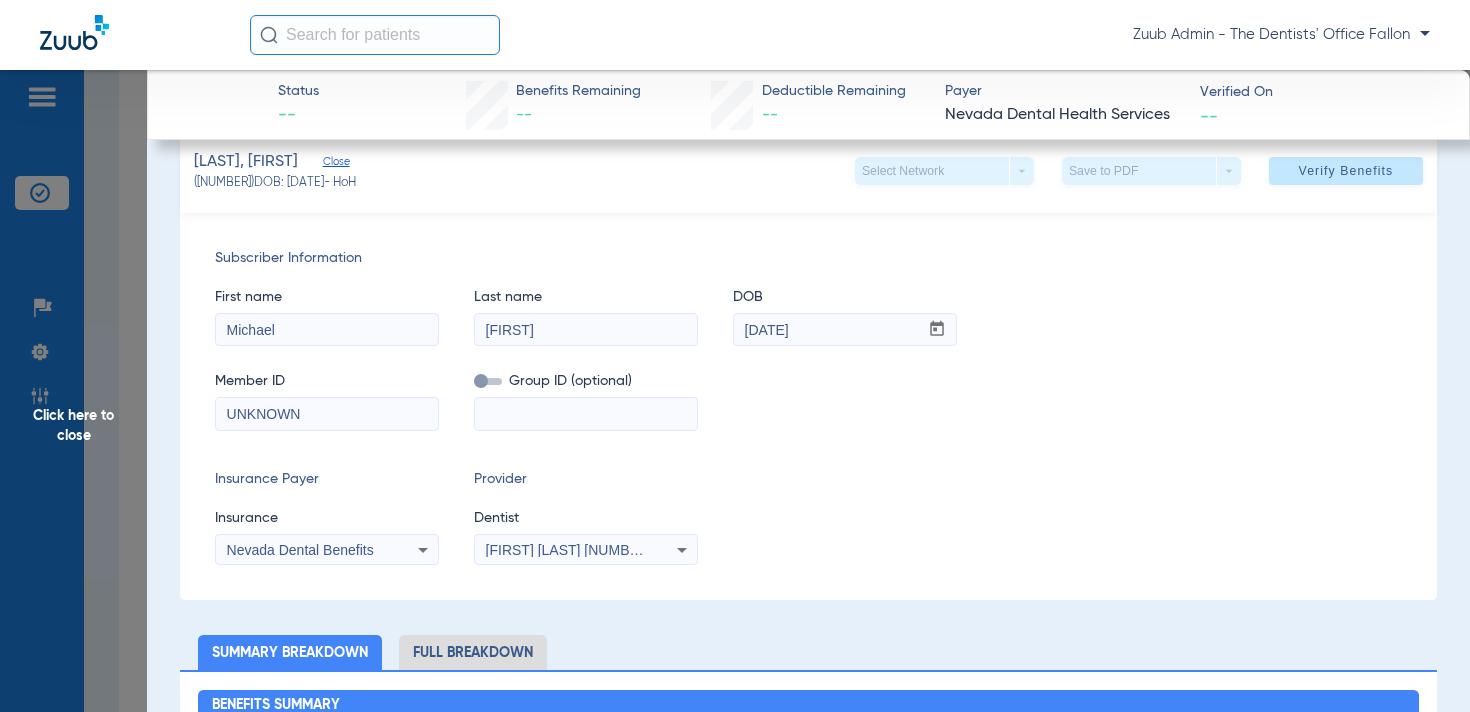 click on "Click here to close" 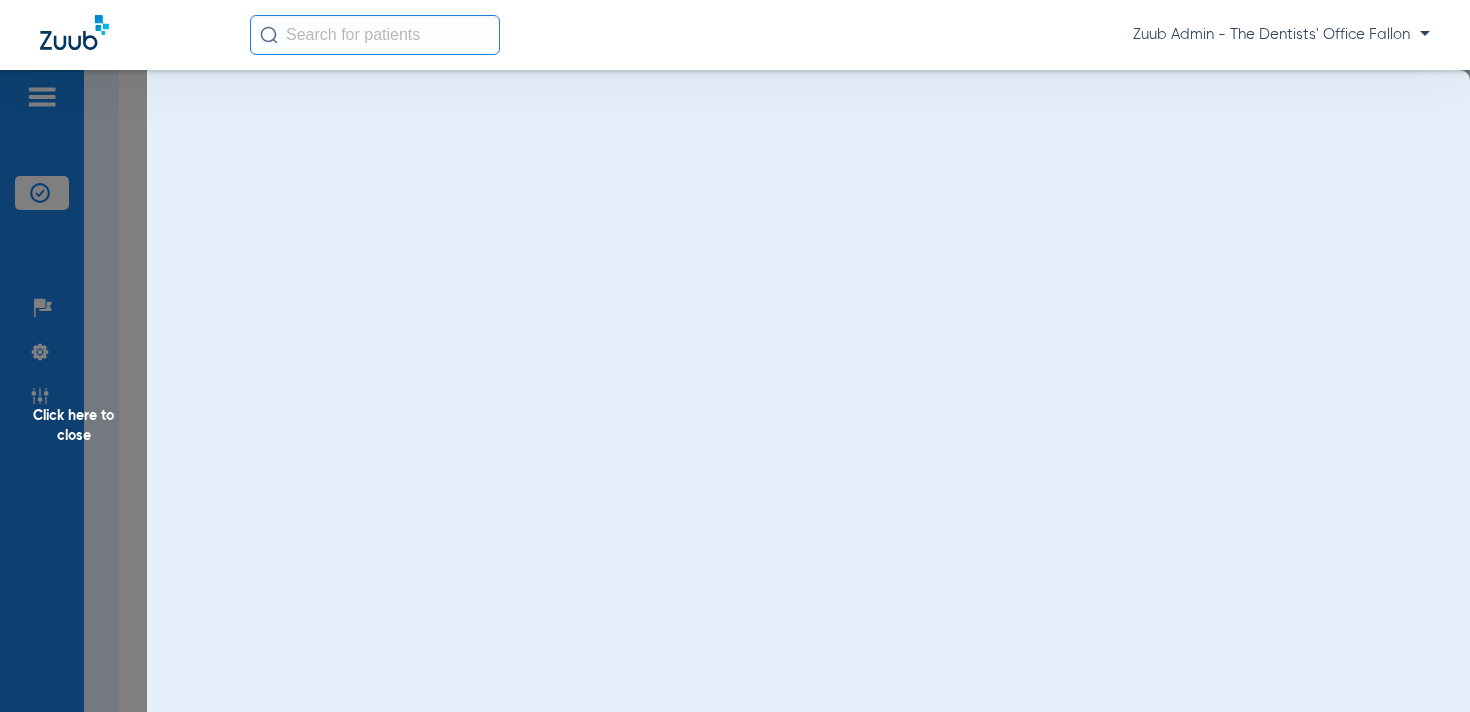 scroll, scrollTop: 0, scrollLeft: 0, axis: both 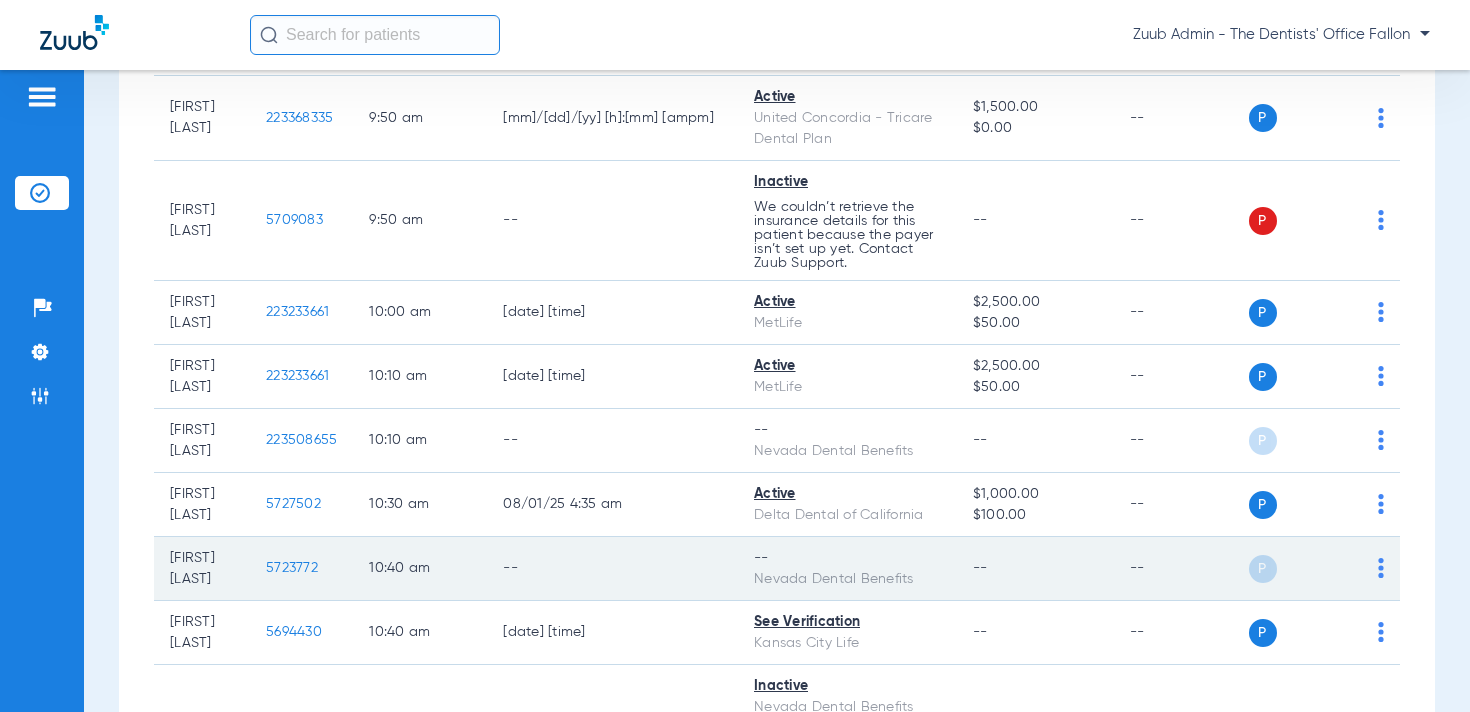 click on "5723772" 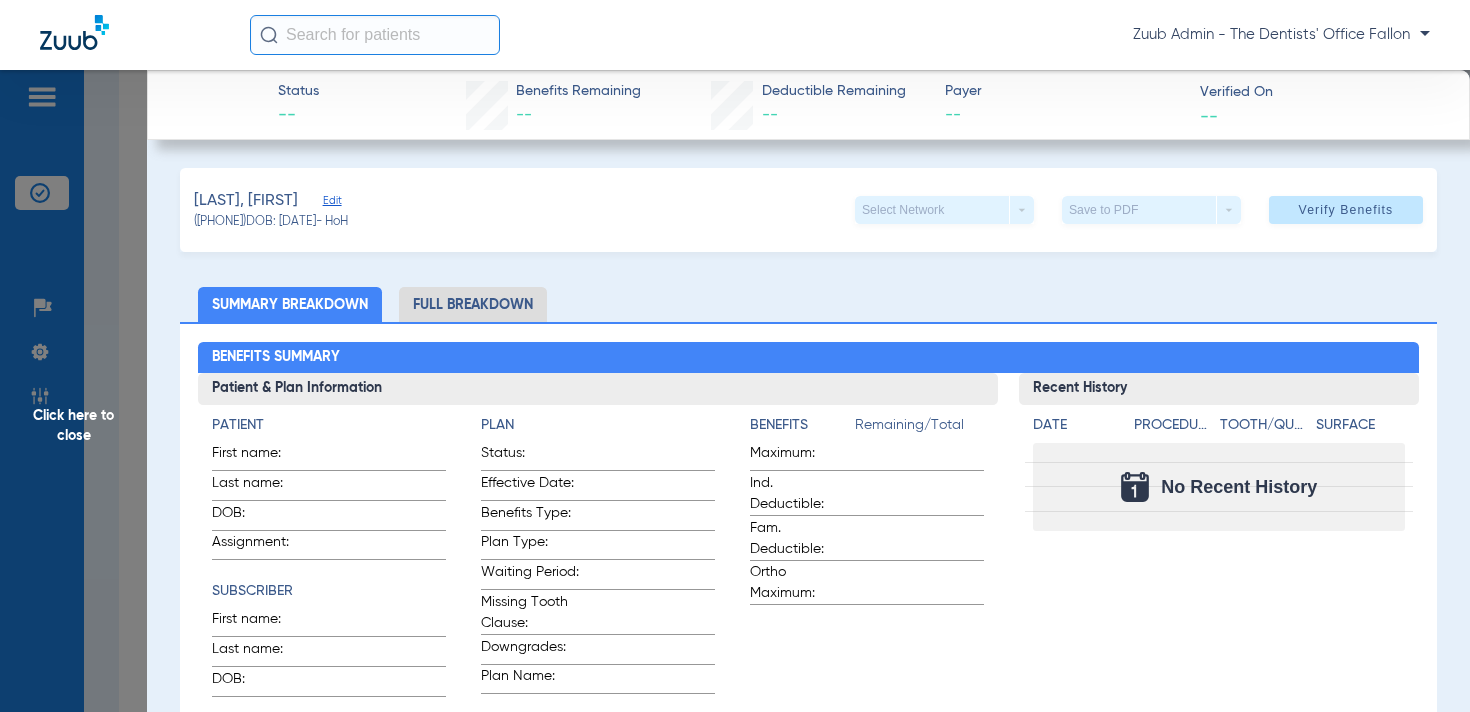 scroll, scrollTop: 1, scrollLeft: 0, axis: vertical 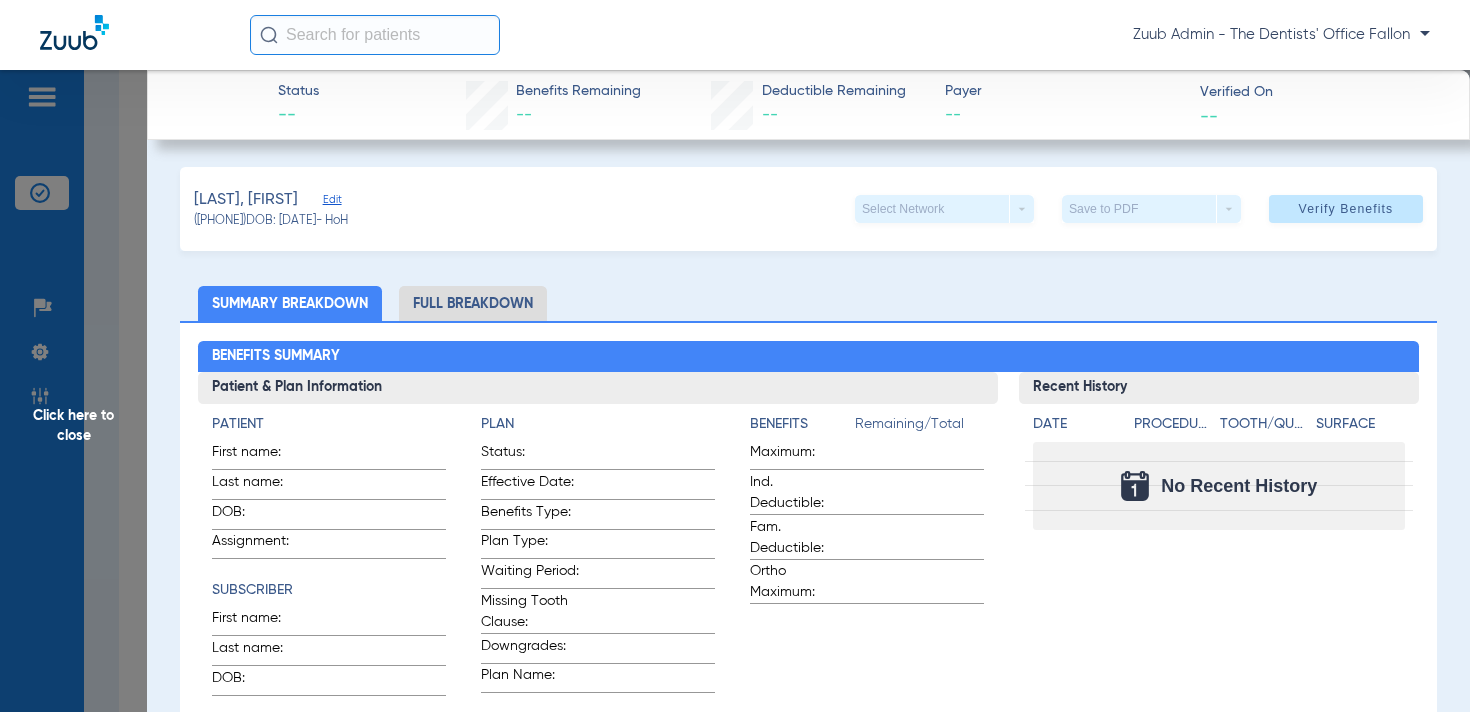 click on "Edit" 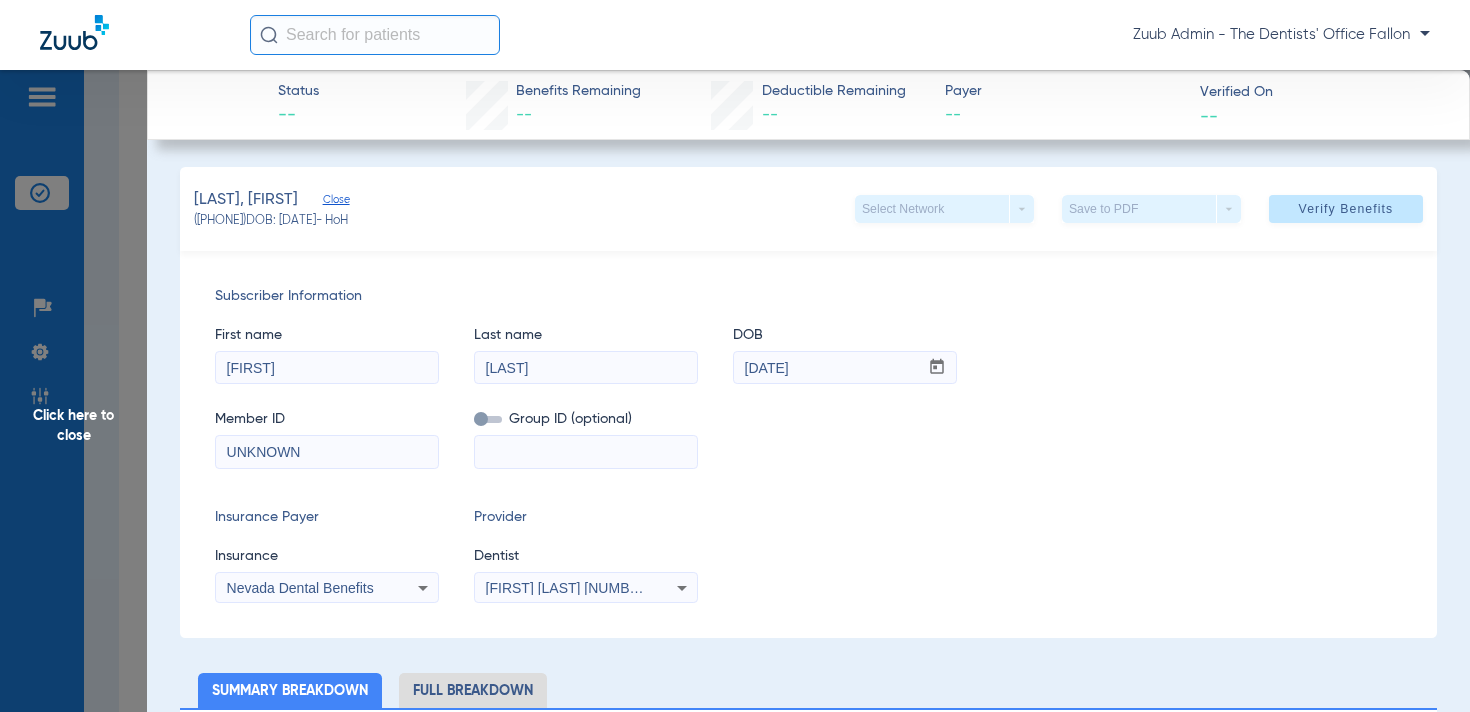 click on "Click here to close" 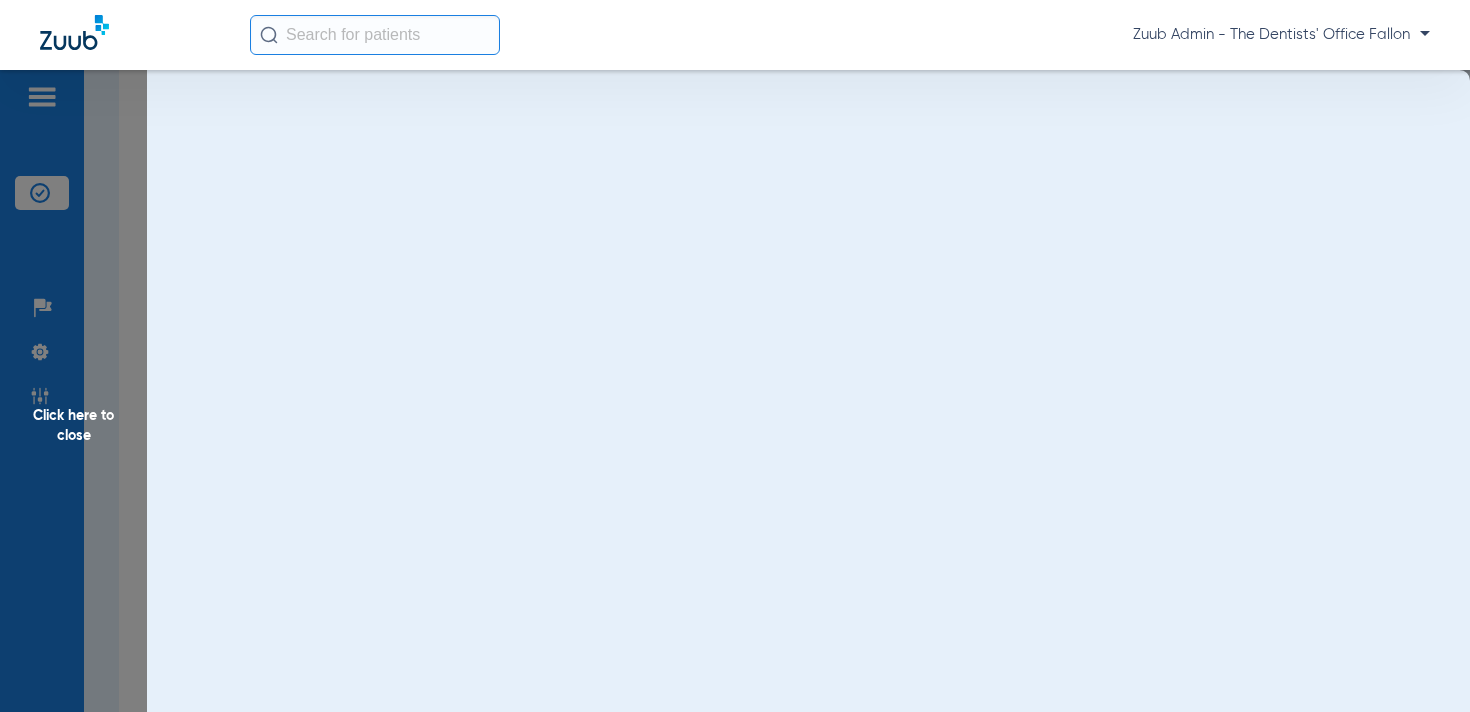 scroll, scrollTop: 0, scrollLeft: 0, axis: both 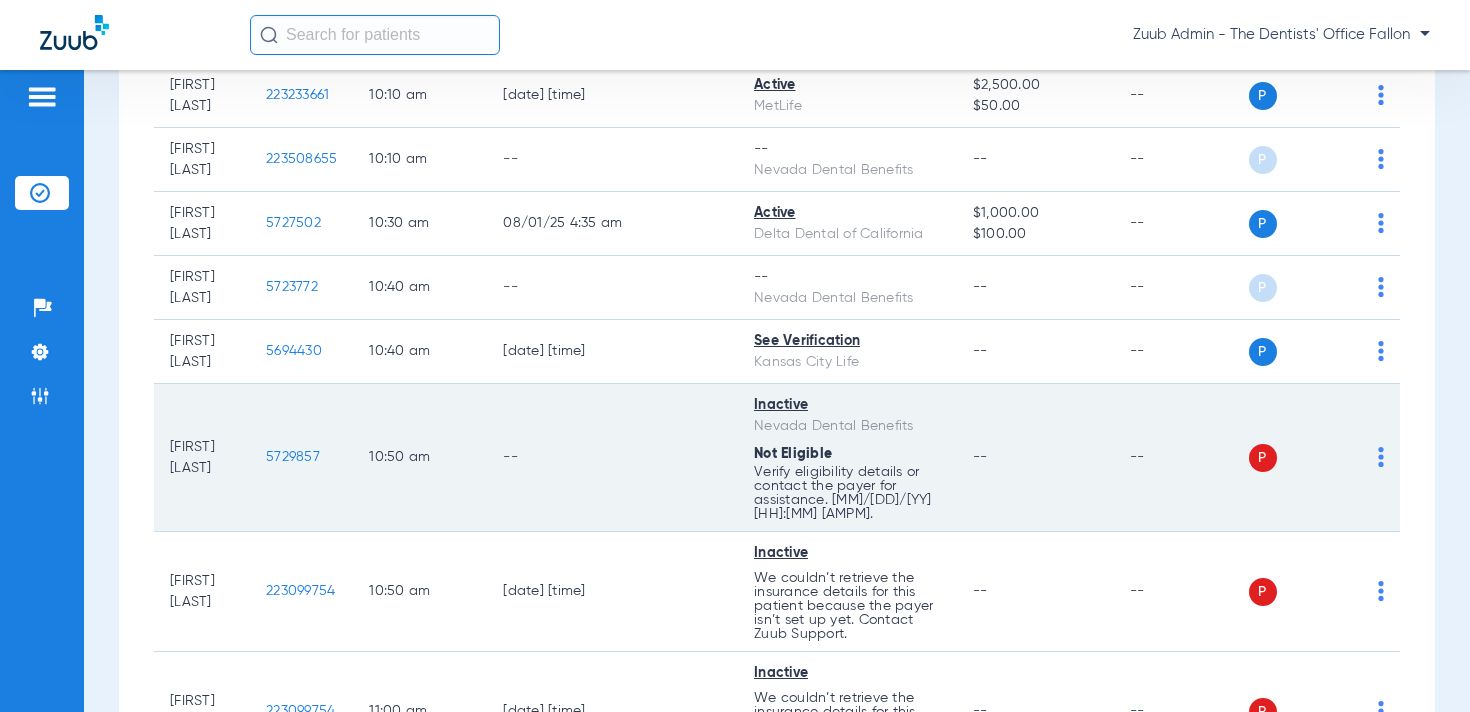 click on "5729857" 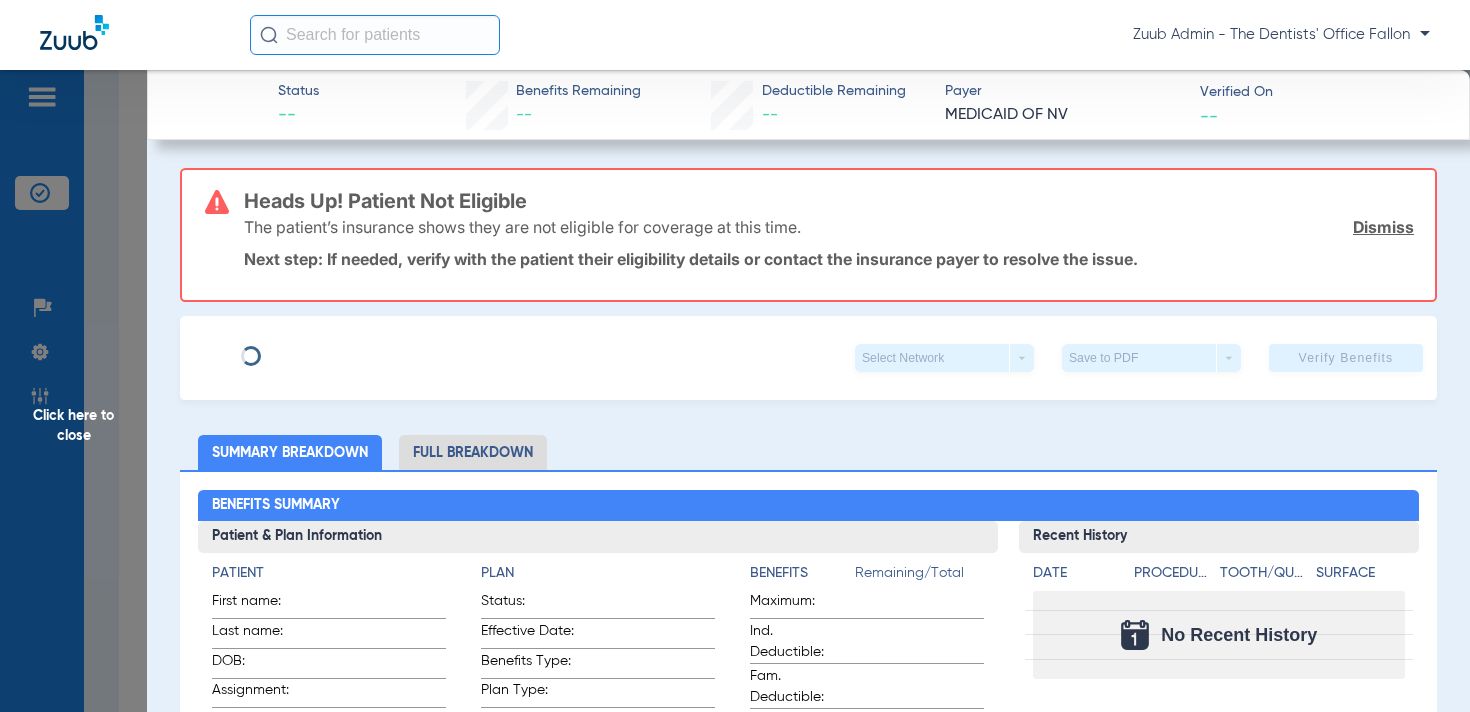 type on "Christian" 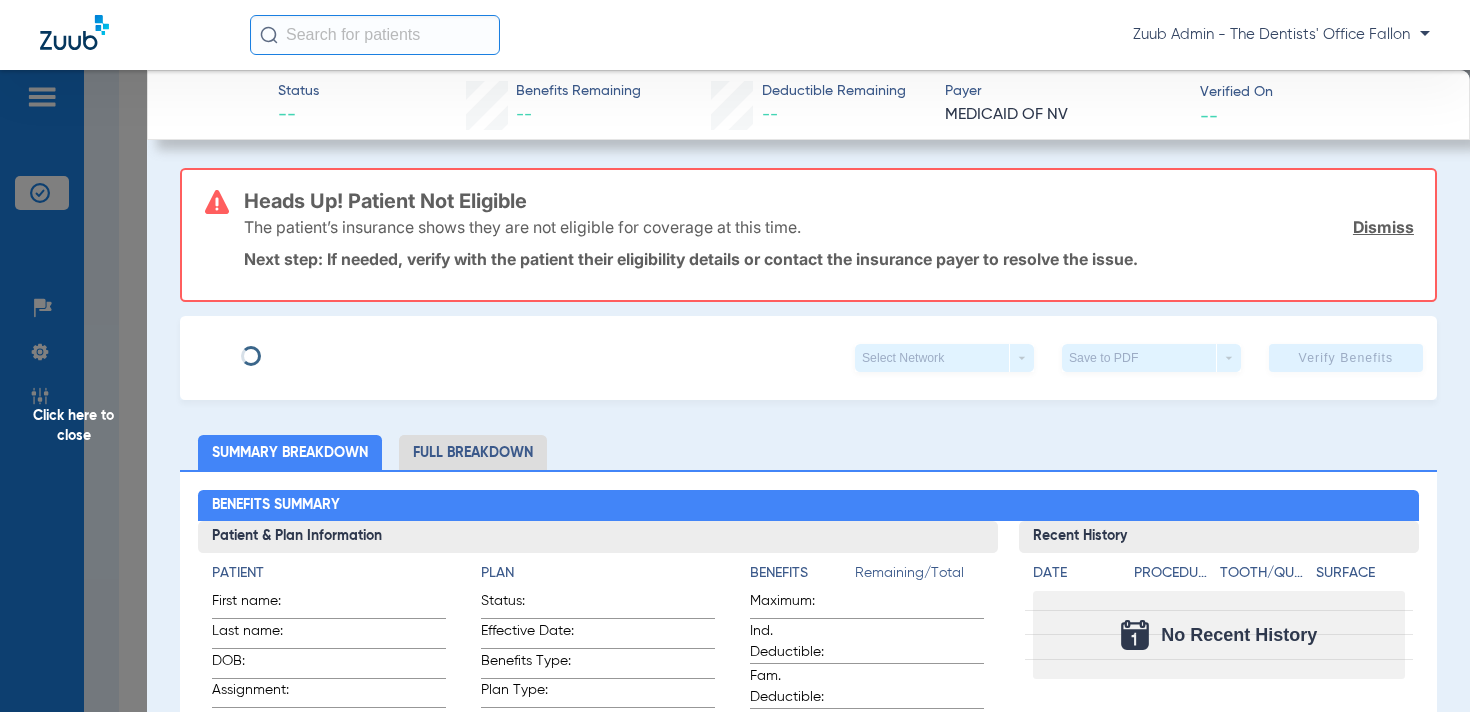 type on "Collins" 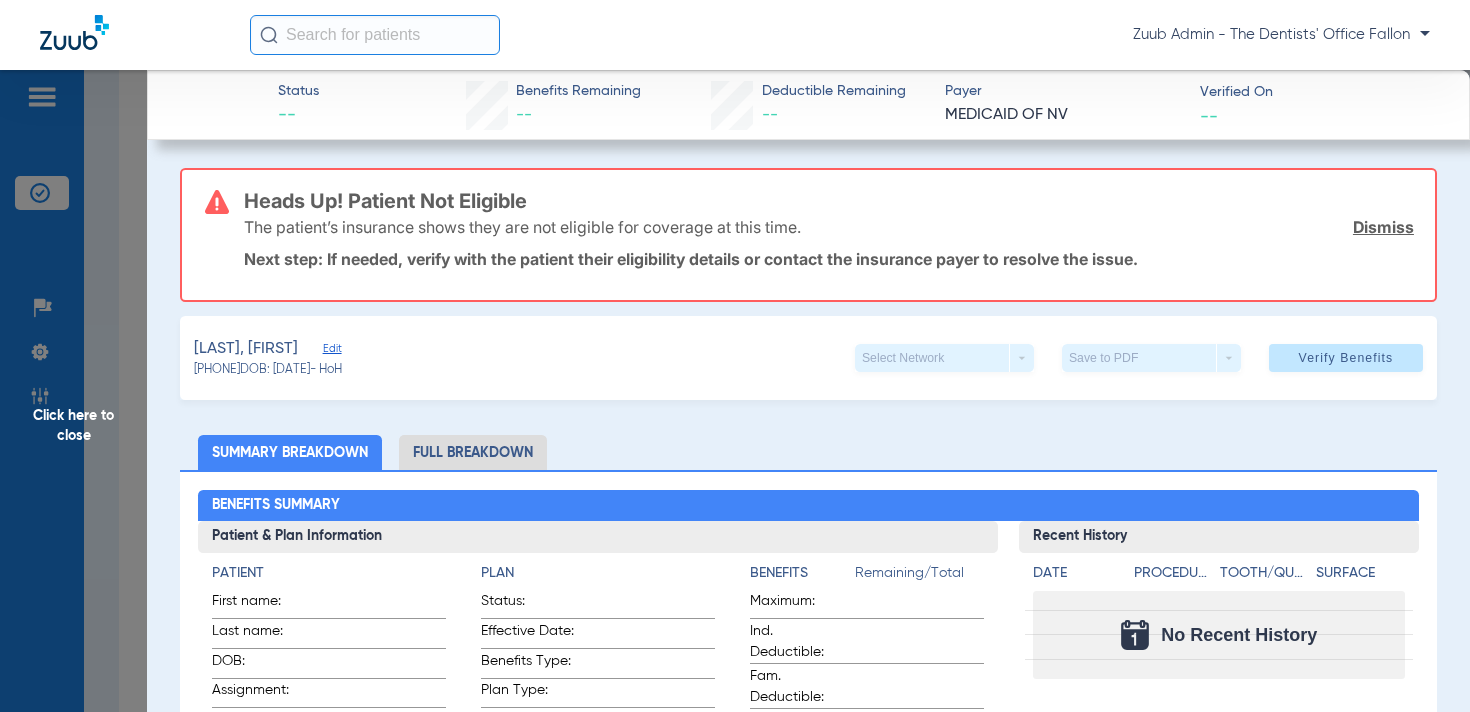 click on "Edit" 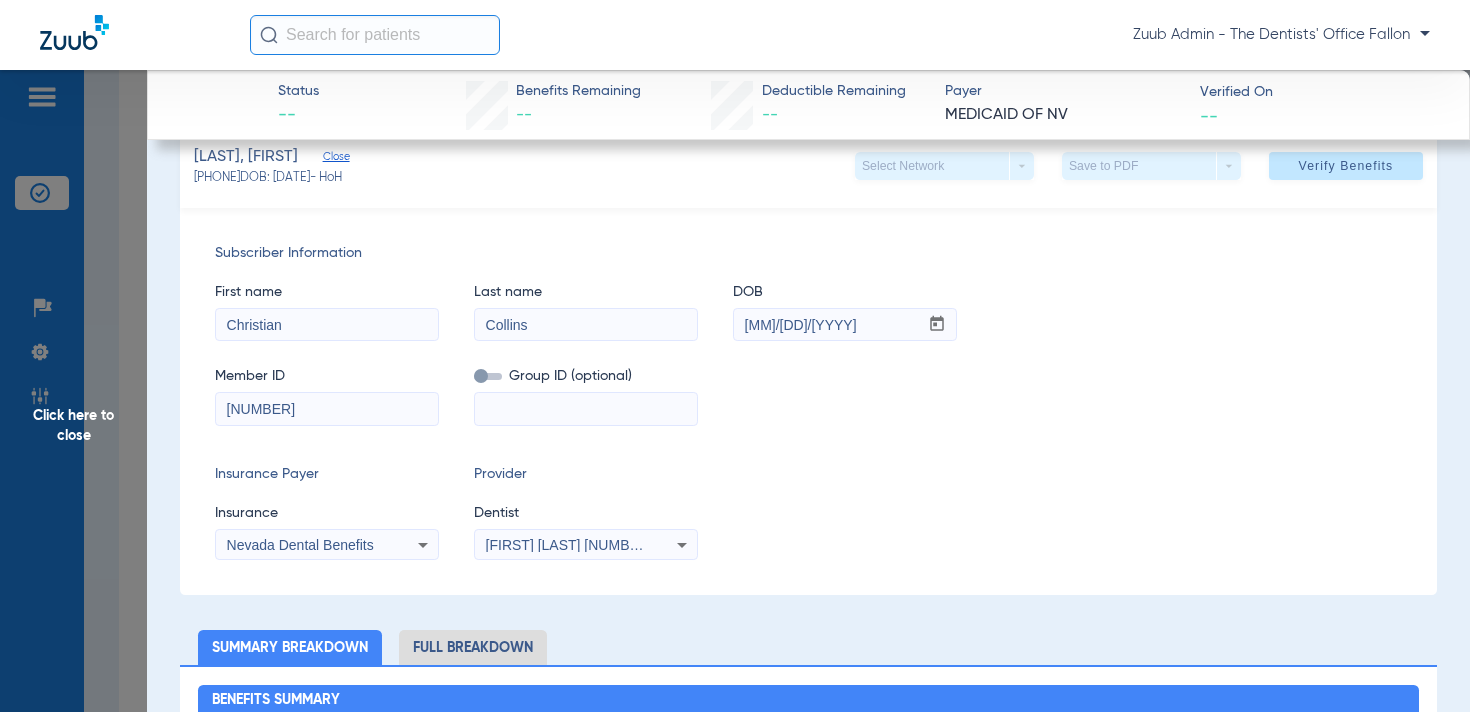 scroll, scrollTop: 195, scrollLeft: 0, axis: vertical 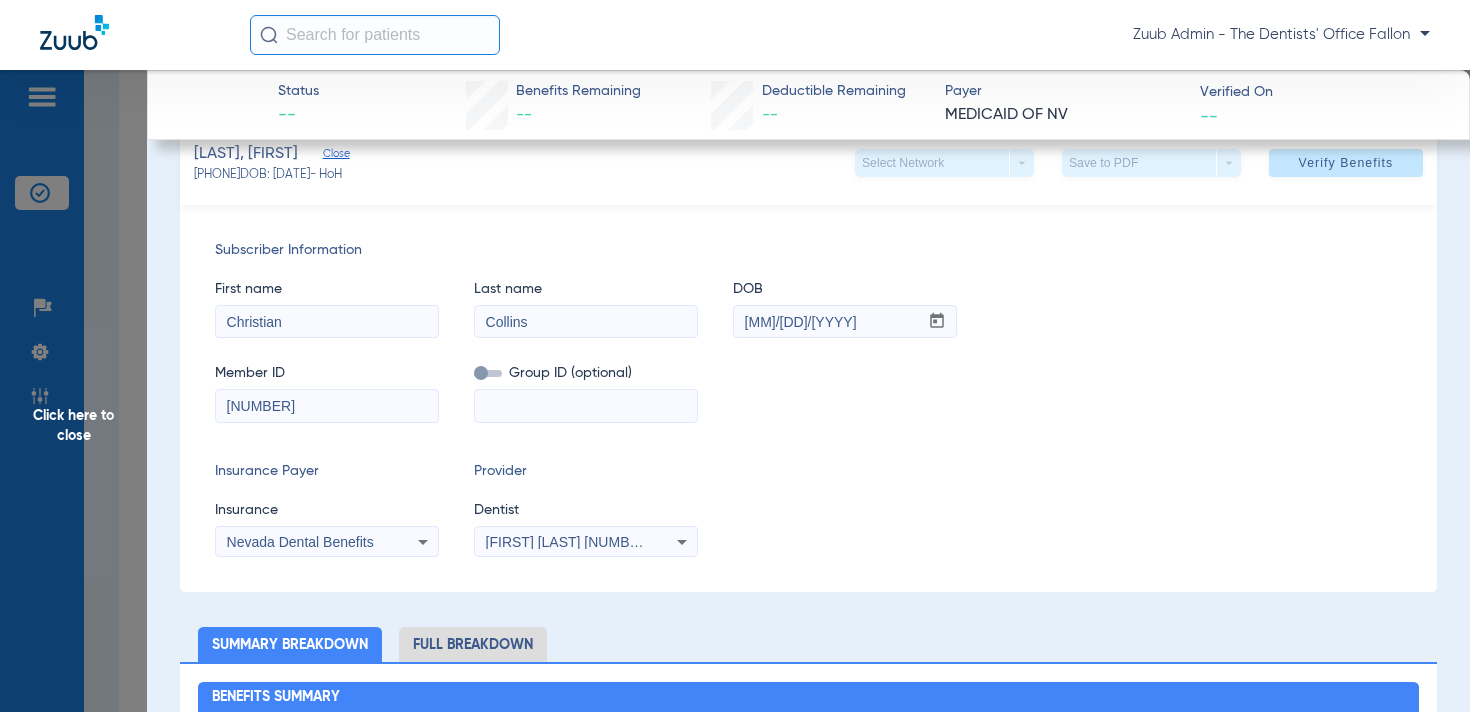click on "Click here to close" 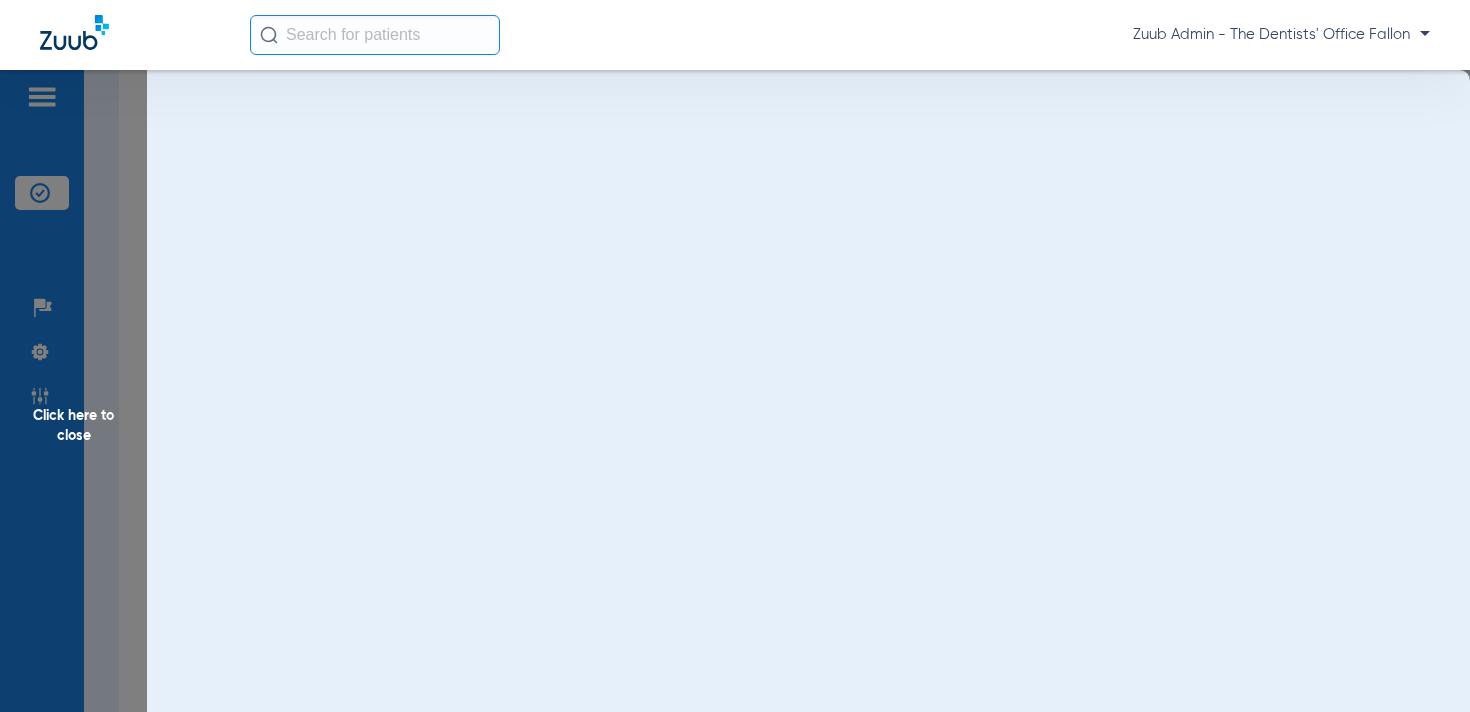 scroll, scrollTop: 0, scrollLeft: 0, axis: both 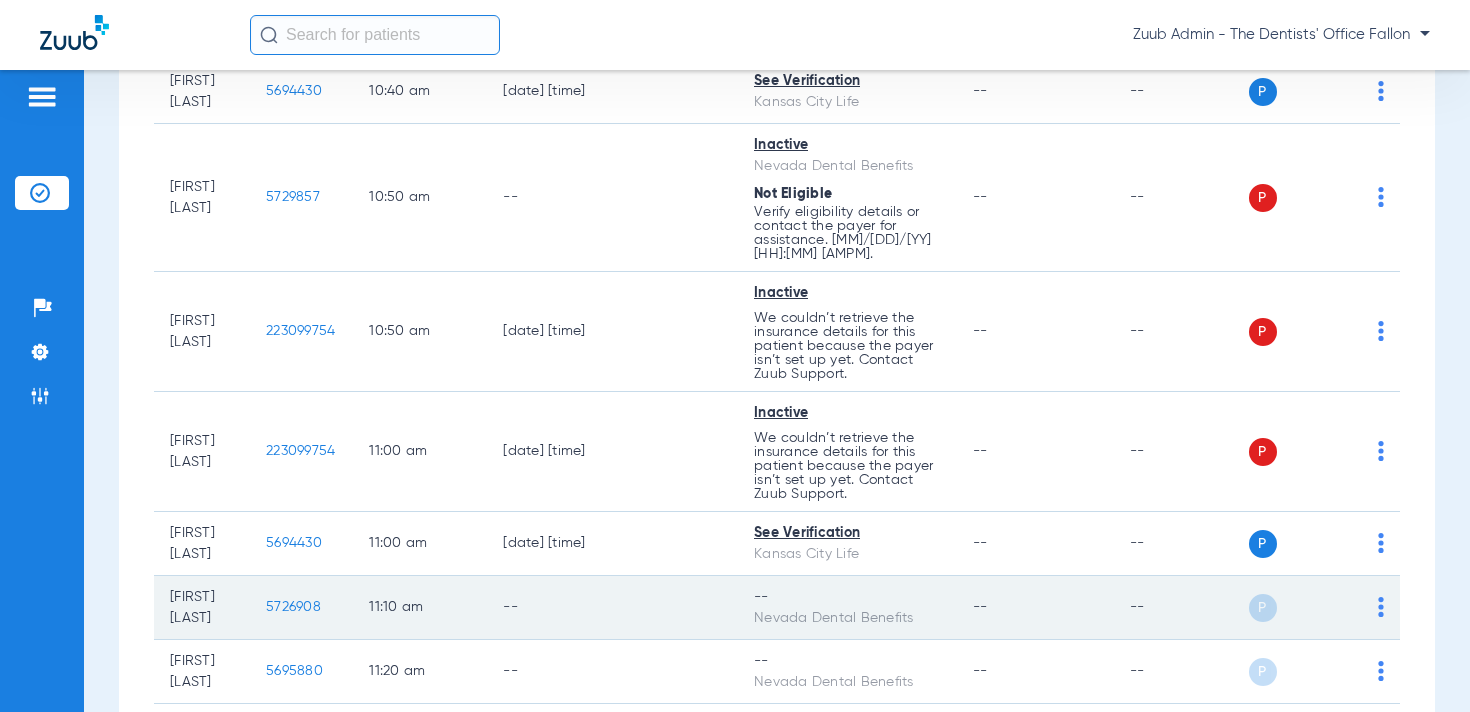 click on "5726908" 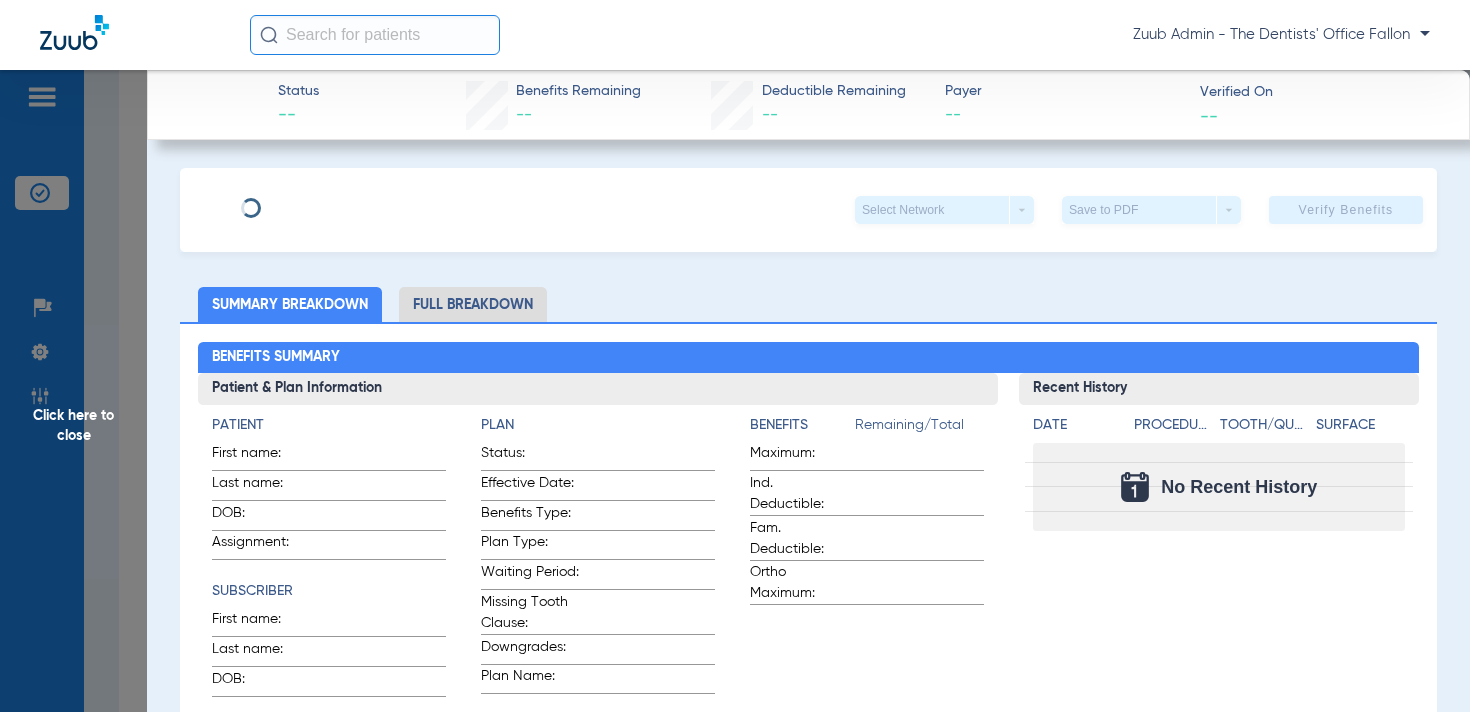 type on "David" 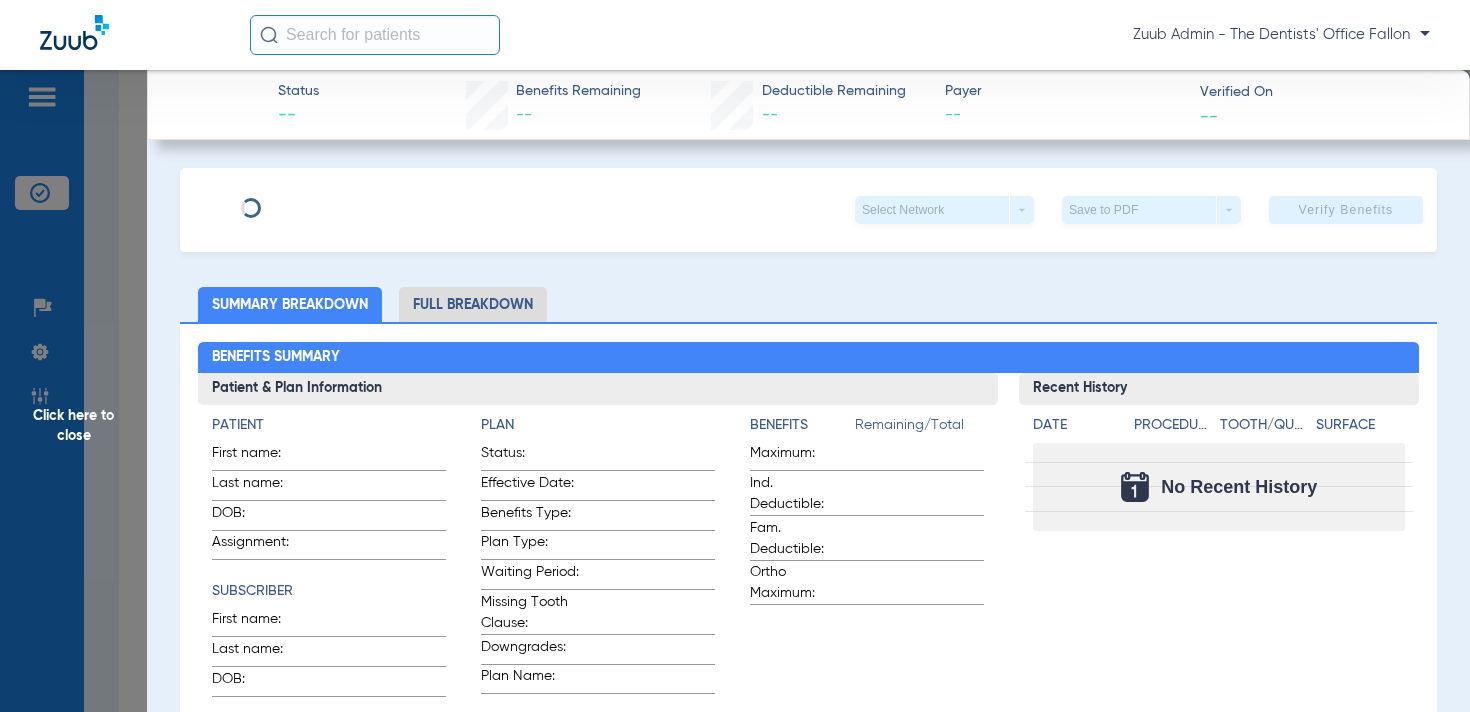 type on "Redmond" 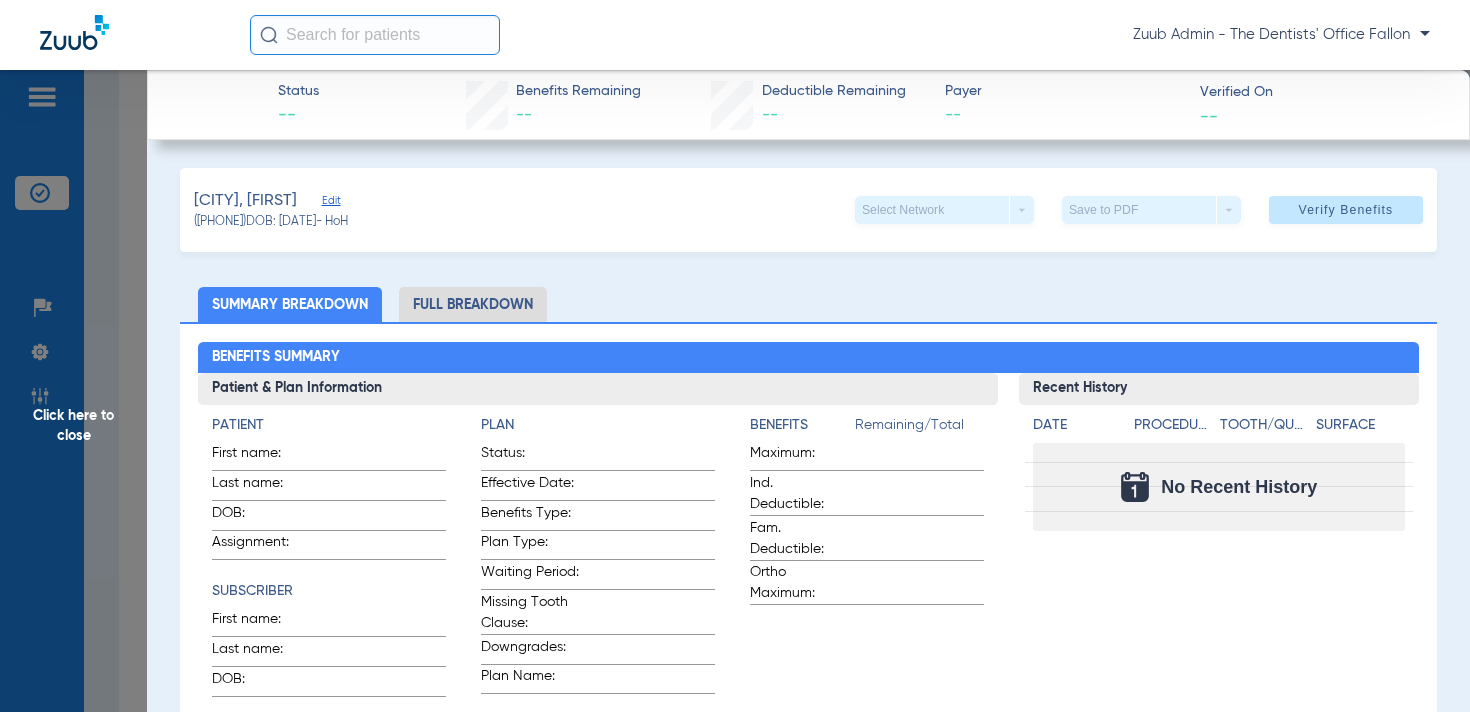click on "Redmond, David   Edit" 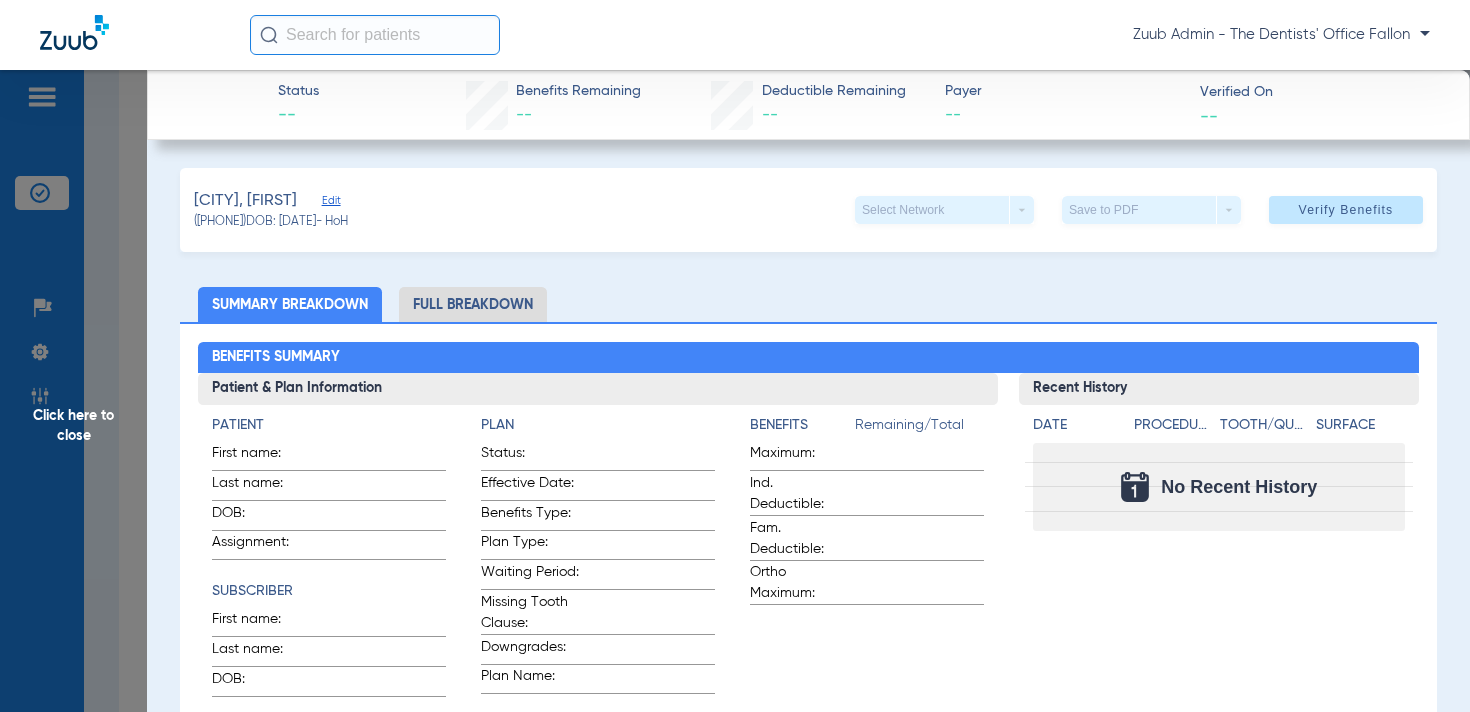 click on "Edit" 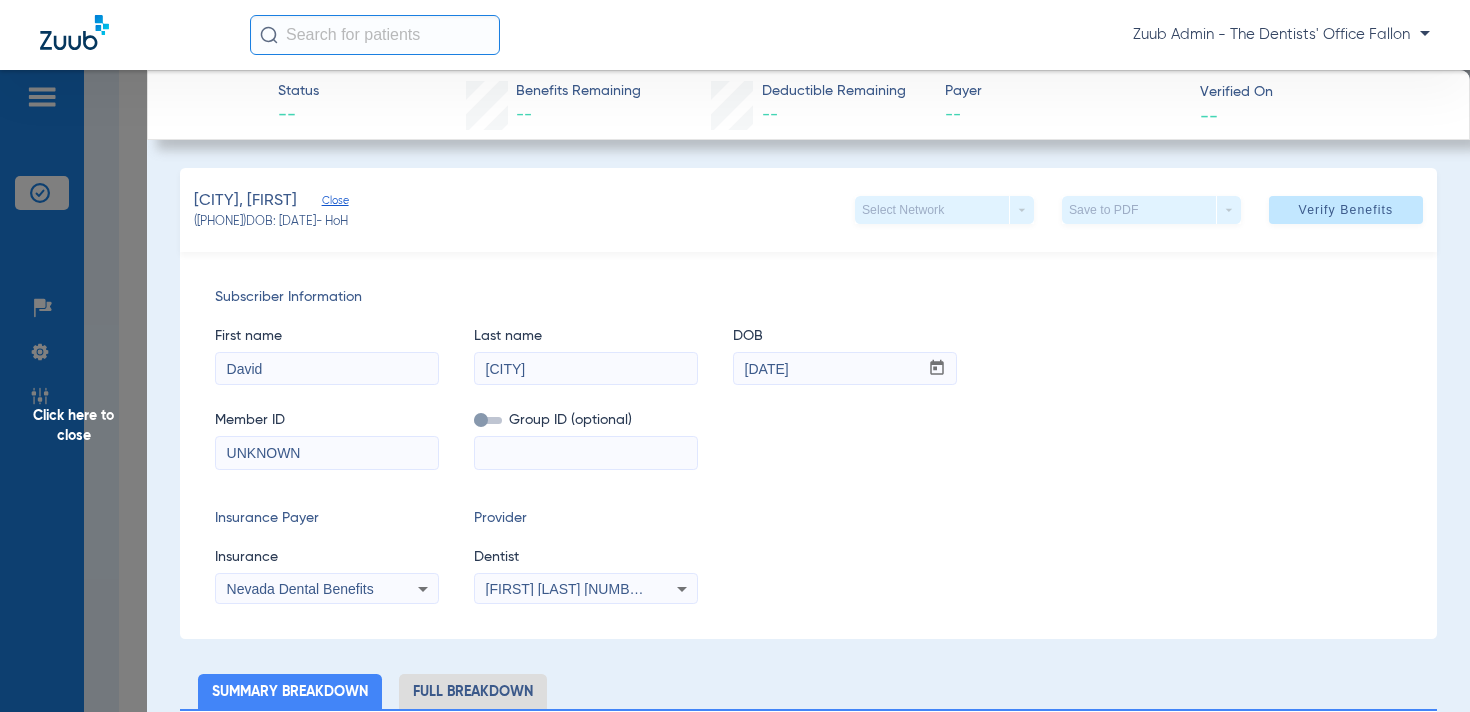 scroll, scrollTop: 2, scrollLeft: 0, axis: vertical 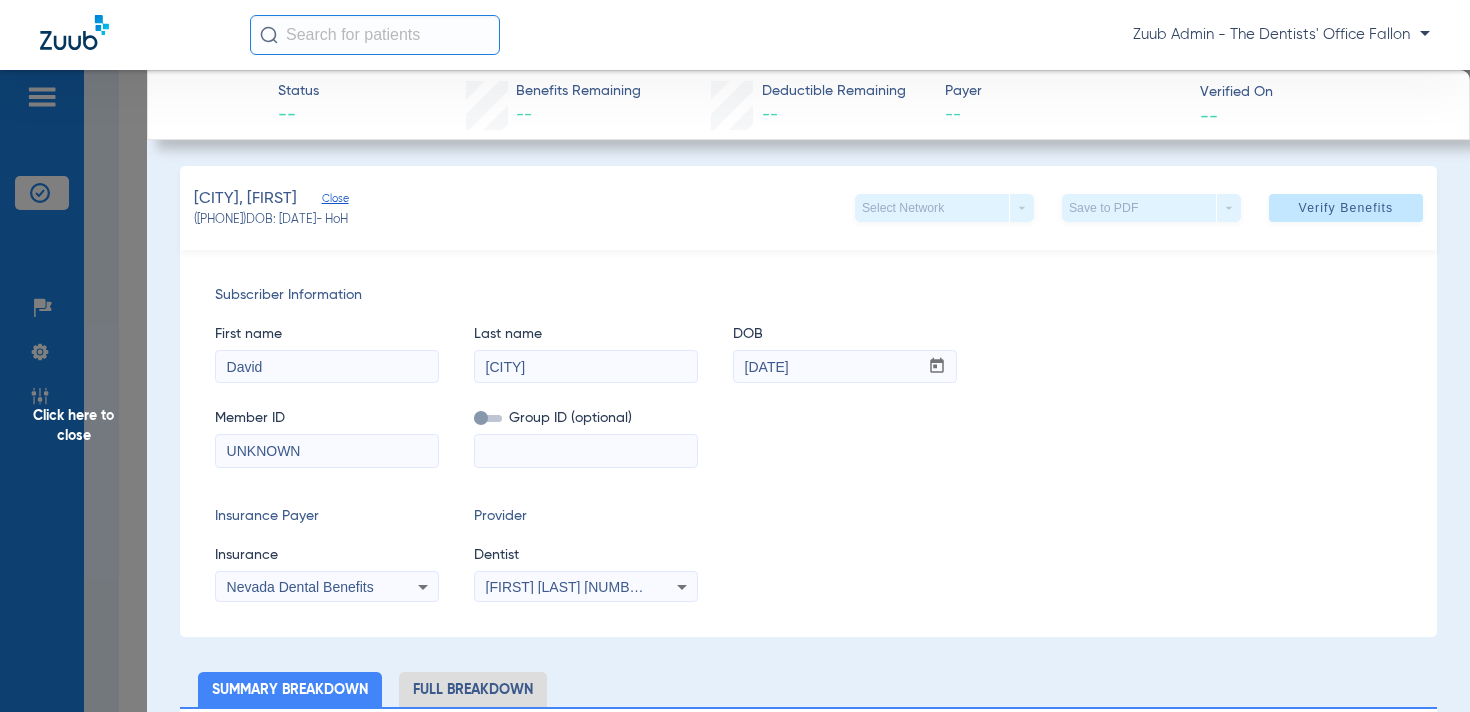 click on "Click here to close" 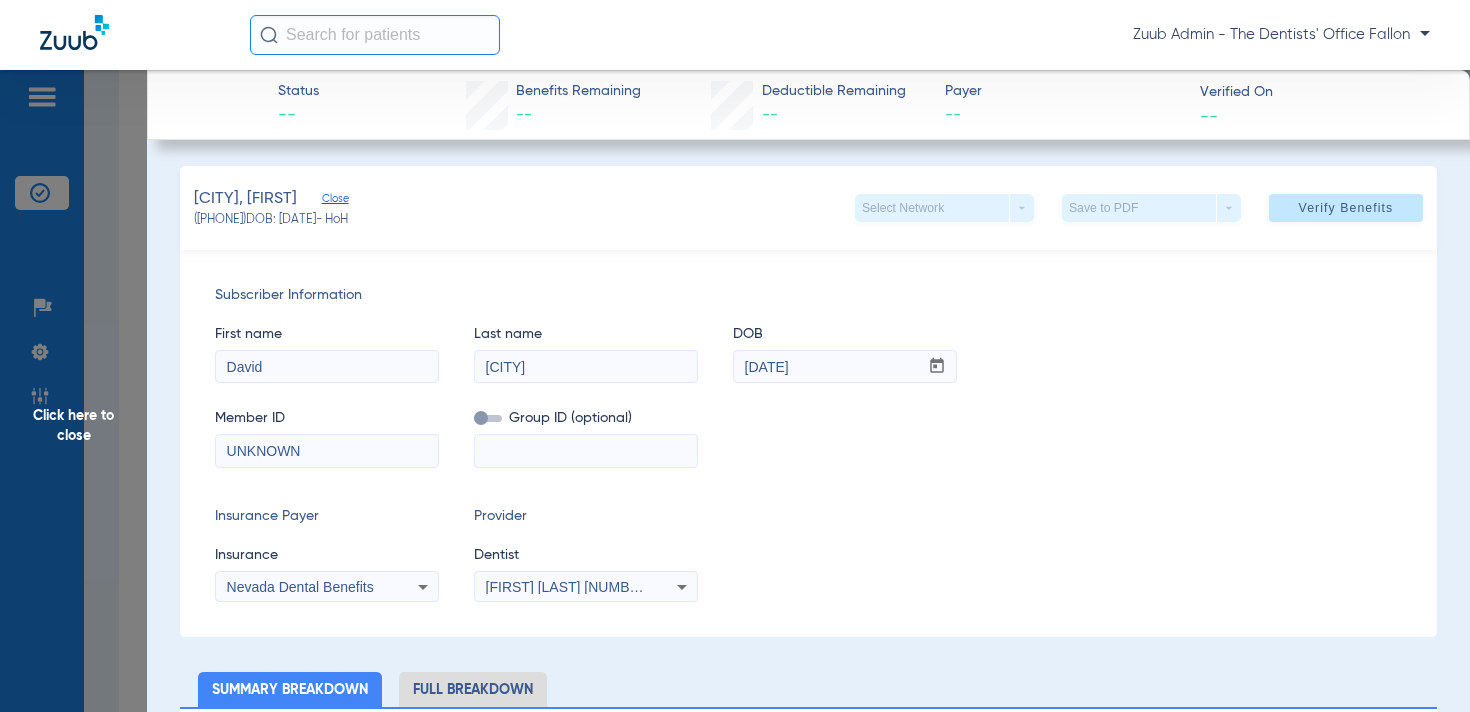 scroll, scrollTop: 0, scrollLeft: 0, axis: both 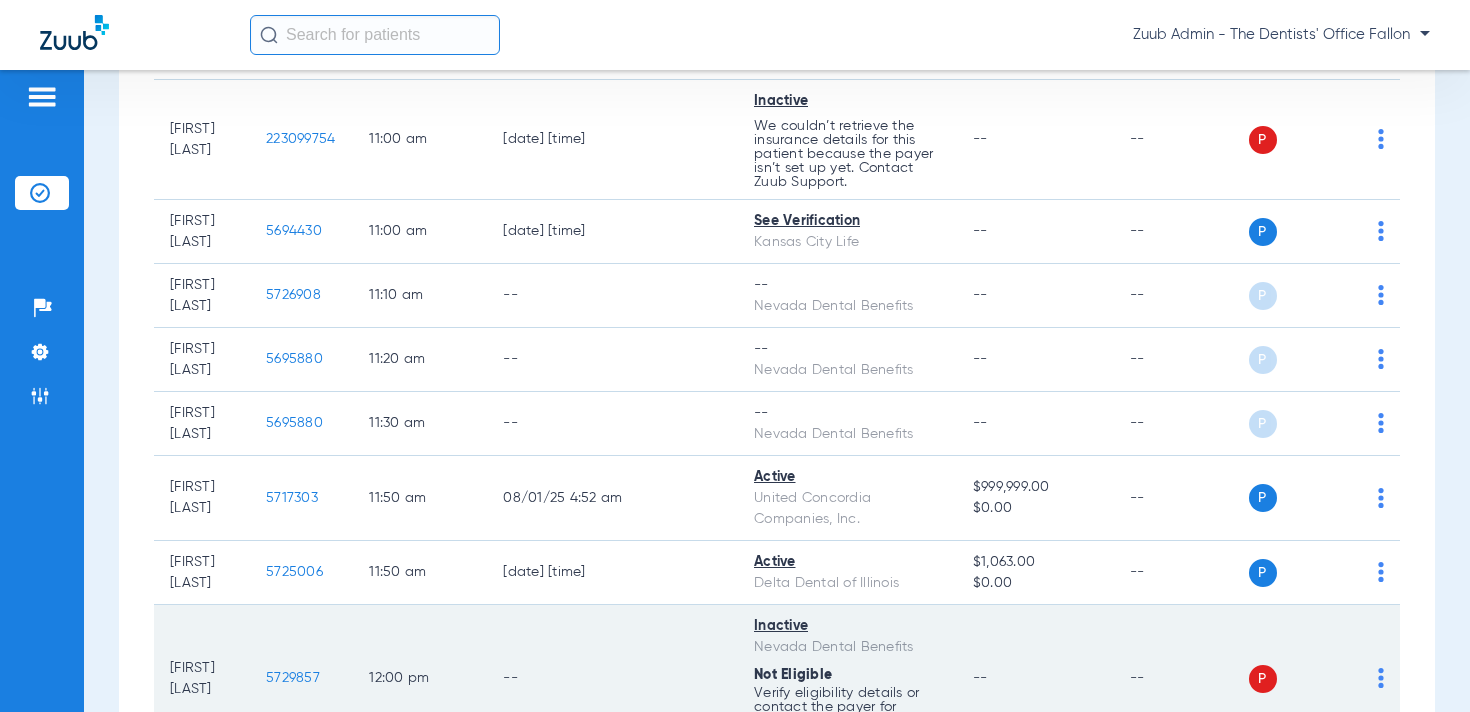 click on "5729857" 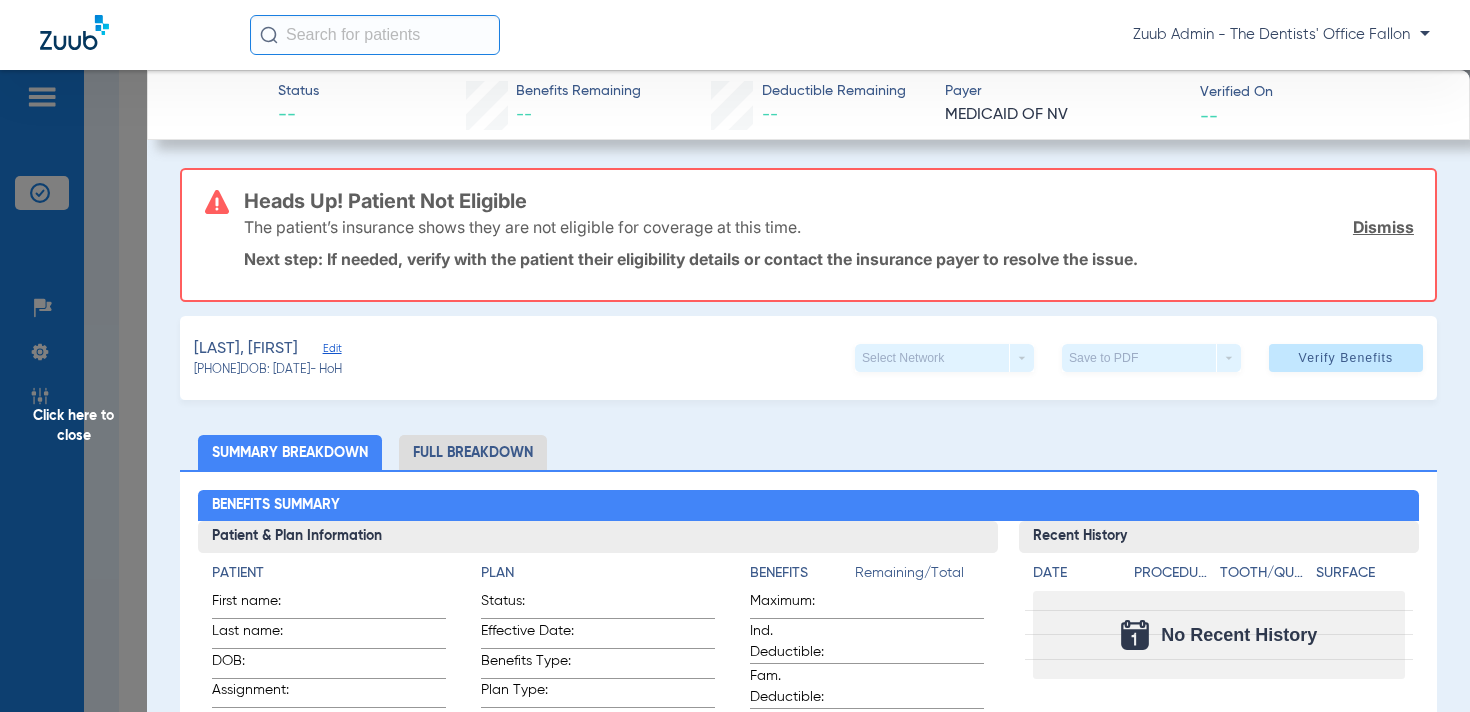 click on "Edit" 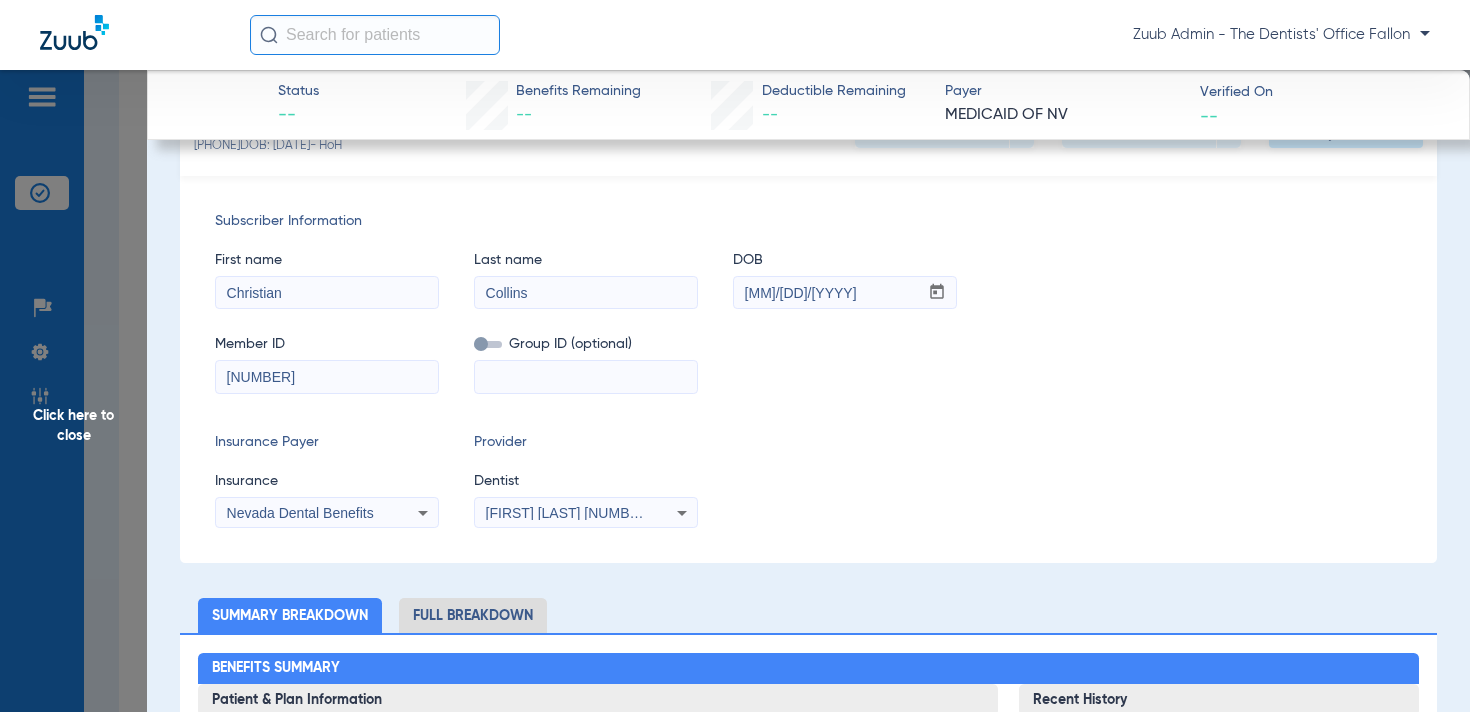 scroll, scrollTop: 223, scrollLeft: 0, axis: vertical 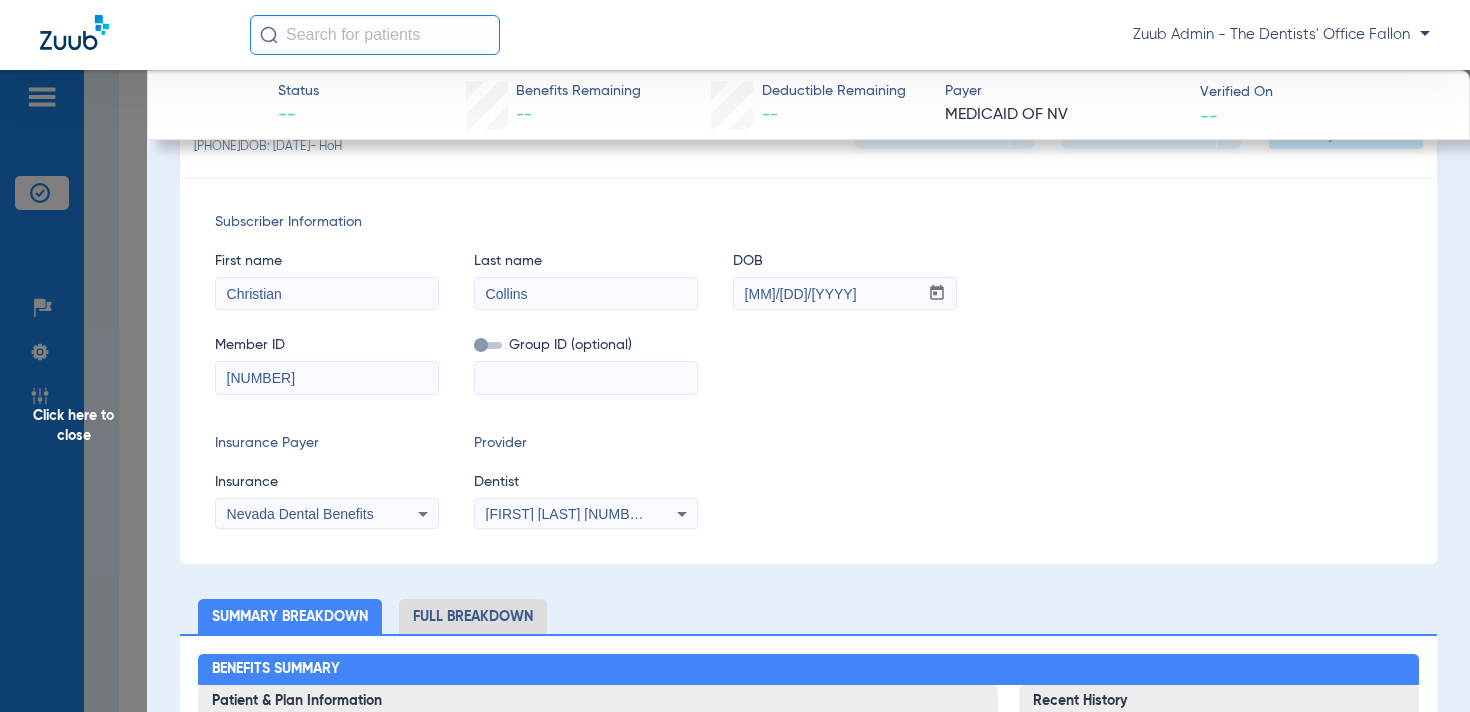 click on "Click here to close" 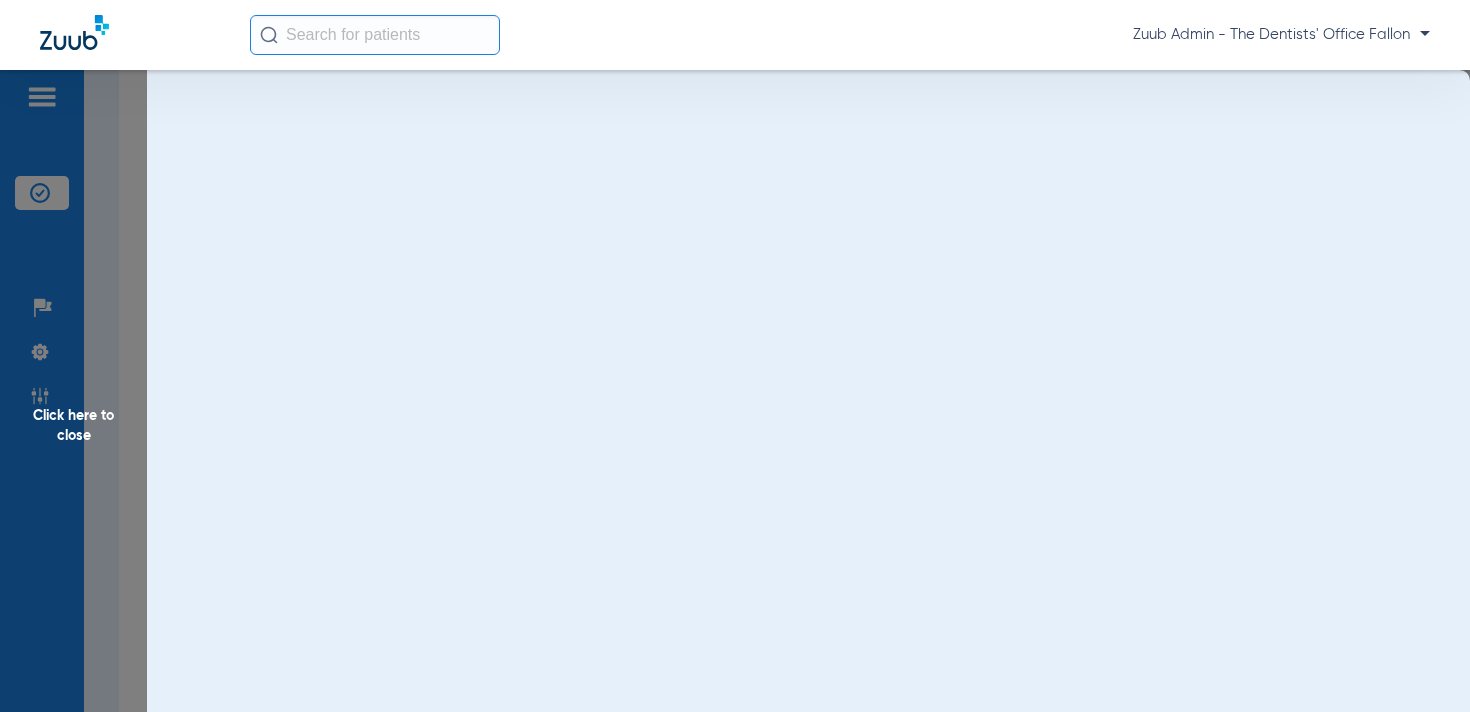 scroll, scrollTop: 0, scrollLeft: 0, axis: both 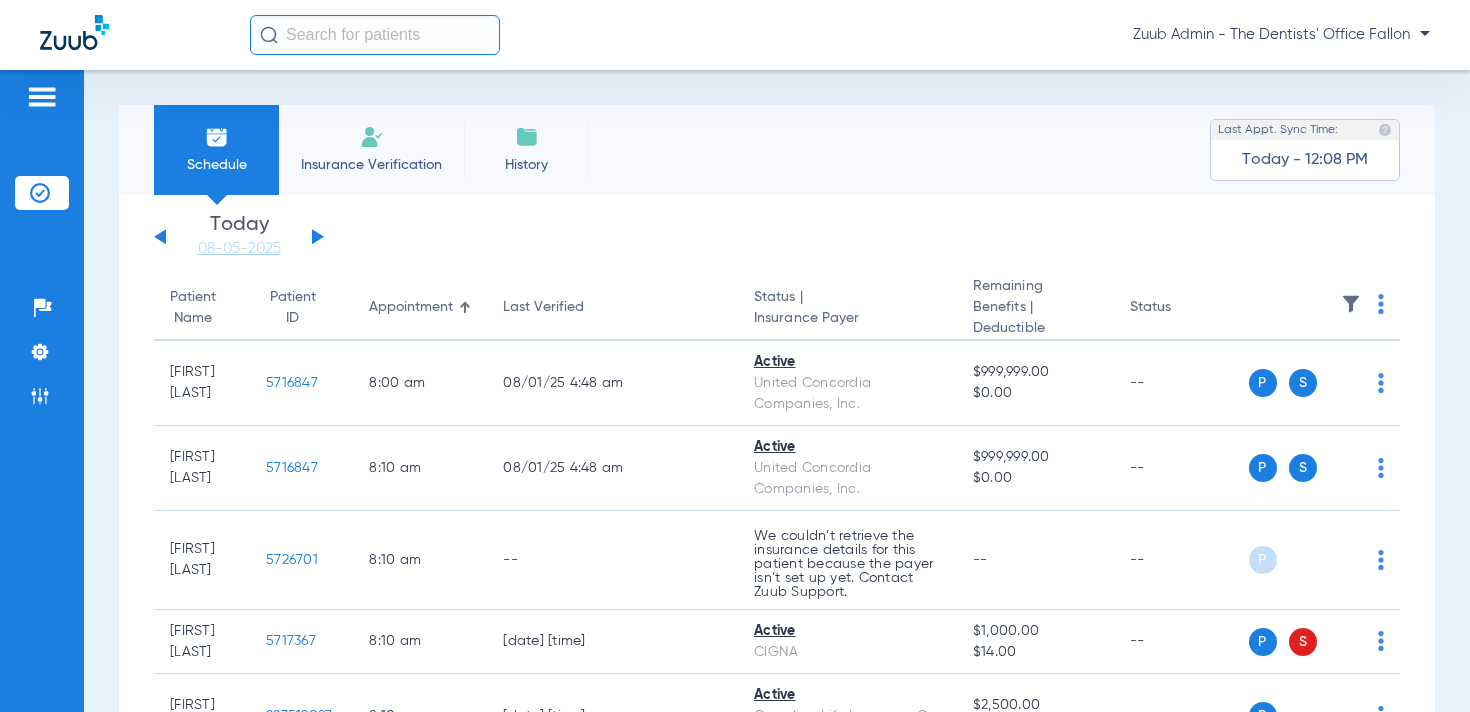 click 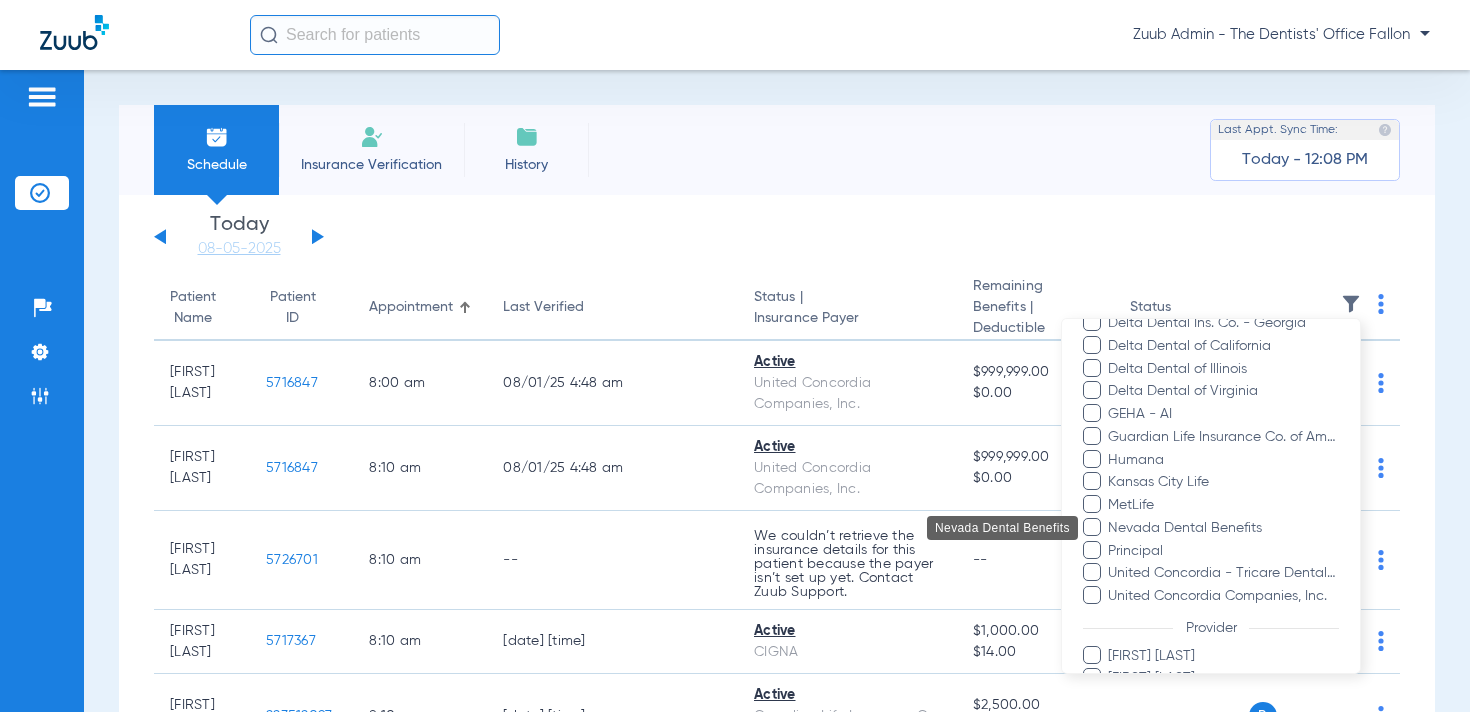 click on "Nevada Dental Benefits" at bounding box center (1223, 527) 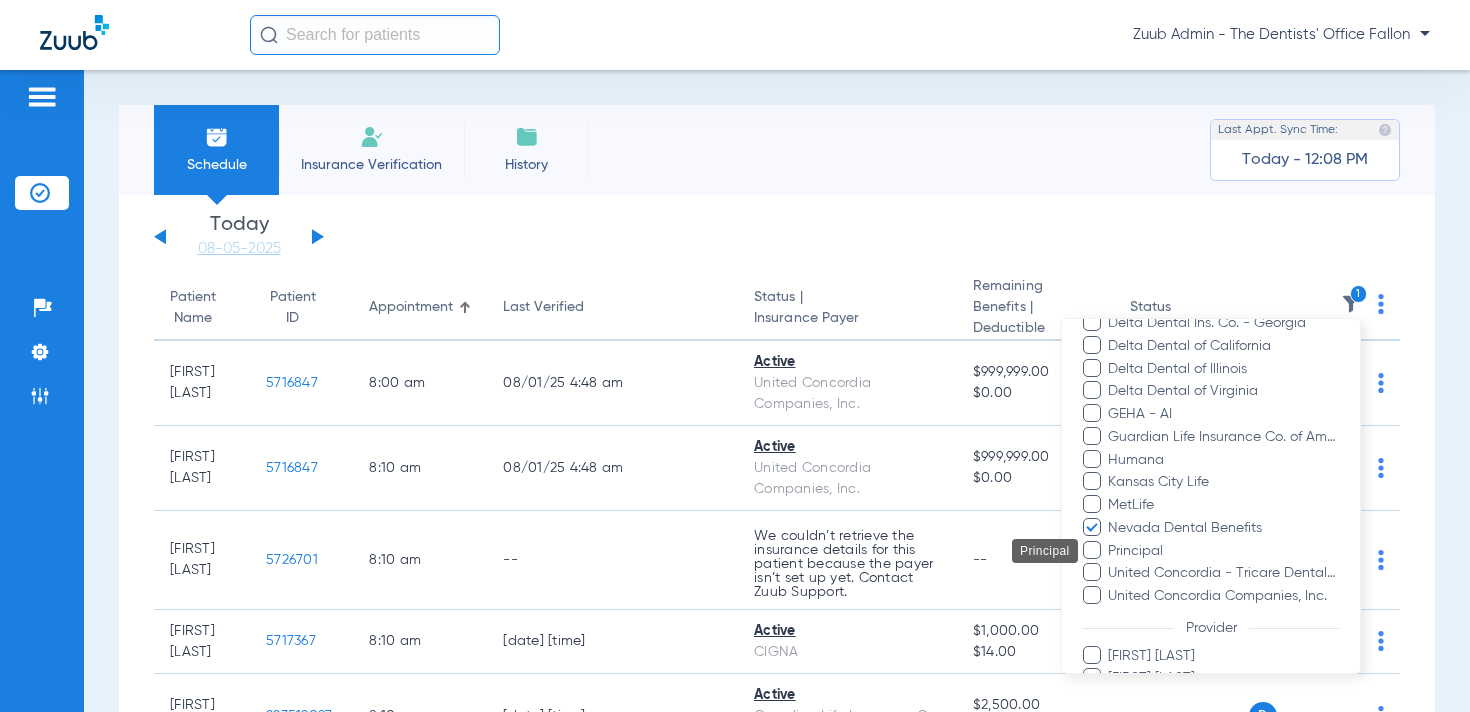 scroll, scrollTop: 511, scrollLeft: 0, axis: vertical 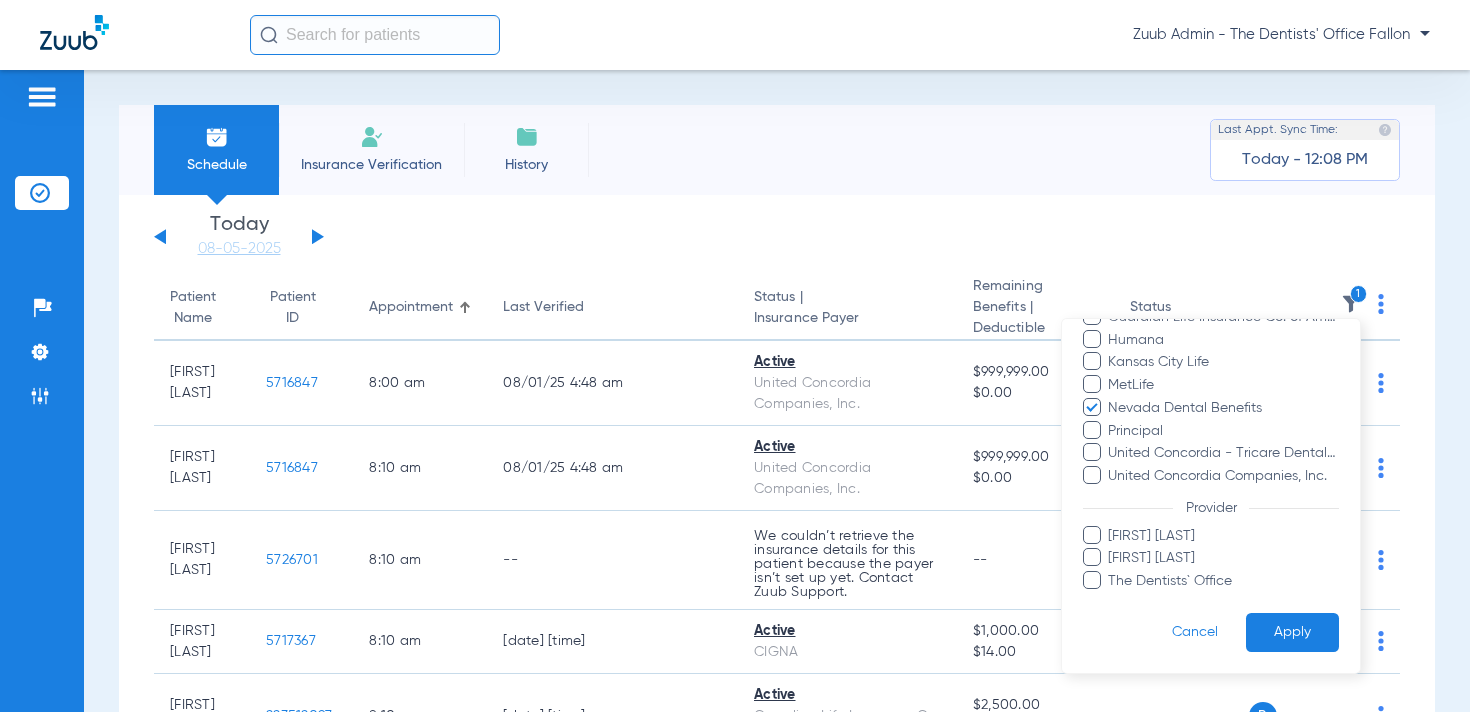 click on "Apply" at bounding box center [1292, 632] 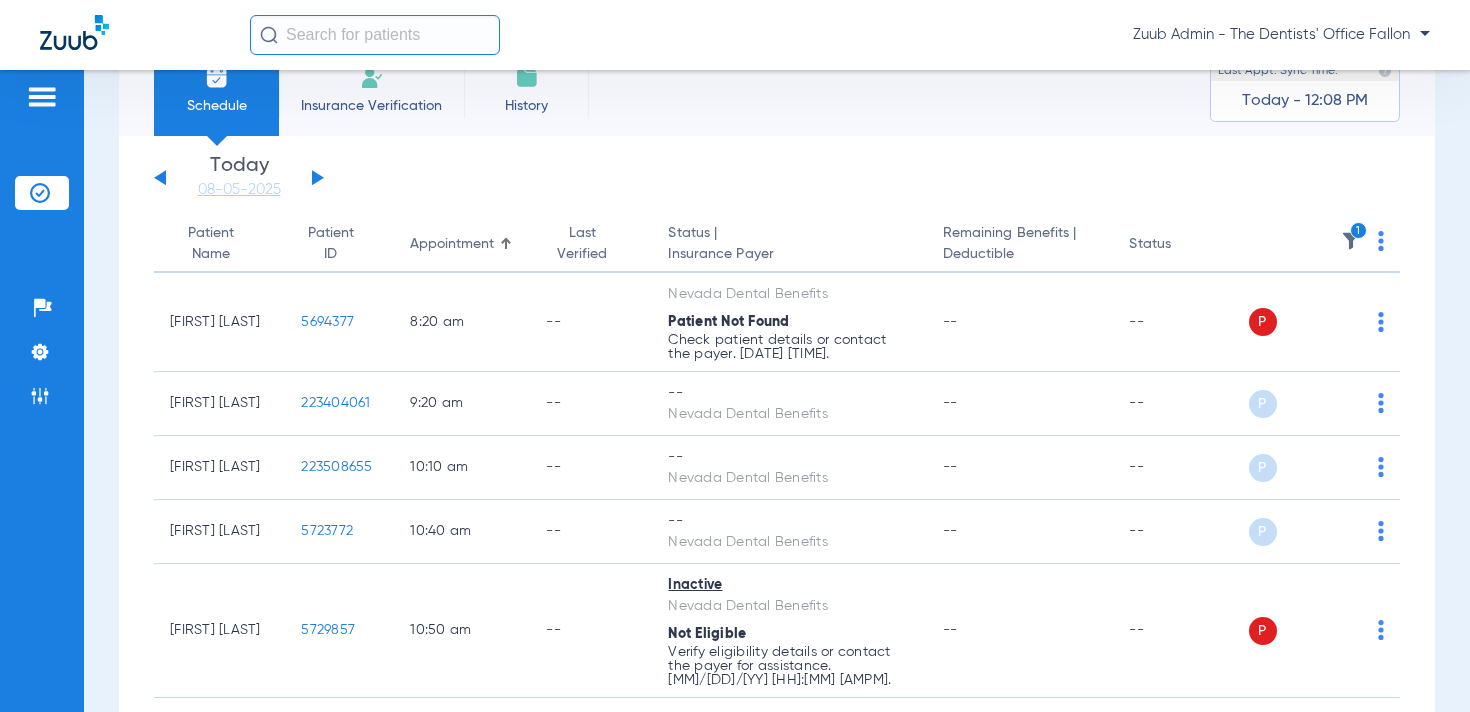 scroll, scrollTop: 57, scrollLeft: 0, axis: vertical 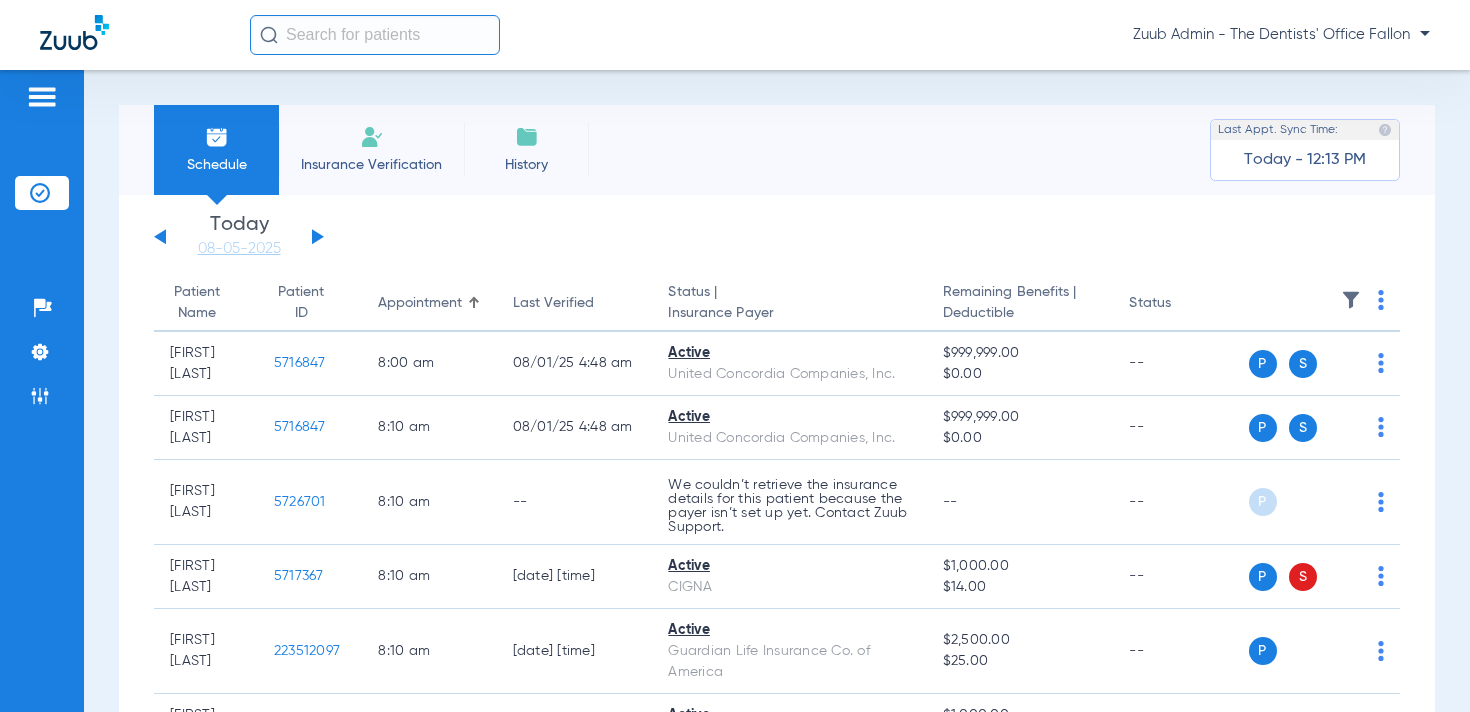 click 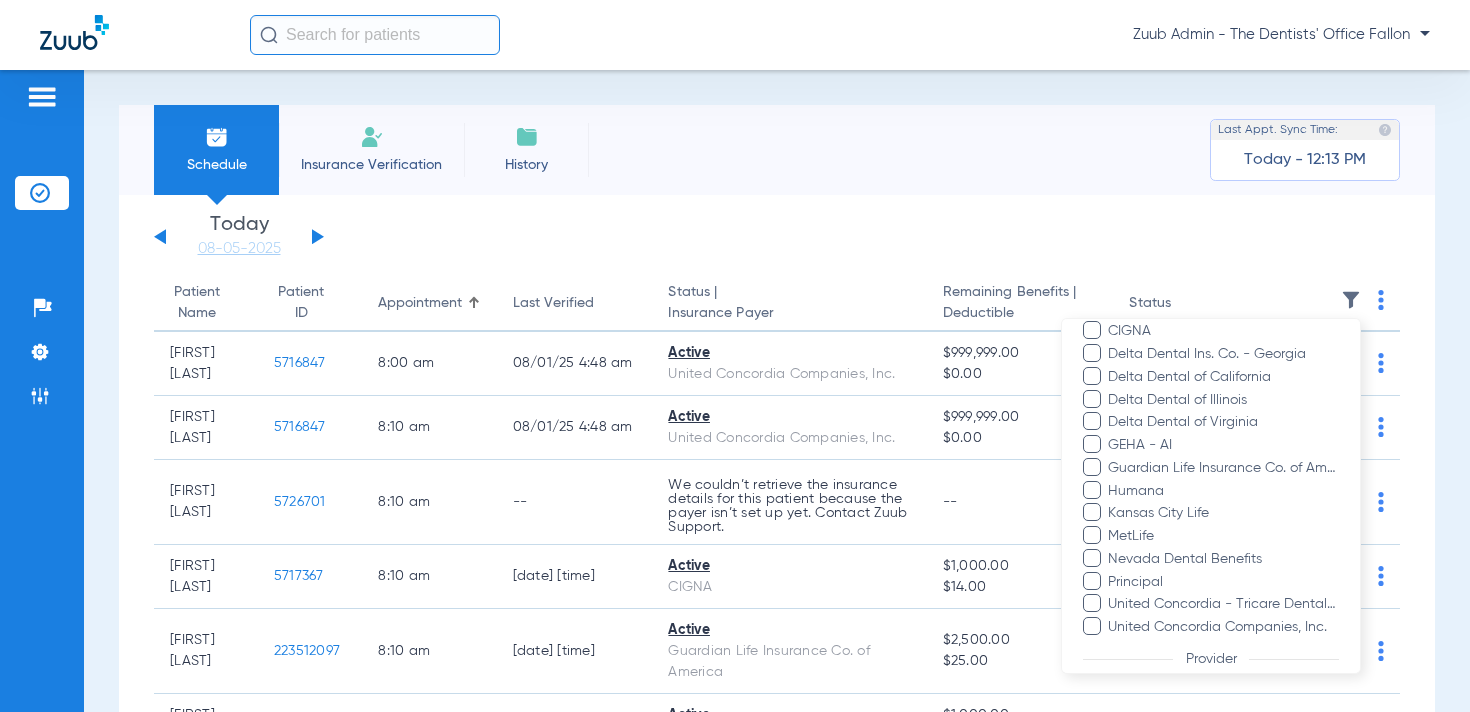 scroll, scrollTop: 361, scrollLeft: 0, axis: vertical 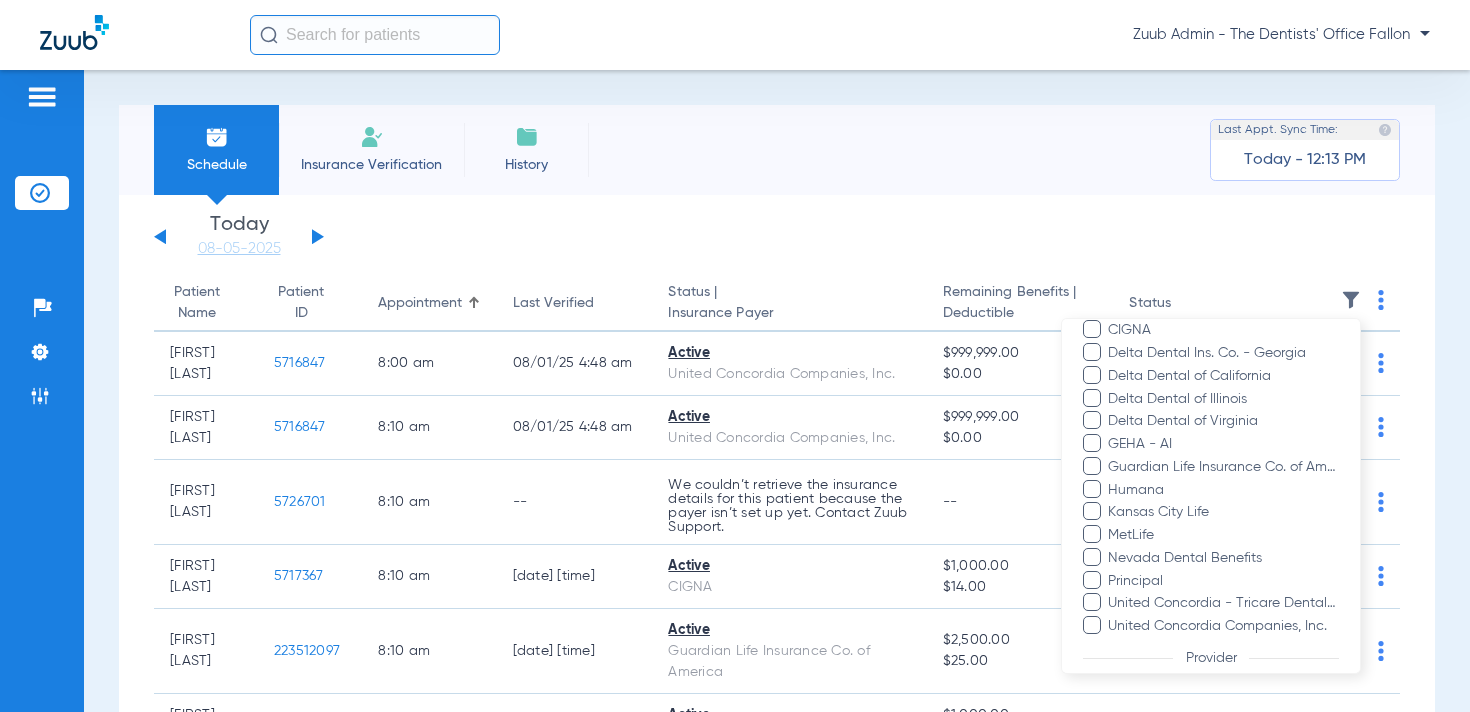 drag, startPoint x: 81, startPoint y: 403, endPoint x: 69, endPoint y: 403, distance: 12 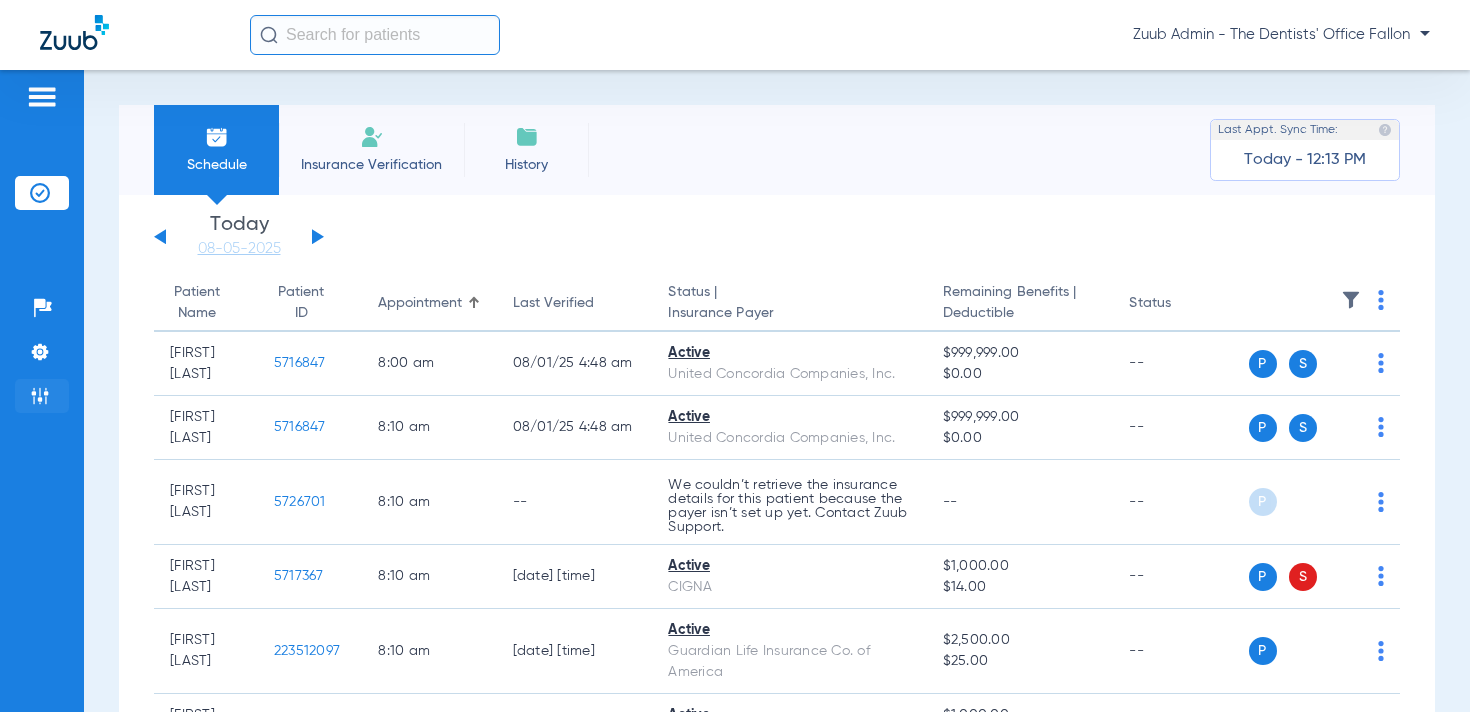 click 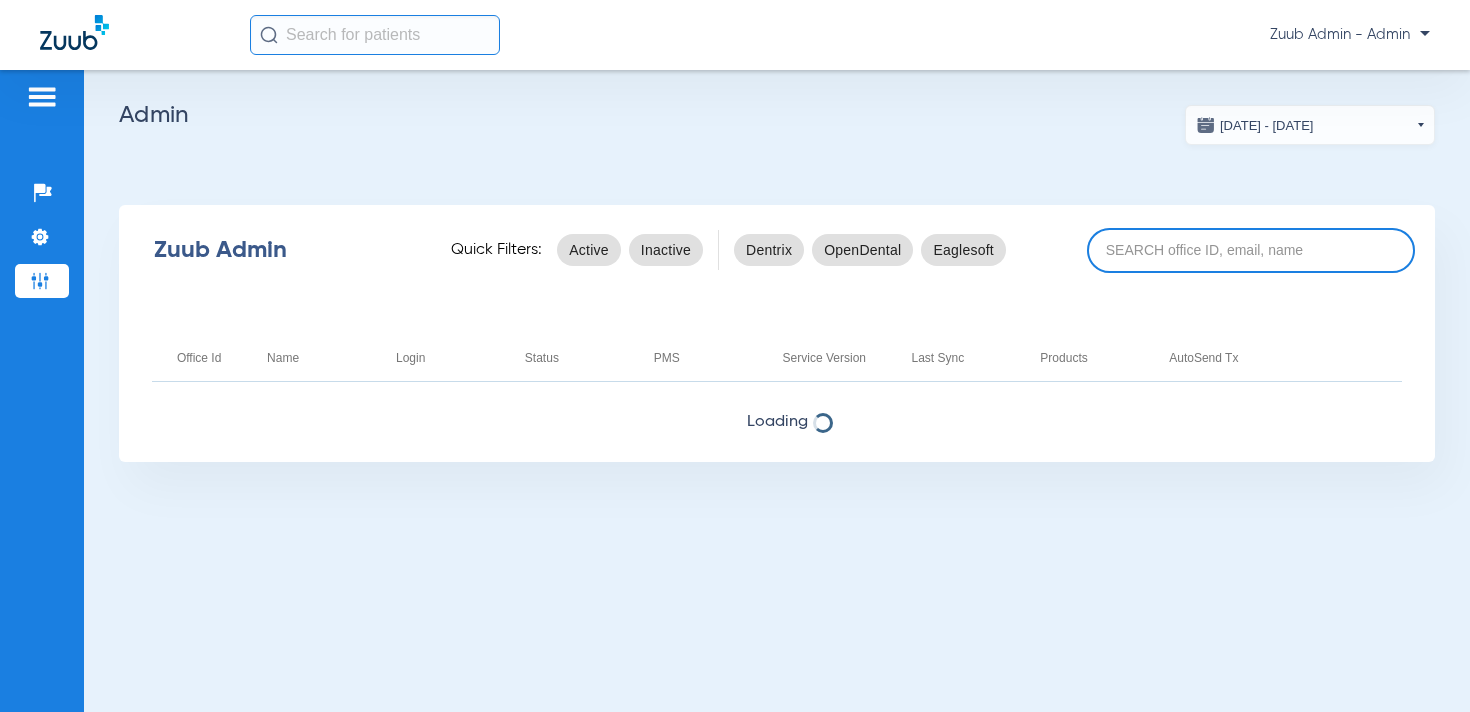 click at bounding box center (1251, 250) 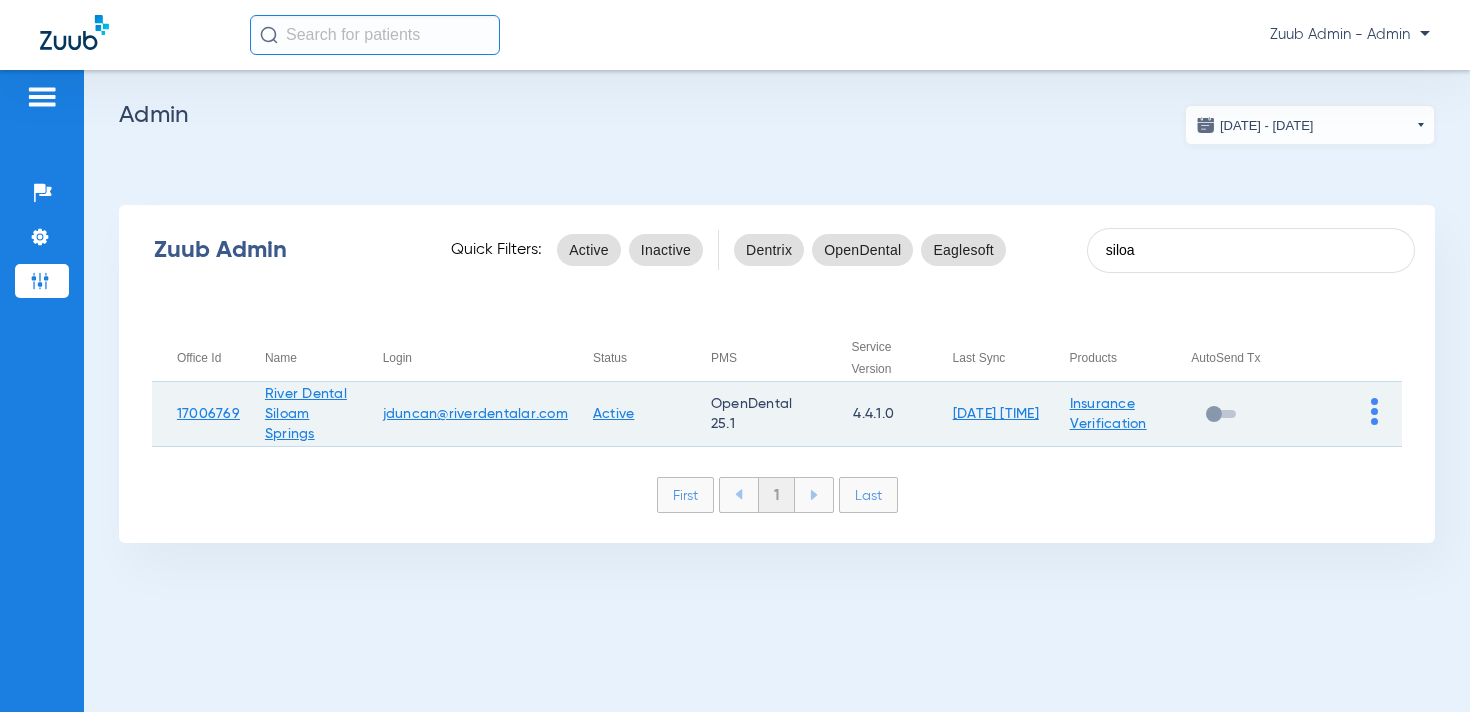 type on "siloa" 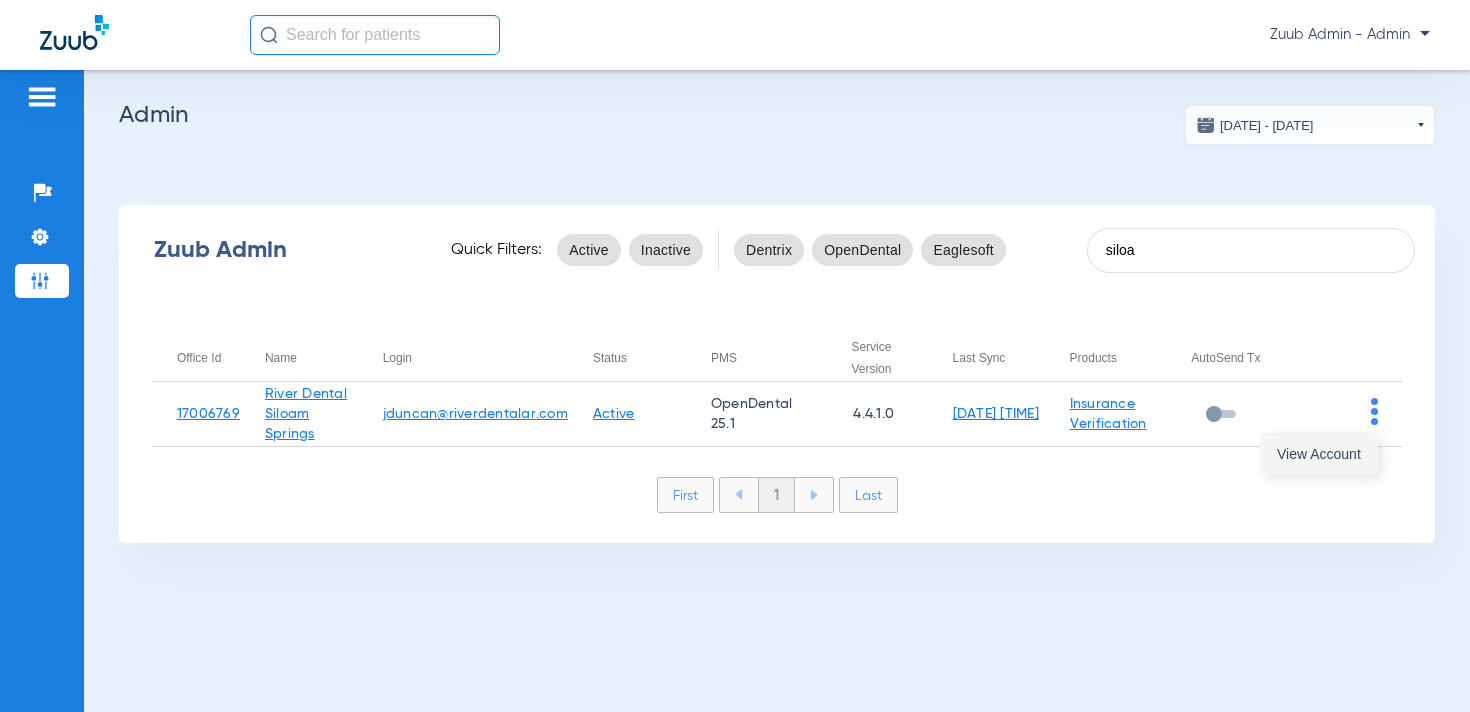 click on "View Account" at bounding box center (1319, 454) 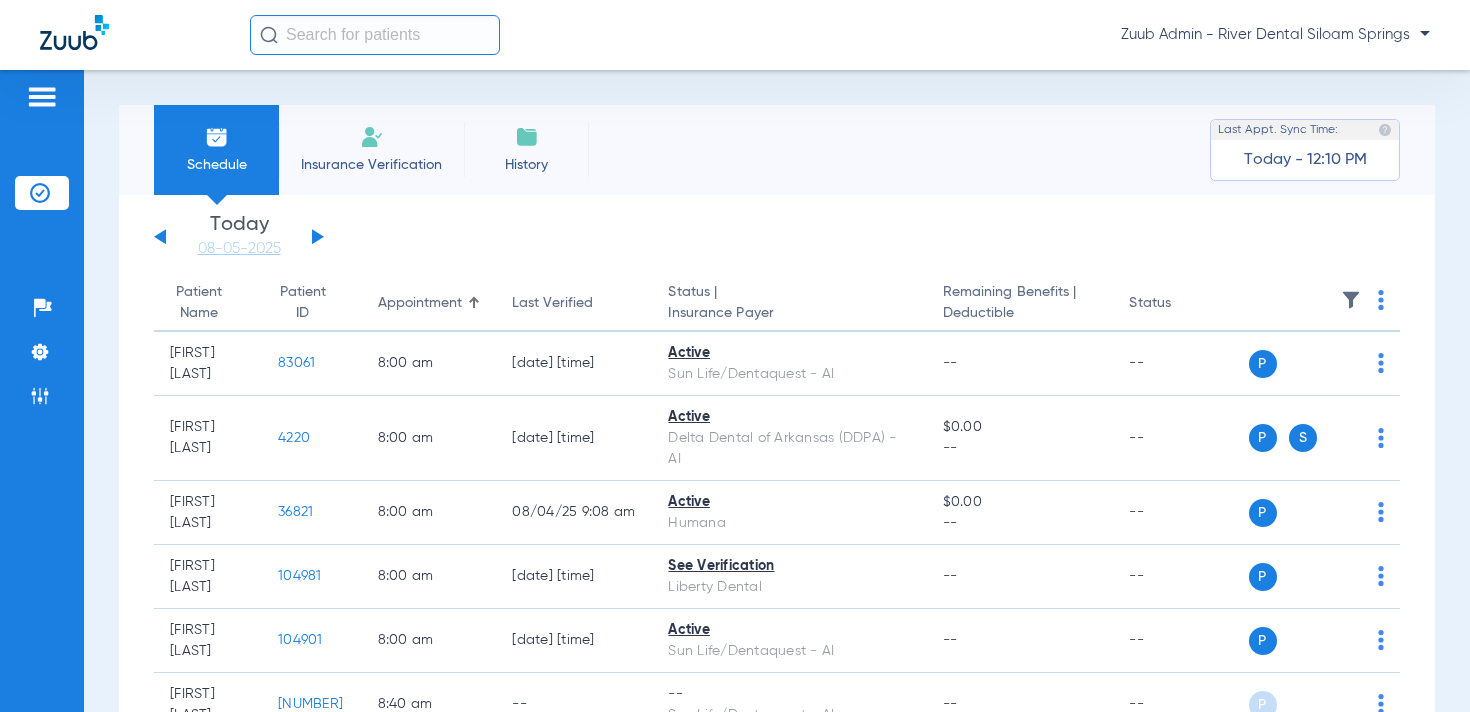 click 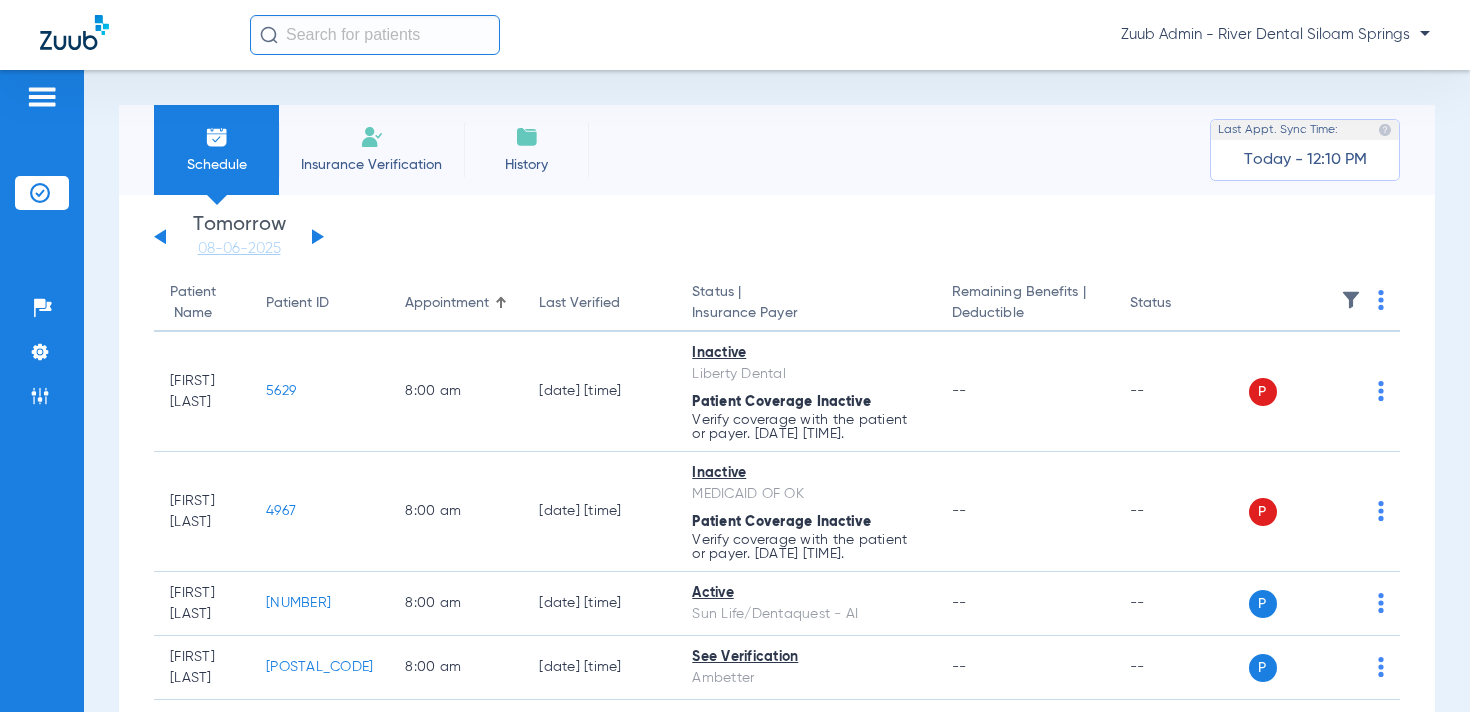 click 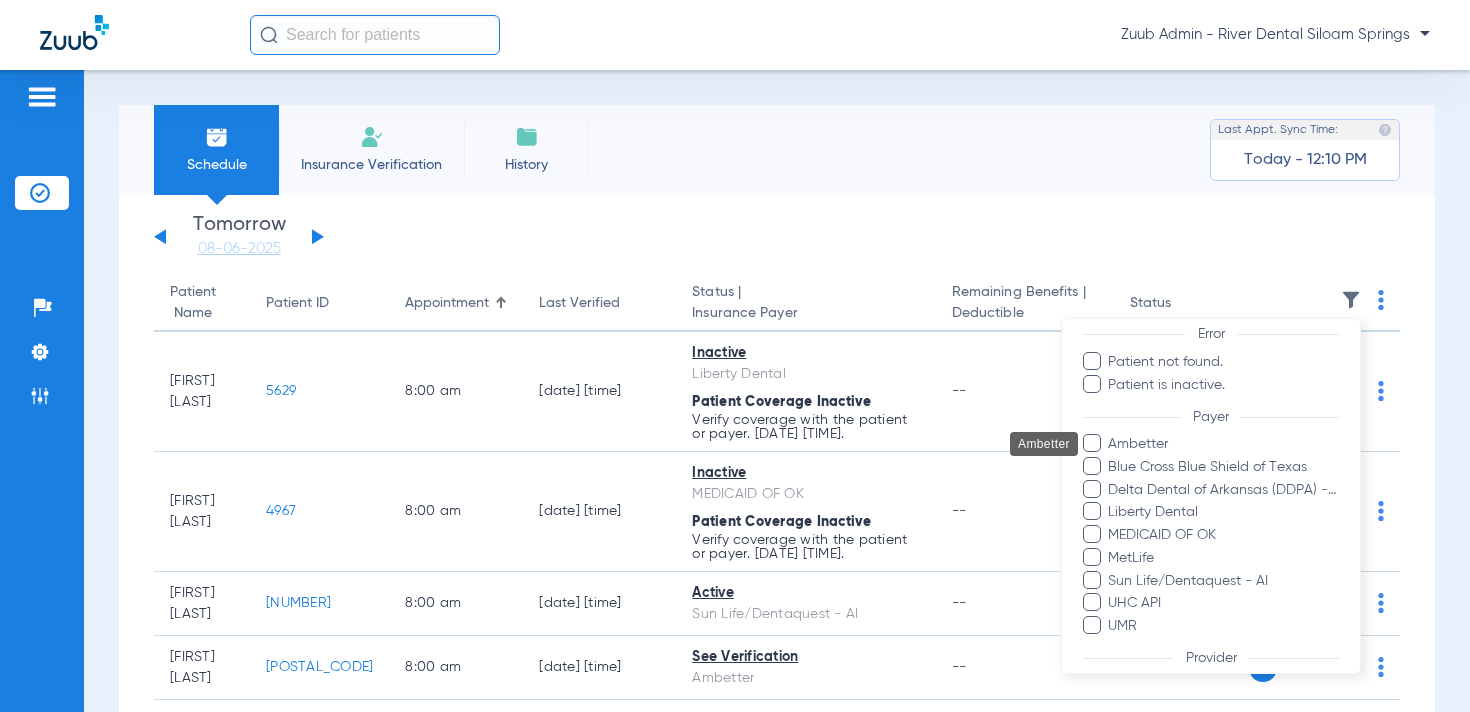 click on "Ambetter" at bounding box center (1223, 444) 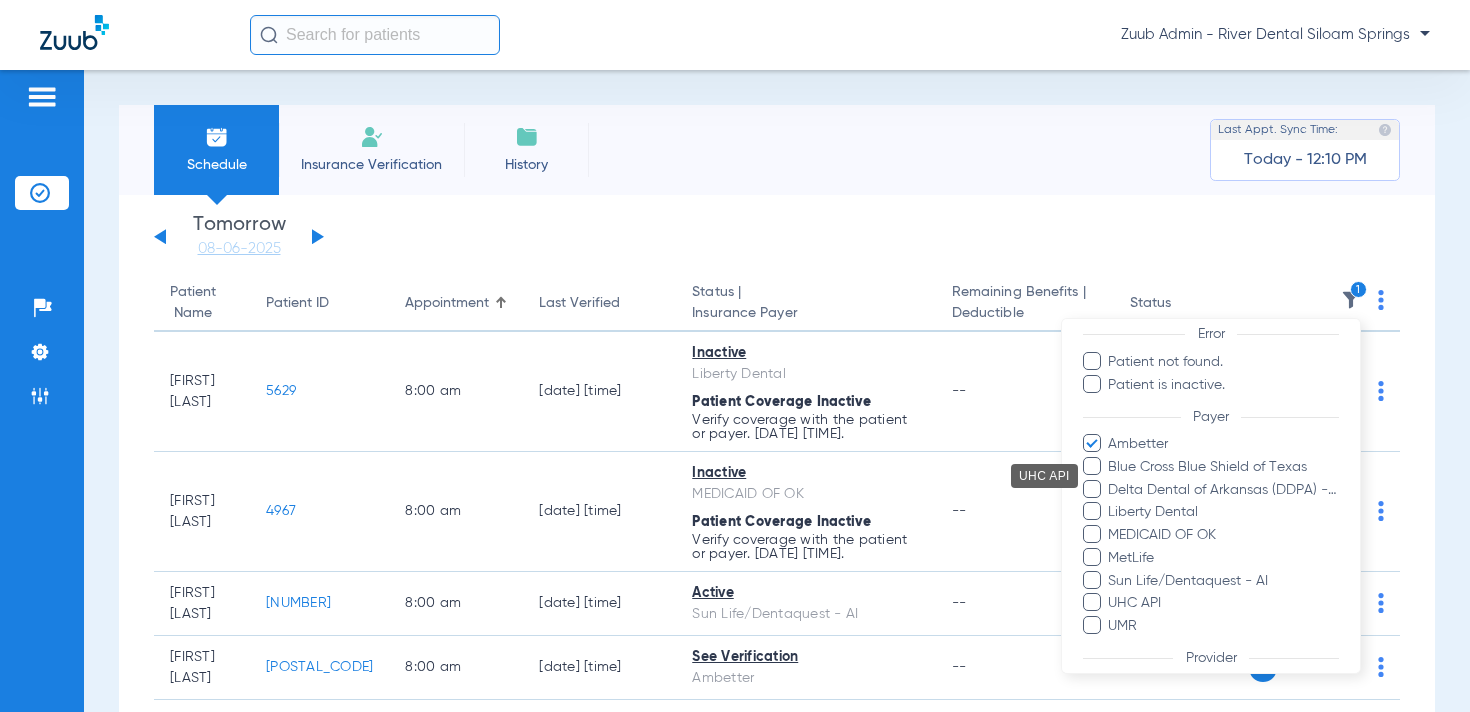 scroll, scrollTop: 306, scrollLeft: 0, axis: vertical 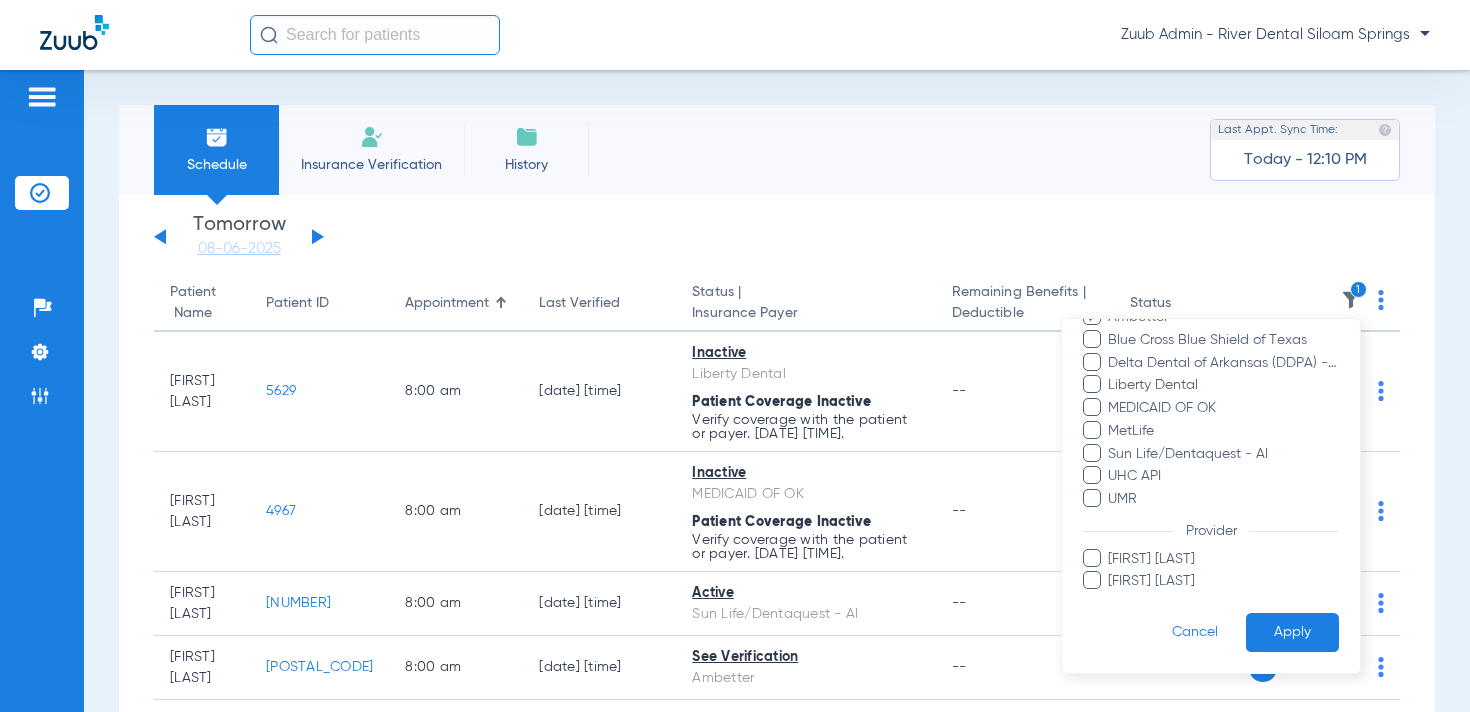 click on "Apply" at bounding box center (1292, 632) 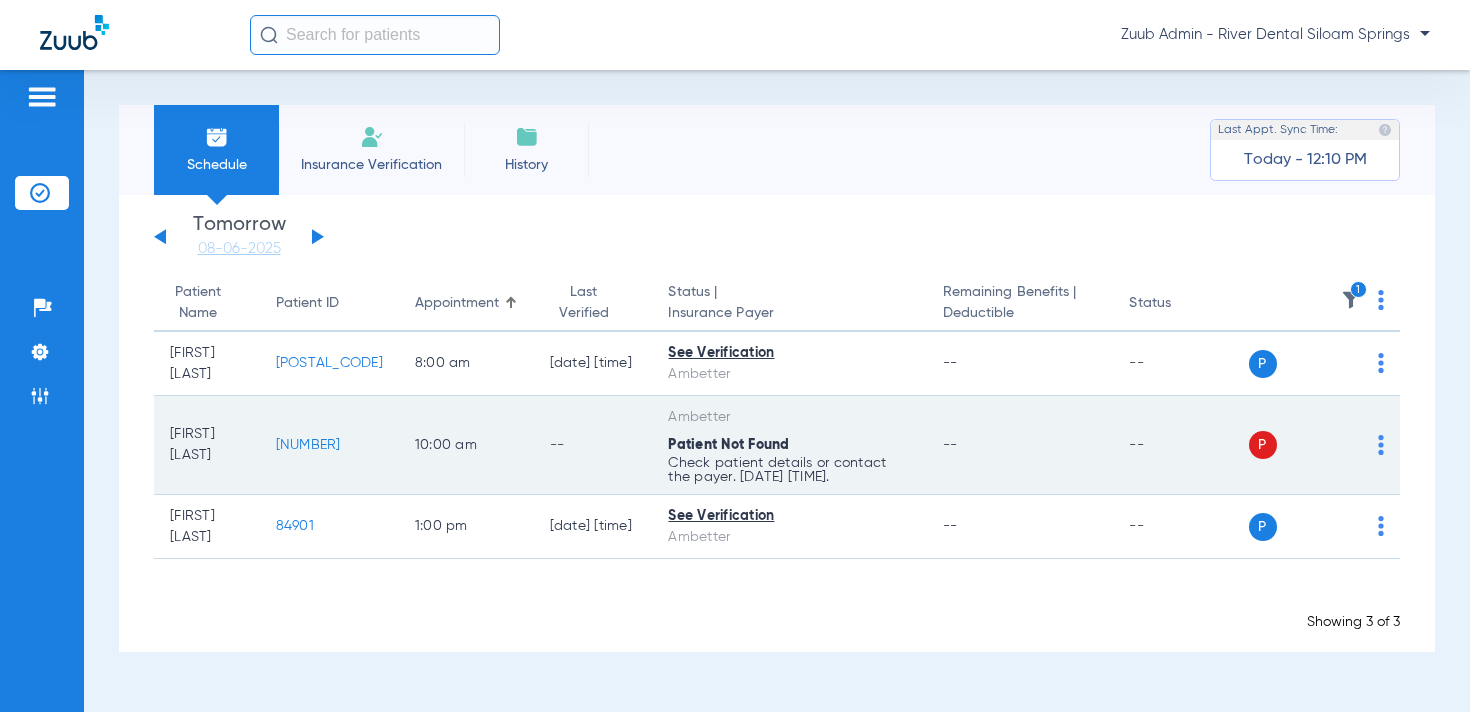 click on "[NUMBER]" 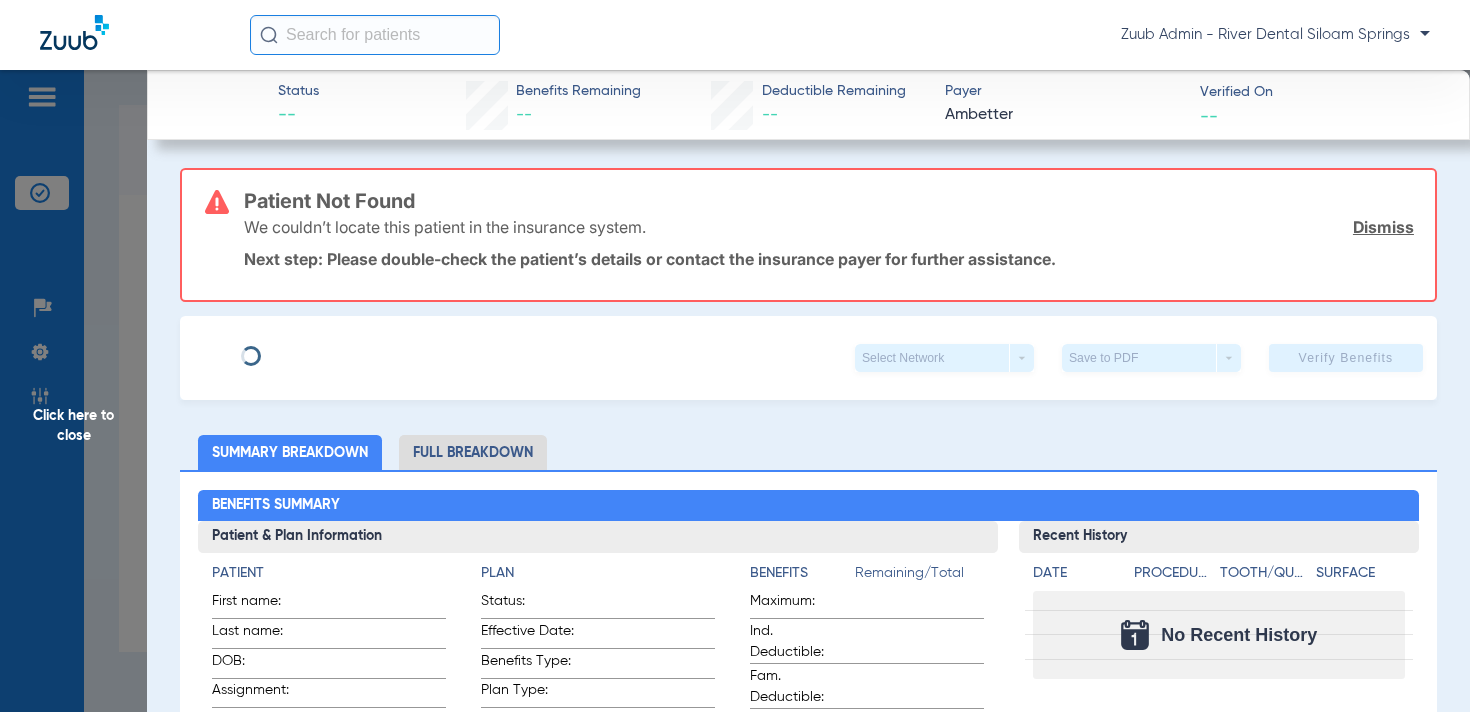 type on "[FIRST]" 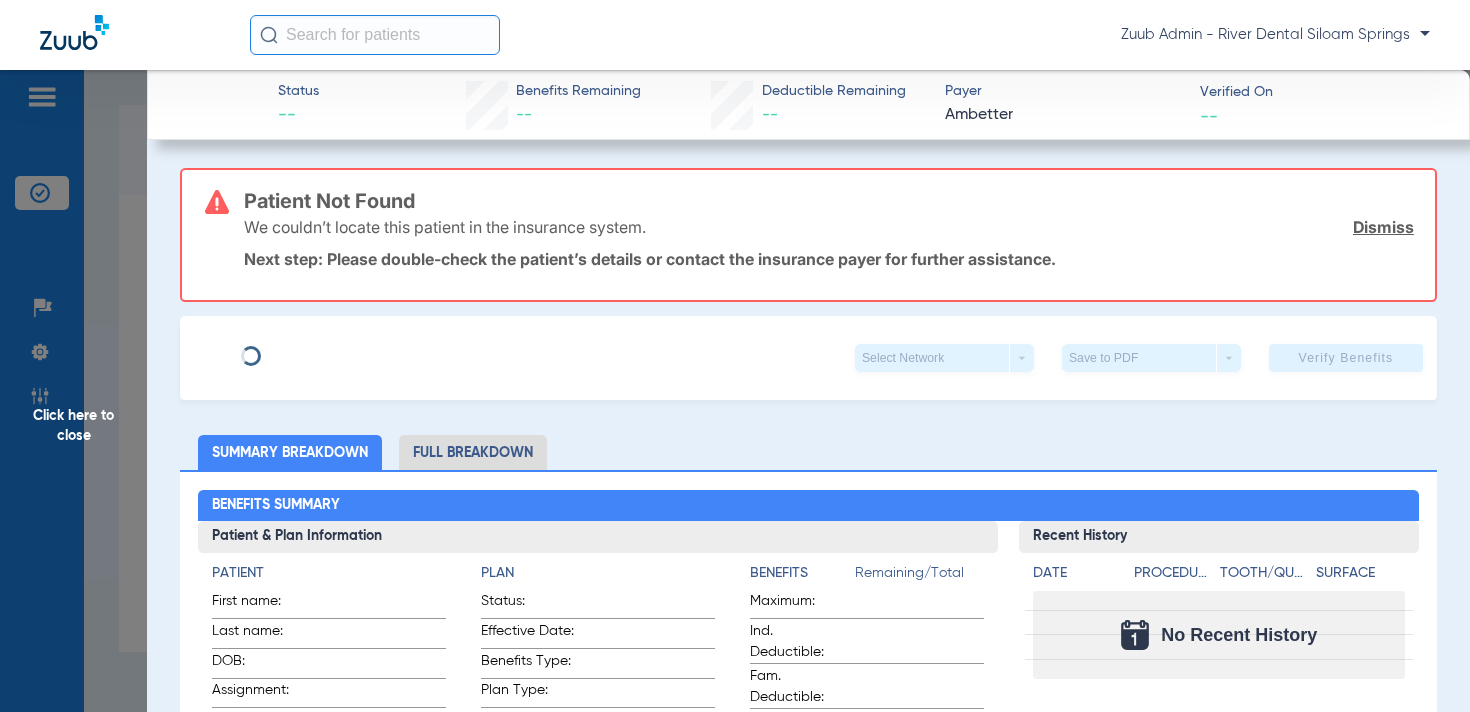 type on "[BRAND]" 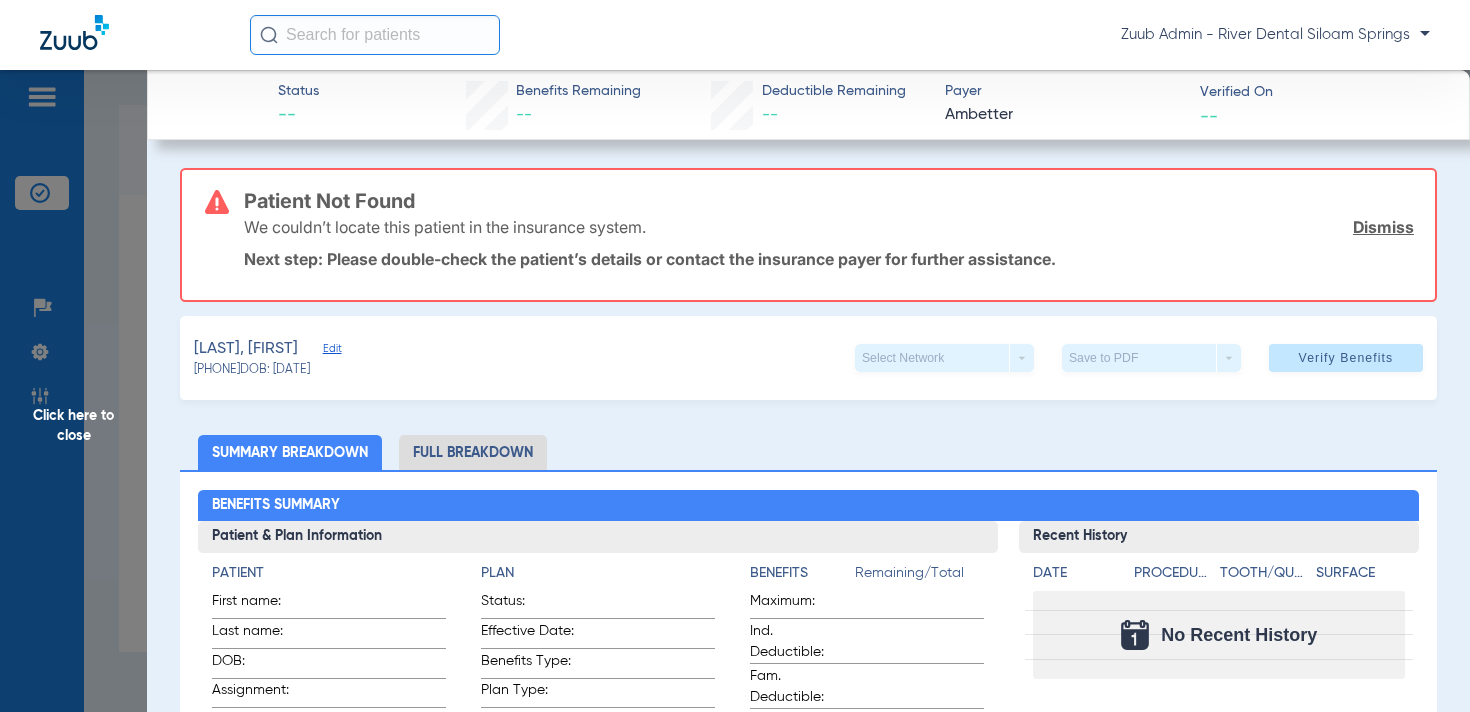 click on "Edit" 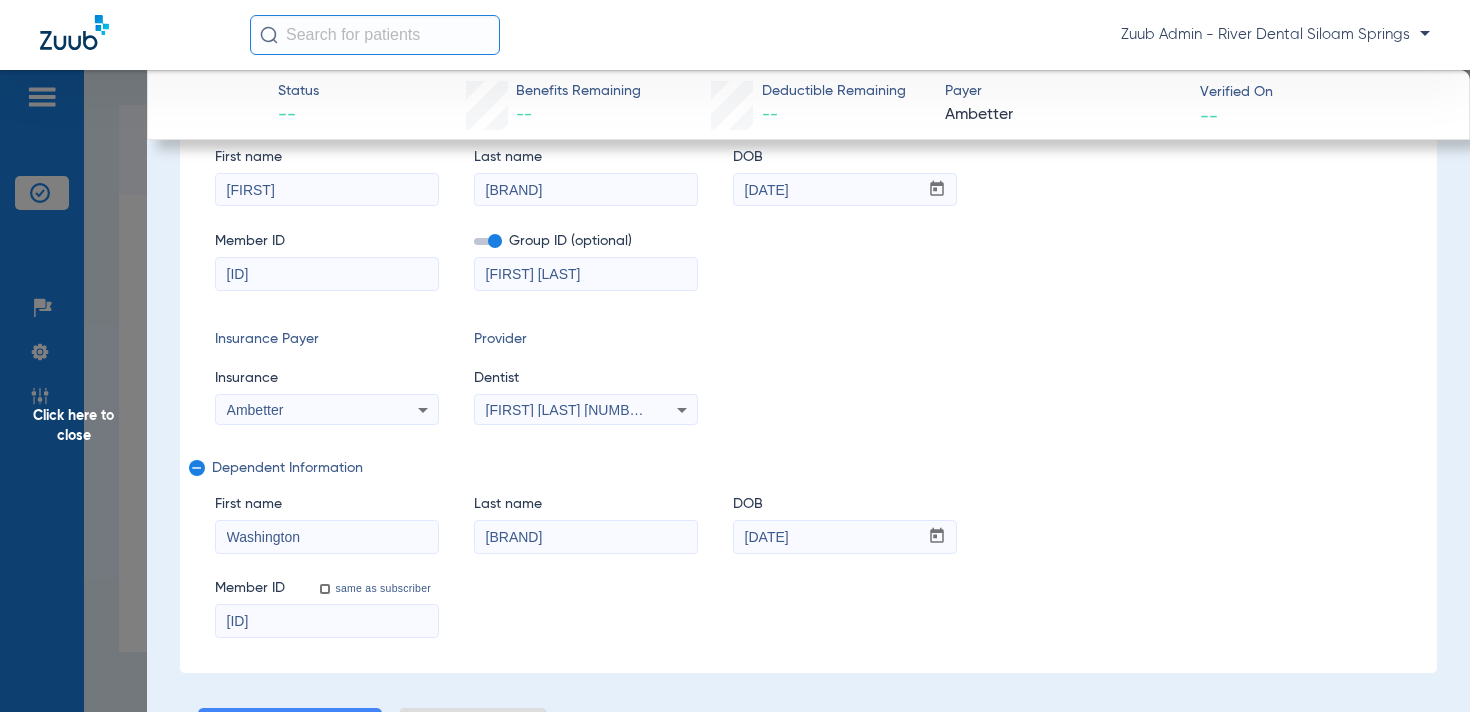 scroll, scrollTop: 331, scrollLeft: 0, axis: vertical 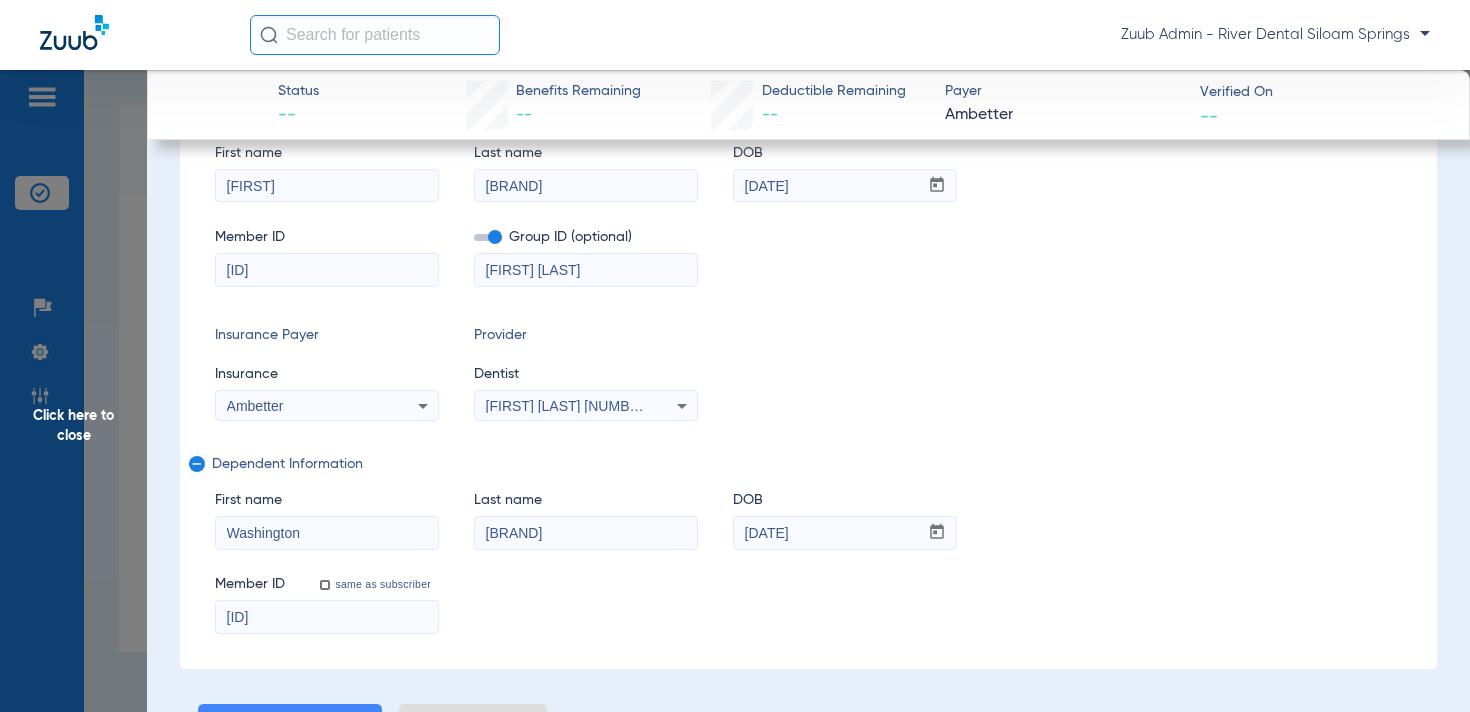 click on "[ID]" at bounding box center (327, 270) 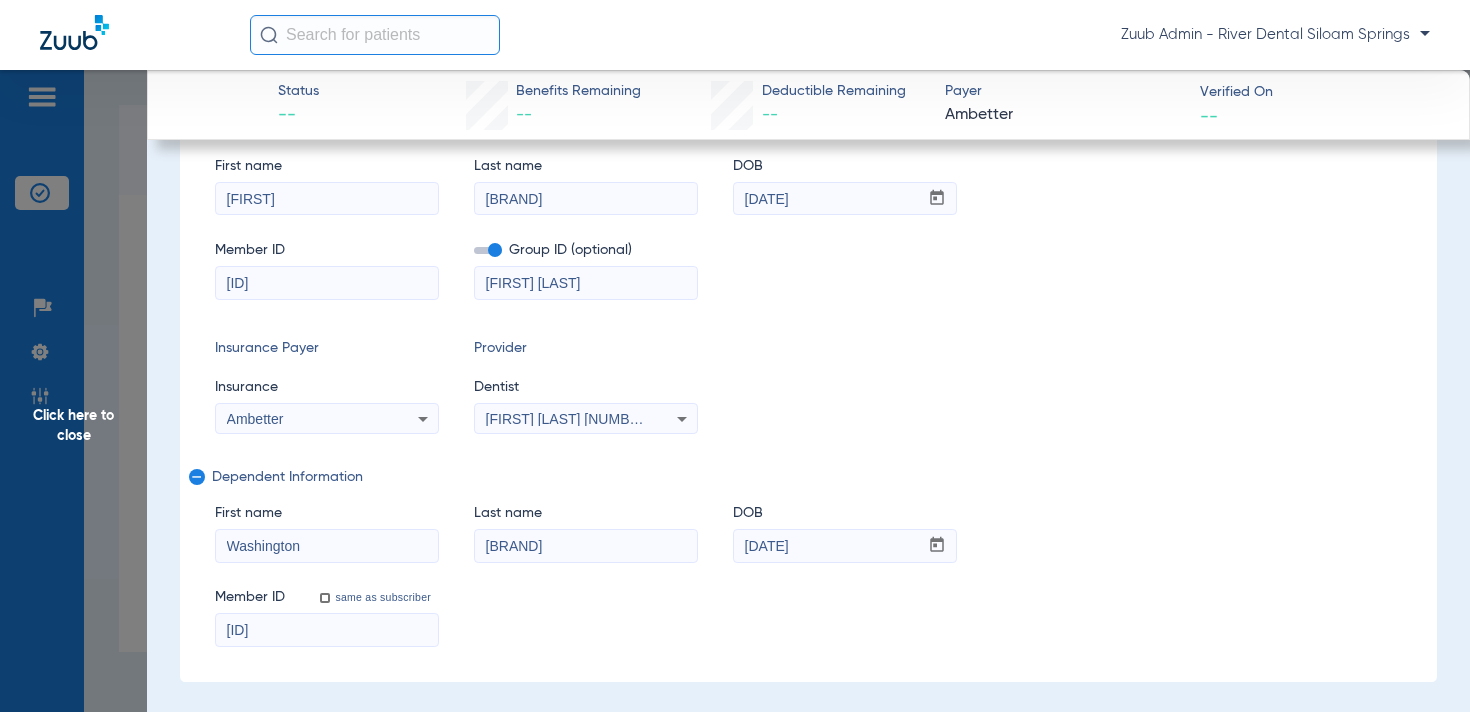 scroll, scrollTop: 309, scrollLeft: 0, axis: vertical 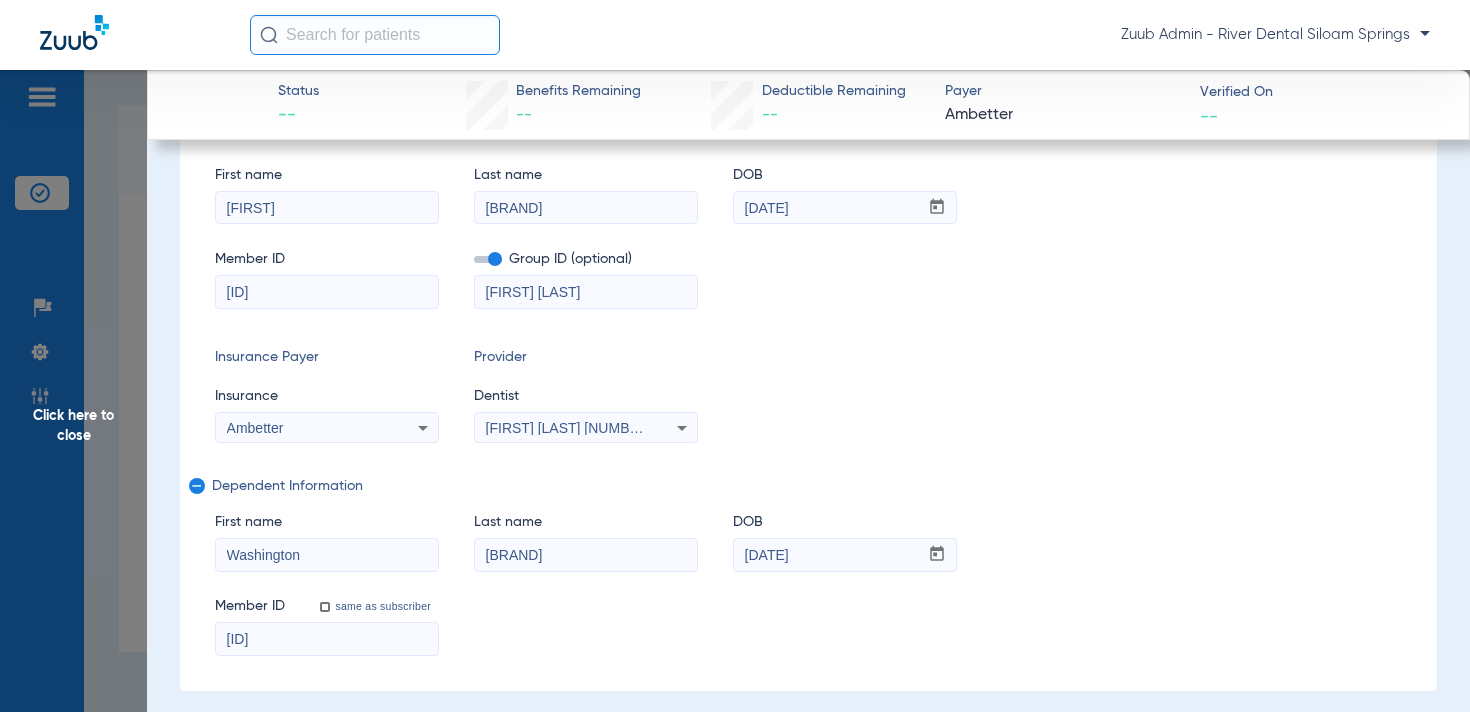 click on "[ID]" at bounding box center (327, 292) 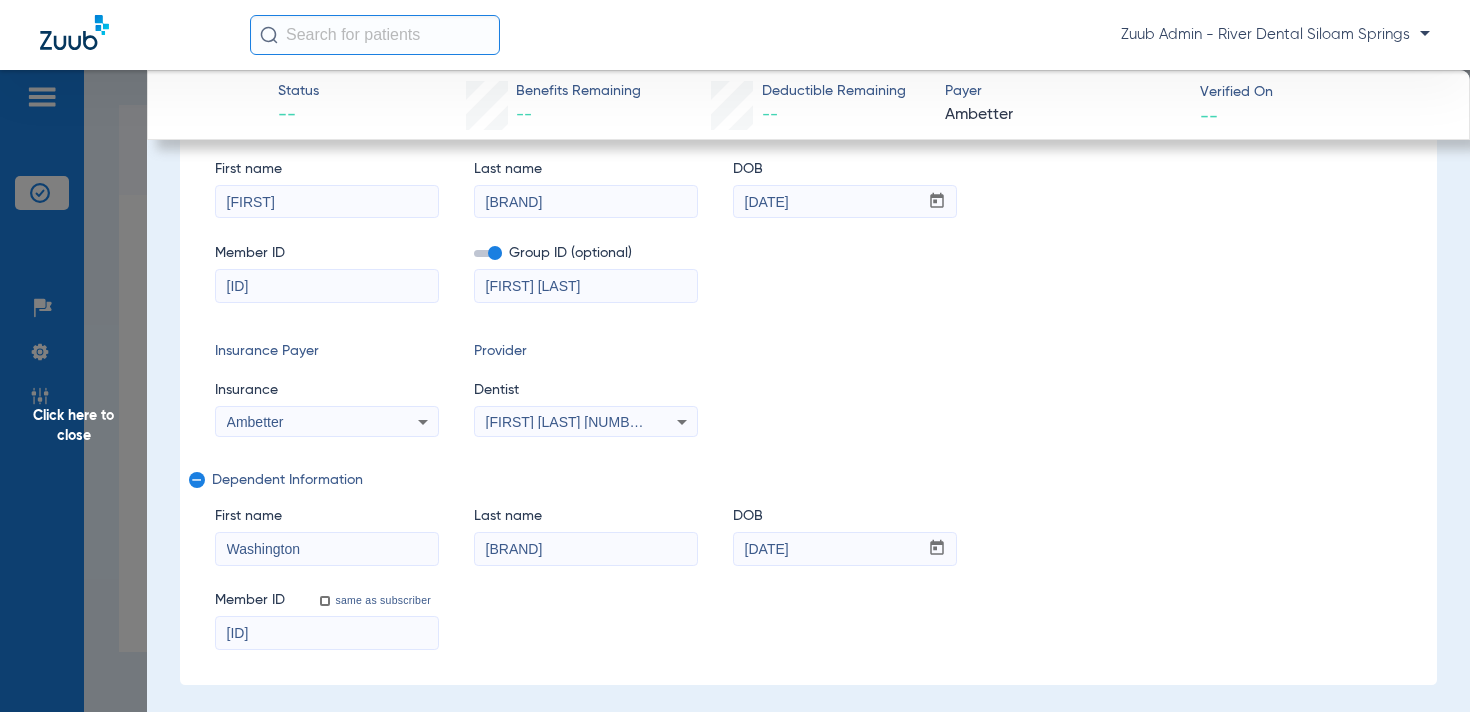 click on "[ID]" at bounding box center [327, 633] 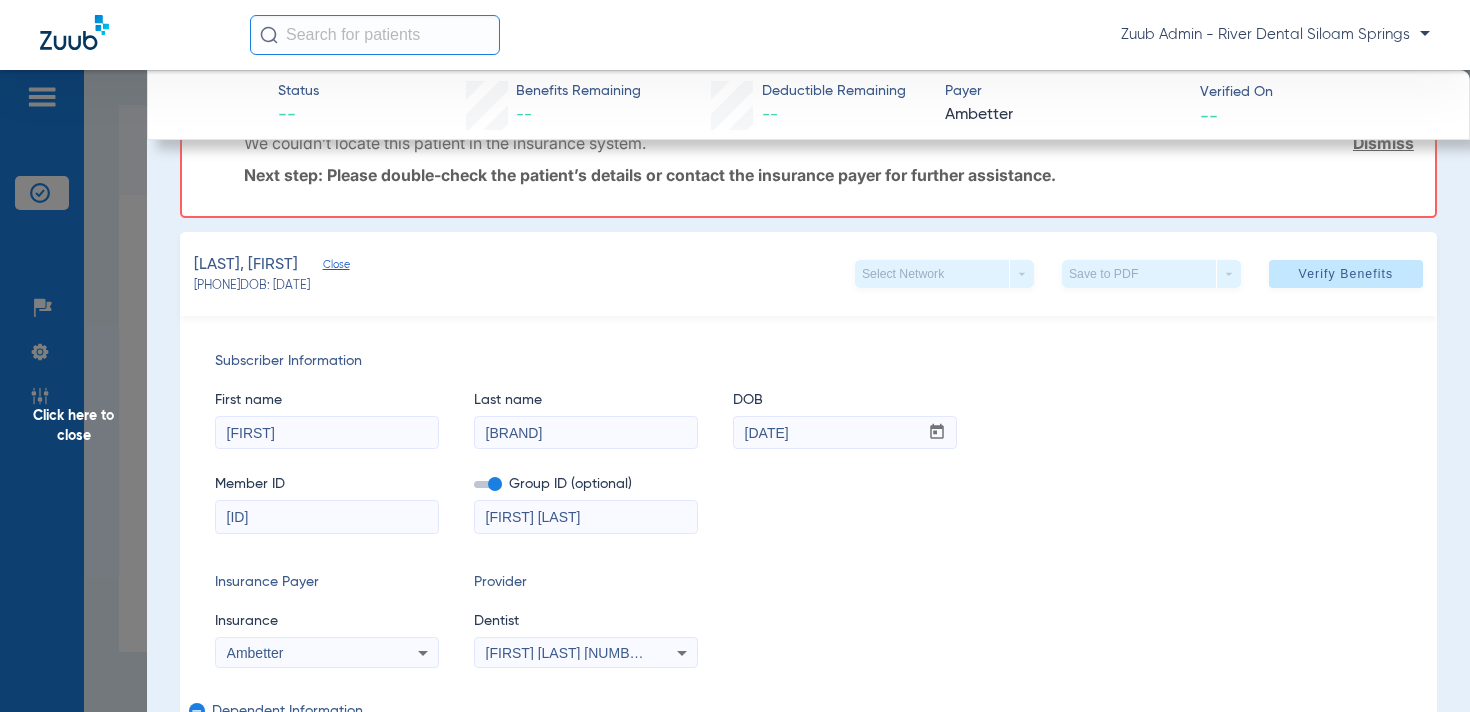 scroll, scrollTop: 0, scrollLeft: 0, axis: both 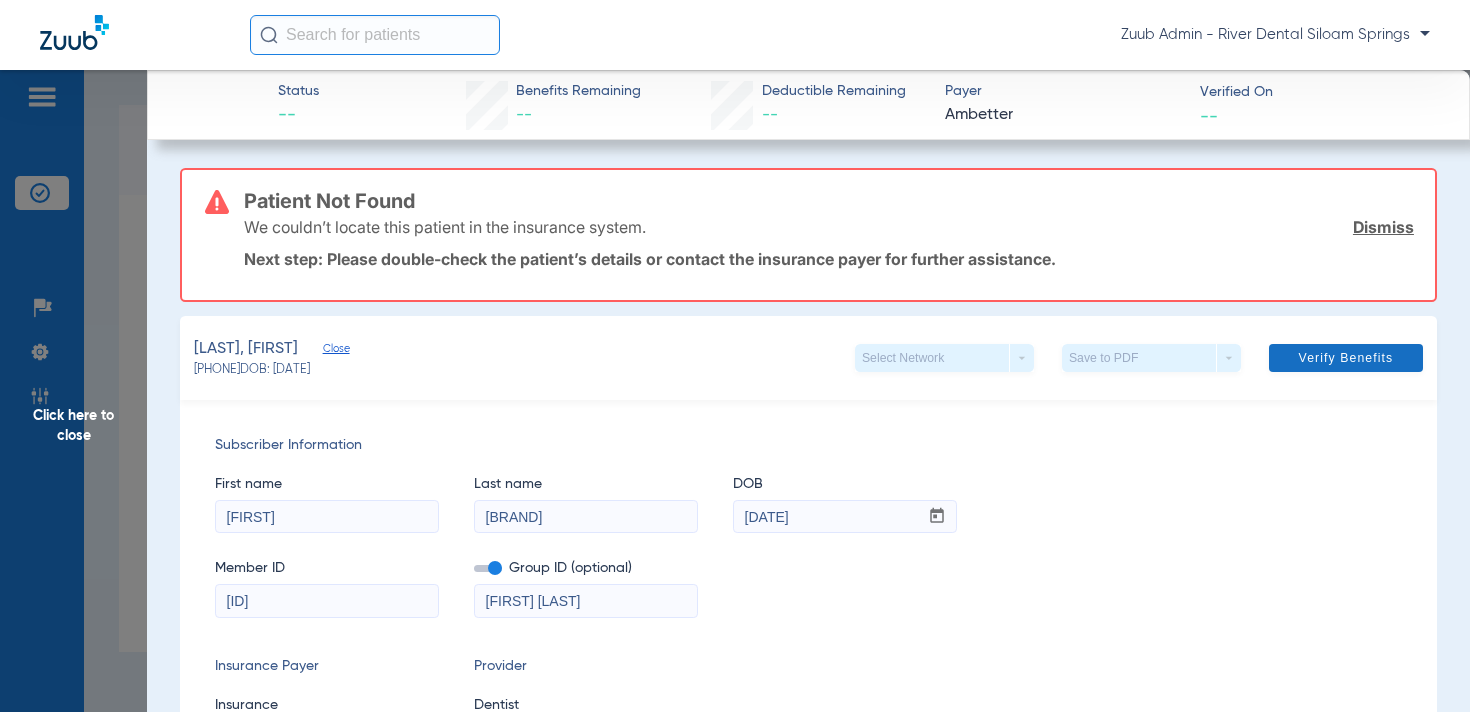 type on "[ID]" 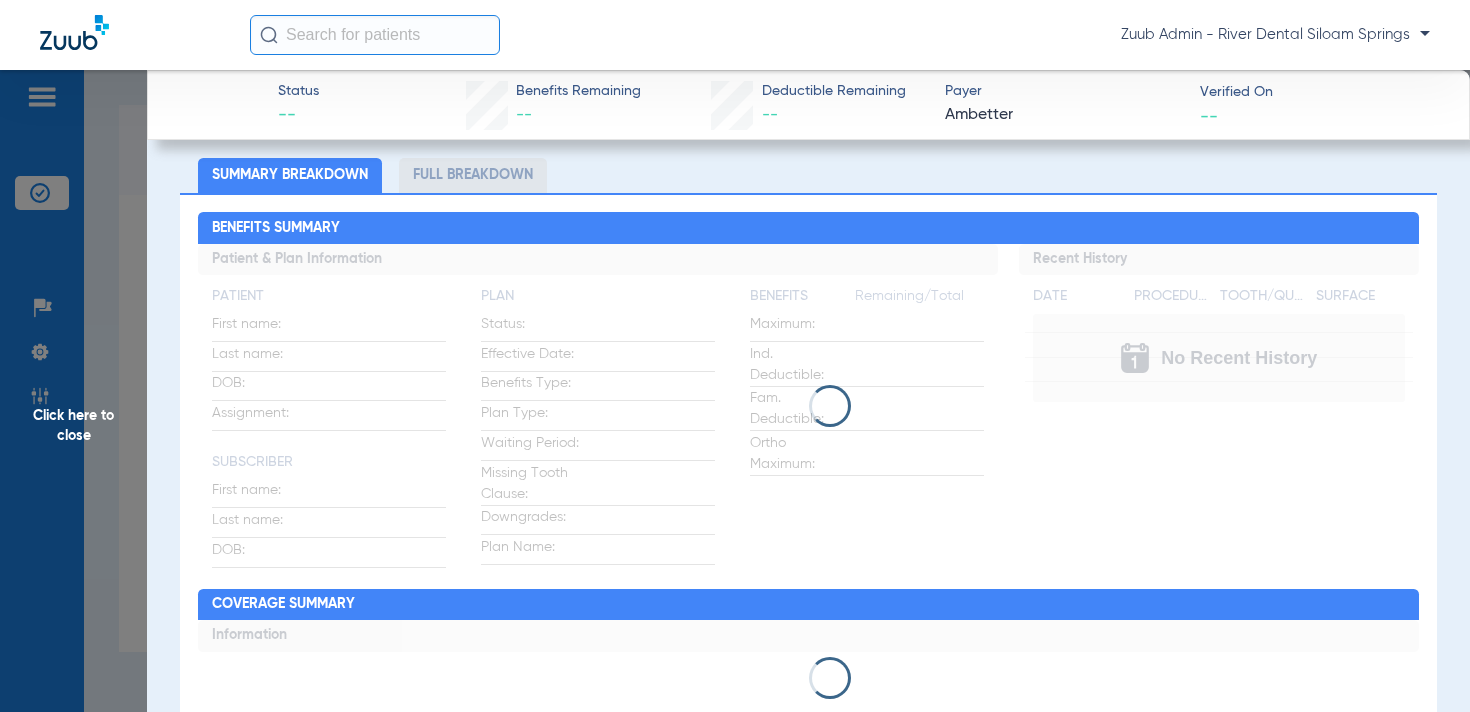 scroll, scrollTop: 767, scrollLeft: 0, axis: vertical 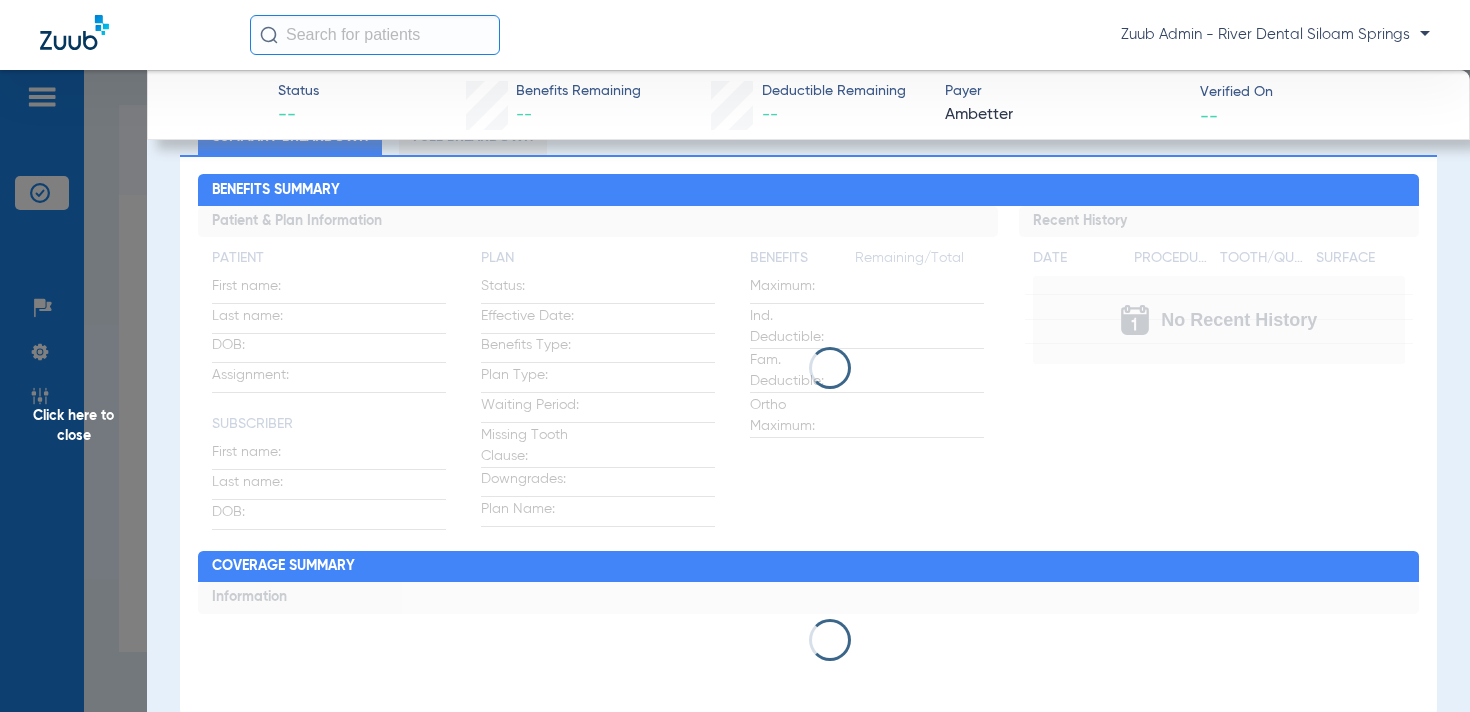 click on "Click here to close" 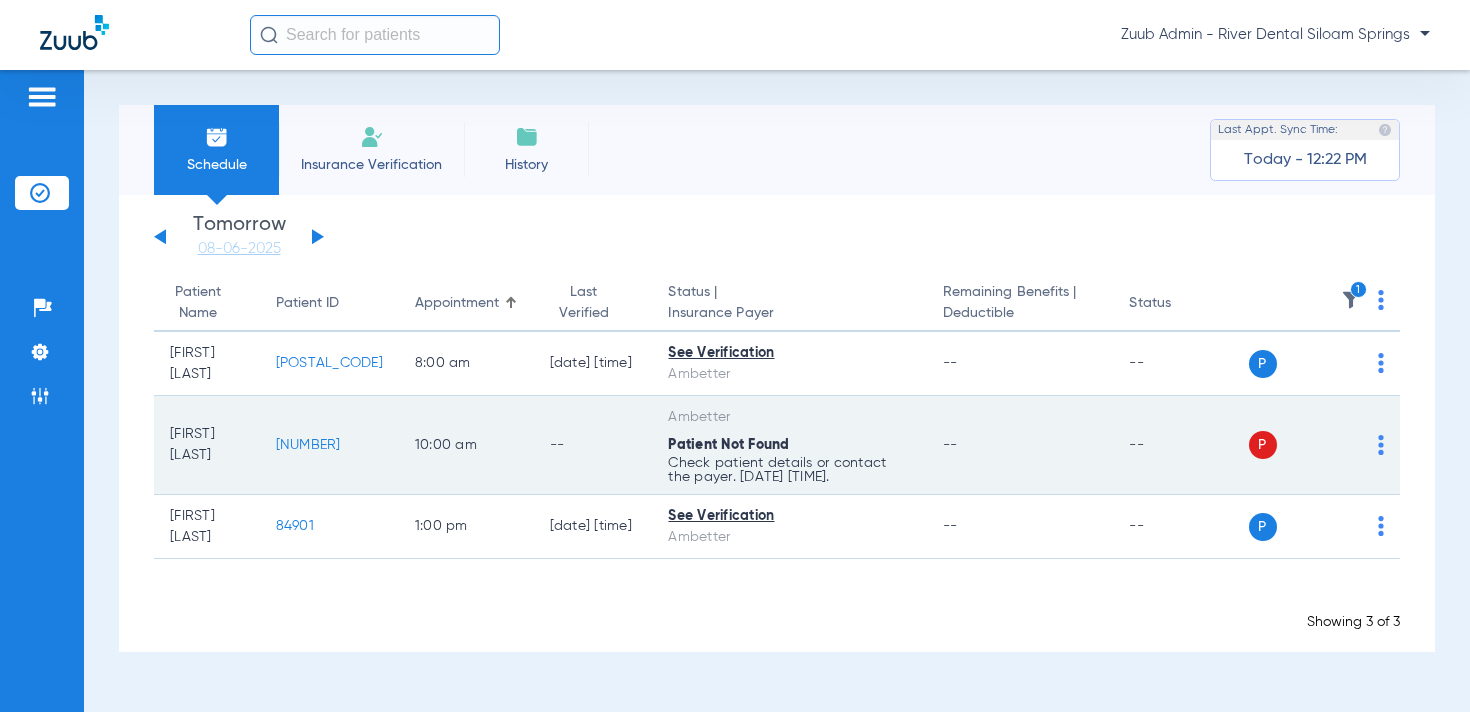 click on "[NUMBER]" 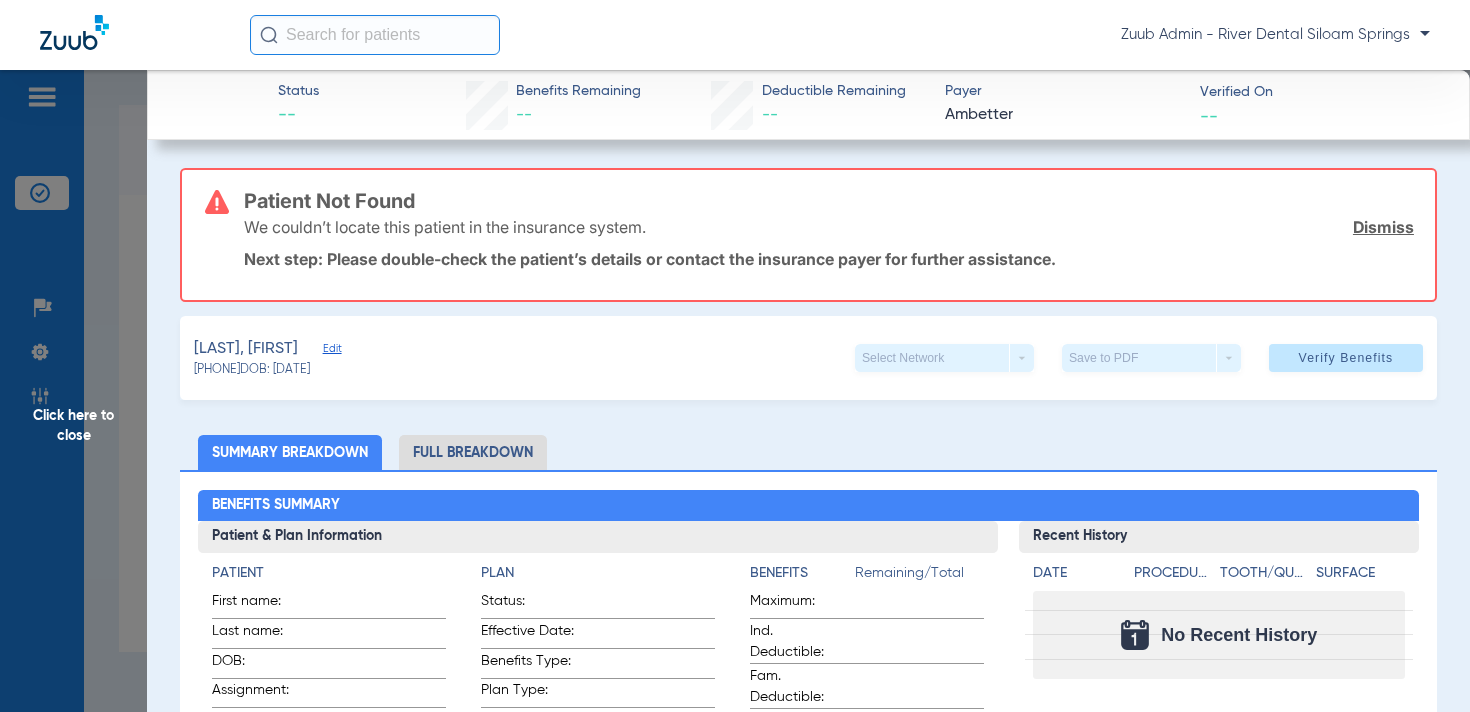 click on "Edit" 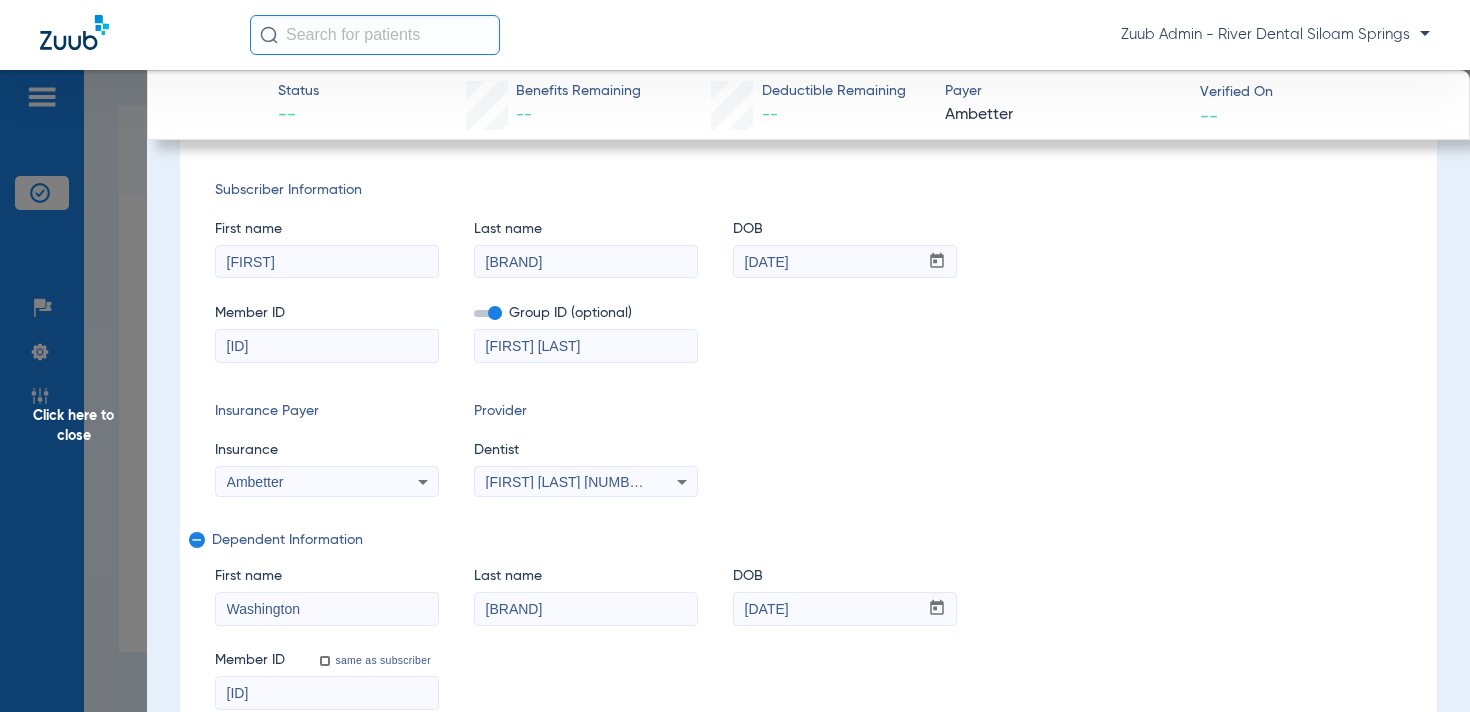 scroll, scrollTop: 253, scrollLeft: 0, axis: vertical 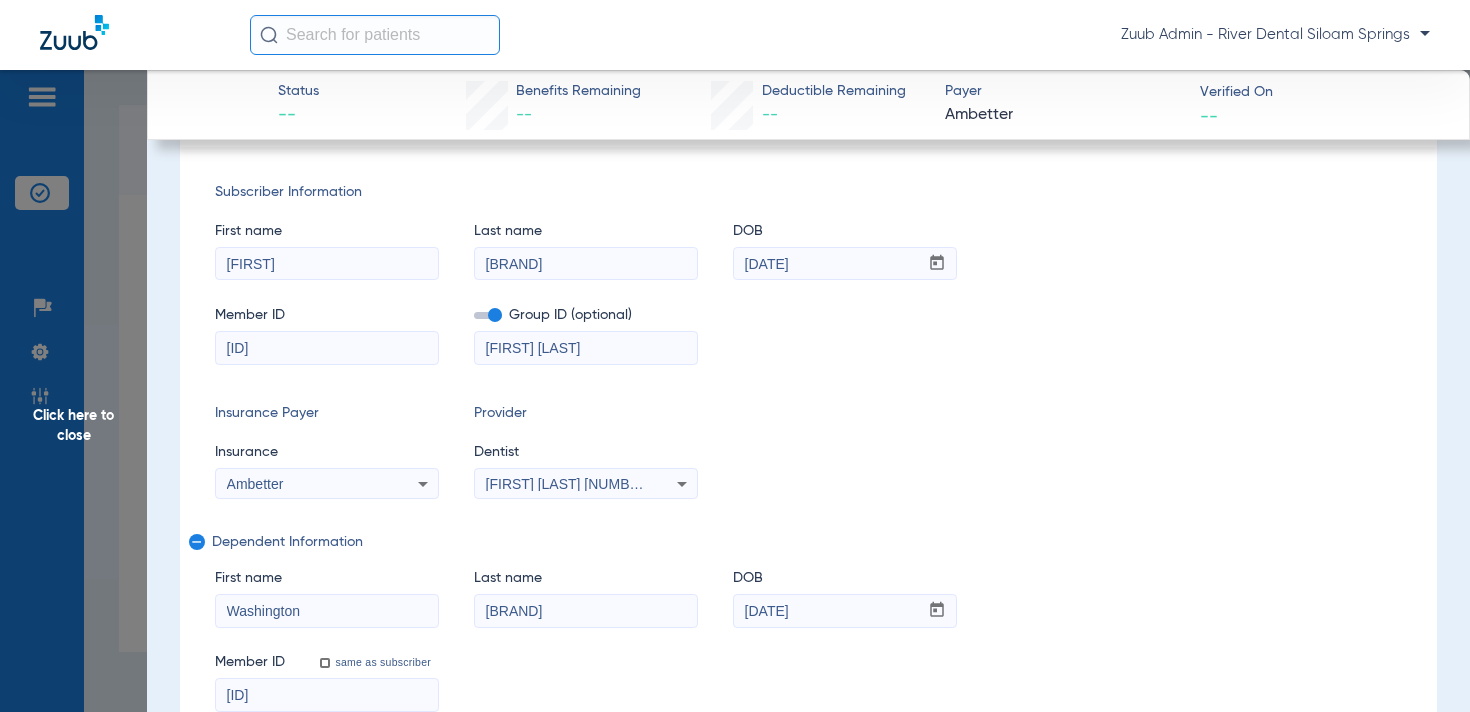 click on "remove" 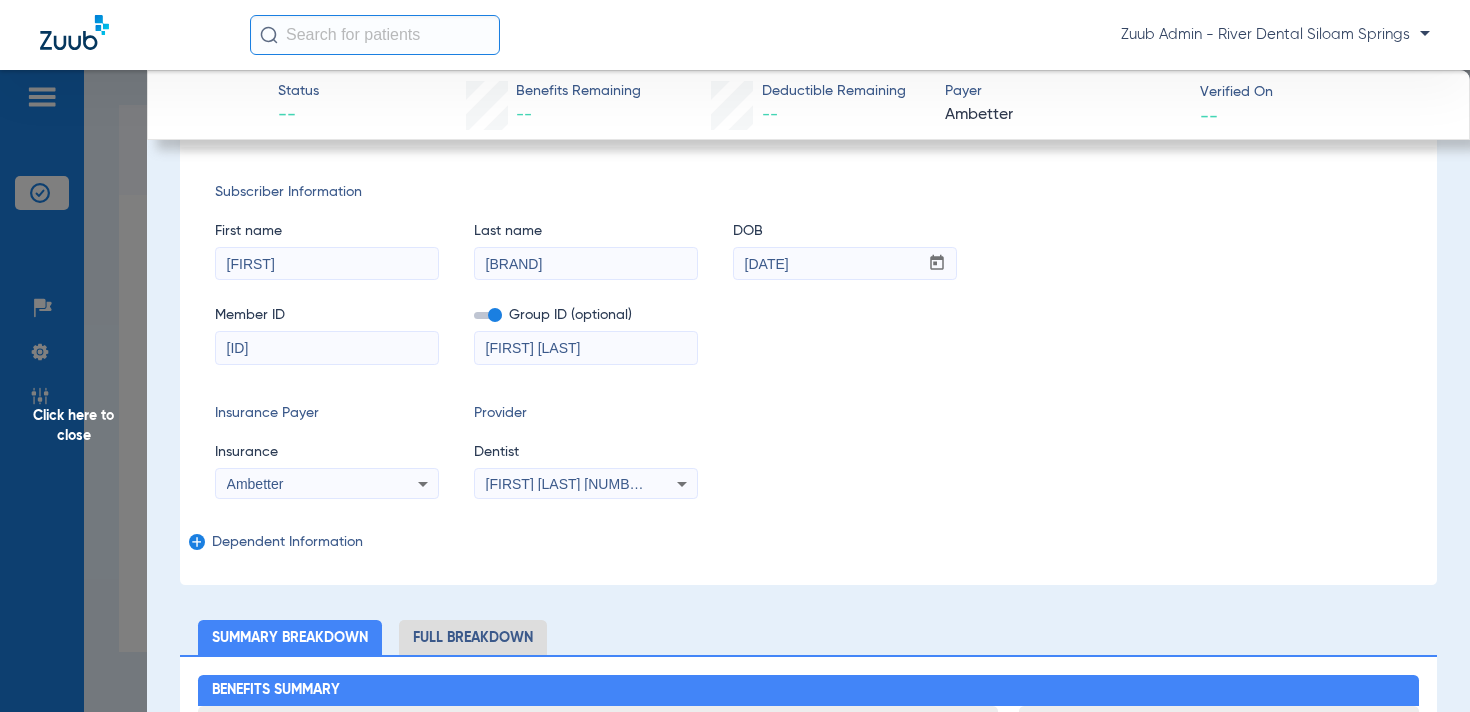 click on "add" 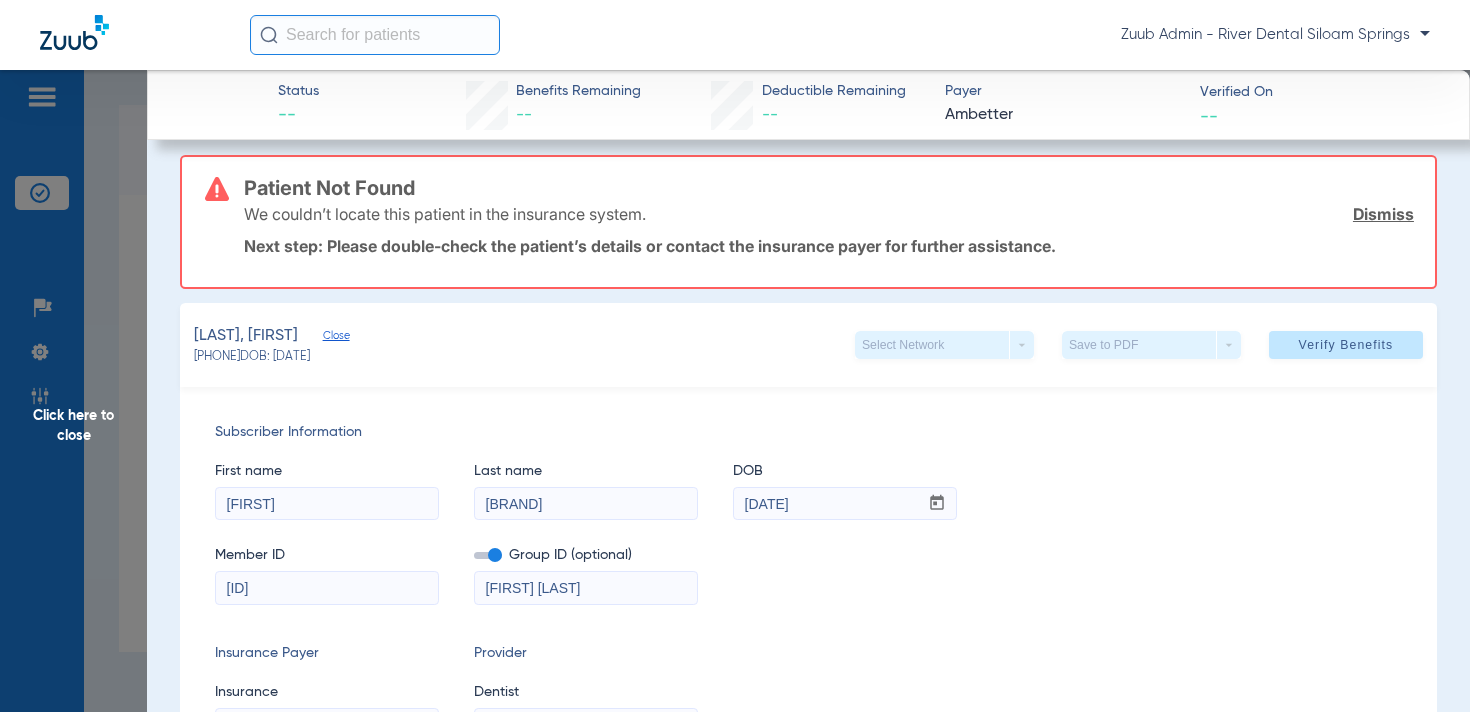 scroll, scrollTop: 0, scrollLeft: 0, axis: both 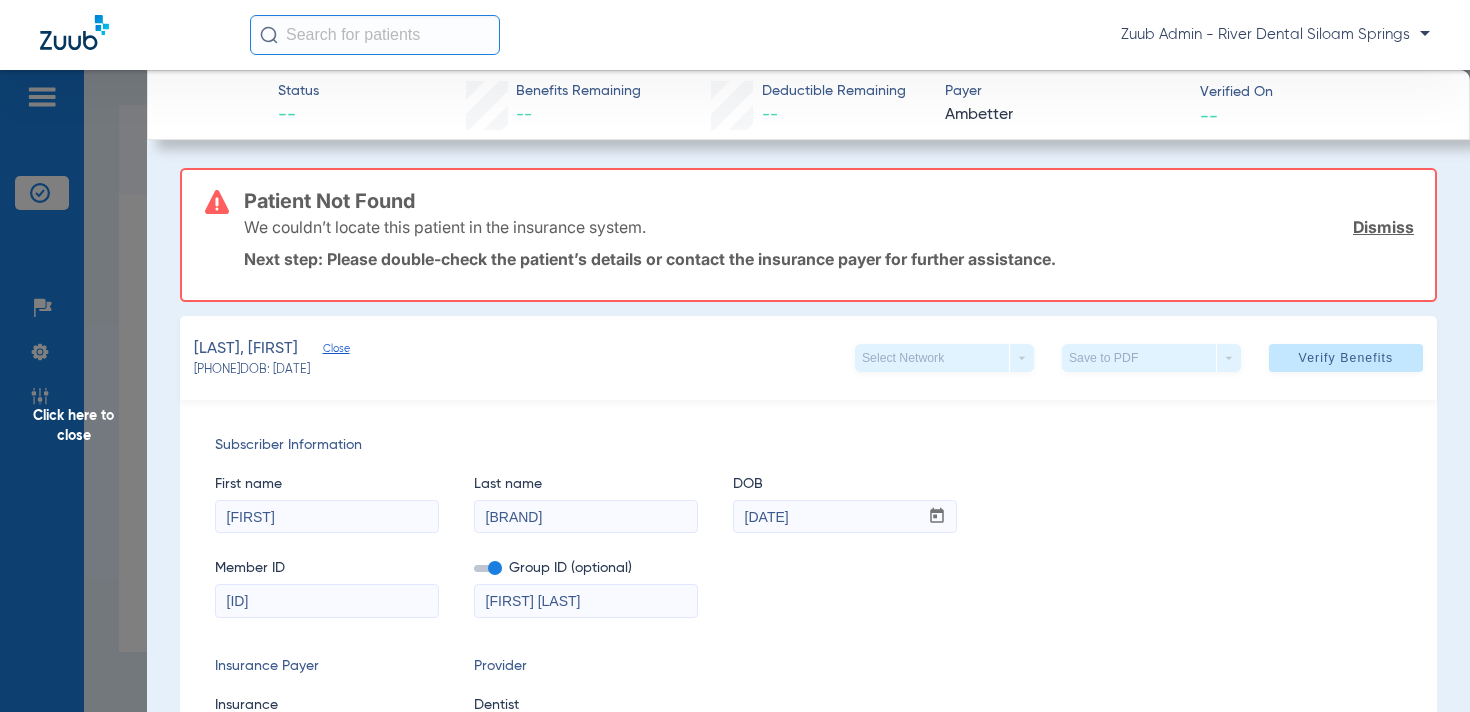 click on "Click here to close" 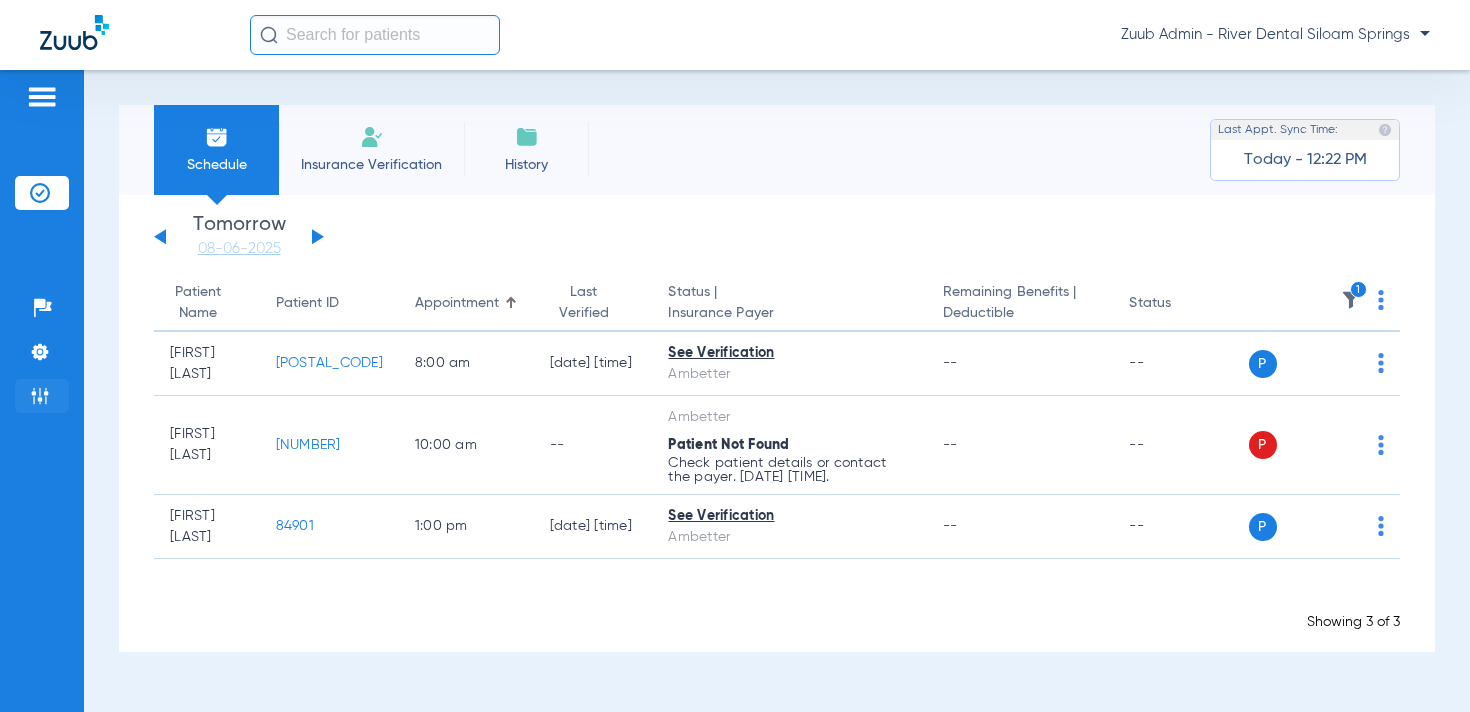 click 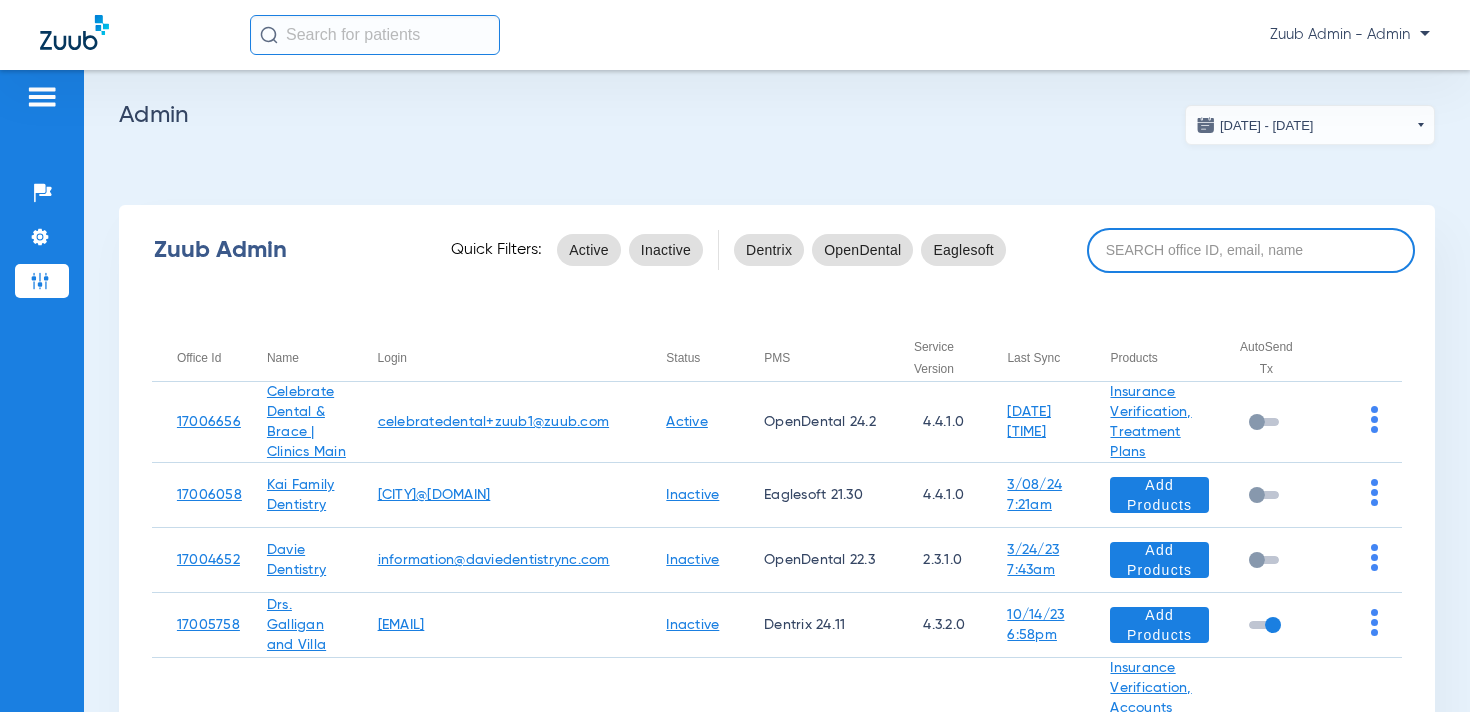 click at bounding box center [1251, 250] 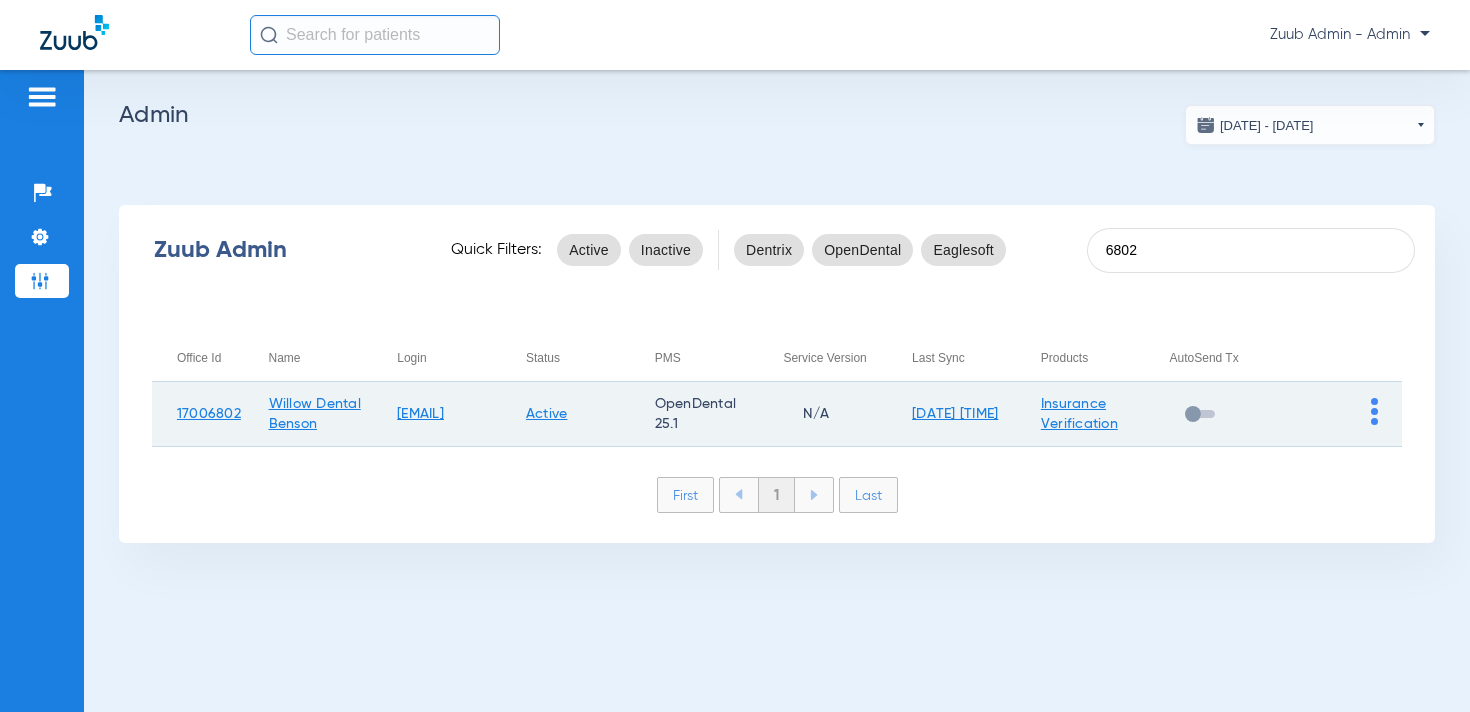 type on "6802" 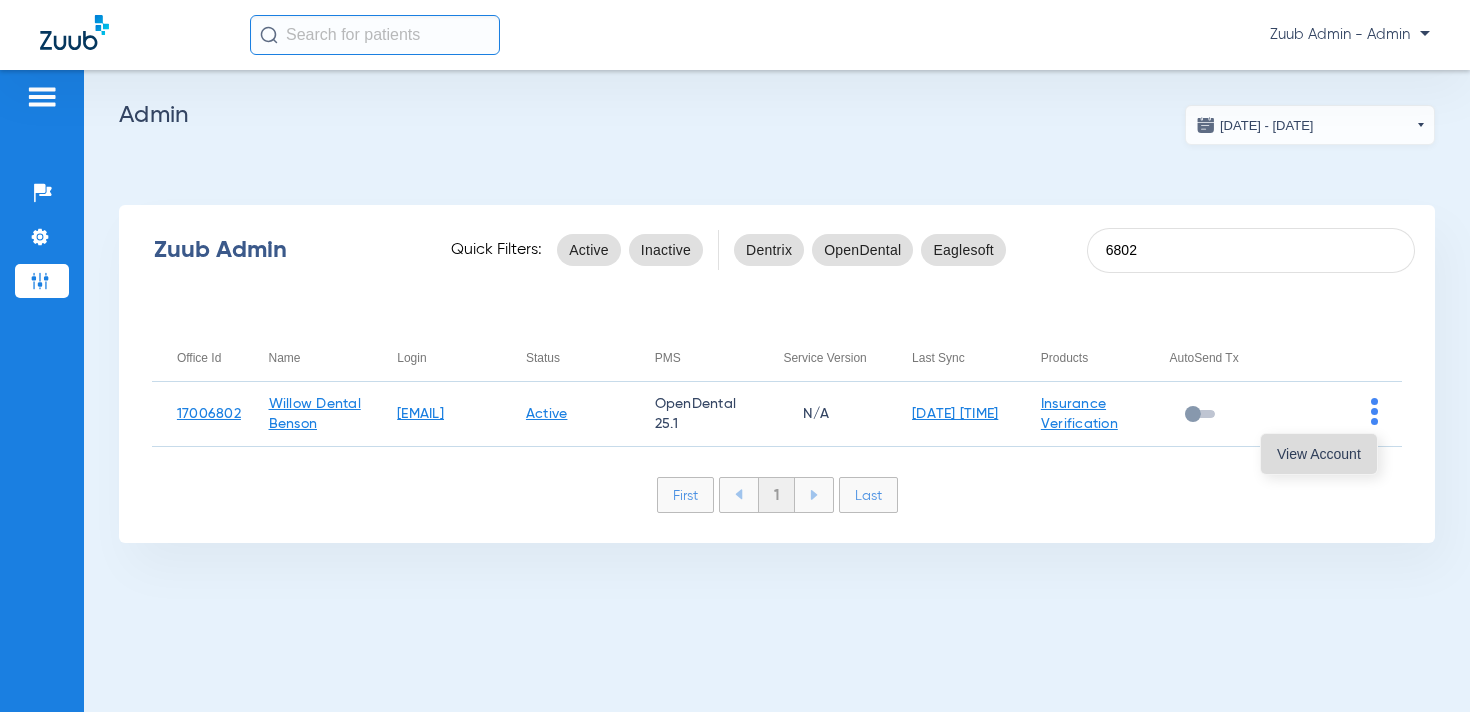 click on "View Account" at bounding box center [1319, 454] 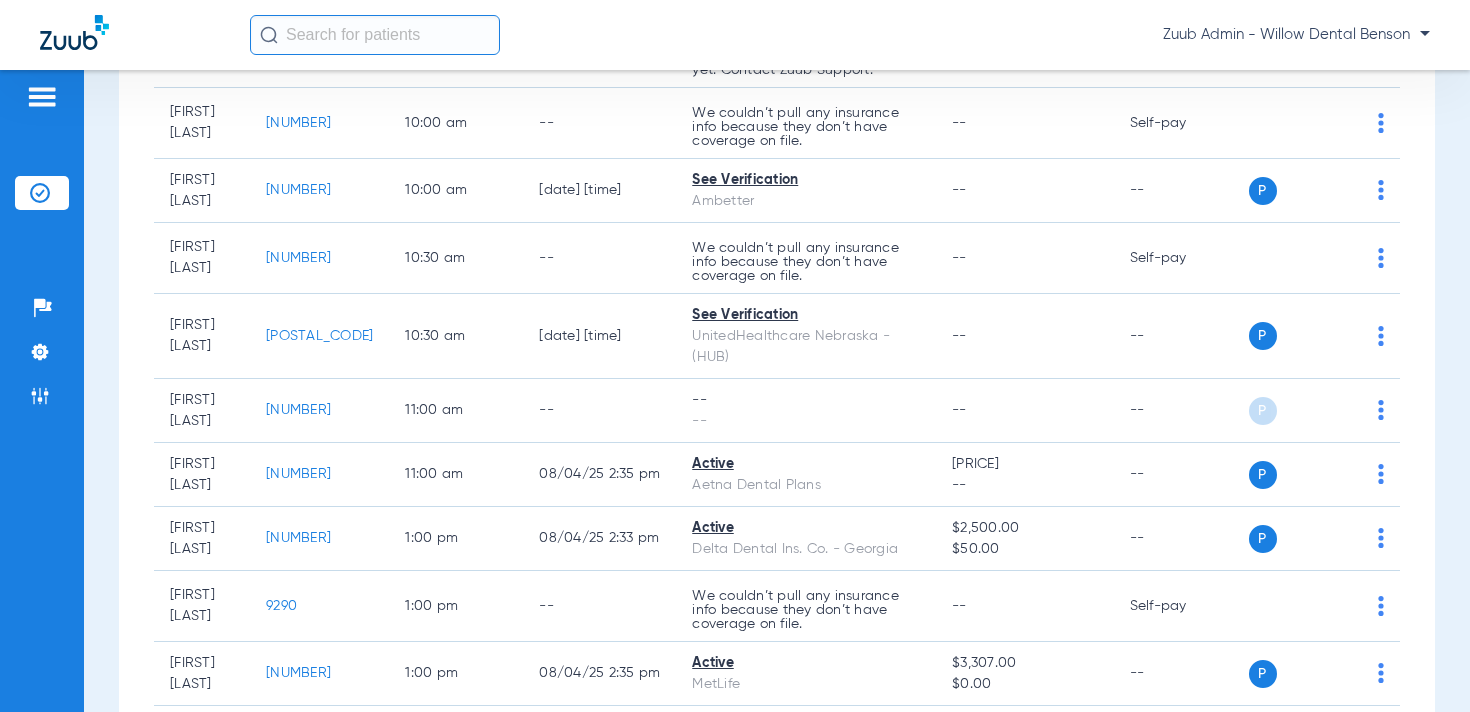 scroll, scrollTop: 1232, scrollLeft: 0, axis: vertical 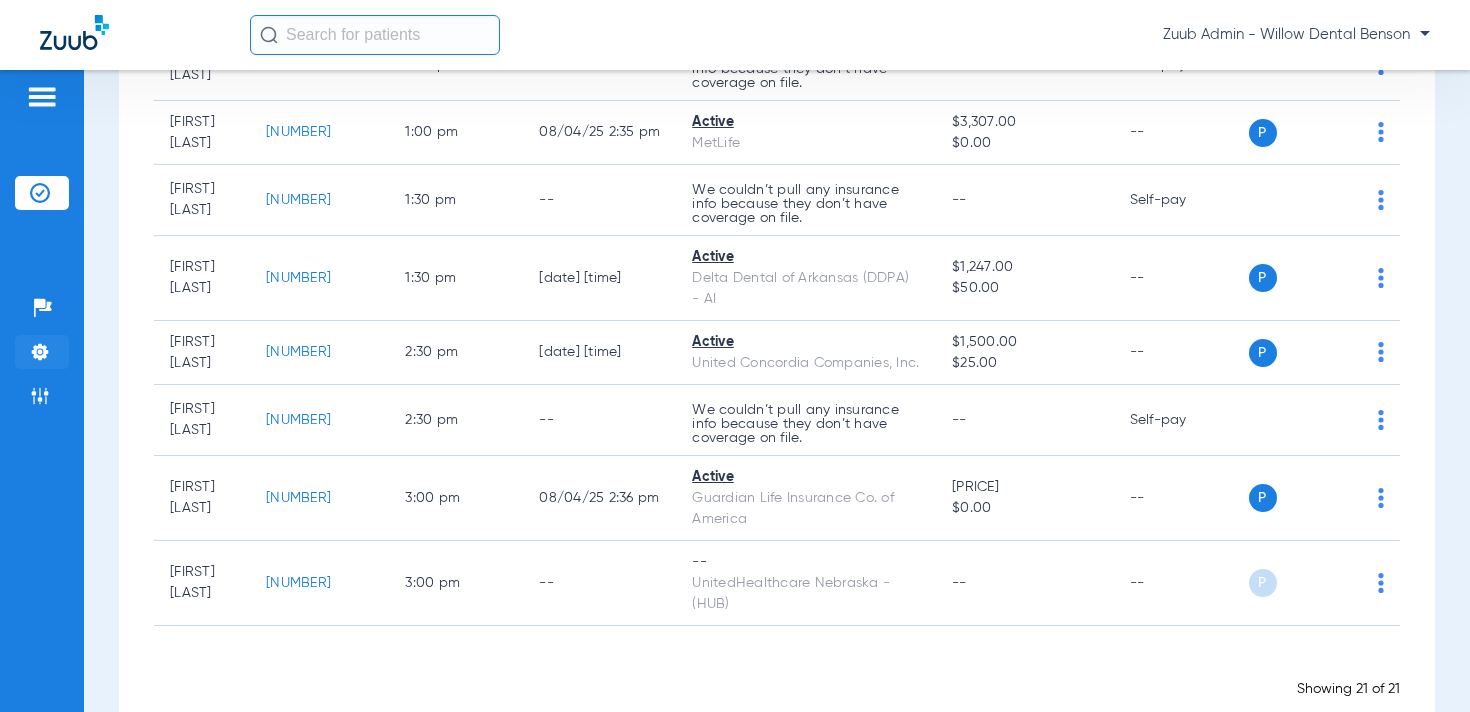 click on "Settings" 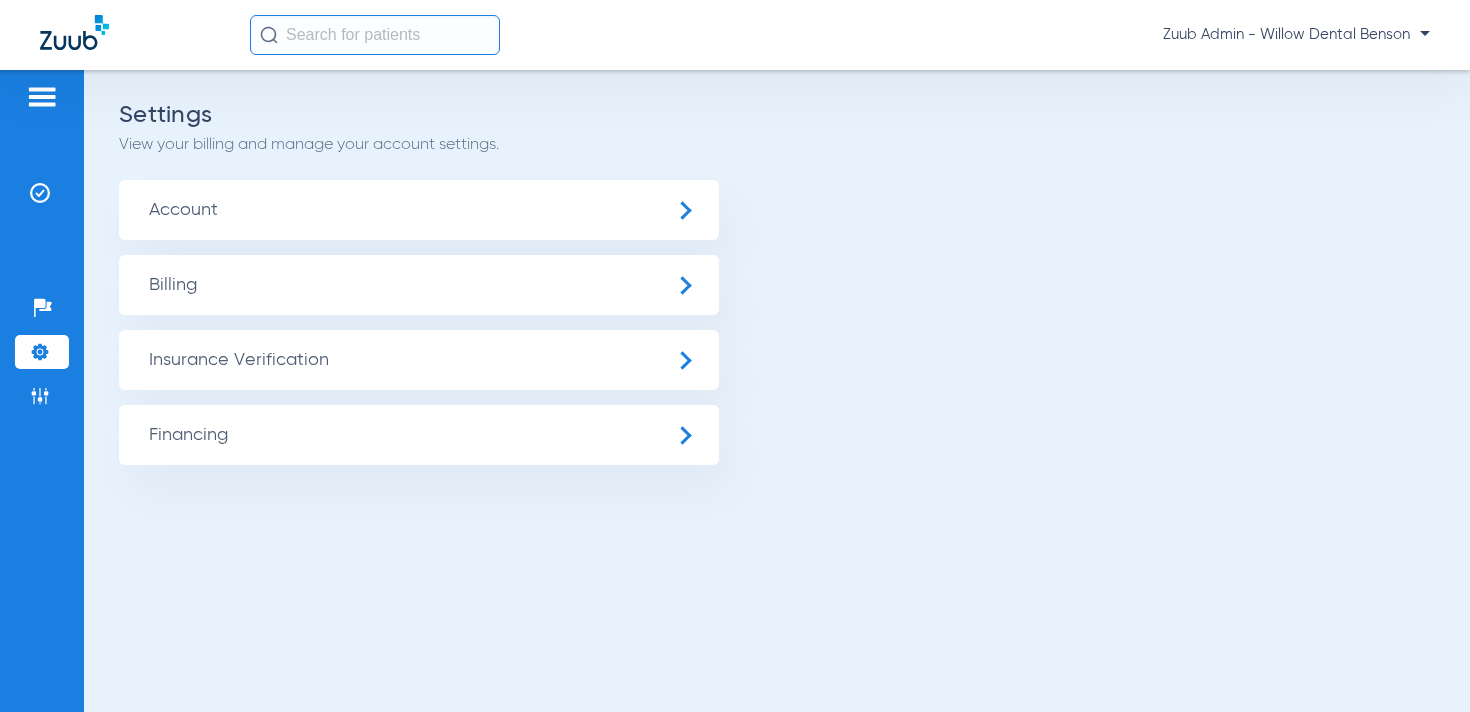 scroll, scrollTop: 0, scrollLeft: 0, axis: both 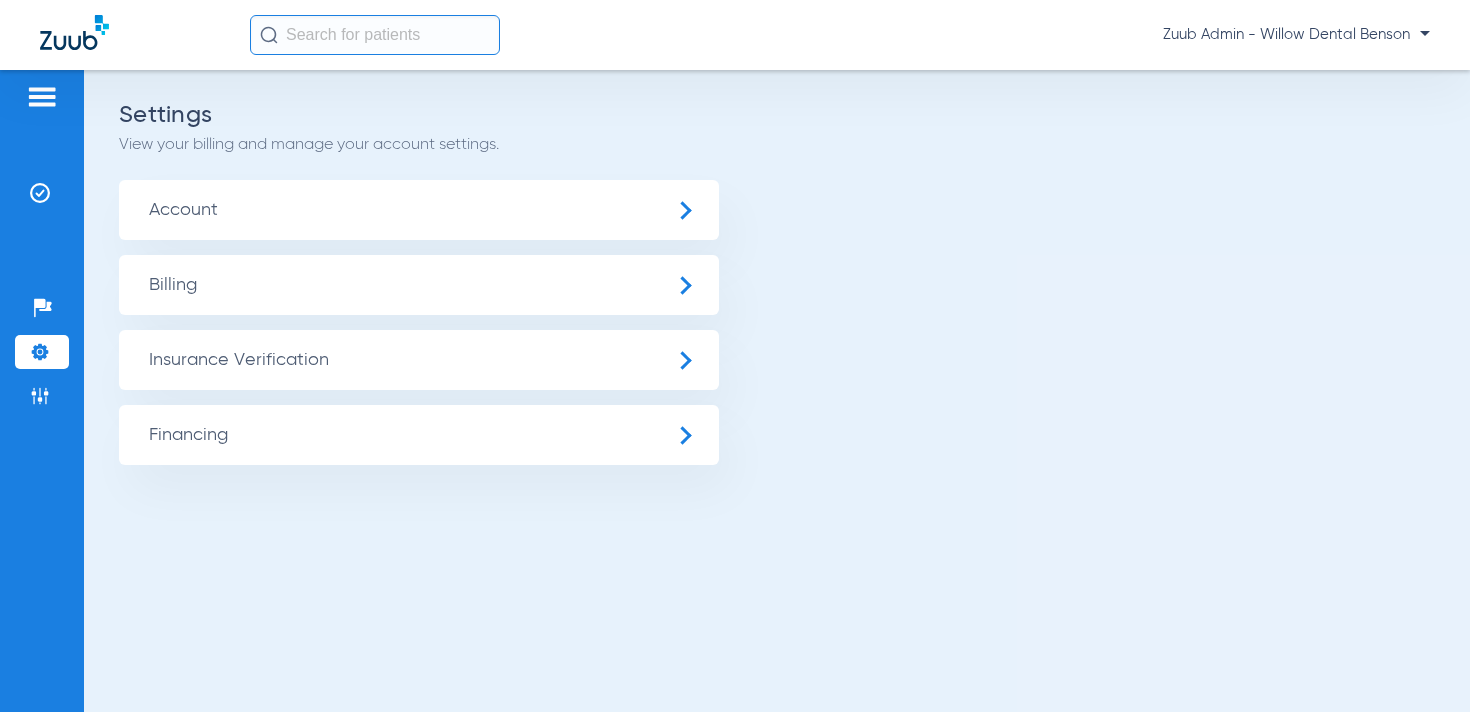 click on "Insurance Verification" 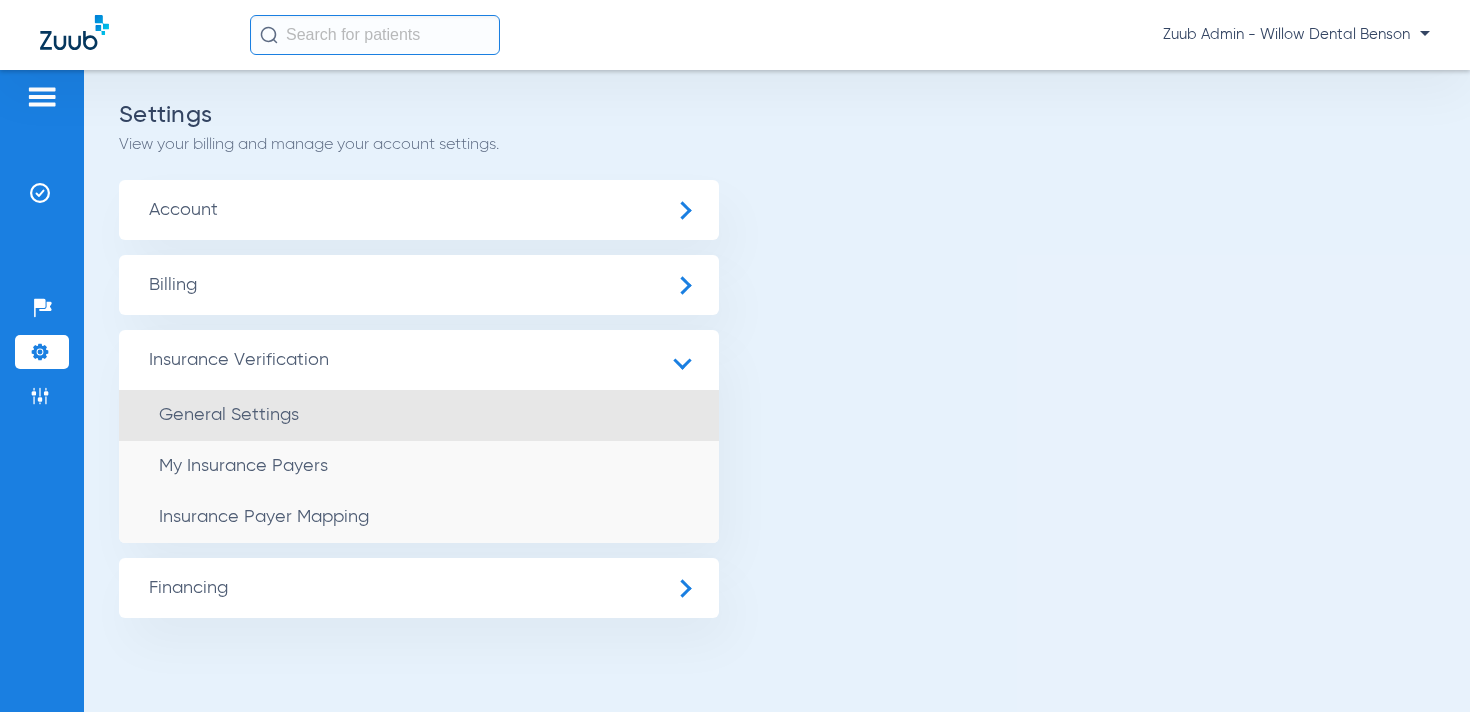 click on "General Settings" 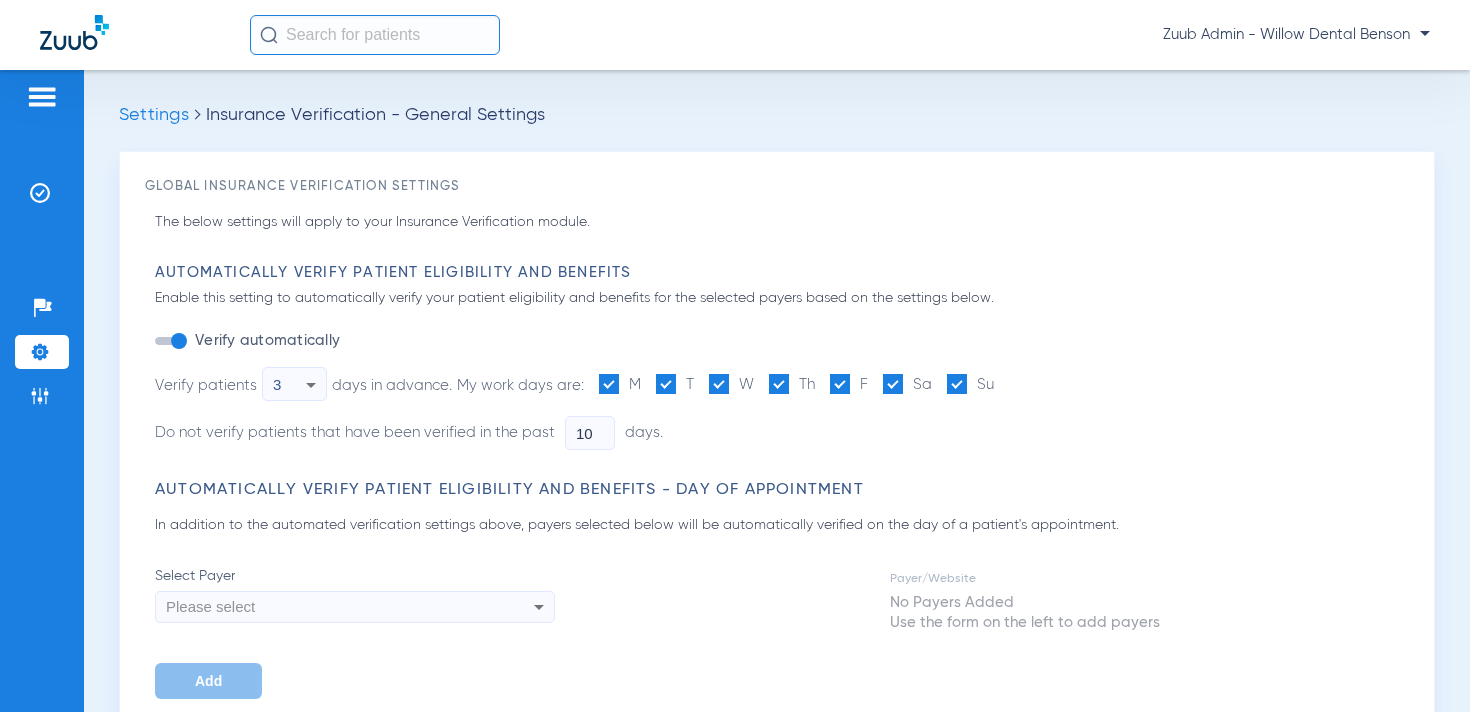 type on "5" 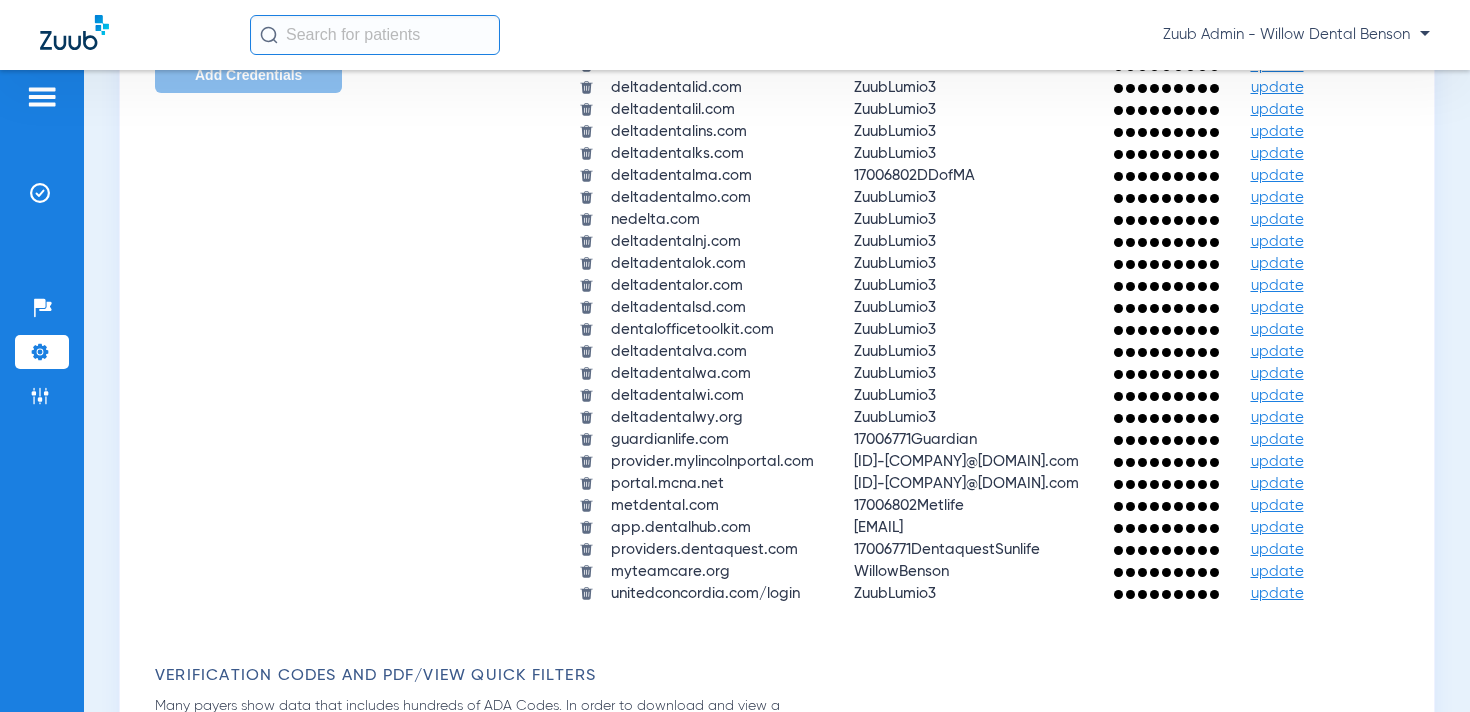 scroll, scrollTop: 1779, scrollLeft: 0, axis: vertical 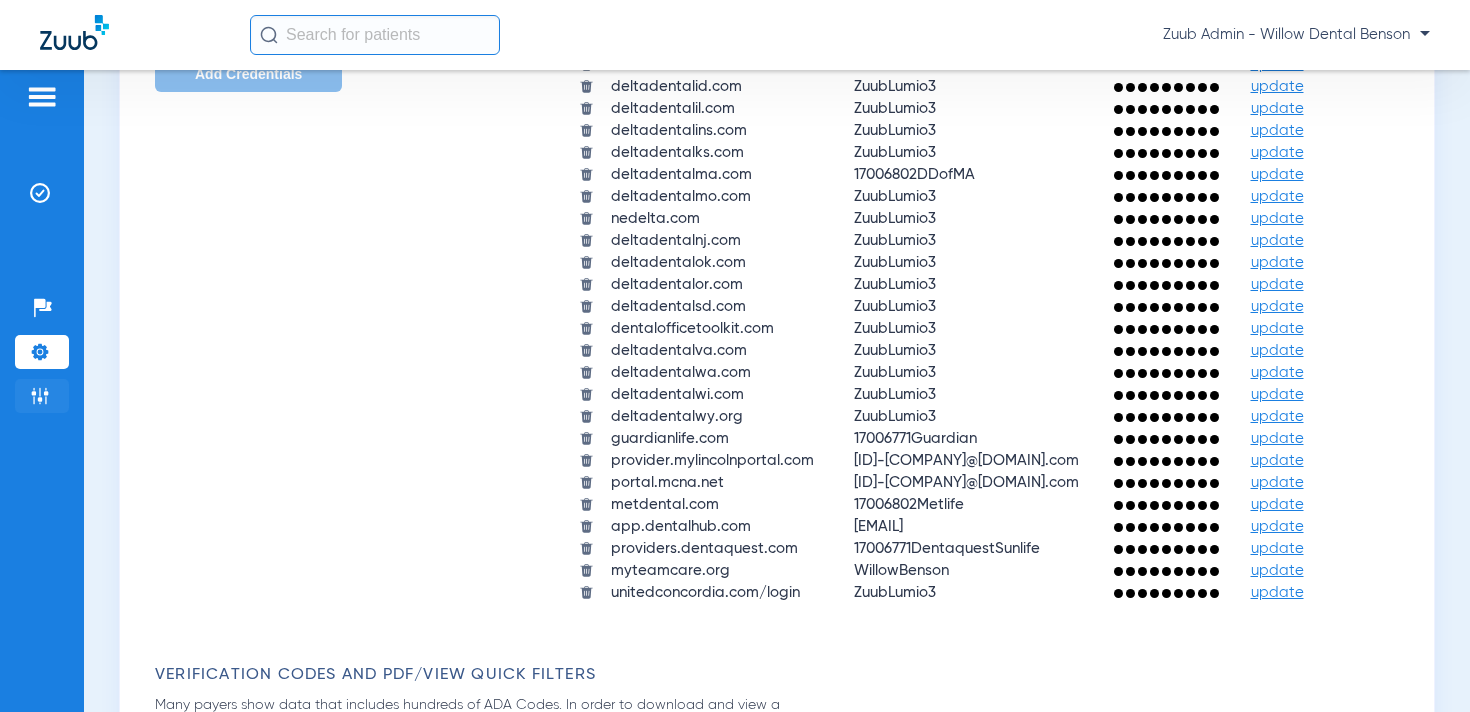 click on "Admin" 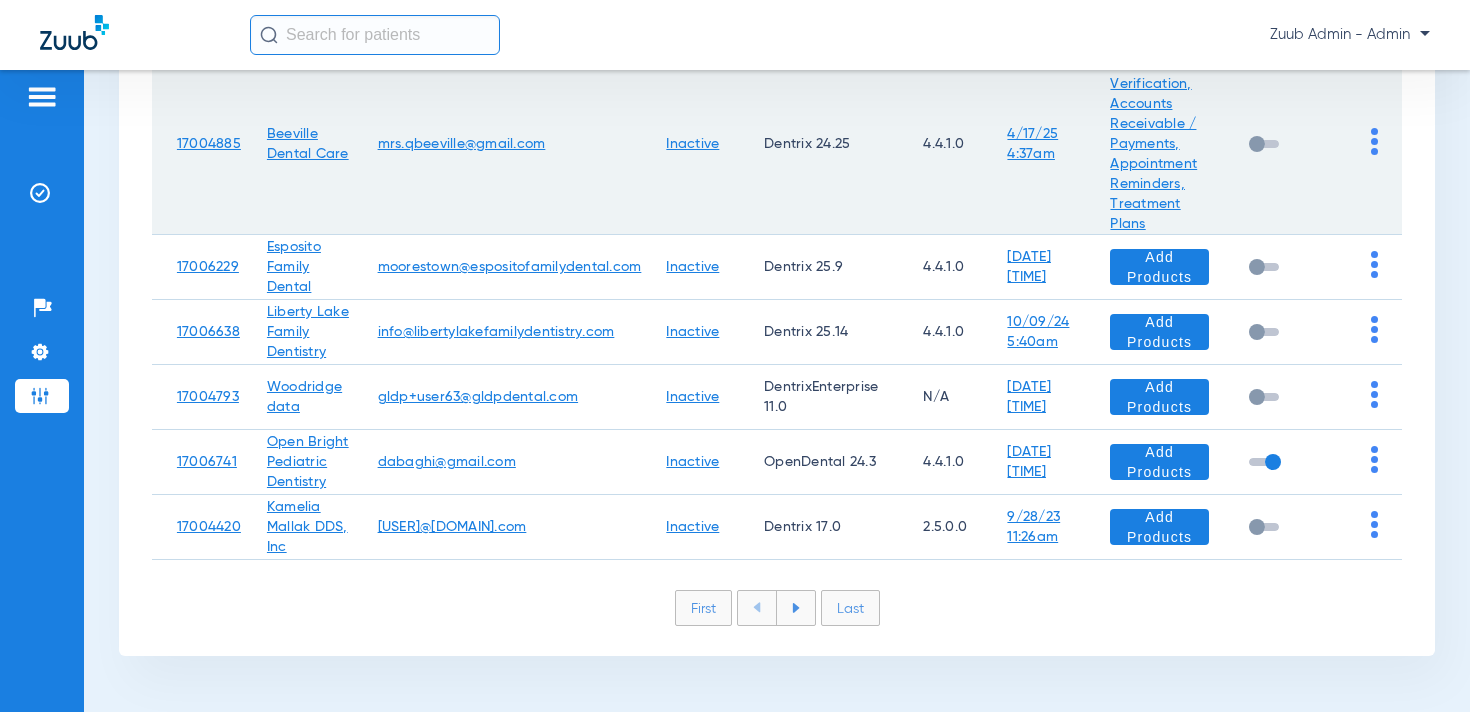 scroll, scrollTop: 0, scrollLeft: 0, axis: both 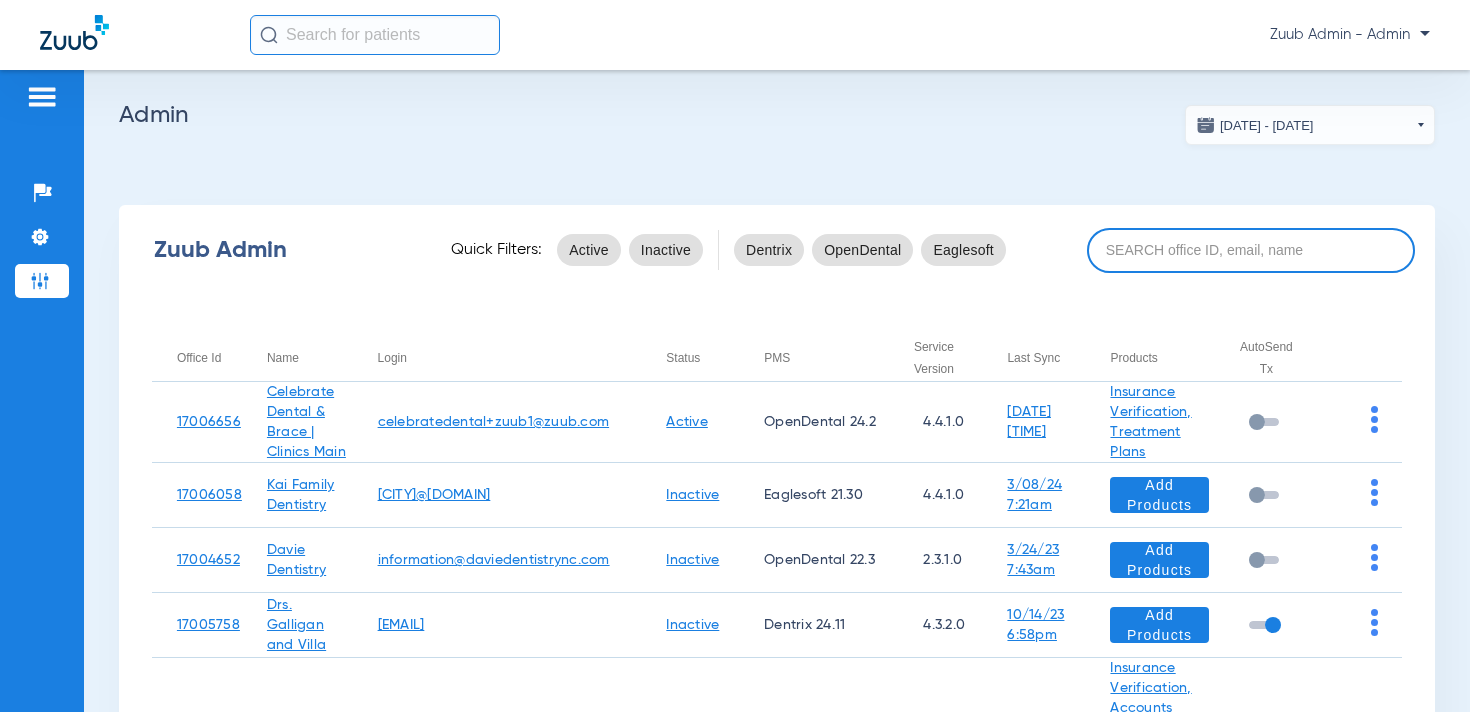 click at bounding box center [1251, 250] 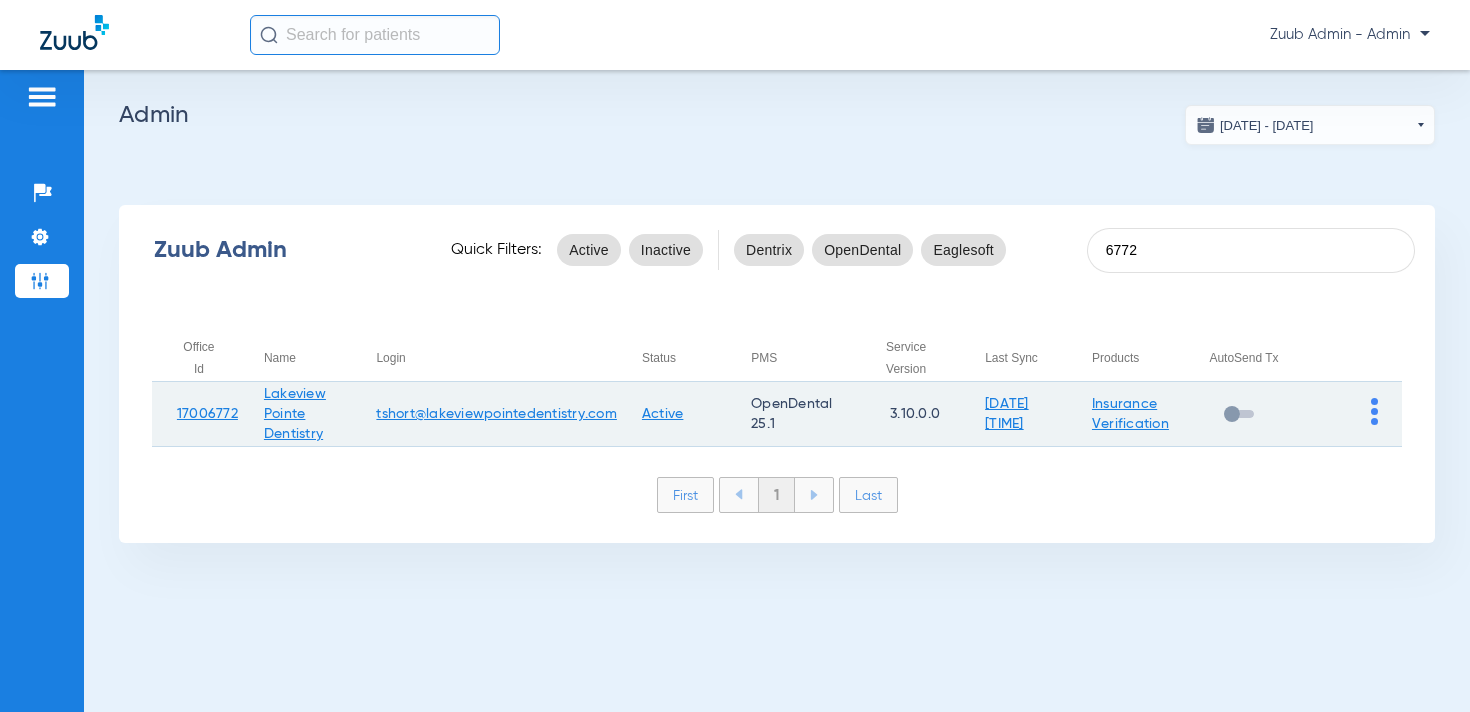 type on "6772" 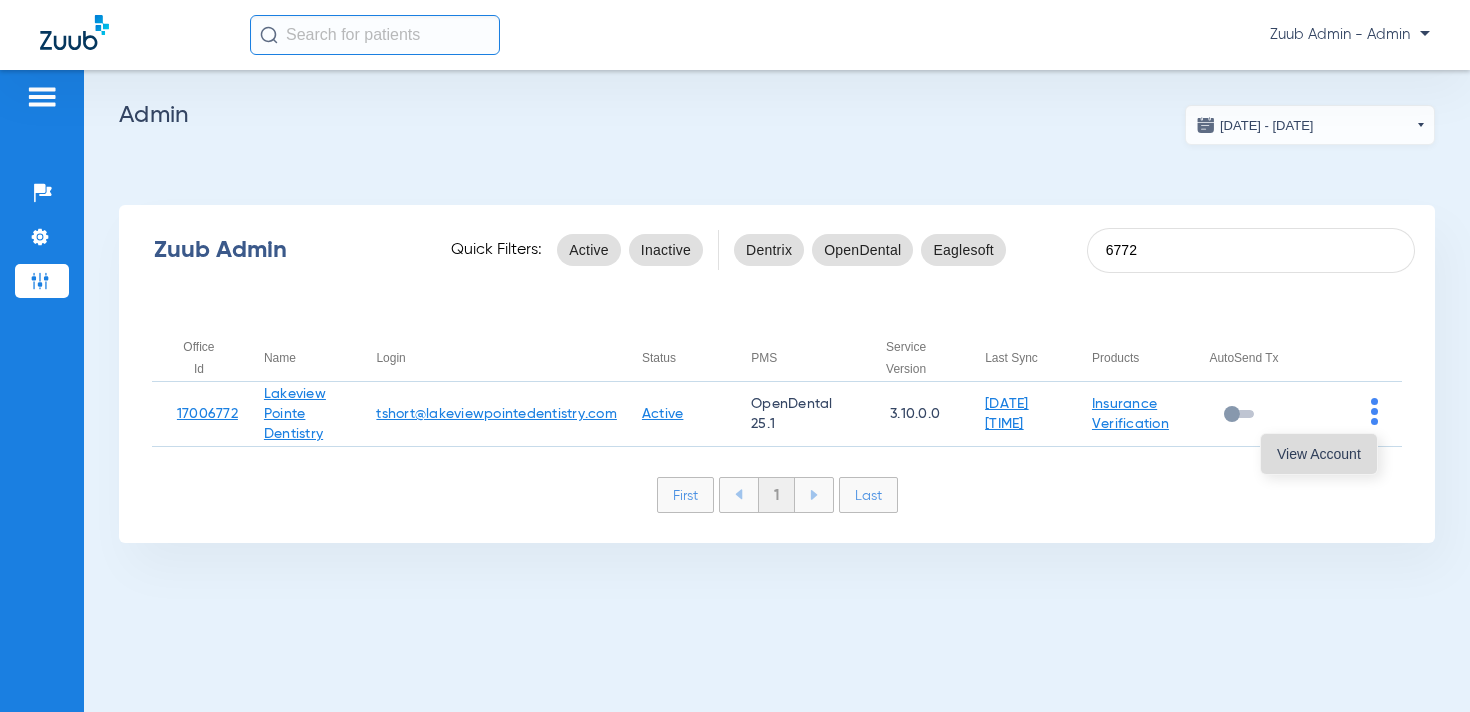 click on "View Account" at bounding box center (1319, 454) 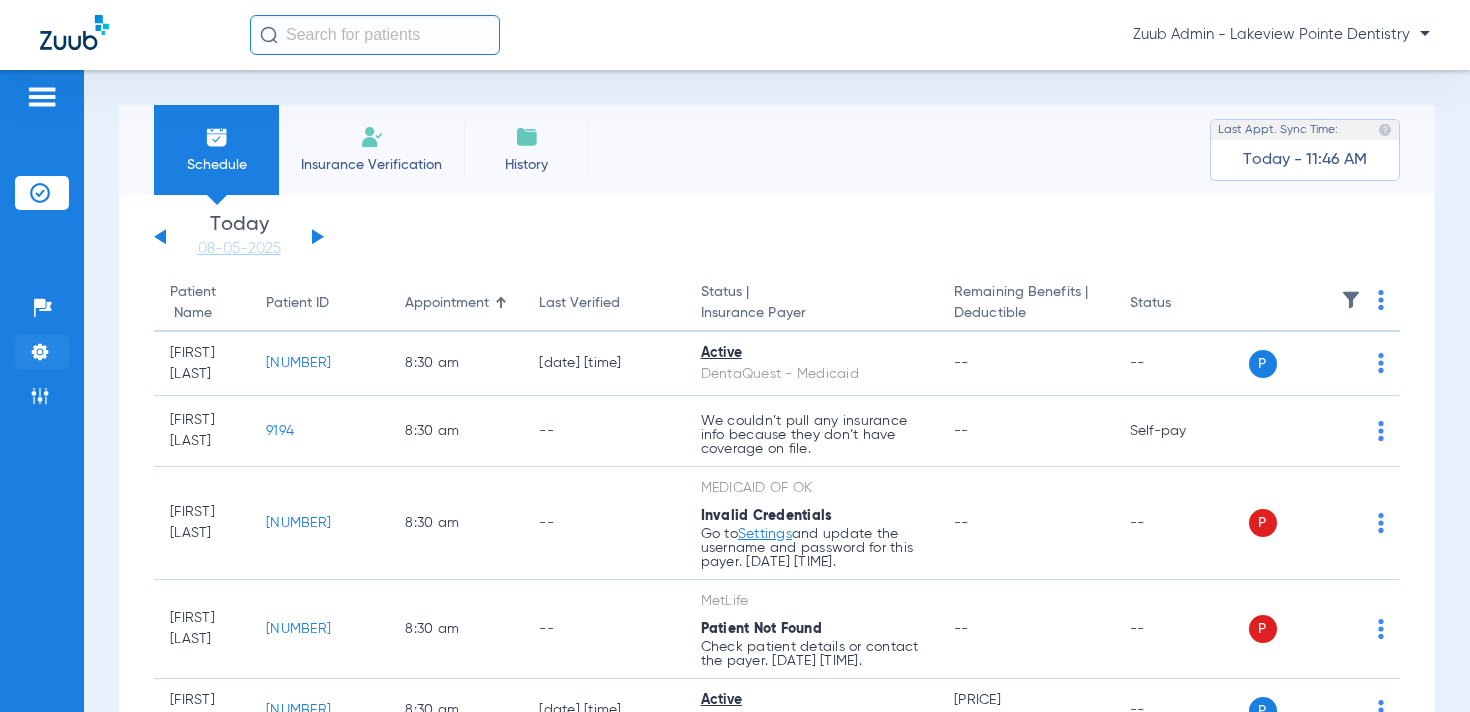 click 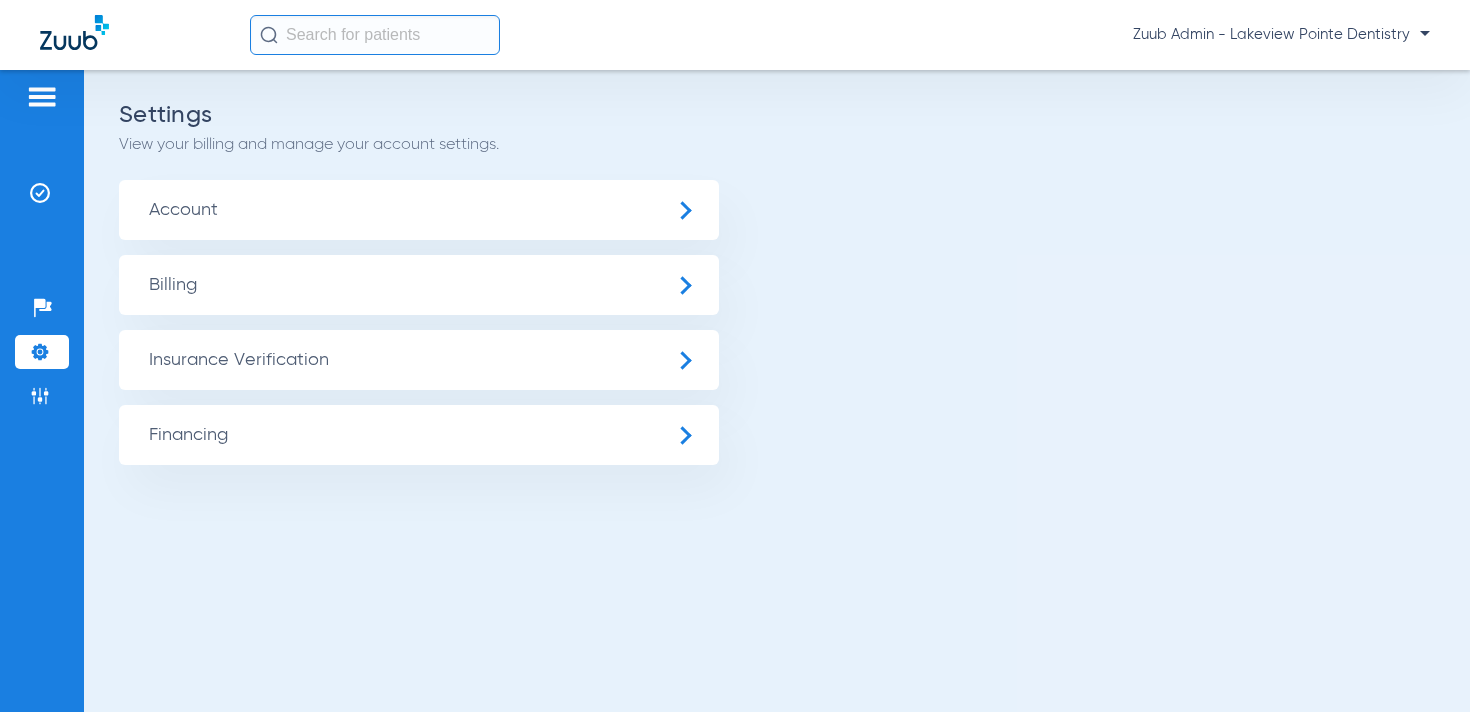 click on "Insurance Verification" 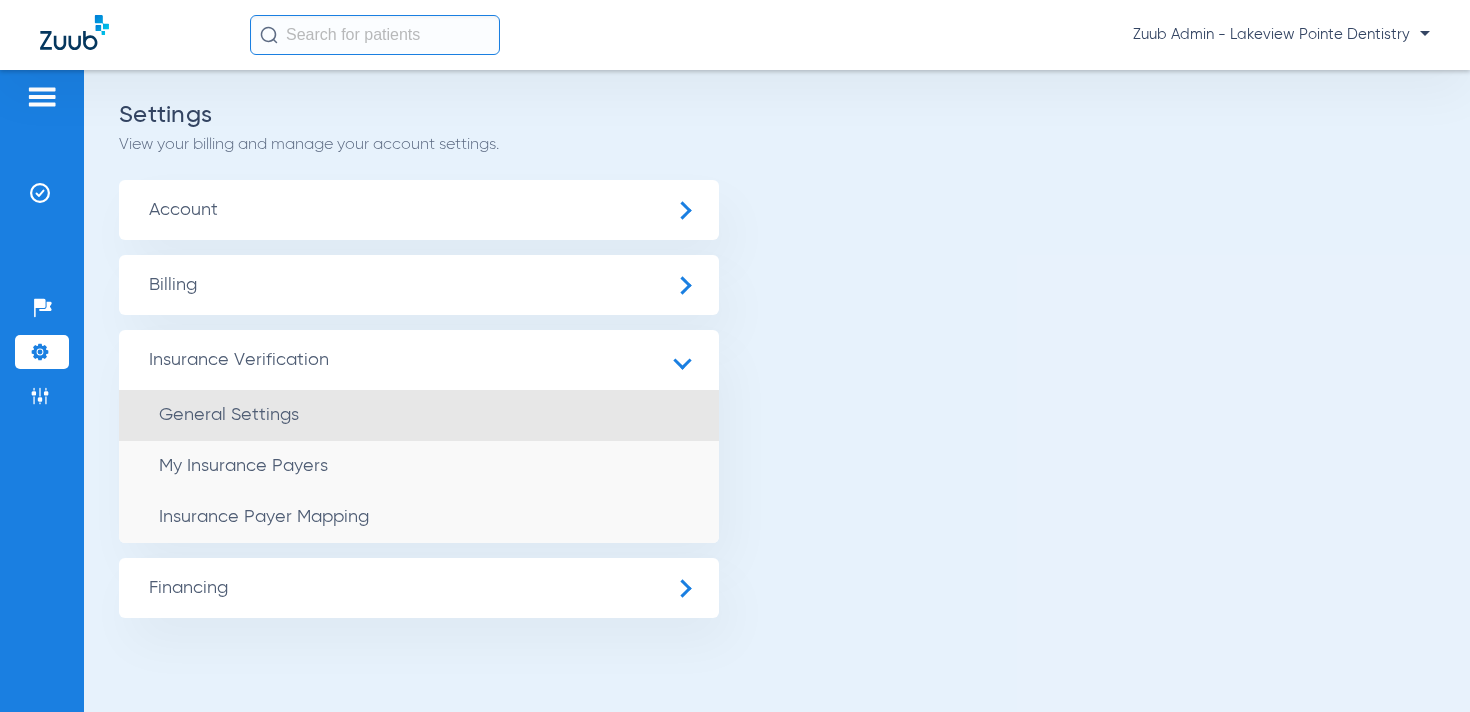click on "General Settings" 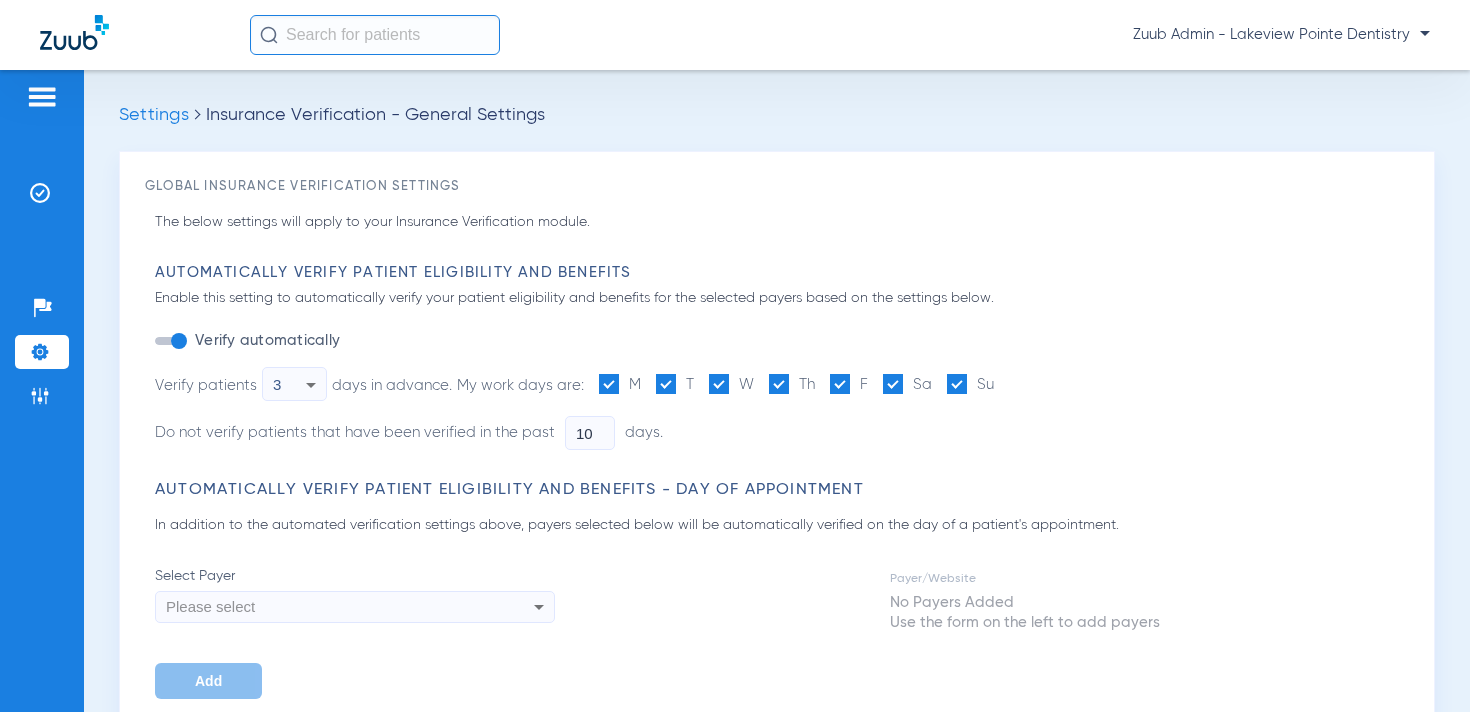 type on "5" 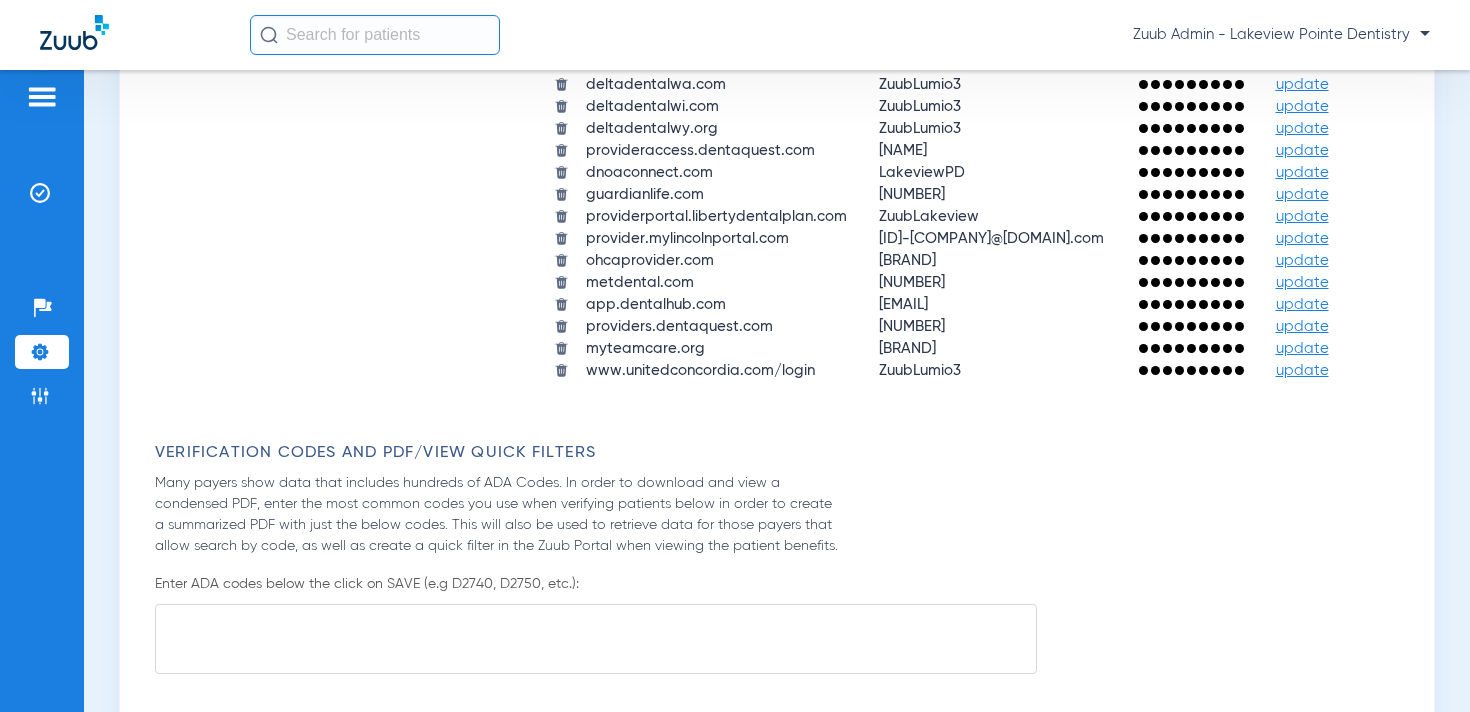 scroll, scrollTop: 1927, scrollLeft: 0, axis: vertical 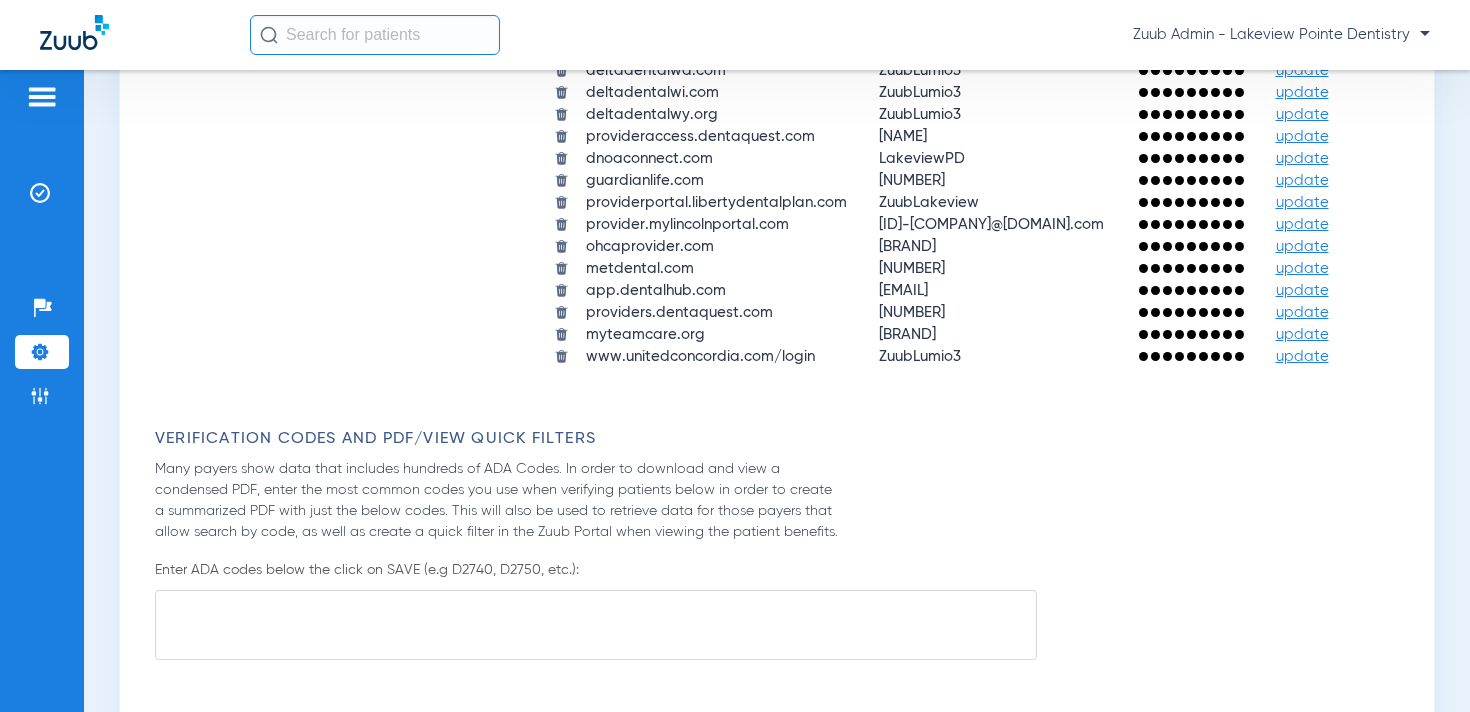 click on "update" 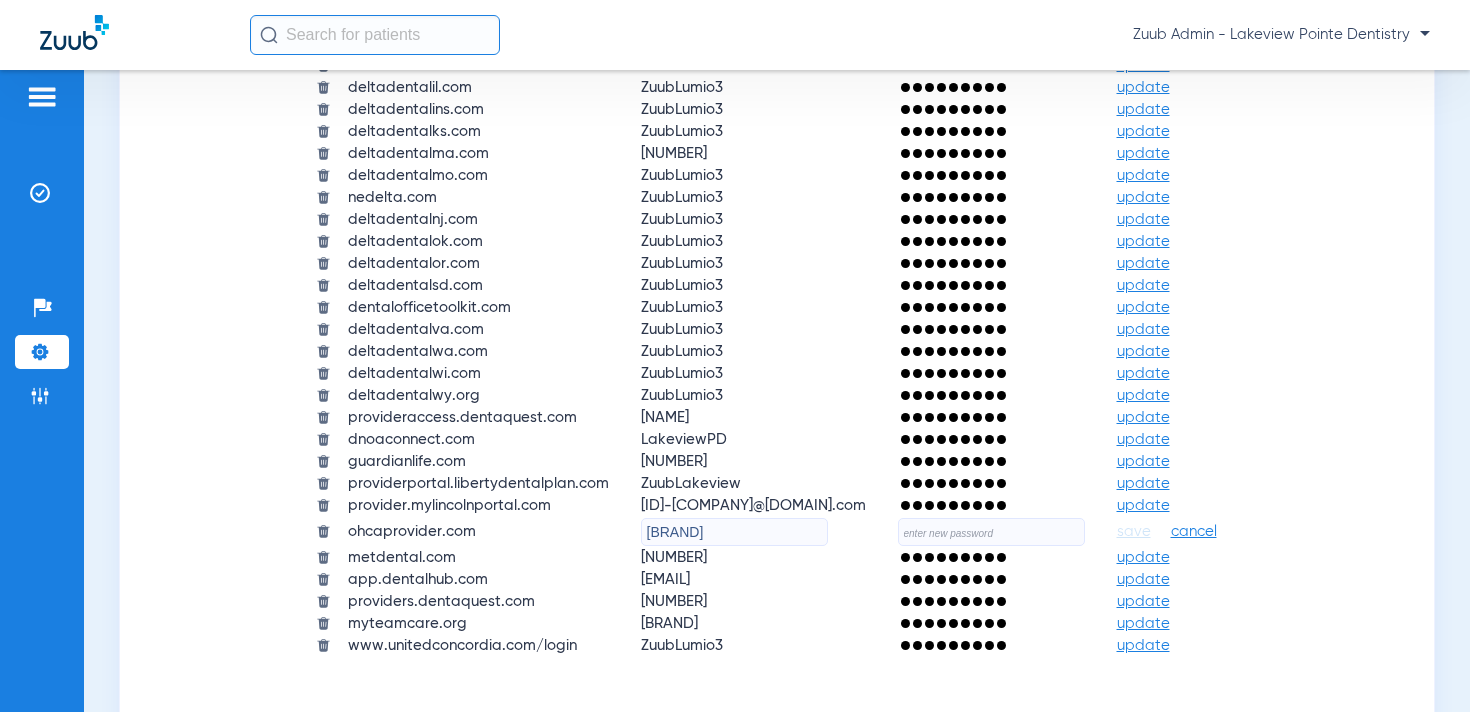 click on "[BRAND]" 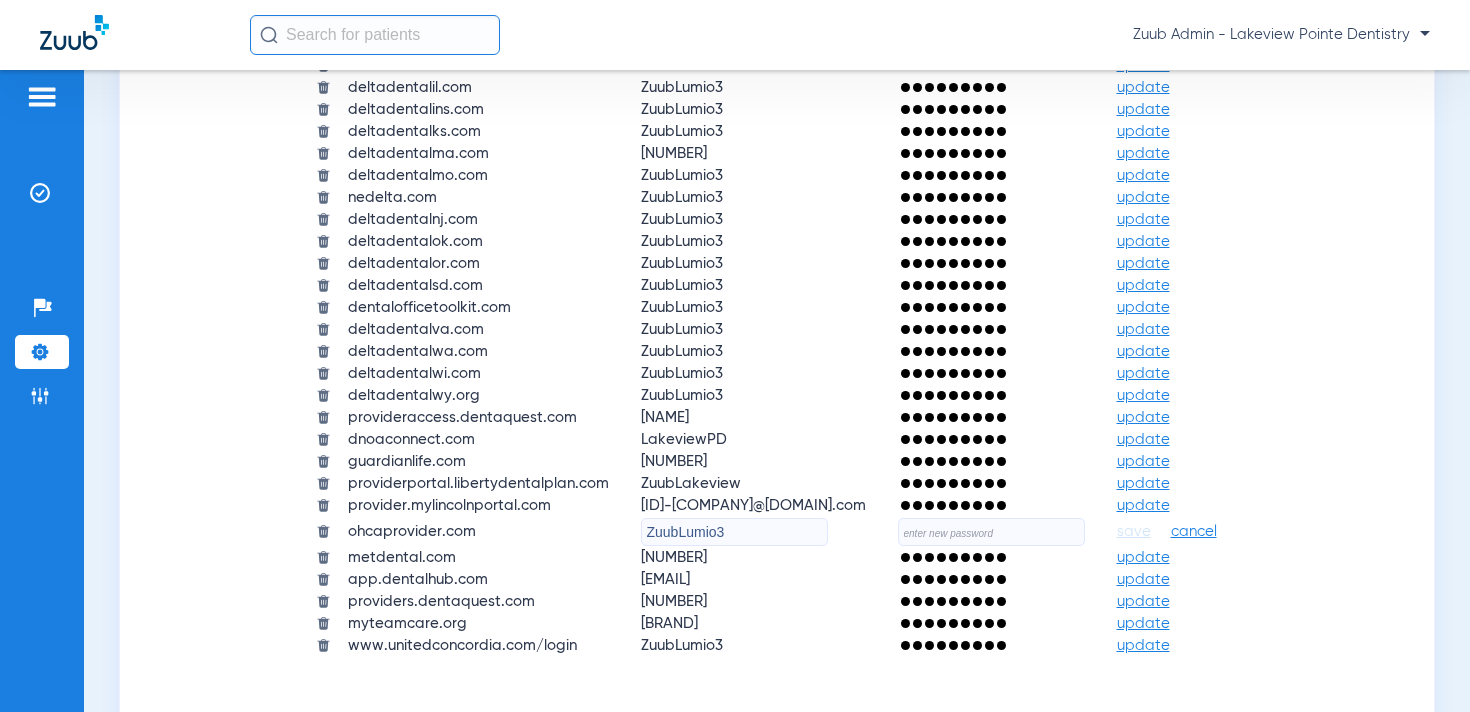 type on "ZuubLumio3" 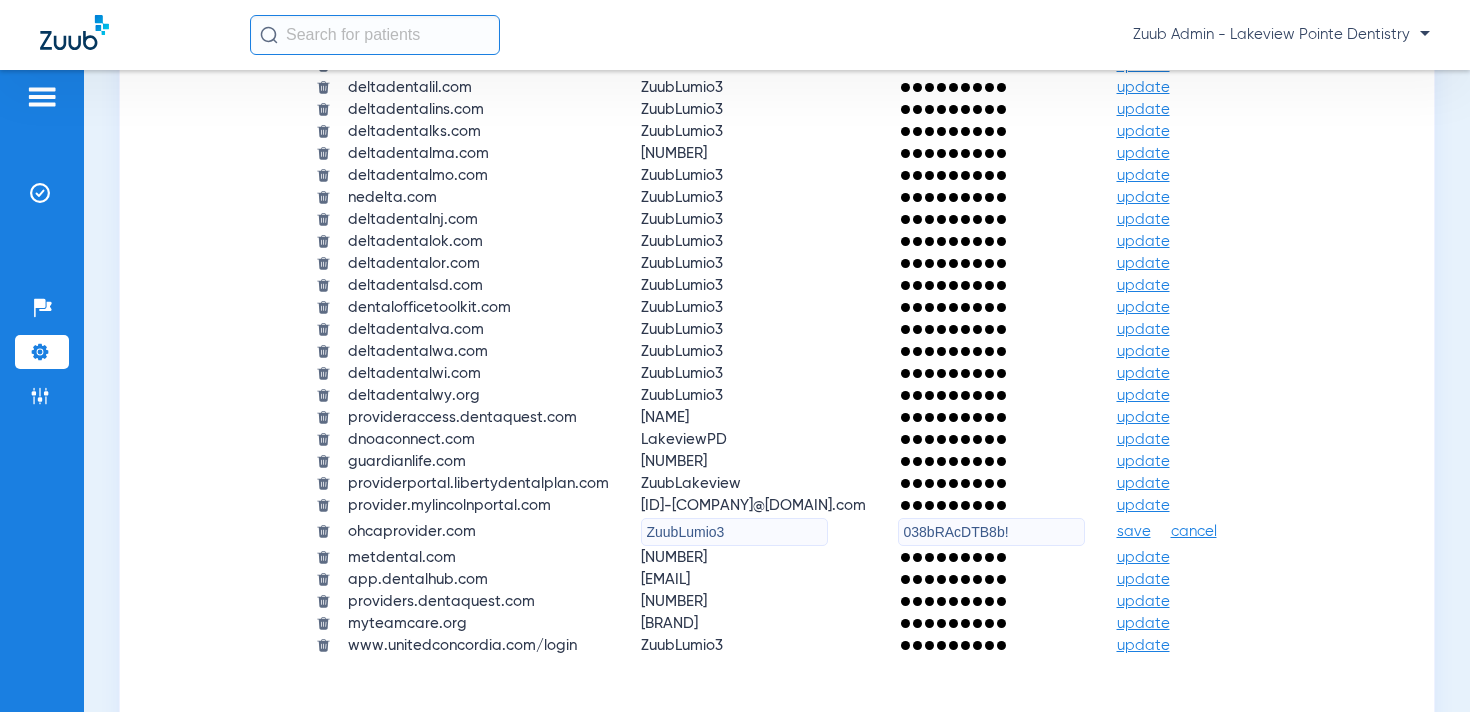 type on "038bRAcDTB8b!" 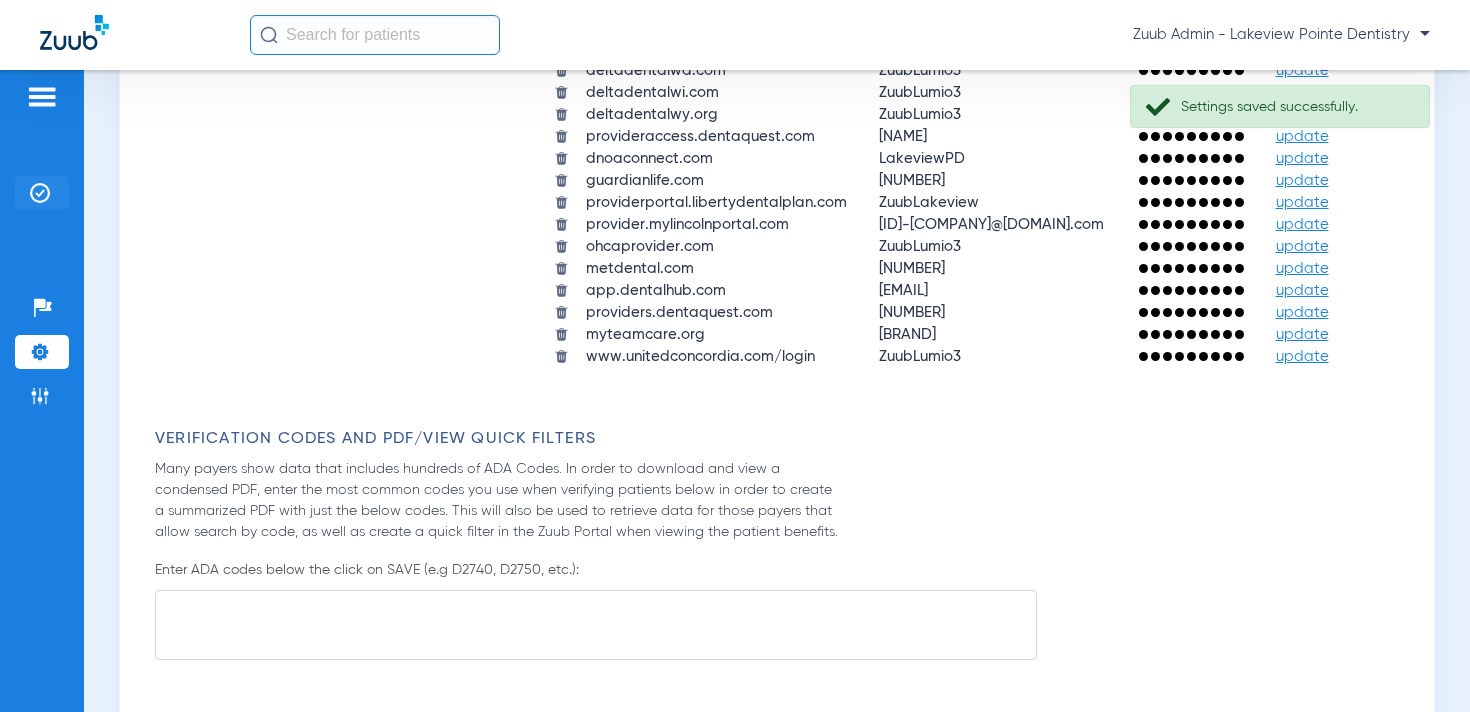 click 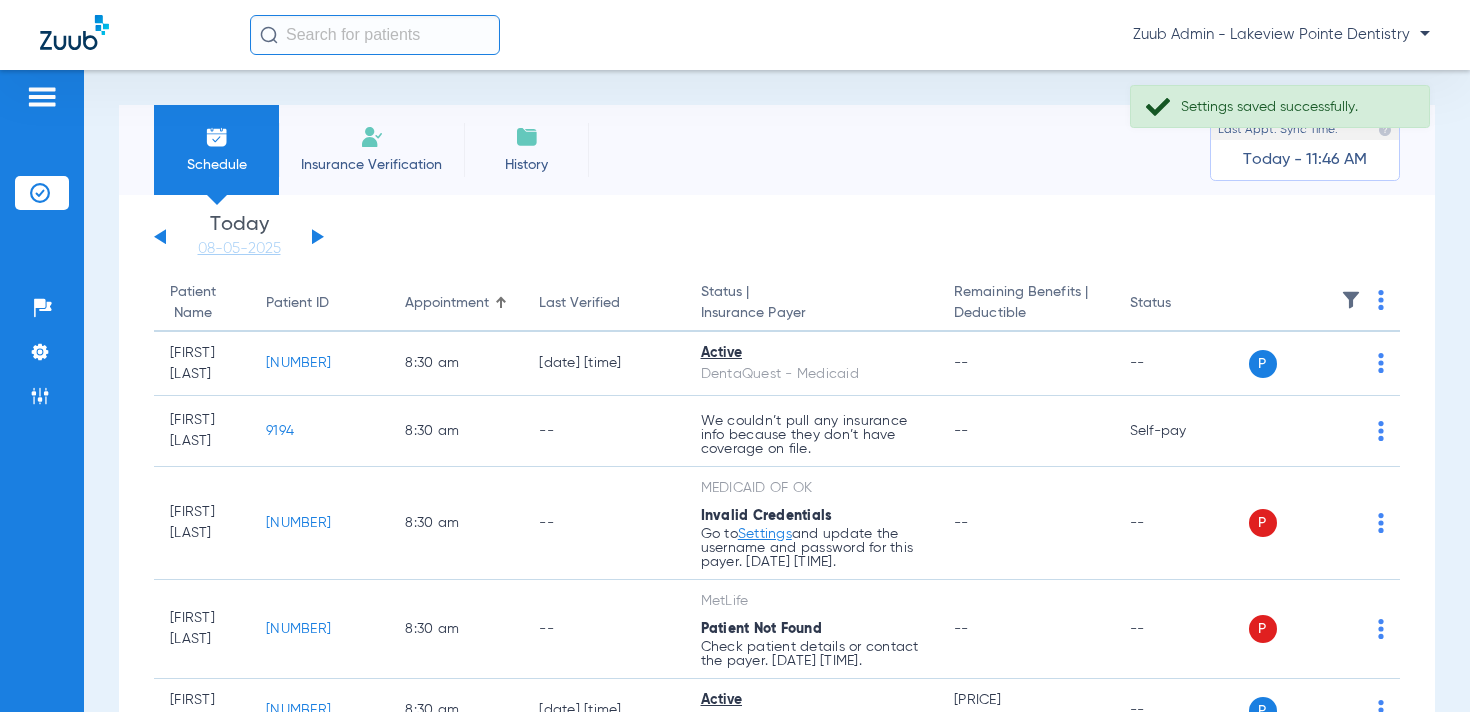 click 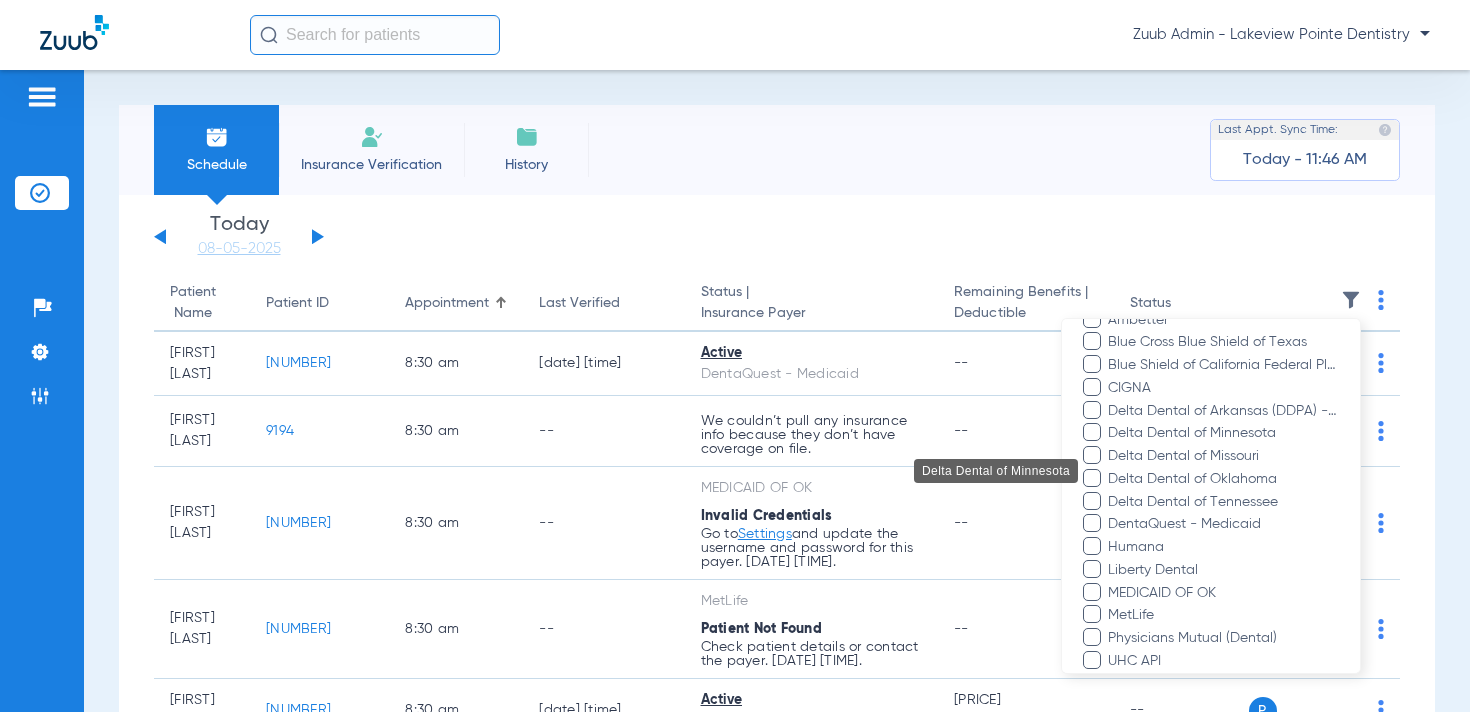 scroll, scrollTop: 371, scrollLeft: 0, axis: vertical 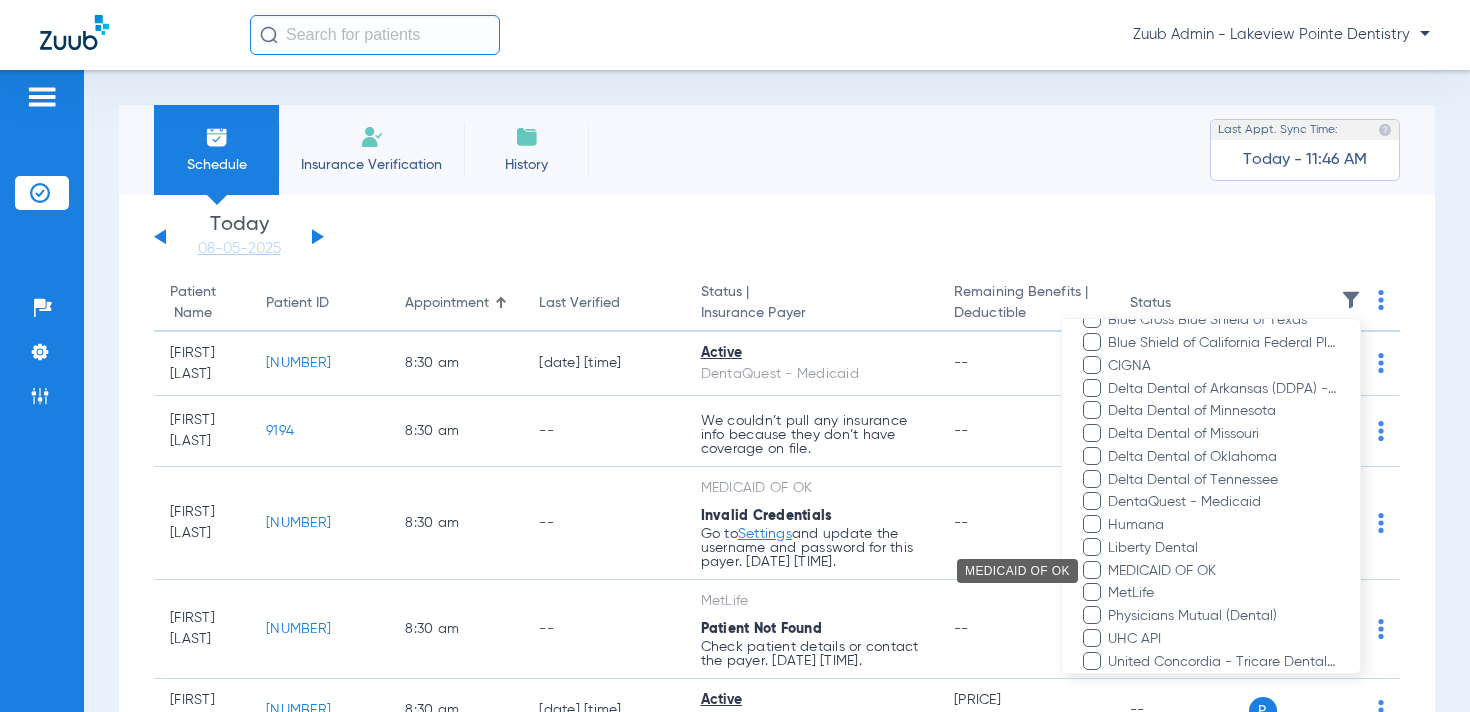 click on "MEDICAID OF OK" at bounding box center [1223, 570] 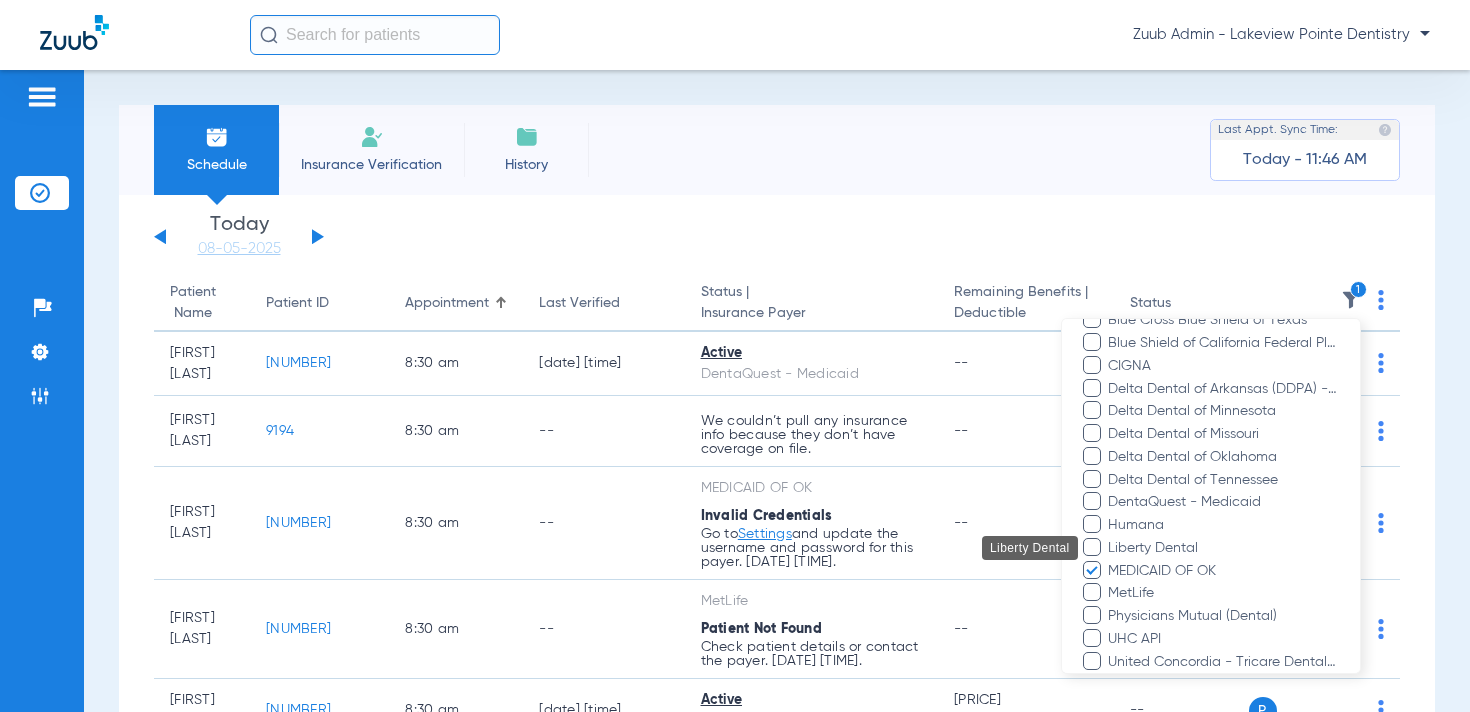scroll, scrollTop: 579, scrollLeft: 0, axis: vertical 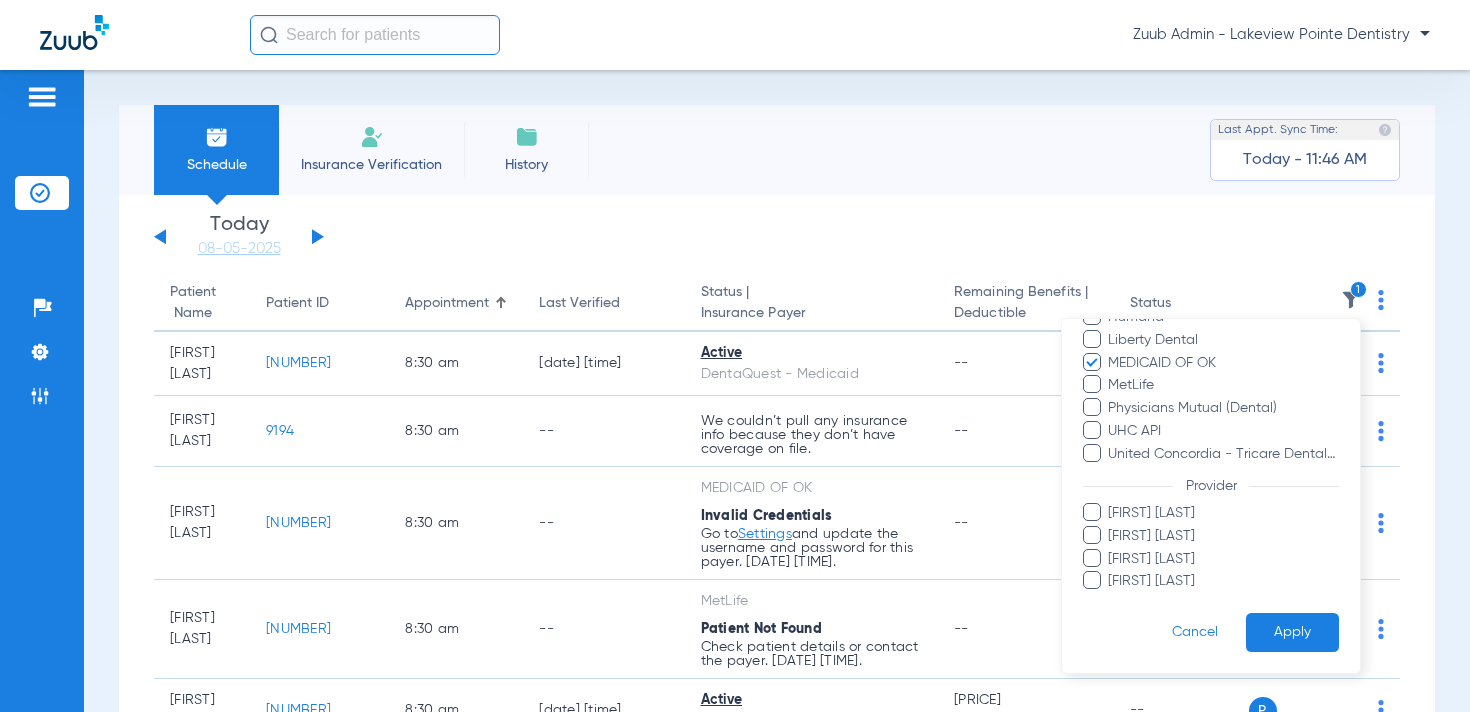 click on "Apply" at bounding box center [1292, 632] 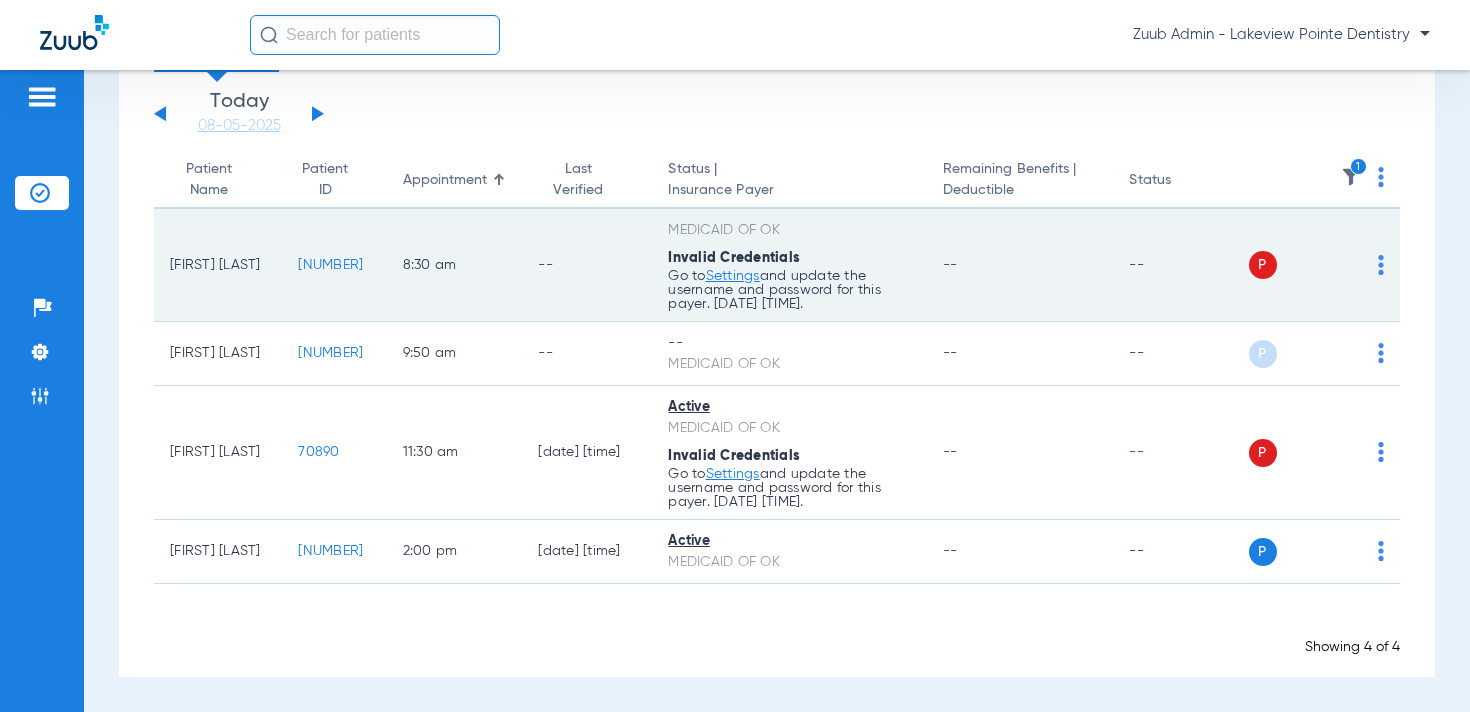 scroll, scrollTop: 120, scrollLeft: 0, axis: vertical 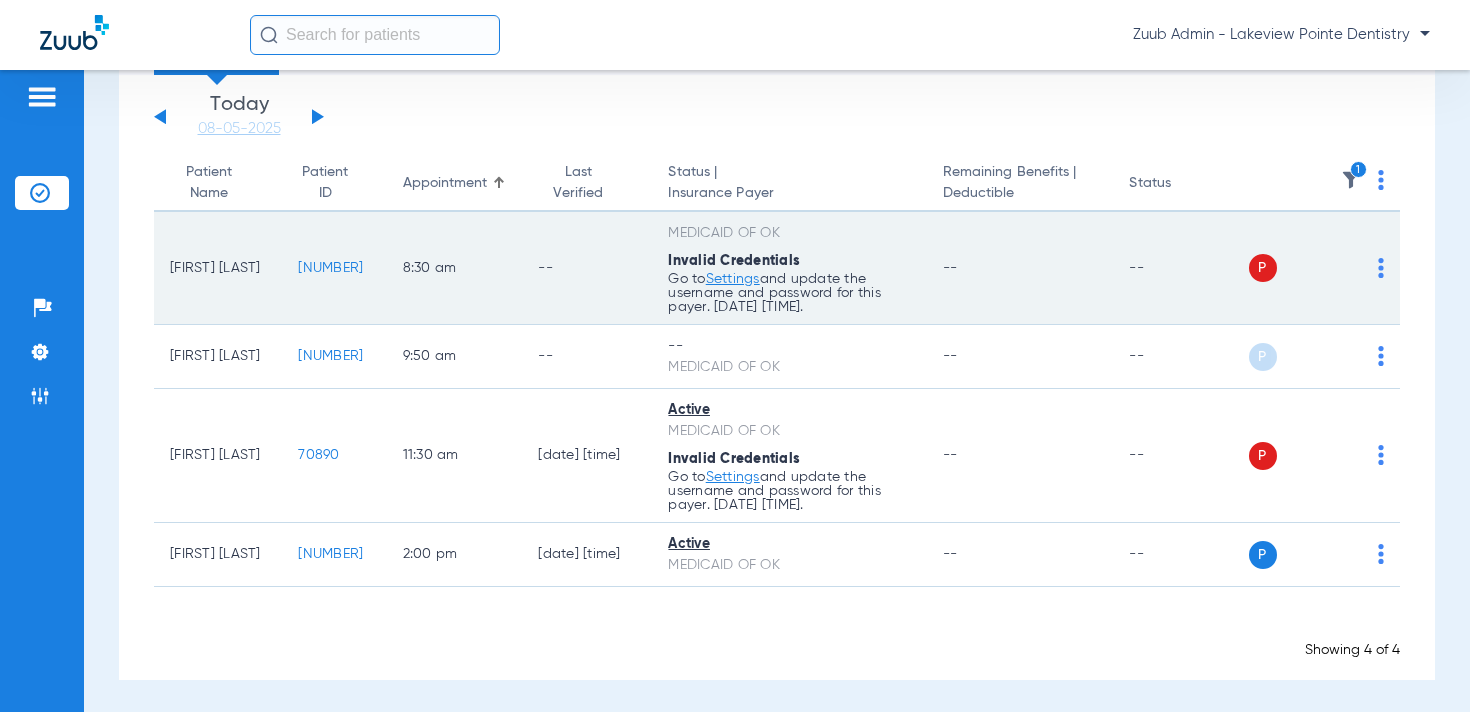click 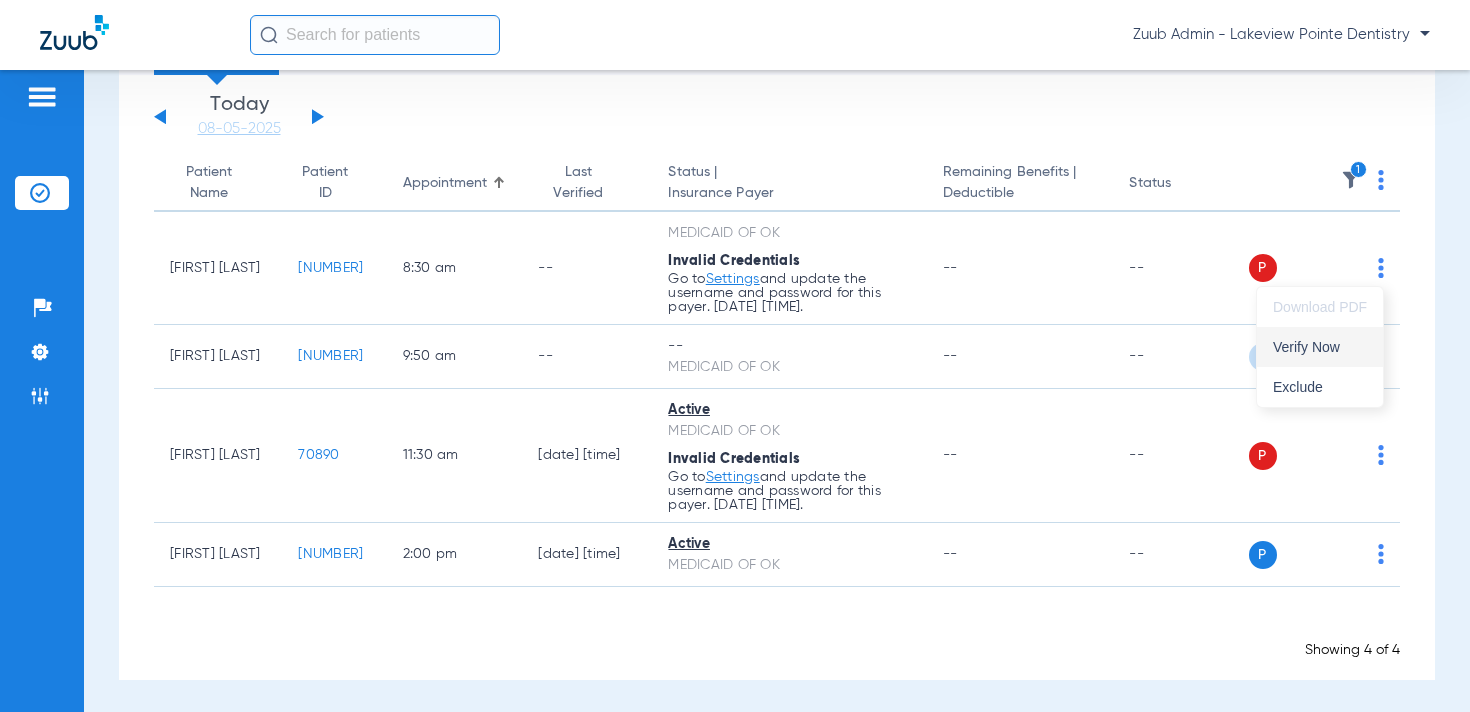 click on "Verify Now" at bounding box center (1320, 347) 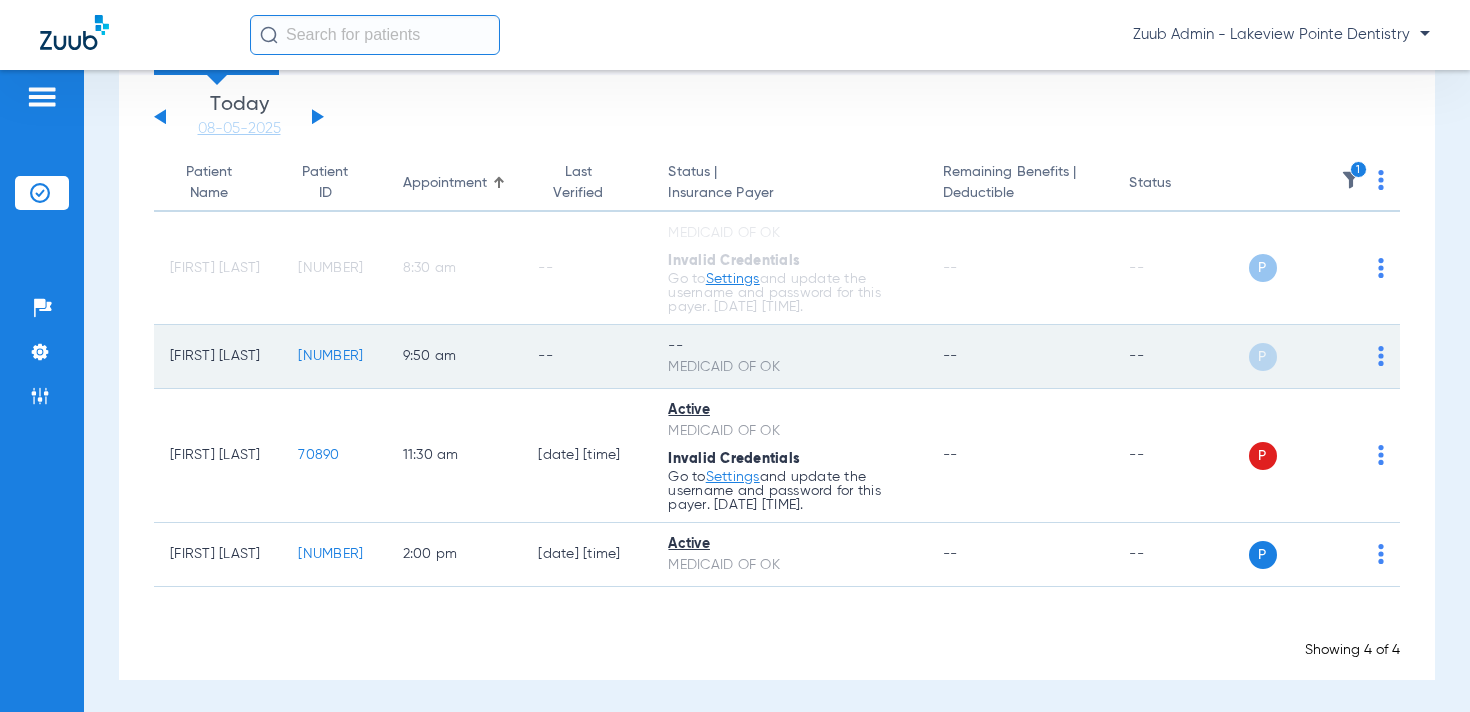 click 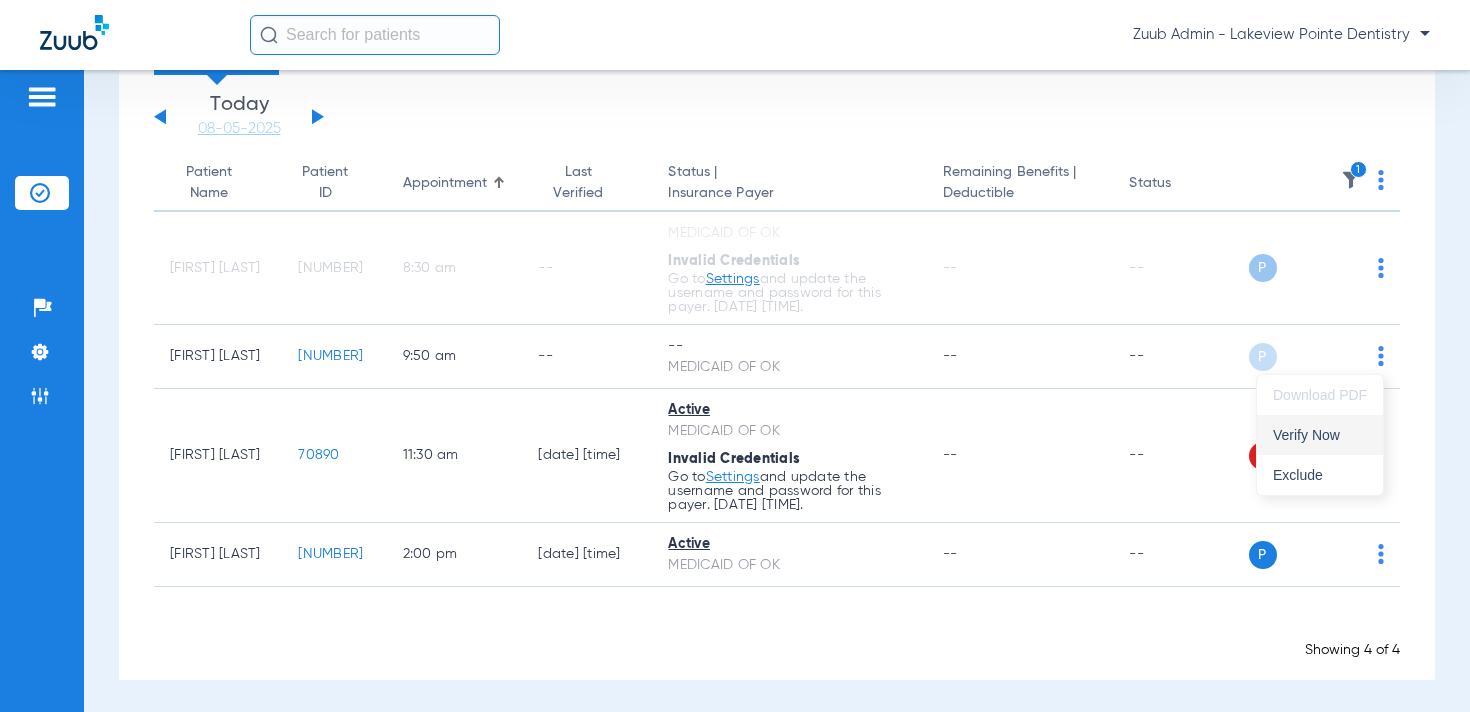 click on "Verify Now" at bounding box center (1320, 435) 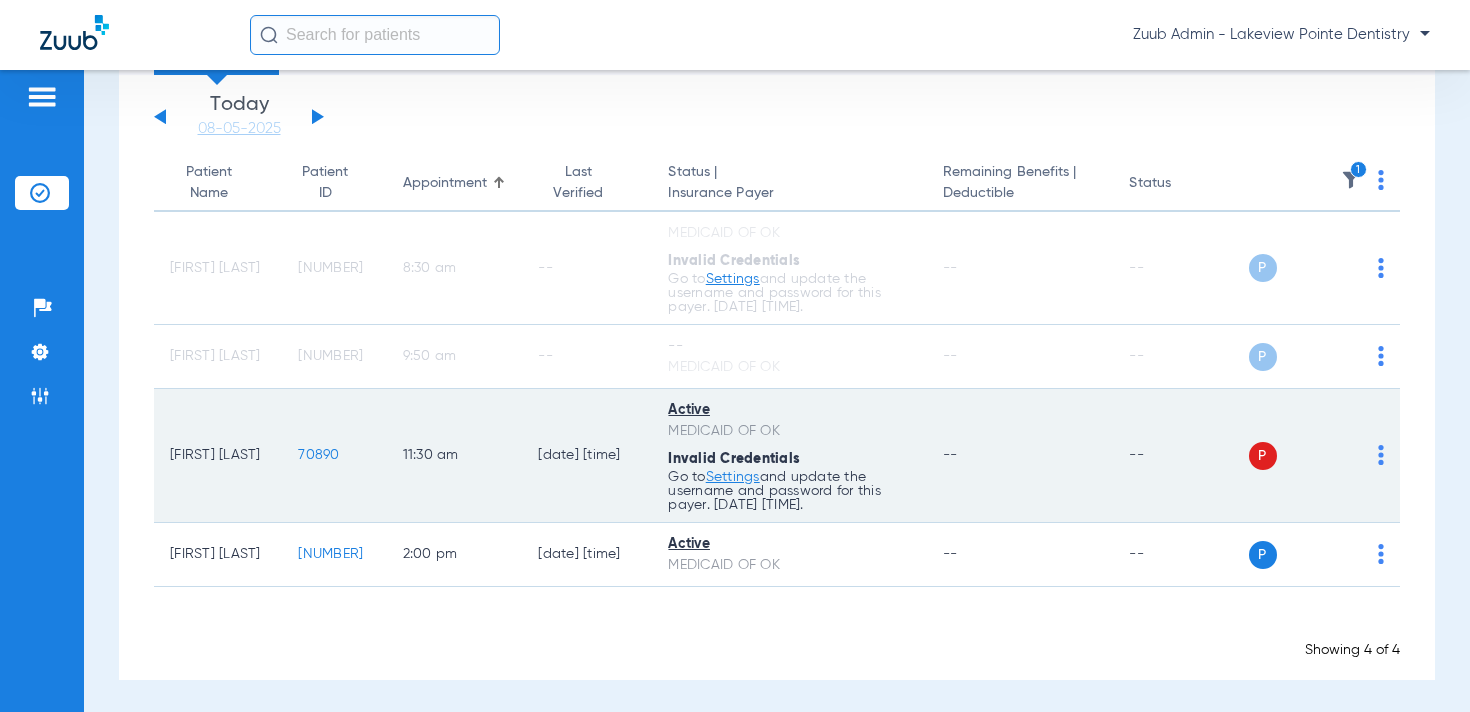 click 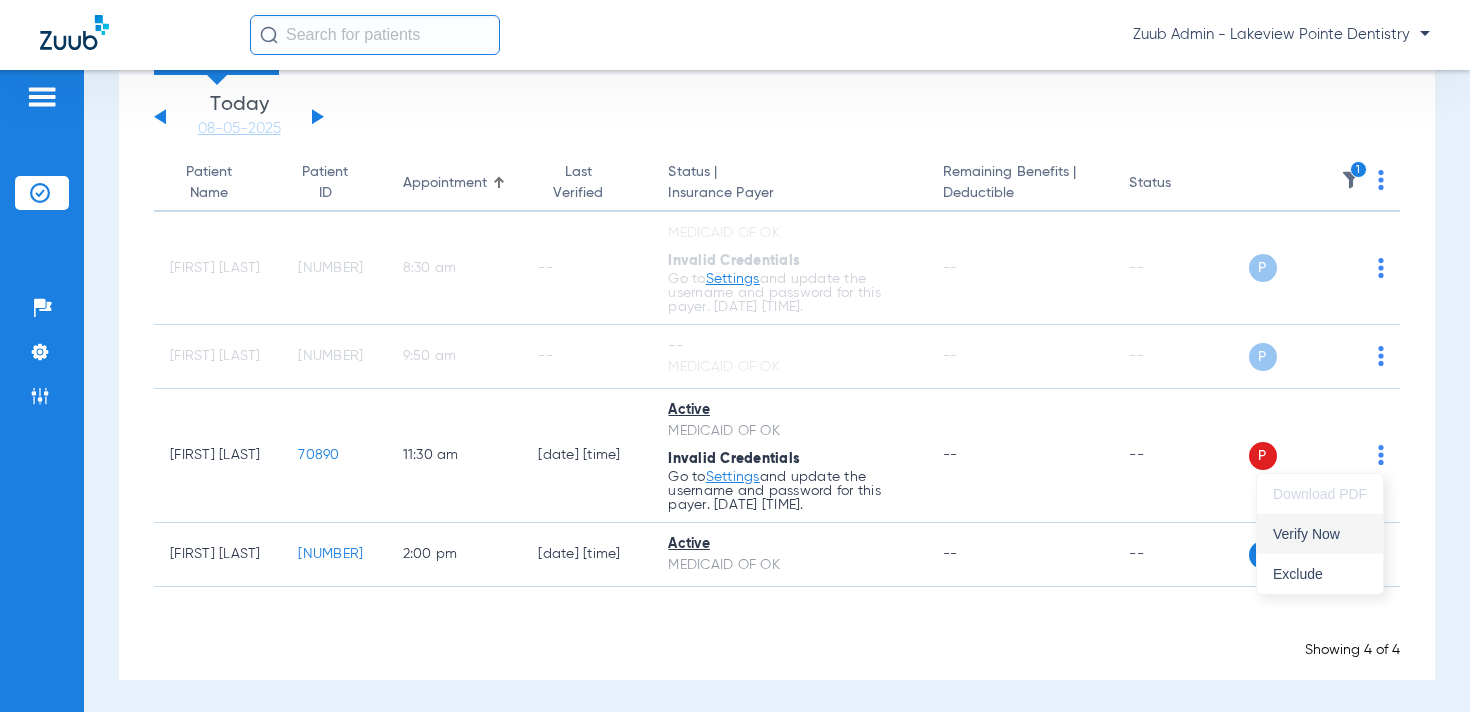 click on "Verify Now" at bounding box center [1320, 534] 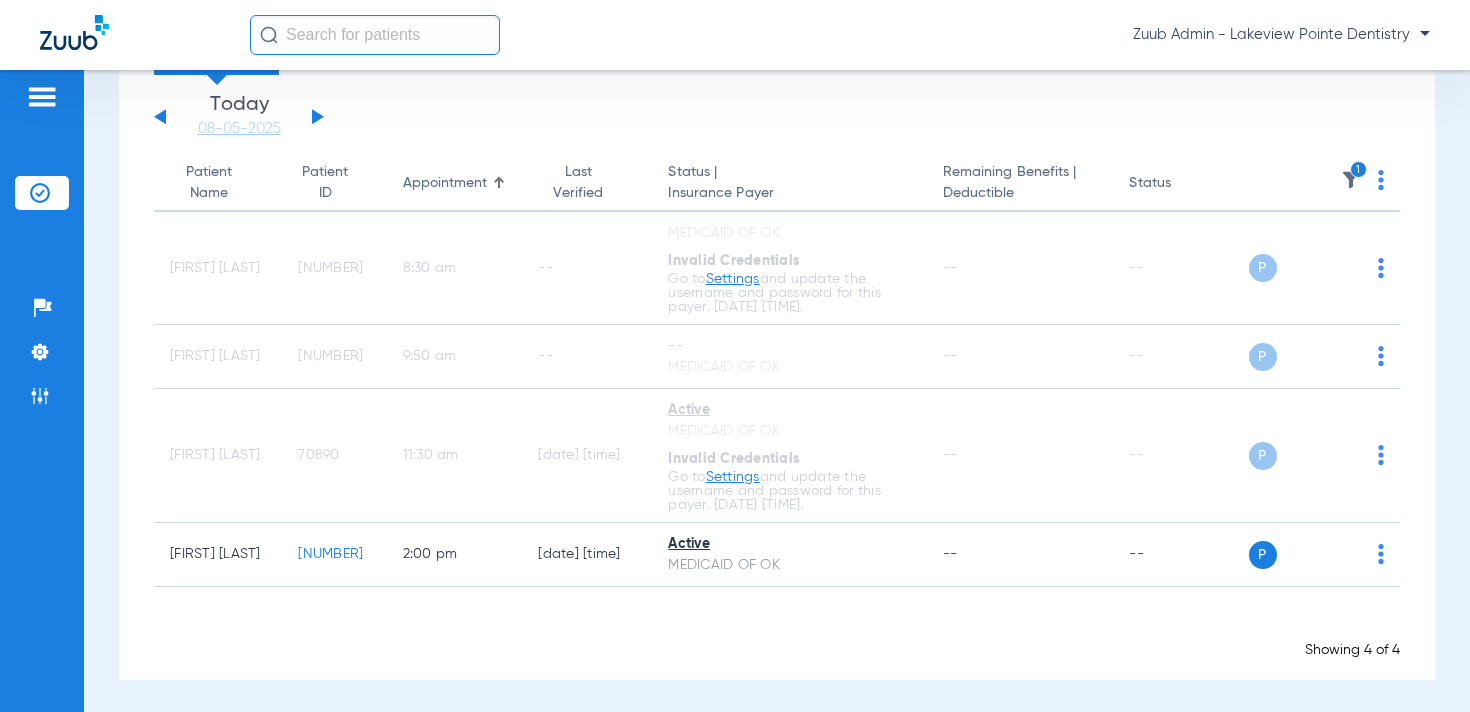 click 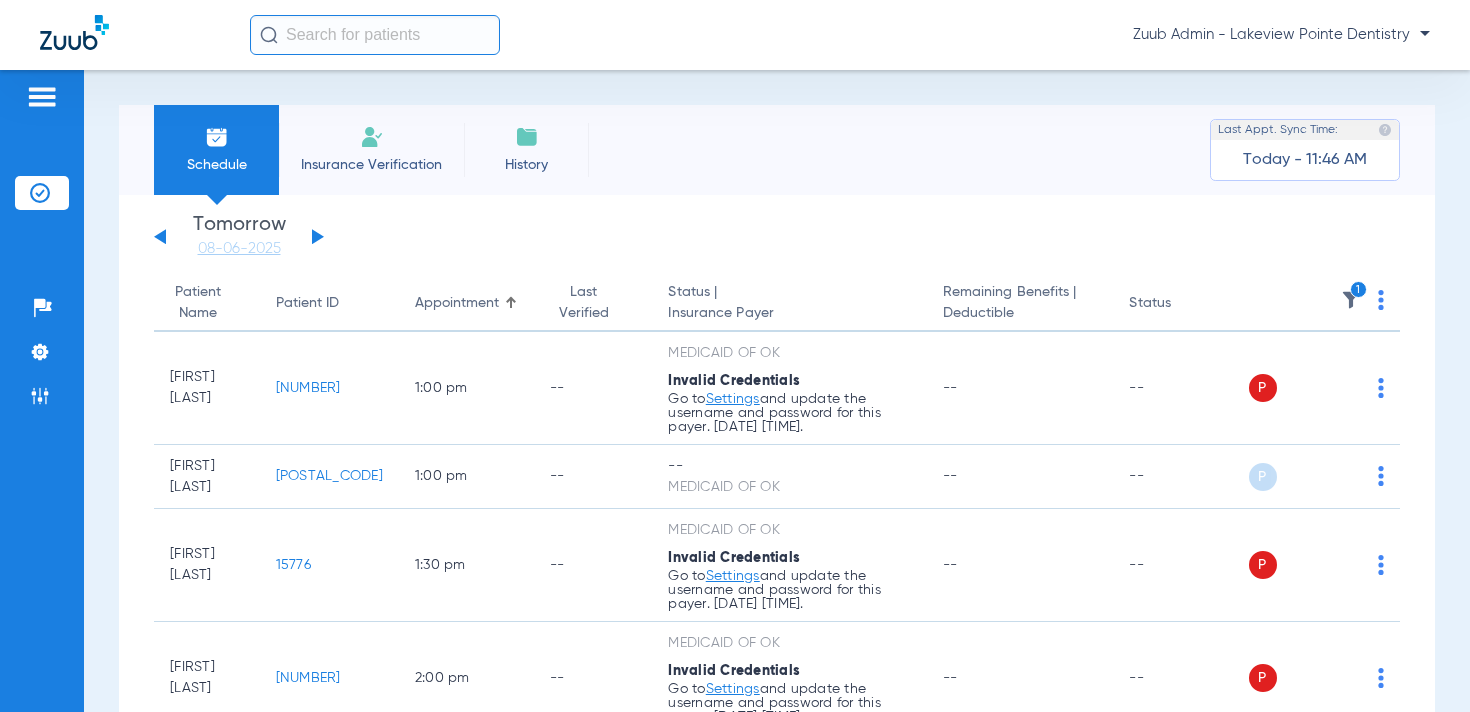 click 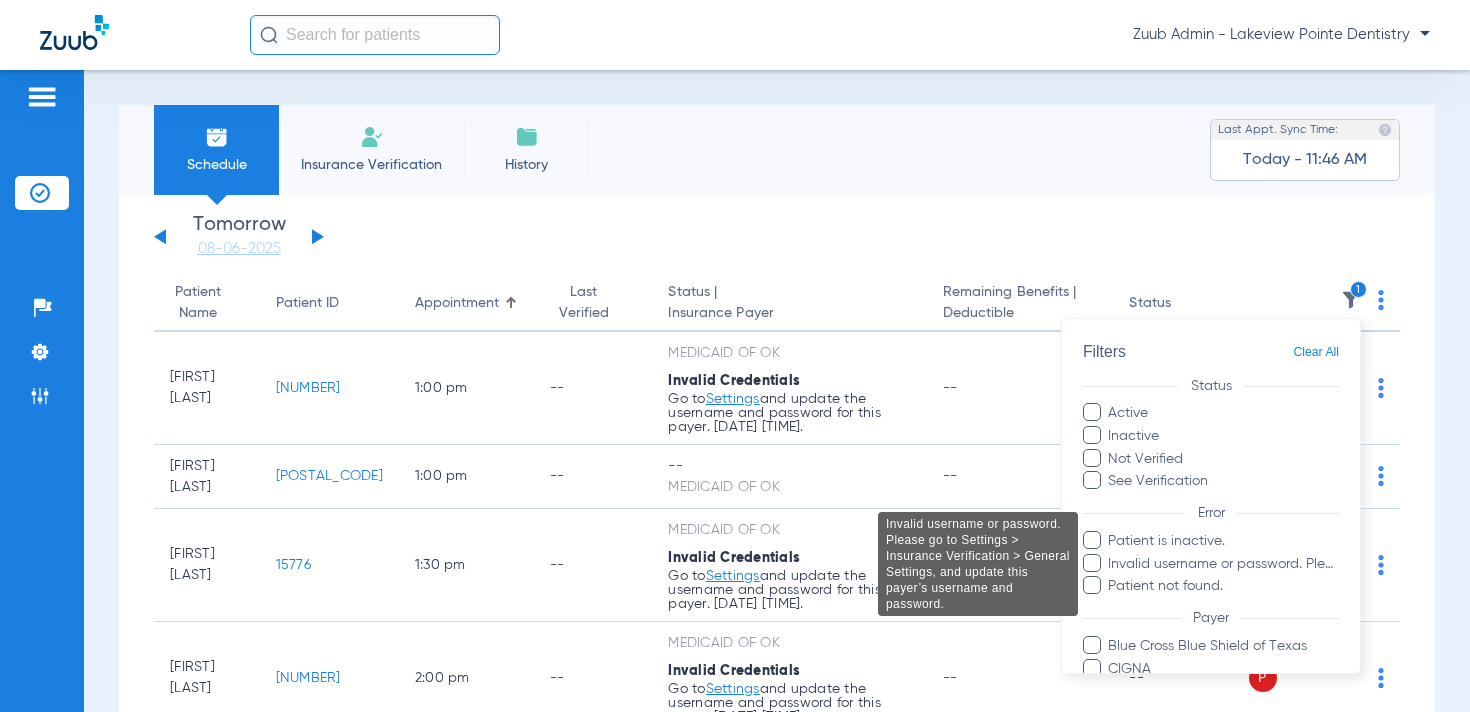 click on "Invalid username or password. Please go to Settings > Insurance Verification > General Settings, and update this payer’s username and password." at bounding box center [1223, 563] 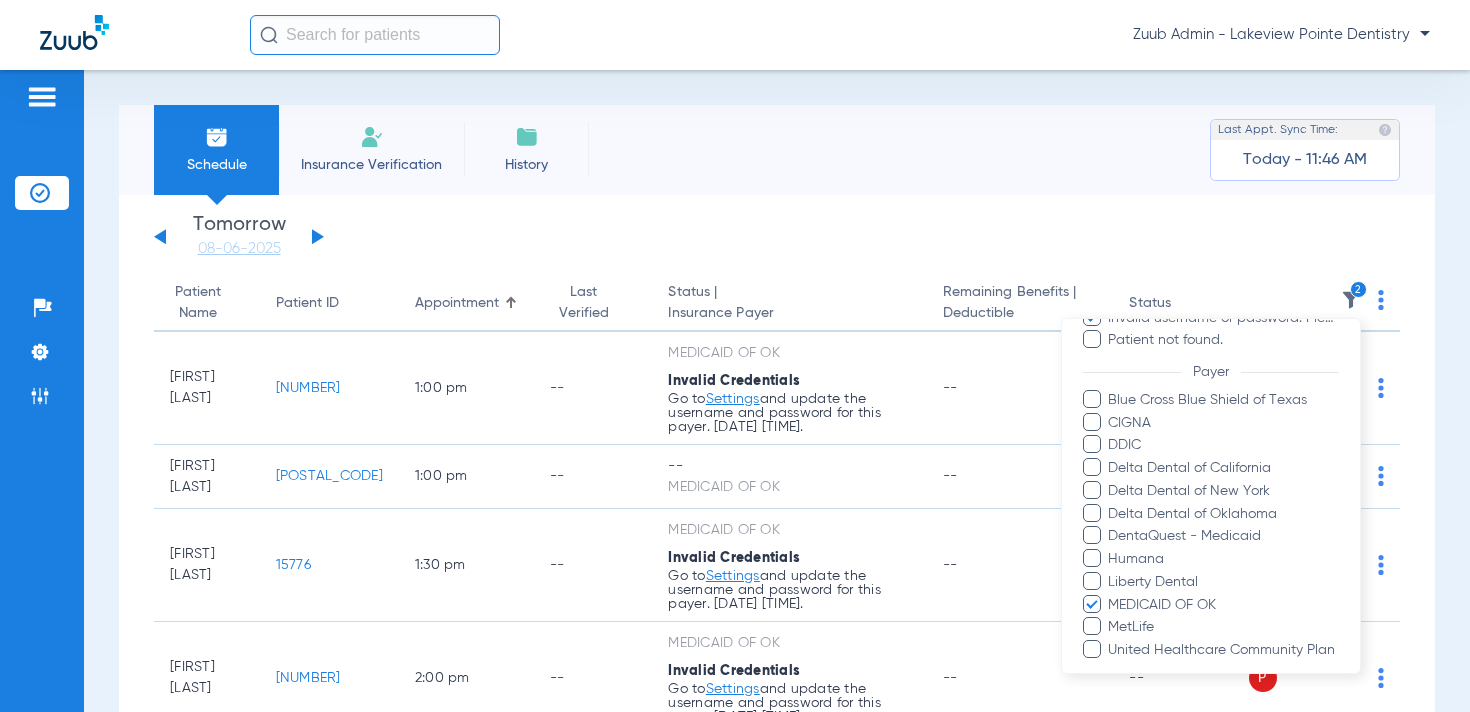 scroll, scrollTop: 442, scrollLeft: 0, axis: vertical 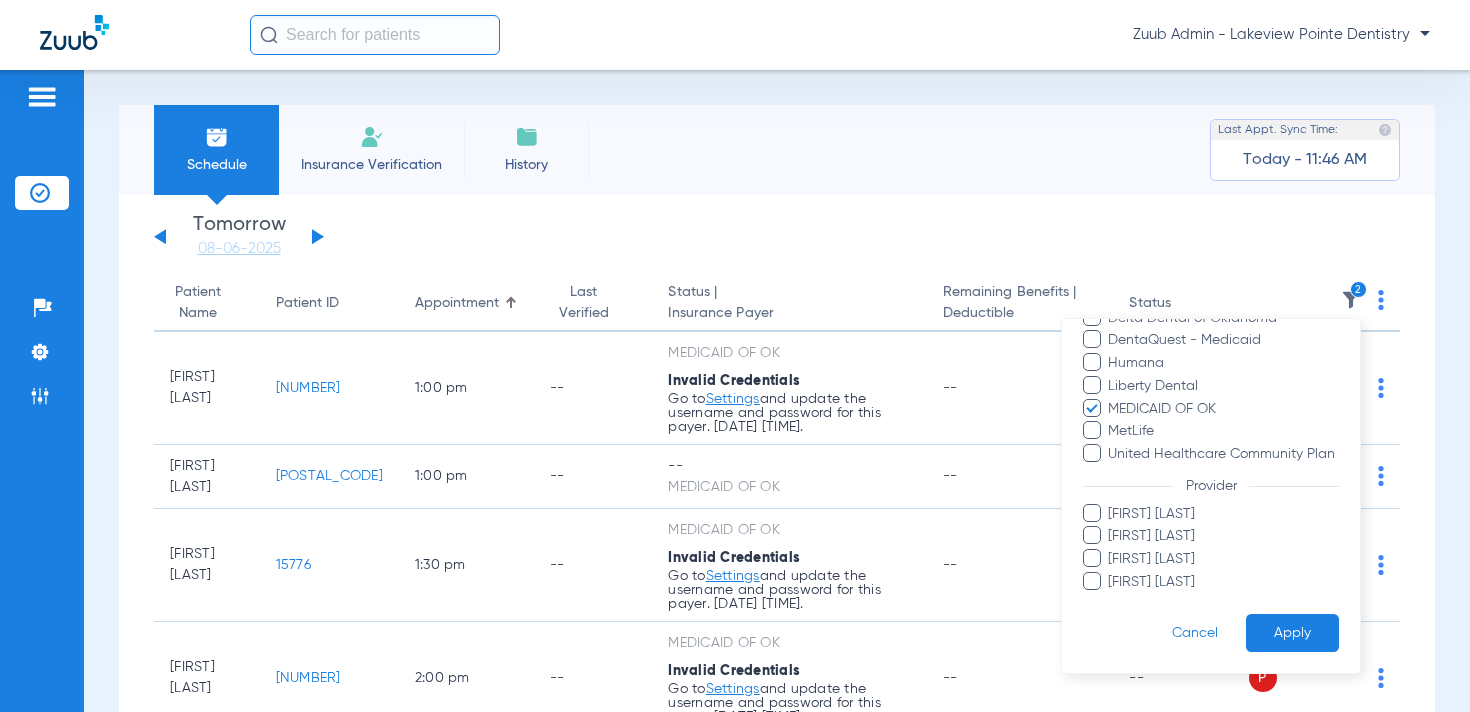 click on "Apply" at bounding box center [1292, 632] 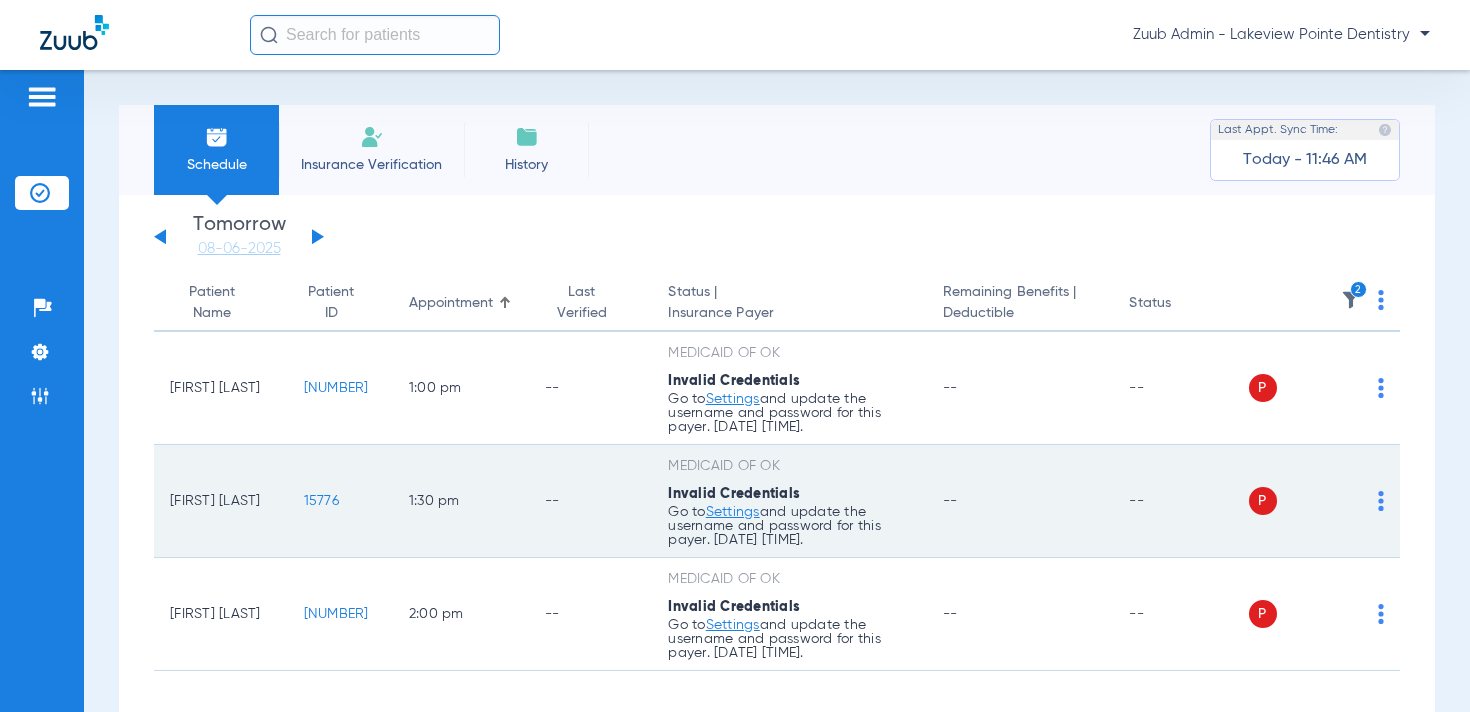 scroll, scrollTop: 87, scrollLeft: 0, axis: vertical 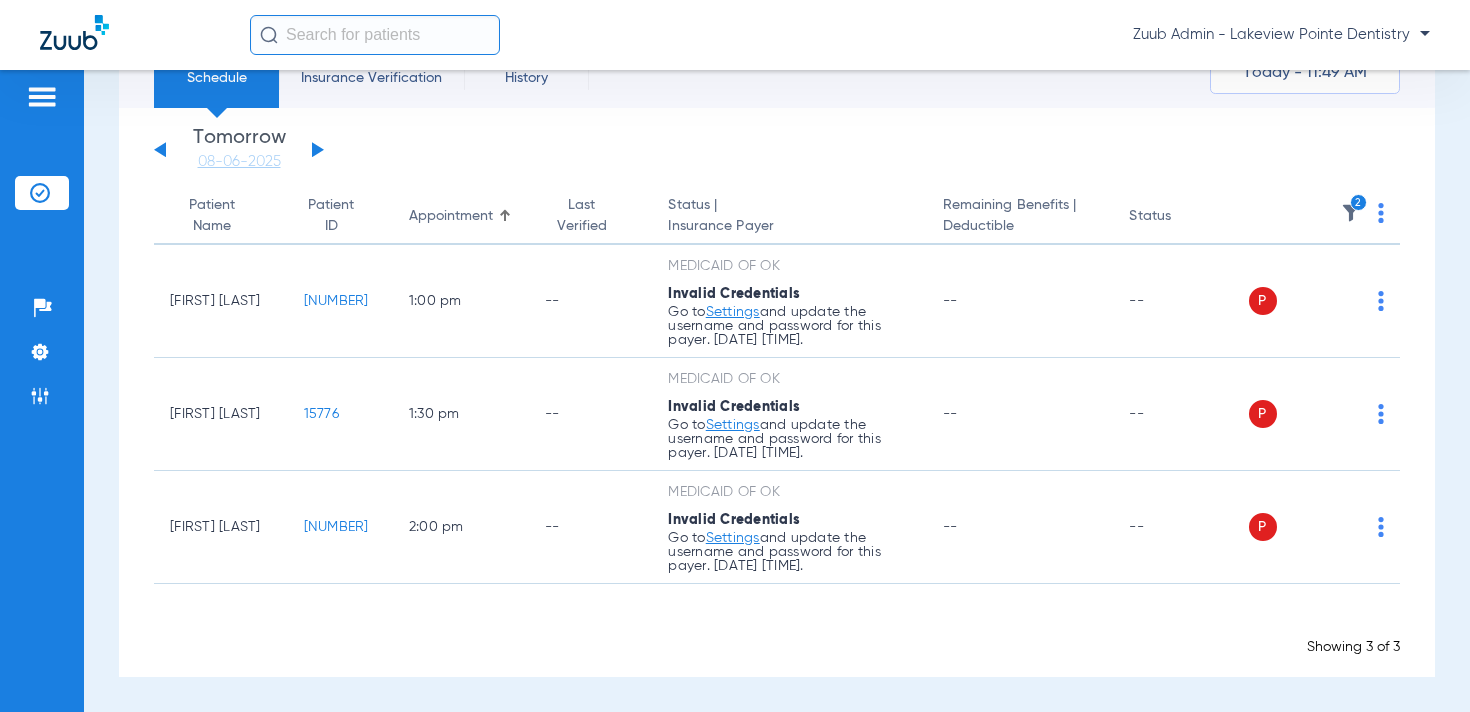 click 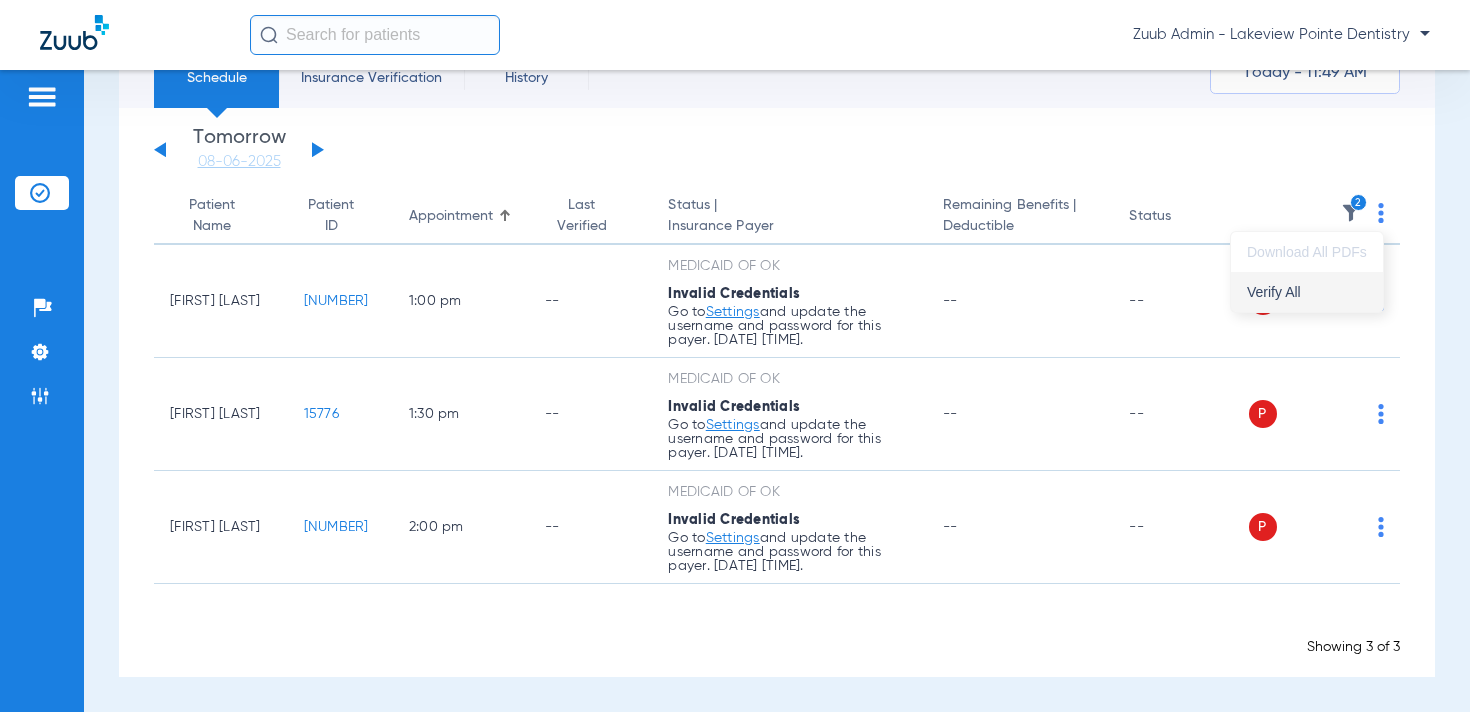 click on "Verify All" at bounding box center [1307, 292] 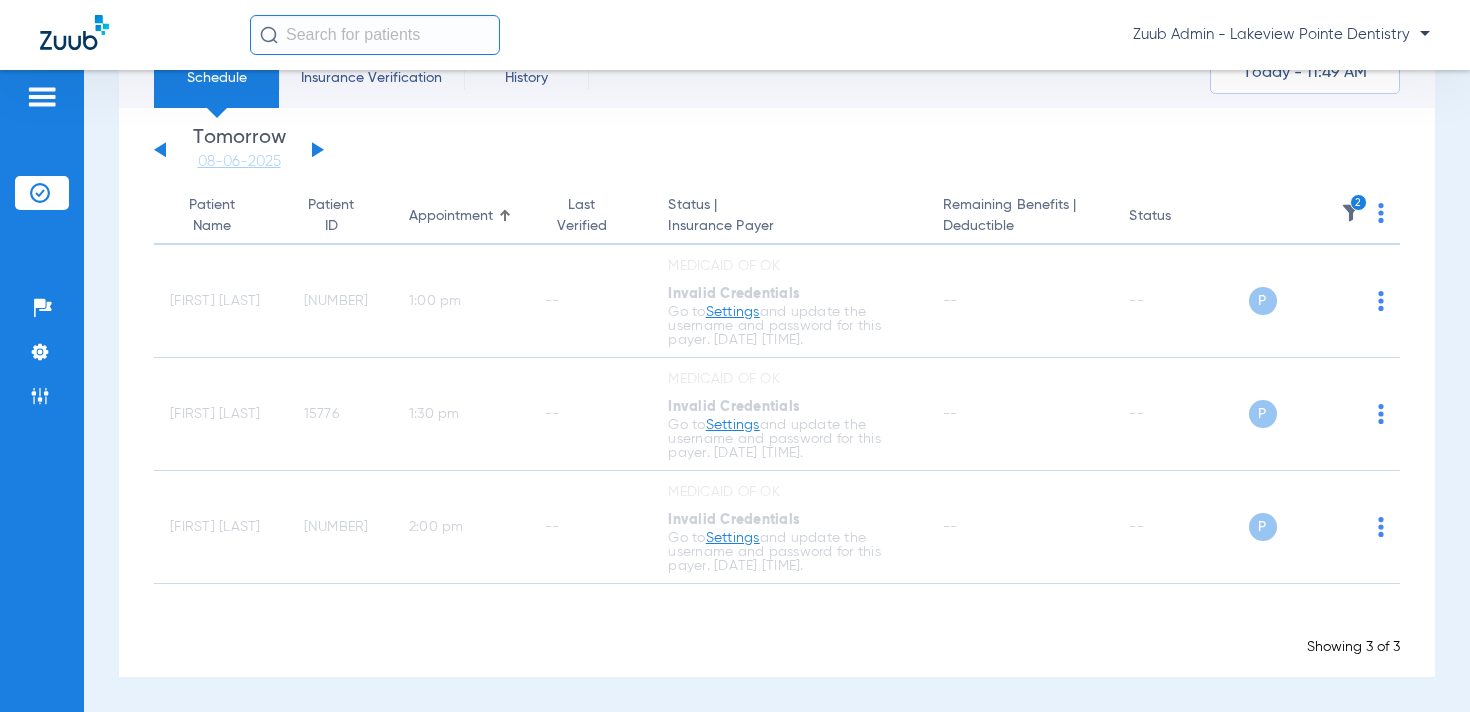 click 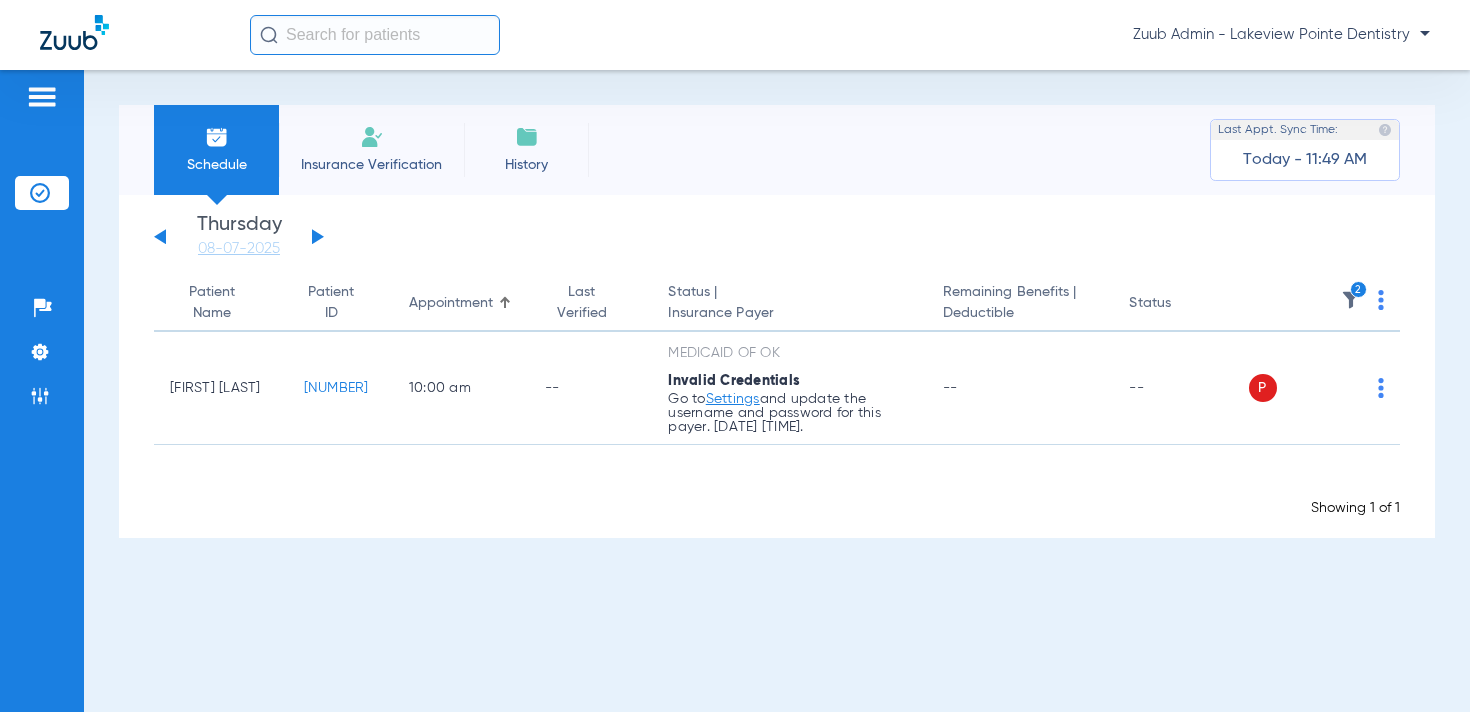 click 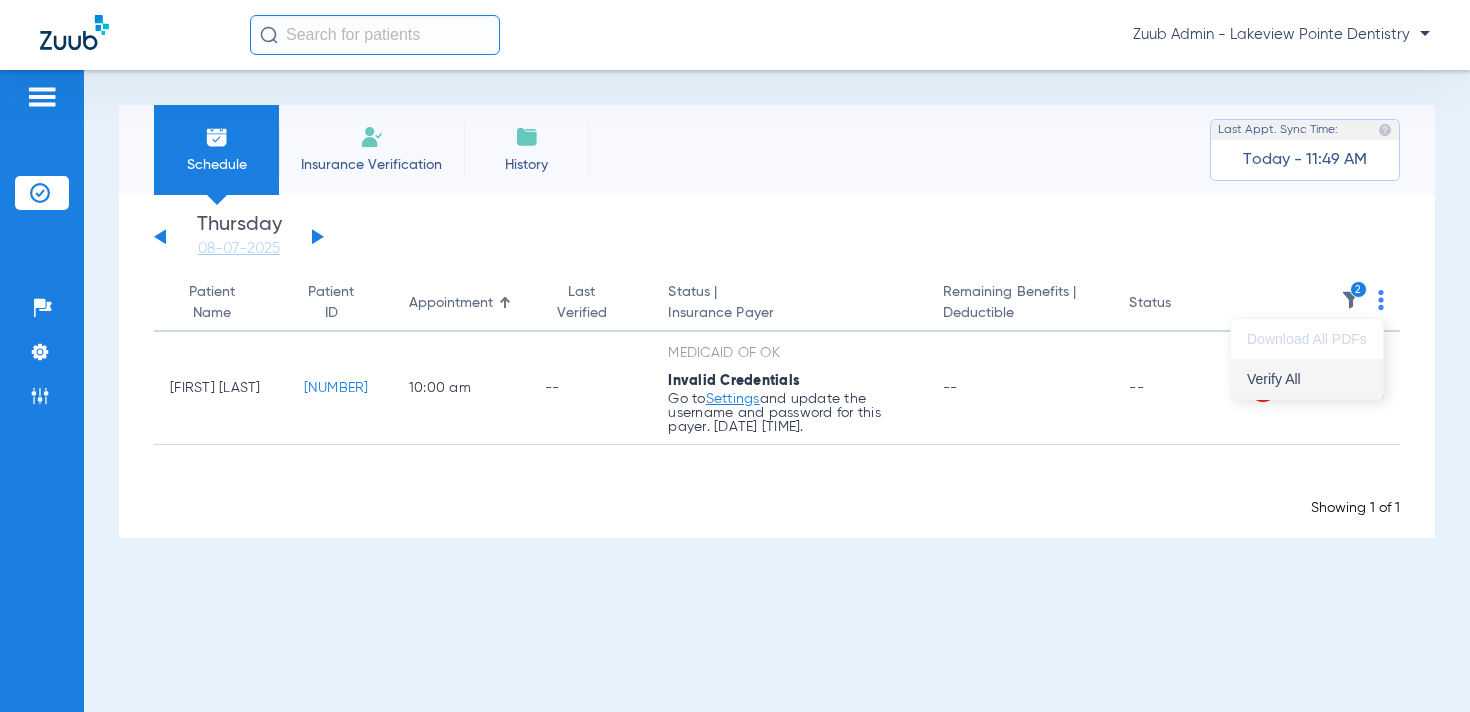 click on "Verify All" at bounding box center (1307, 379) 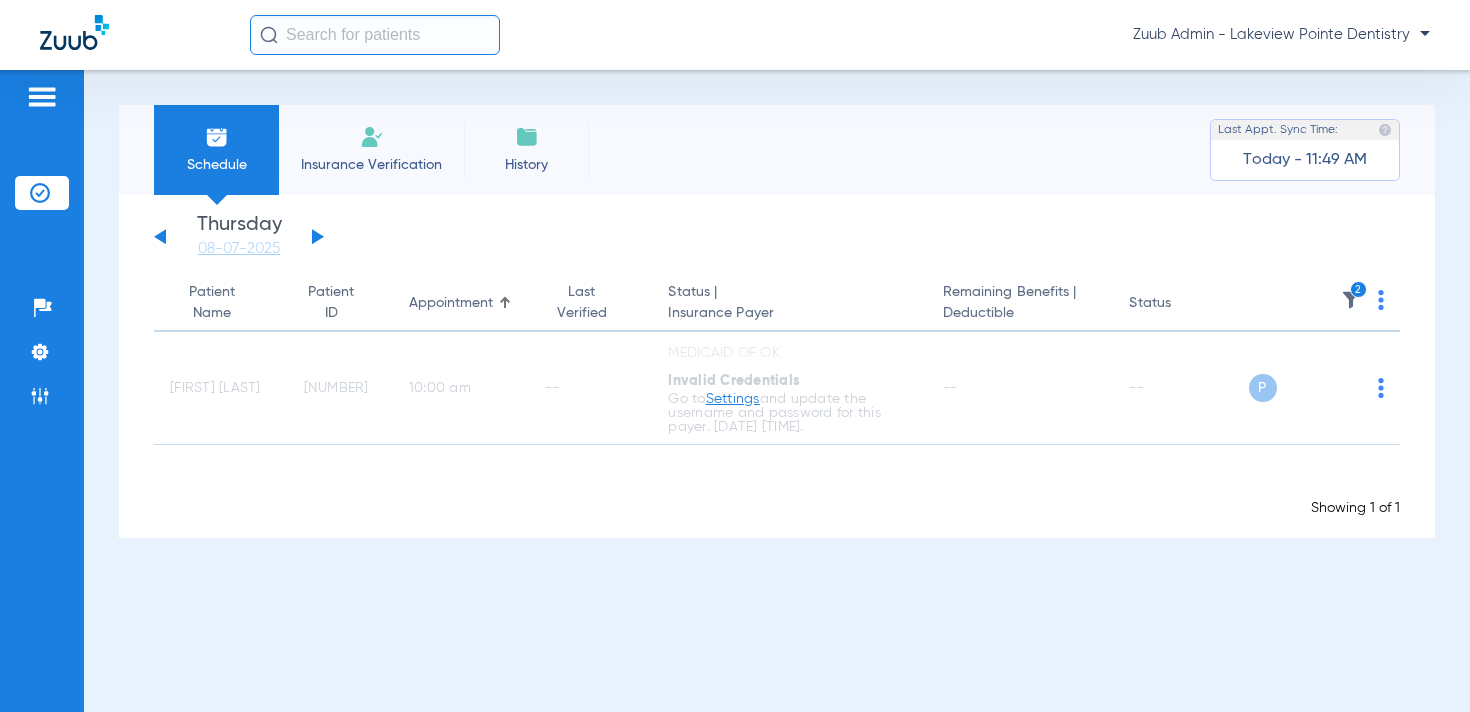 click 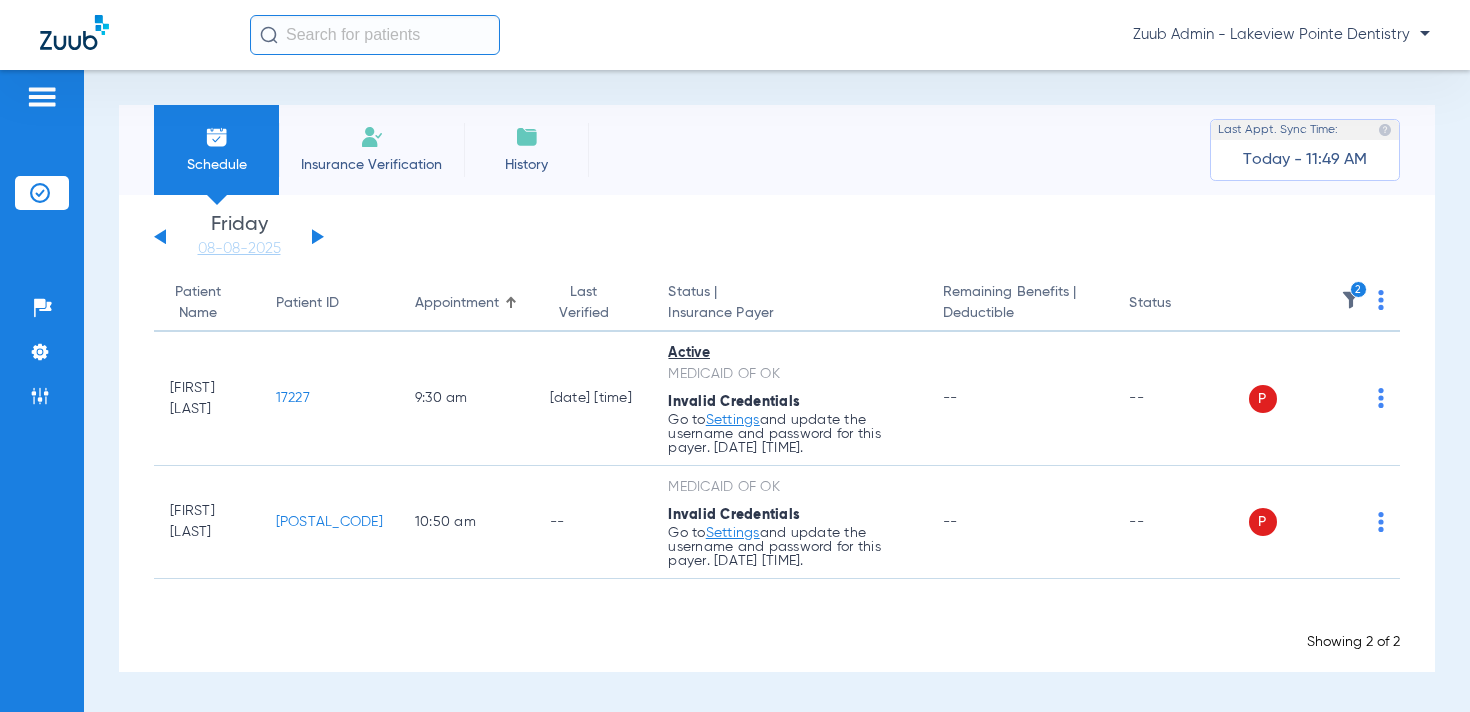 click 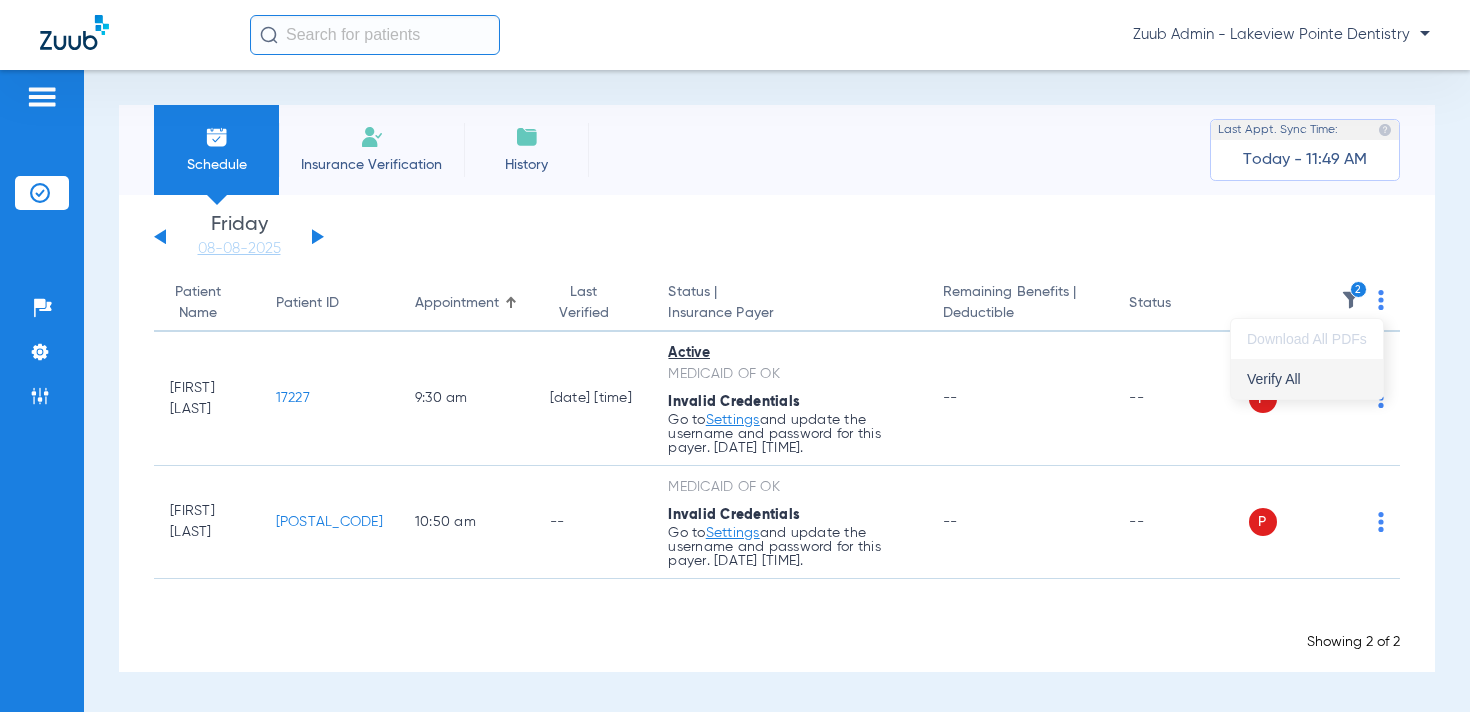 click on "Verify All" at bounding box center [1307, 379] 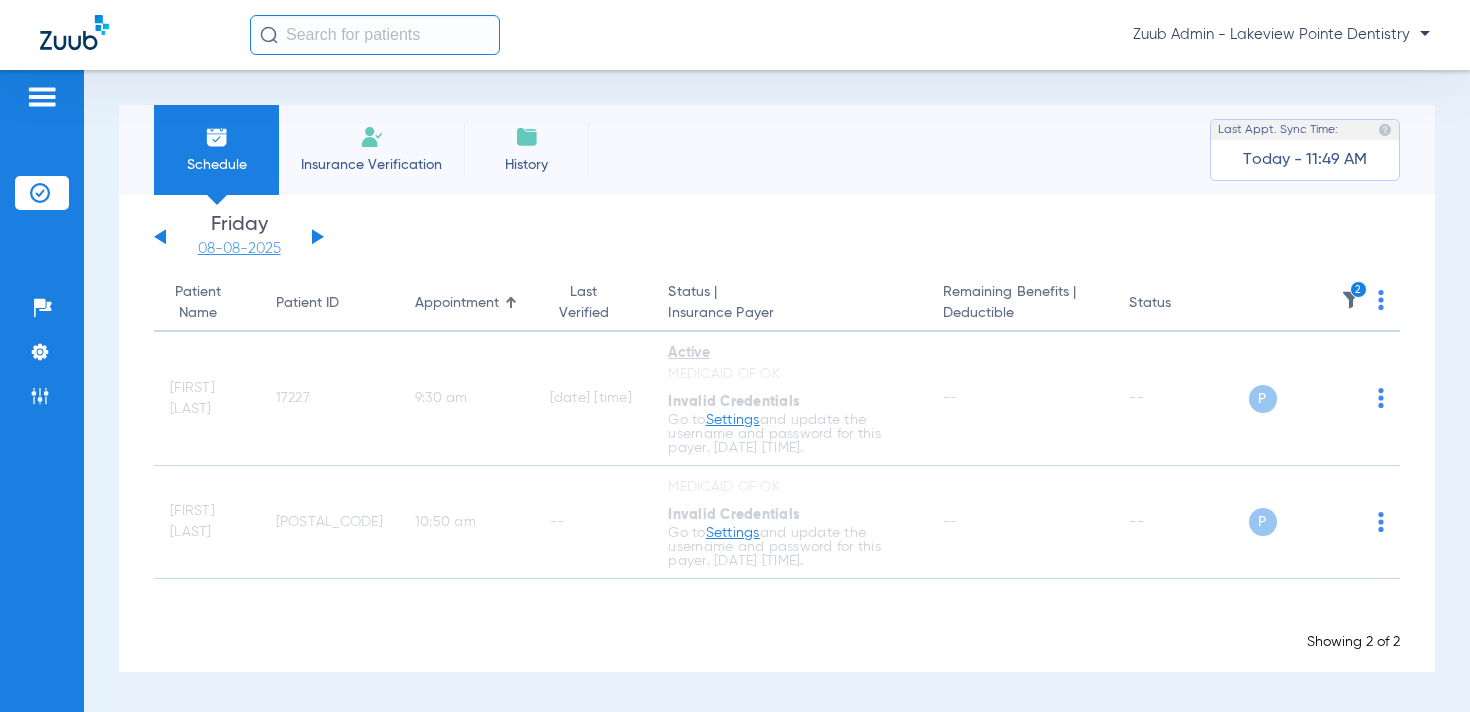 click on "08-08-2025" 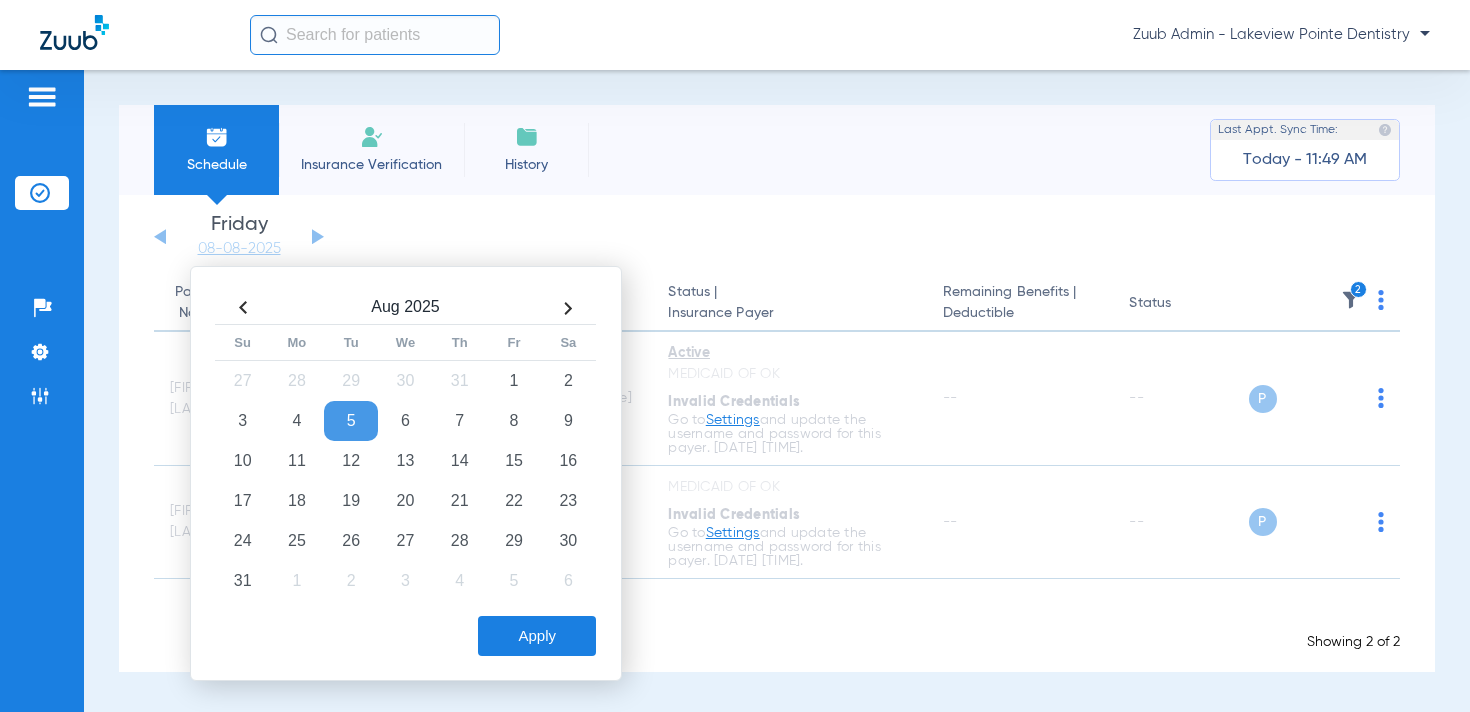 click on "Apply" 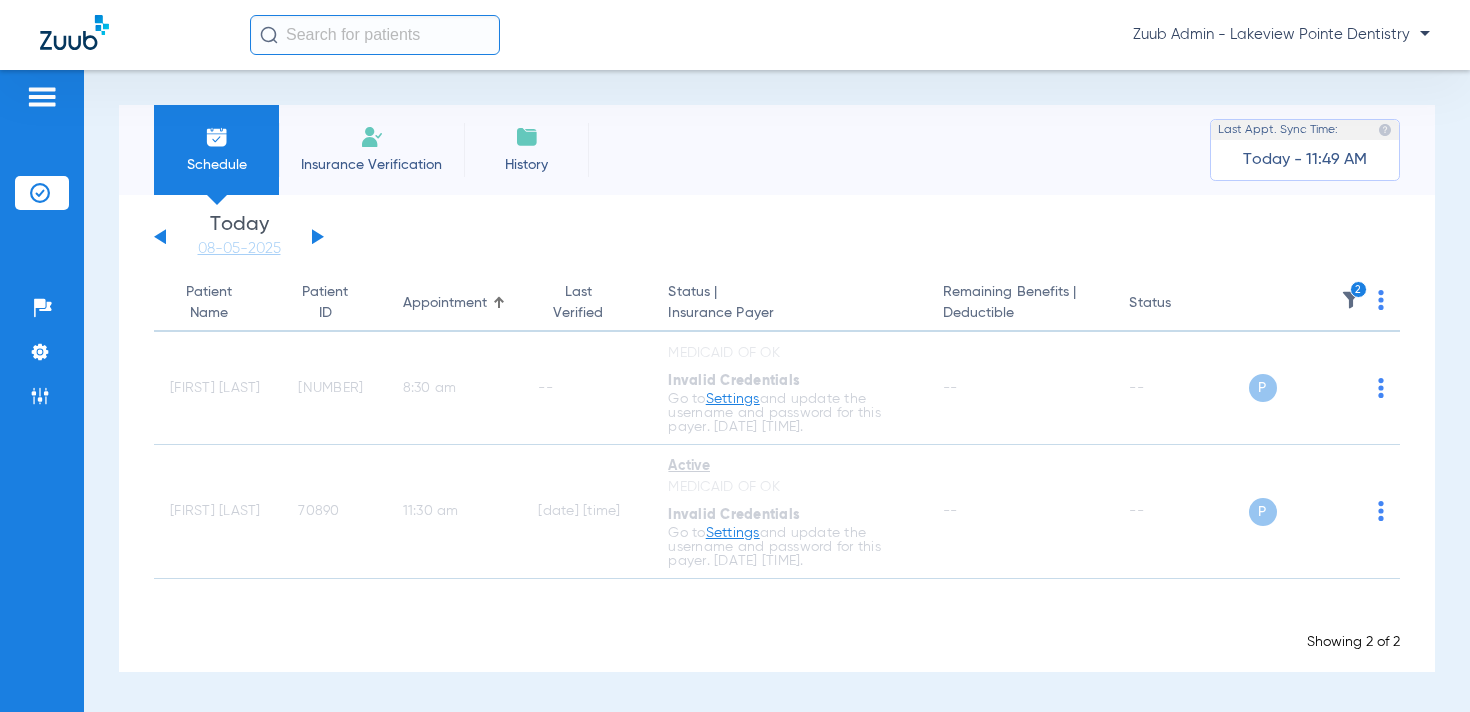 click 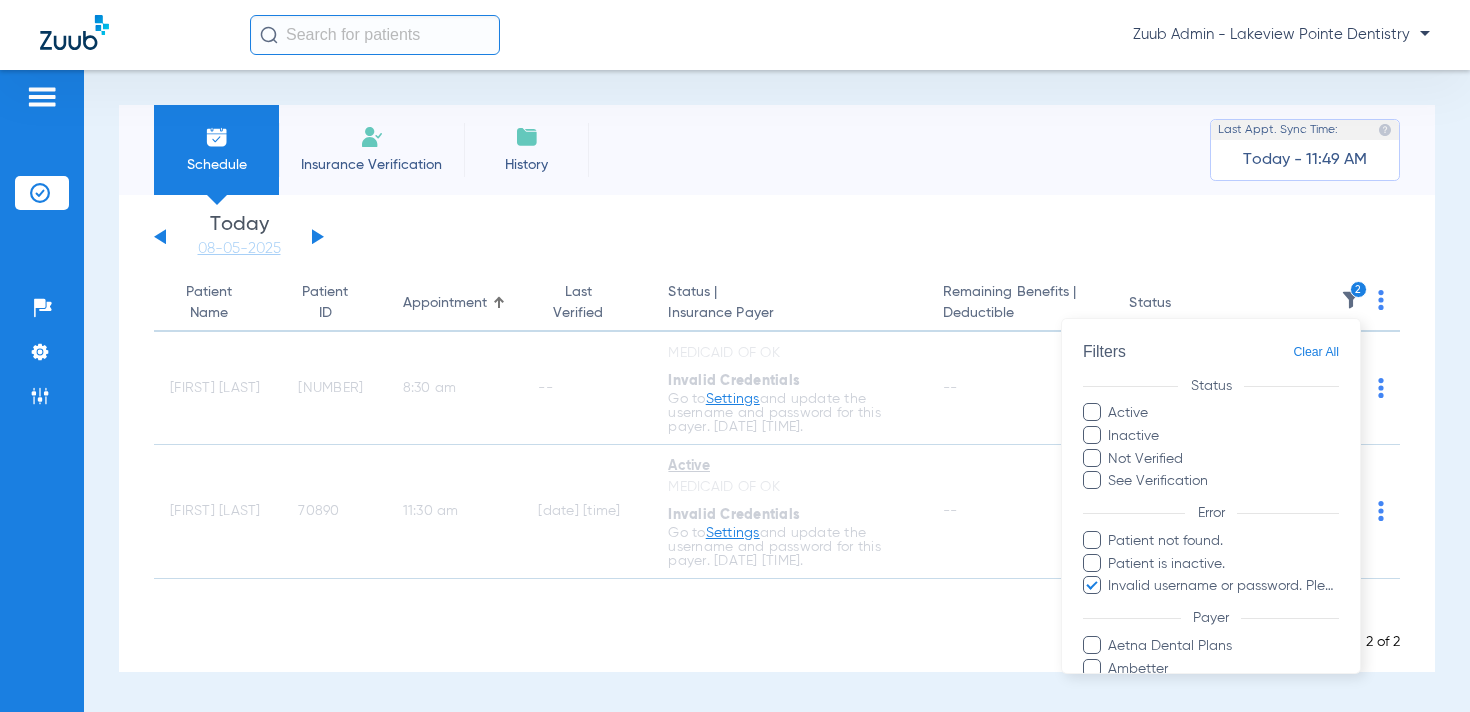 click on "Clear All" at bounding box center (1316, 352) 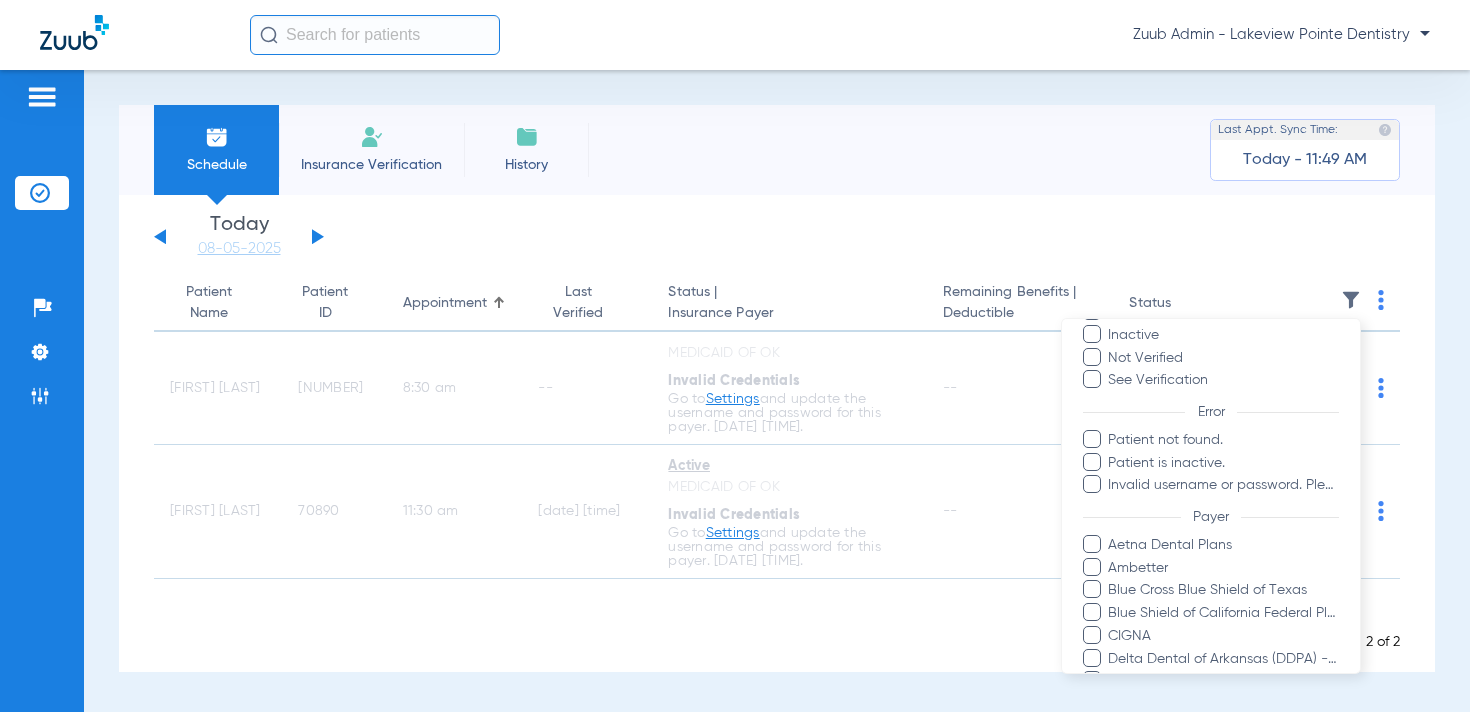 scroll, scrollTop: 579, scrollLeft: 0, axis: vertical 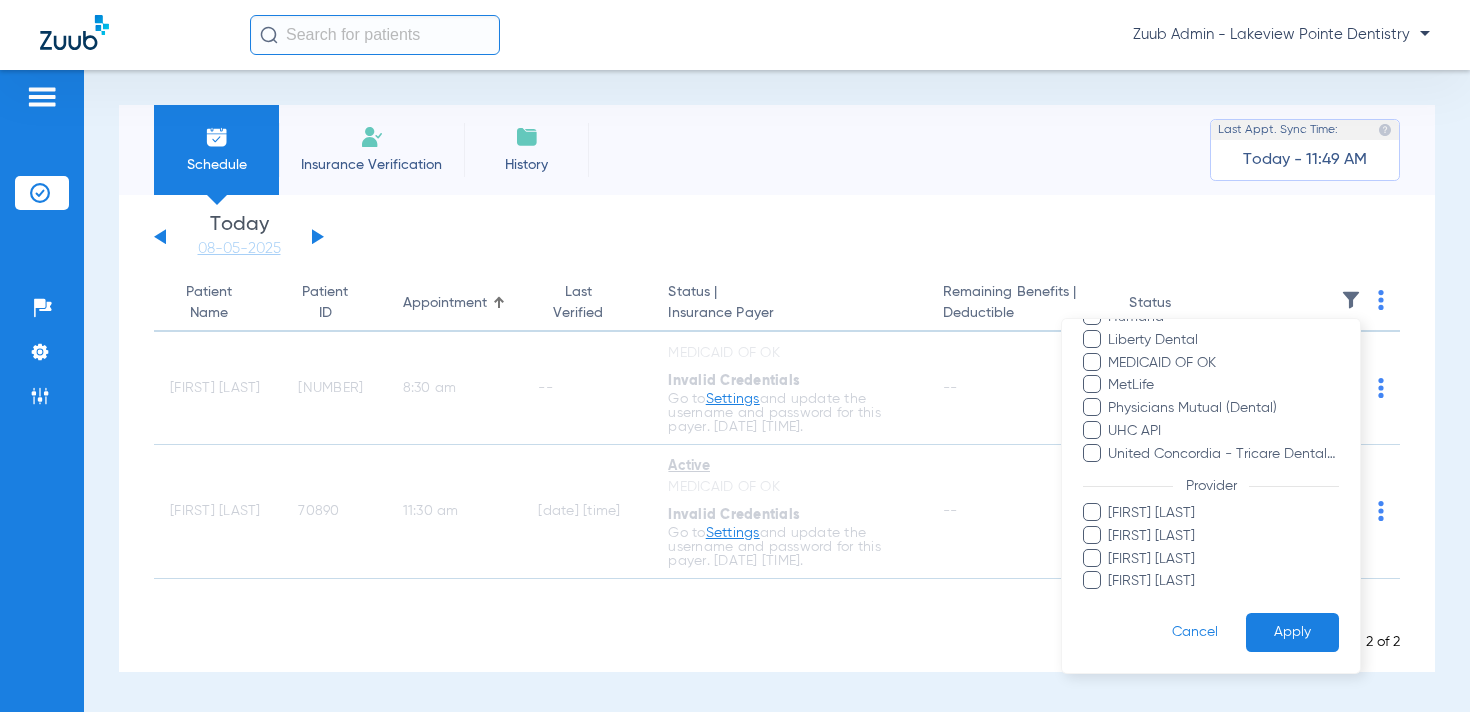 click on "Apply" at bounding box center [1292, 632] 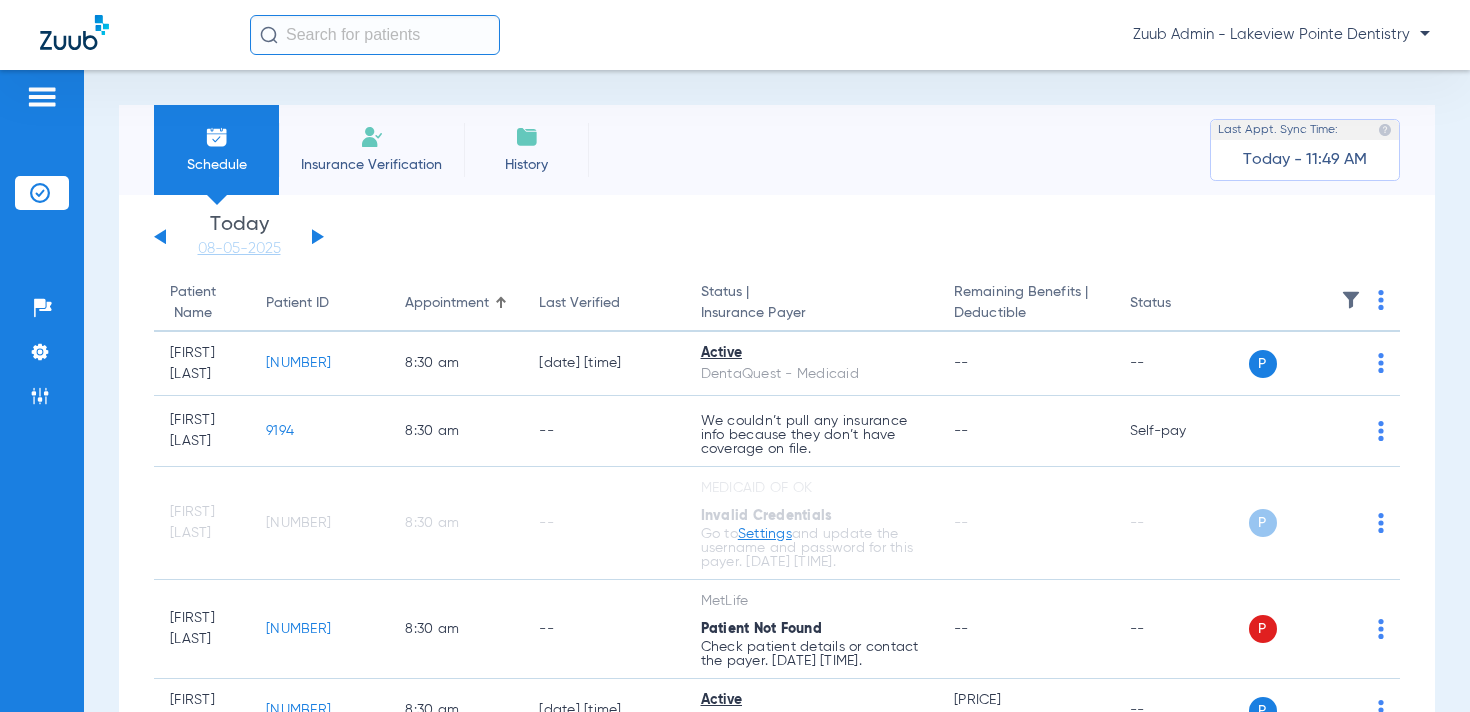 click 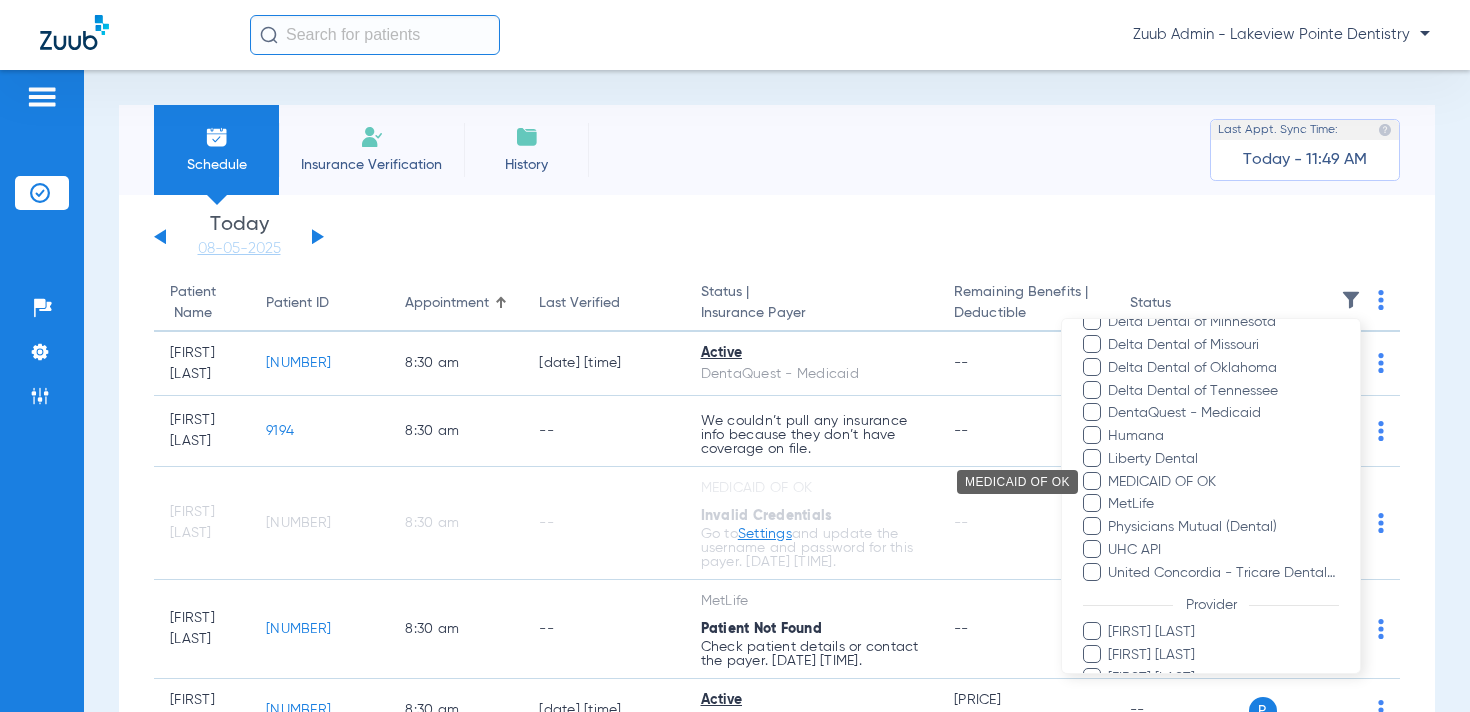 click on "MEDICAID OF OK" at bounding box center (1223, 481) 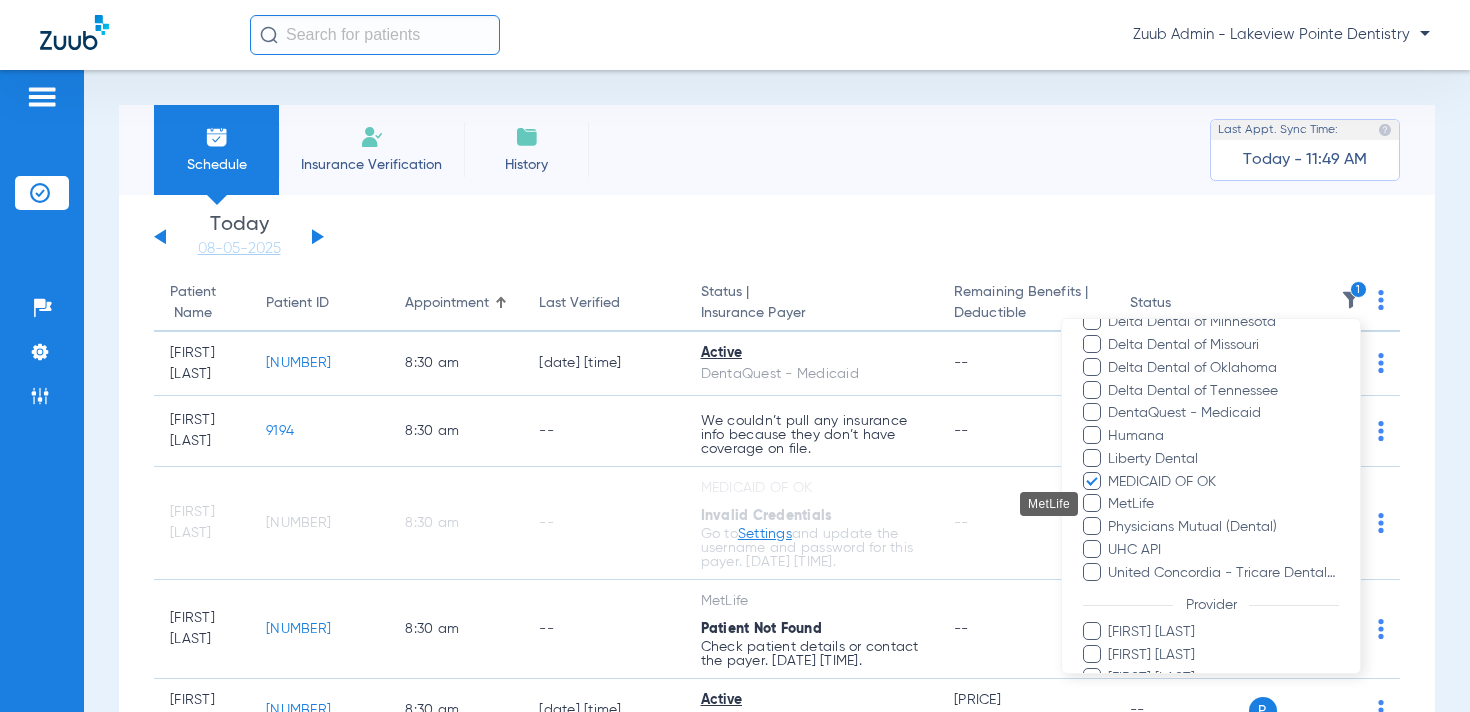 scroll, scrollTop: 579, scrollLeft: 0, axis: vertical 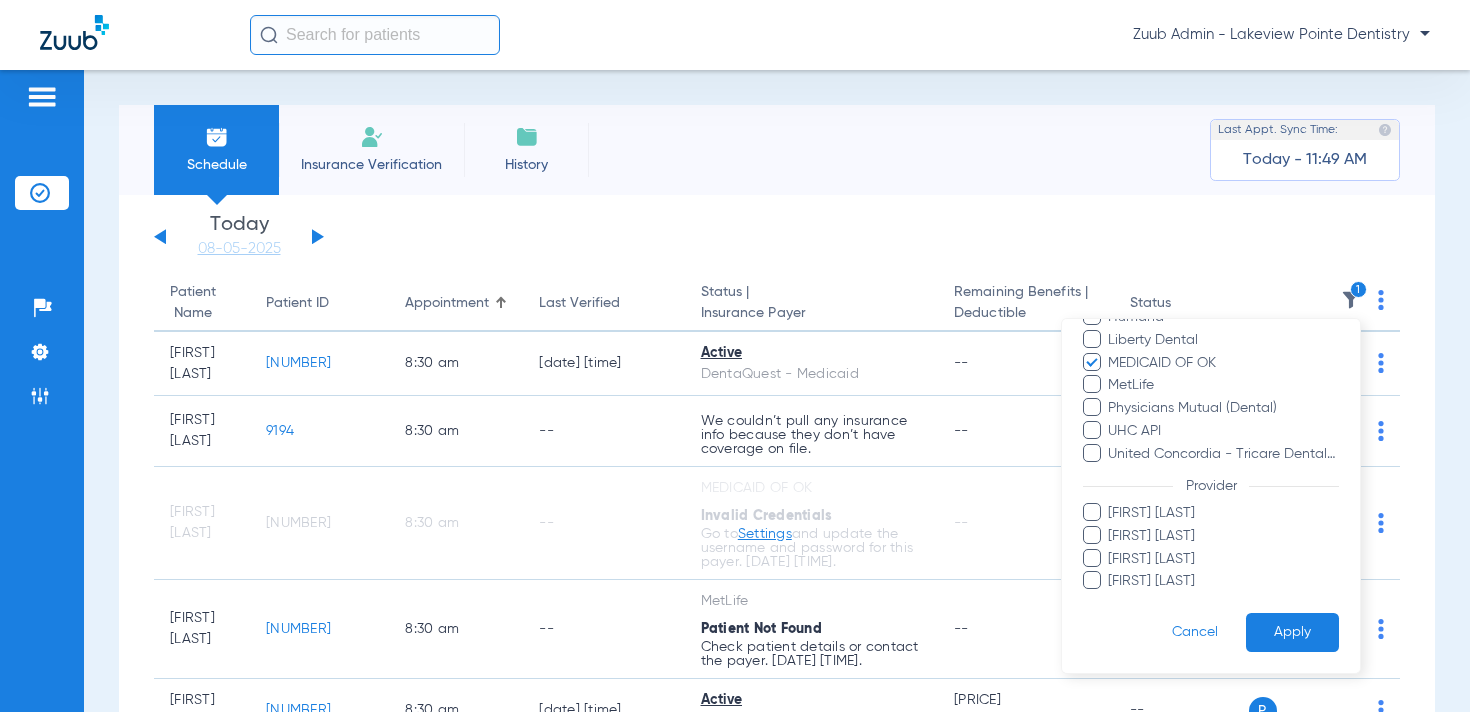 click on "Apply" at bounding box center [1292, 632] 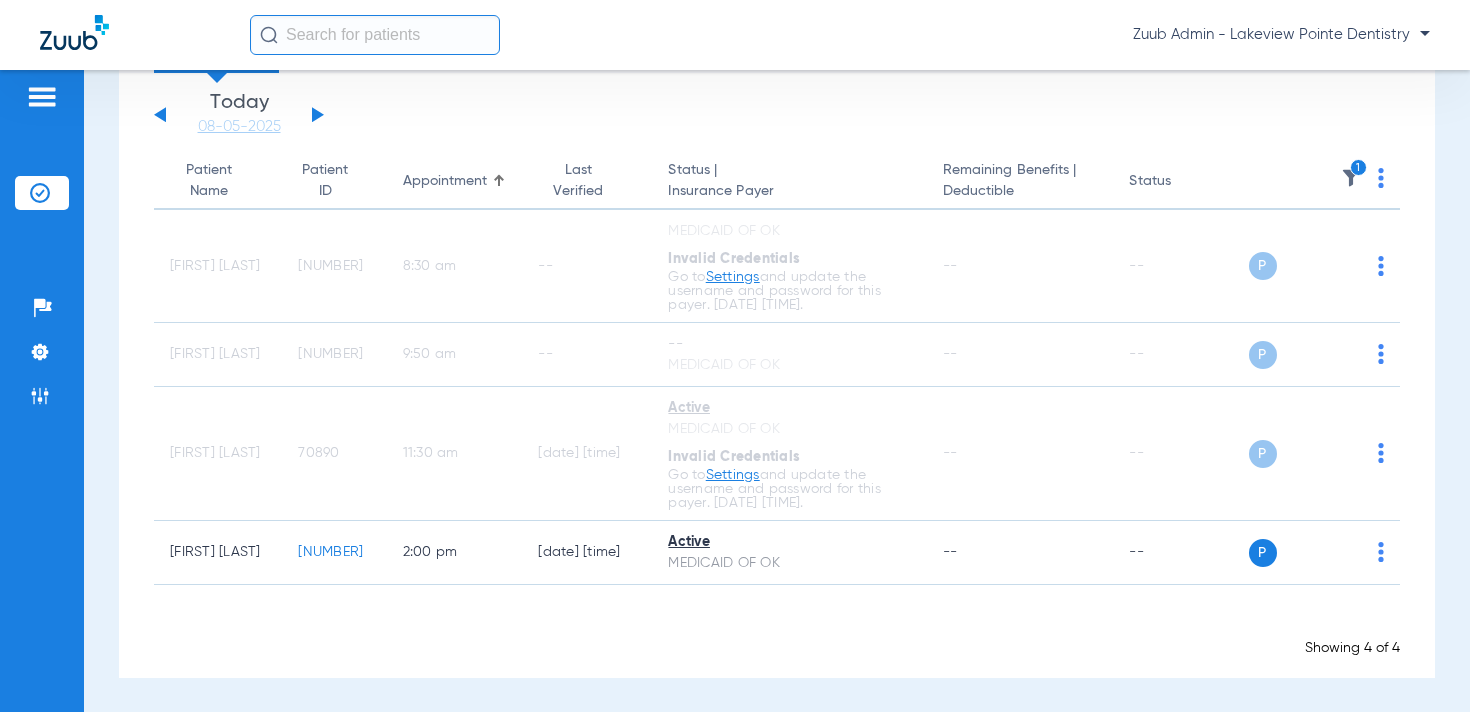 scroll, scrollTop: 73, scrollLeft: 0, axis: vertical 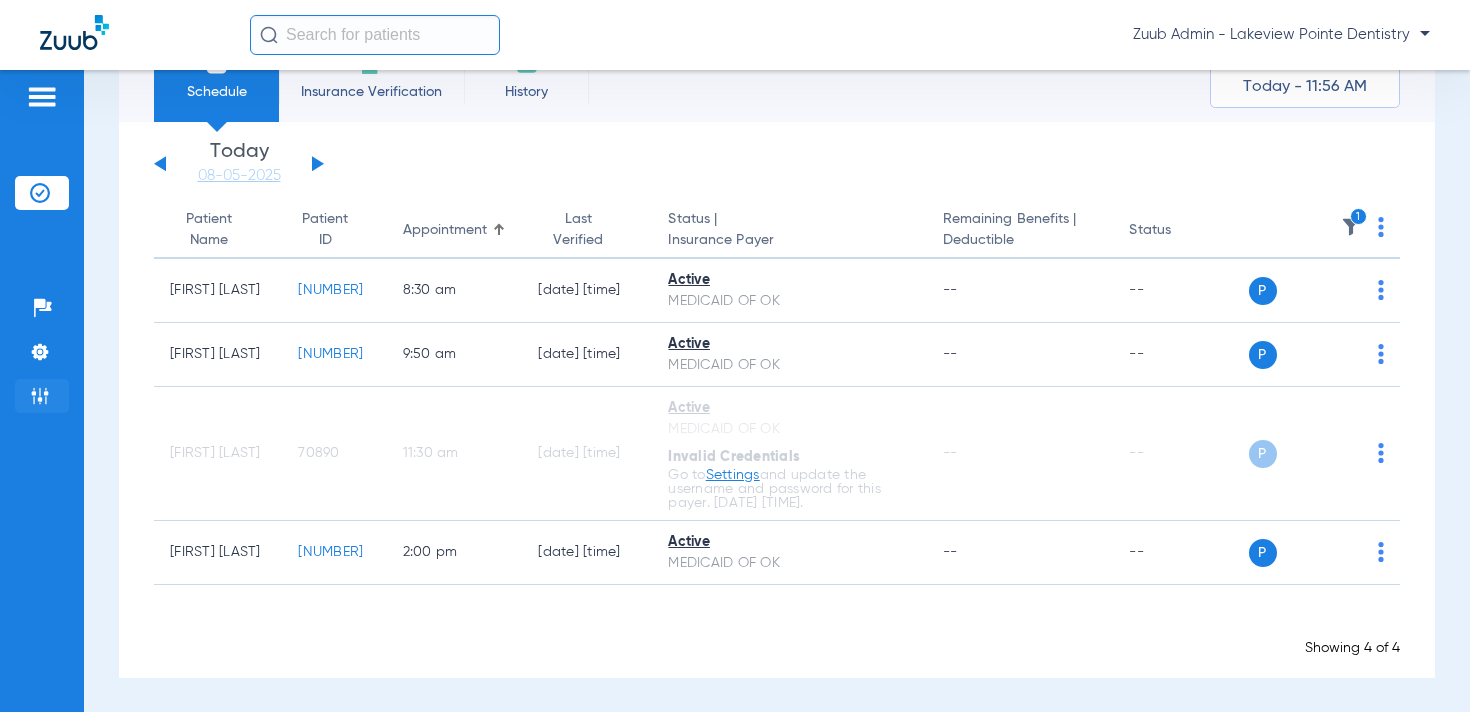 click 